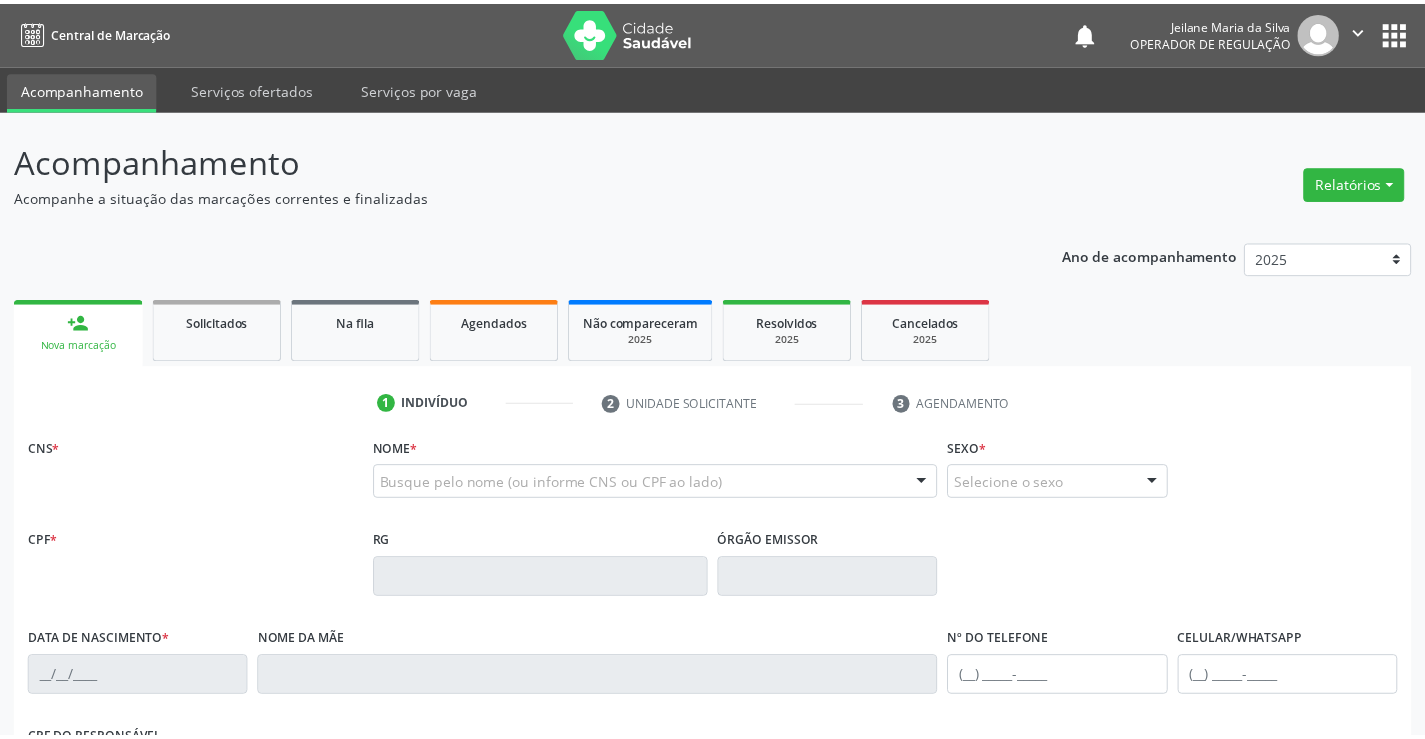 scroll, scrollTop: 0, scrollLeft: 0, axis: both 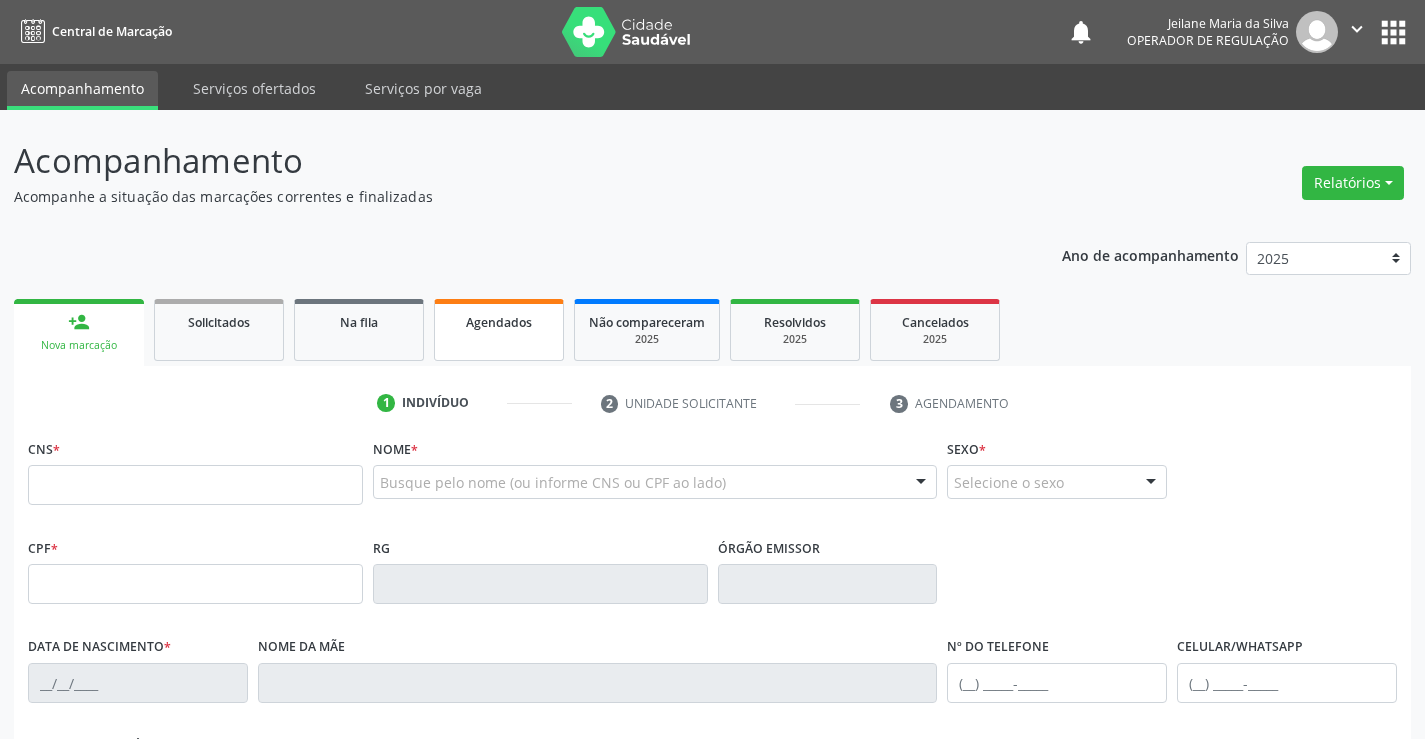 click on "Agendados" at bounding box center [499, 330] 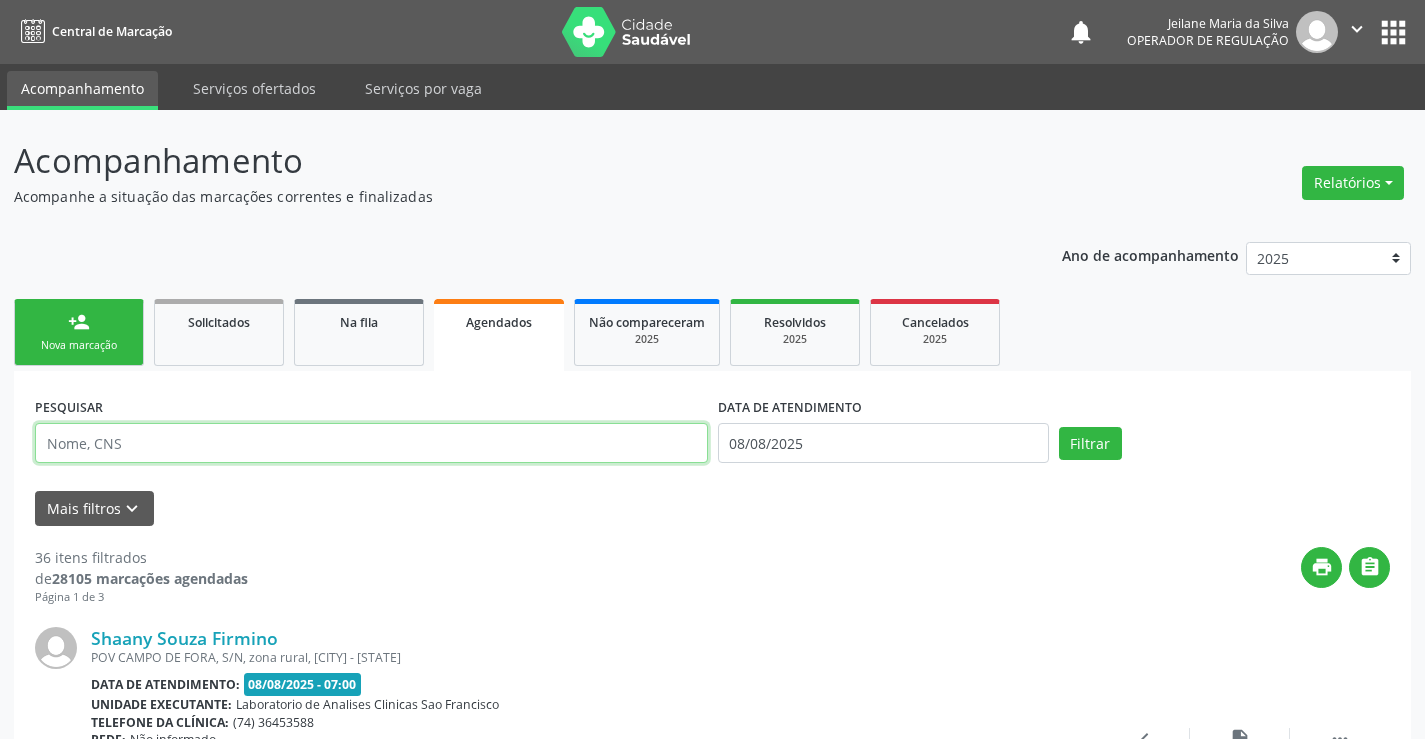 drag, startPoint x: 128, startPoint y: 444, endPoint x: 147, endPoint y: 434, distance: 21.470911 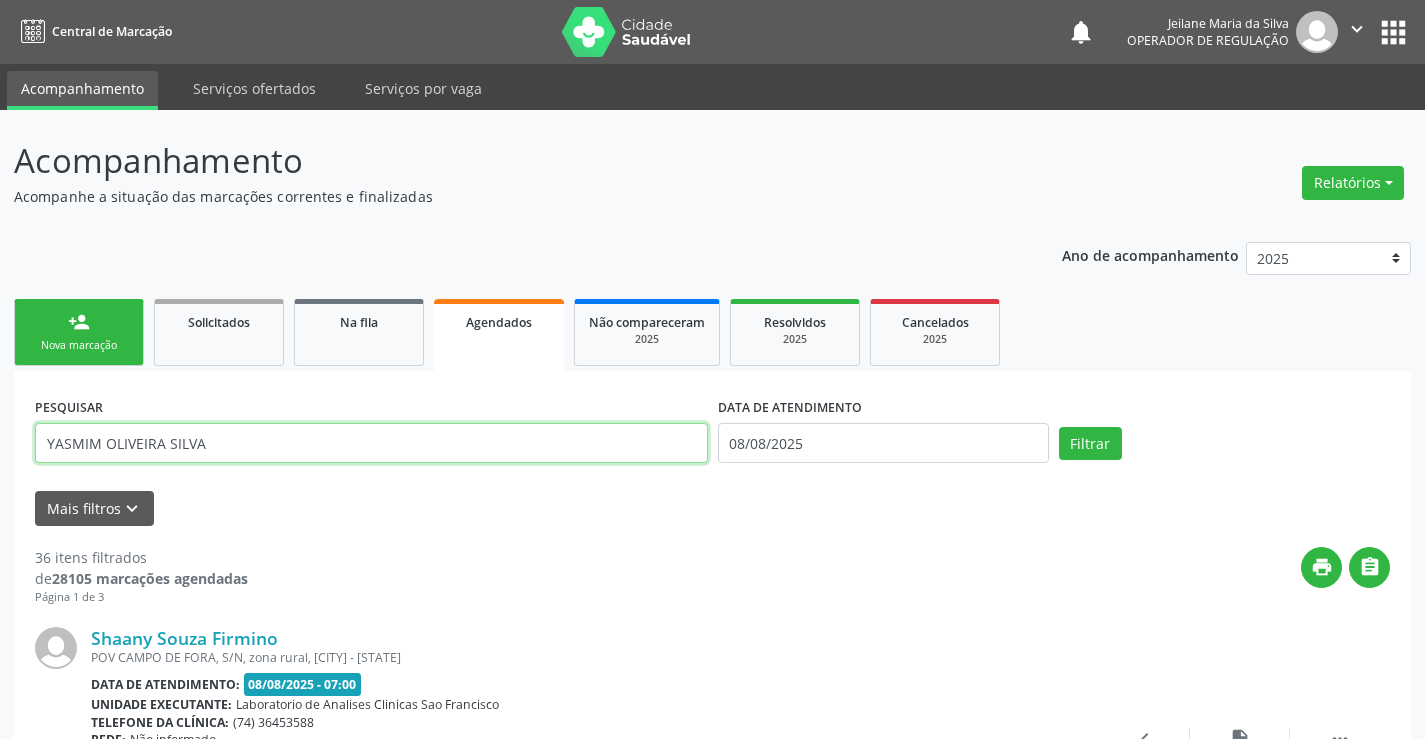 type on "[FIRST] [LAST] [LAST]" 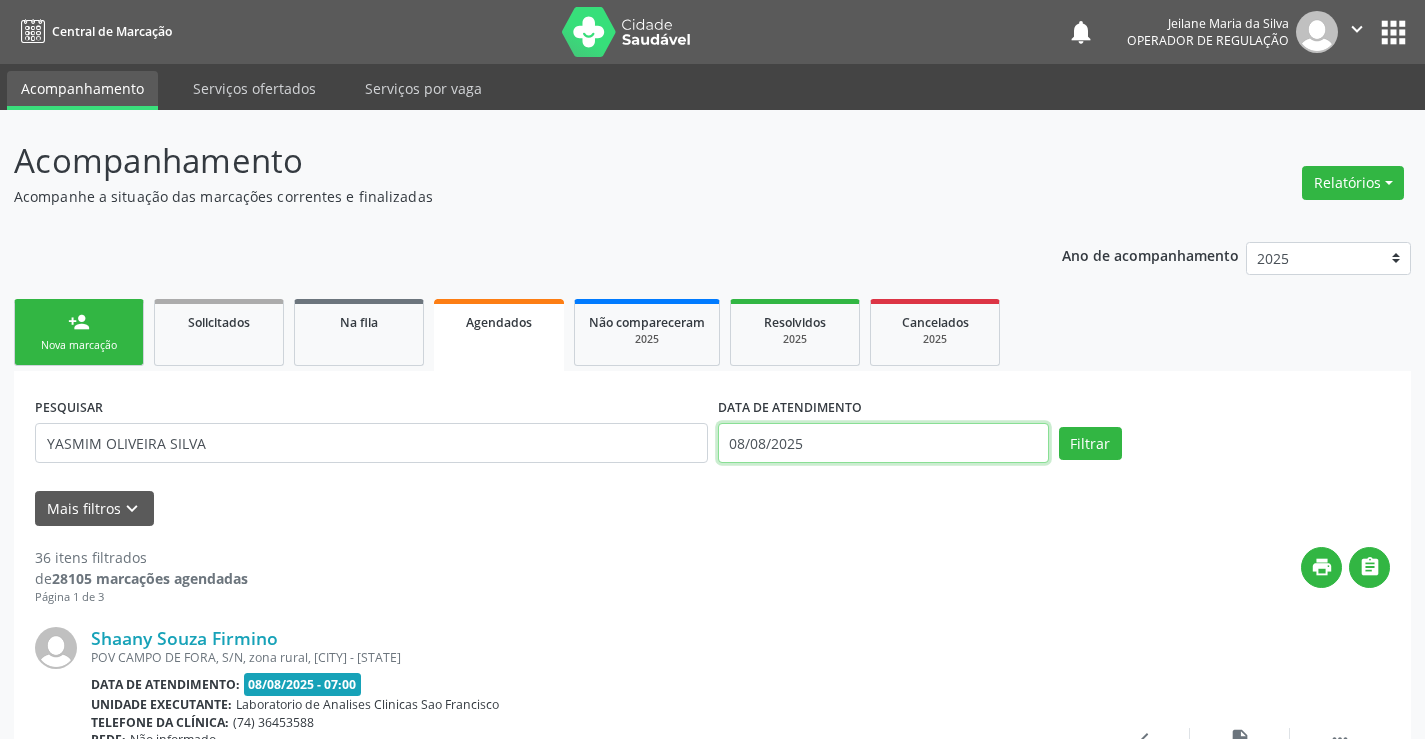click on "08/08/2025" at bounding box center (883, 443) 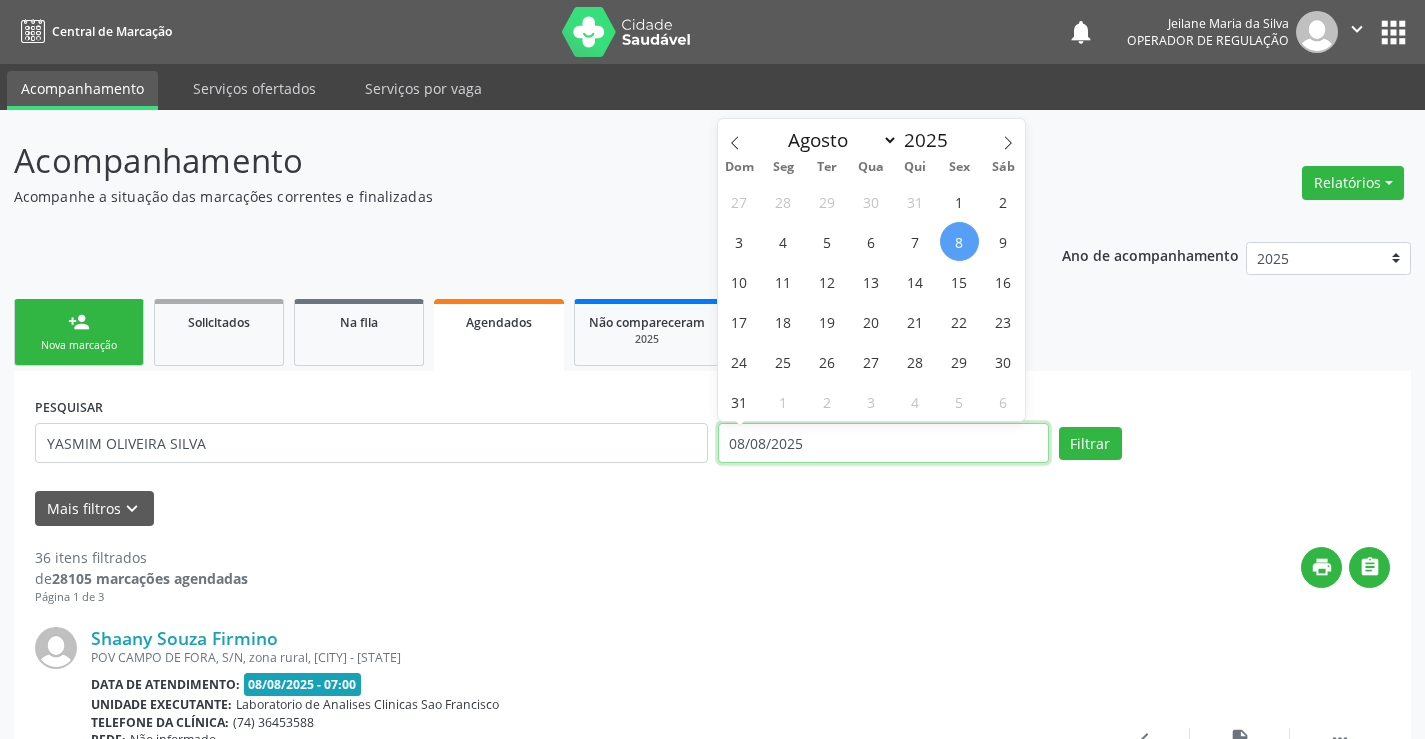 type 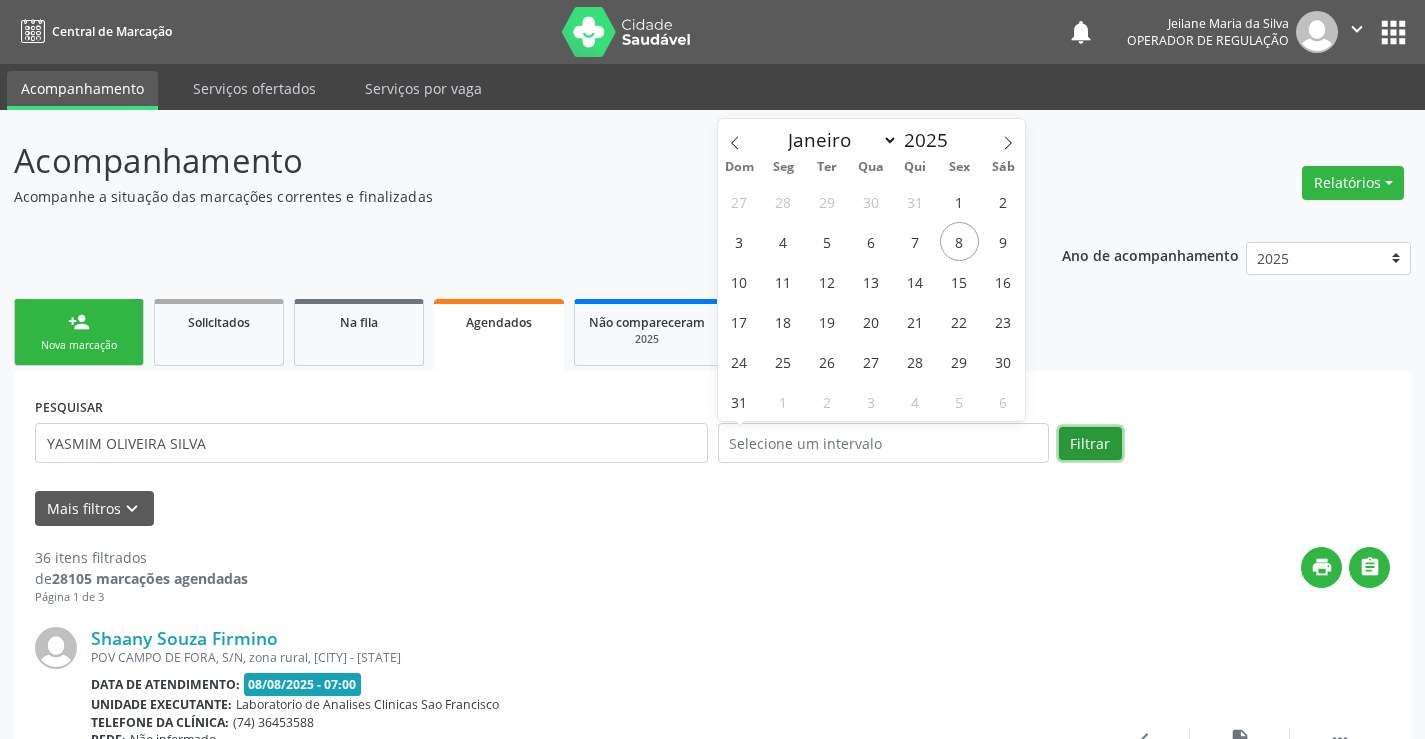 click on "Filtrar" at bounding box center [1090, 444] 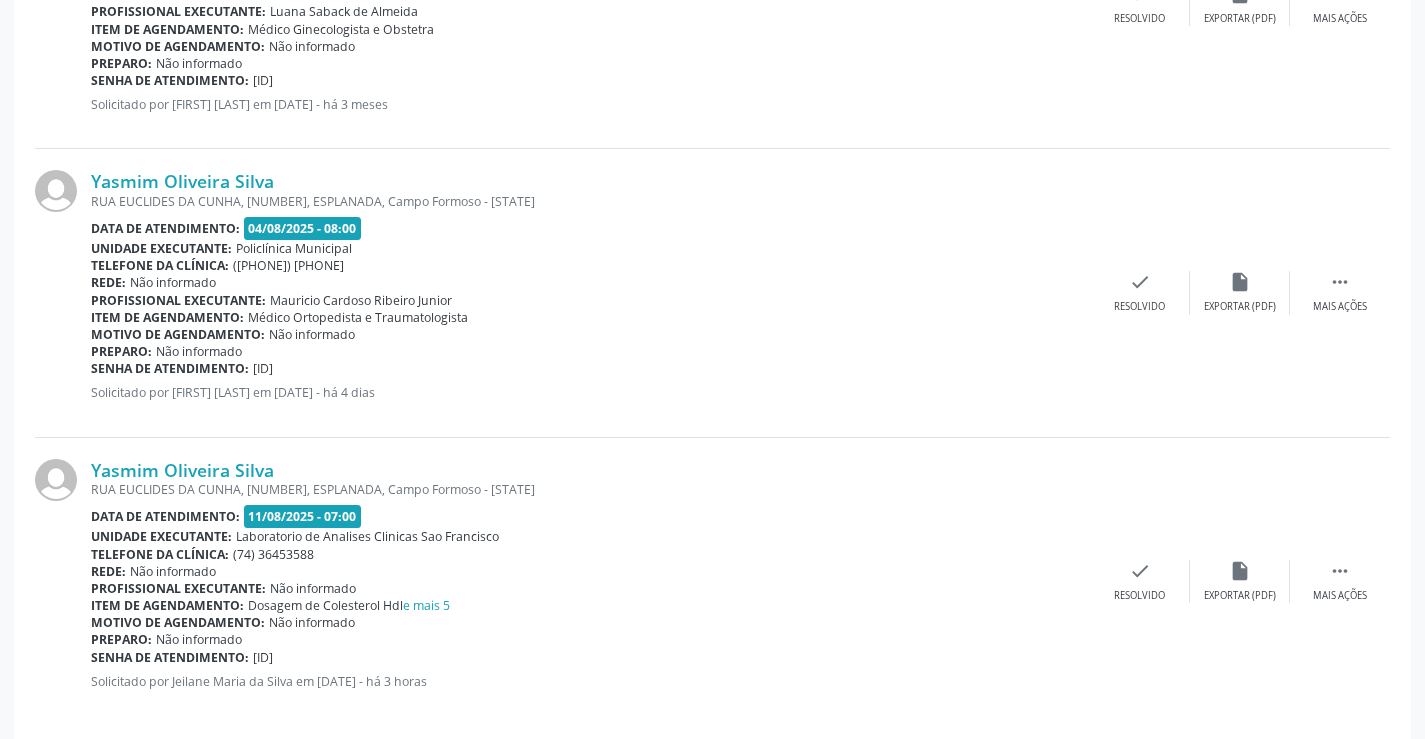 scroll, scrollTop: 1342, scrollLeft: 0, axis: vertical 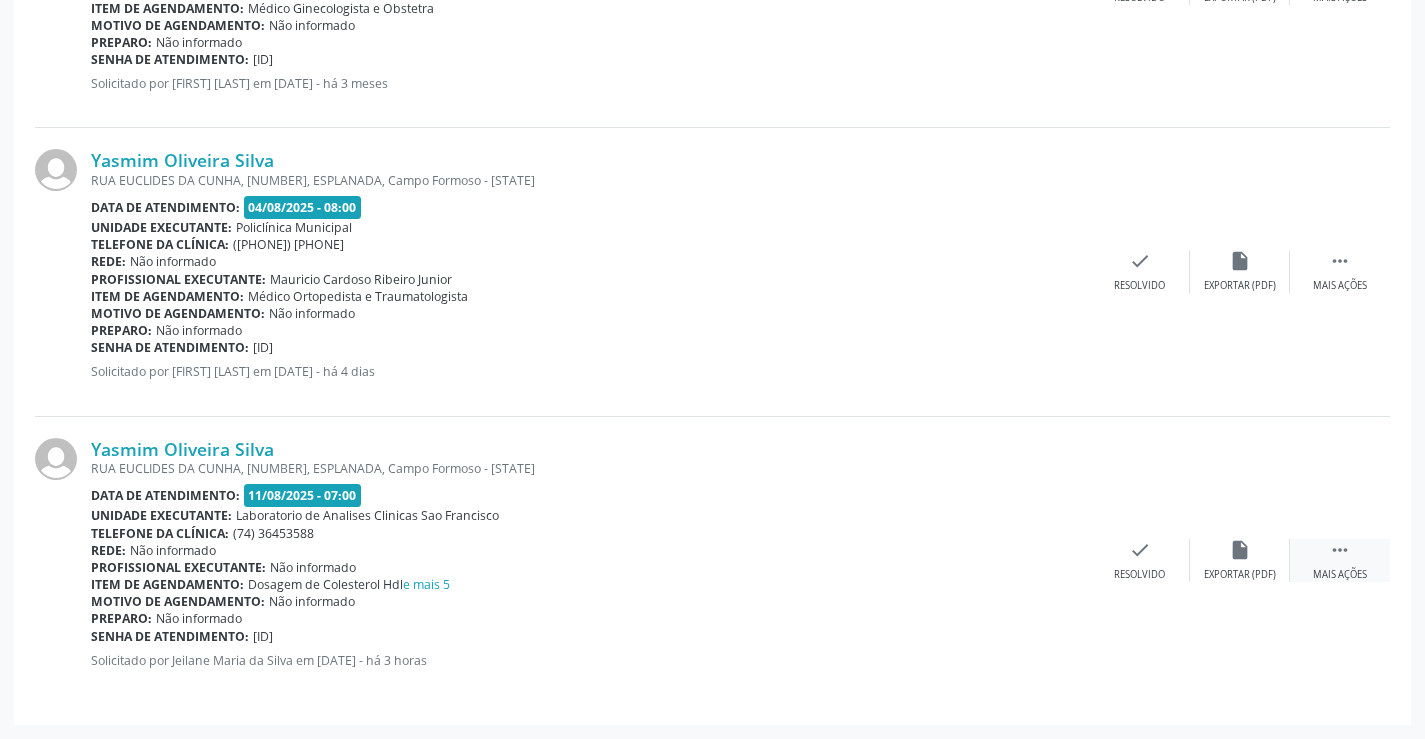 click on "
Mais ações" at bounding box center [1340, 560] 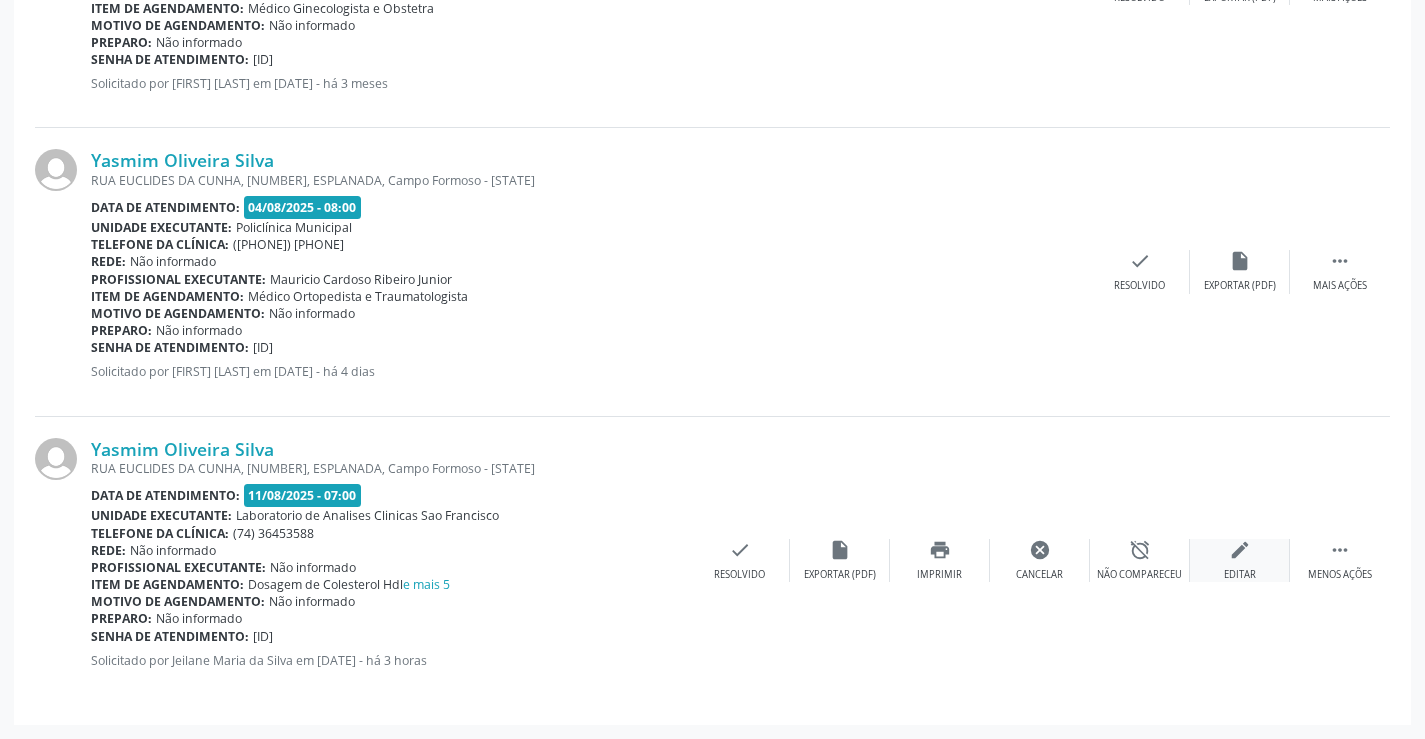click on "edit
Editar" at bounding box center (1240, 560) 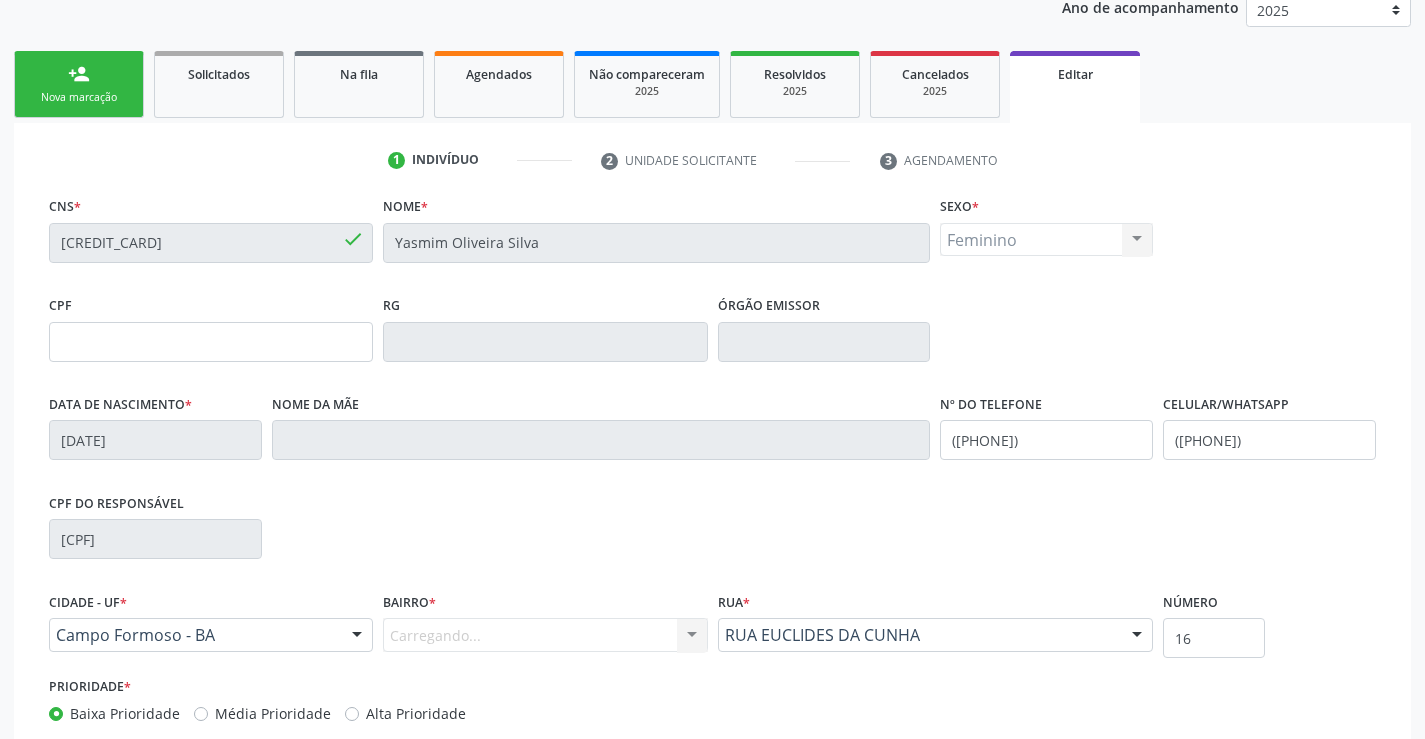 scroll, scrollTop: 372, scrollLeft: 0, axis: vertical 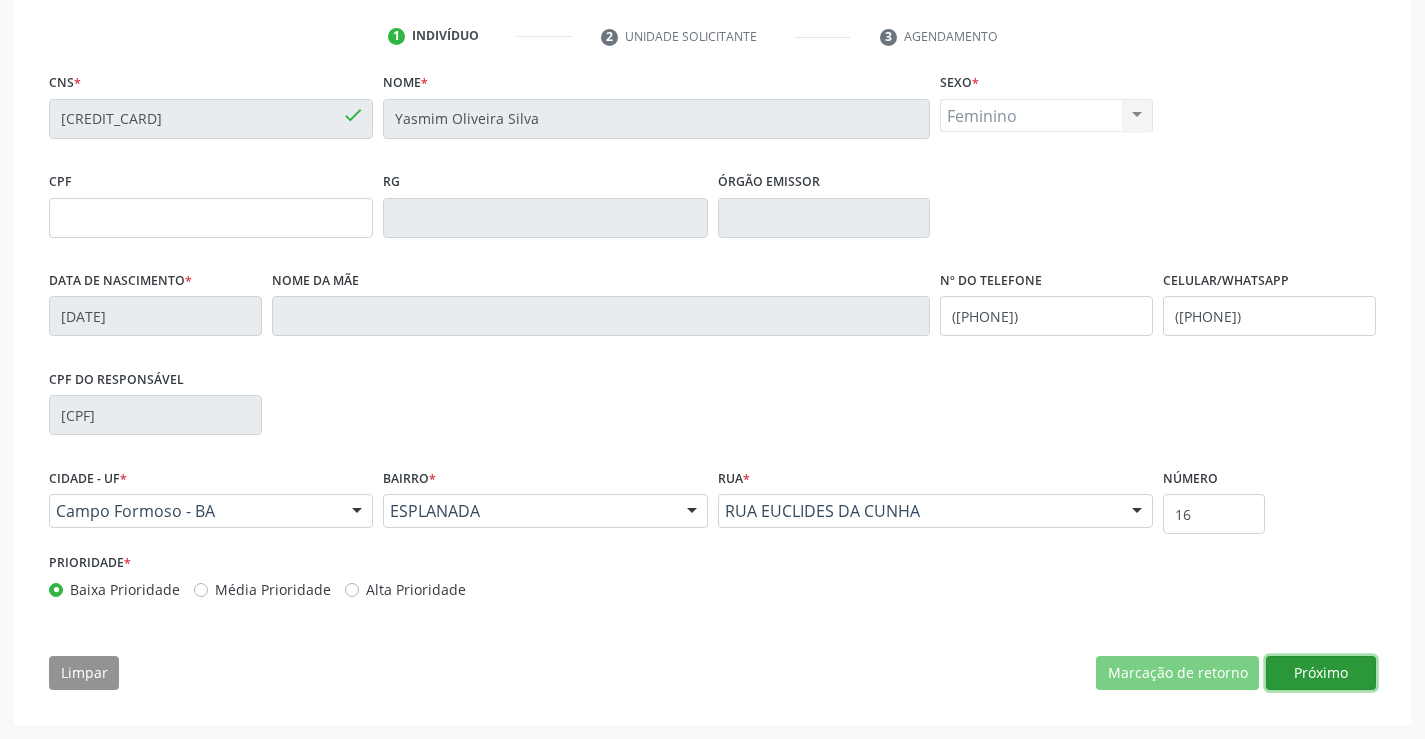 click on "Próximo" at bounding box center [1321, 673] 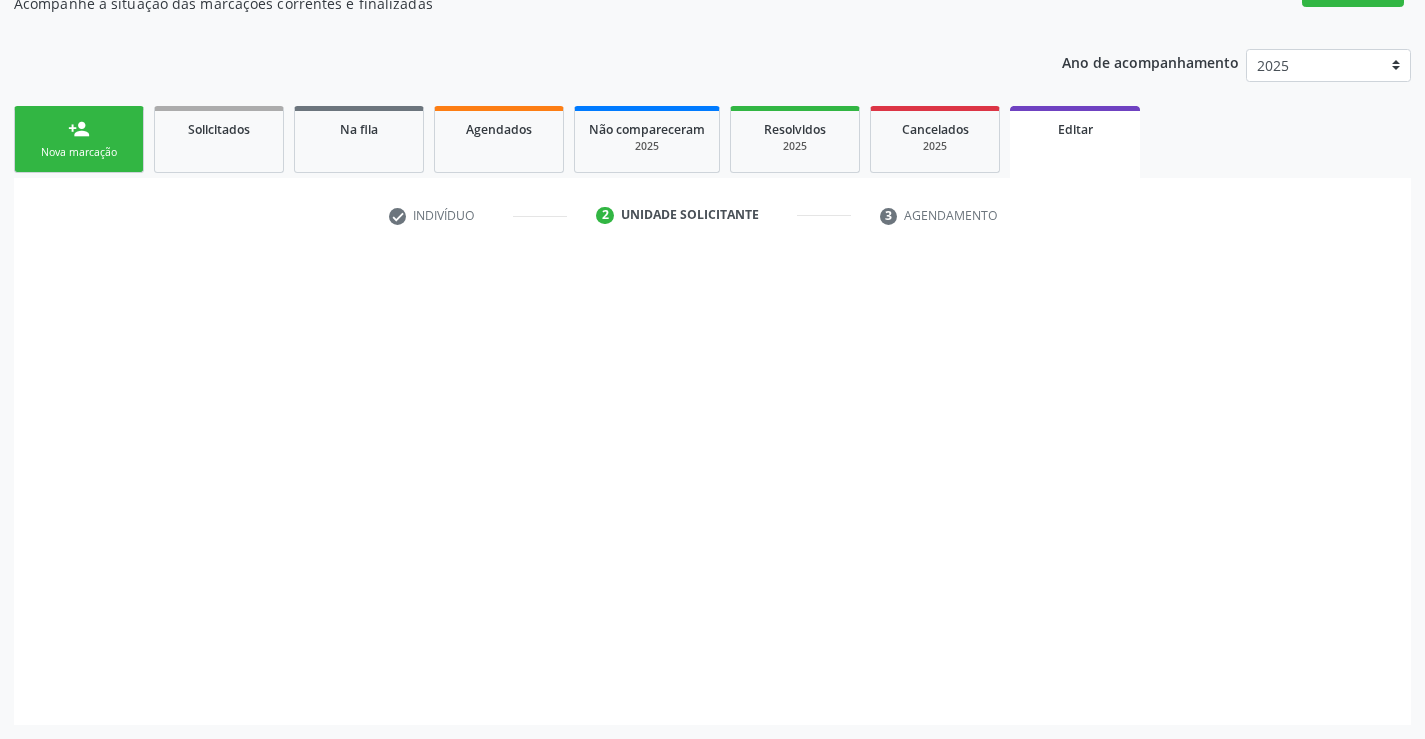 scroll, scrollTop: 193, scrollLeft: 0, axis: vertical 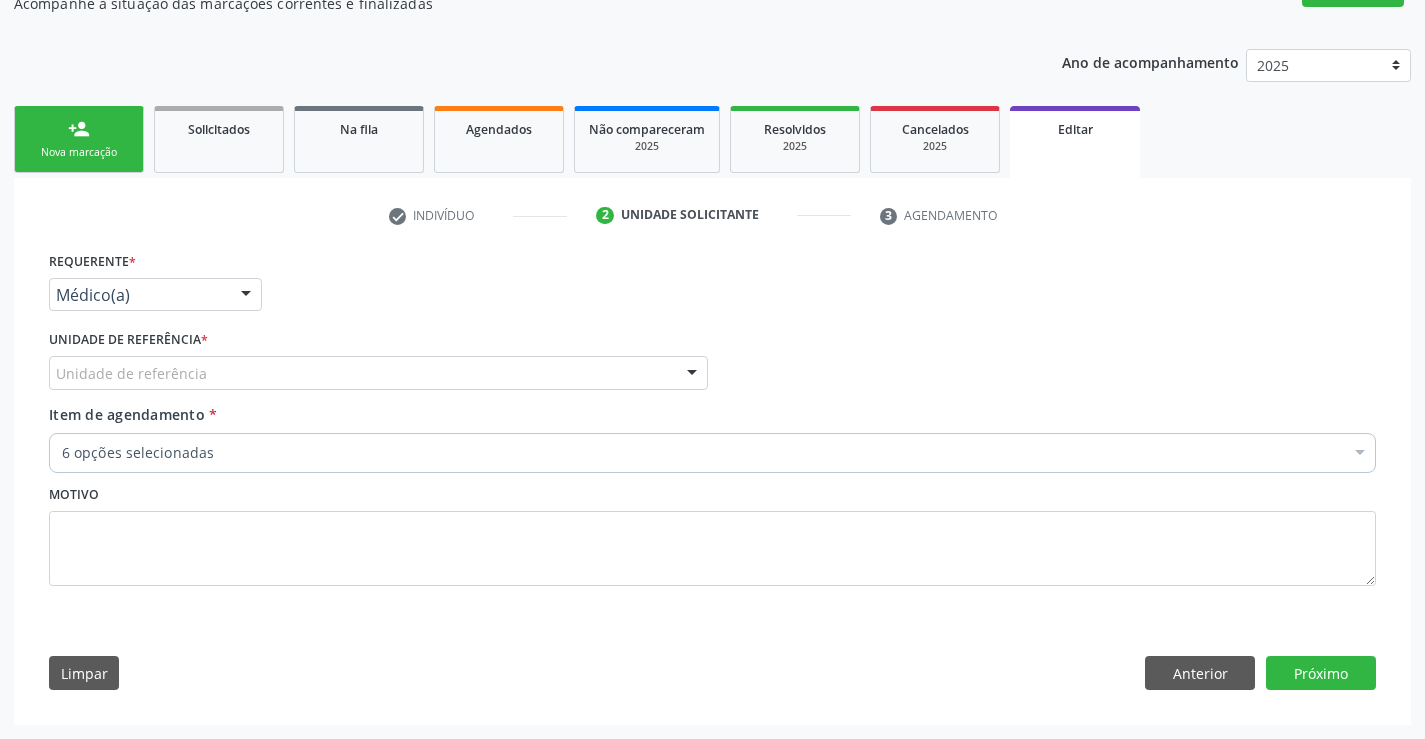 click at bounding box center [246, 296] 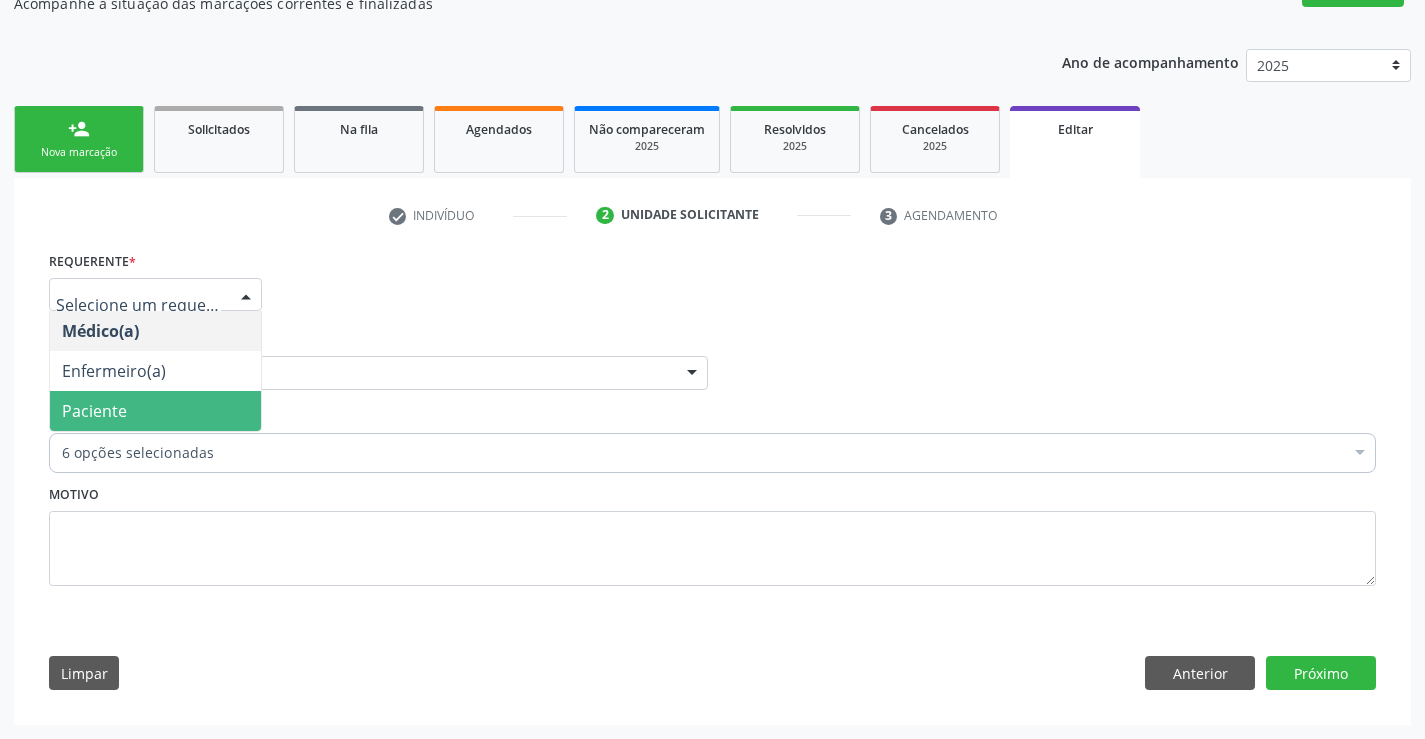 click on "Paciente" at bounding box center [155, 411] 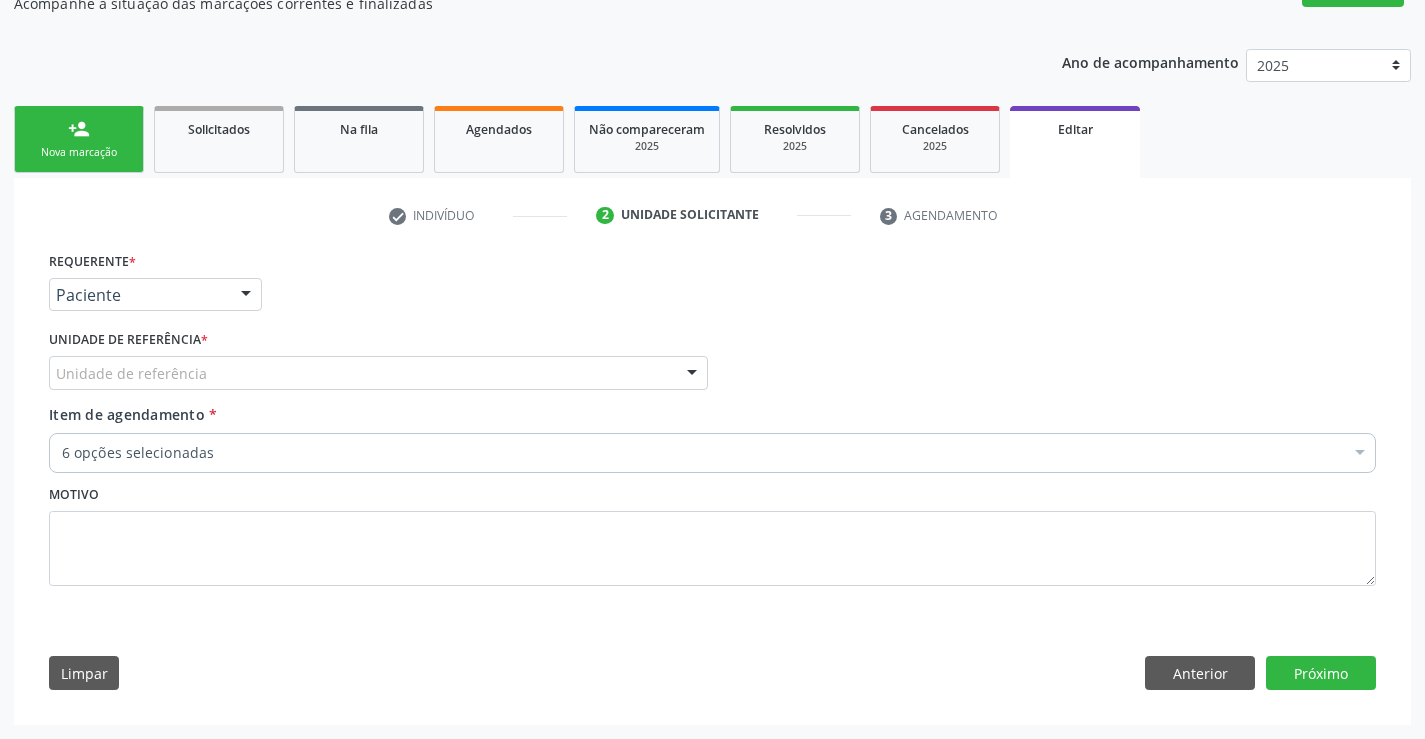 click on "Unidade de referência" at bounding box center [378, 373] 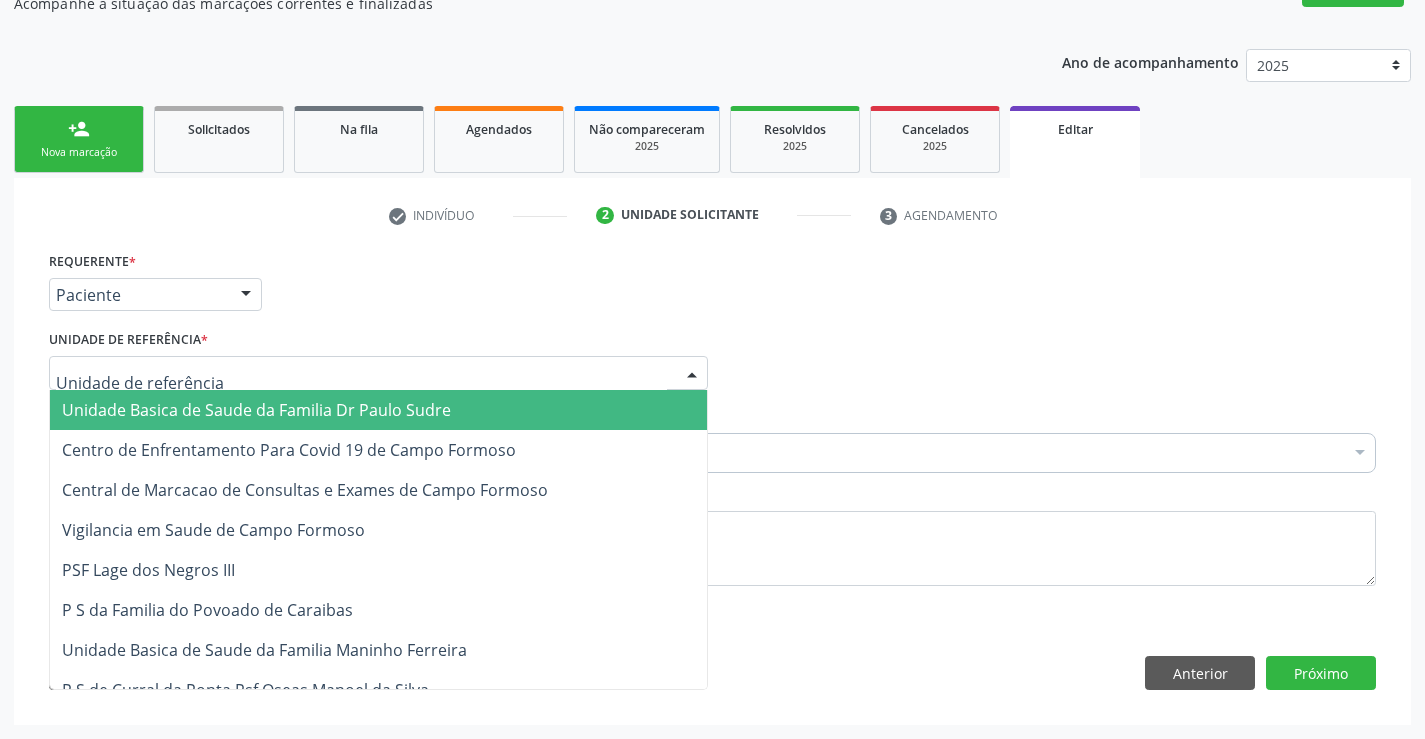 drag, startPoint x: 318, startPoint y: 413, endPoint x: 333, endPoint y: 419, distance: 16.155495 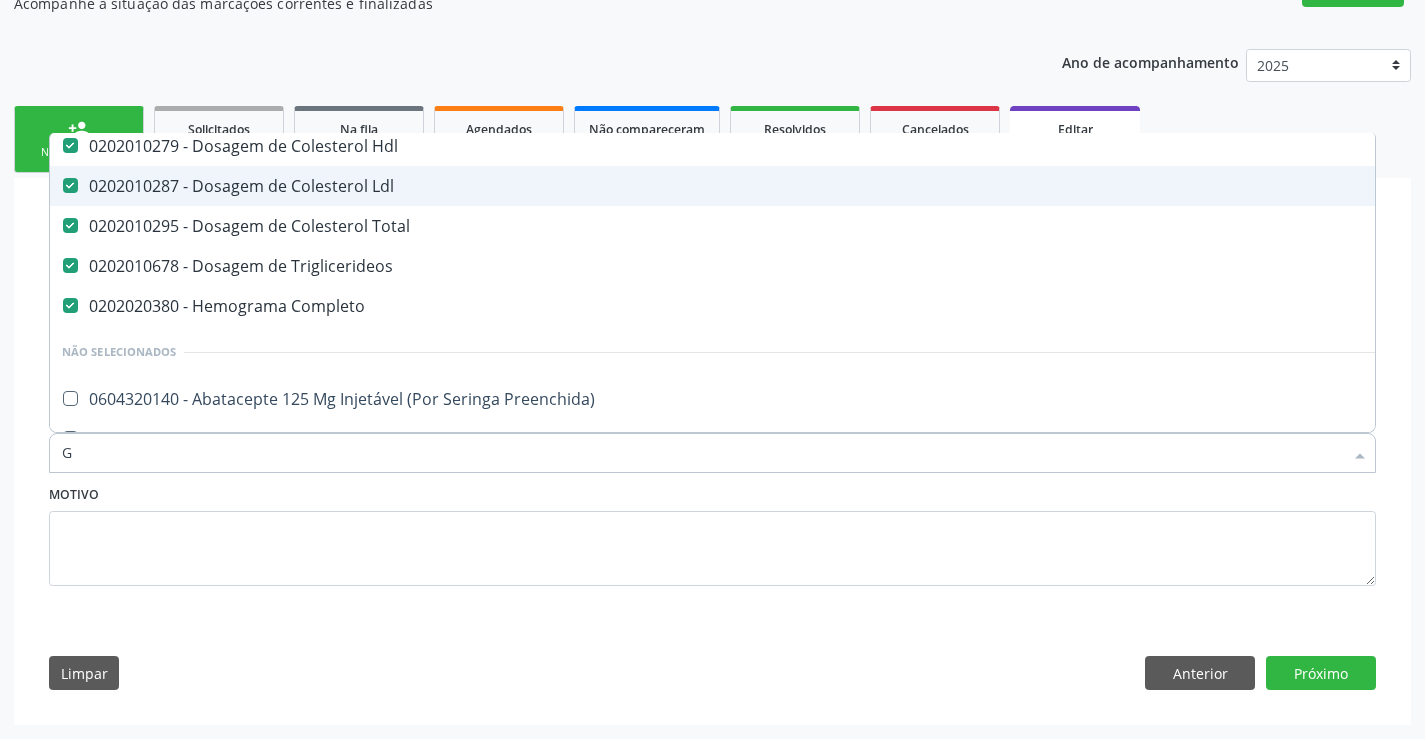 scroll, scrollTop: 46, scrollLeft: 0, axis: vertical 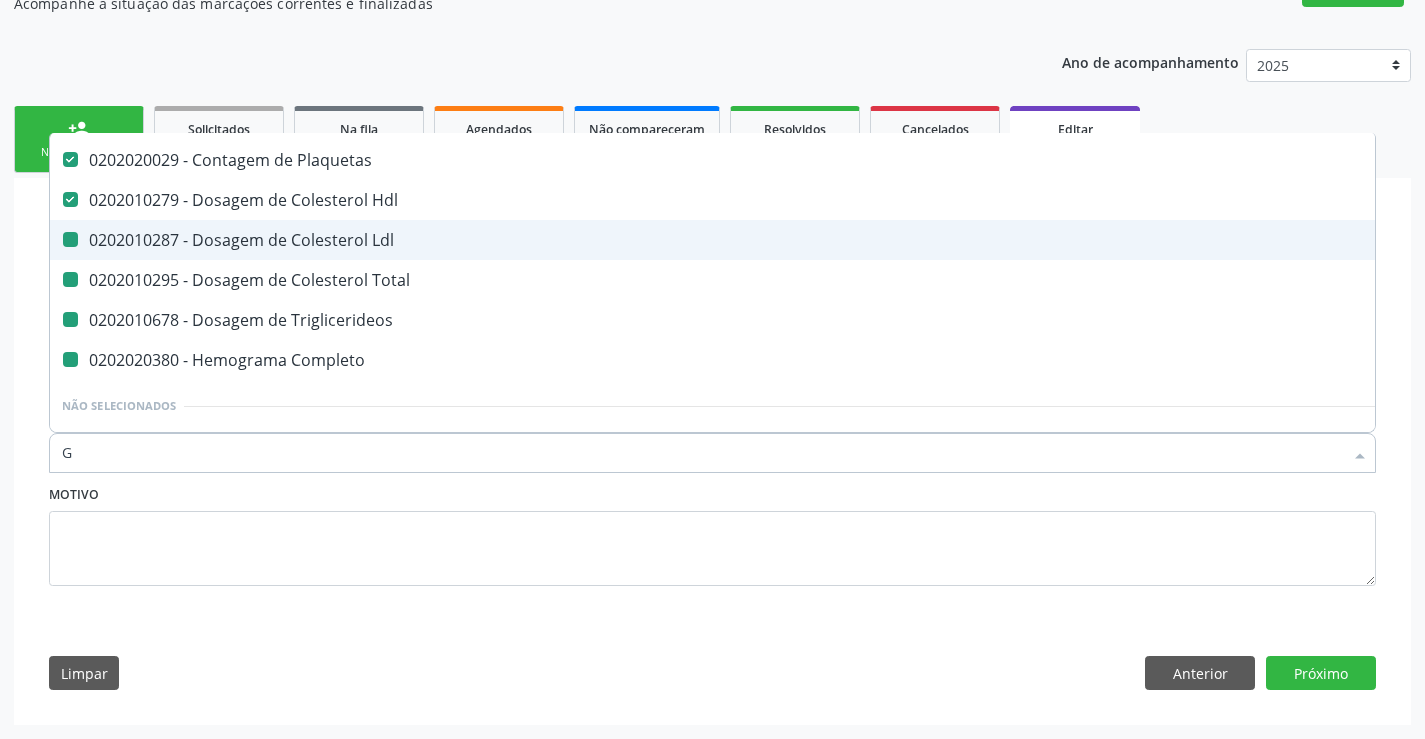 type on "GL" 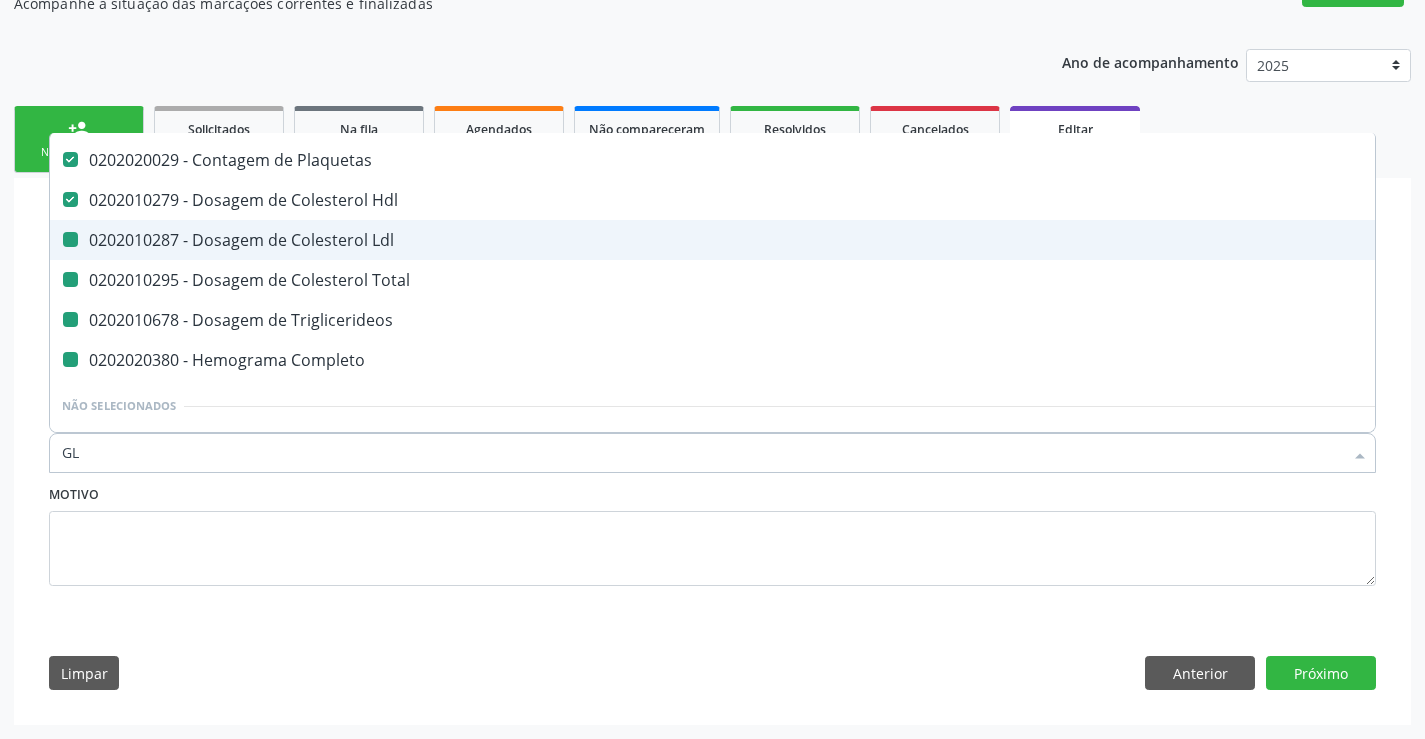 checkbox on "false" 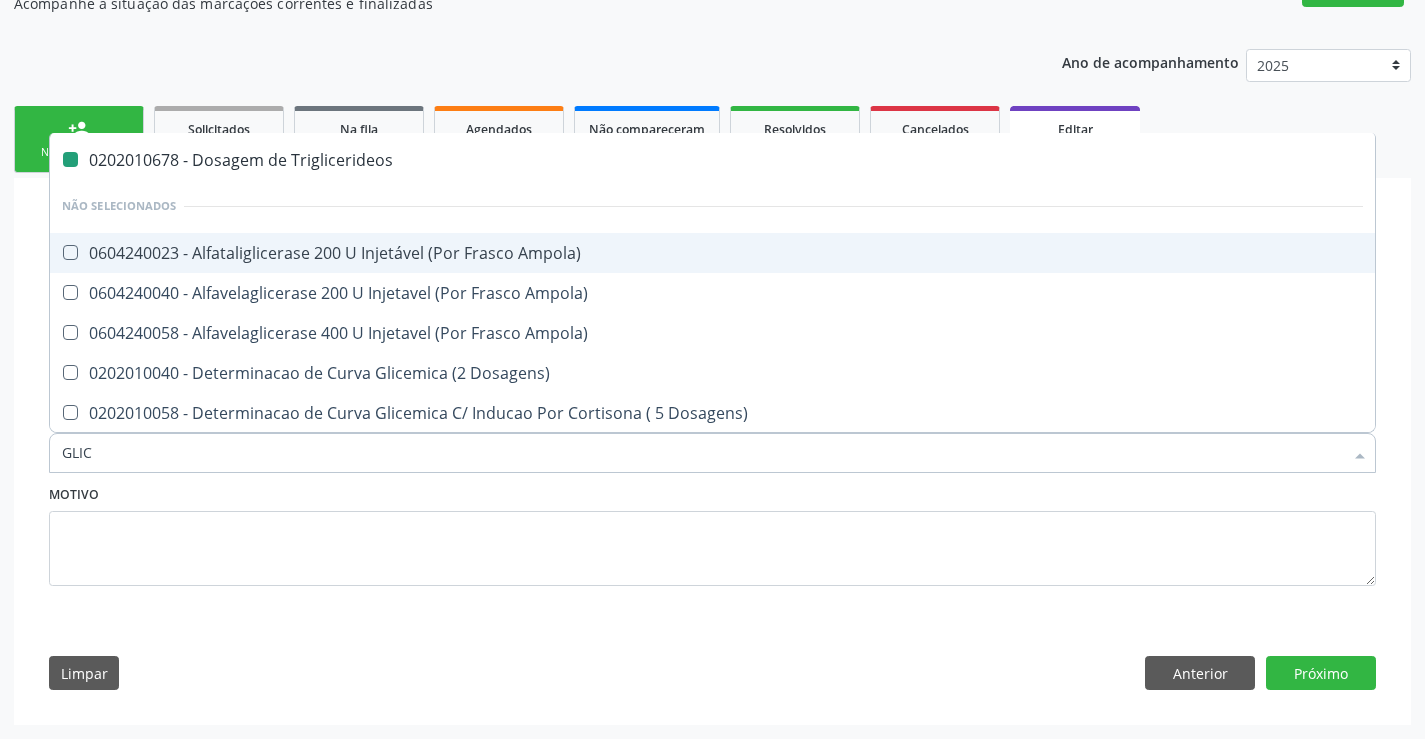 type on "GLICO" 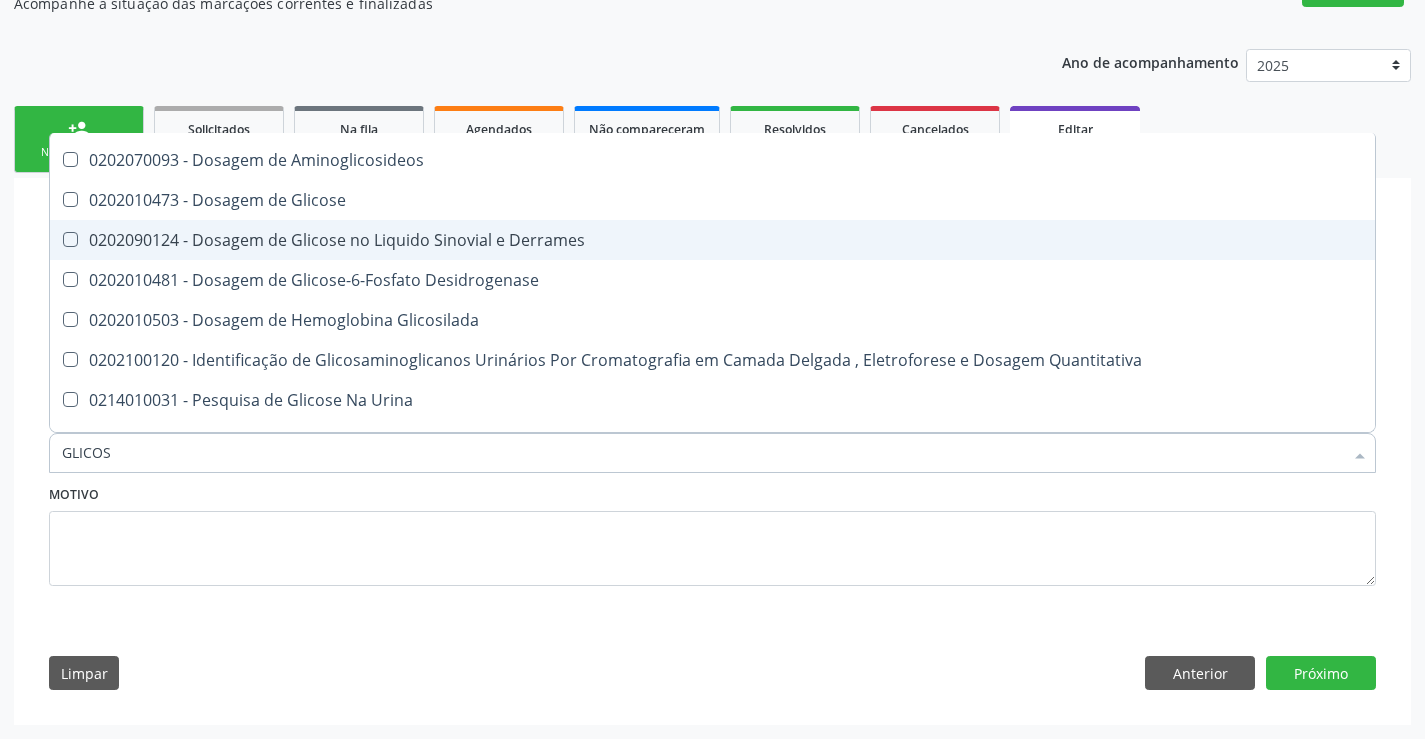 type on "GLICOSE" 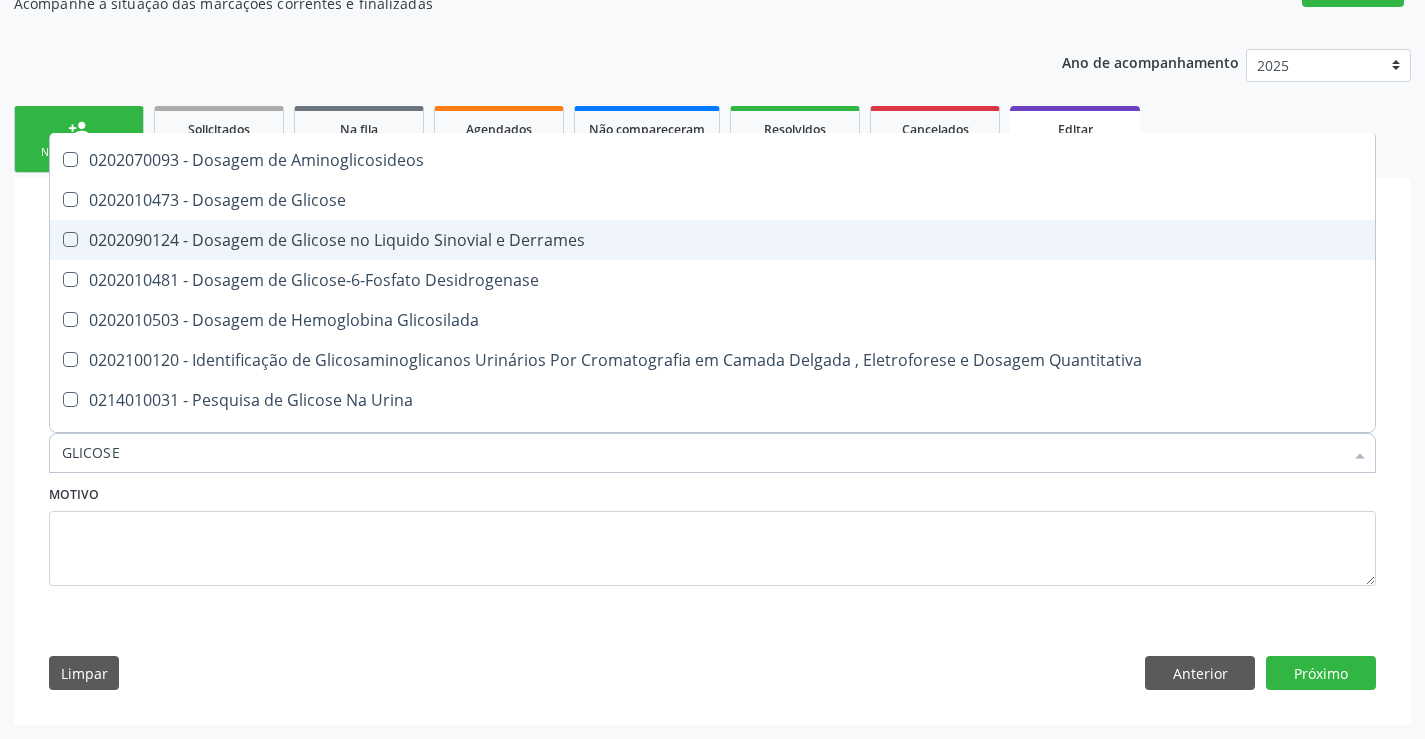 scroll, scrollTop: 0, scrollLeft: 0, axis: both 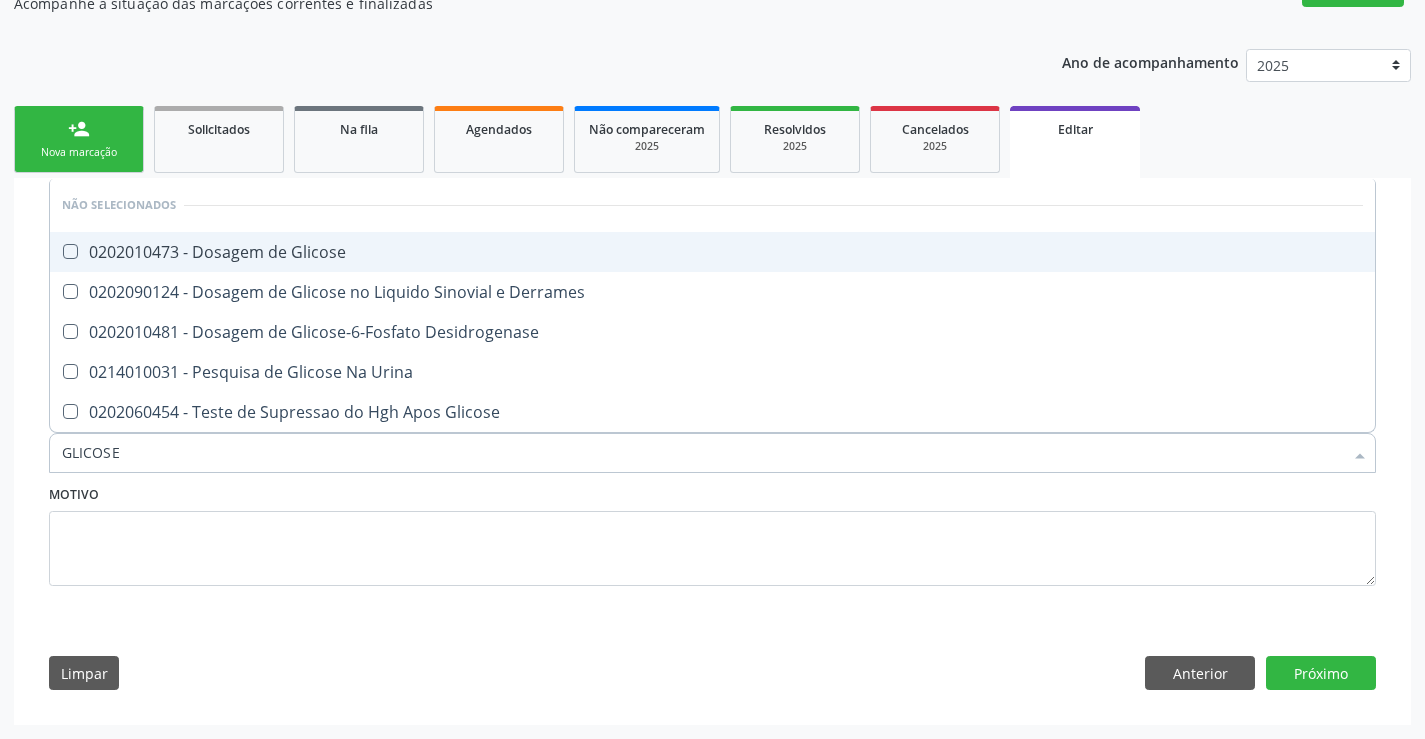 click on "0202010473 - Dosagem de Glicose" at bounding box center [712, 252] 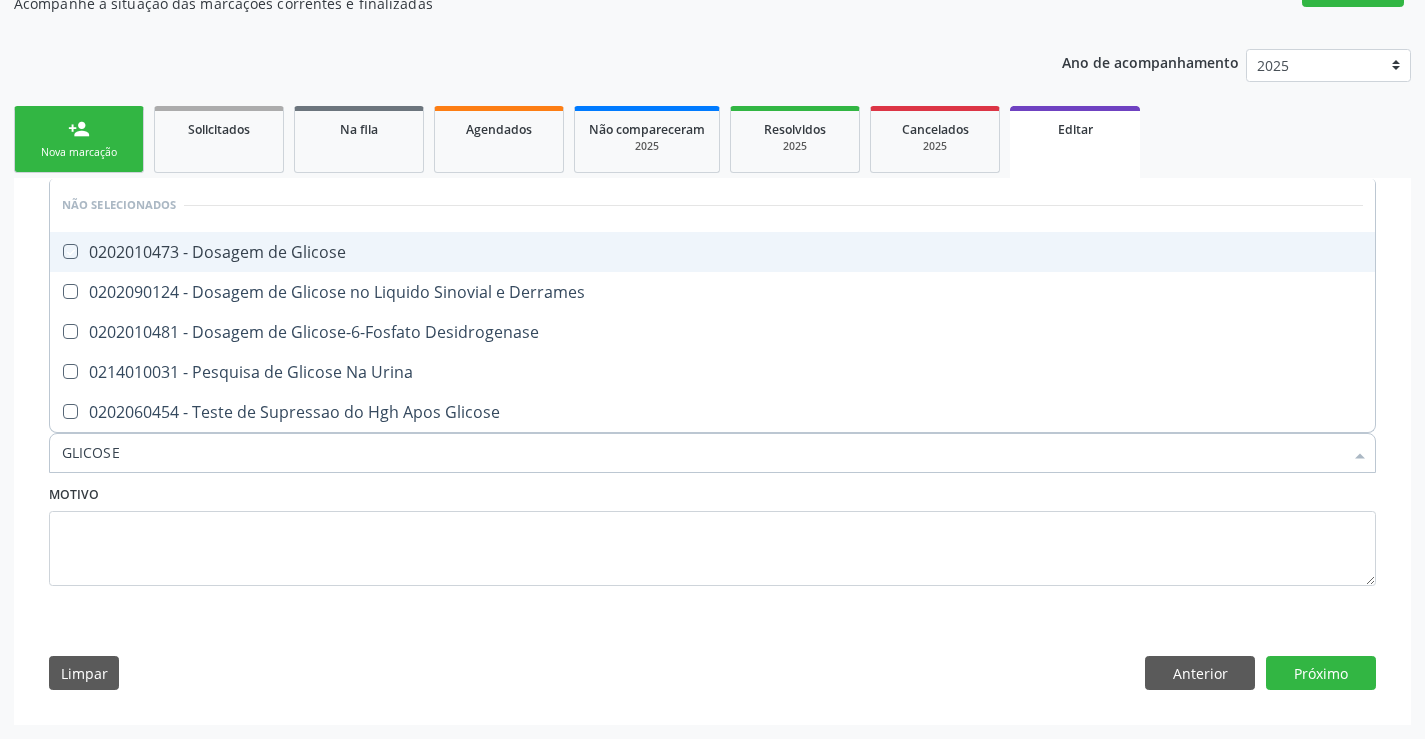 checkbox on "true" 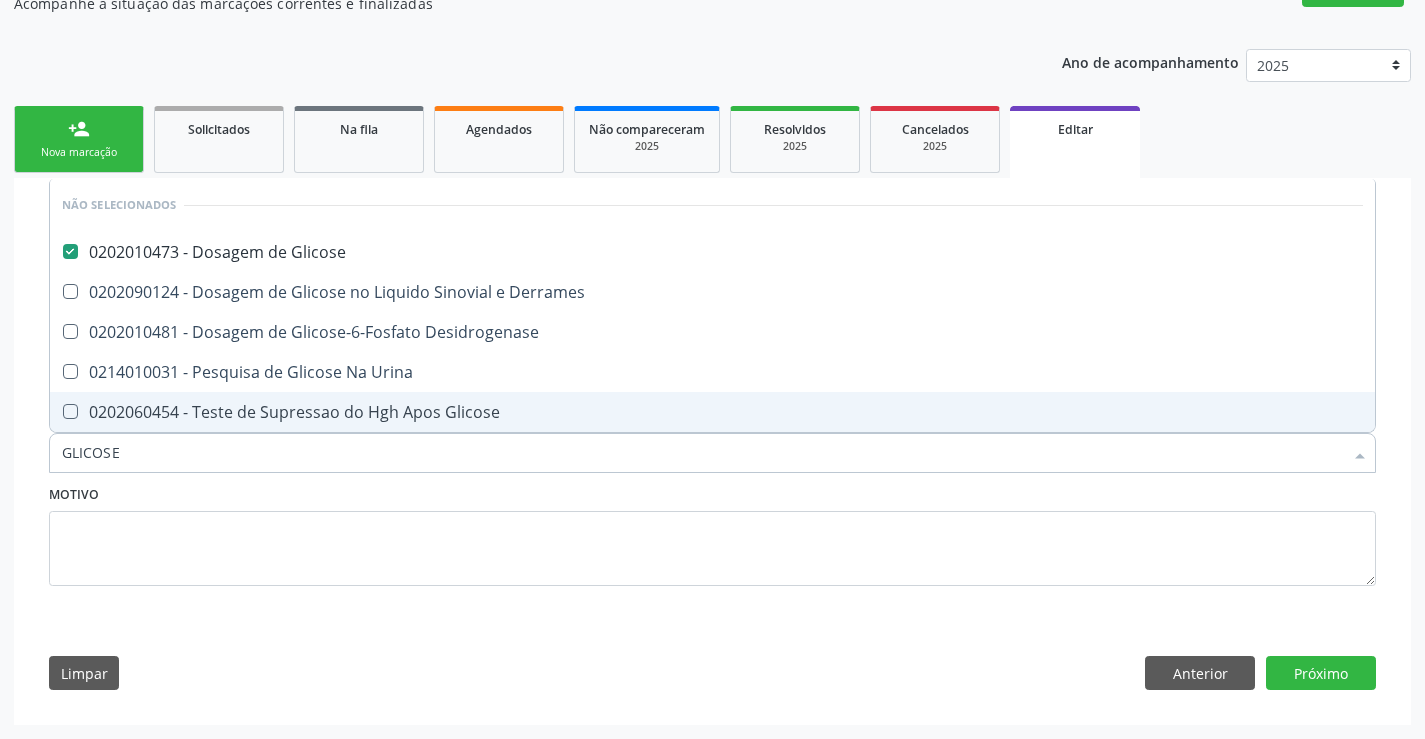 type on "GLICOSE" 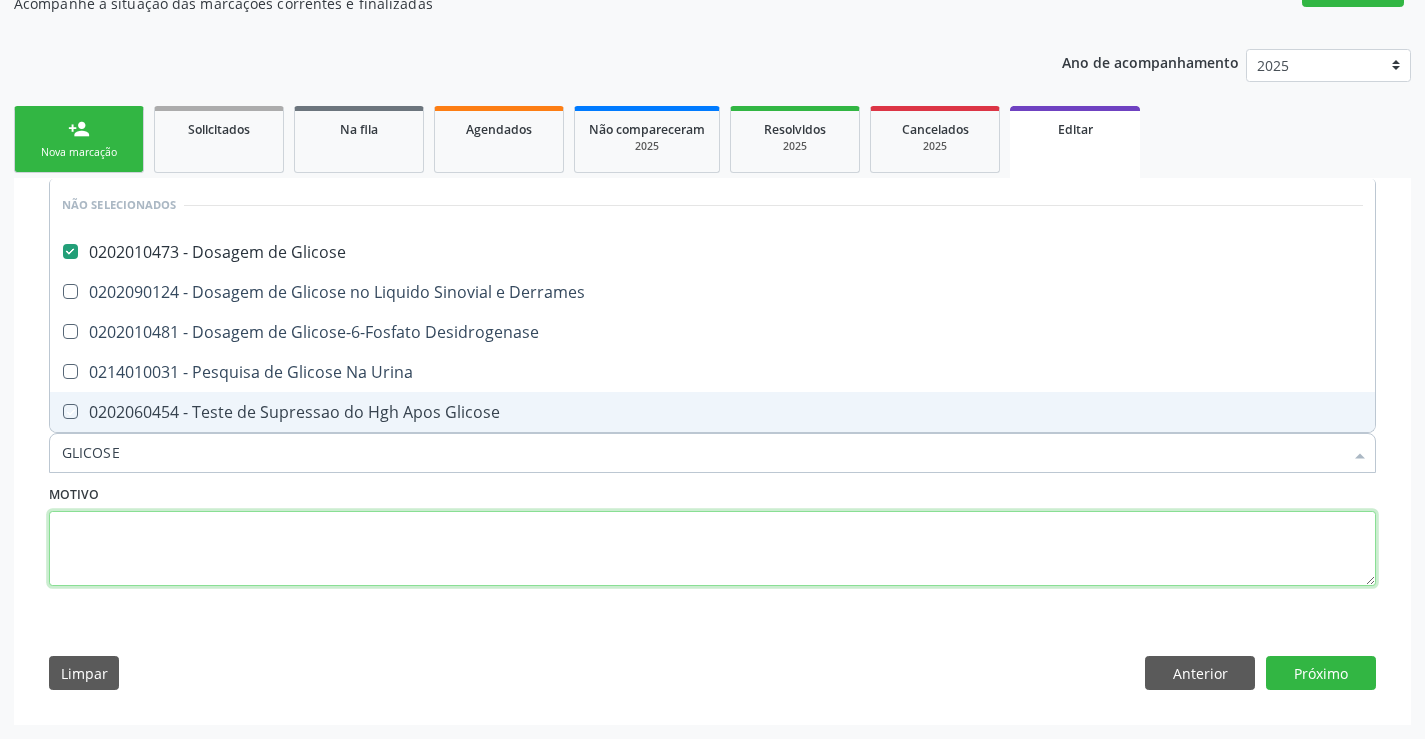 click at bounding box center (712, 549) 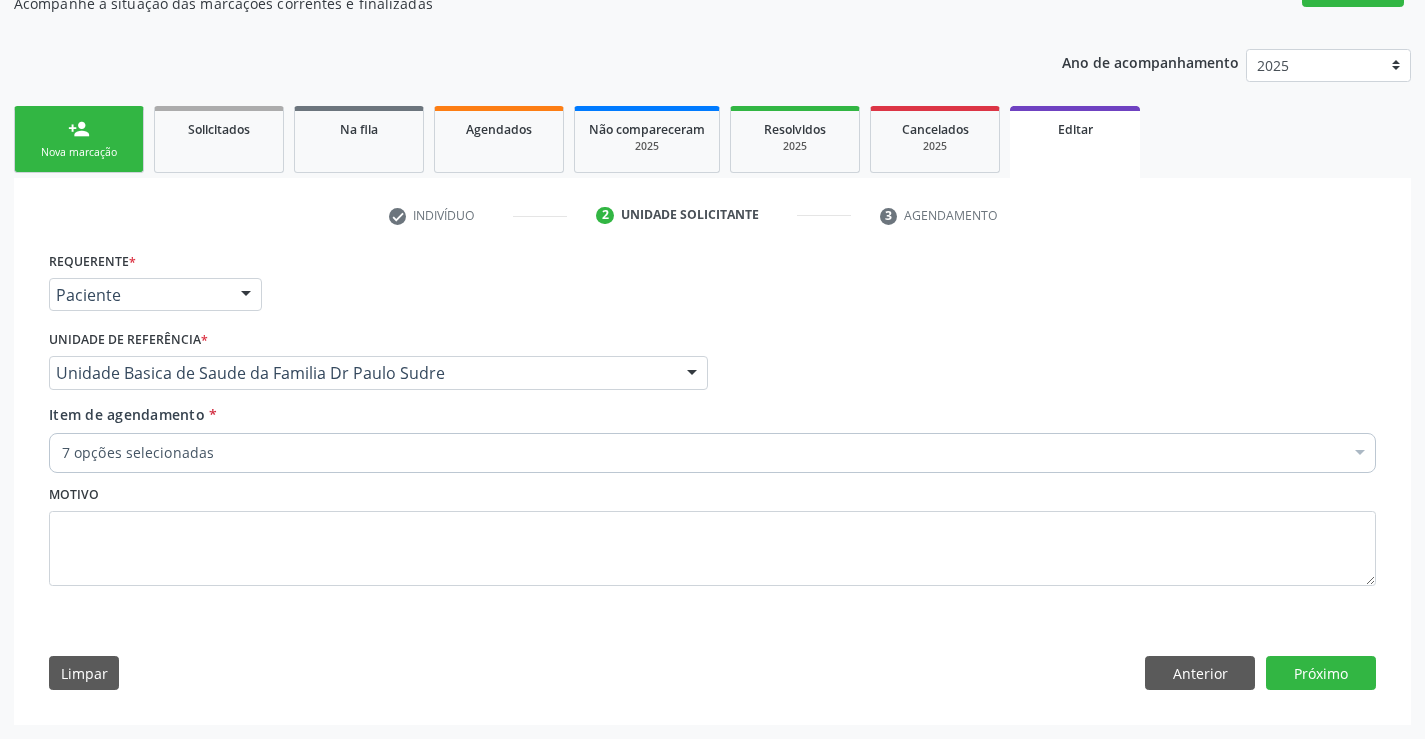 drag, startPoint x: 113, startPoint y: 454, endPoint x: 140, endPoint y: 438, distance: 31.38471 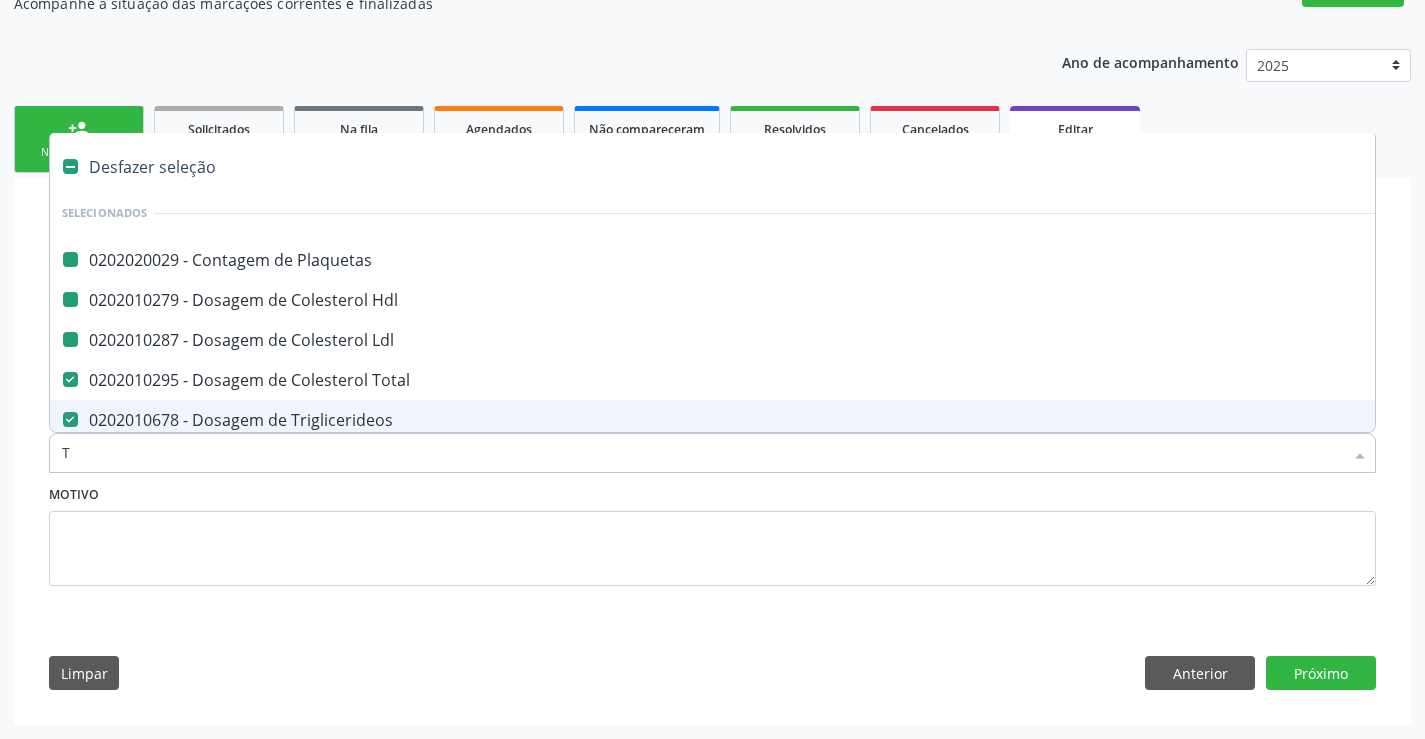 type on "TG" 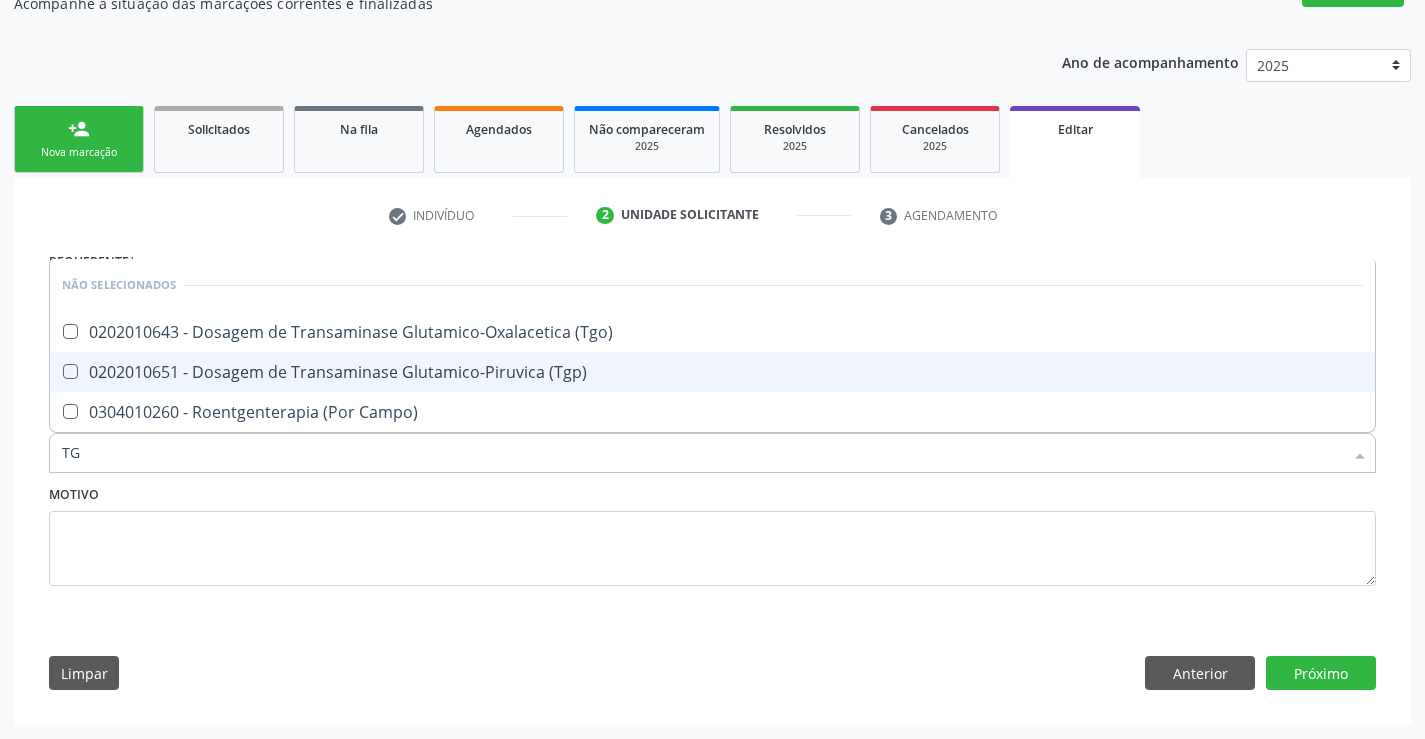 click on "0202010651 - Dosagem de Transaminase Glutamico-Piruvica (Tgp)" at bounding box center (712, 372) 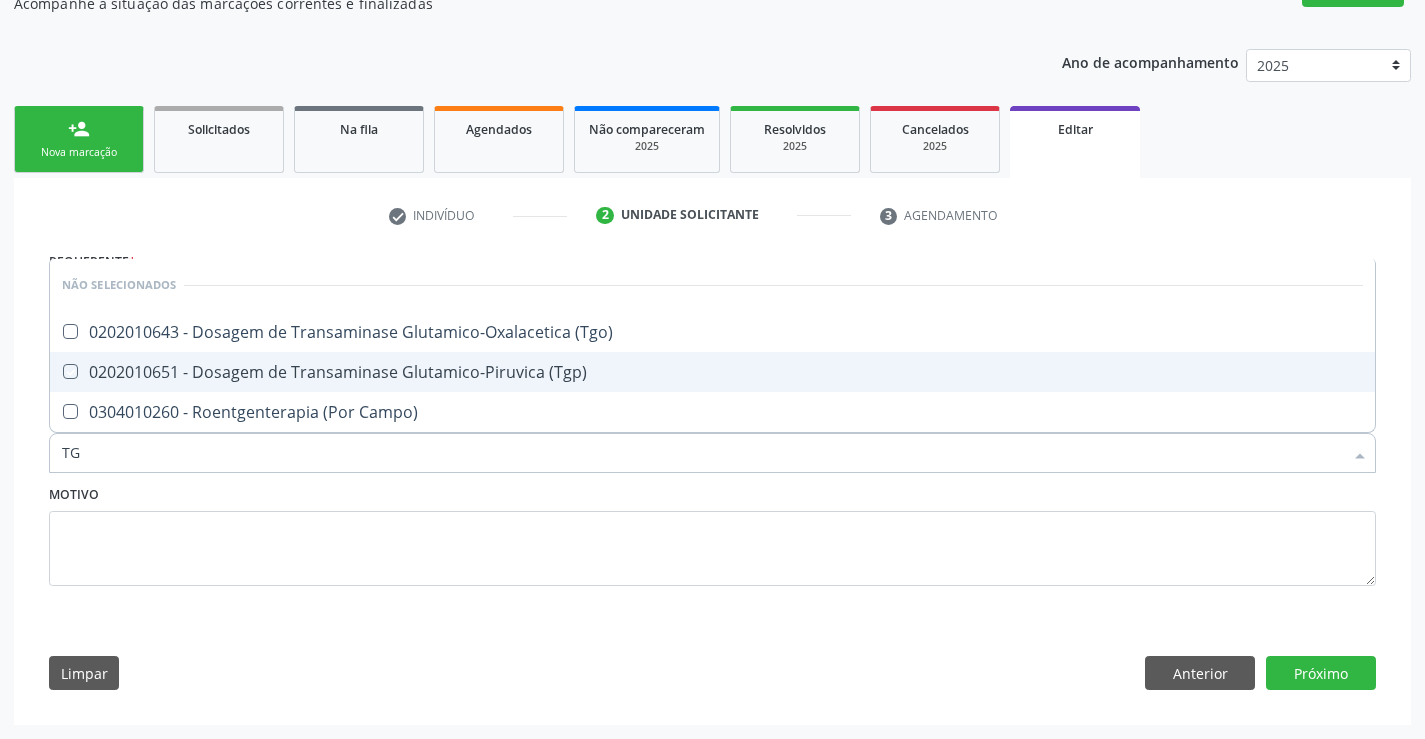 checkbox on "true" 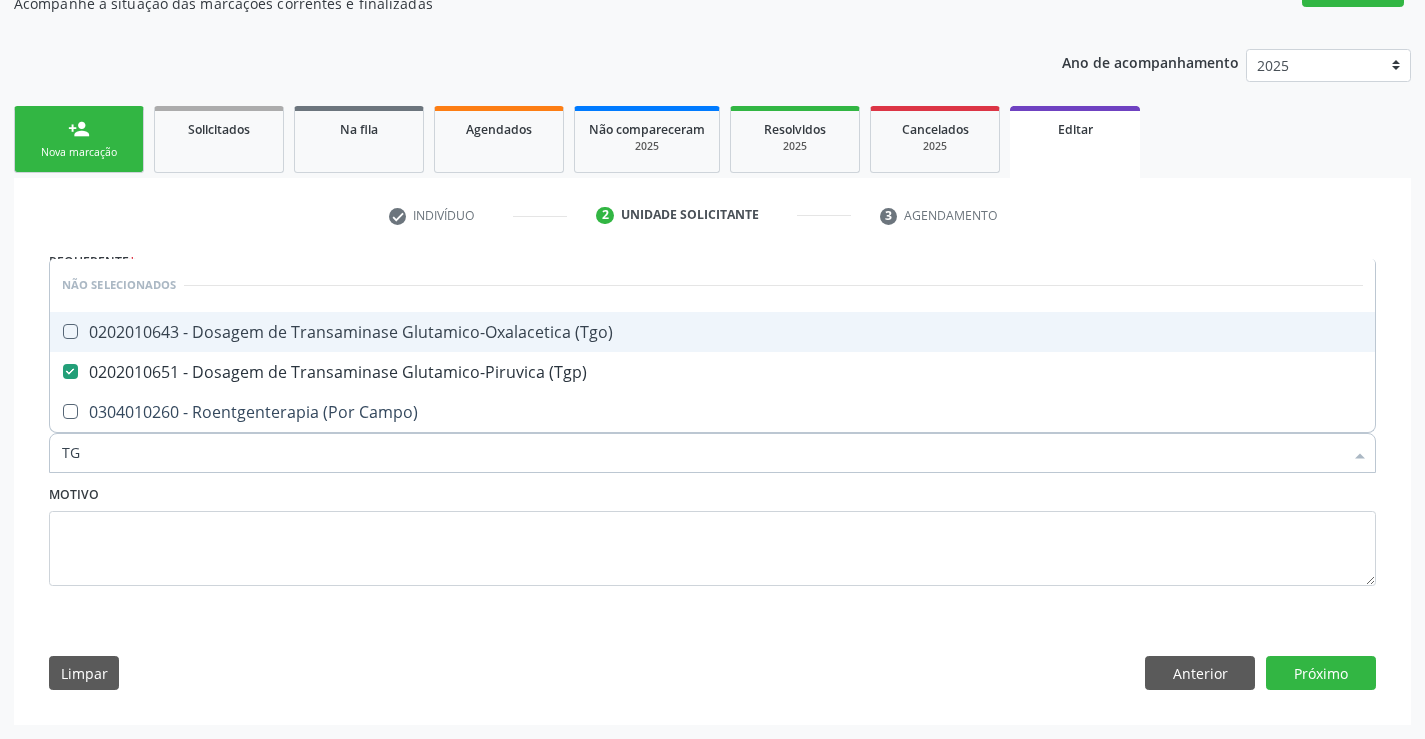 click on "0202010643 - Dosagem de Transaminase Glutamico-Oxalacetica (Tgo)" at bounding box center (712, 332) 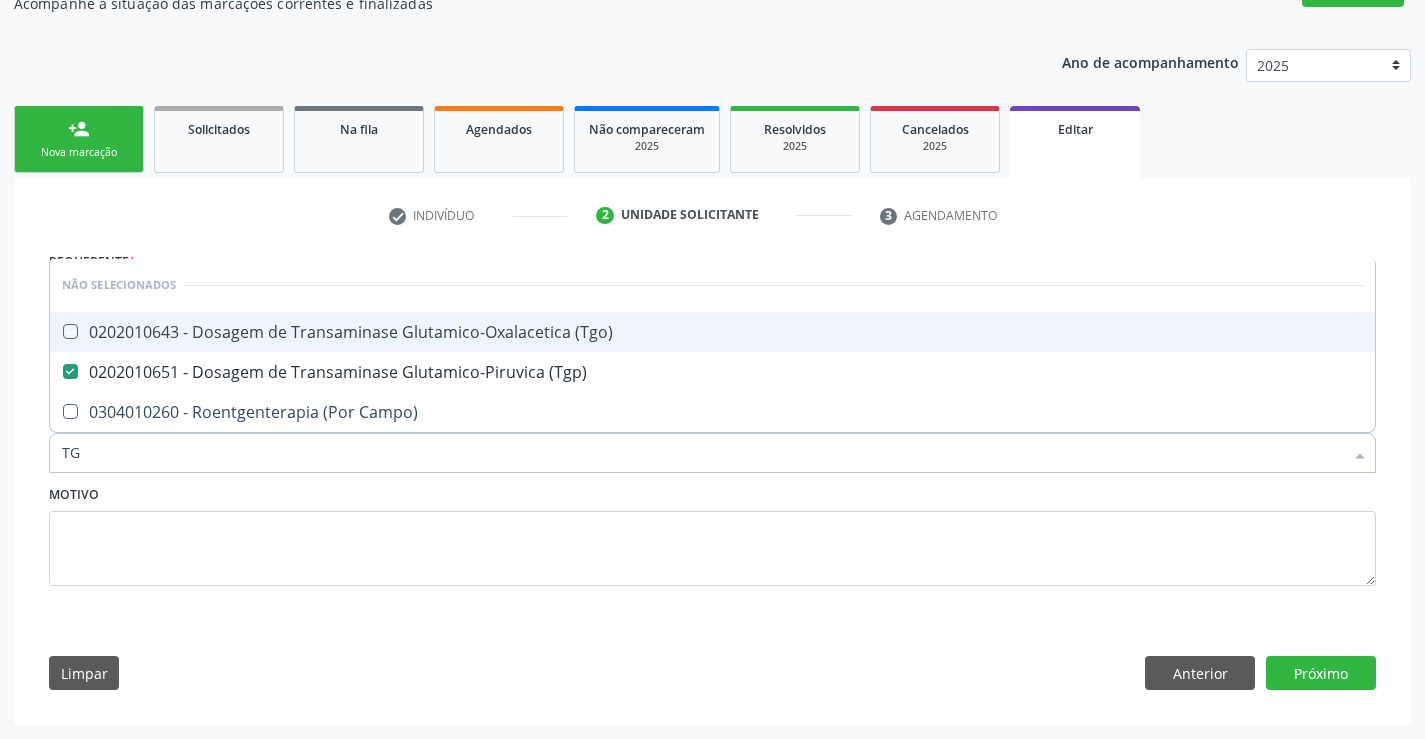 checkbox on "true" 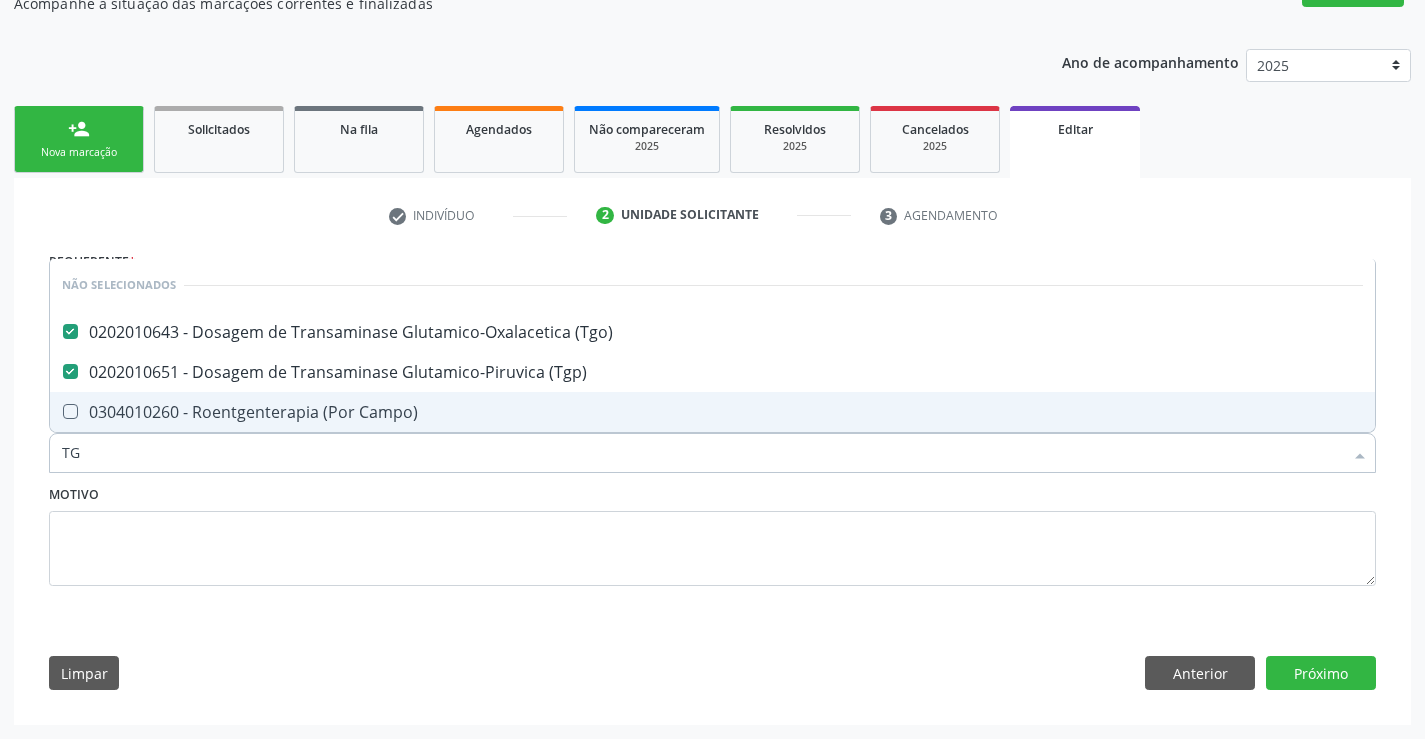 type on "TG" 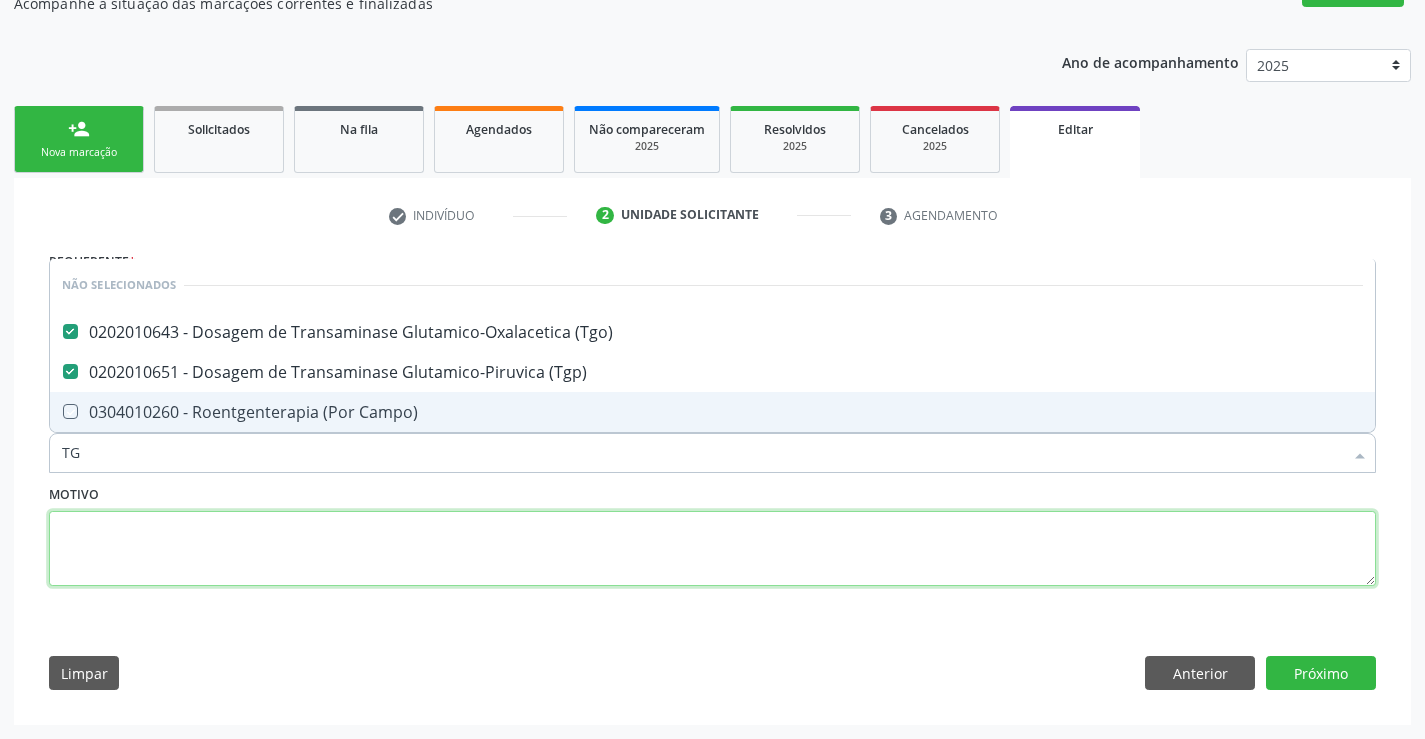 click at bounding box center (712, 549) 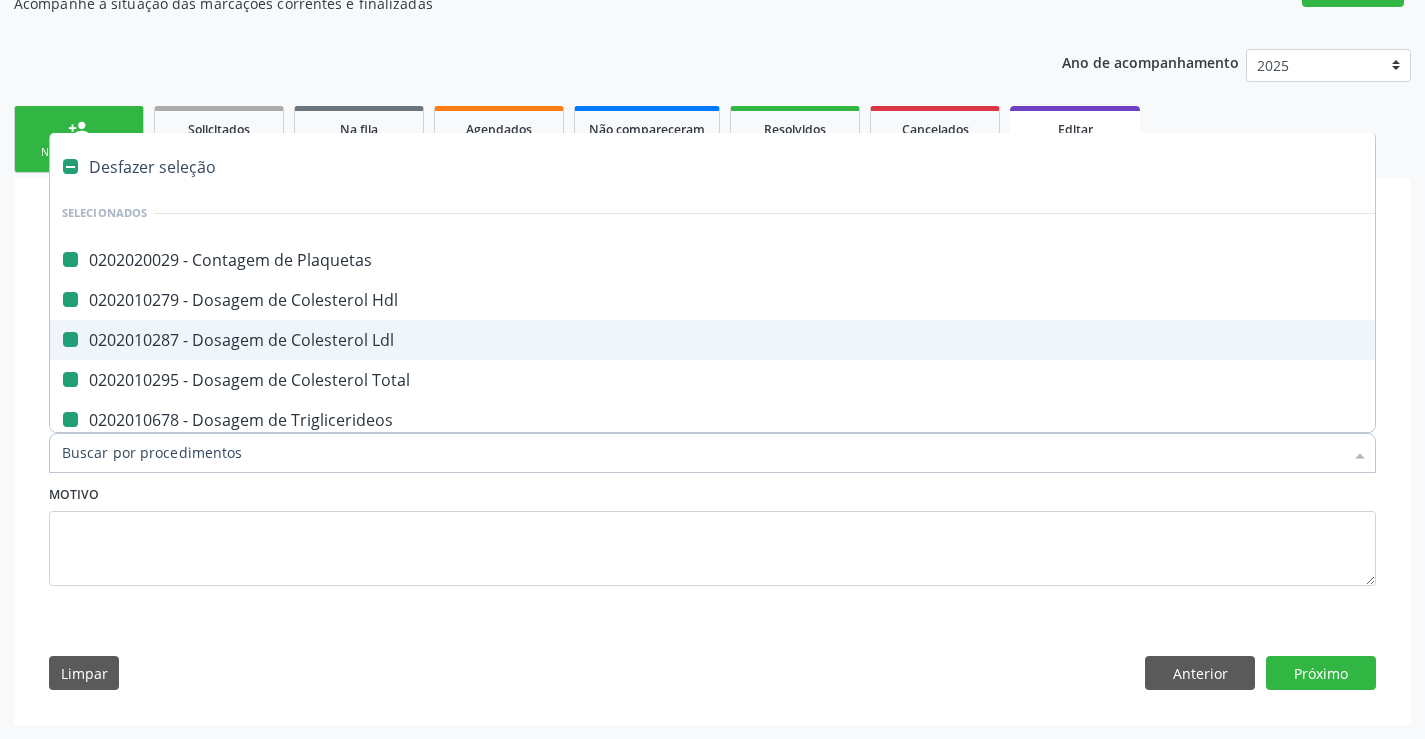 type on "F" 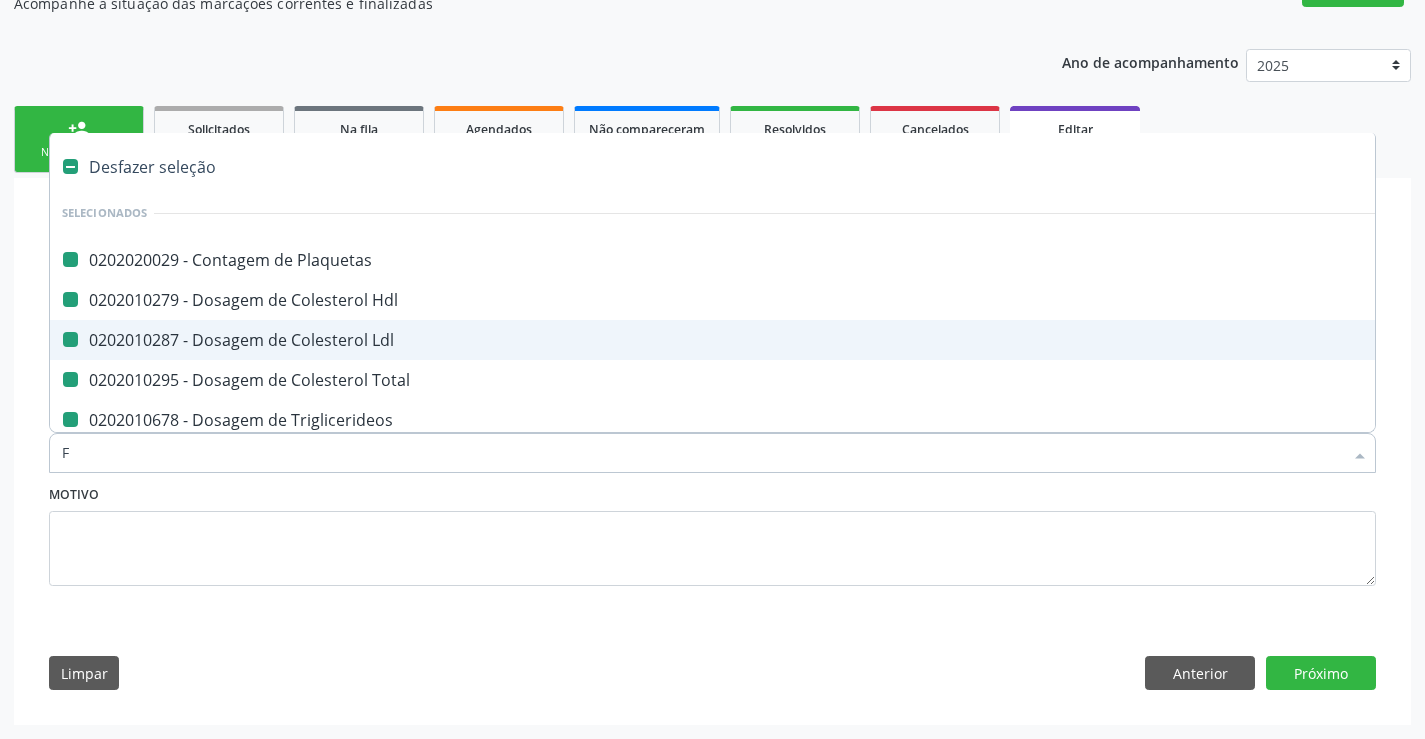 checkbox on "false" 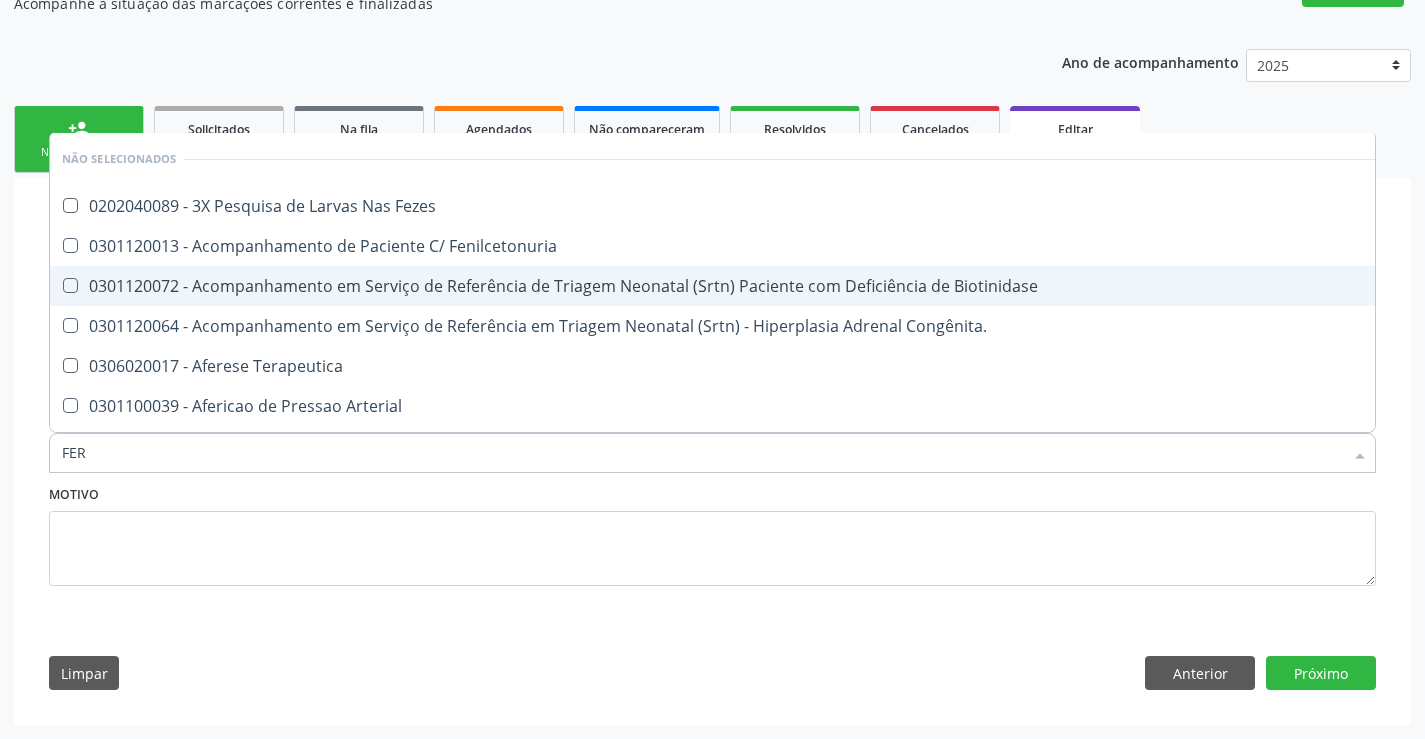 type on "FERR" 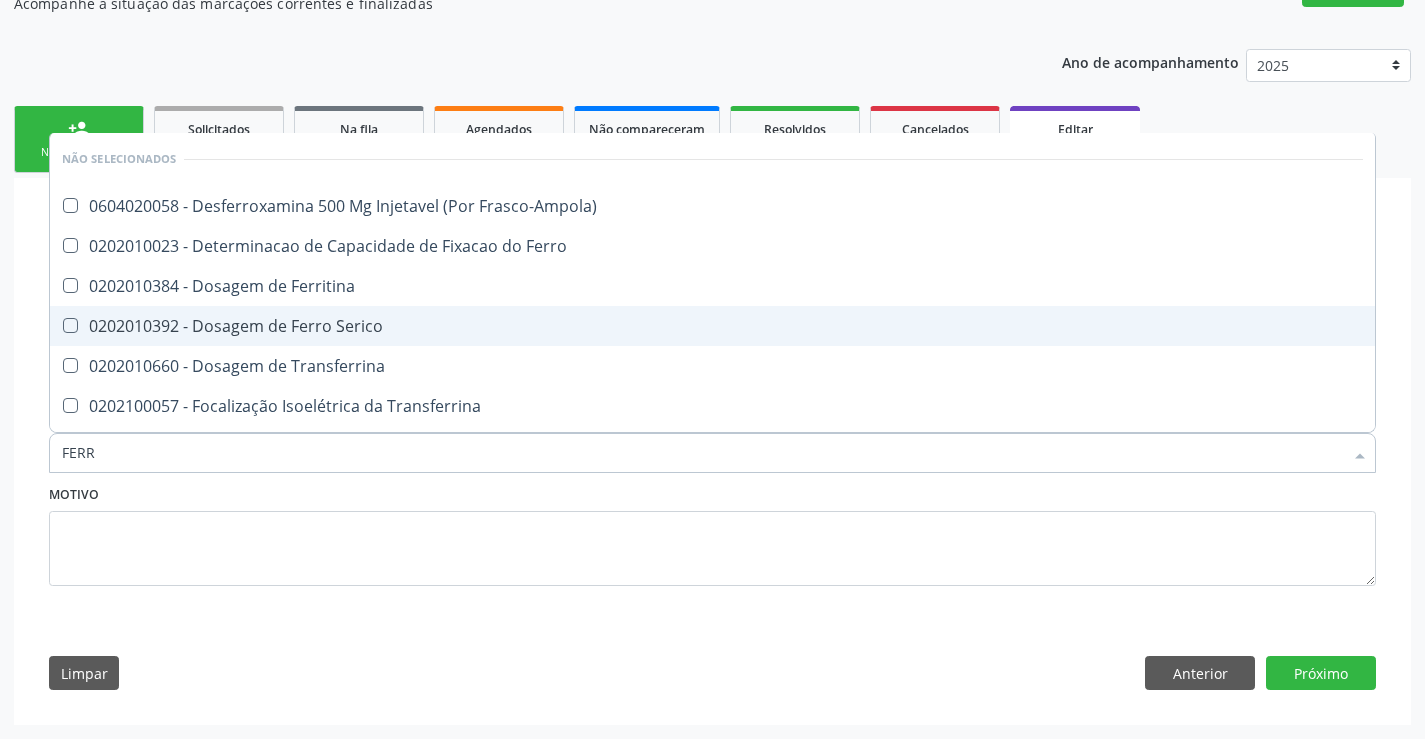 click on "0202010392 - Dosagem de Ferro Serico" at bounding box center (712, 326) 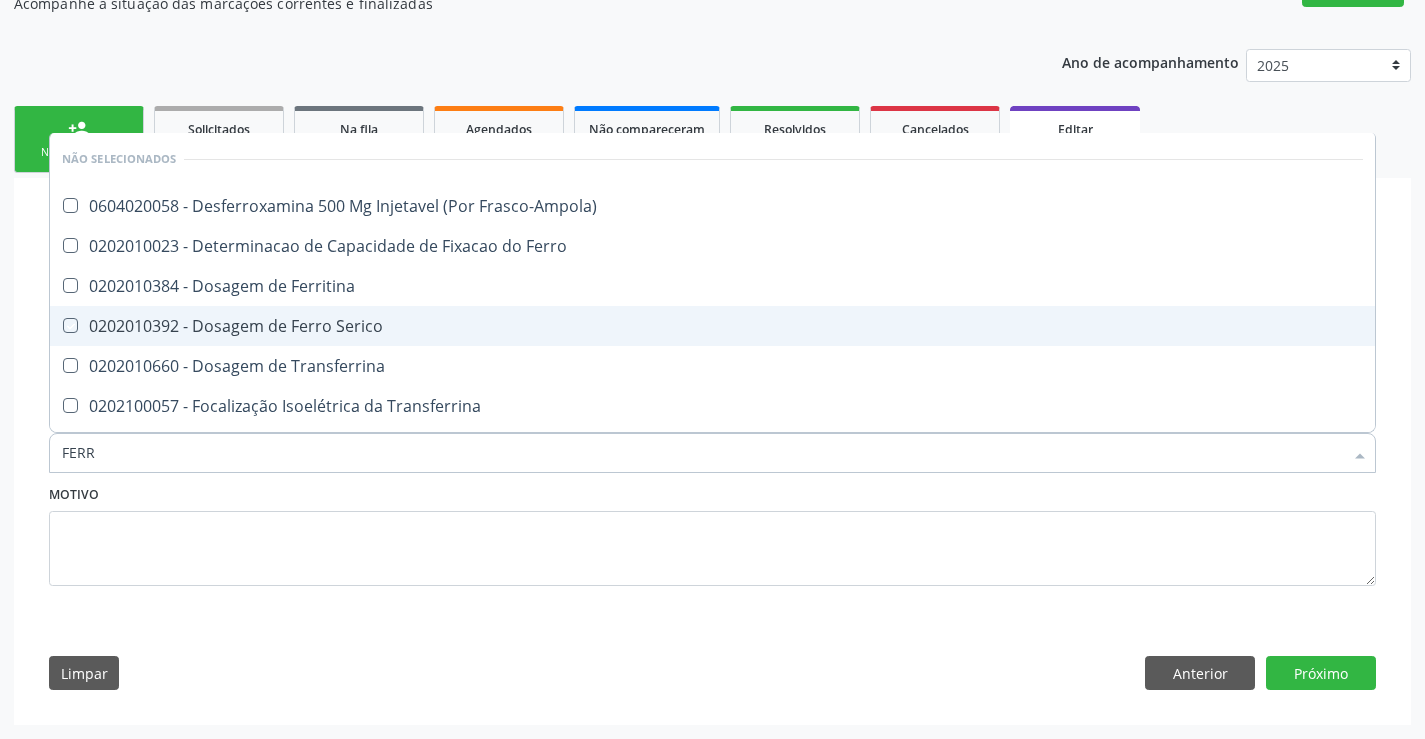 checkbox on "true" 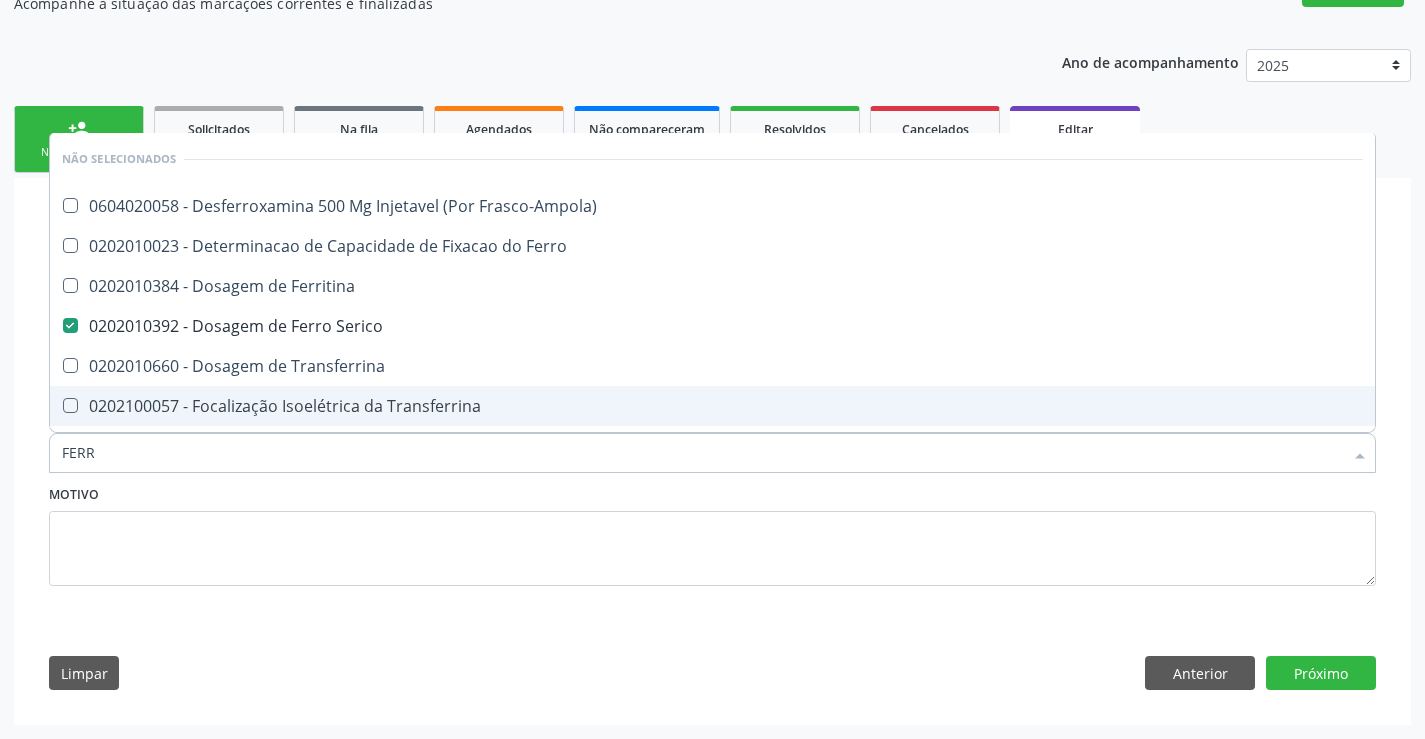 type on "FERR" 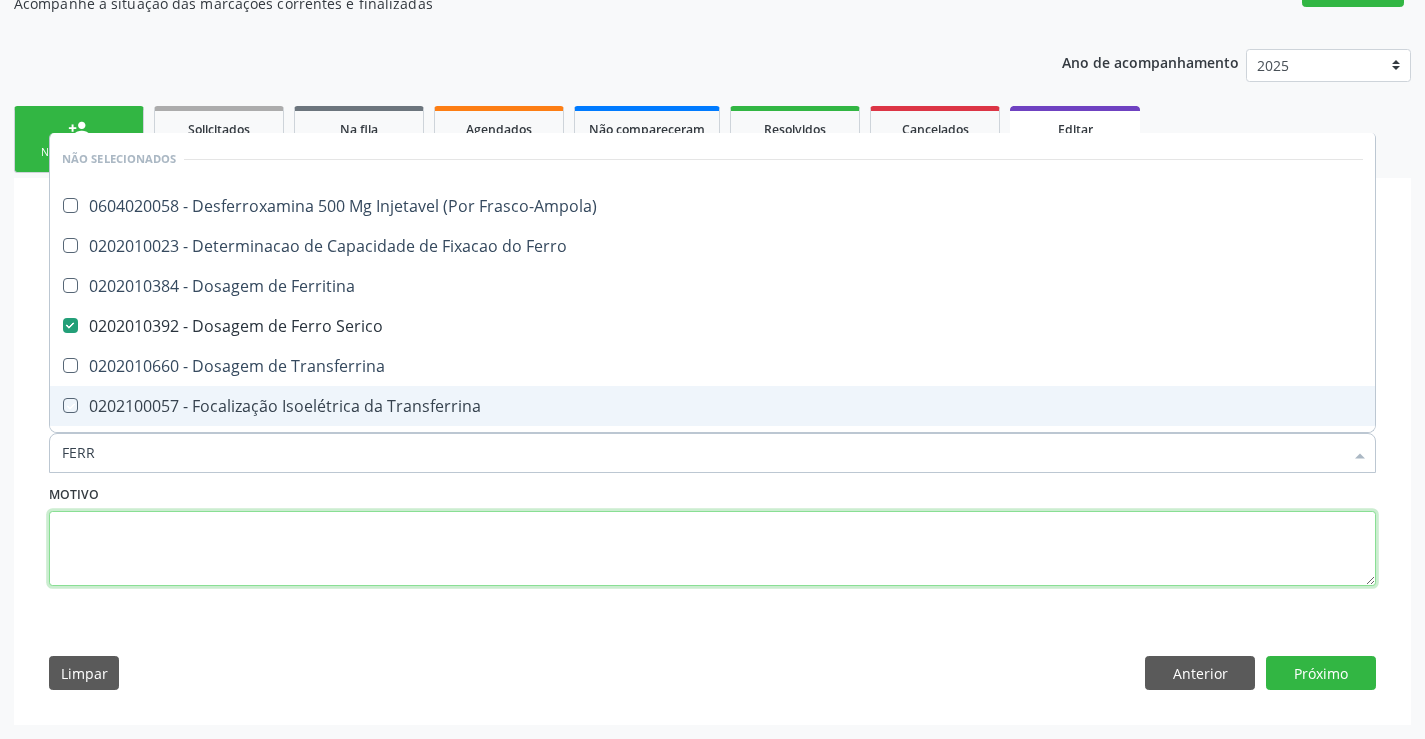 drag, startPoint x: 333, startPoint y: 553, endPoint x: 90, endPoint y: 463, distance: 259.13126 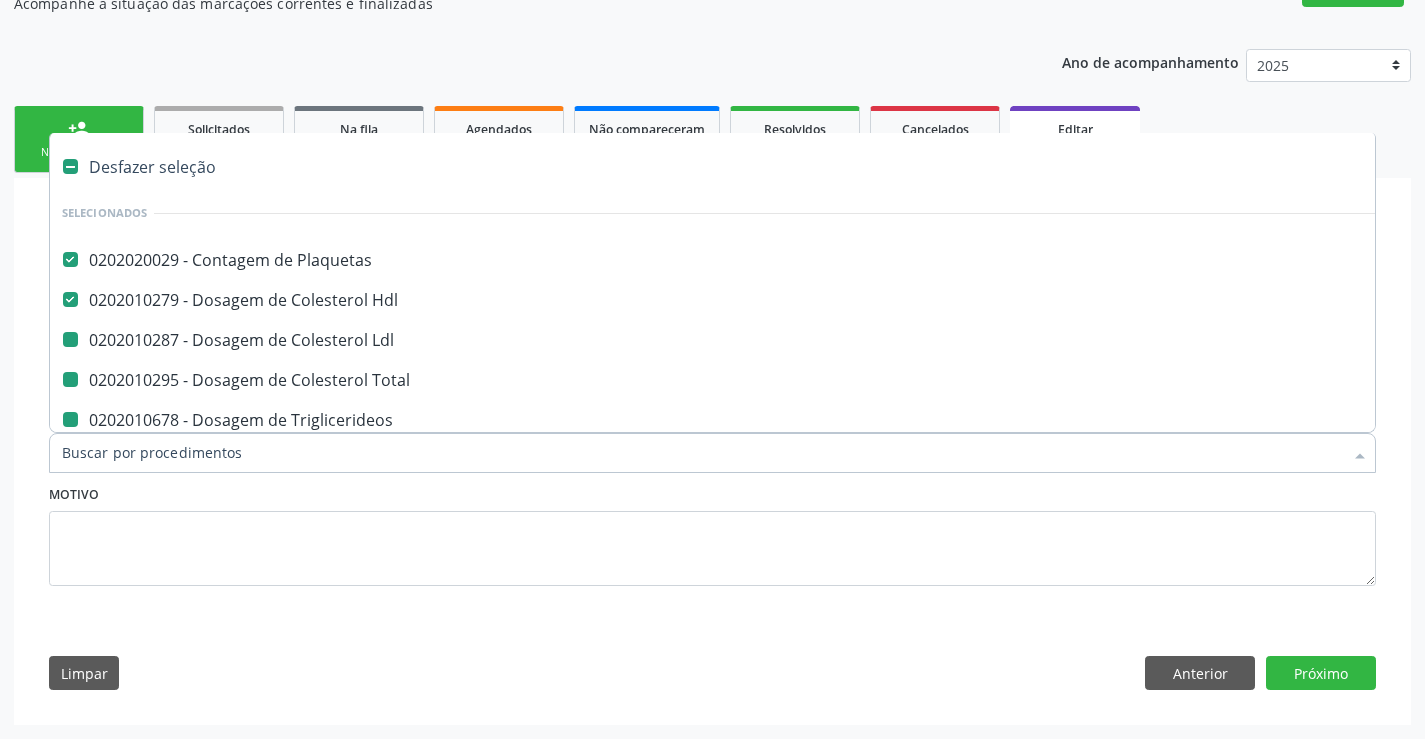 type on "F" 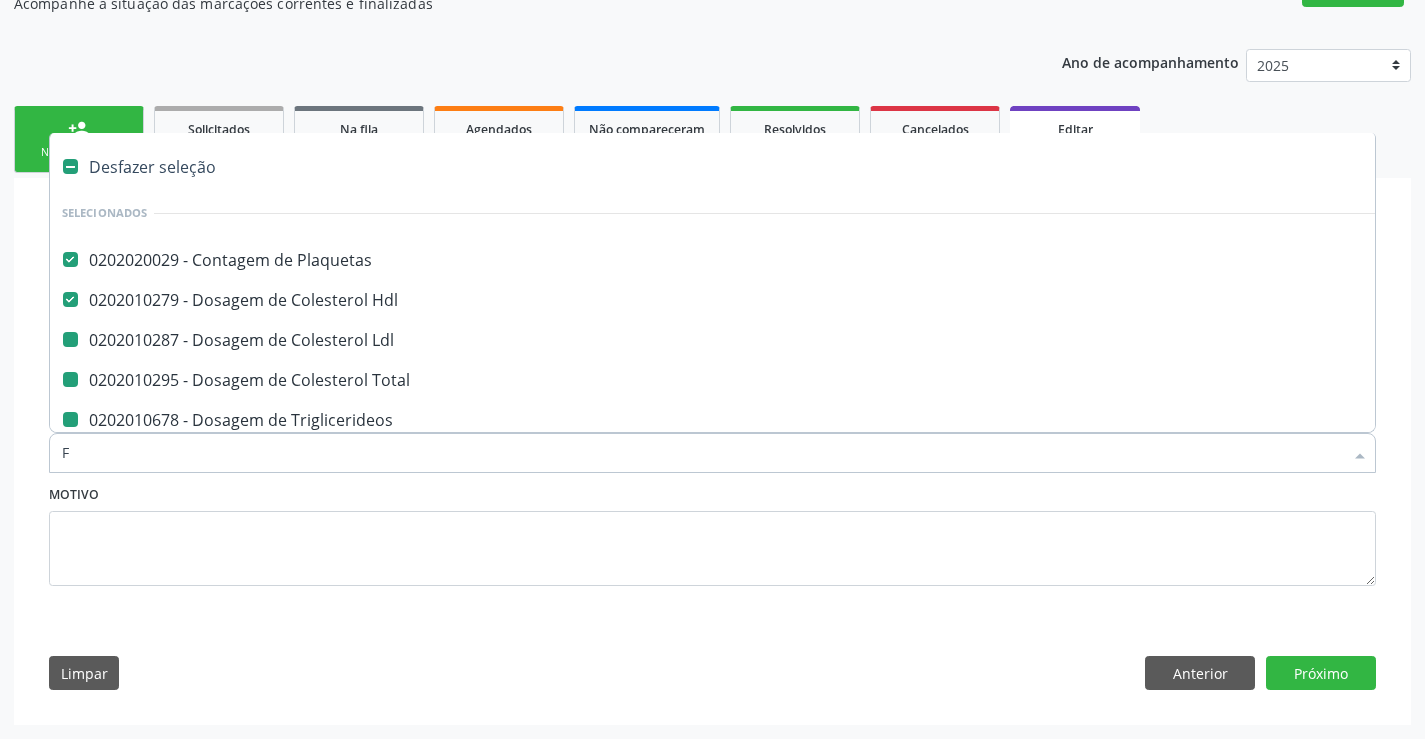 checkbox on "false" 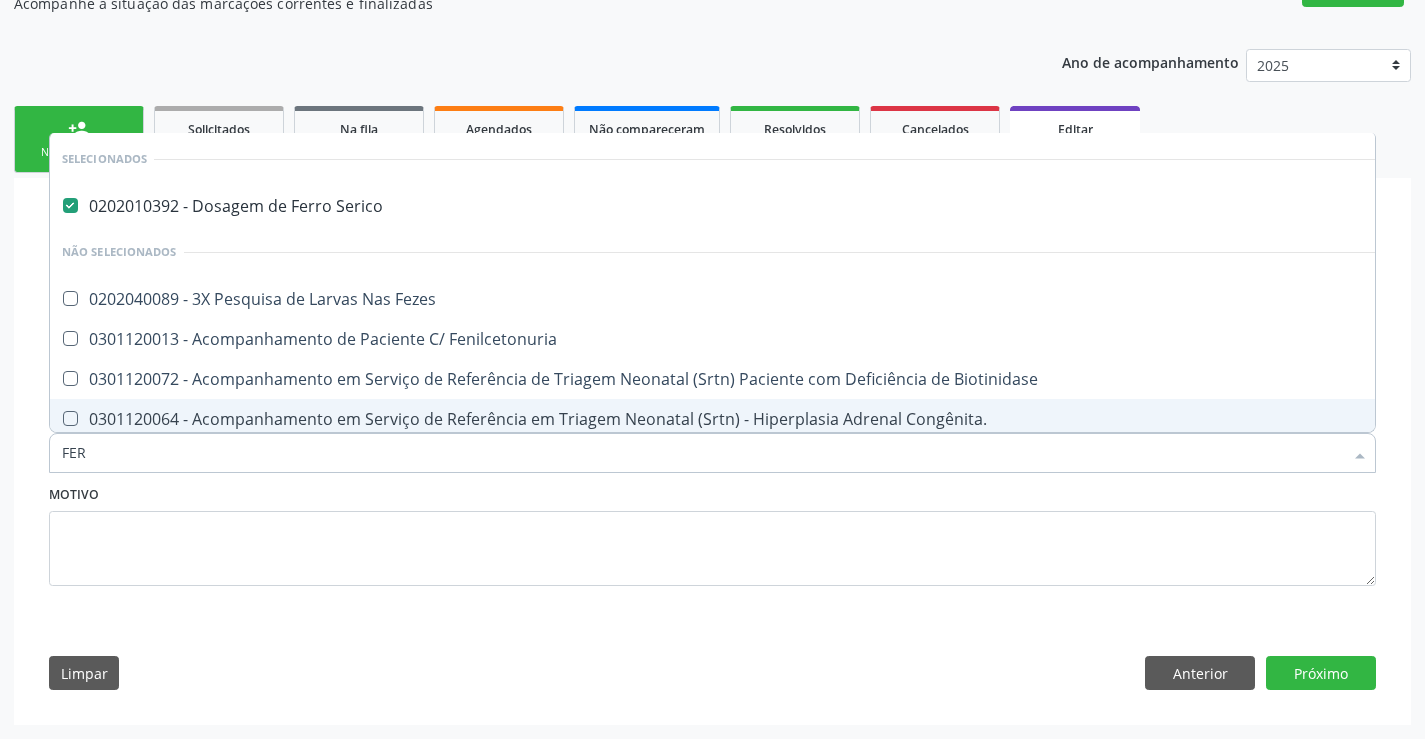 type on "FERR" 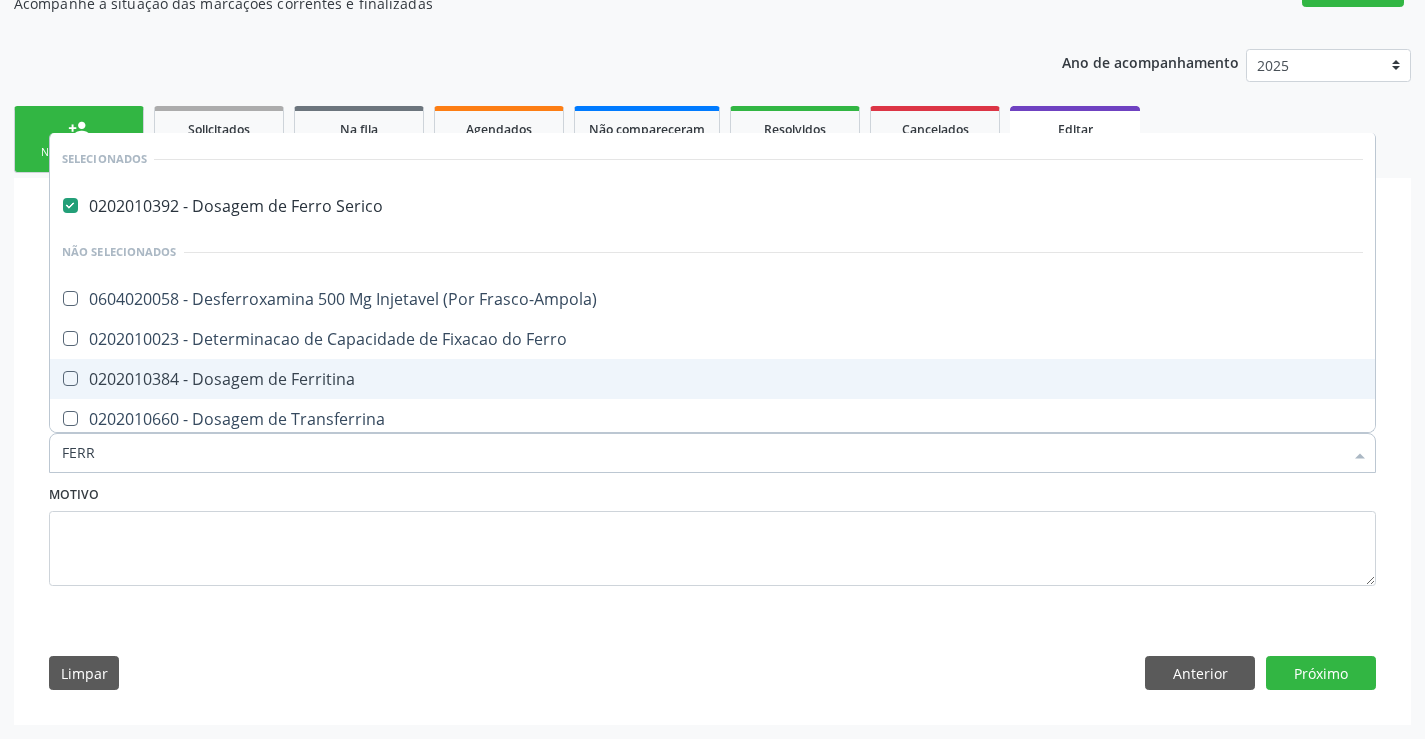 click on "0202010384 - Dosagem de Ferritina" at bounding box center (712, 379) 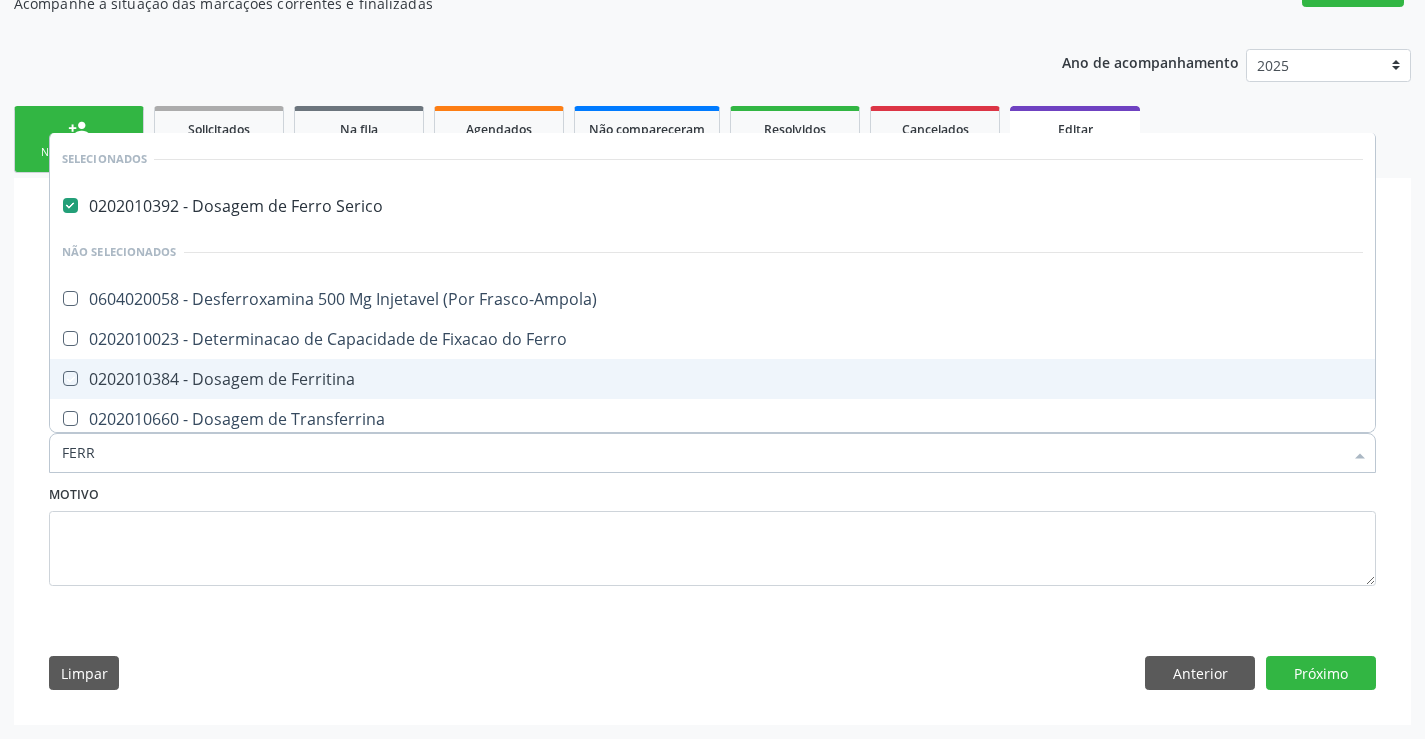 checkbox on "true" 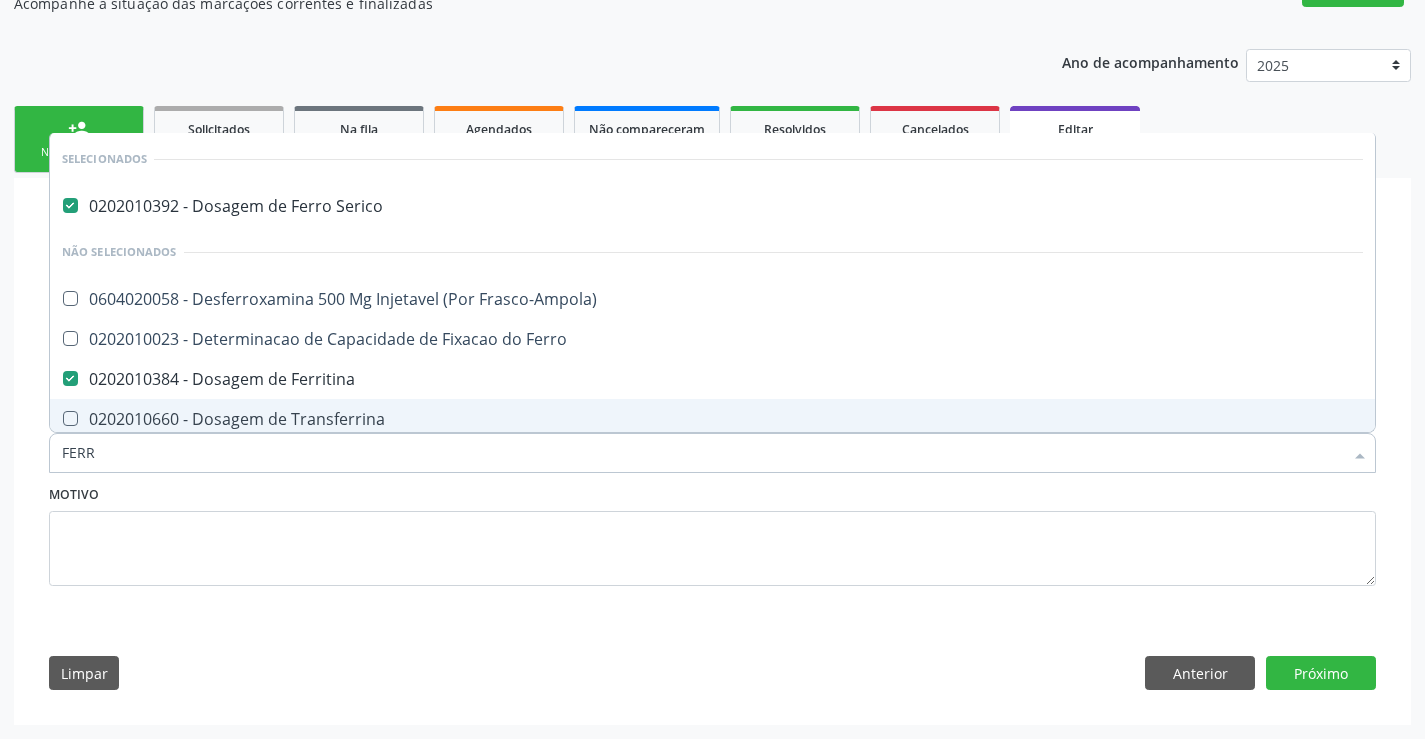 type on "FERR" 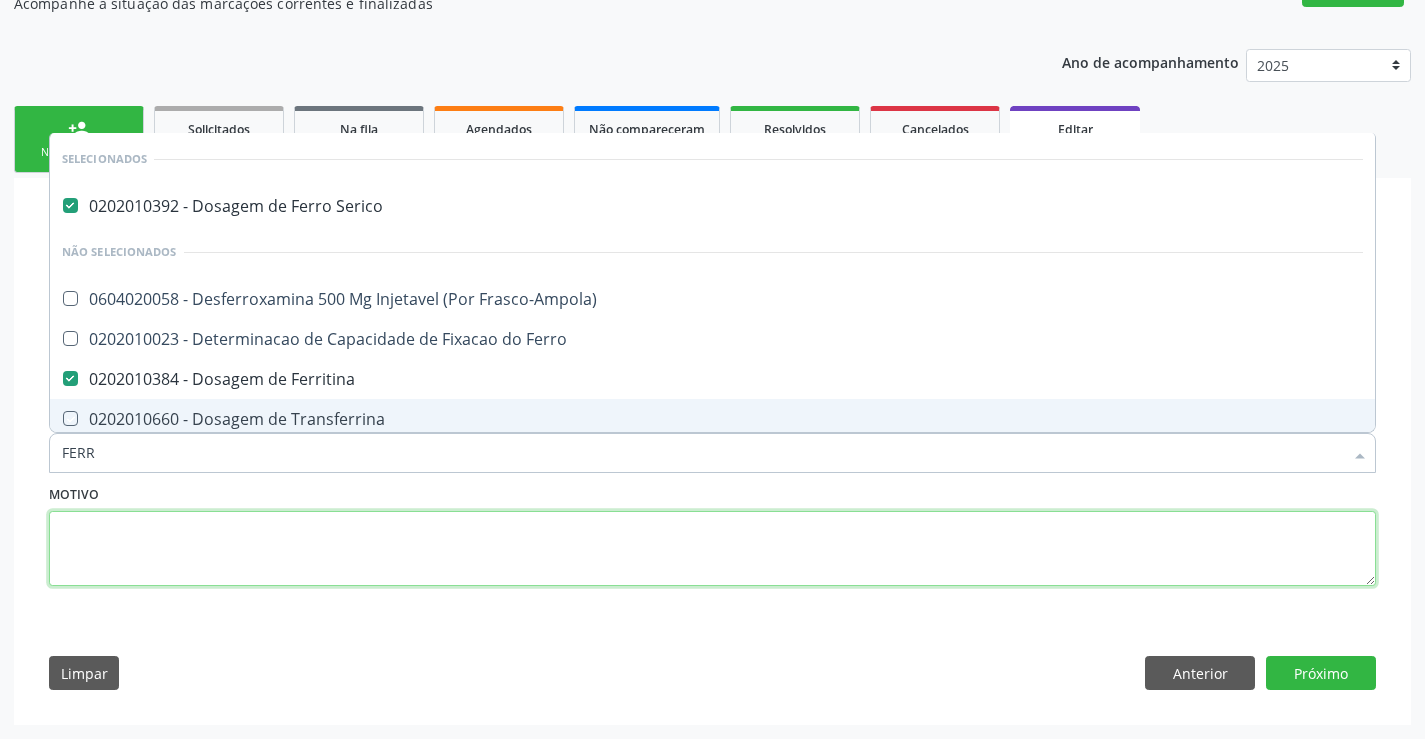 click at bounding box center [712, 549] 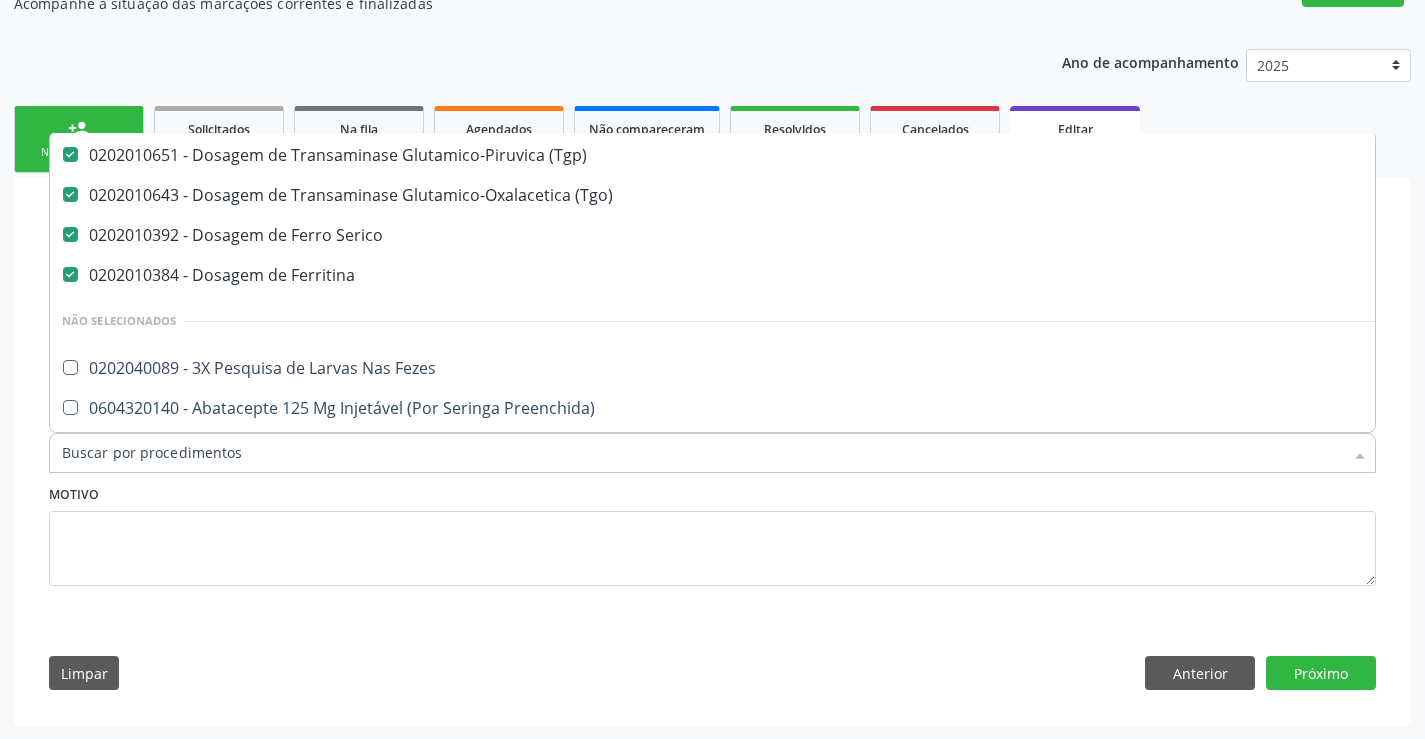scroll, scrollTop: 400, scrollLeft: 0, axis: vertical 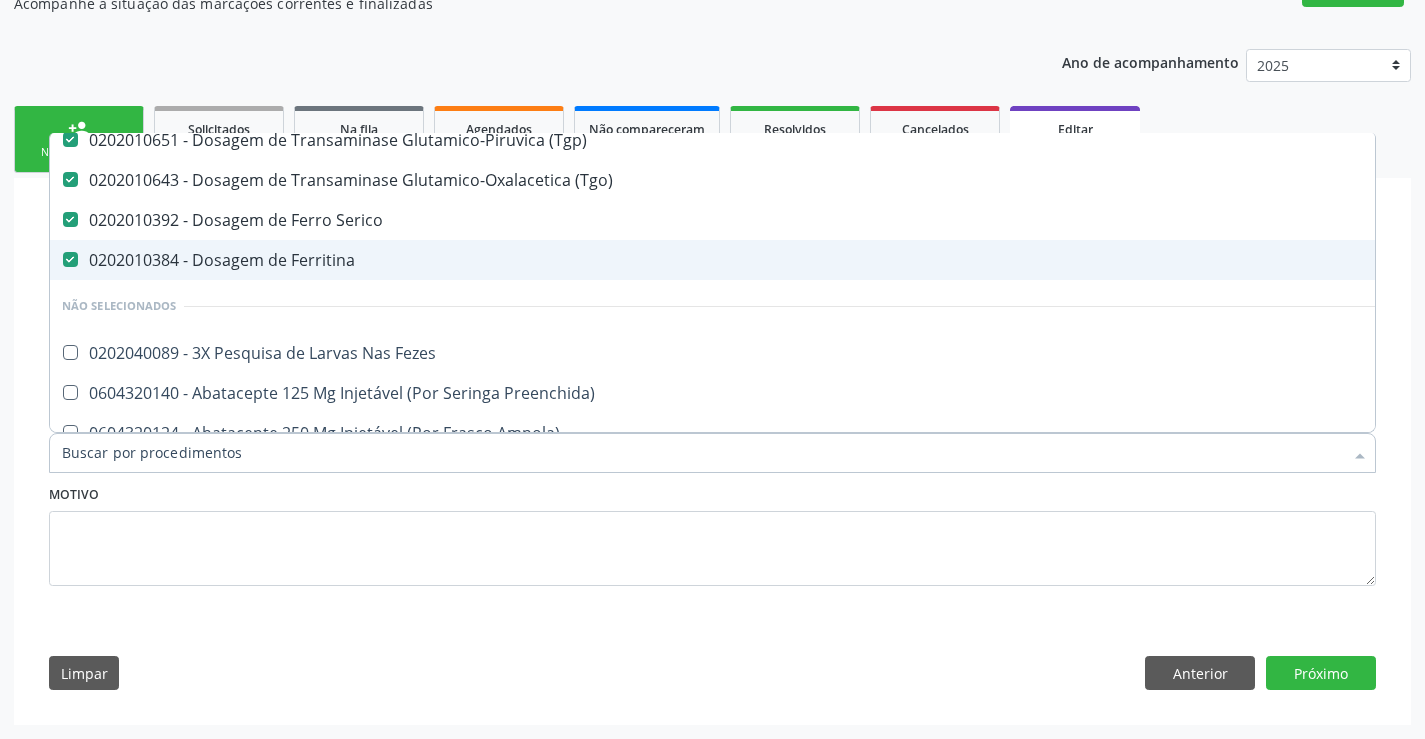 click on "0202010384 - Dosagem de Ferritina" at bounding box center [840, 260] 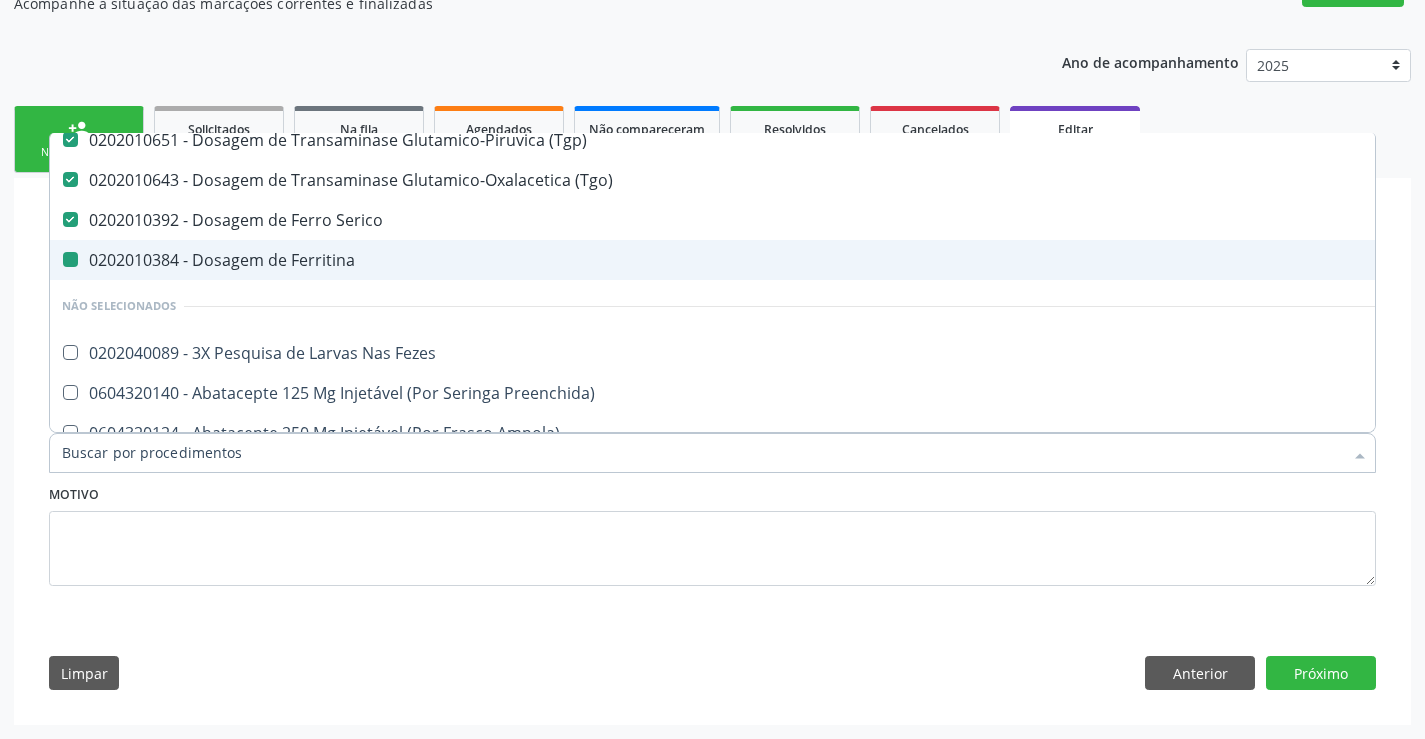 checkbox on "false" 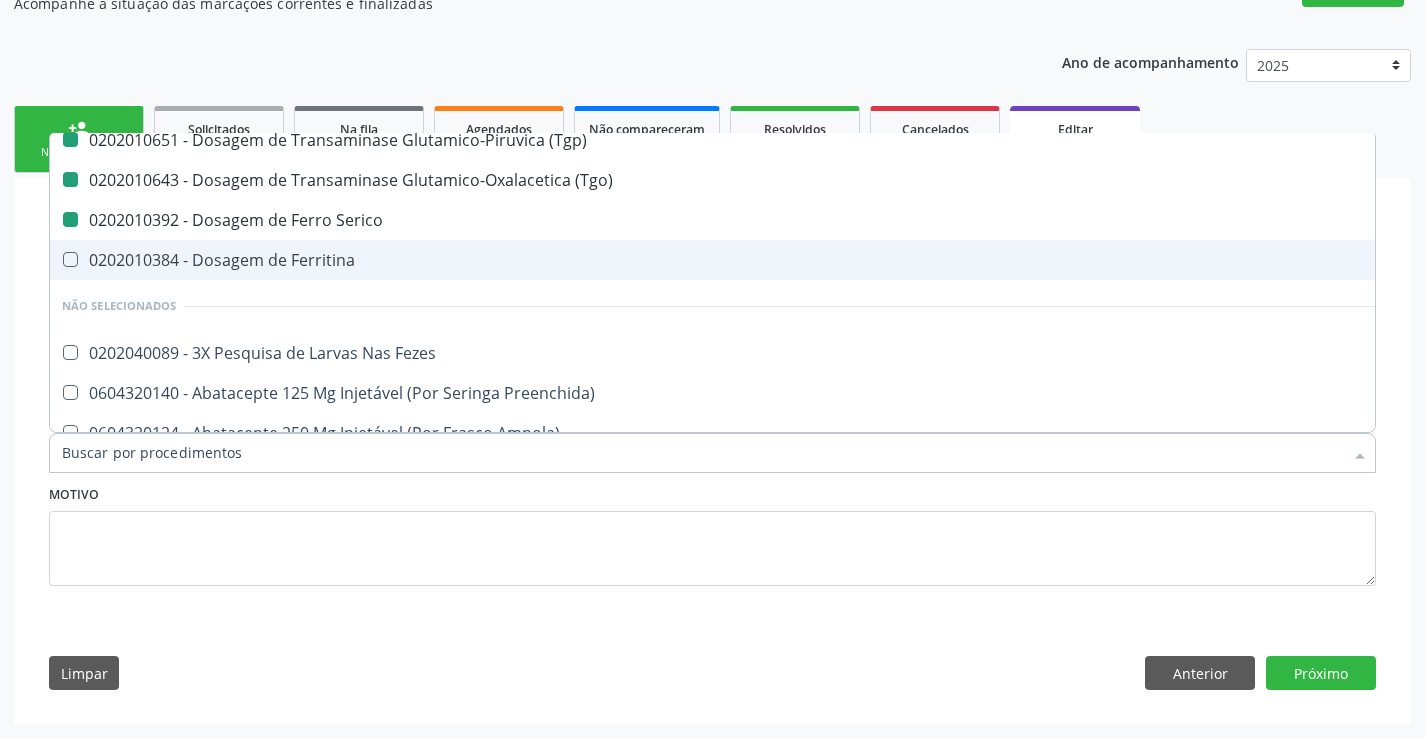 type on "U" 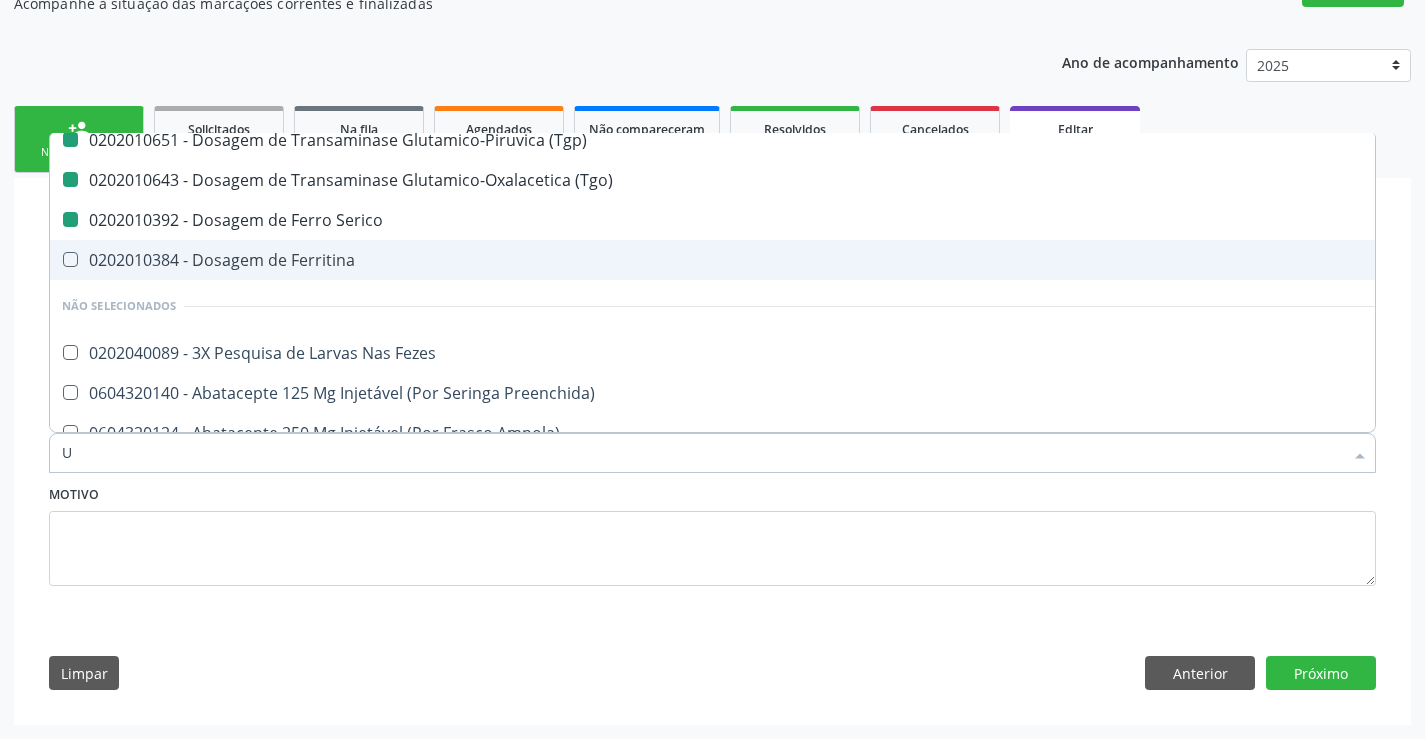 checkbox on "false" 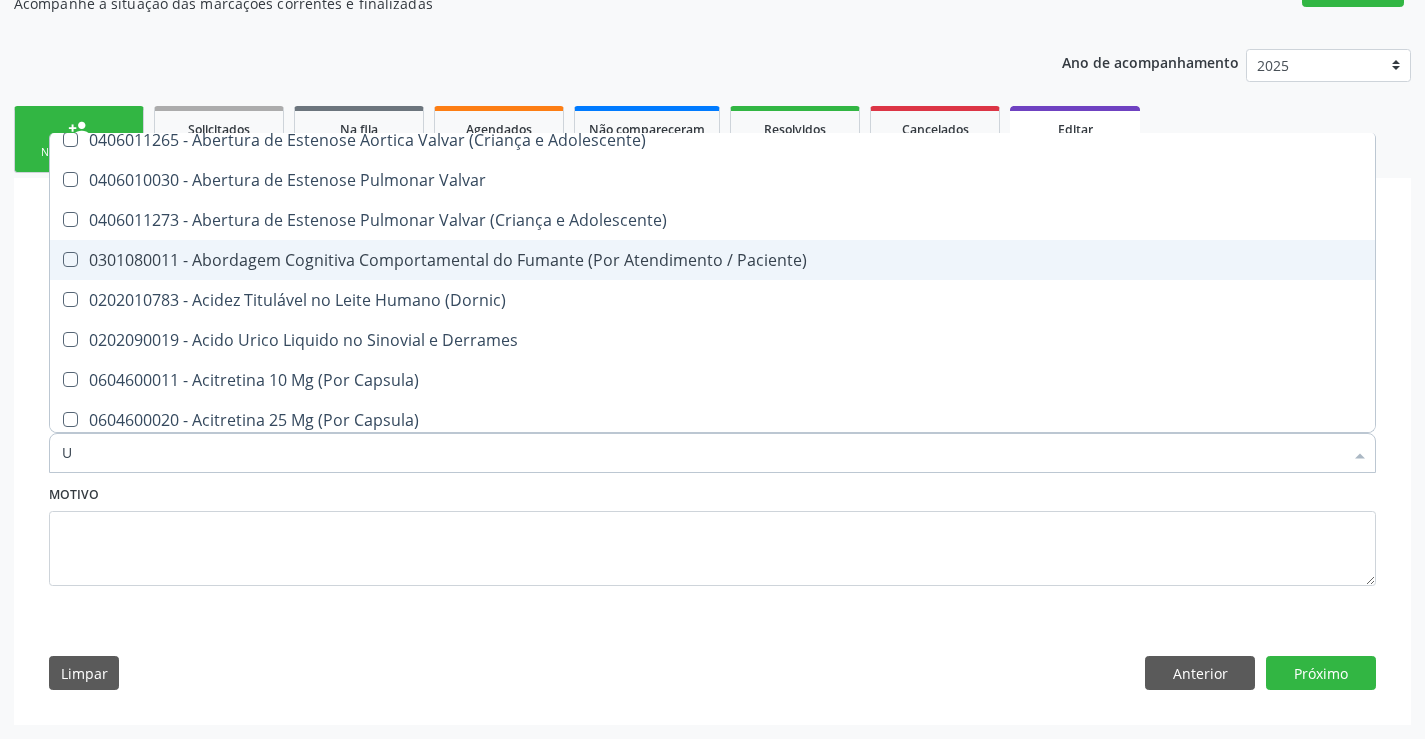 type on "UR" 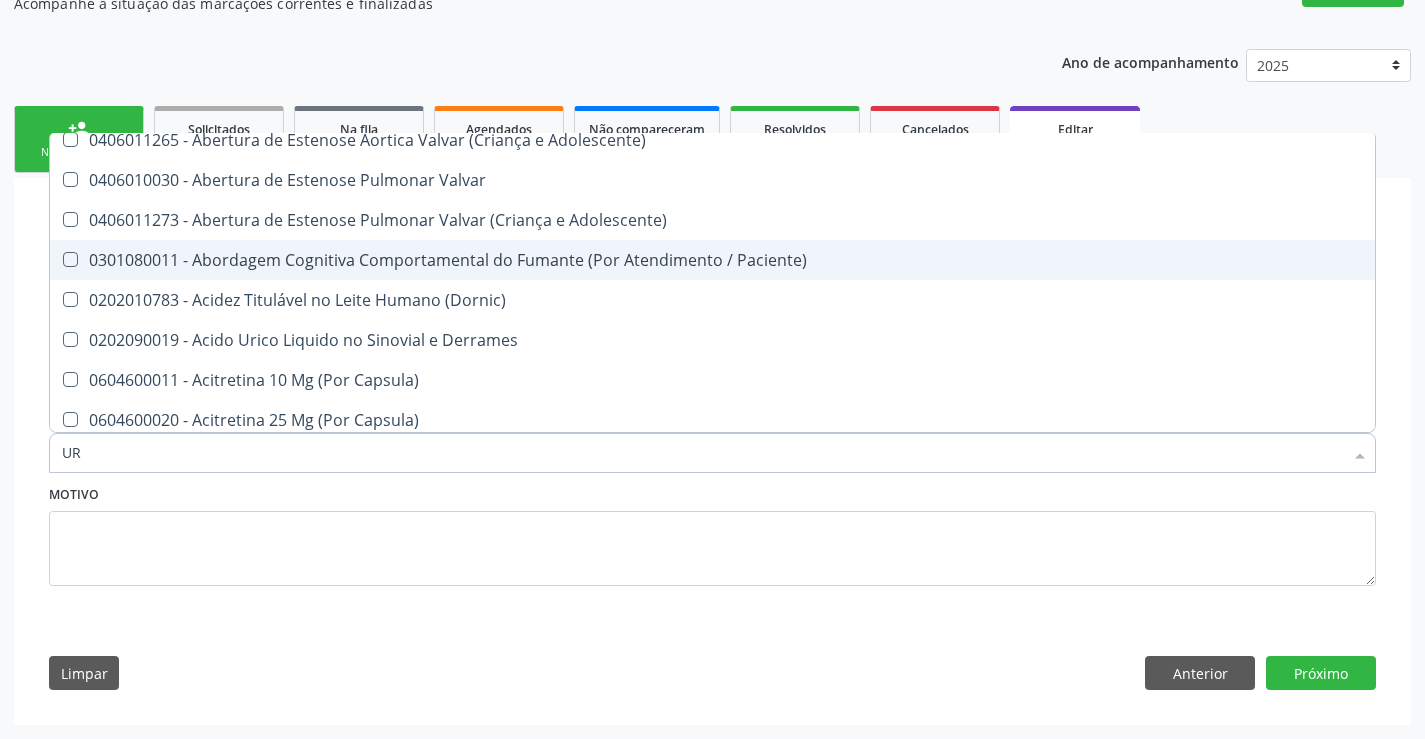 checkbox on "false" 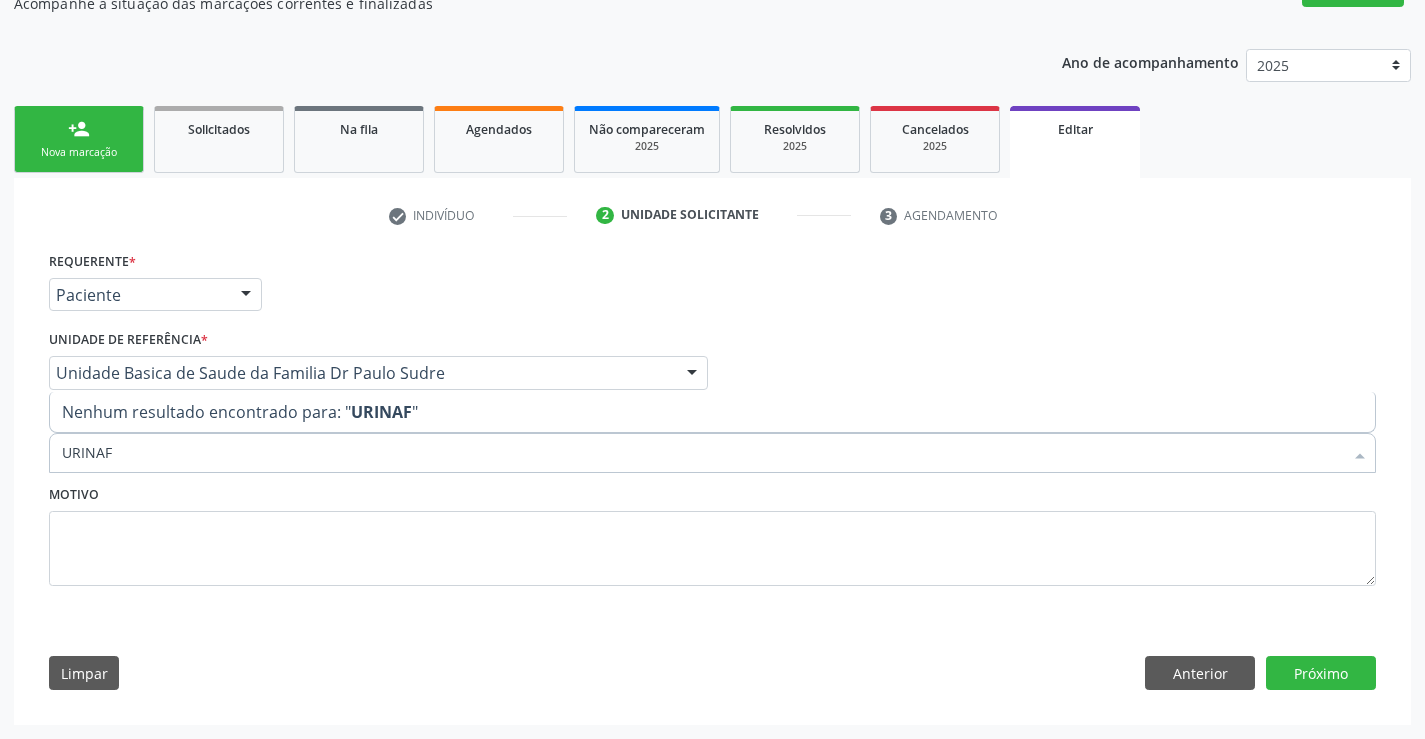 scroll, scrollTop: 0, scrollLeft: 0, axis: both 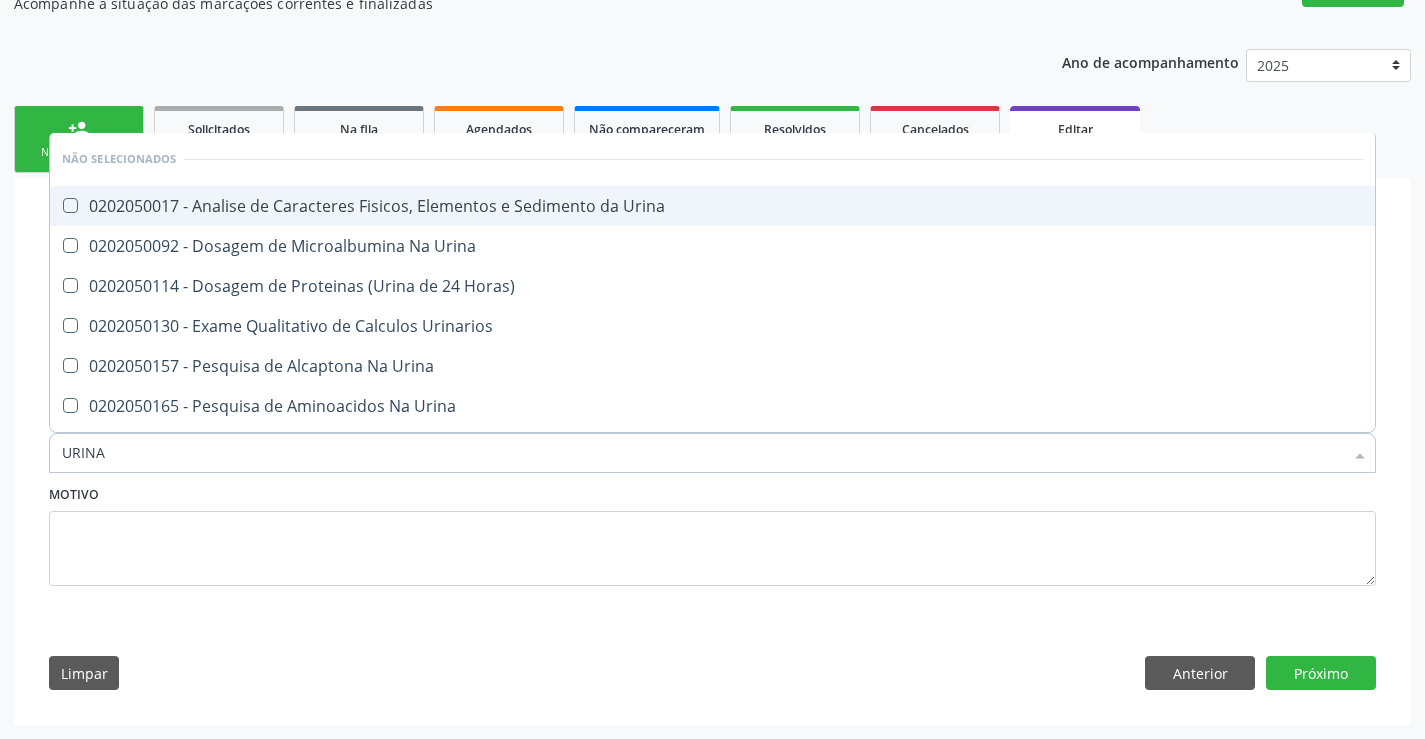 click on "0202050017 - Analise de Caracteres Fisicos, Elementos e Sedimento da Urina" at bounding box center [712, 206] 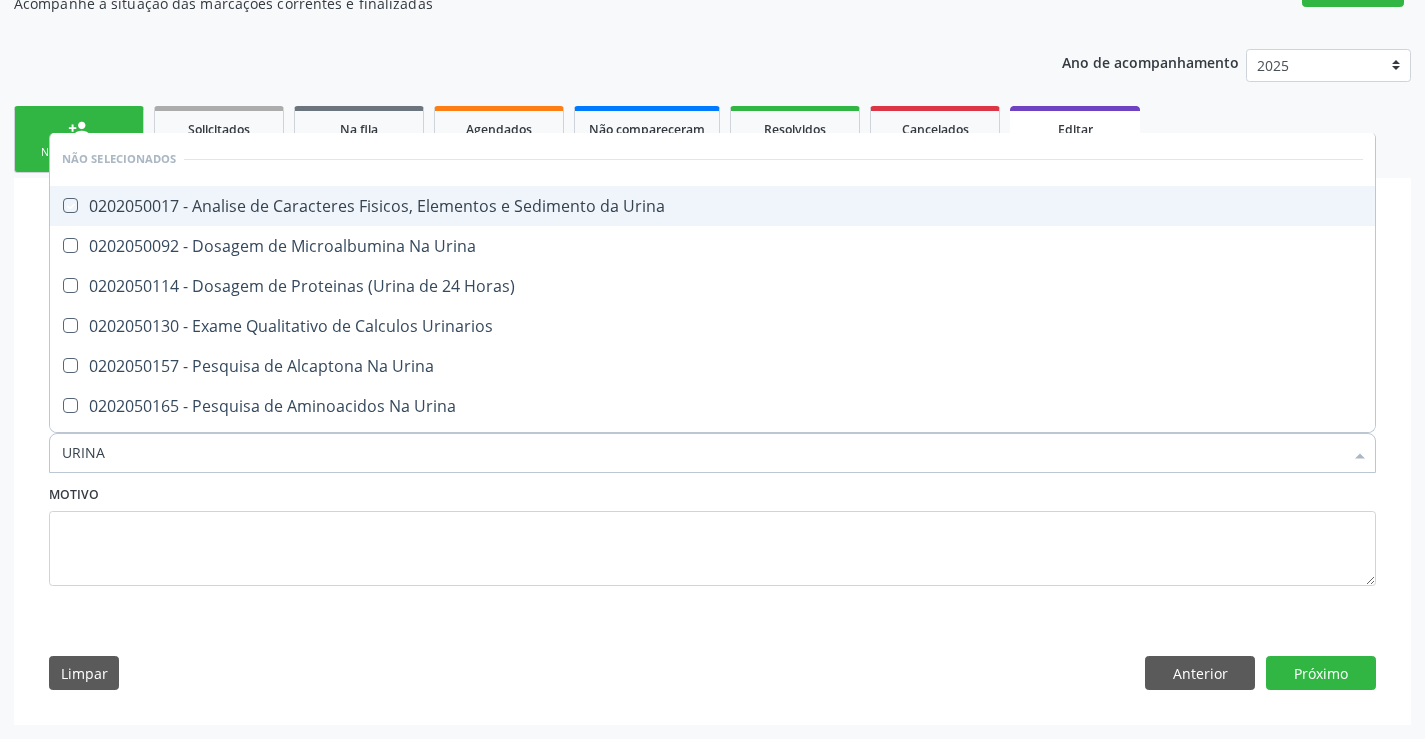 checkbox on "true" 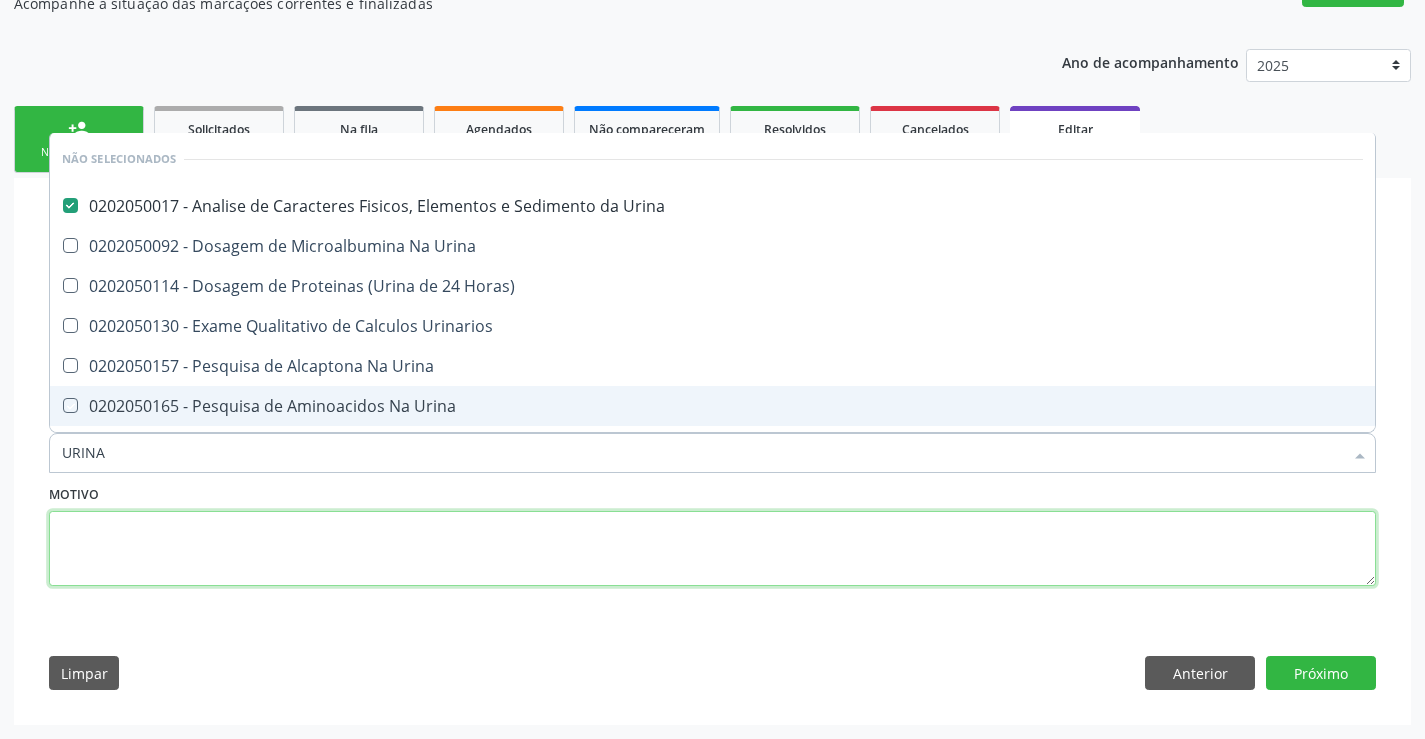 click at bounding box center (712, 549) 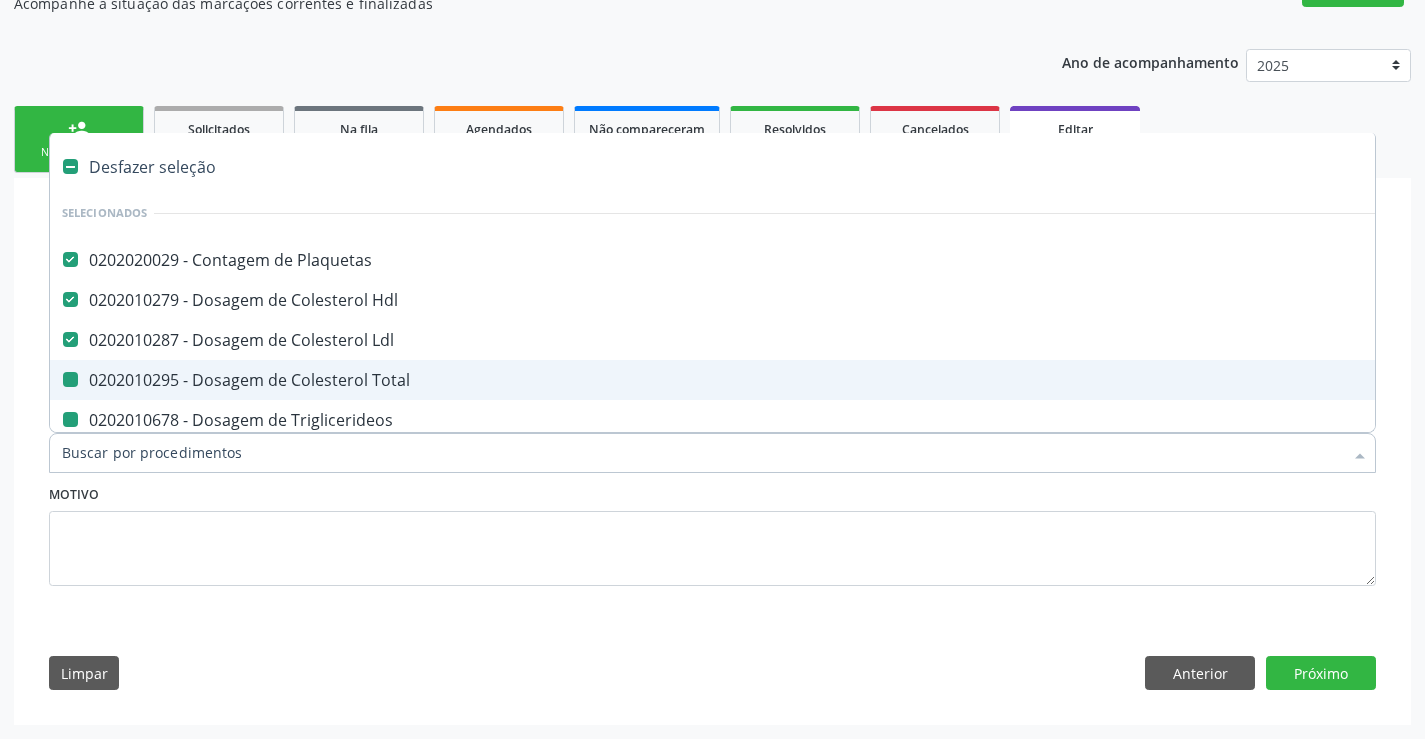 type on "F" 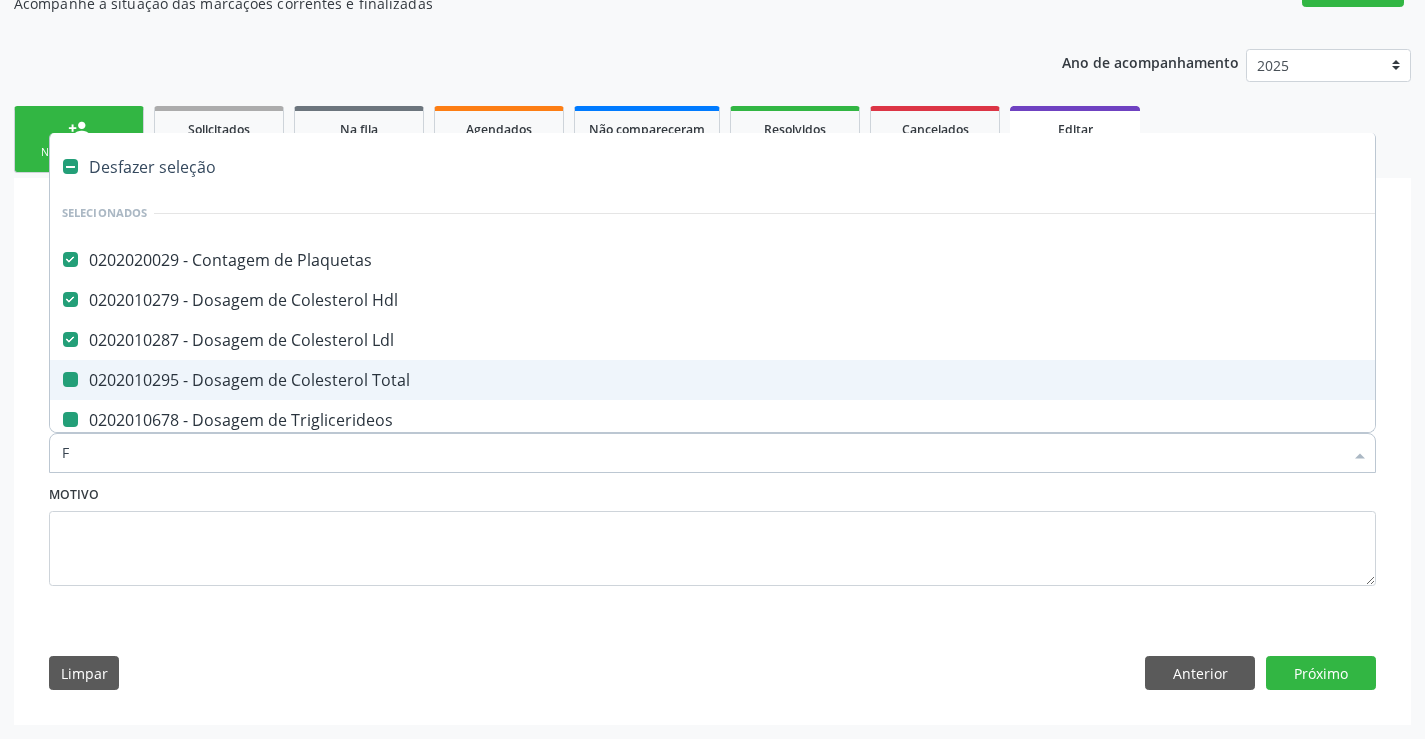 checkbox on "false" 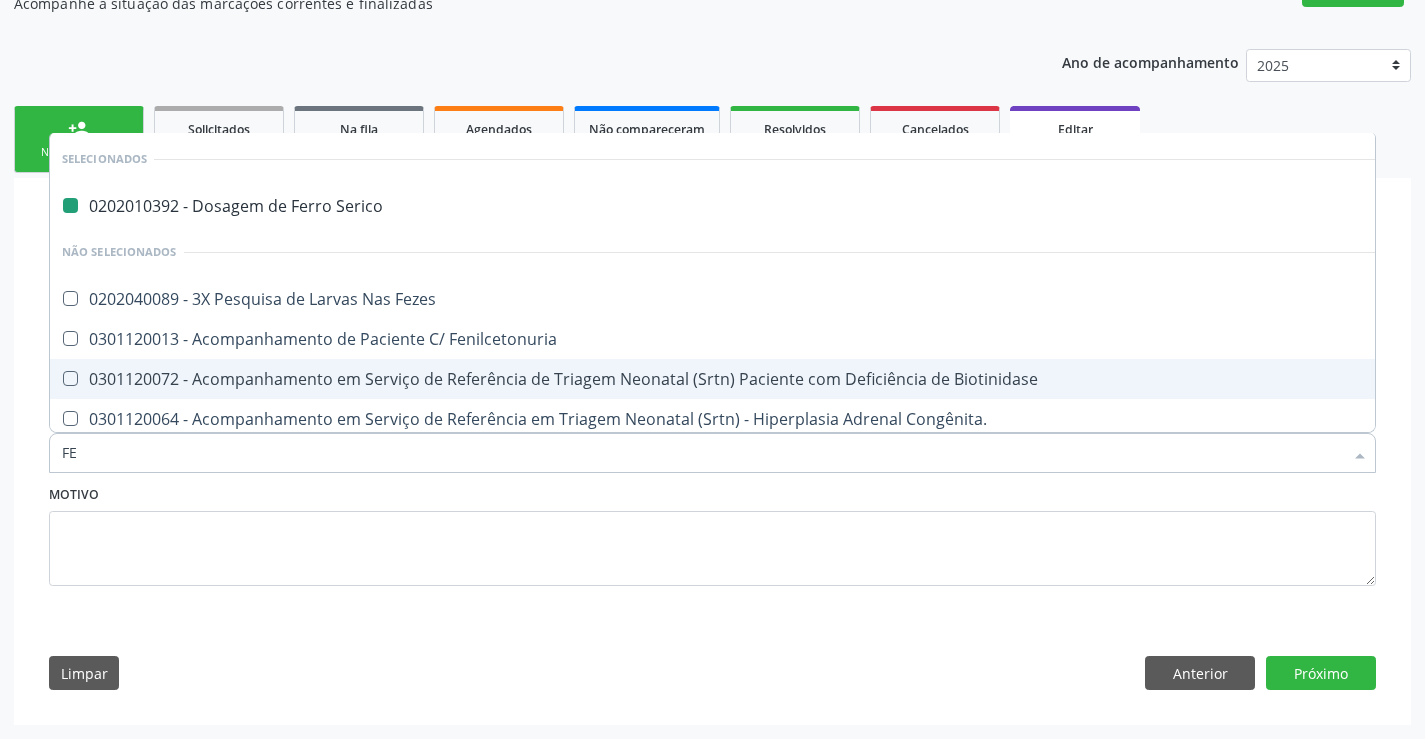 type on "FEZ" 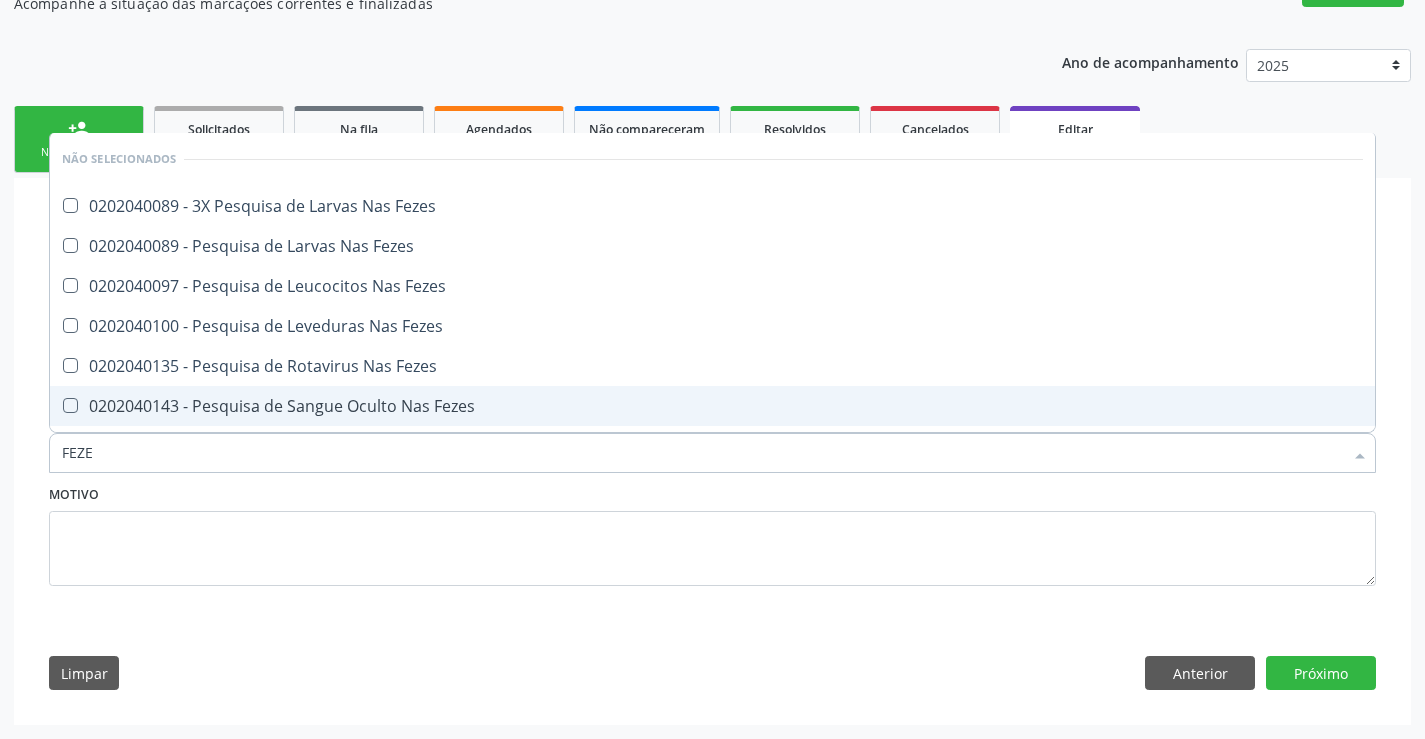 type on "FEZES" 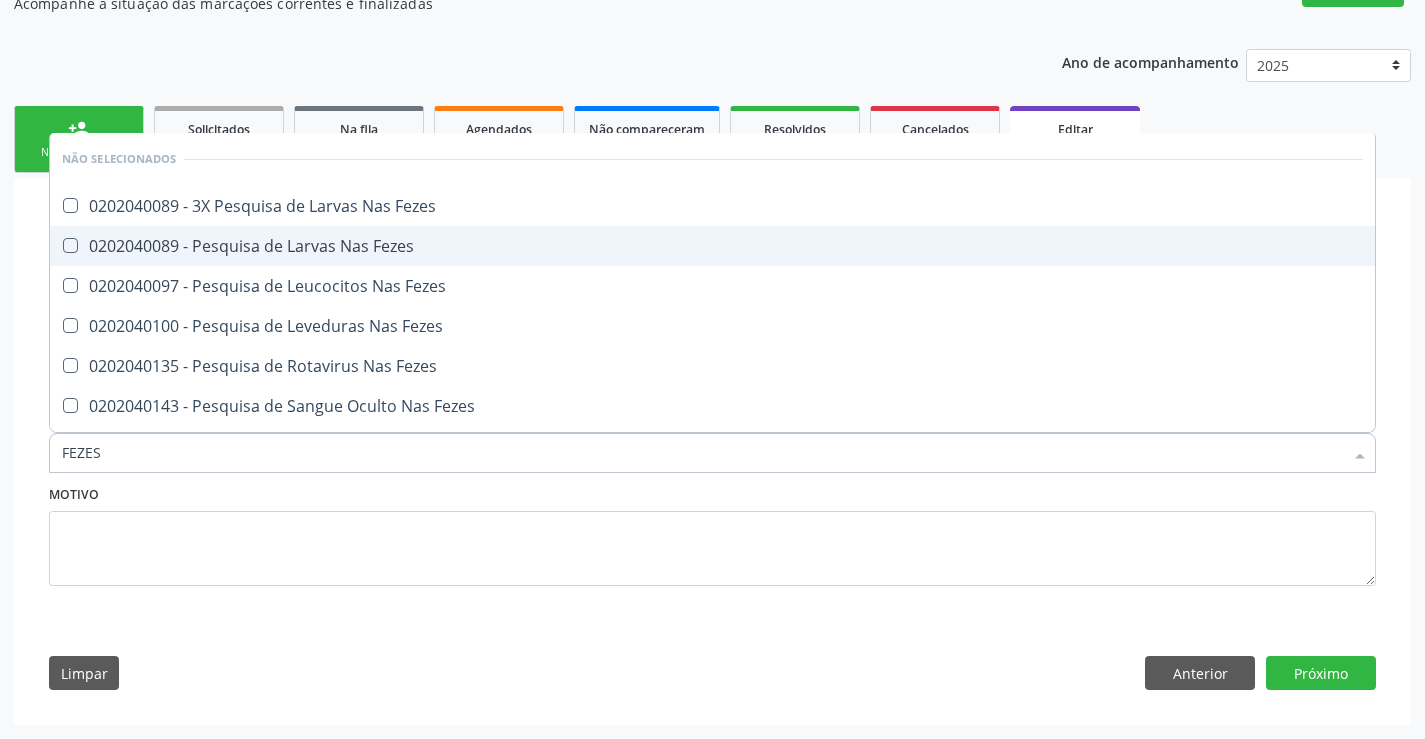 drag, startPoint x: 267, startPoint y: 249, endPoint x: 534, endPoint y: 384, distance: 299.1889 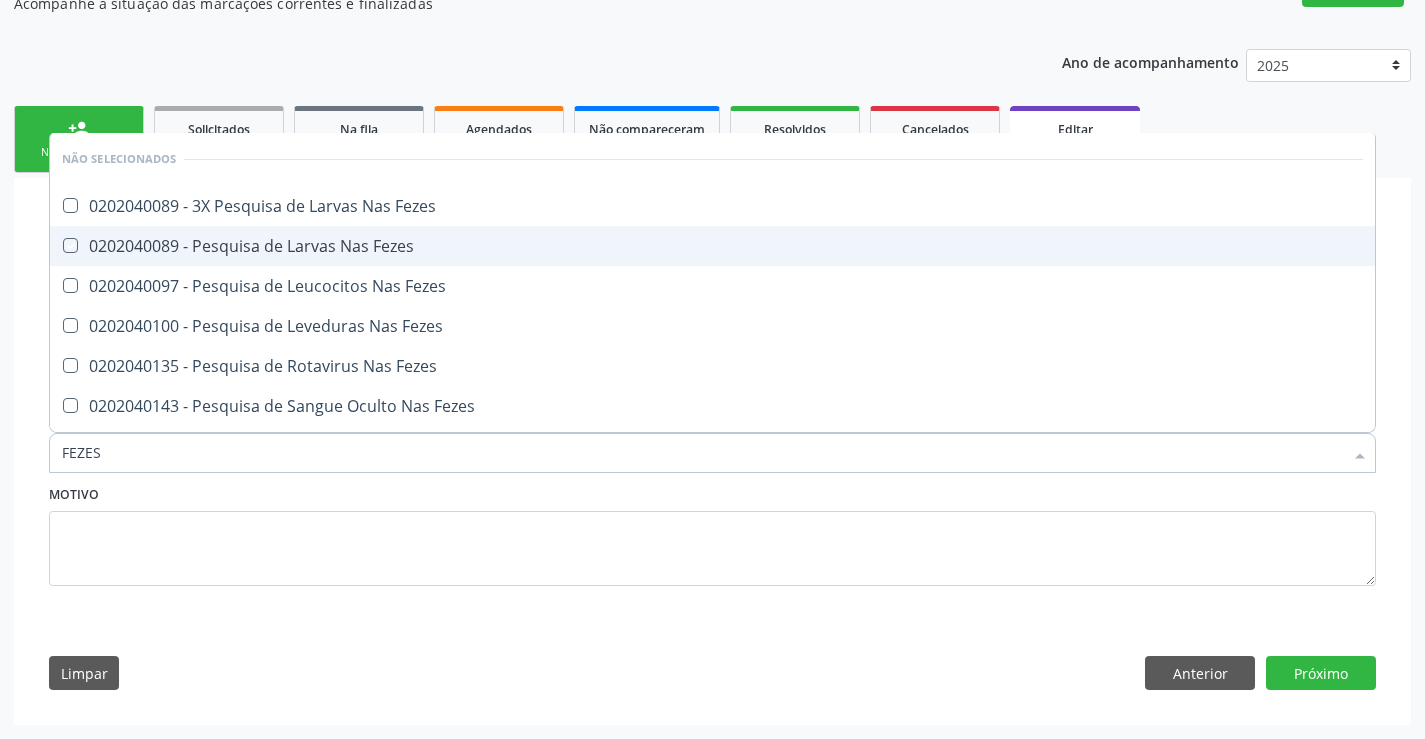 checkbox on "true" 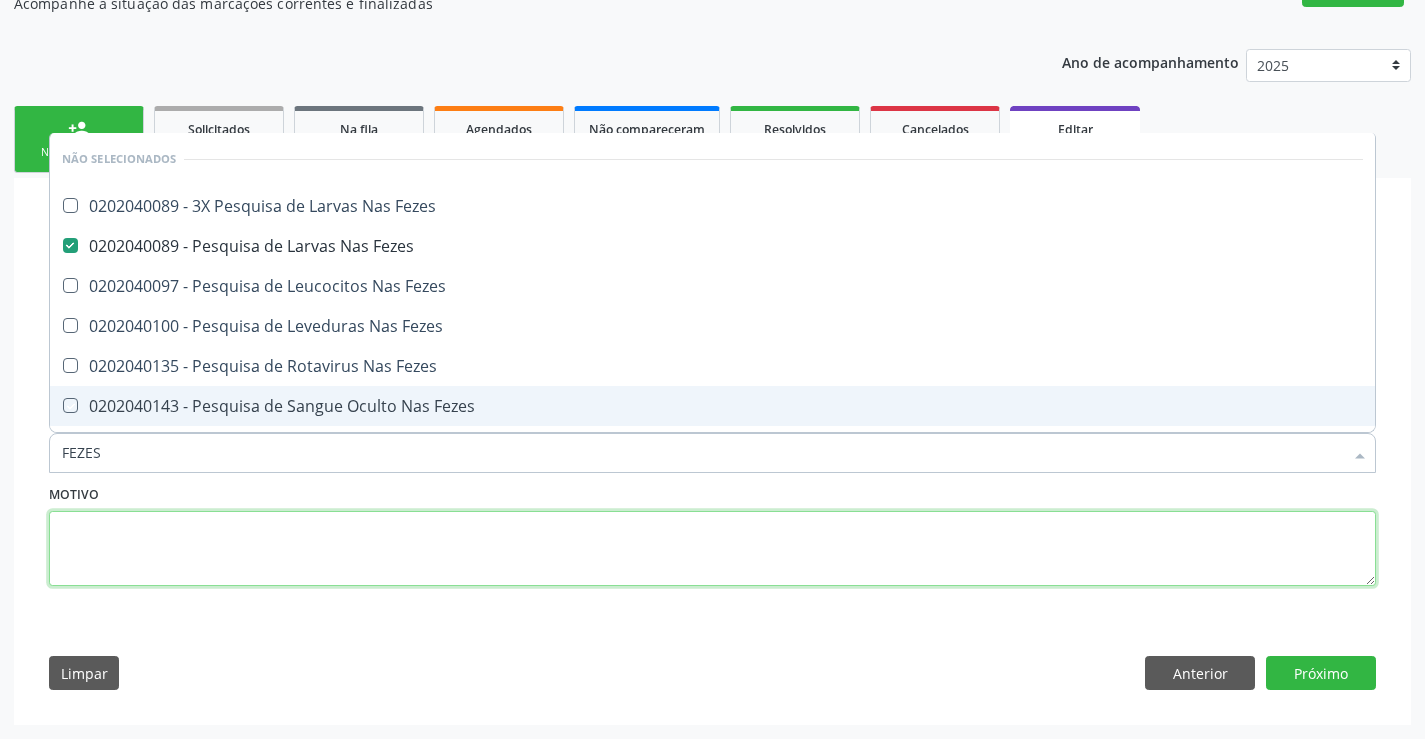click at bounding box center (712, 549) 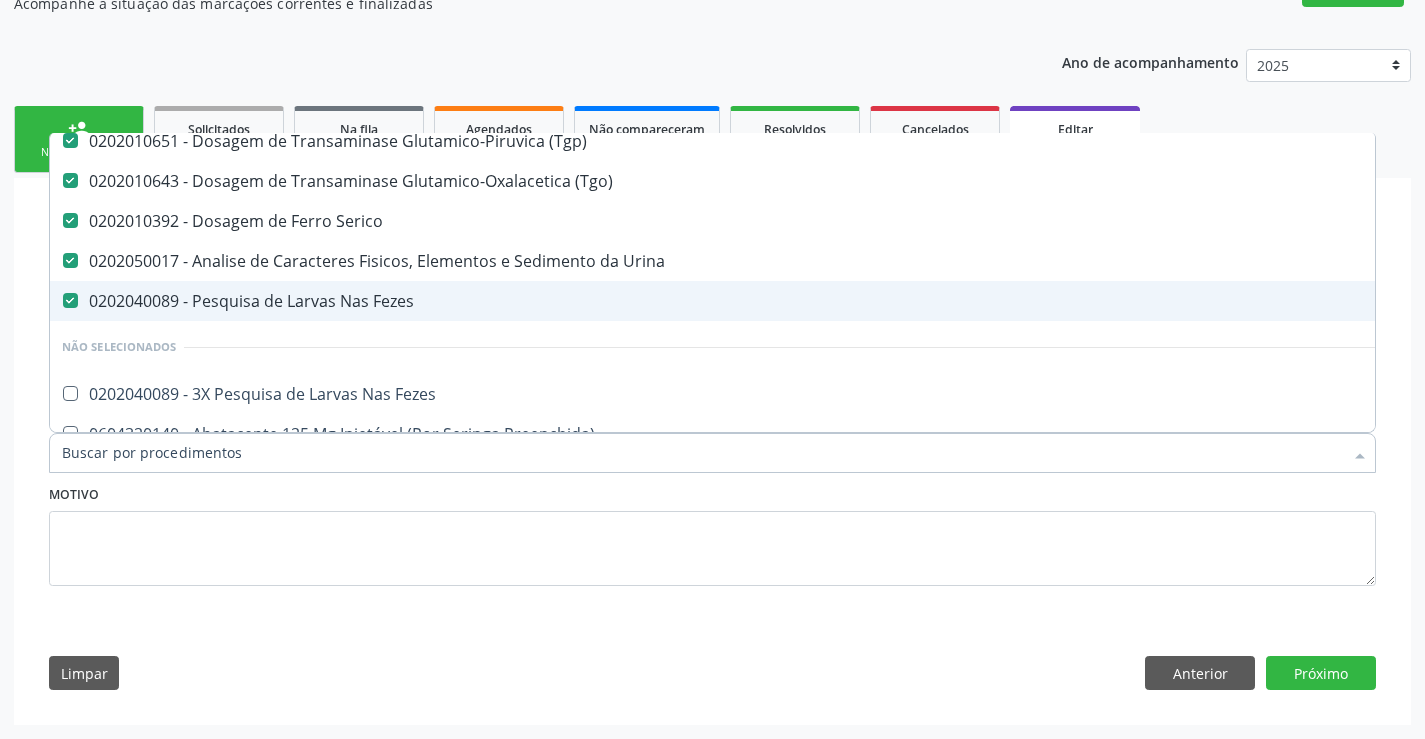 scroll, scrollTop: 400, scrollLeft: 0, axis: vertical 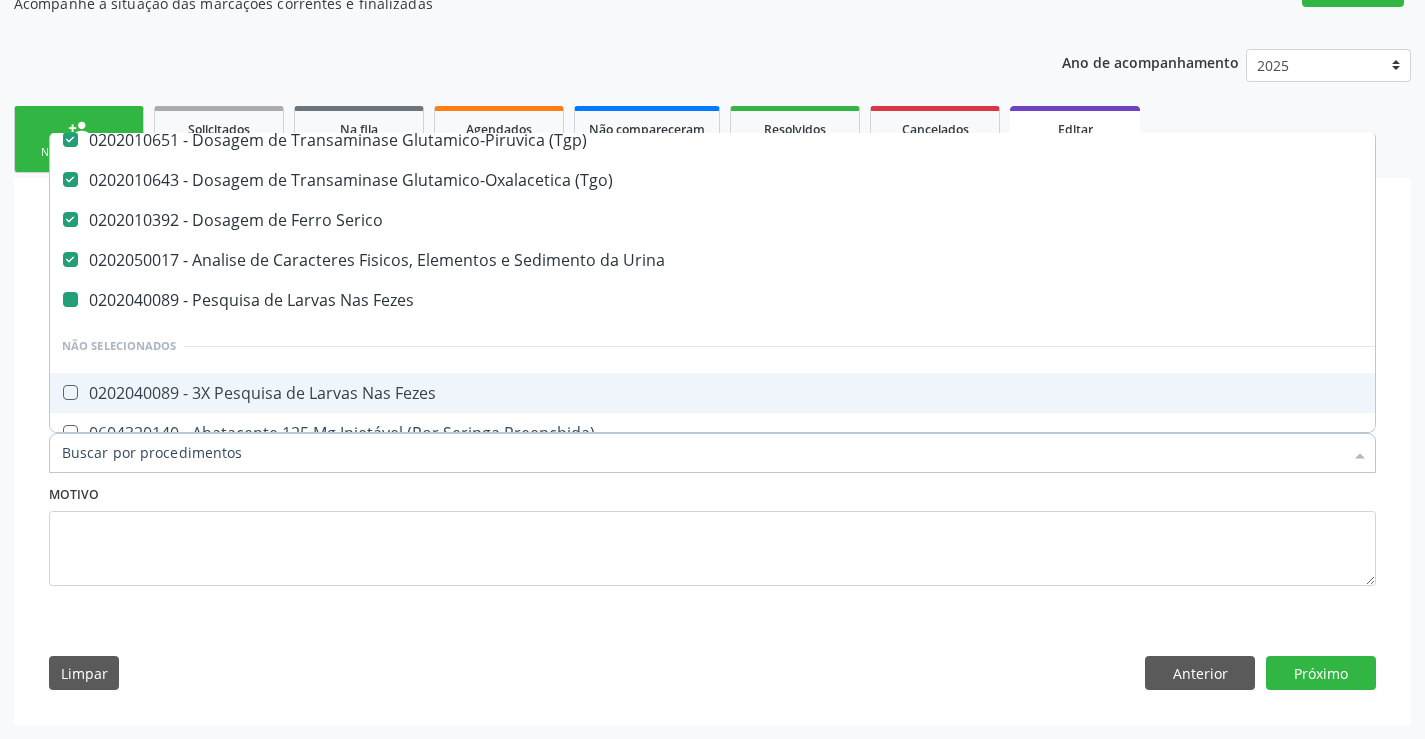 type on "G" 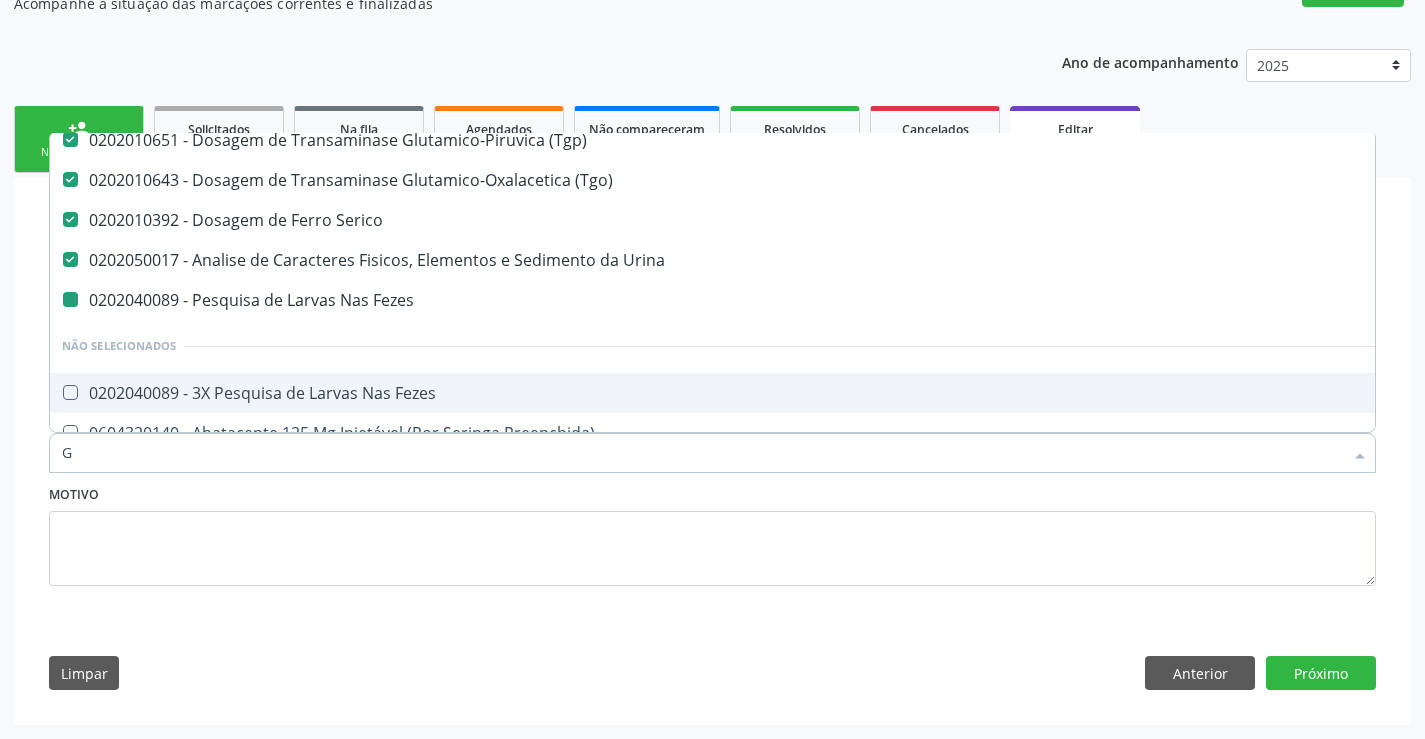 checkbox on "false" 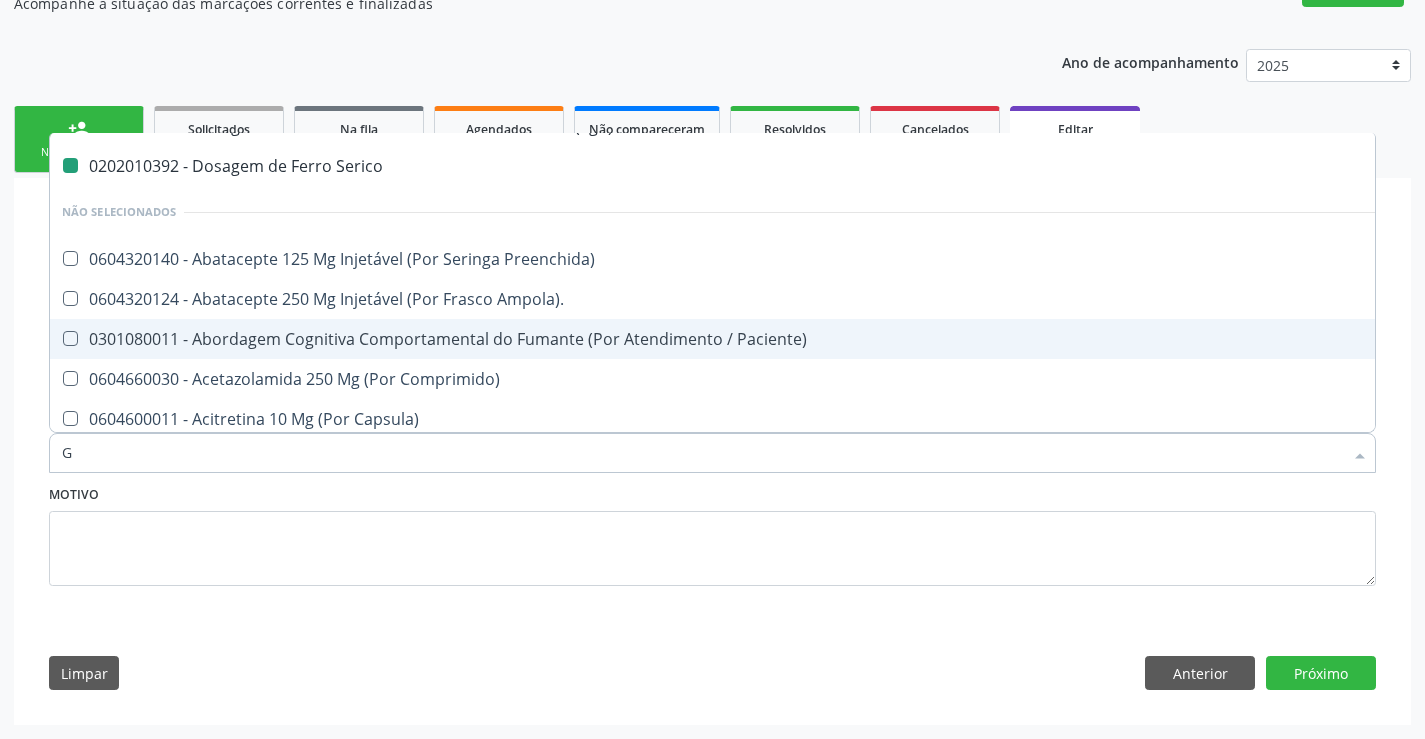 type on "GA" 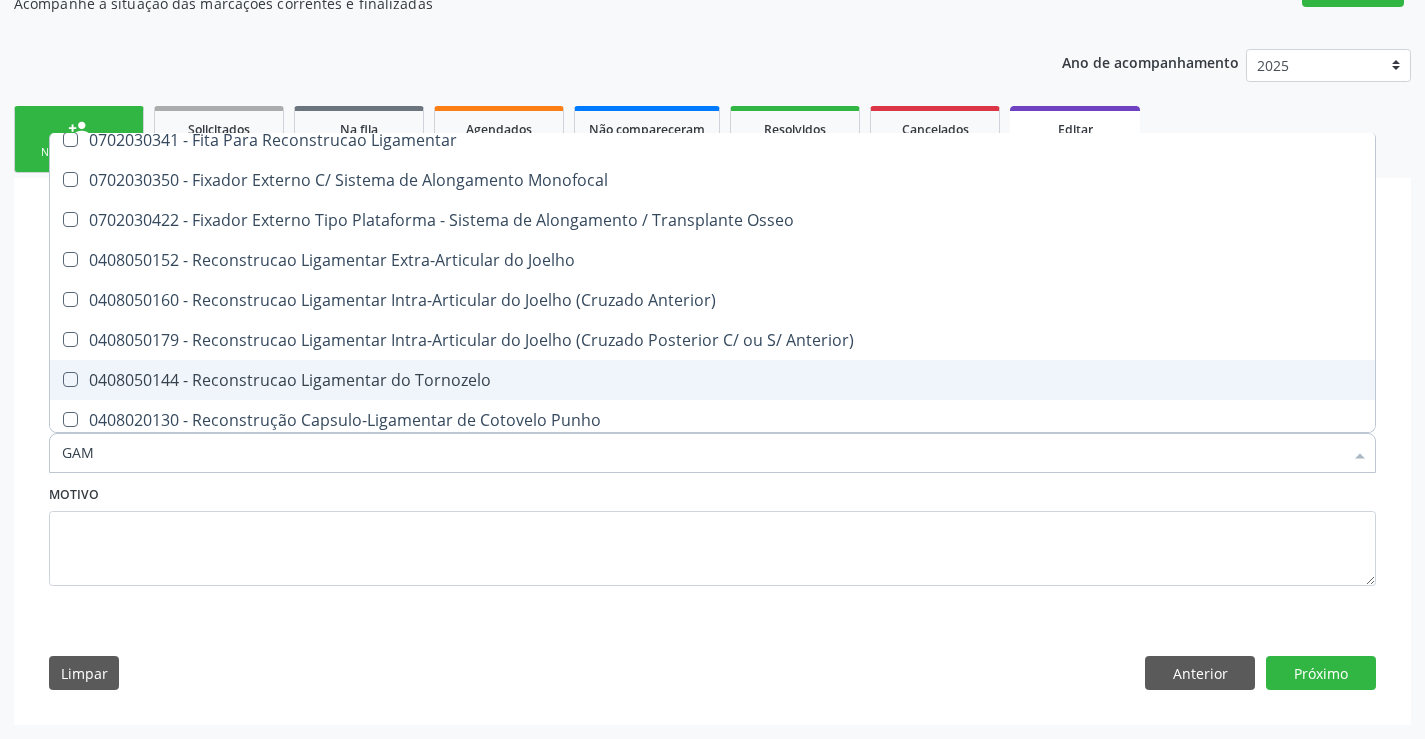 type on "GAMA" 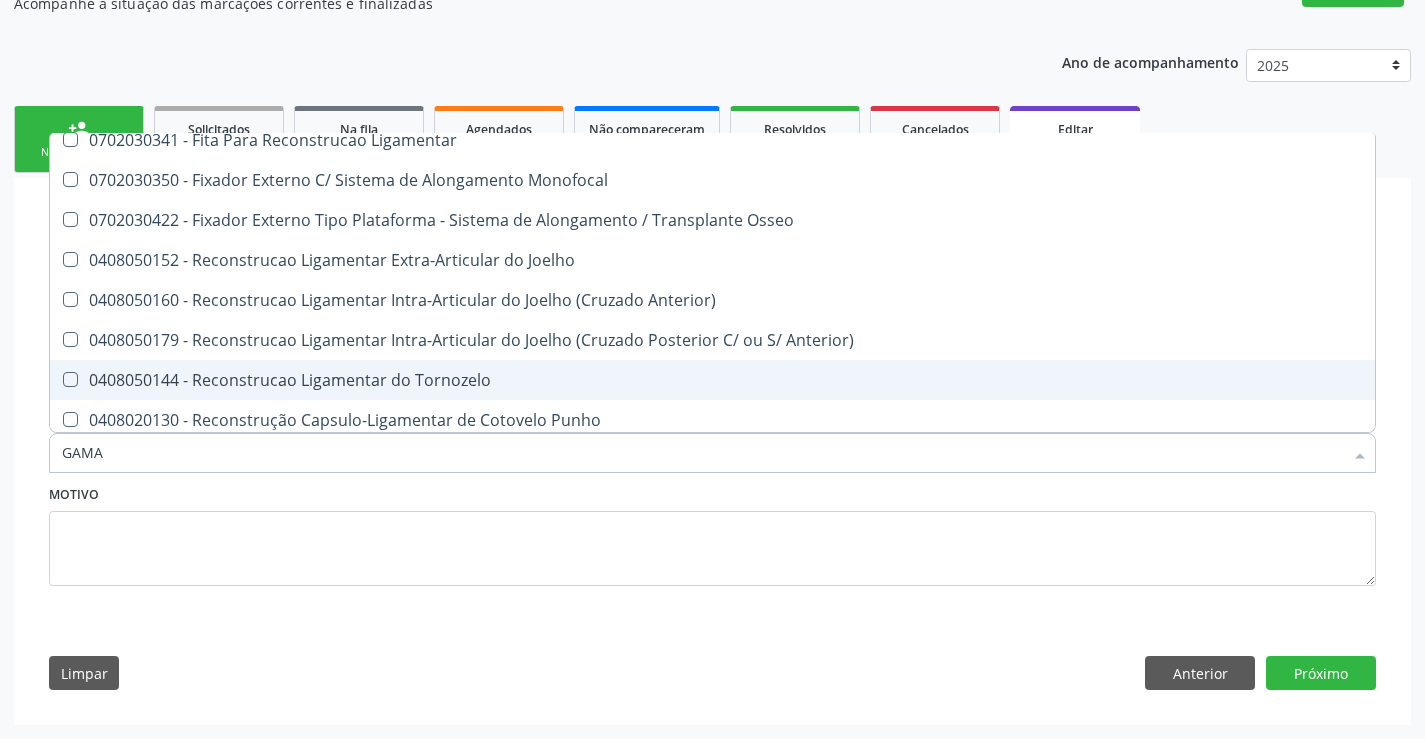scroll, scrollTop: 0, scrollLeft: 0, axis: both 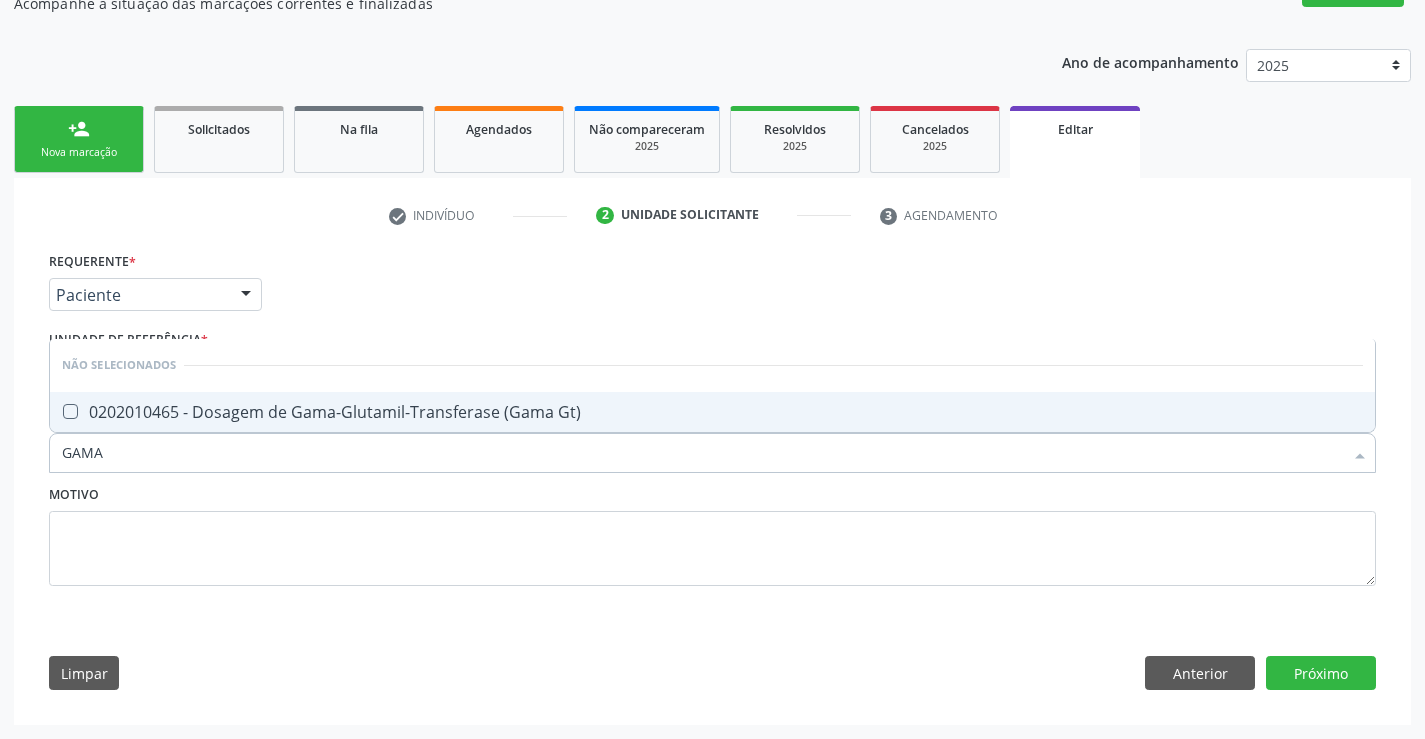 click on "0202010465 - Dosagem de Gama-Glutamil-Transferase (Gama Gt)" at bounding box center (712, 412) 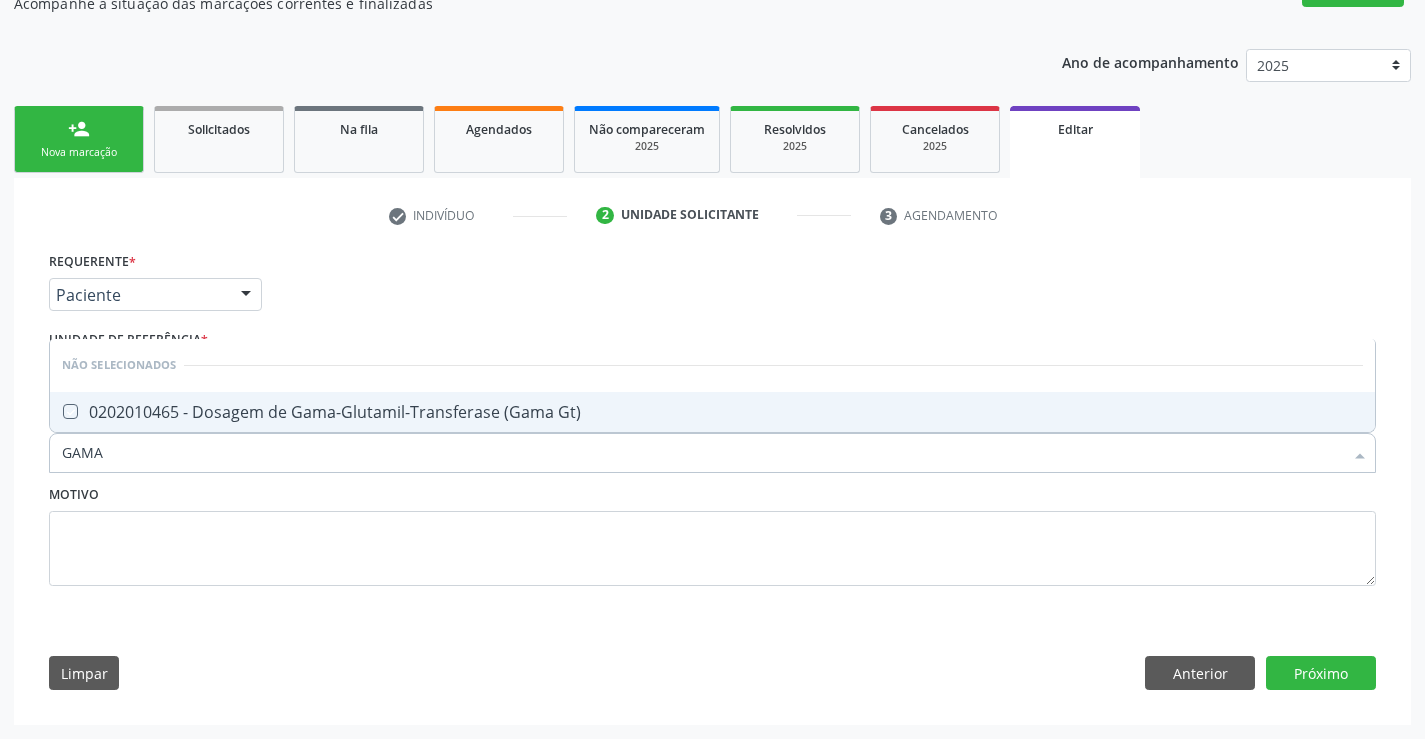 checkbox on "true" 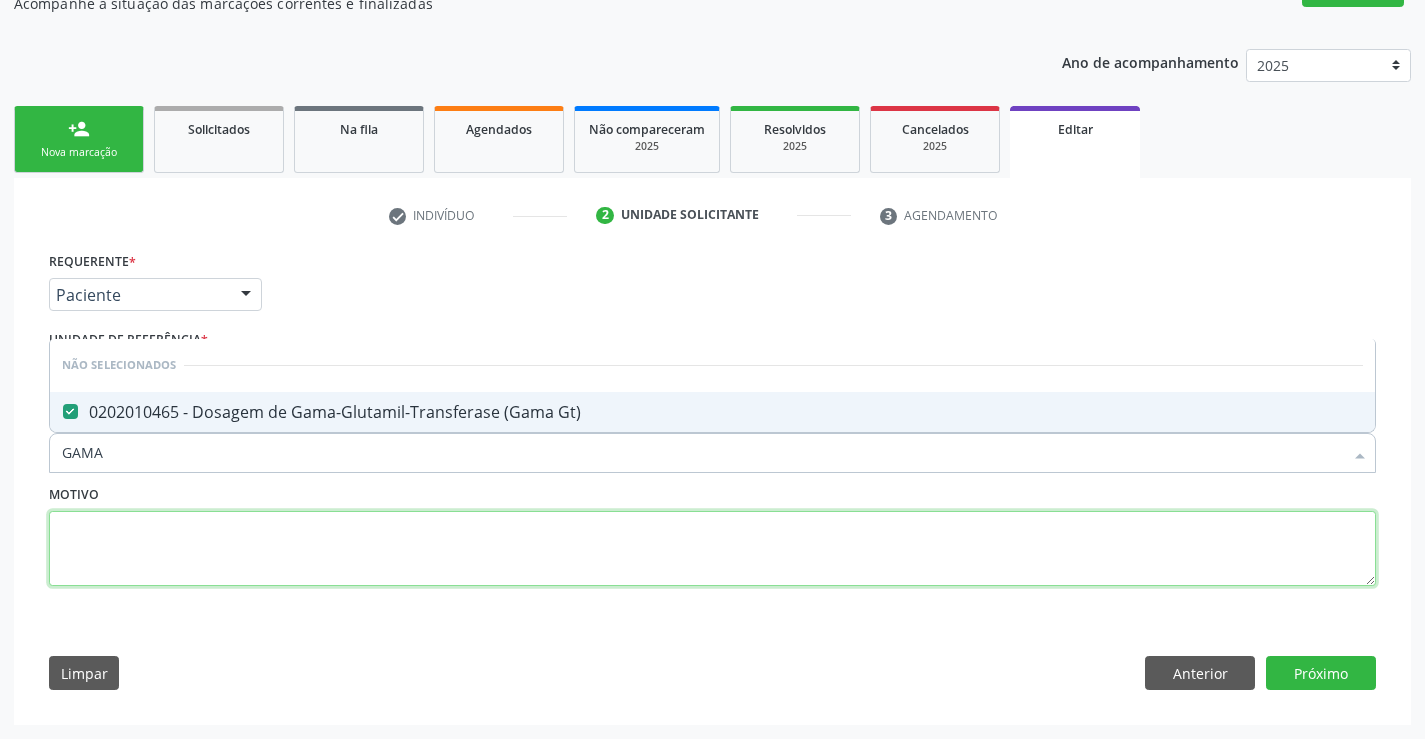 drag, startPoint x: 206, startPoint y: 560, endPoint x: 273, endPoint y: 527, distance: 74.68601 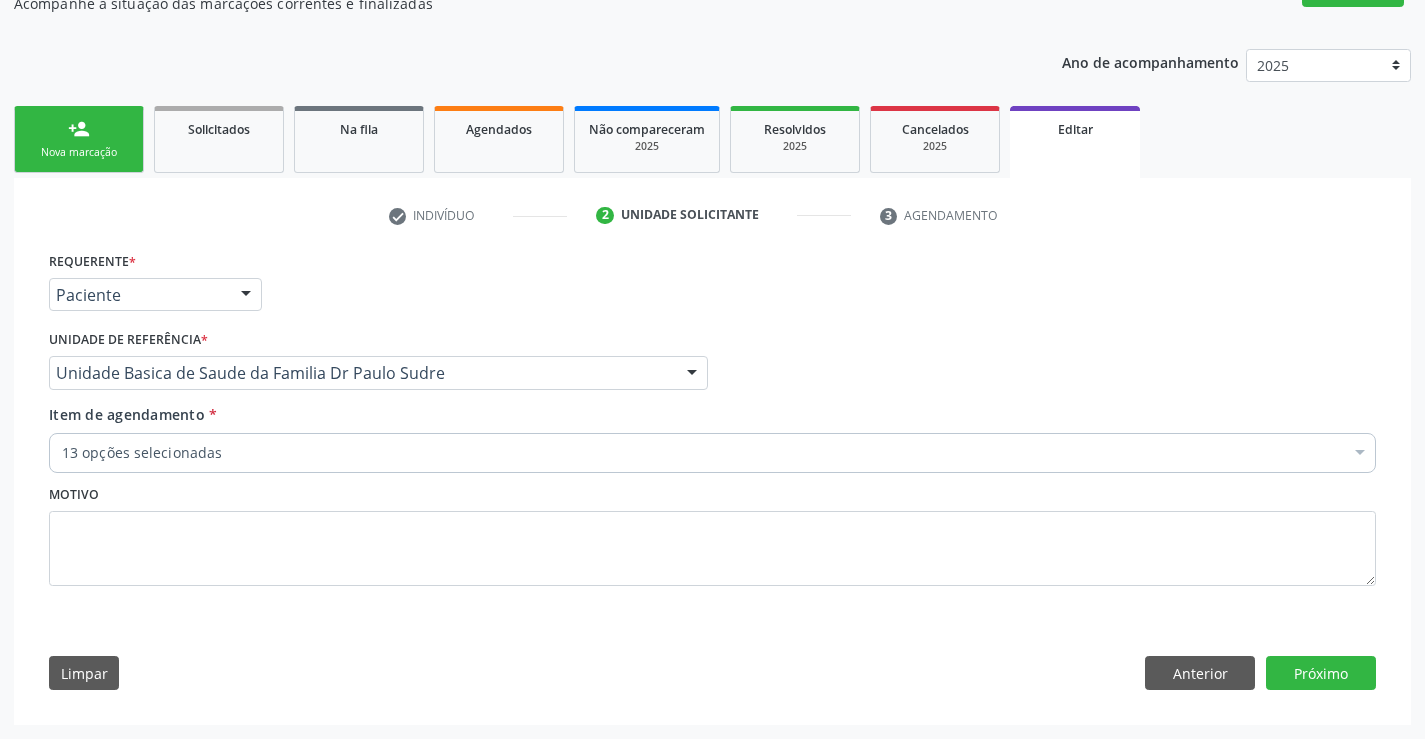 drag, startPoint x: 158, startPoint y: 451, endPoint x: 211, endPoint y: 437, distance: 54.81788 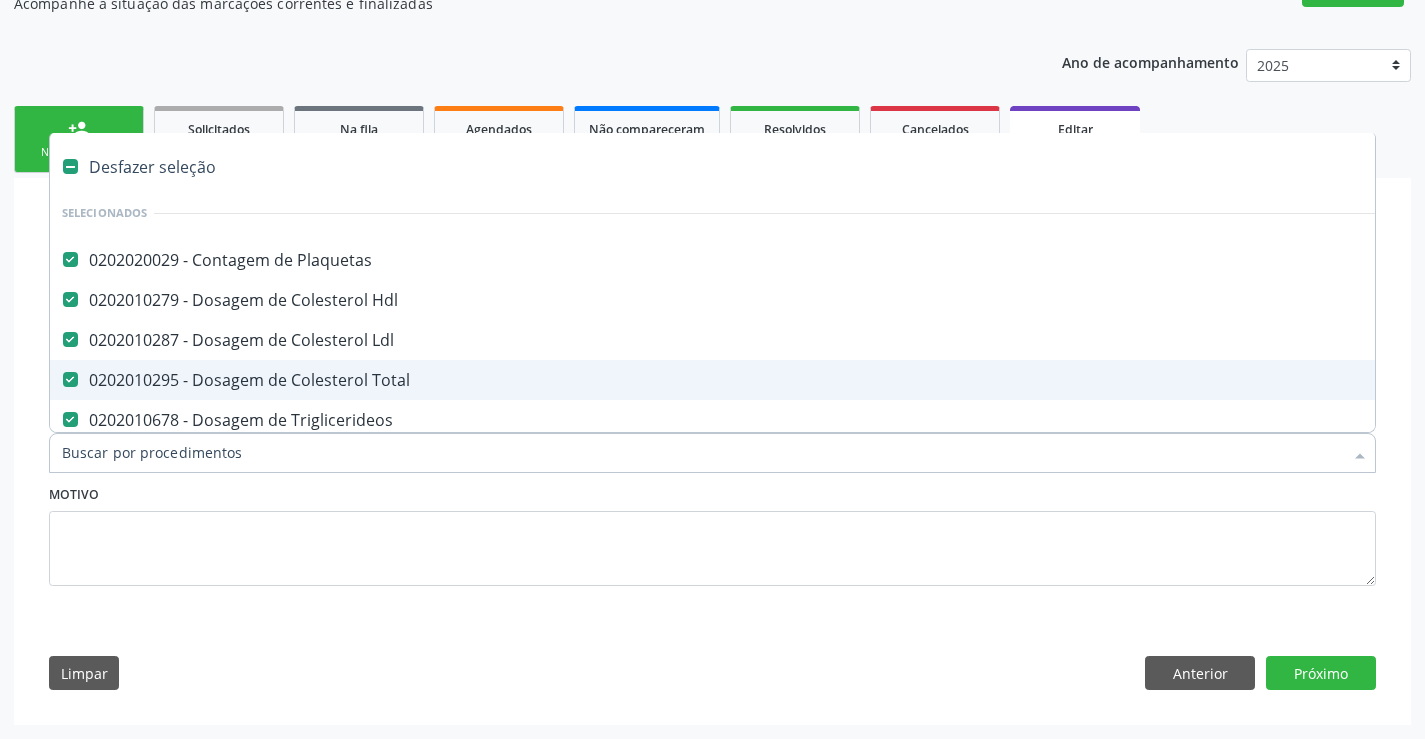 type on "T" 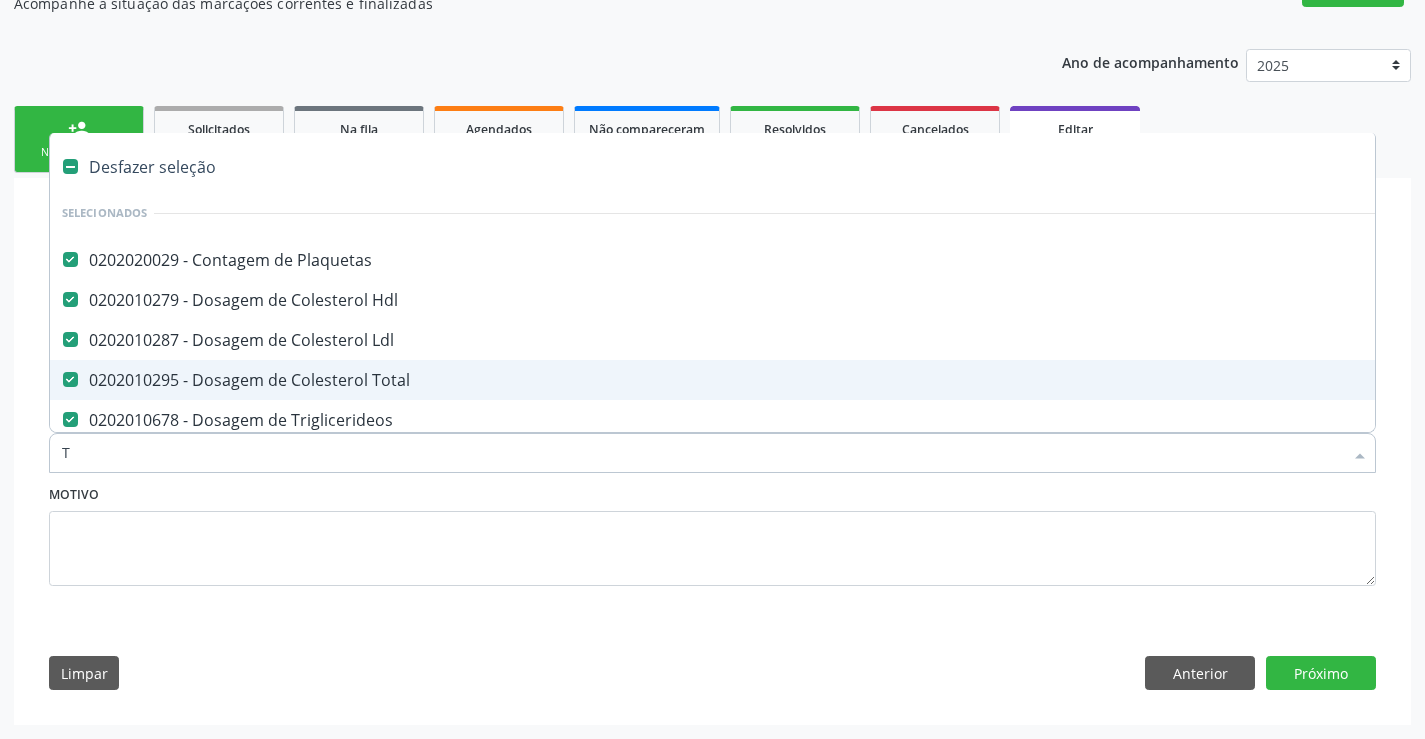 checkbox on "false" 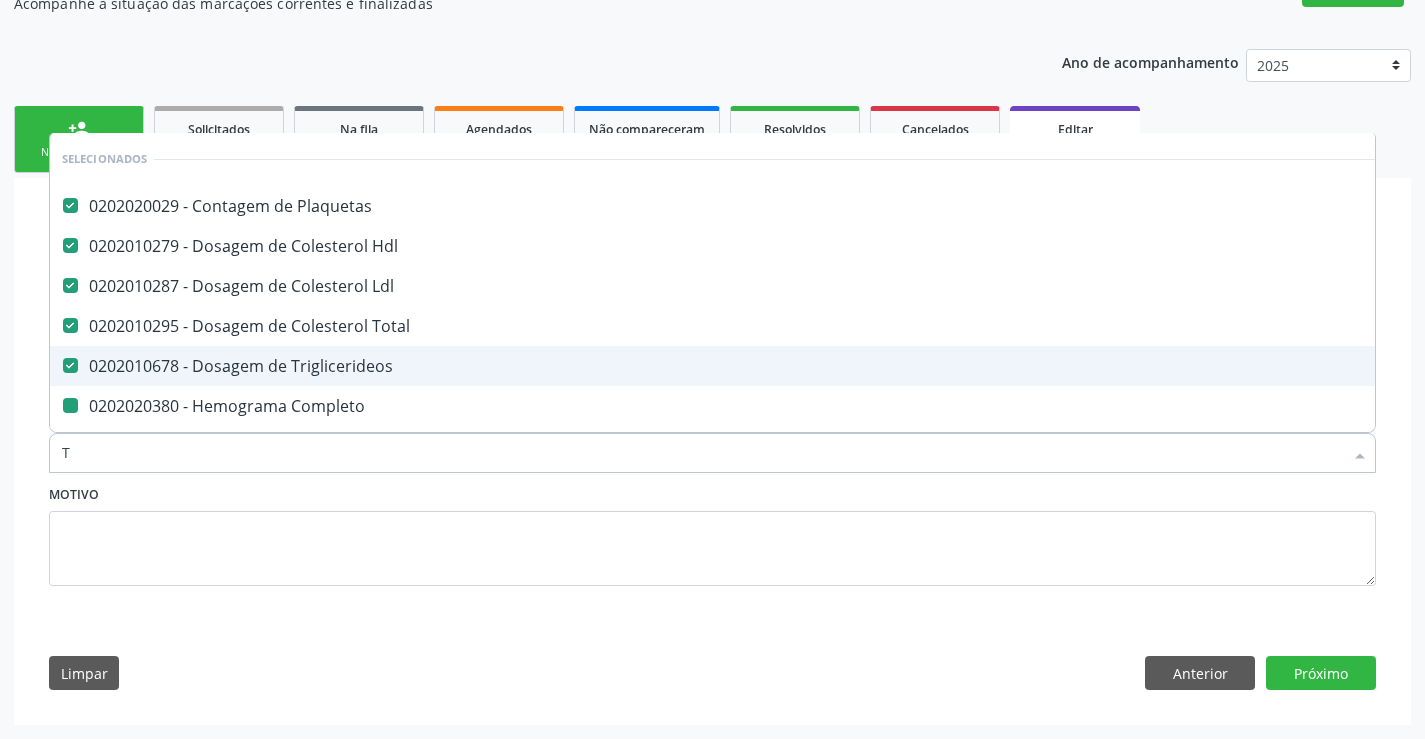 type on "TE" 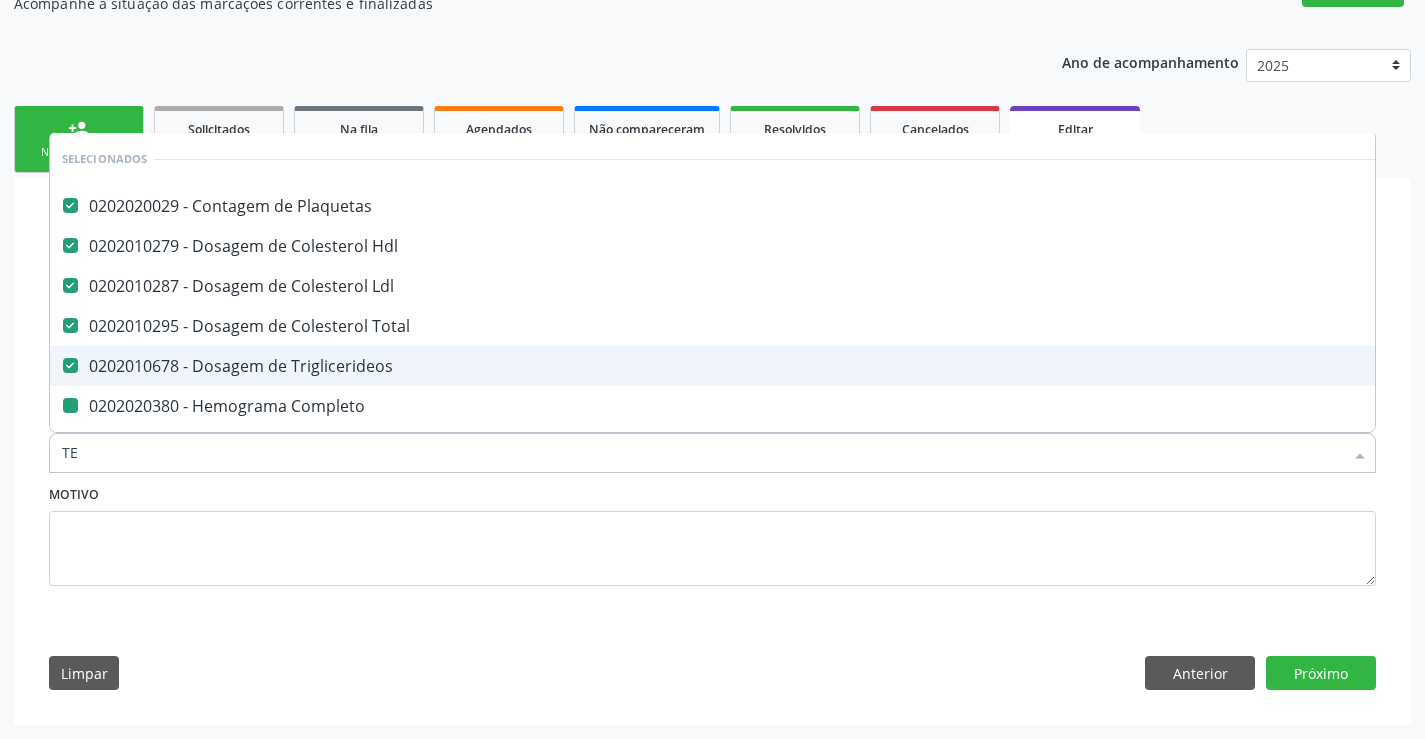 checkbox on "false" 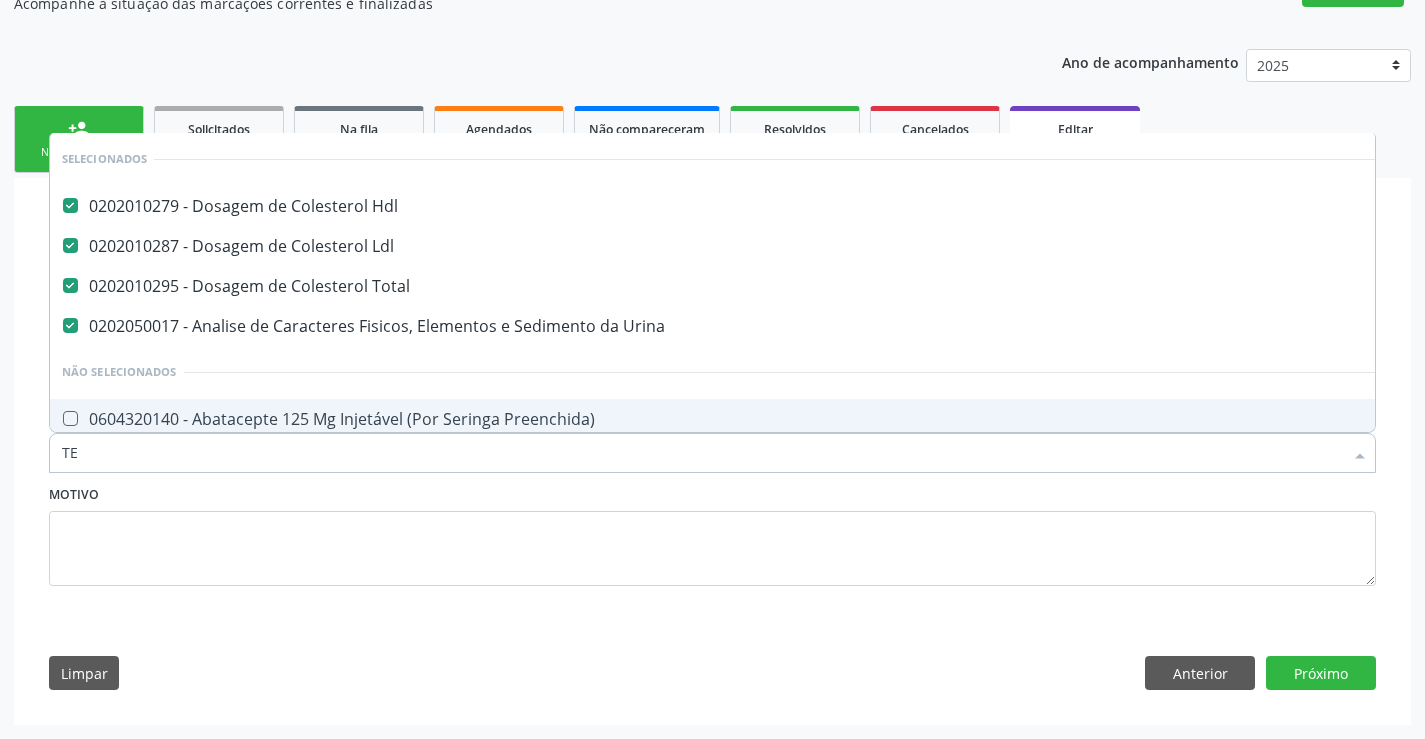 type on "T" 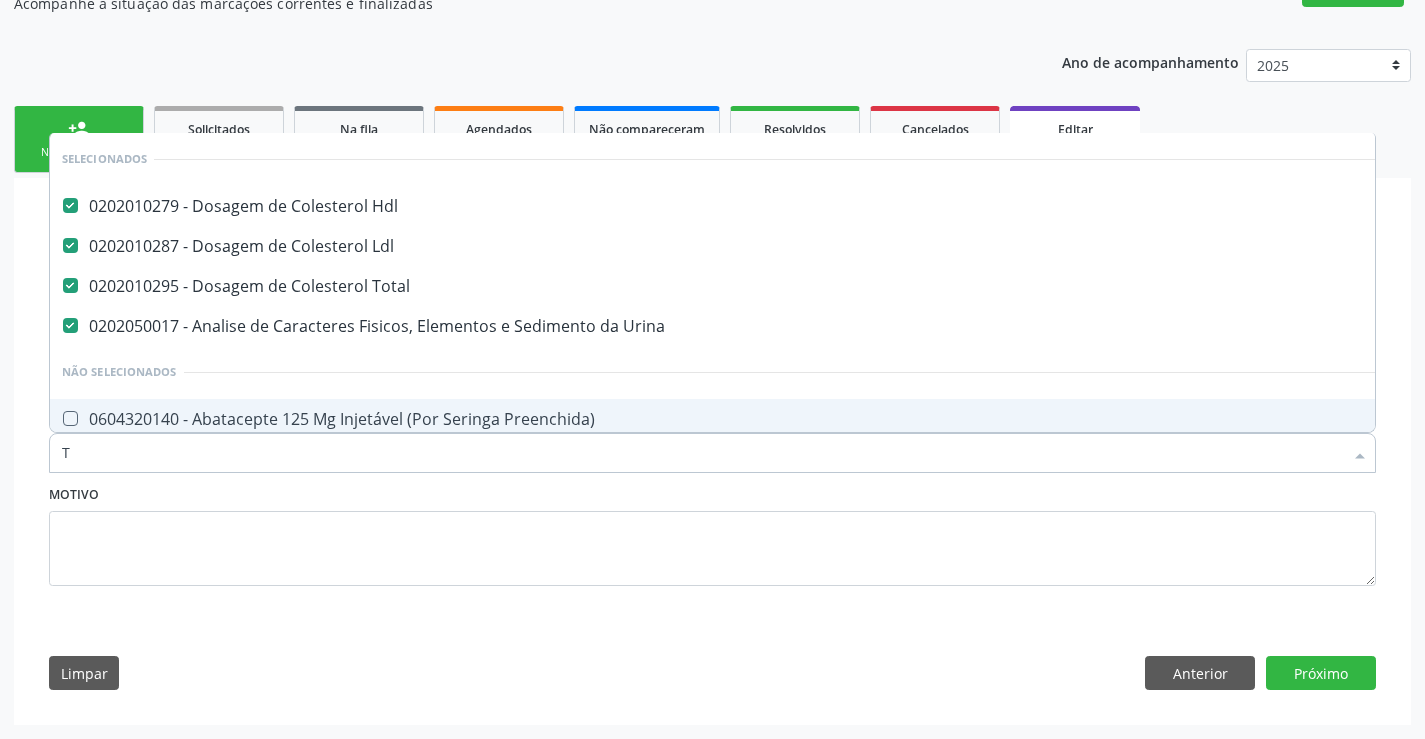 checkbox on "true" 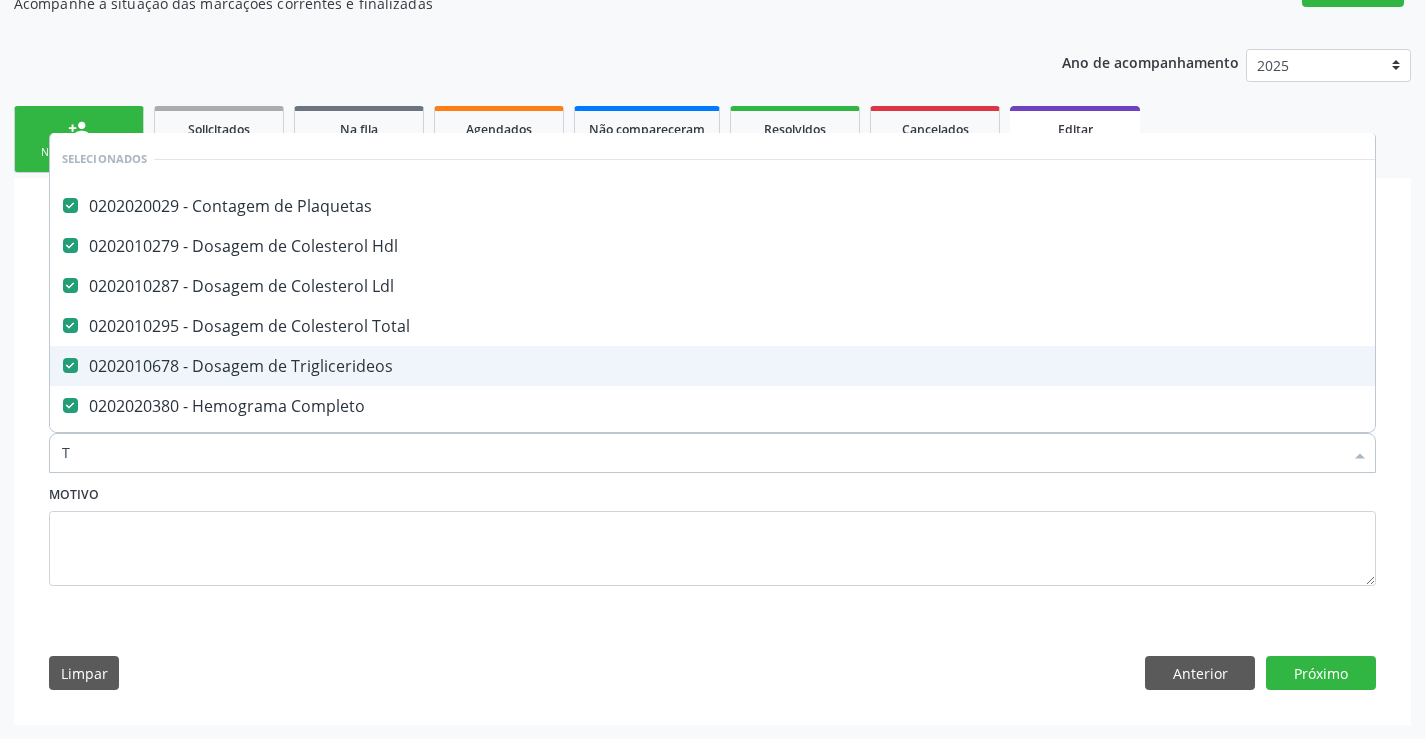 type 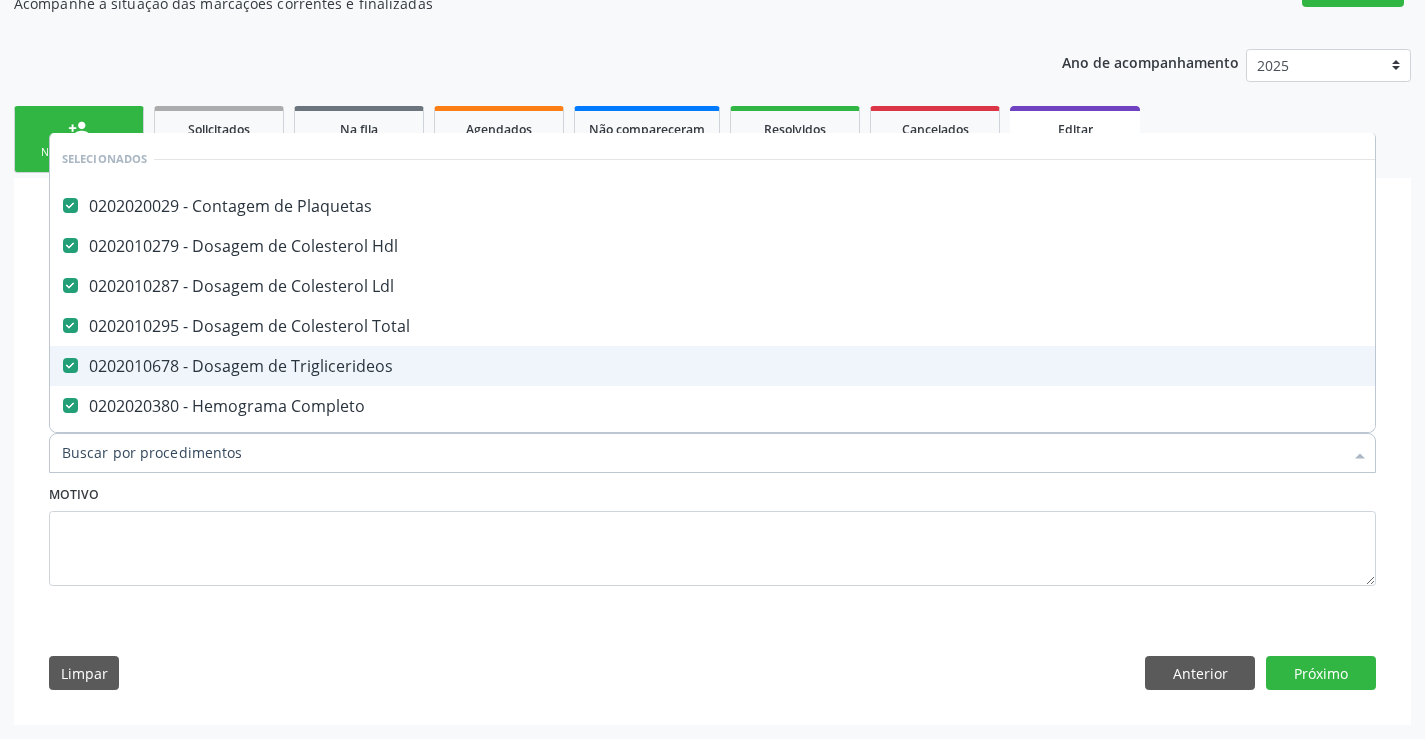 checkbox on "true" 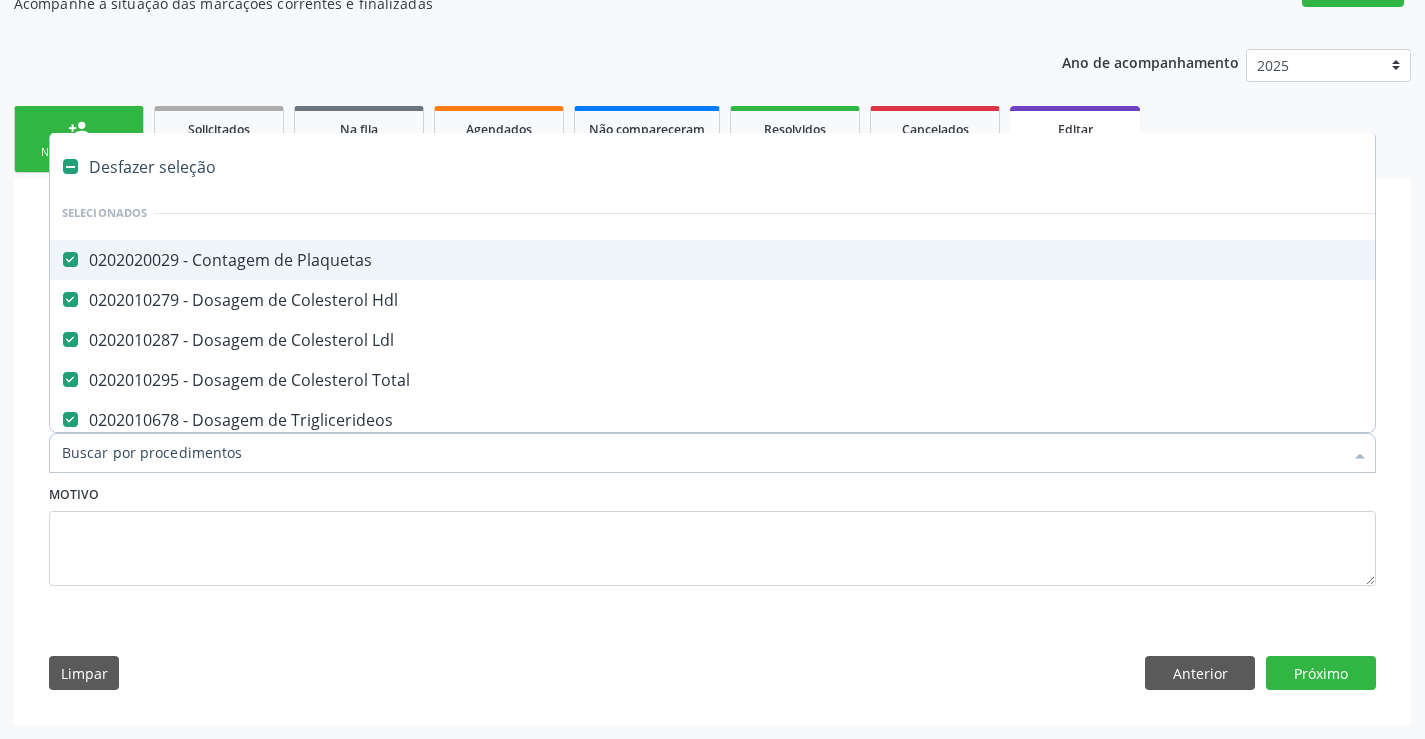 type on "c" 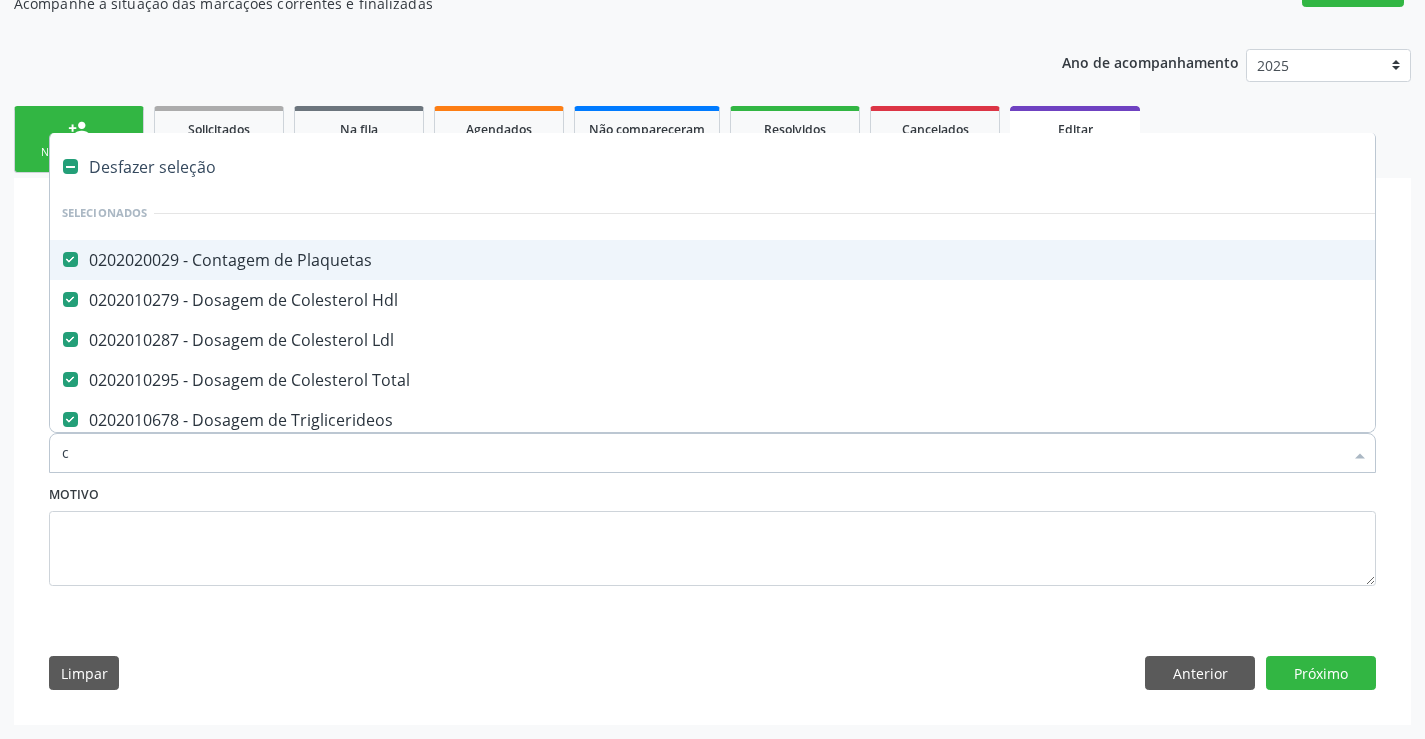 checkbox on "false" 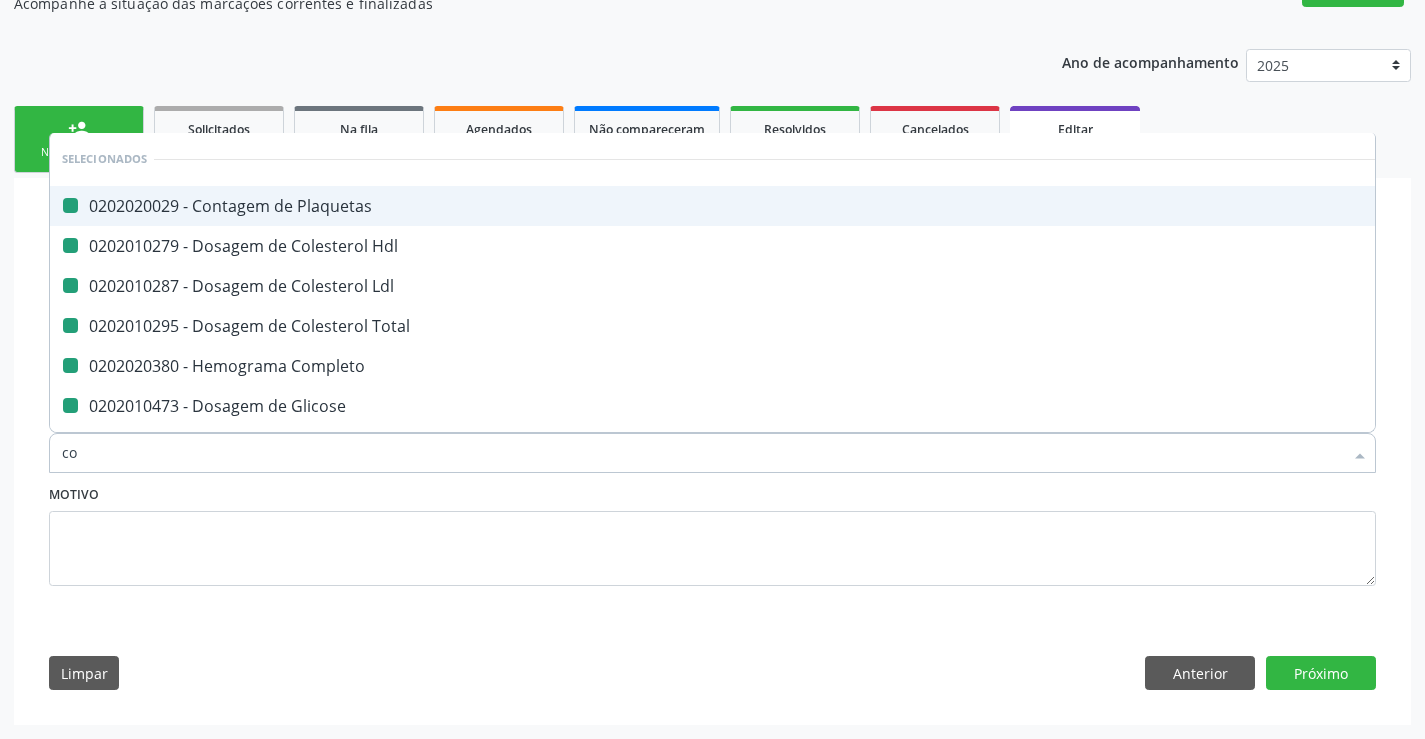 type on "coa" 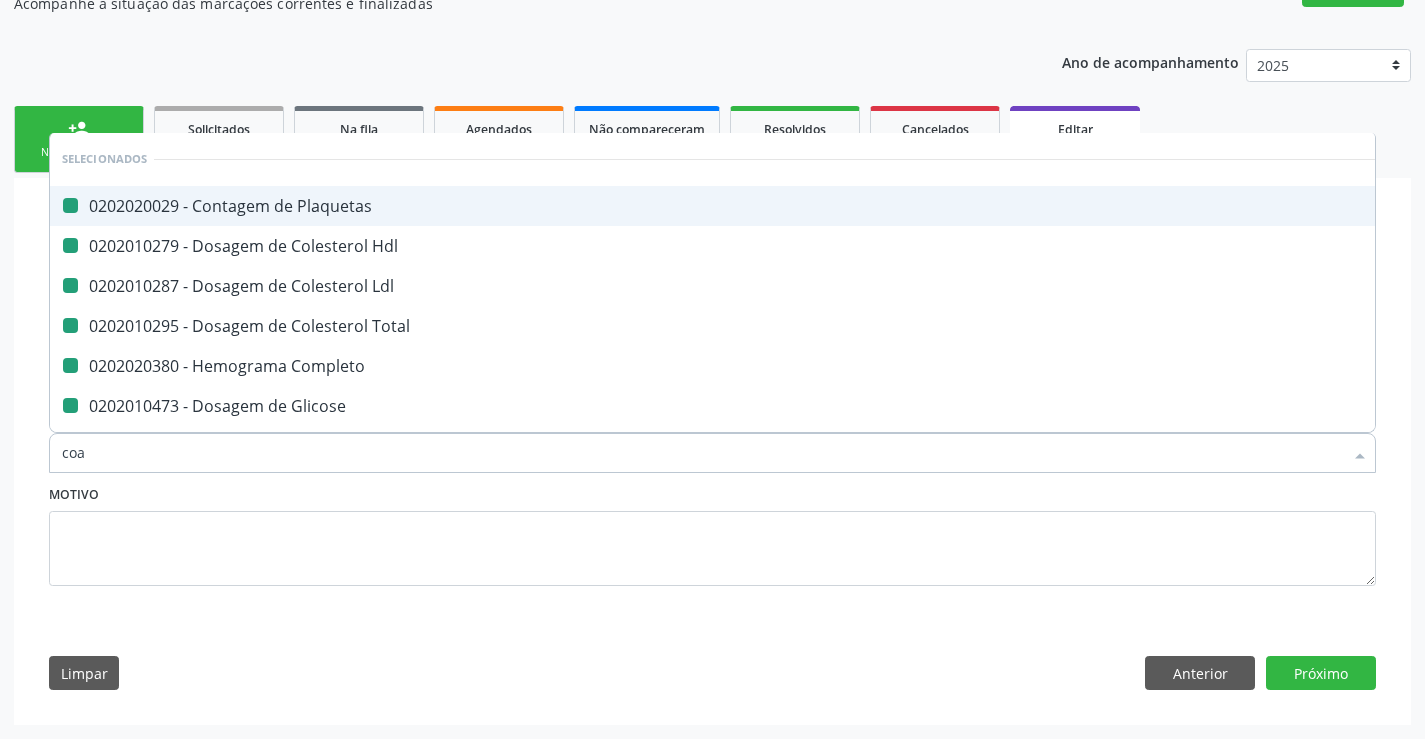 checkbox on "false" 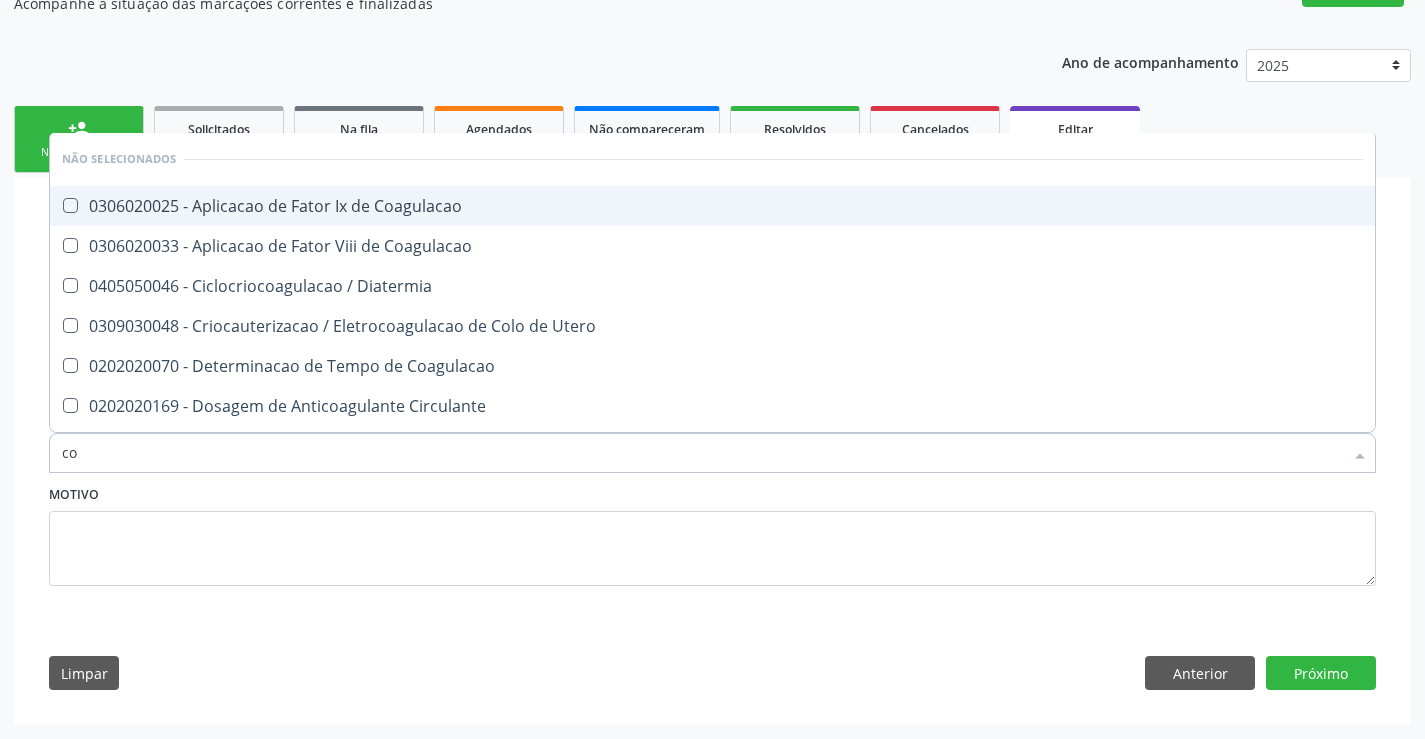 type on "c" 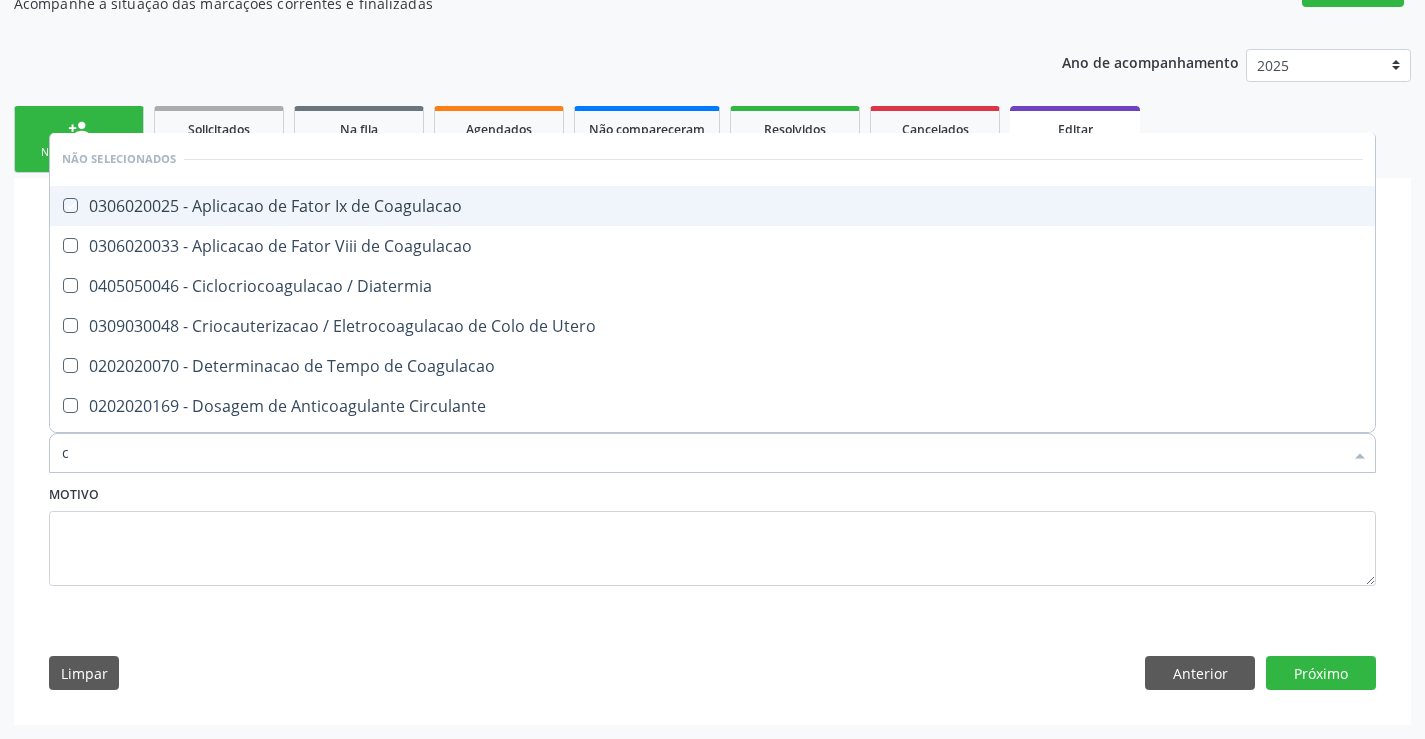 type 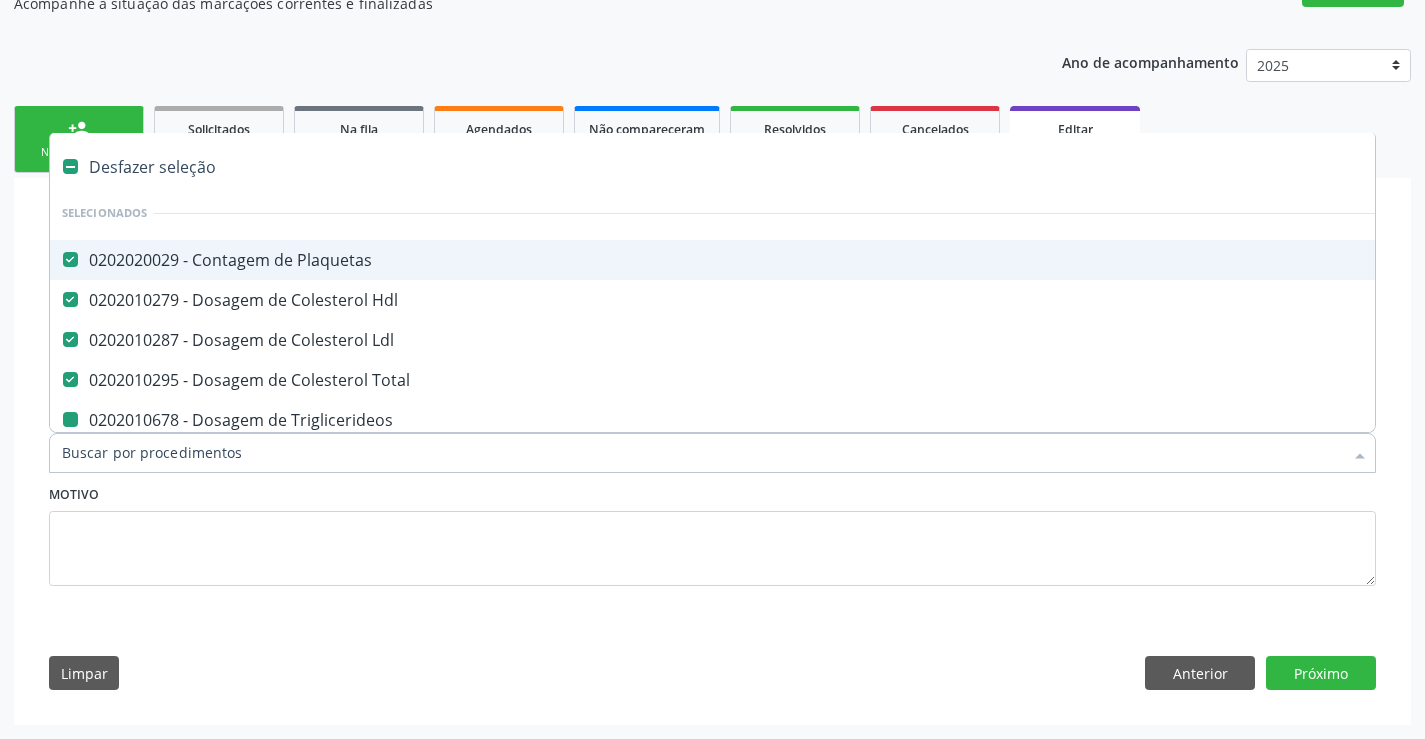 checkbox on "true" 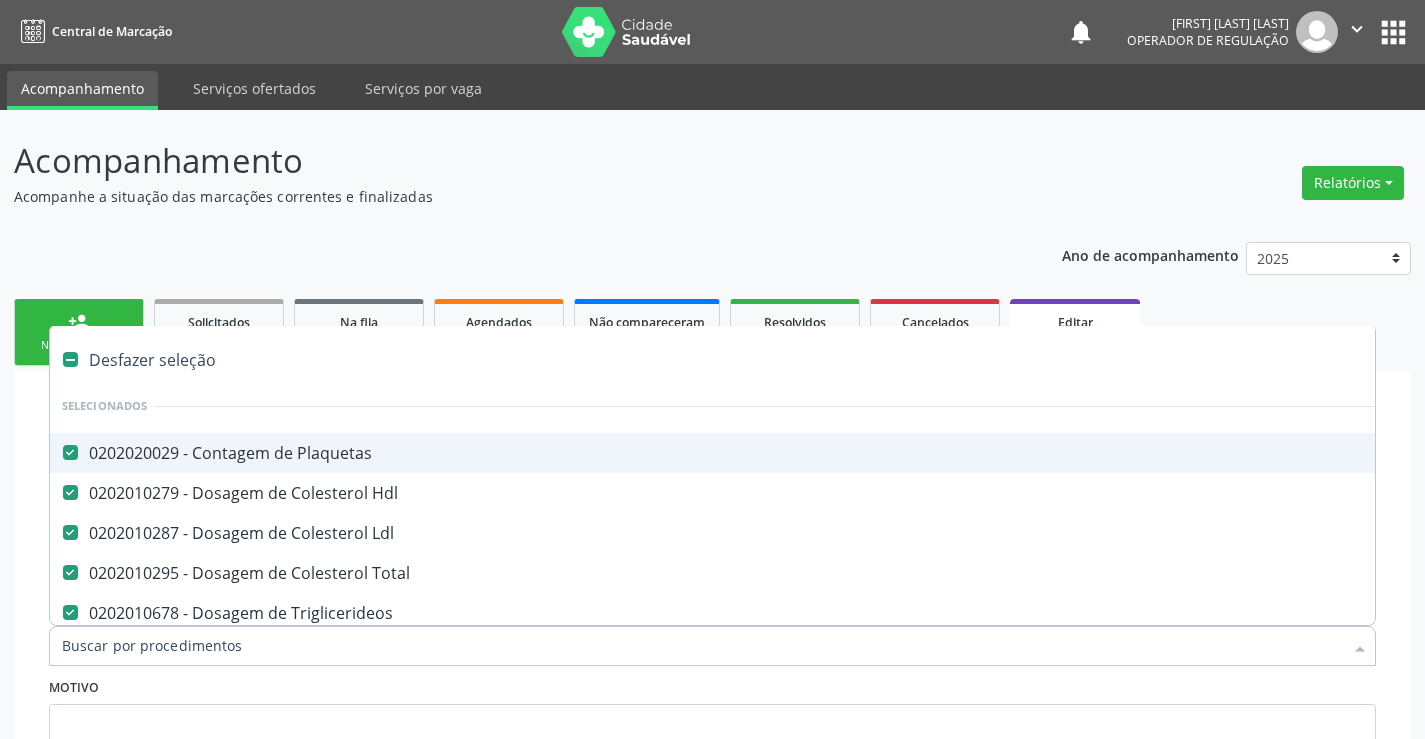 scroll, scrollTop: 193, scrollLeft: 0, axis: vertical 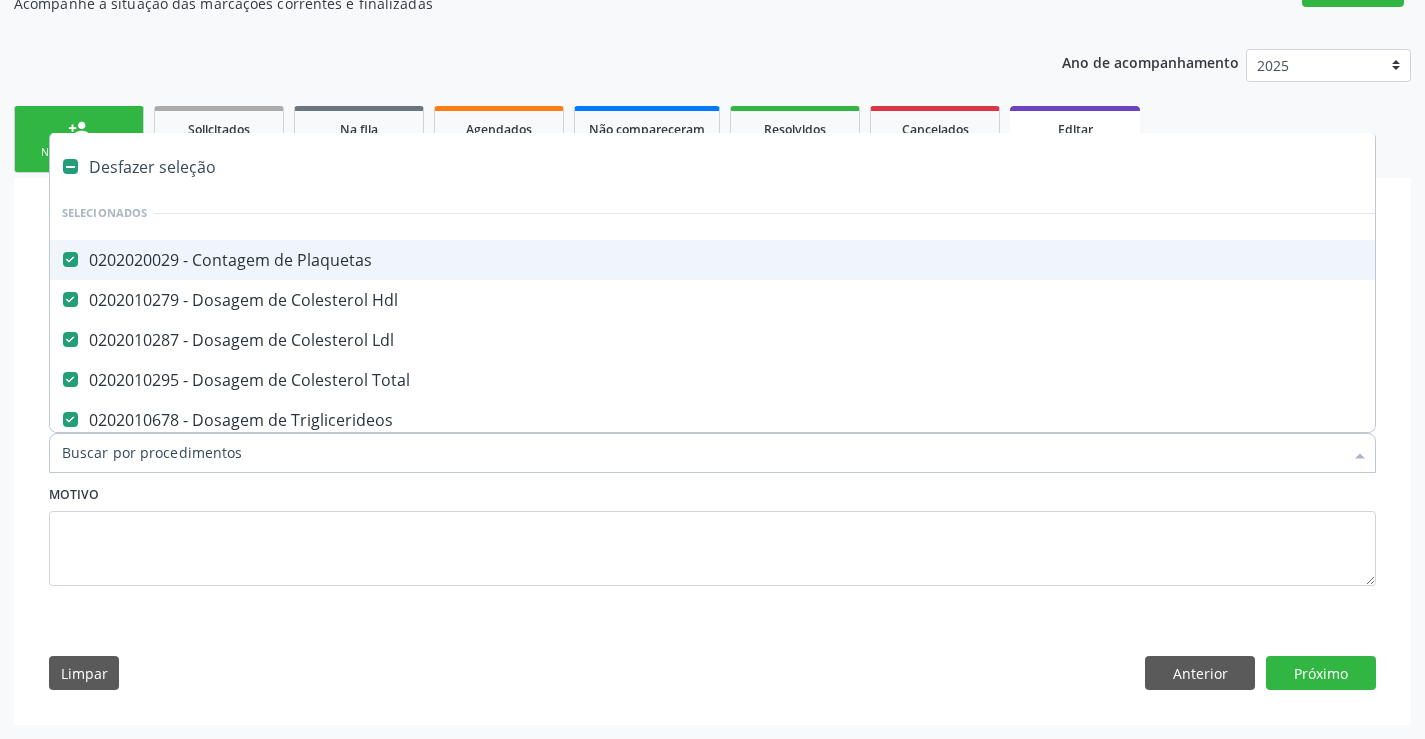 type on "t" 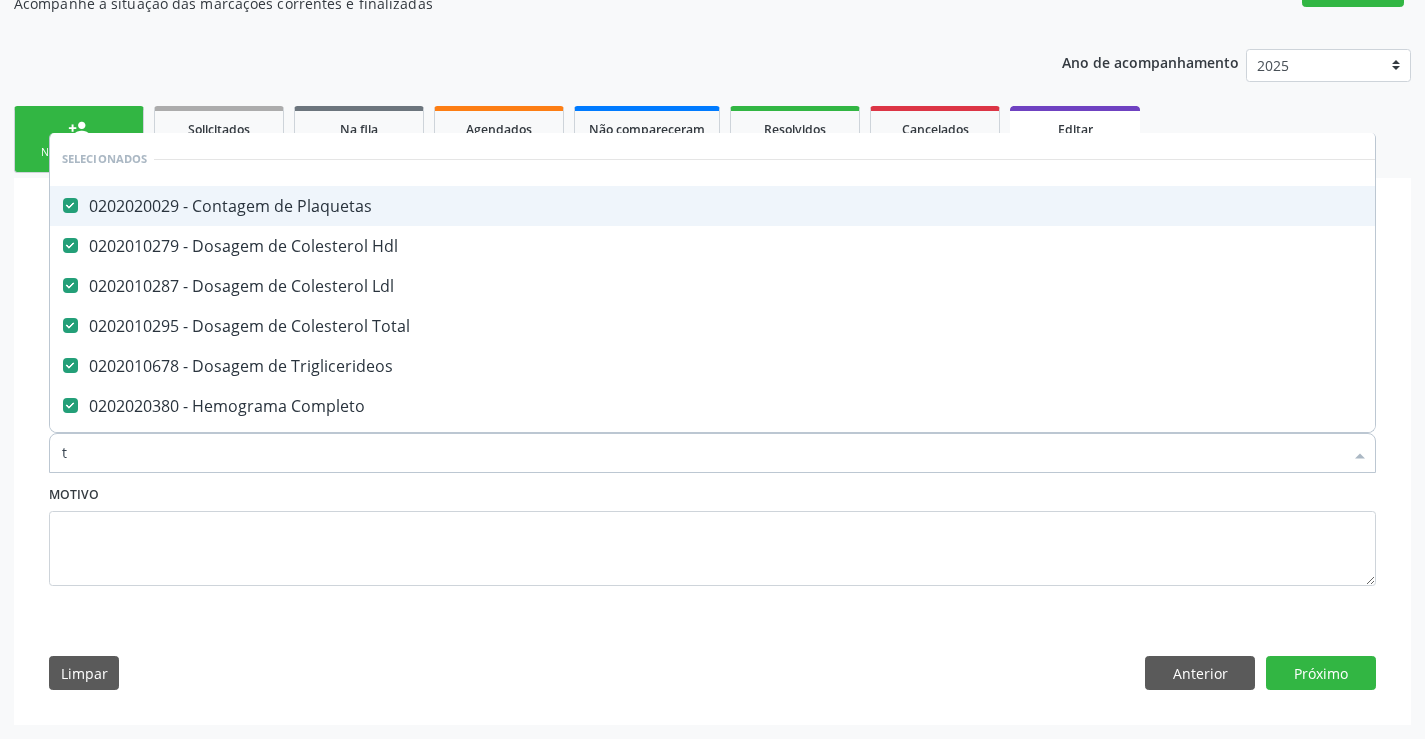 checkbox on "false" 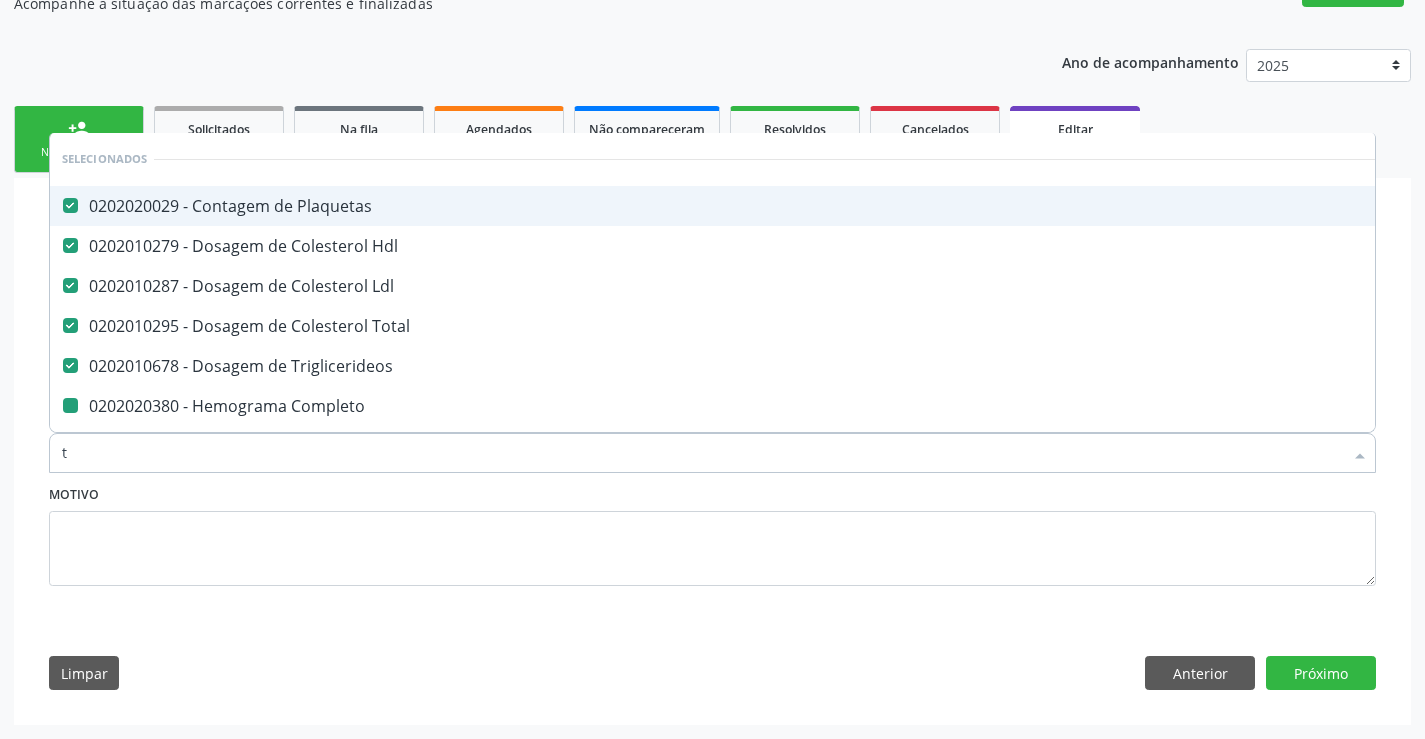 type on "te" 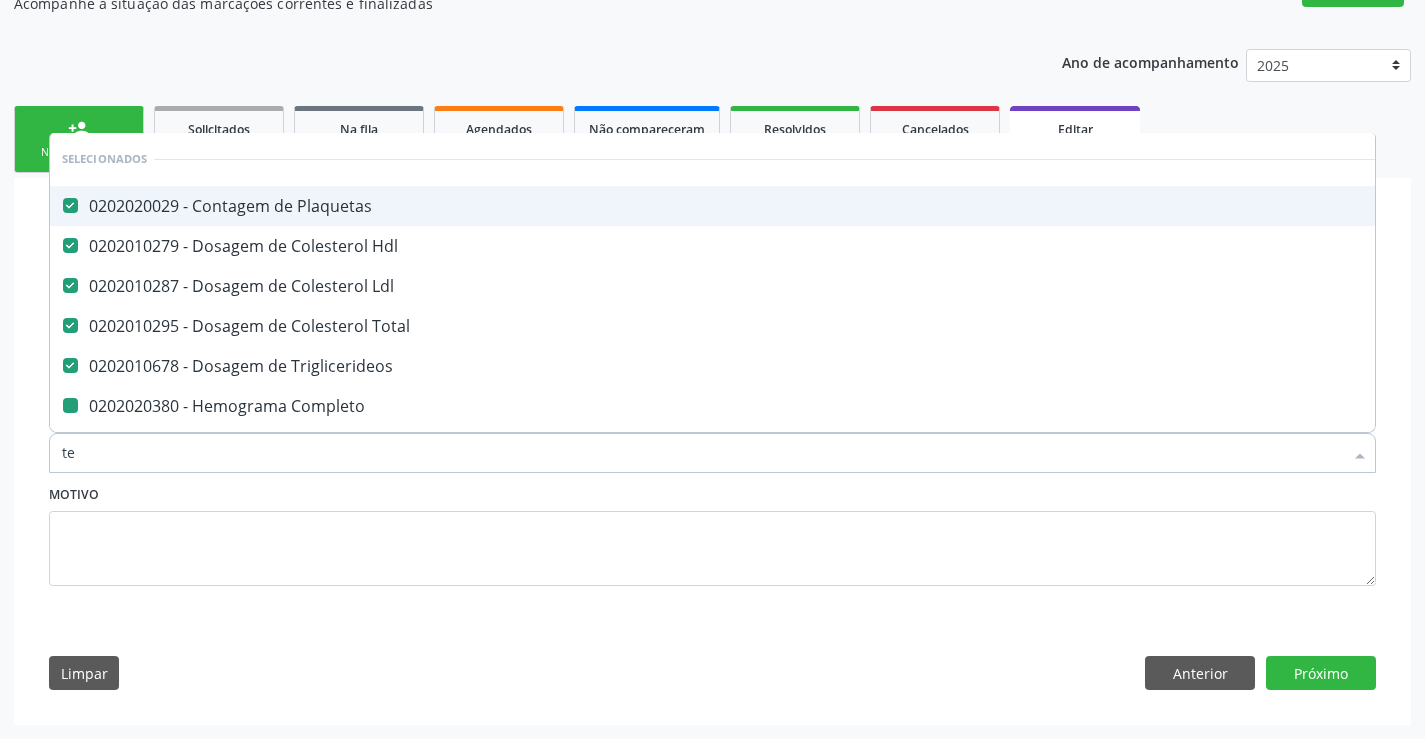 checkbox on "false" 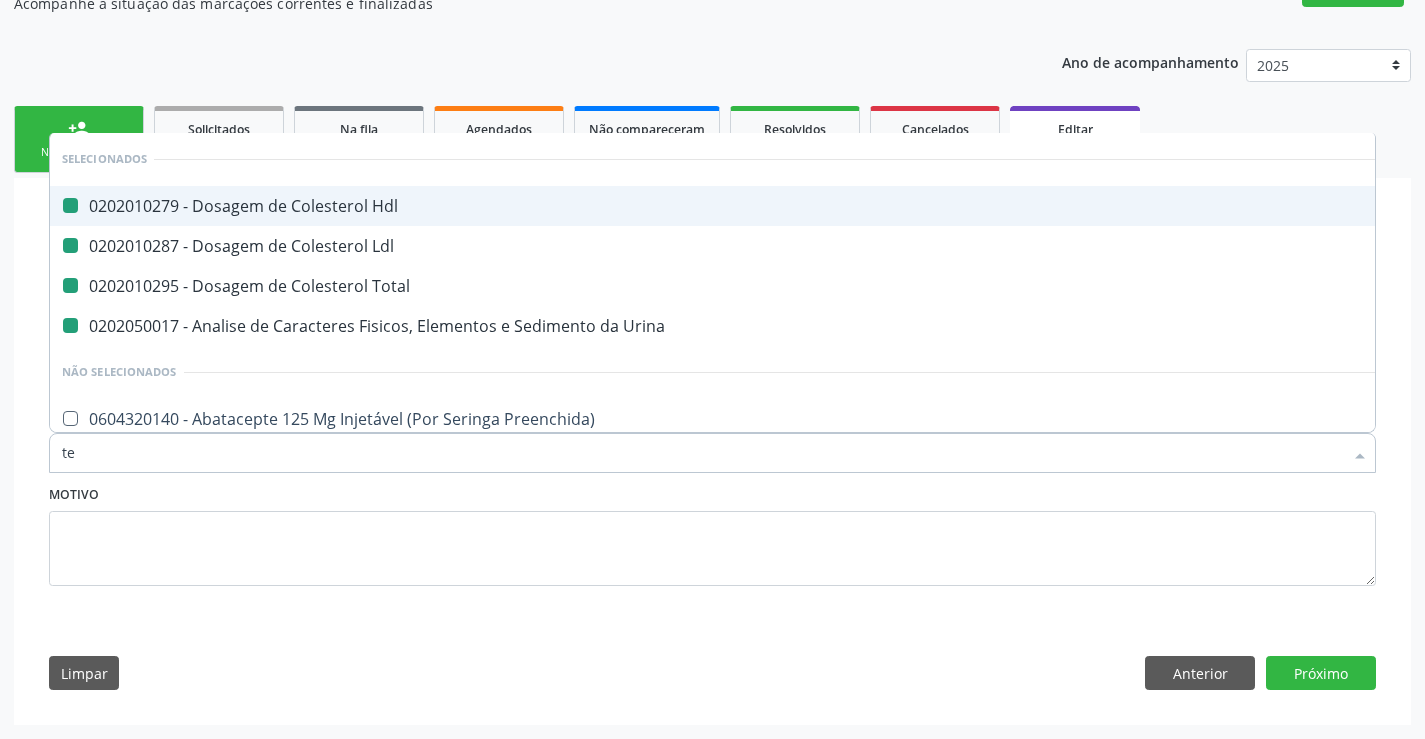 type on "tem" 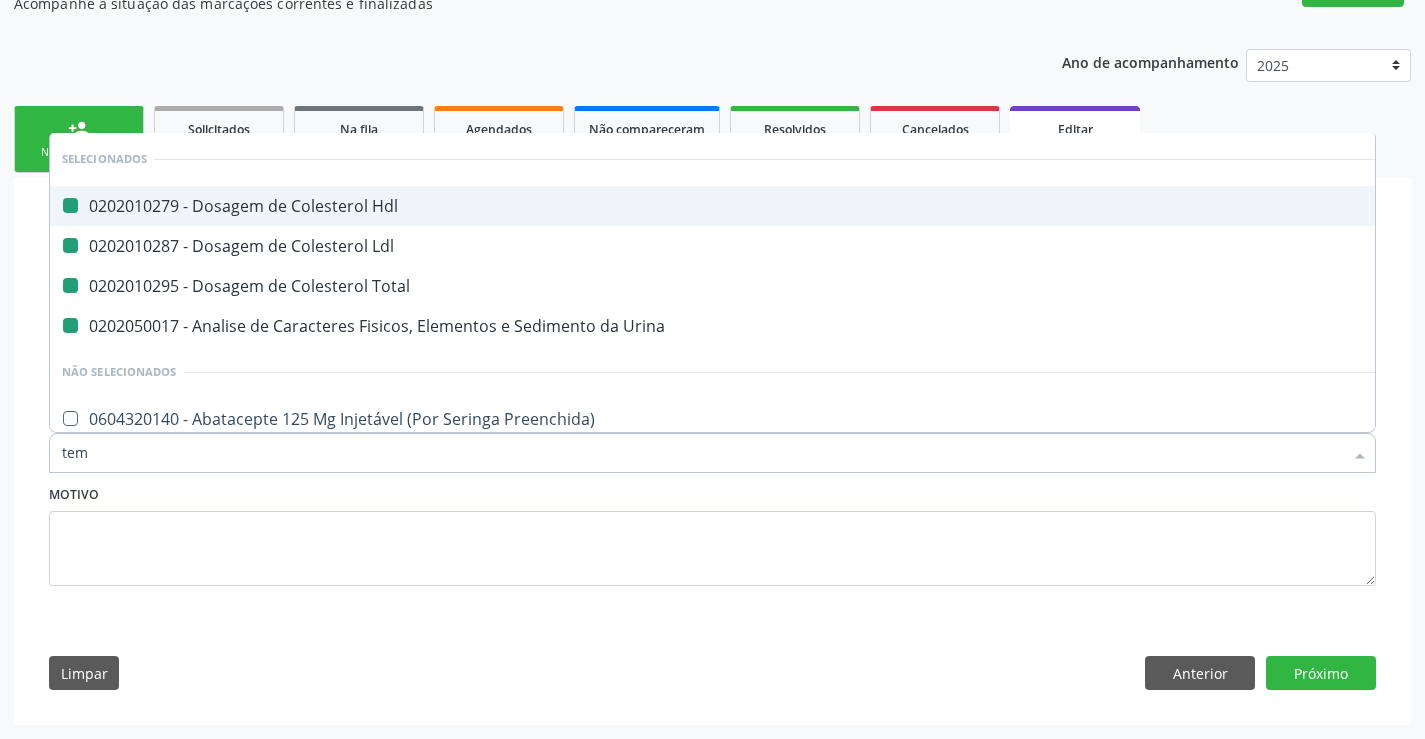 checkbox on "false" 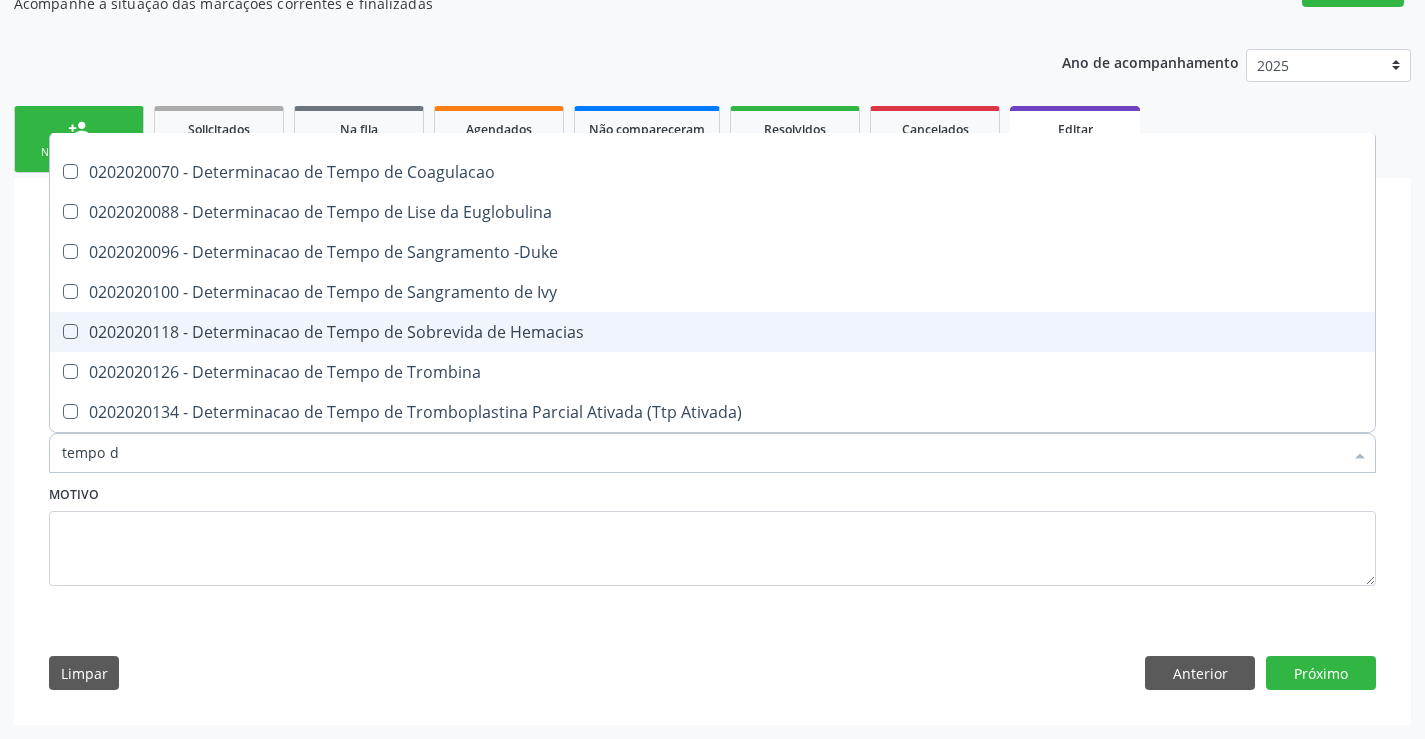 scroll, scrollTop: 34, scrollLeft: 0, axis: vertical 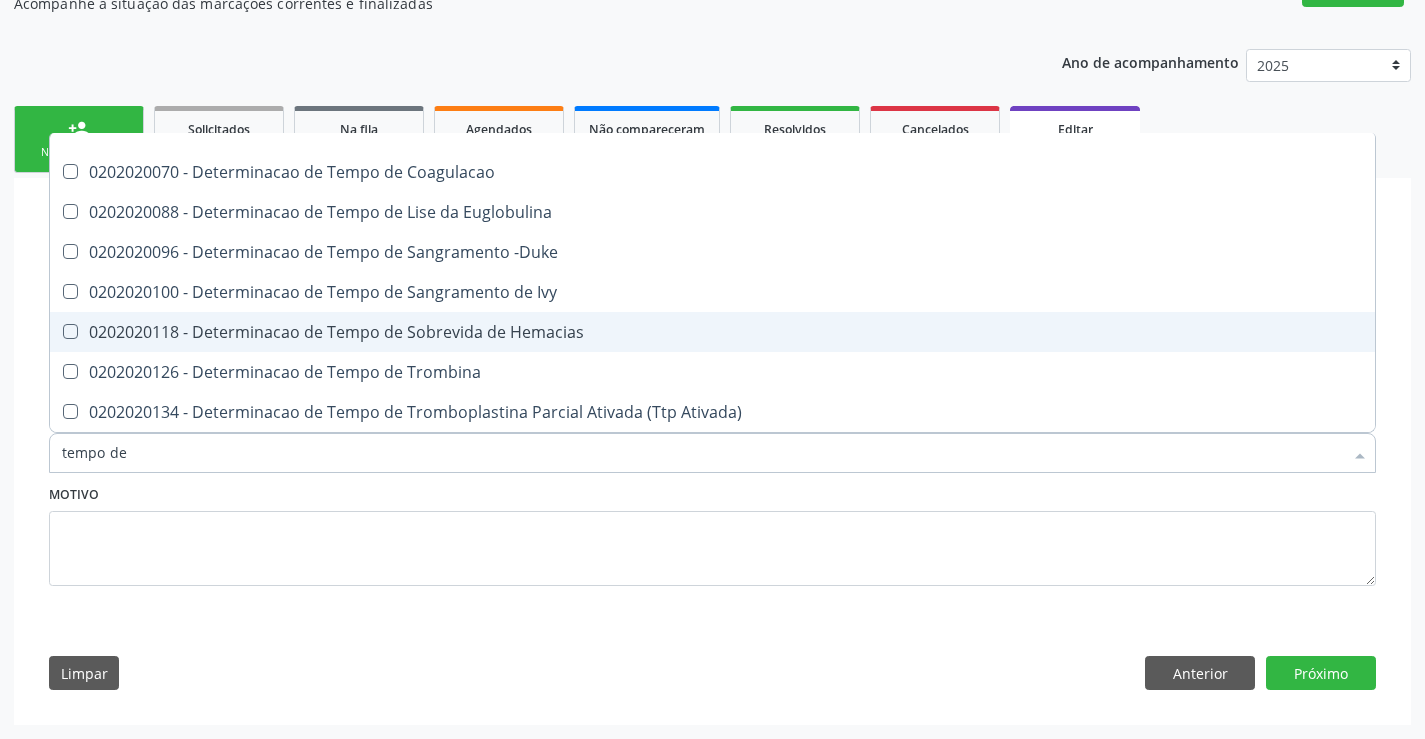 type on "tempo de s" 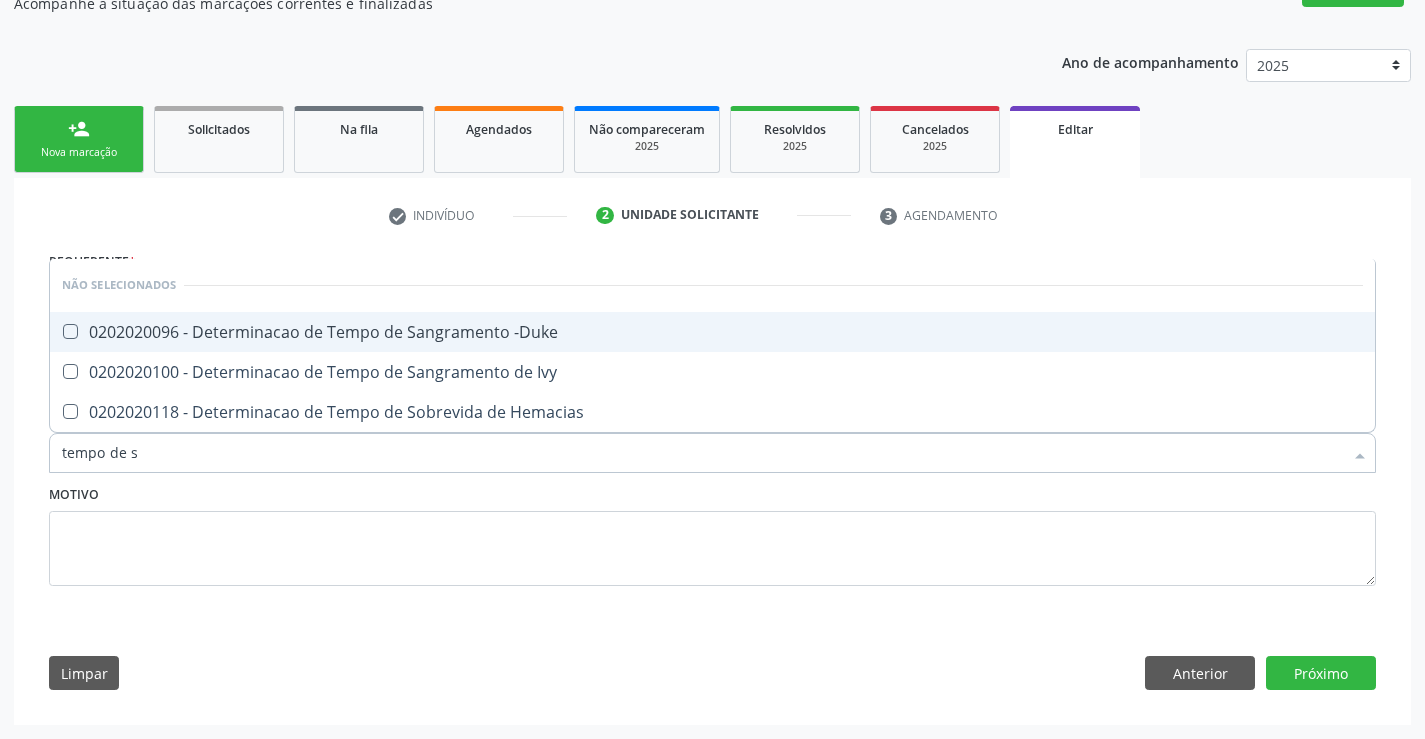 scroll, scrollTop: 0, scrollLeft: 0, axis: both 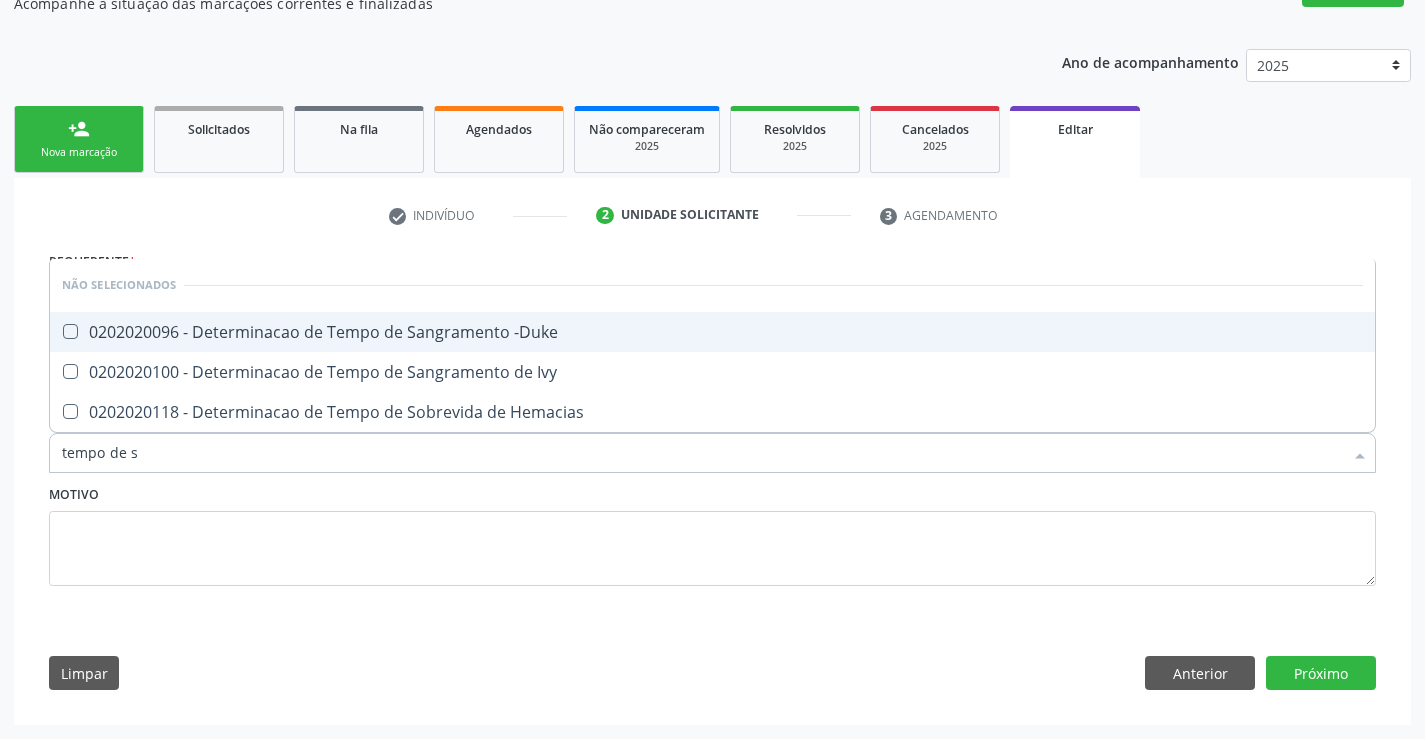 click on "0202020096 - Determinacao de Tempo de Sangramento -Duke" at bounding box center (712, 332) 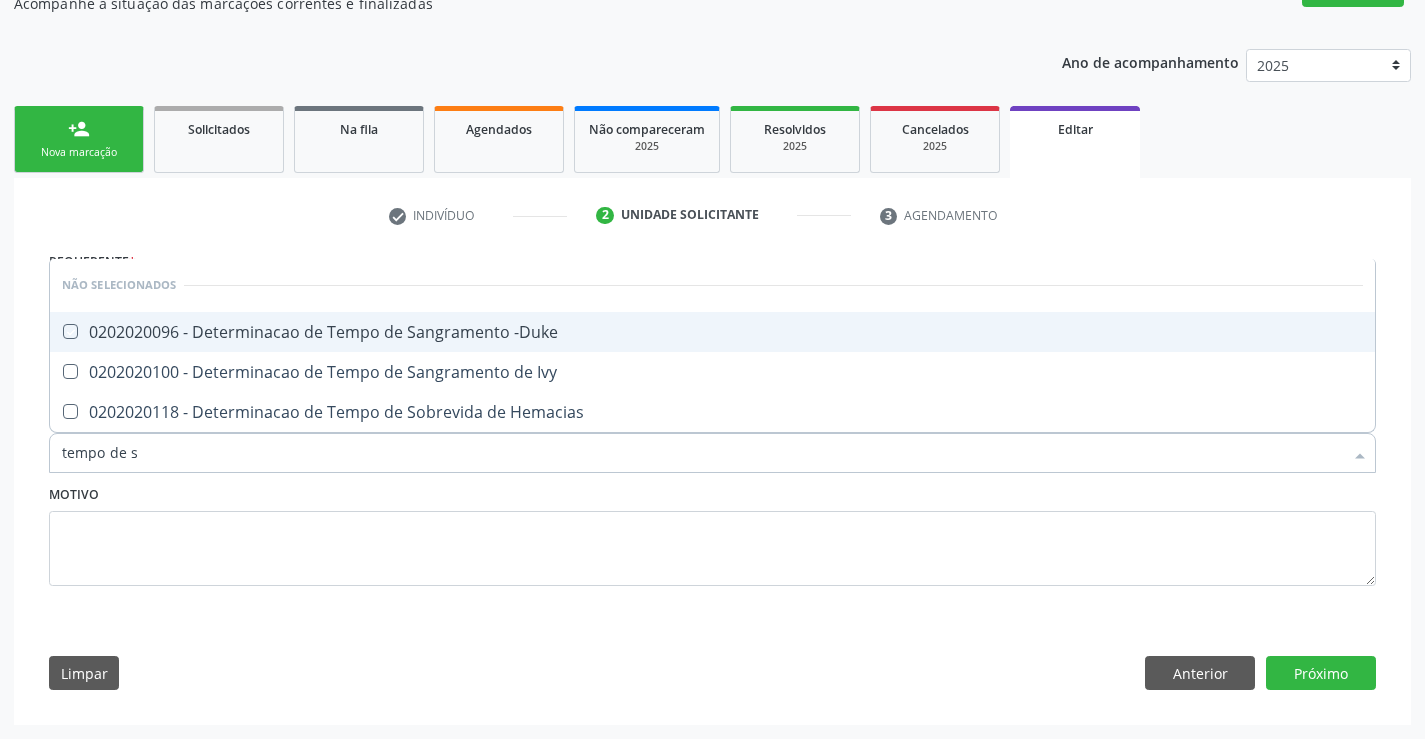 checkbox on "true" 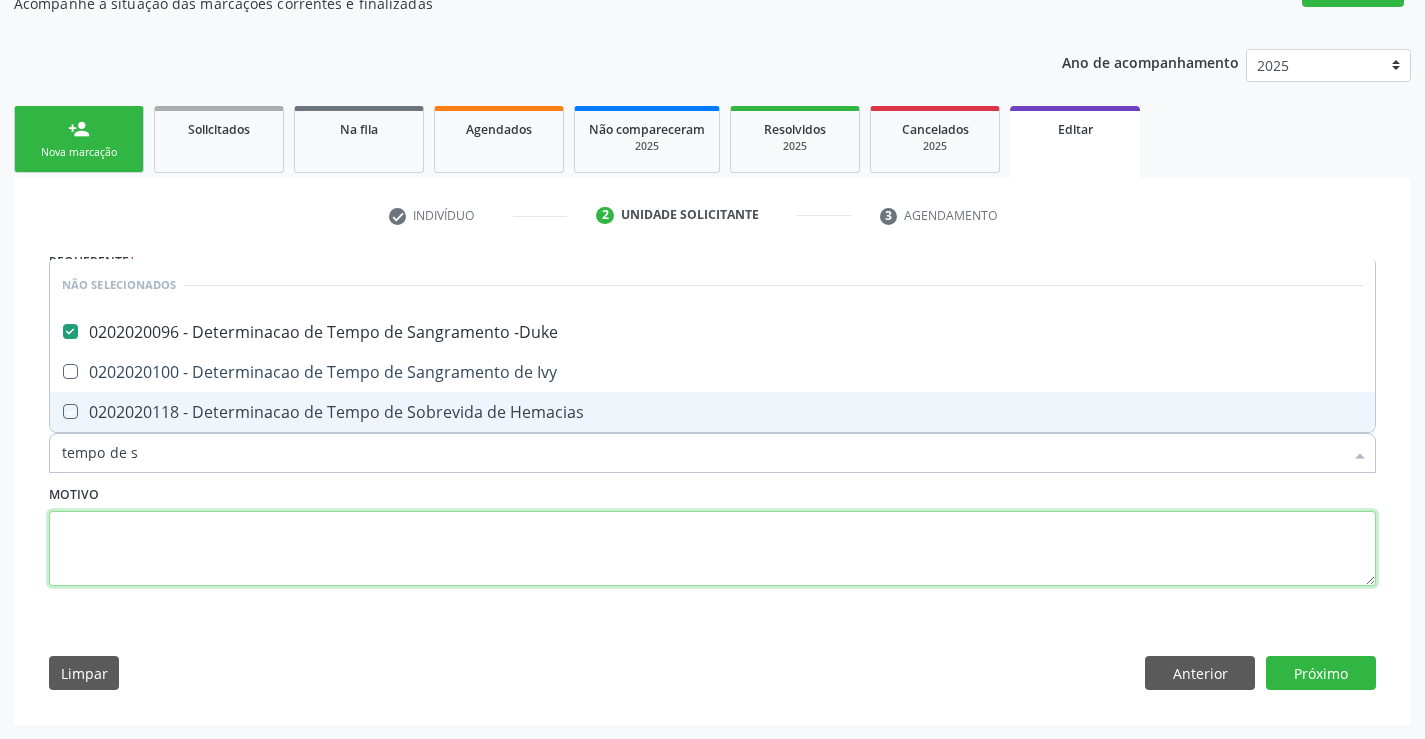 click at bounding box center (712, 549) 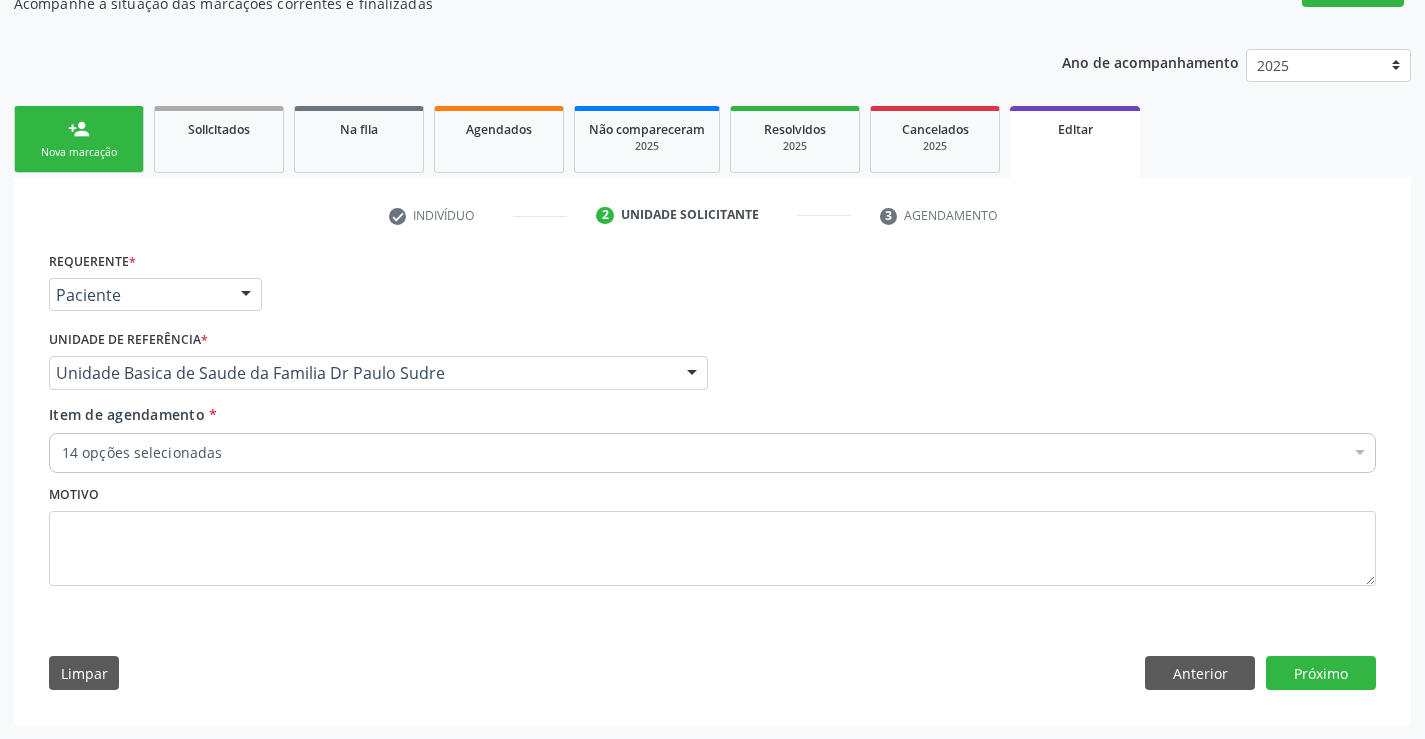 drag, startPoint x: 135, startPoint y: 453, endPoint x: 150, endPoint y: 443, distance: 18.027756 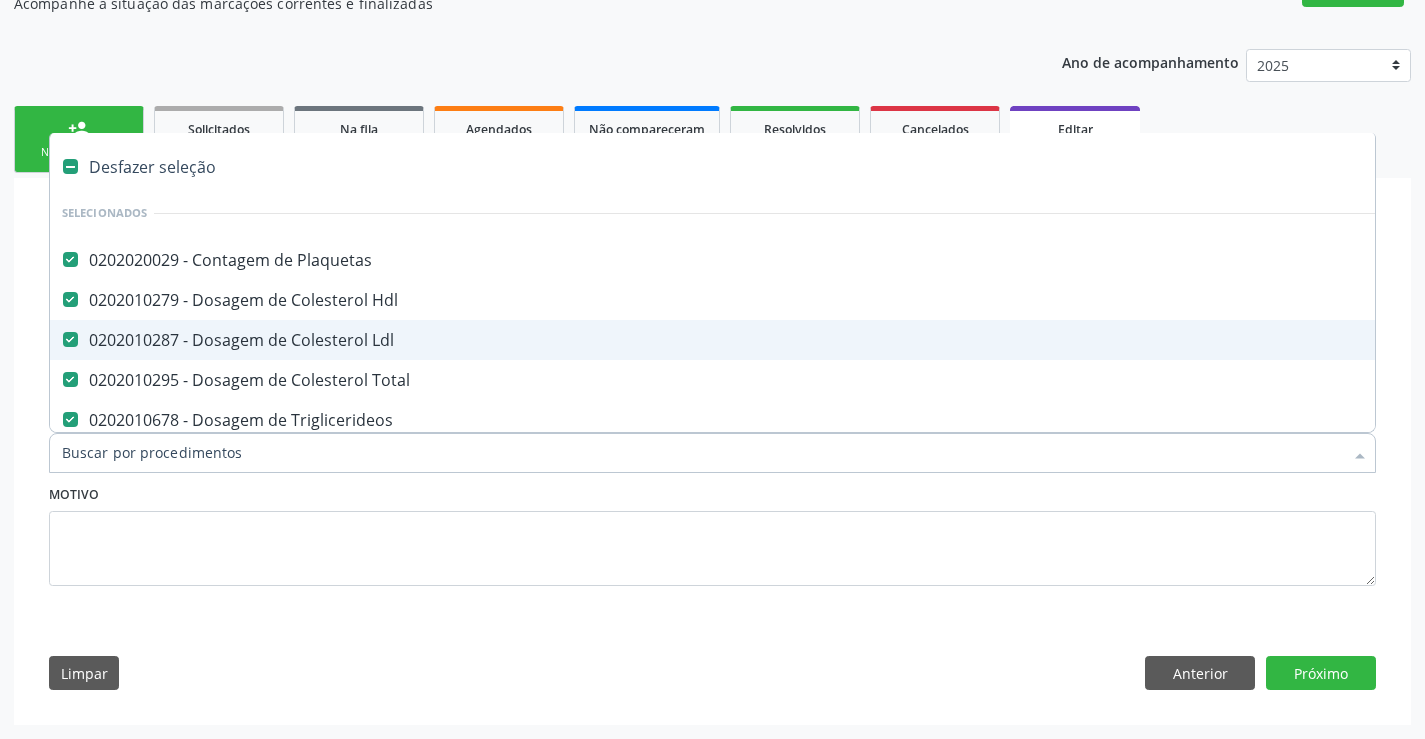 type on "t" 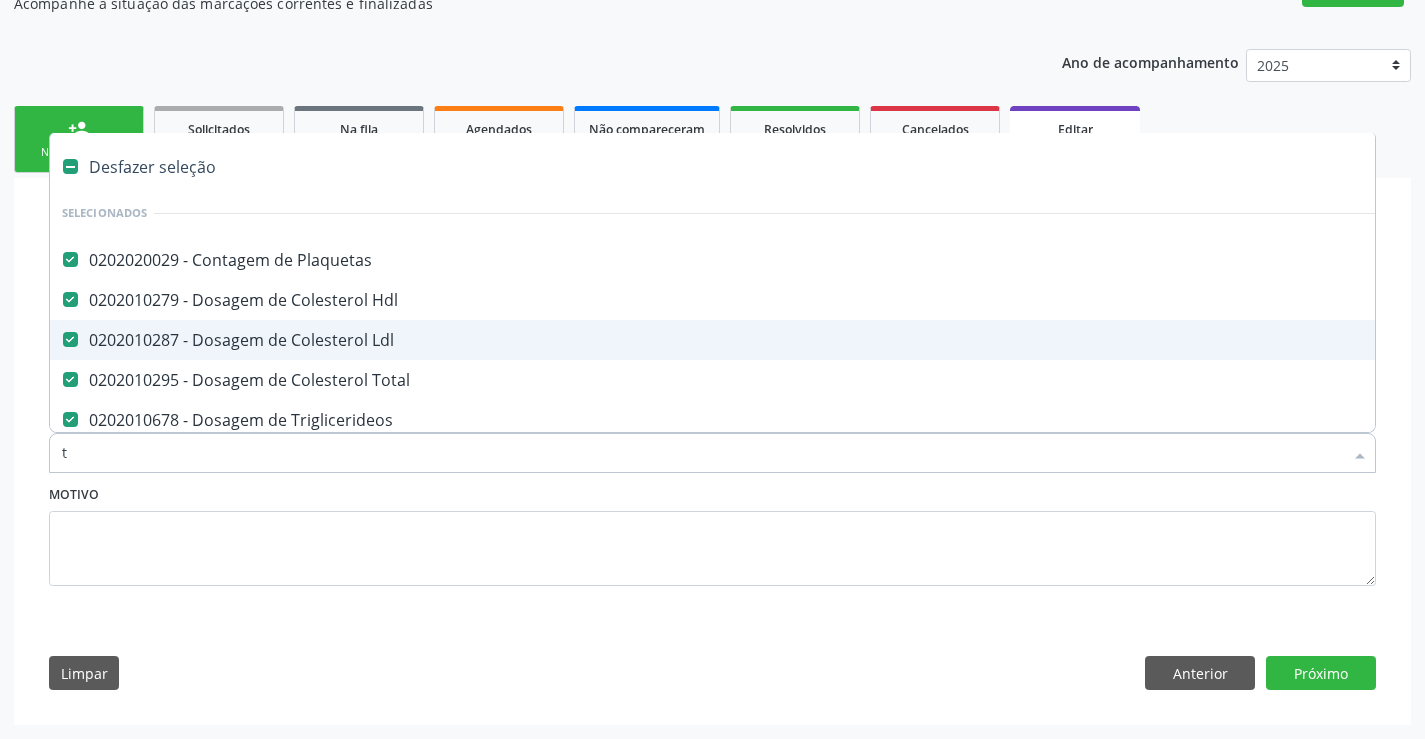checkbox on "false" 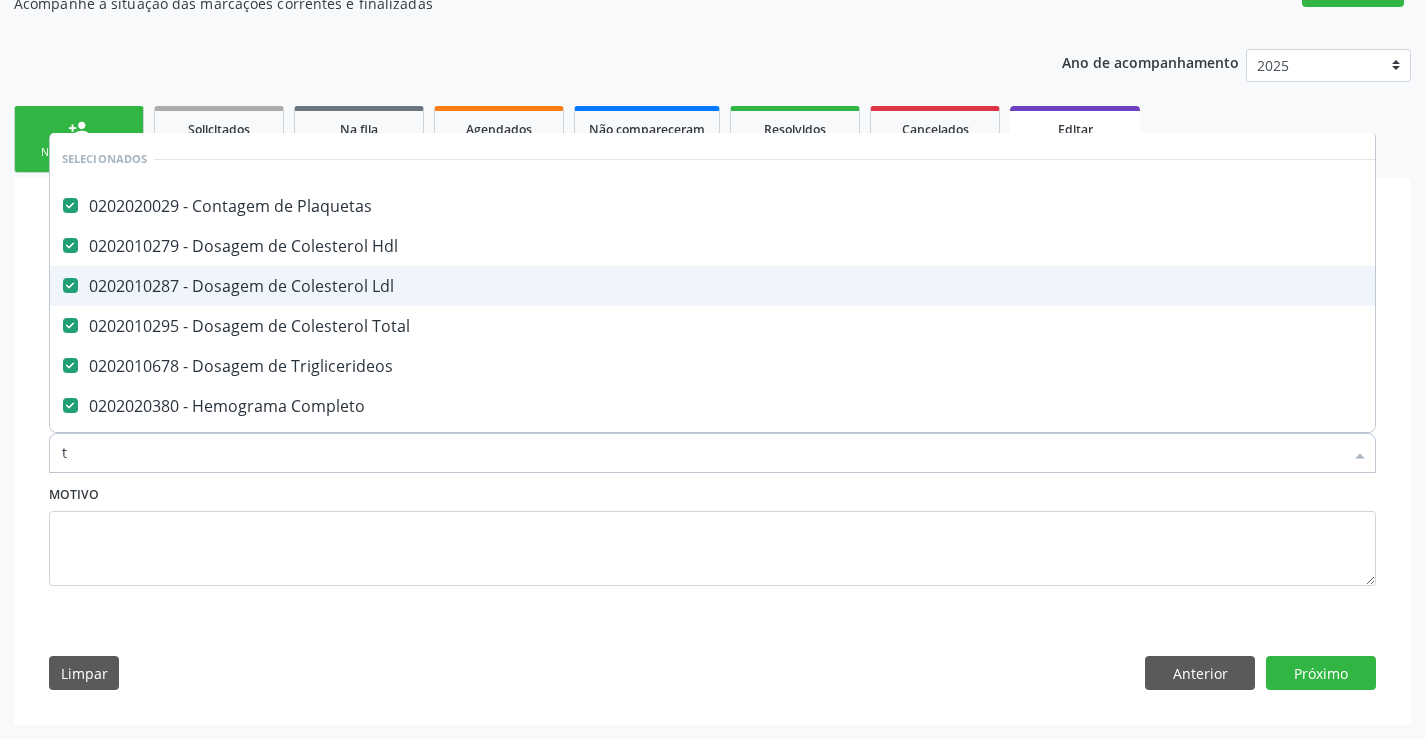 type on "te" 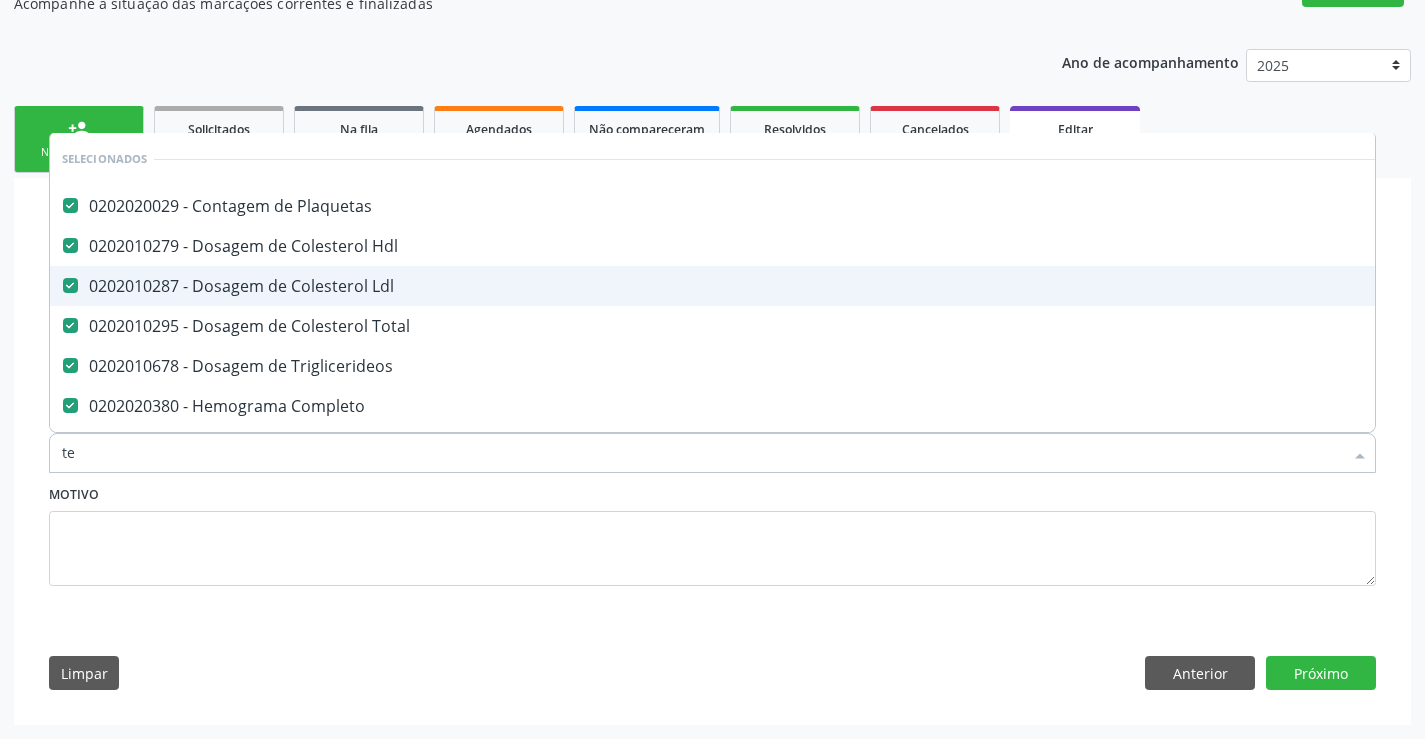checkbox on "false" 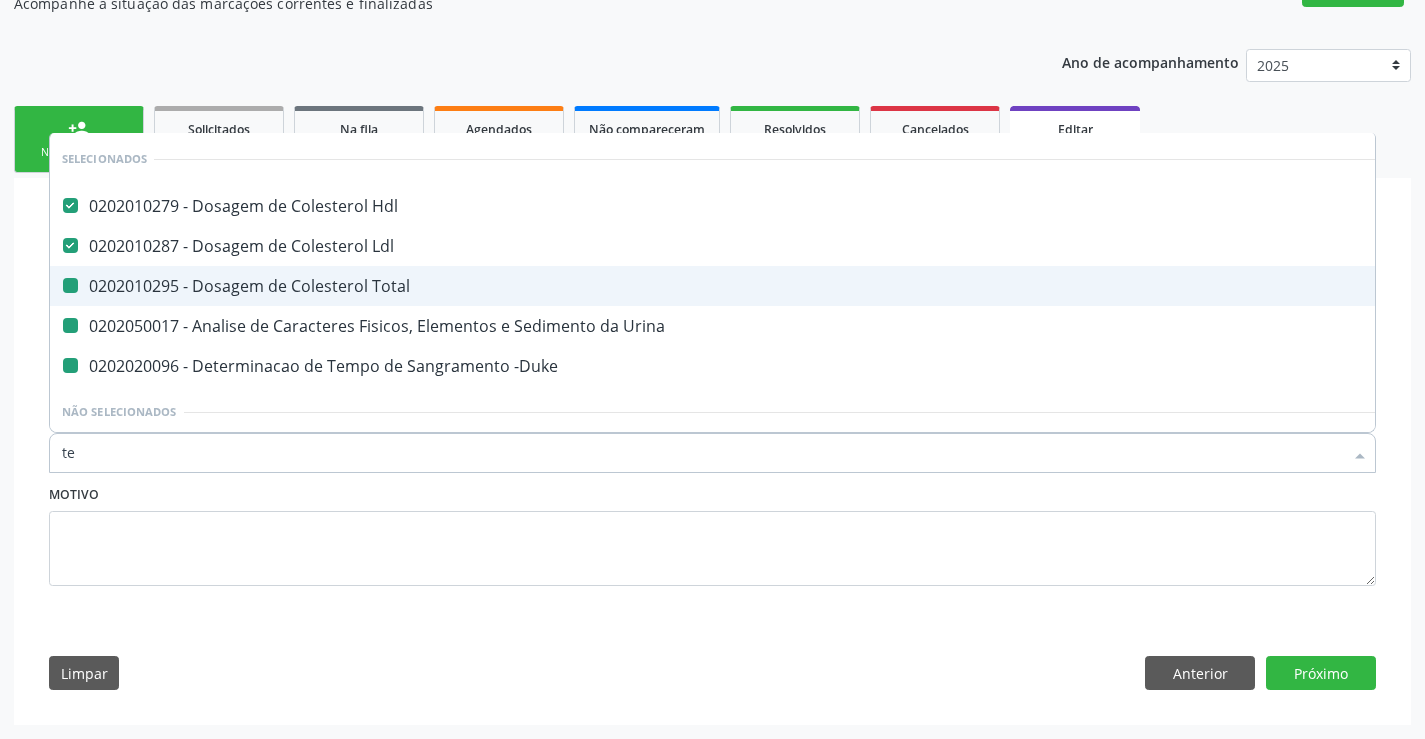 type on "tem" 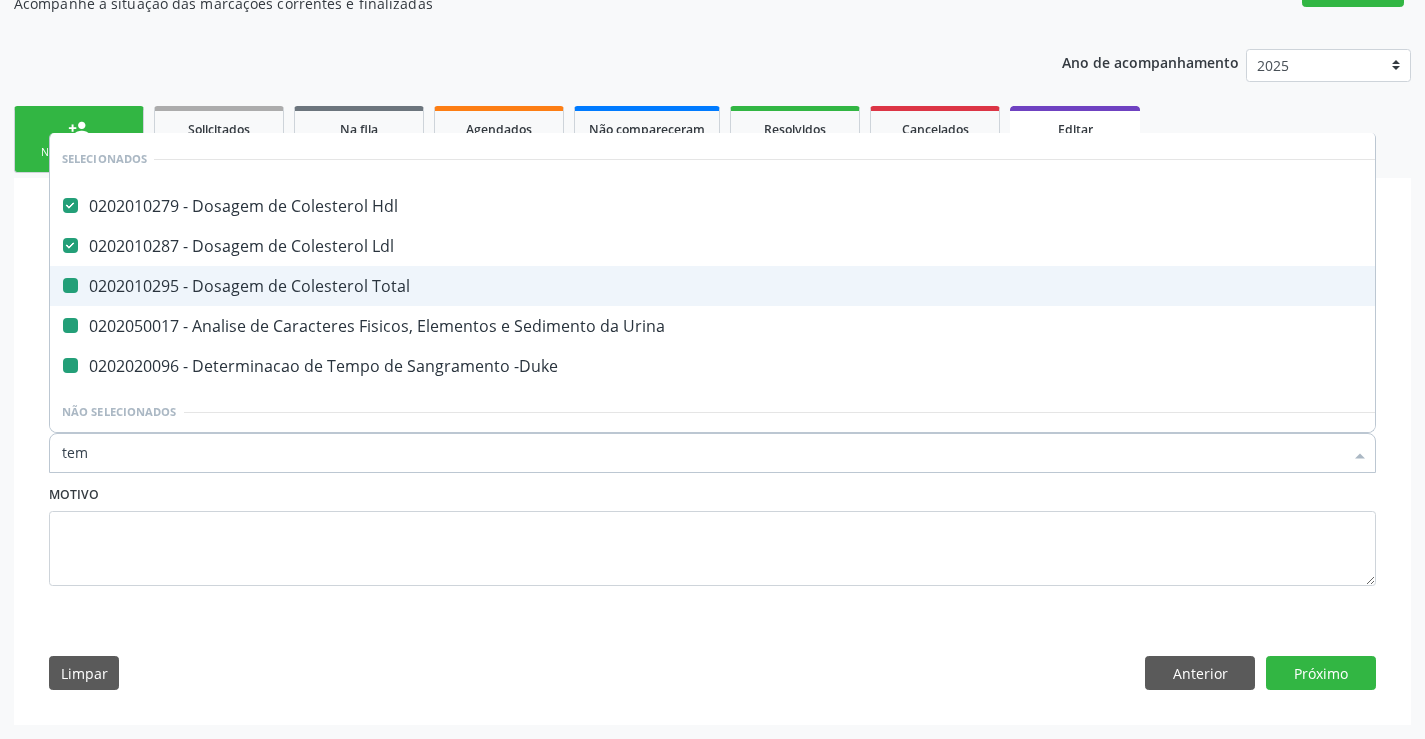 checkbox on "false" 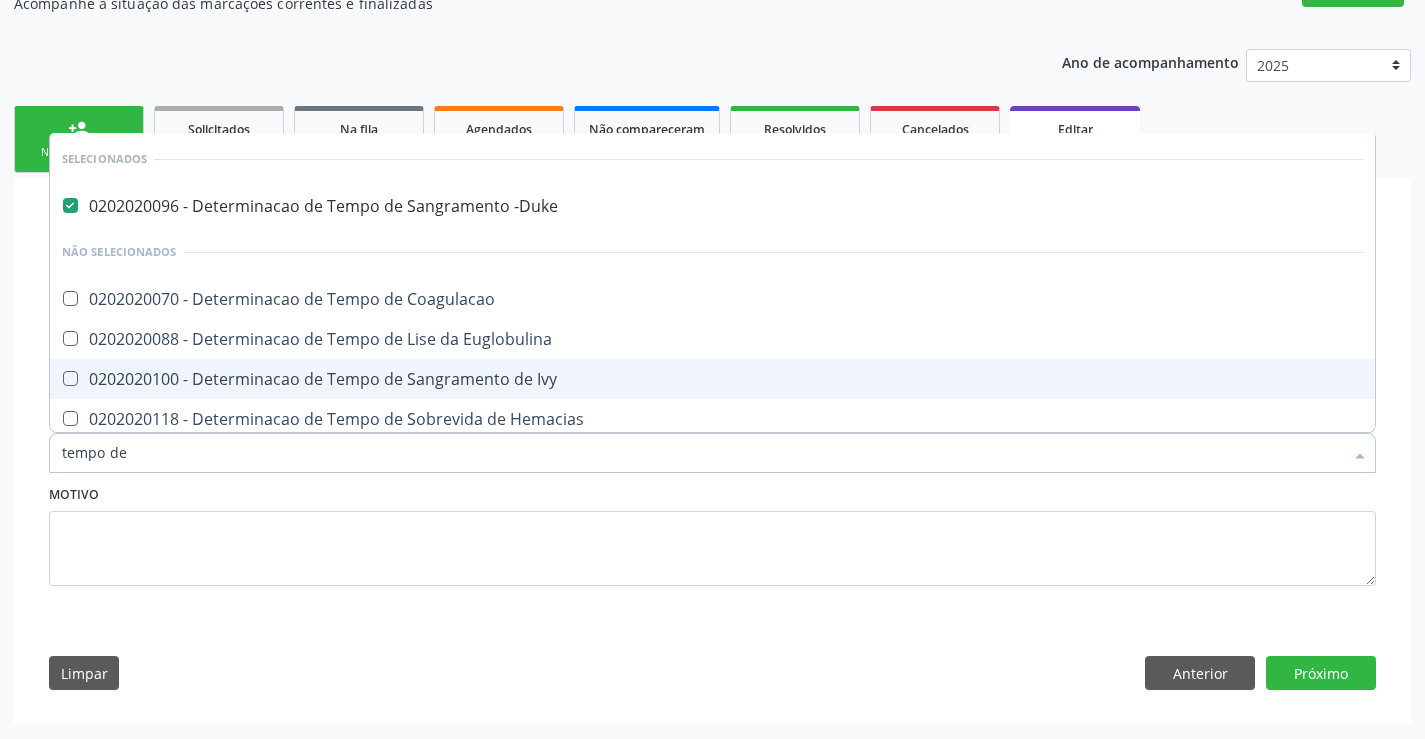 type on "tempo de c" 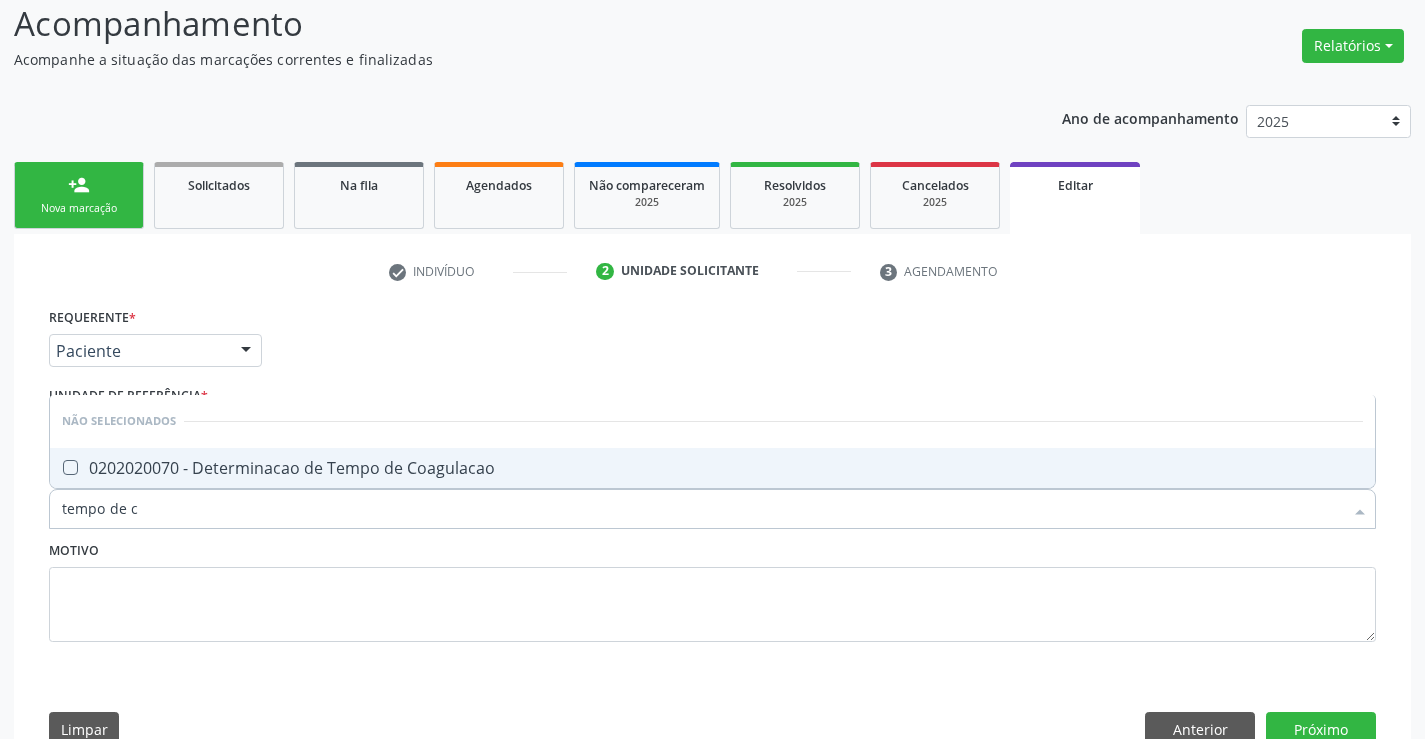scroll, scrollTop: 93, scrollLeft: 0, axis: vertical 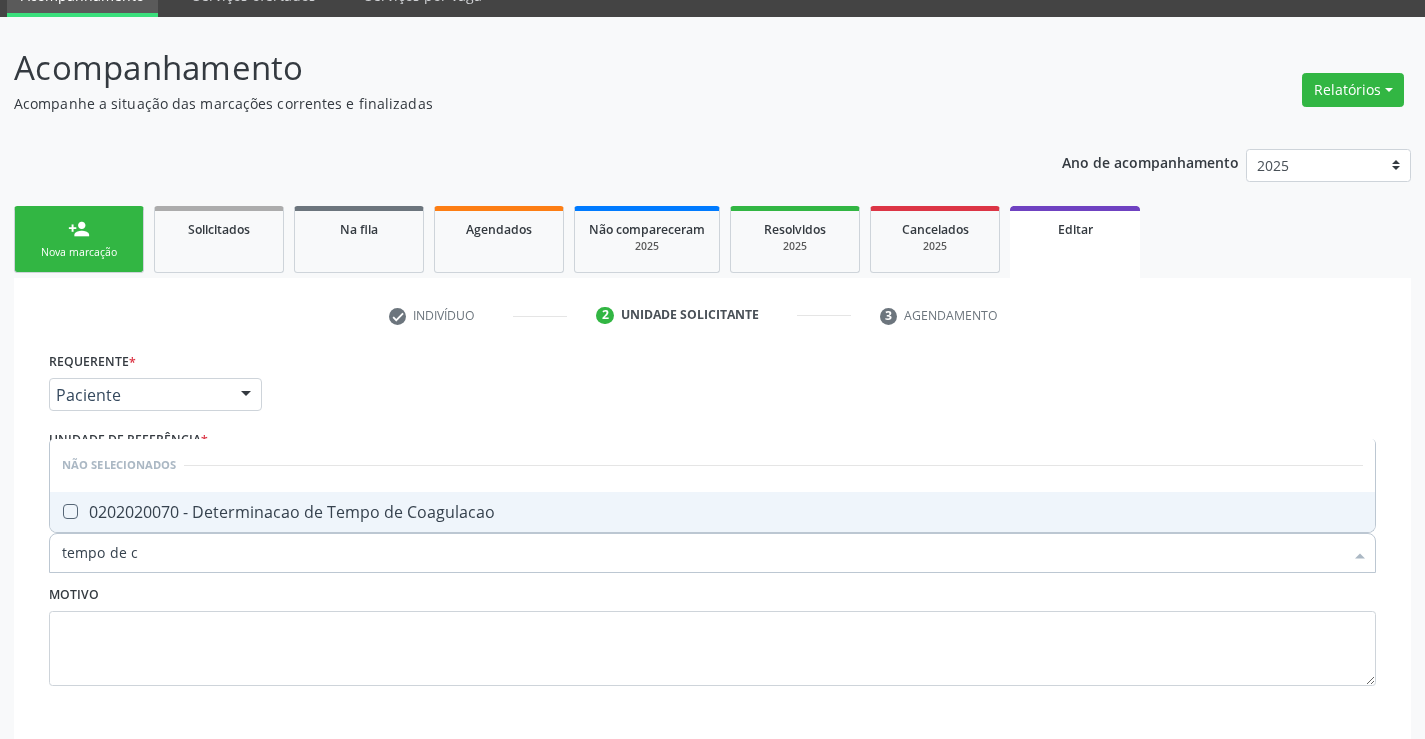 drag, startPoint x: 323, startPoint y: 515, endPoint x: 339, endPoint y: 530, distance: 21.931713 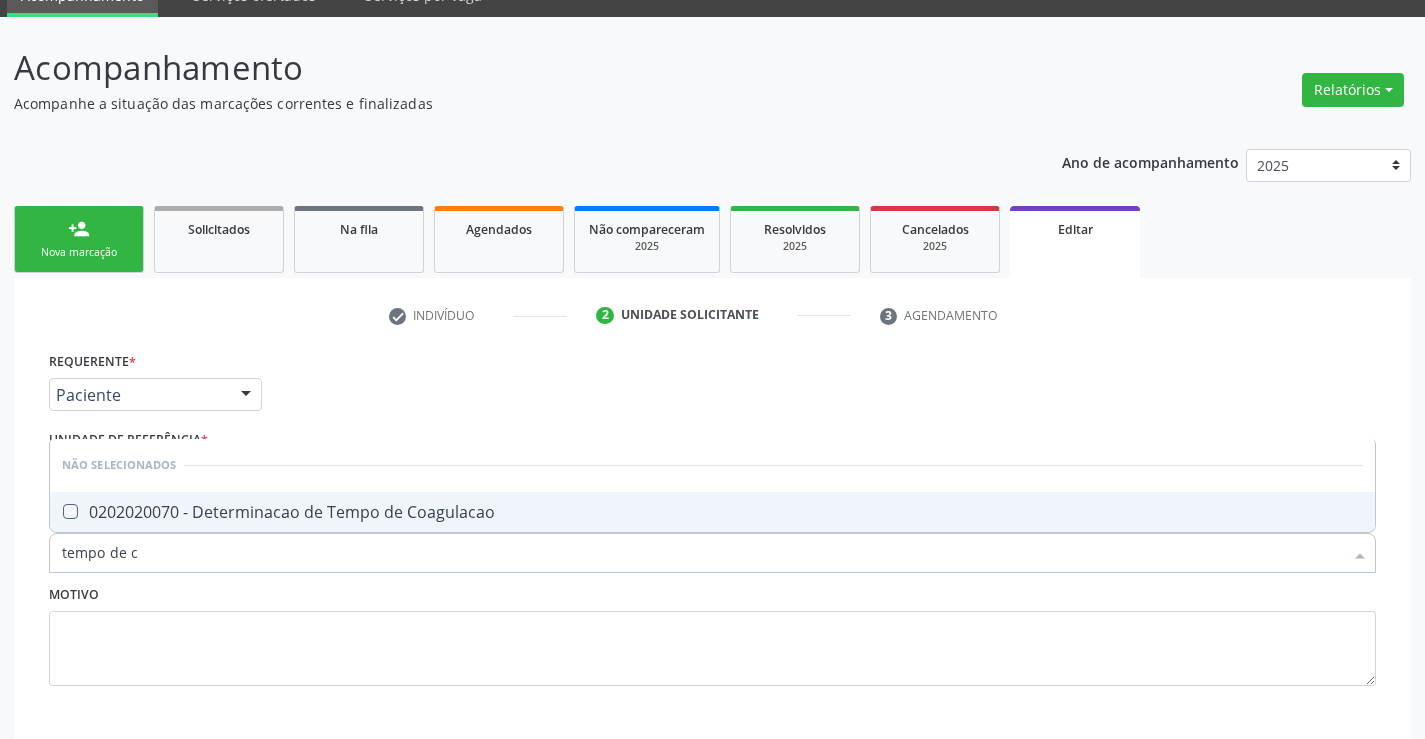 checkbox on "true" 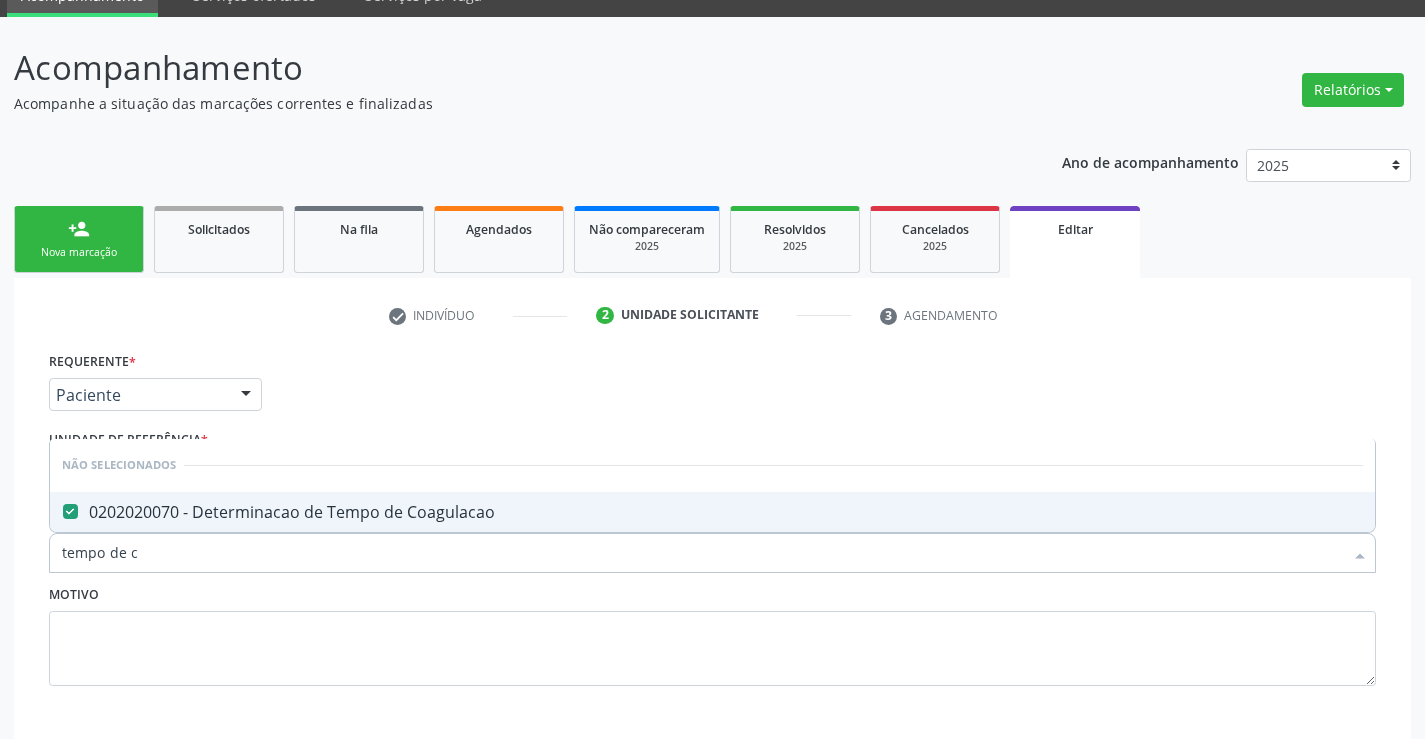 type on "tempo de c" 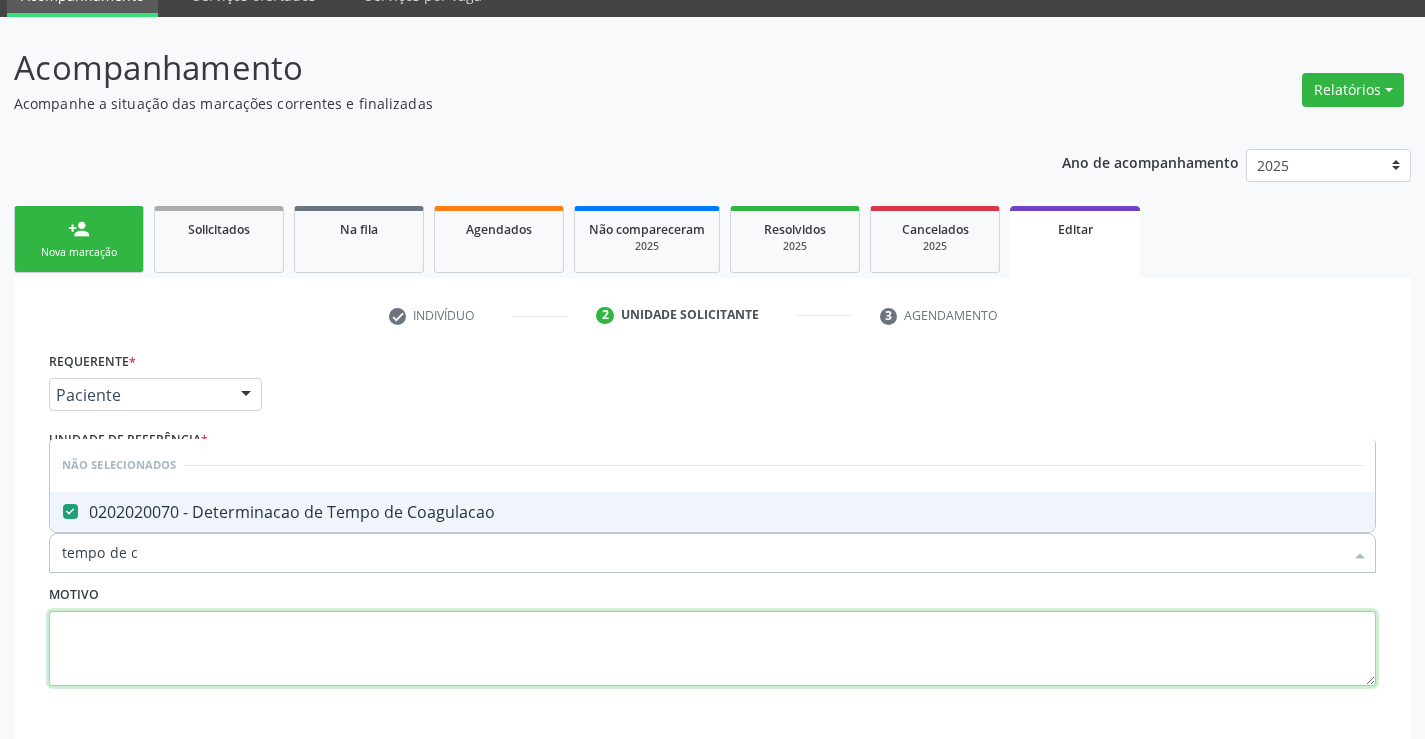 click at bounding box center [712, 649] 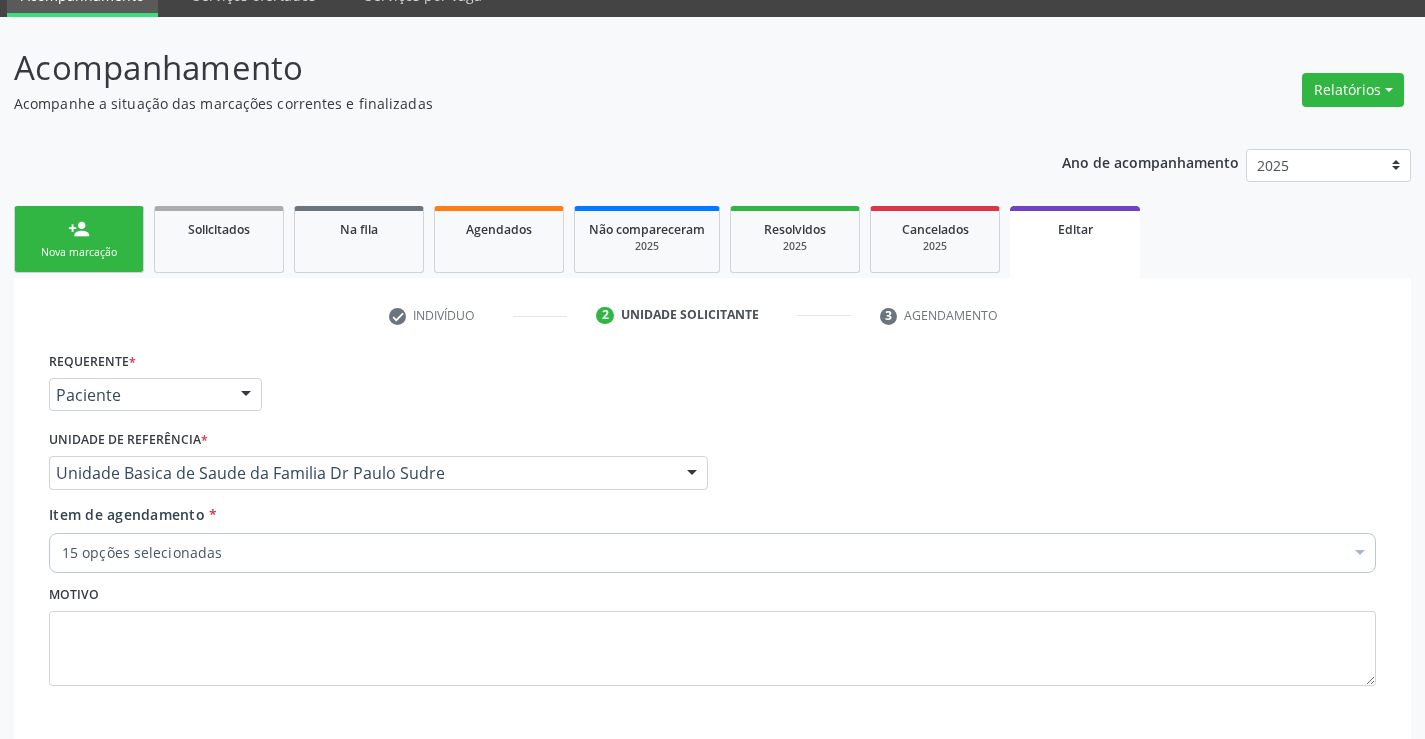 drag, startPoint x: 143, startPoint y: 556, endPoint x: 141, endPoint y: 503, distance: 53.037724 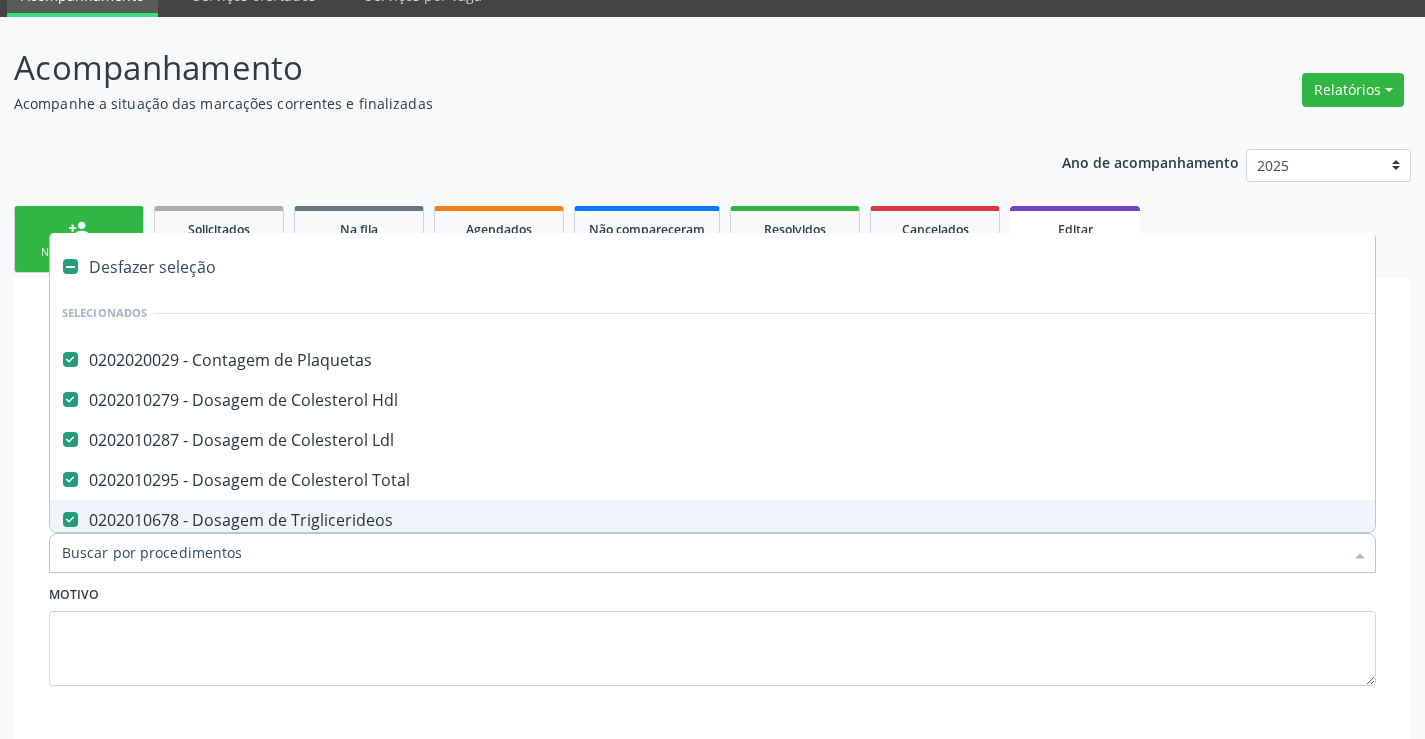 type on "t" 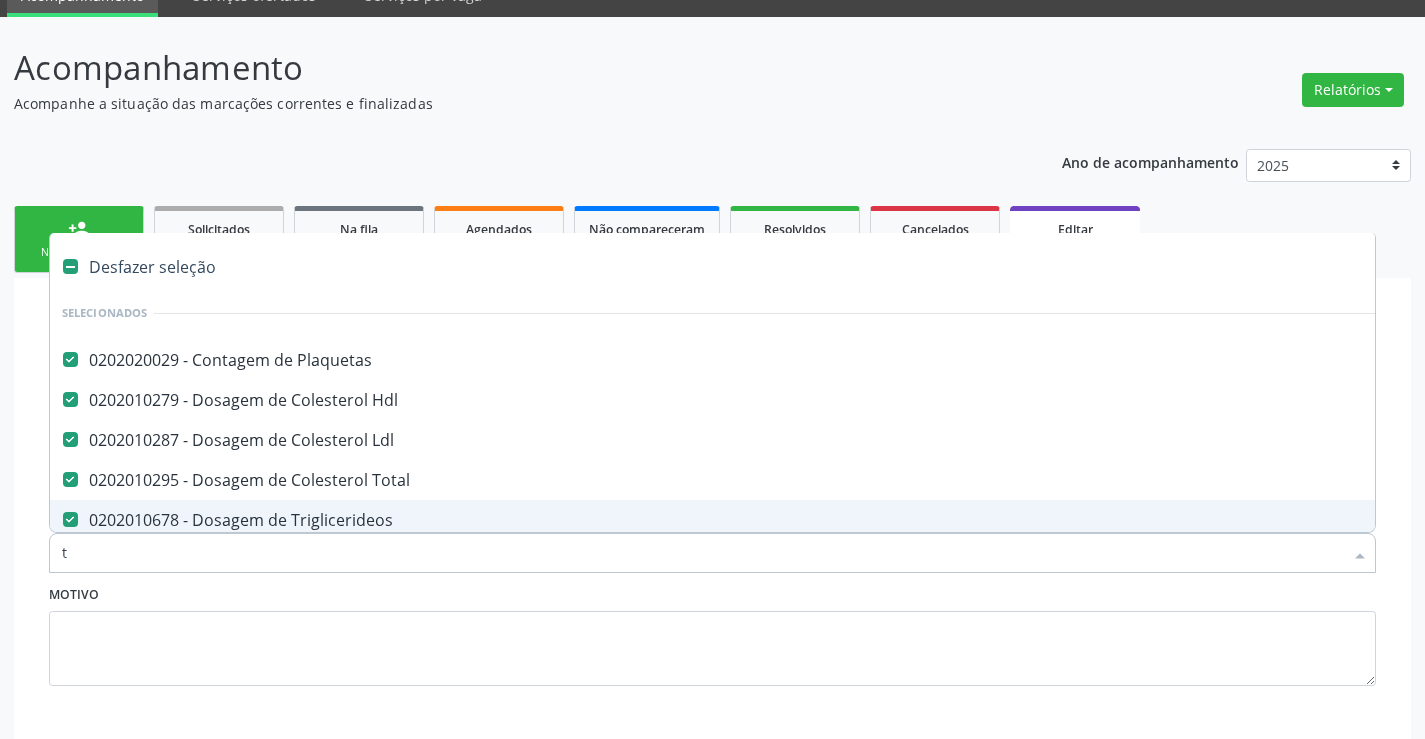 checkbox on "false" 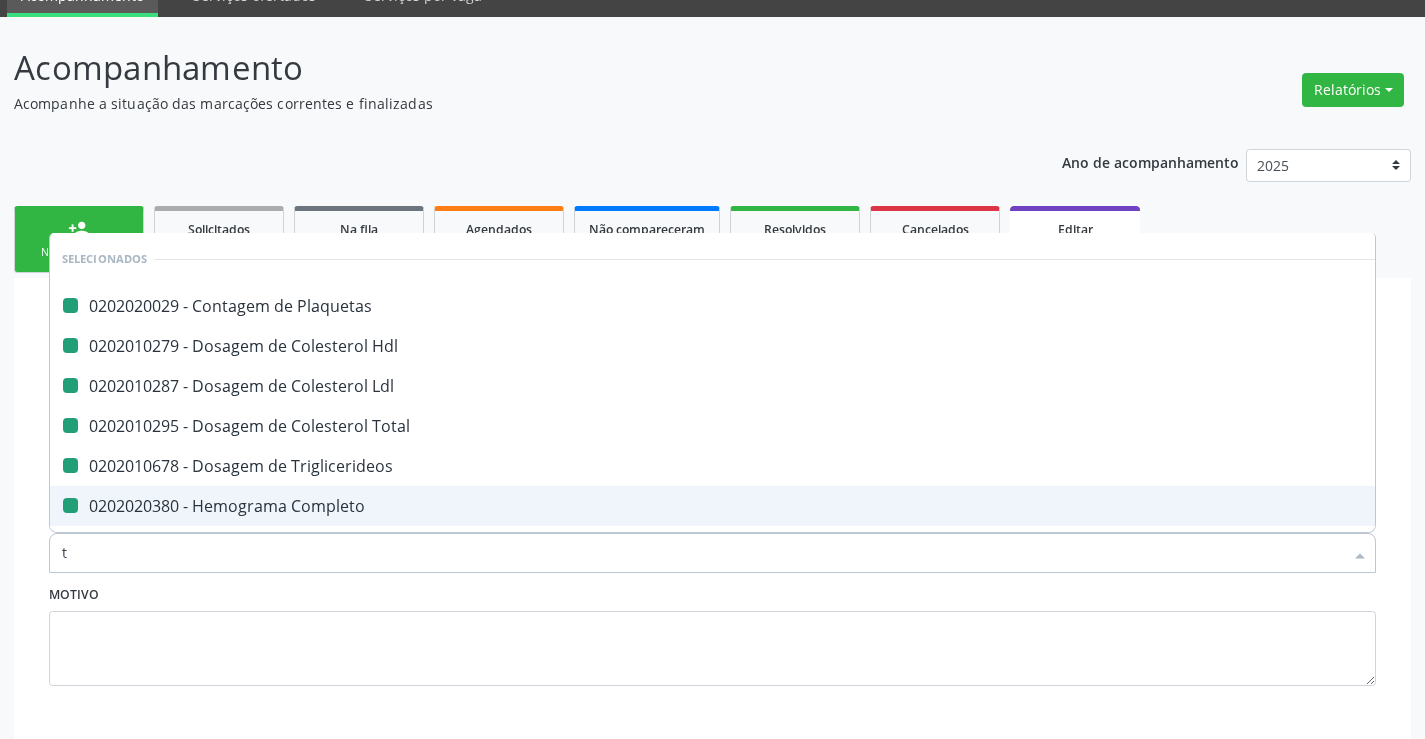 type on "tt" 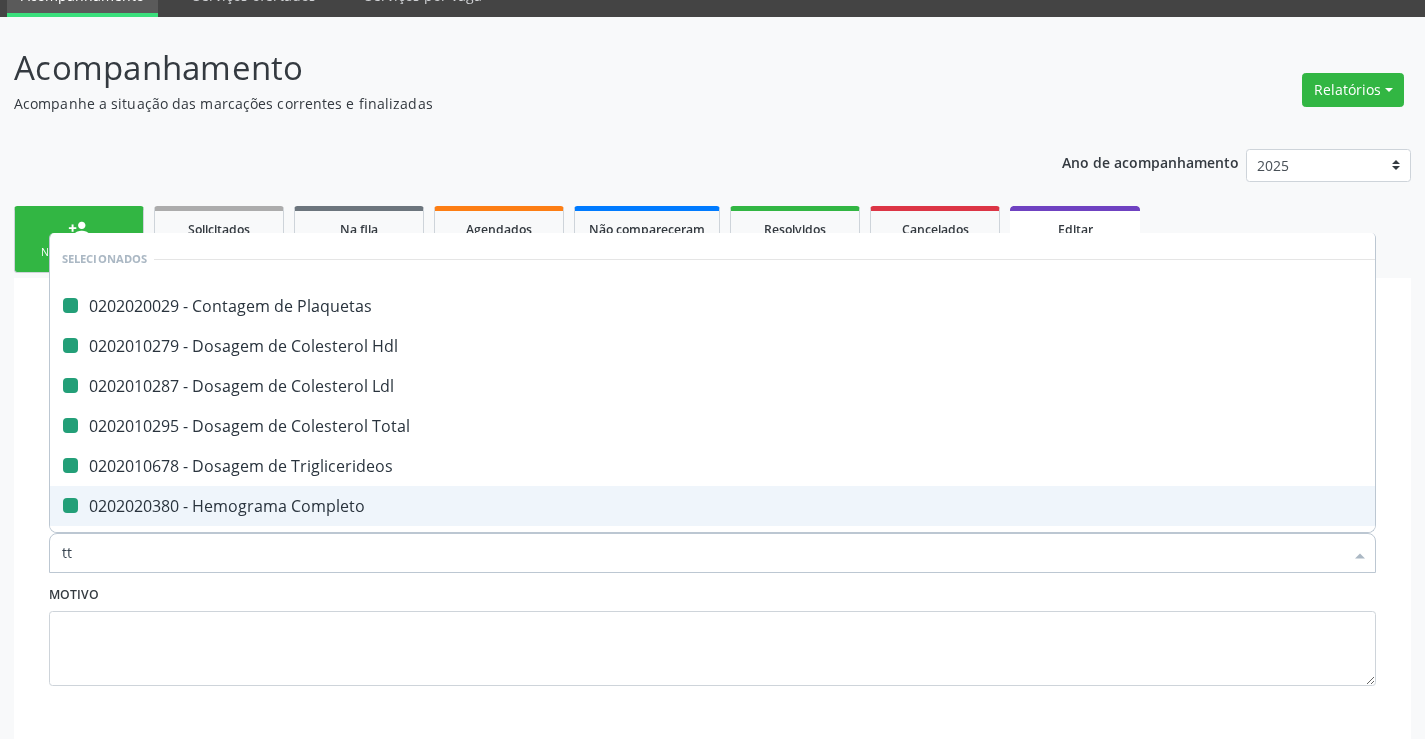 checkbox on "false" 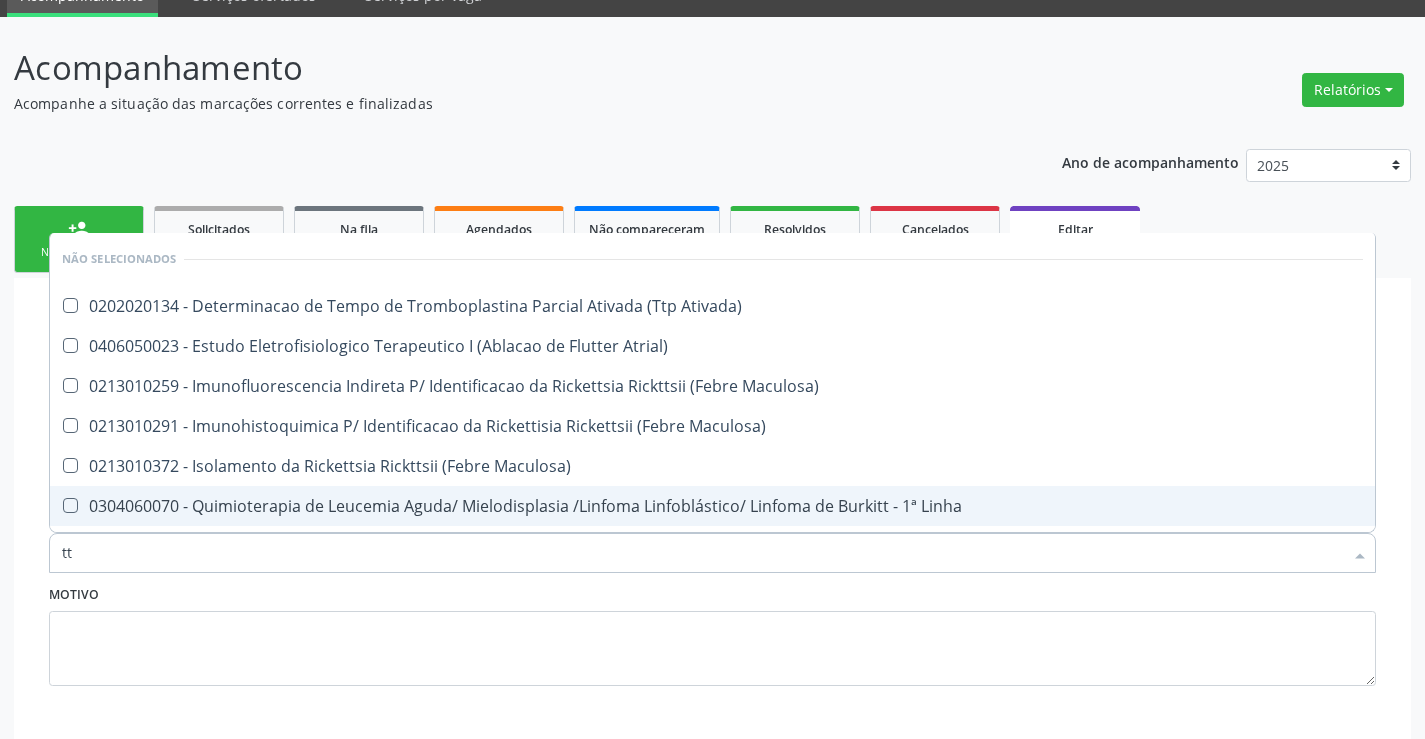 type on "ttp" 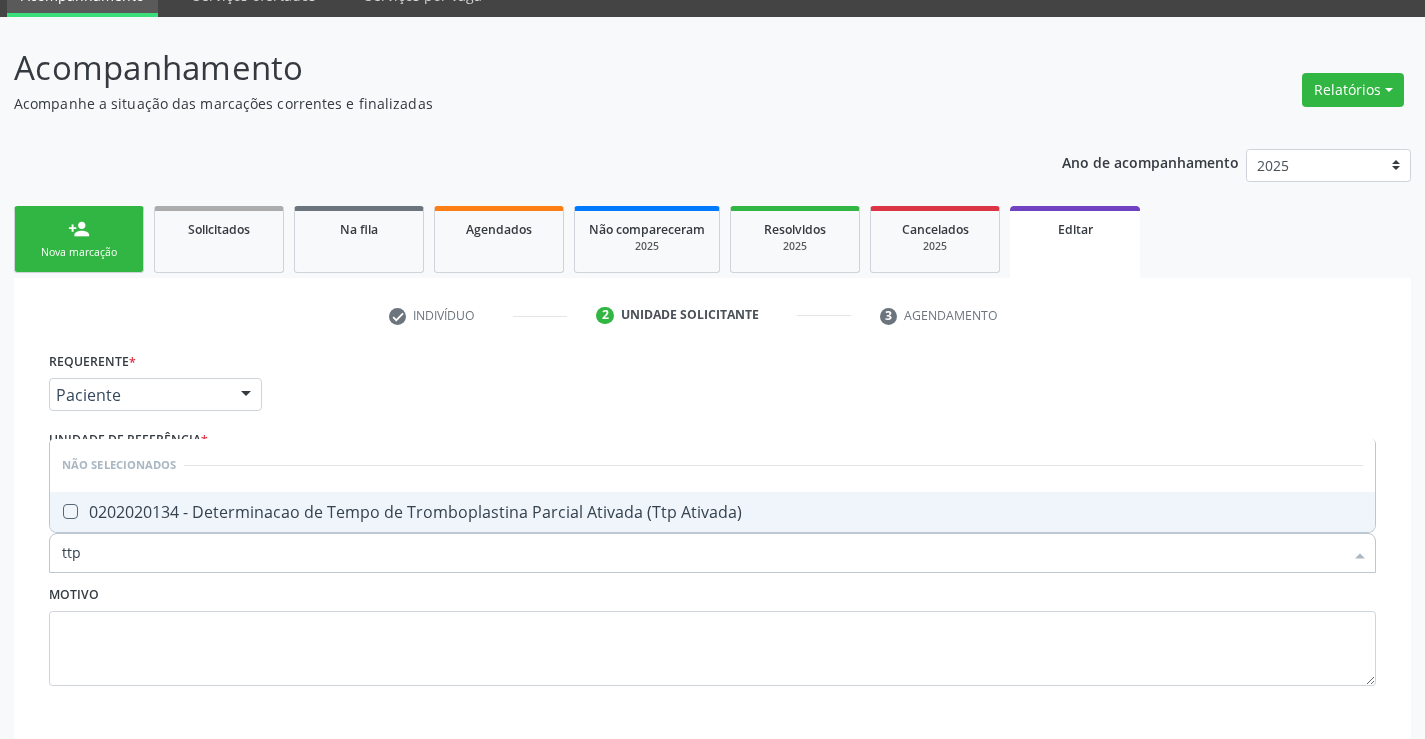 click on "0202020134 - Determinacao de Tempo de Tromboplastina Parcial Ativada (Ttp Ativada)" at bounding box center (712, 512) 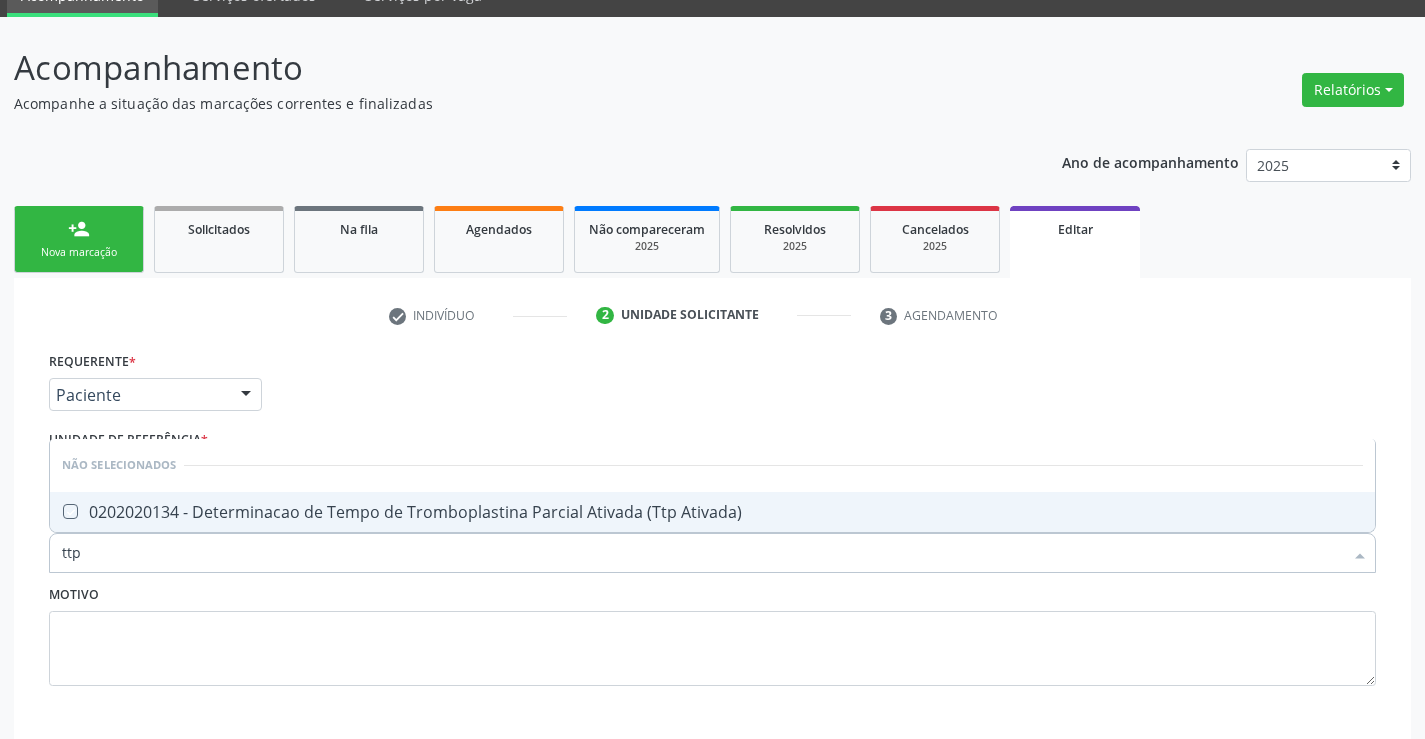 checkbox on "true" 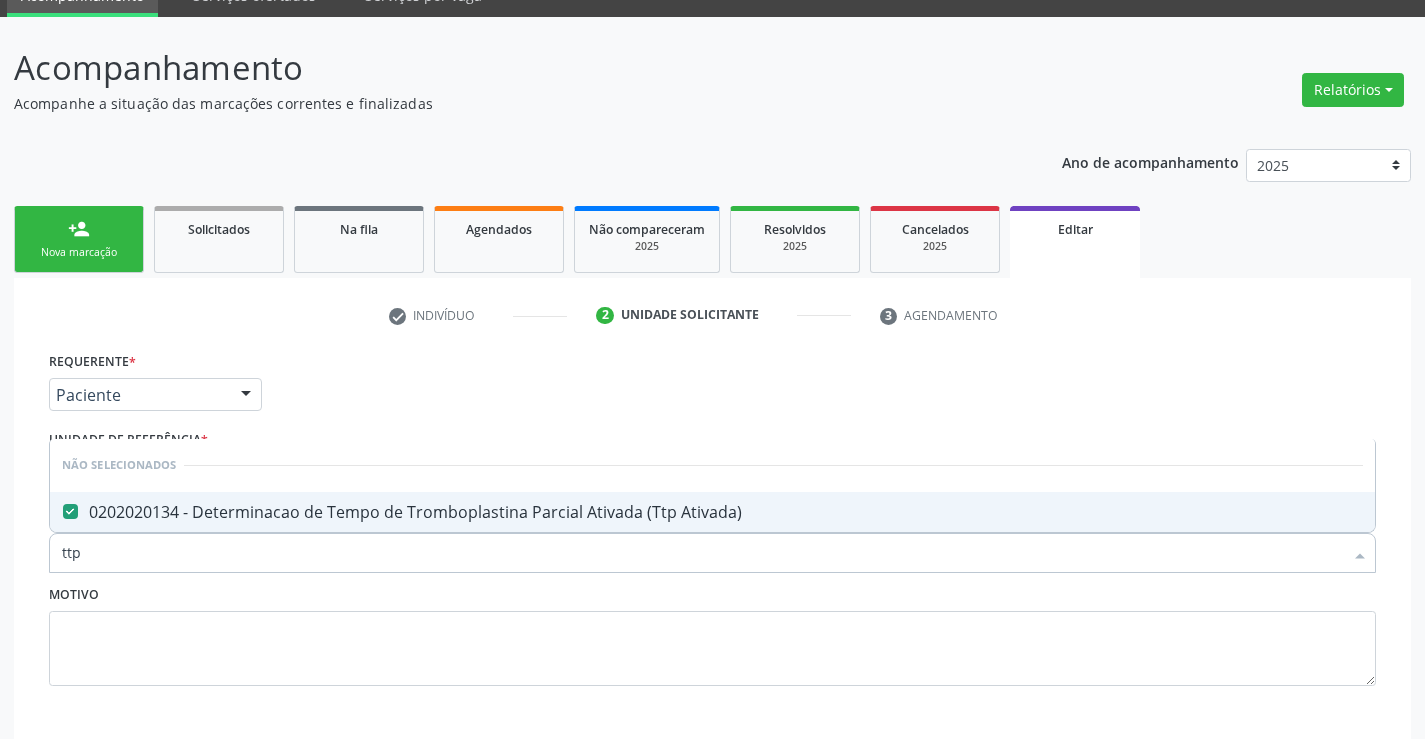 scroll, scrollTop: 193, scrollLeft: 0, axis: vertical 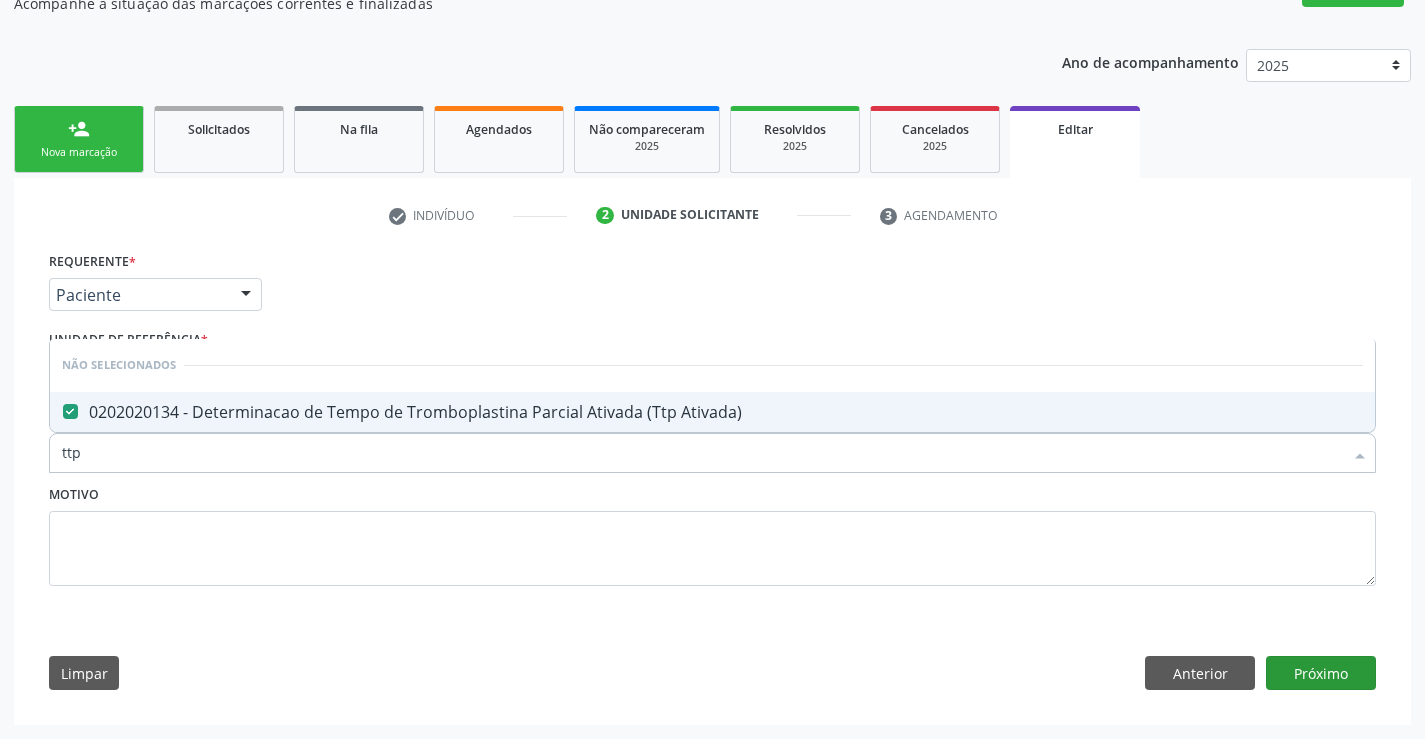 type on "ttp" 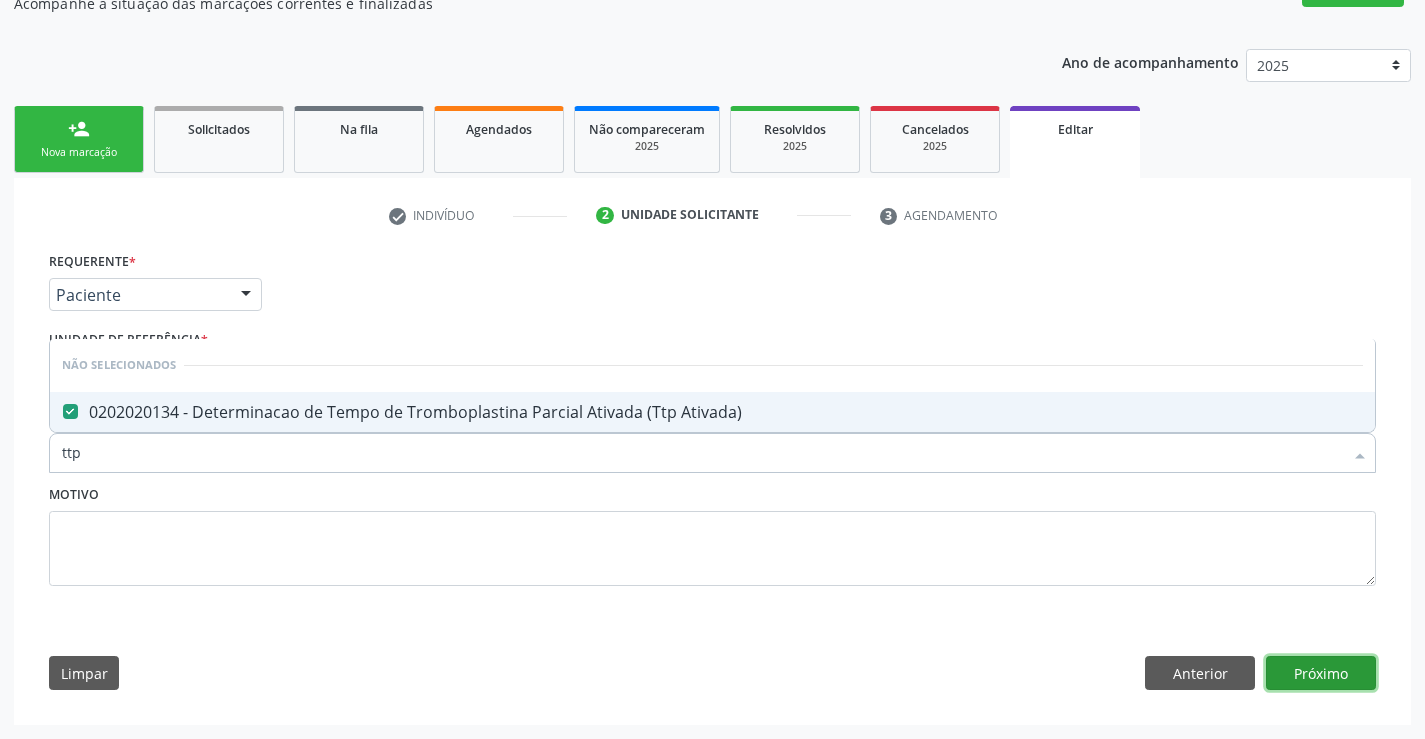 click on "Próximo" at bounding box center (1321, 673) 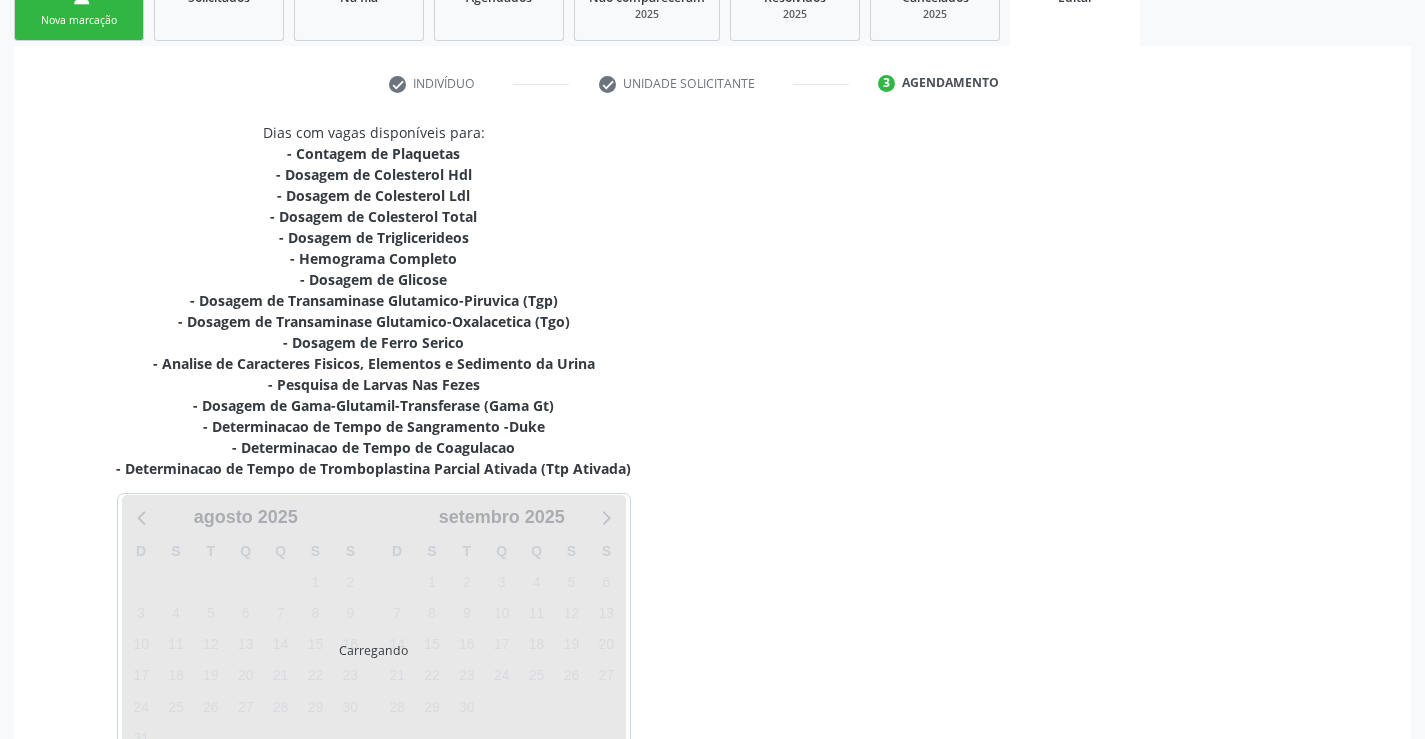 scroll, scrollTop: 472, scrollLeft: 0, axis: vertical 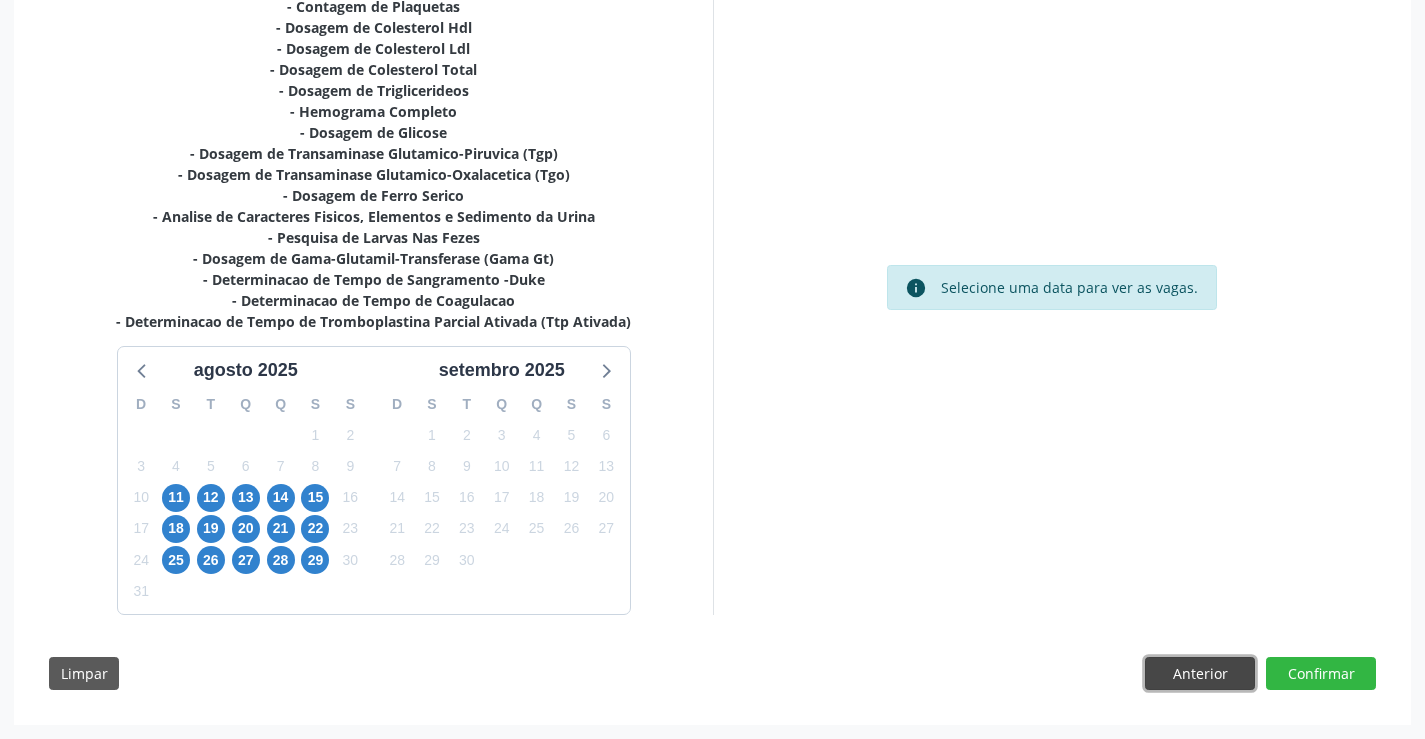 click on "Anterior" at bounding box center (1200, 674) 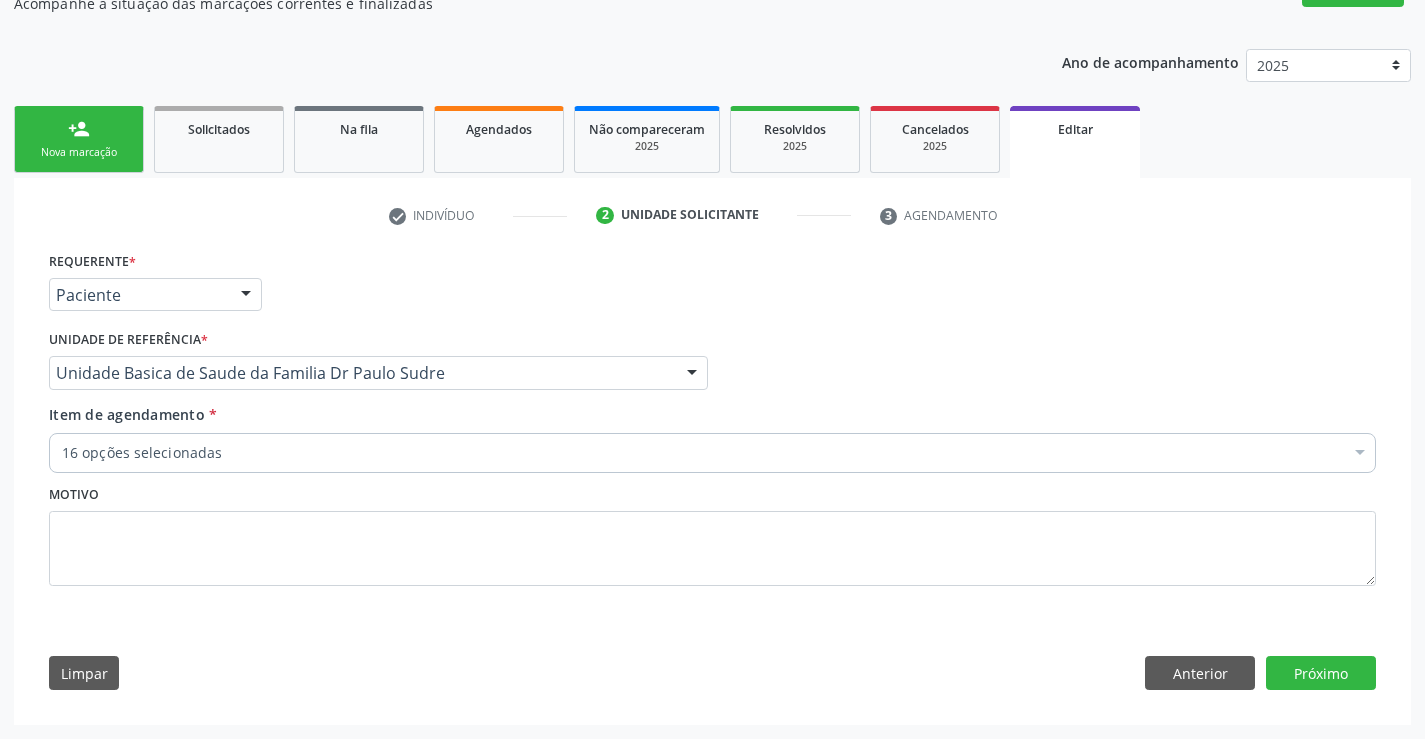 scroll, scrollTop: 193, scrollLeft: 0, axis: vertical 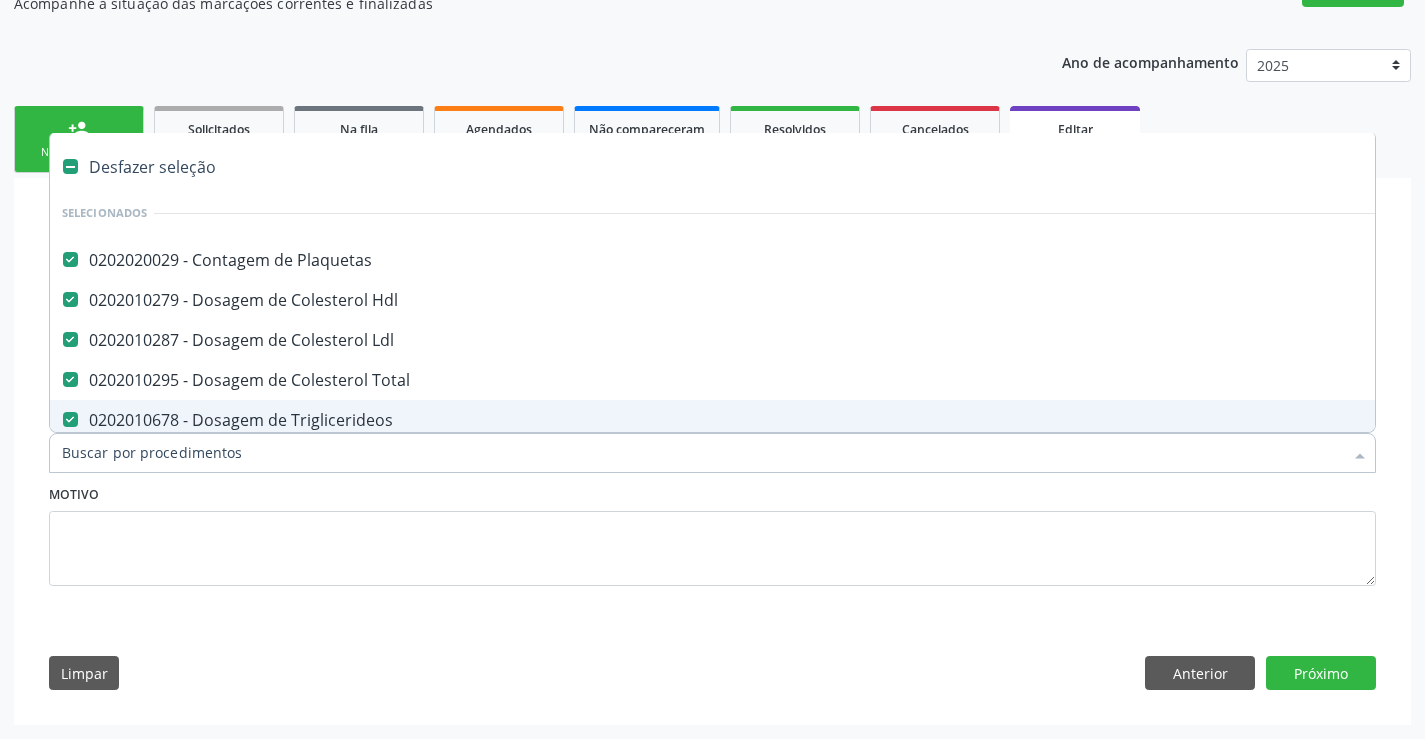type on "u" 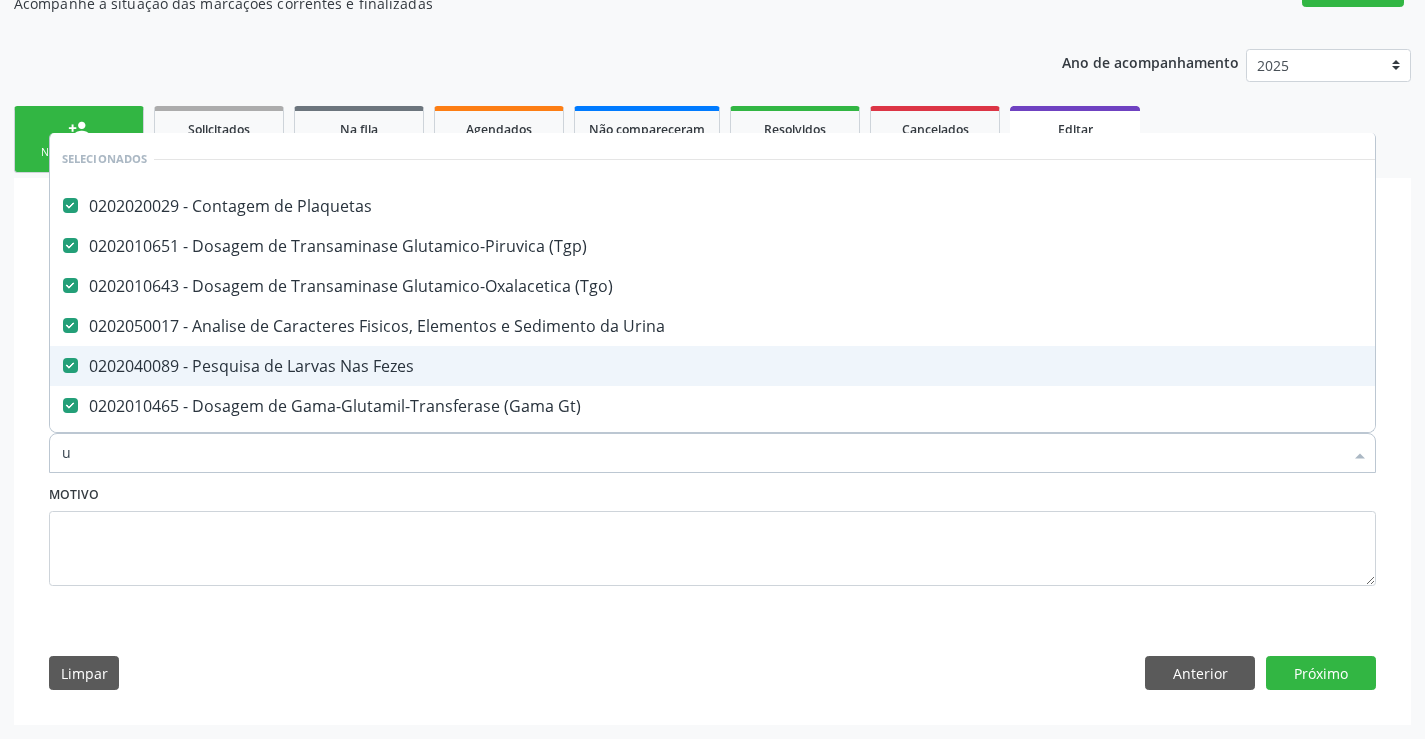 checkbox on "false" 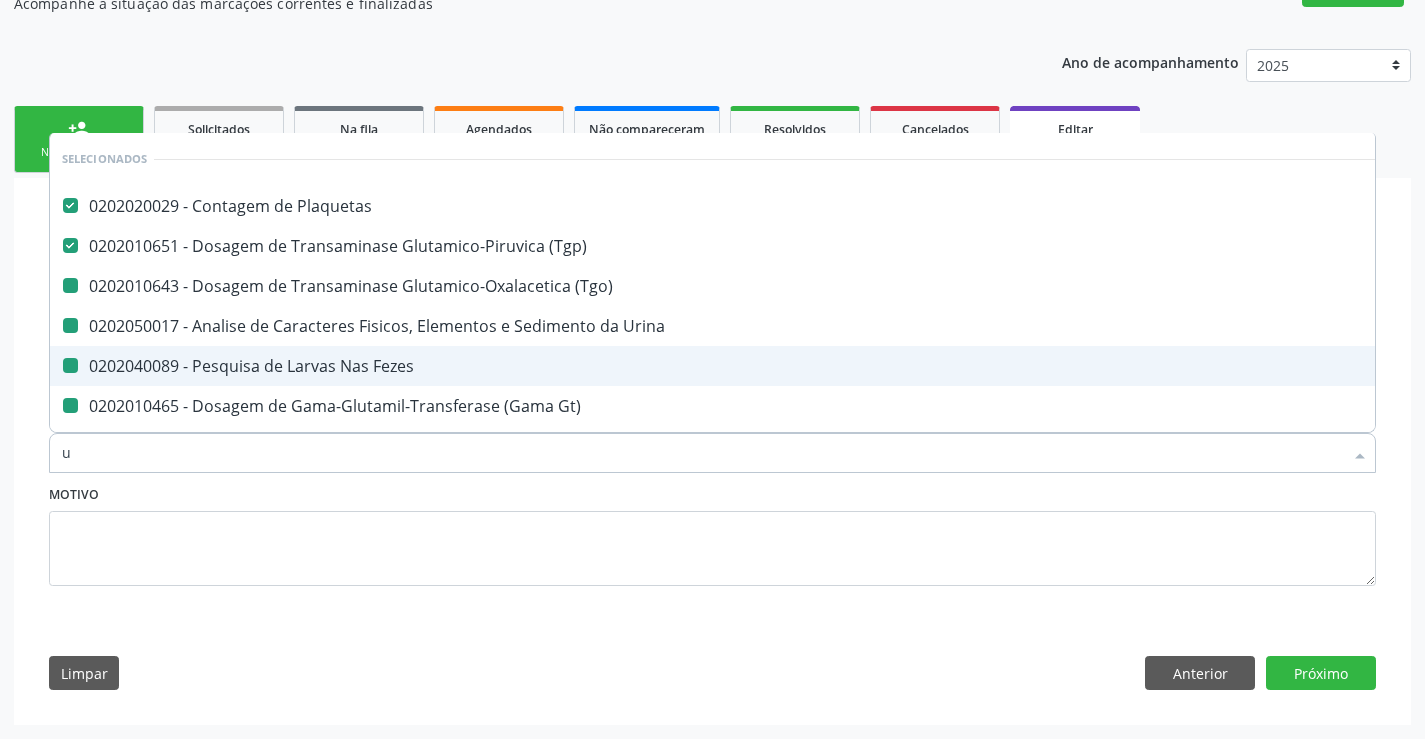 type on "ur" 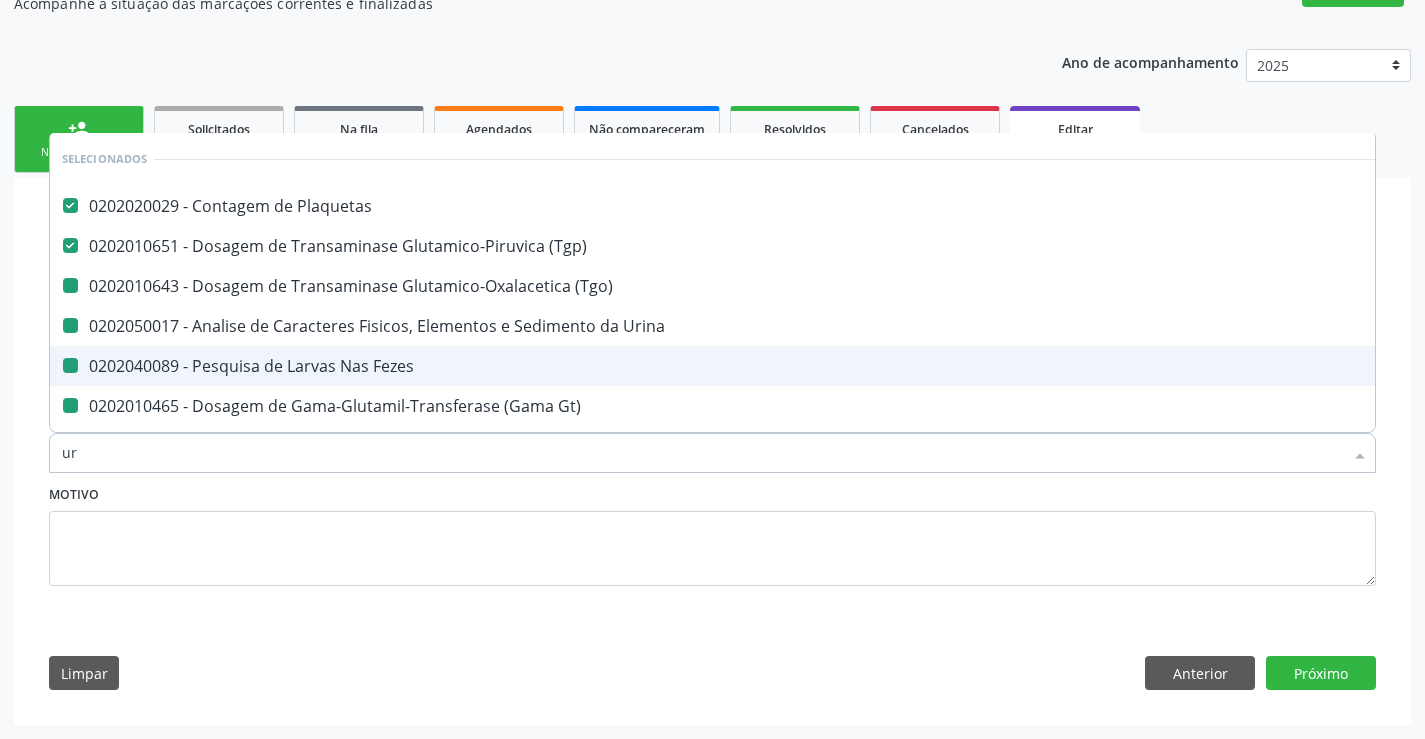 checkbox on "false" 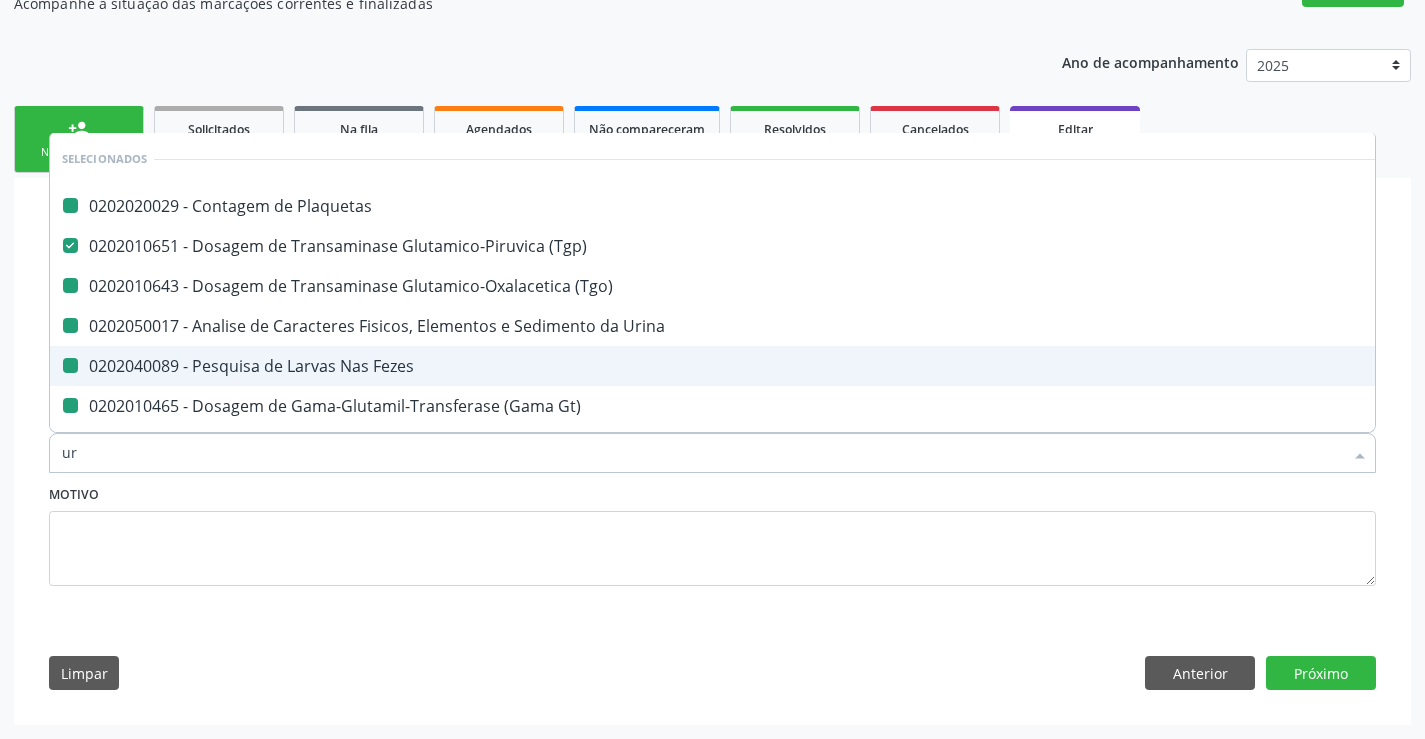 type on "ure" 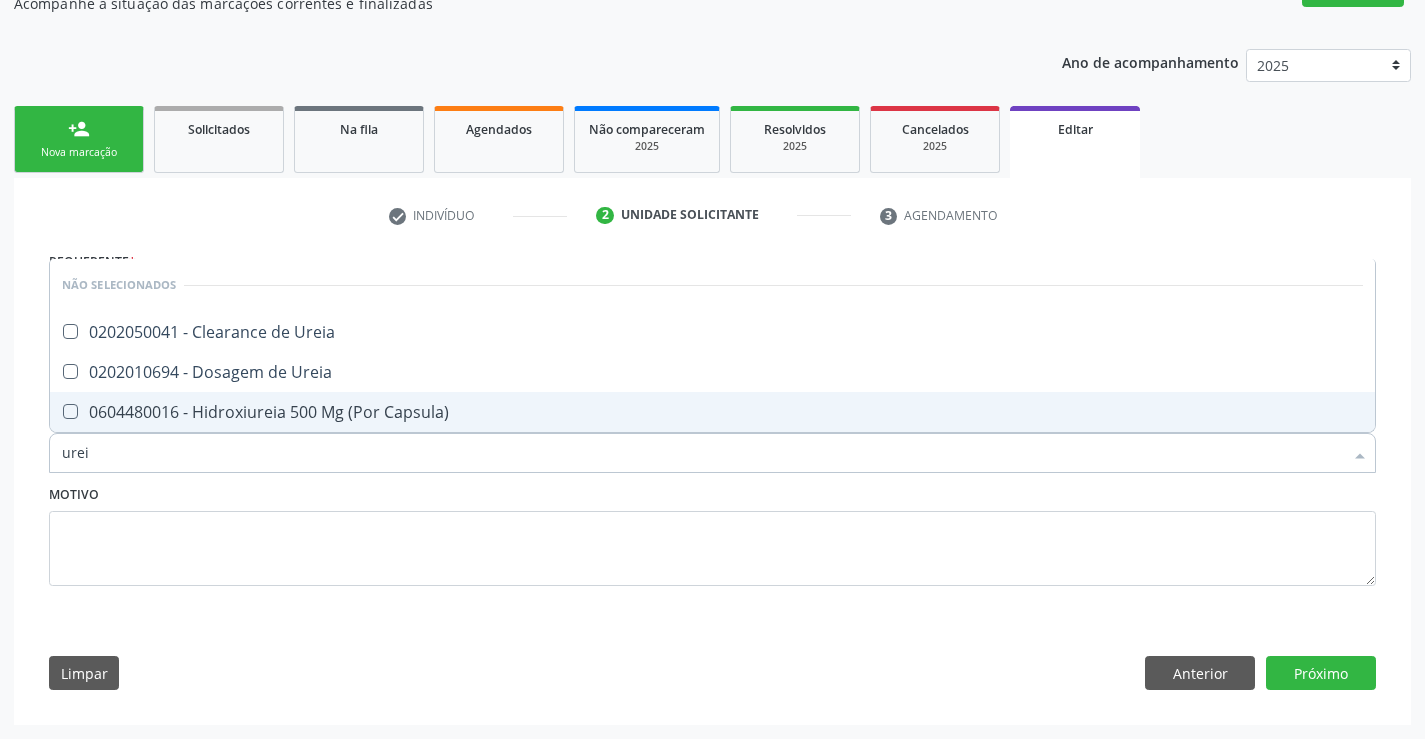 type on "ureia" 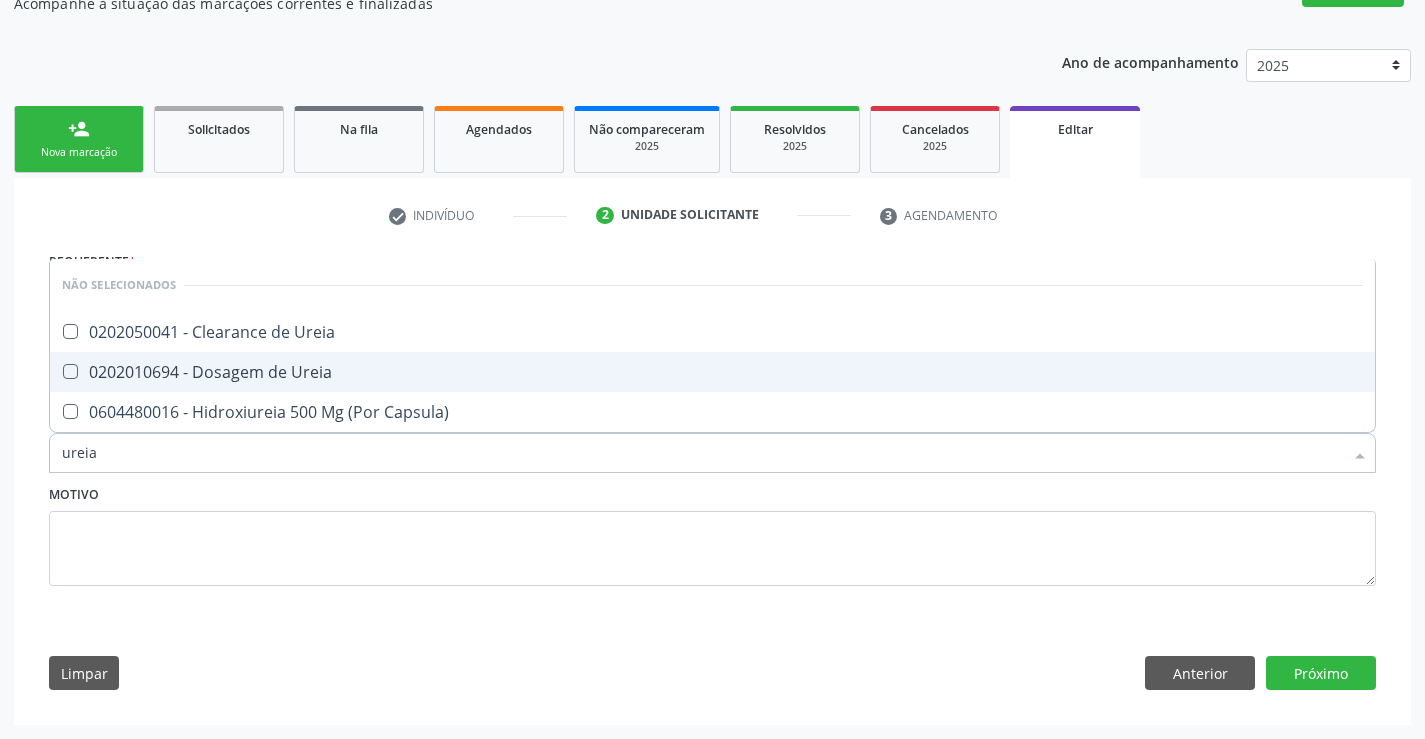 drag, startPoint x: 226, startPoint y: 366, endPoint x: 286, endPoint y: 553, distance: 196.38992 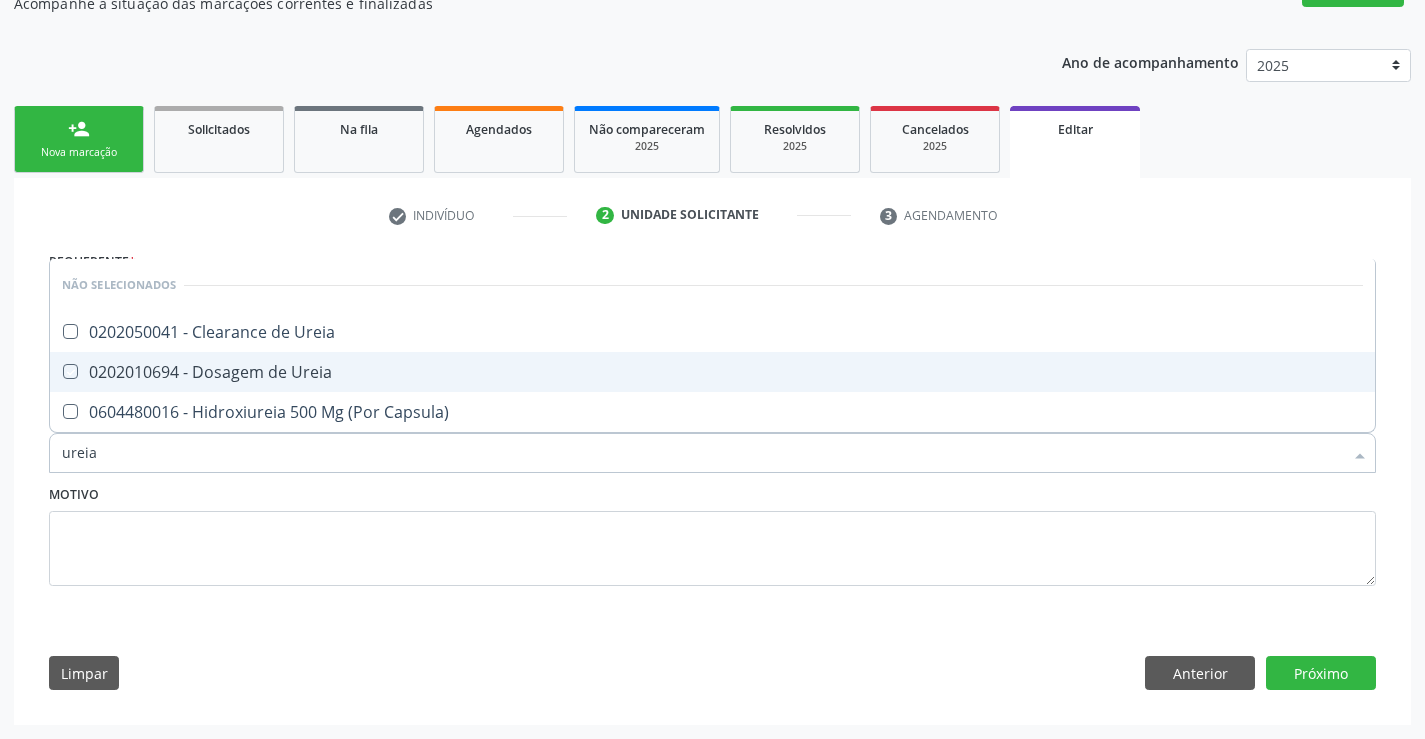 checkbox on "true" 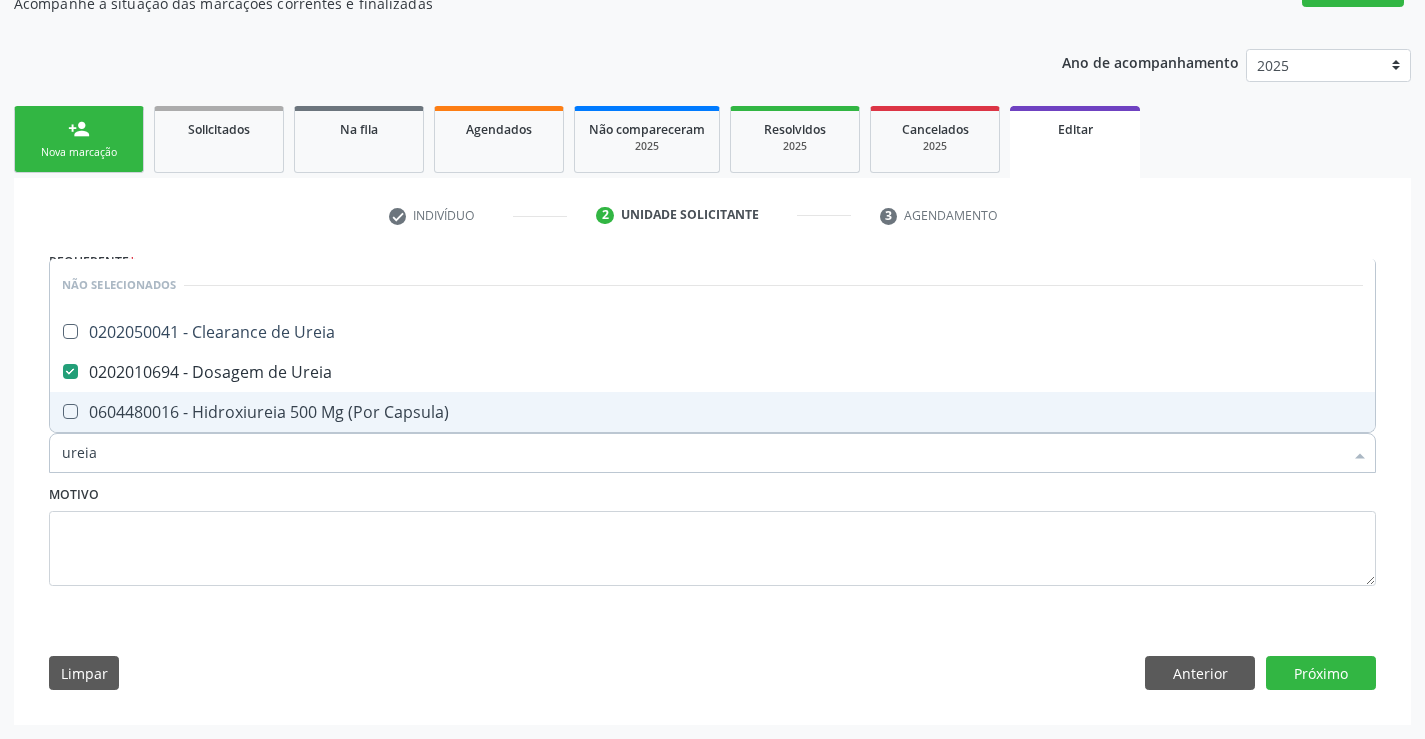 type on "ureia" 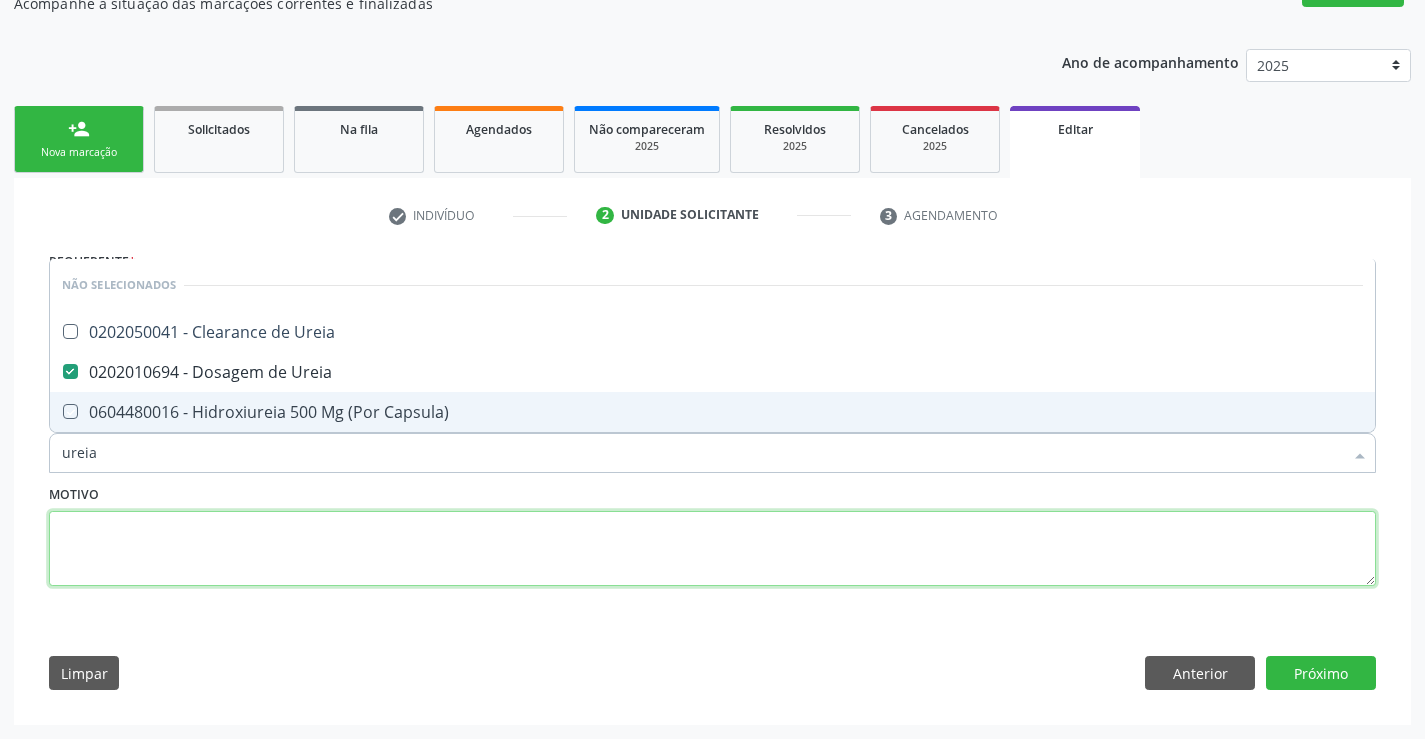 click at bounding box center (712, 549) 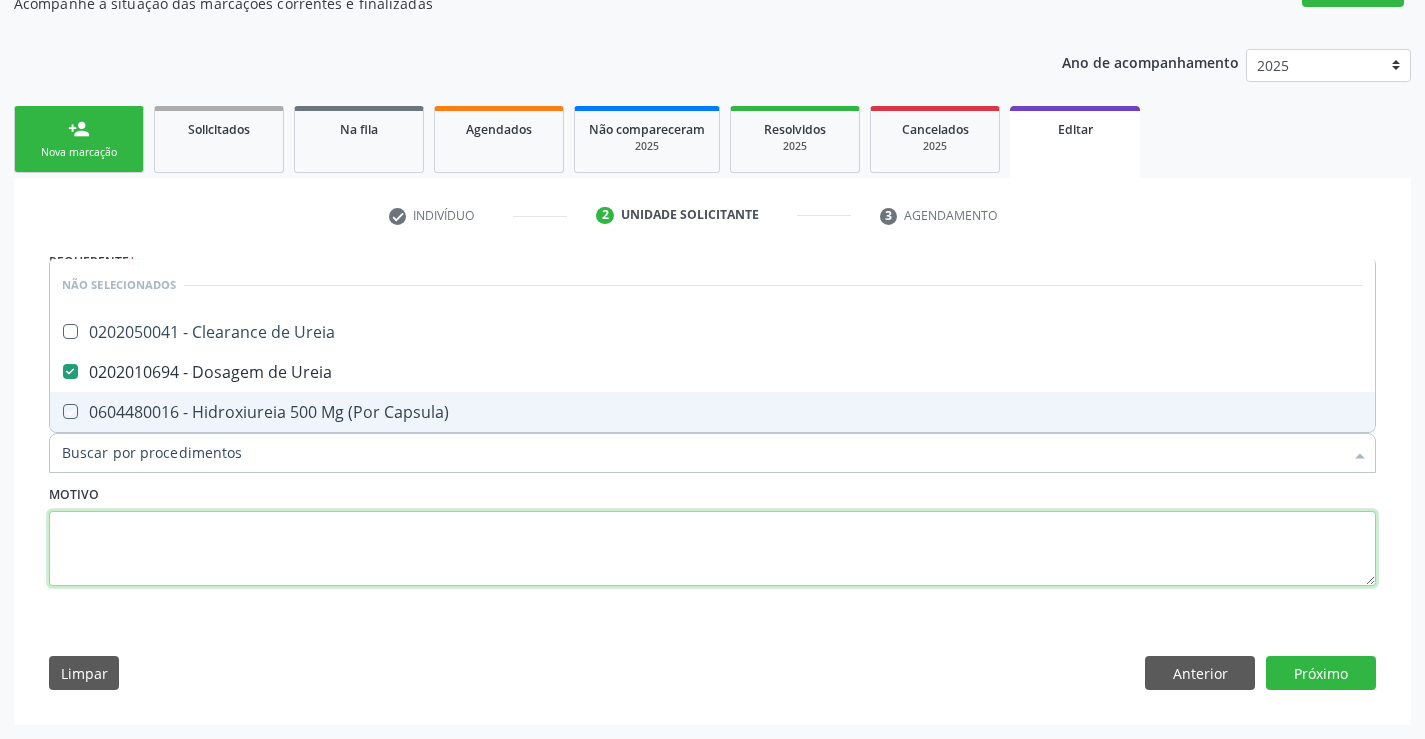 checkbox on "true" 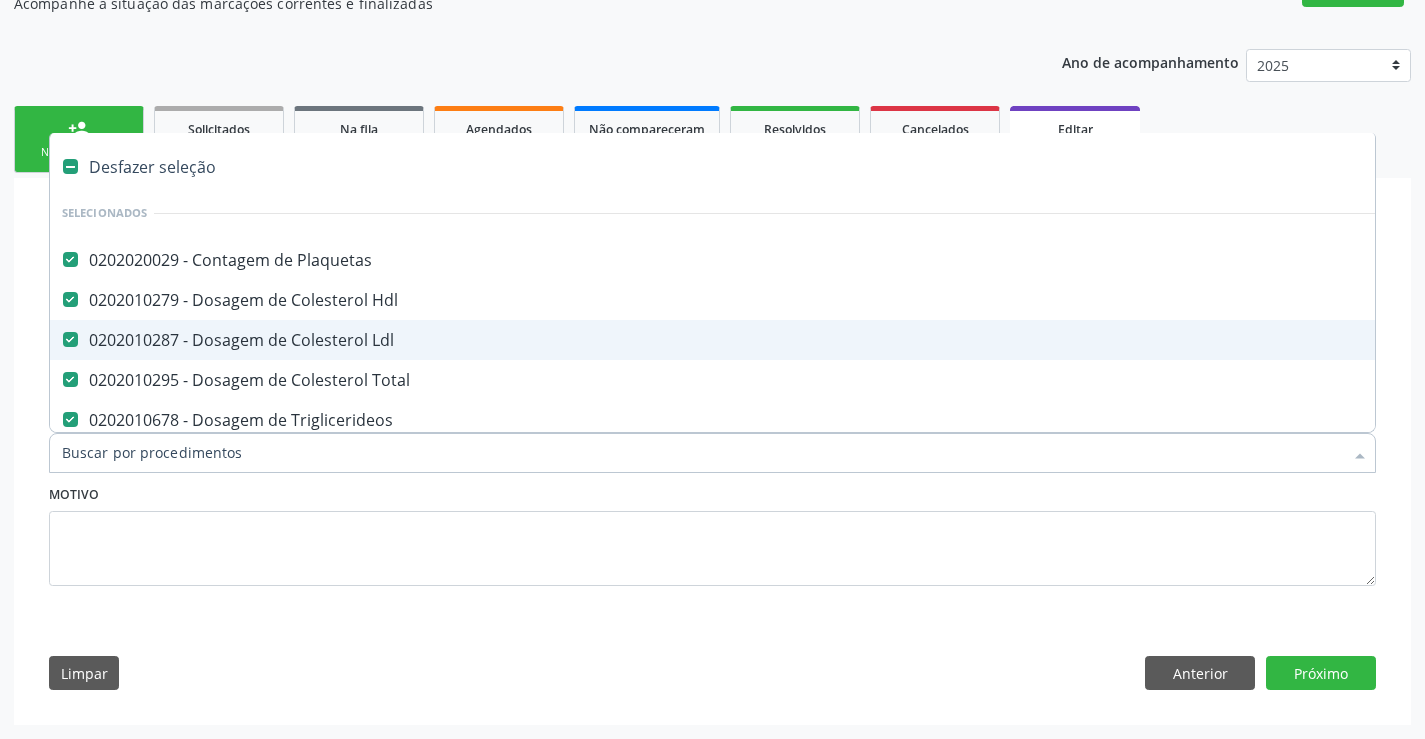 type on "c" 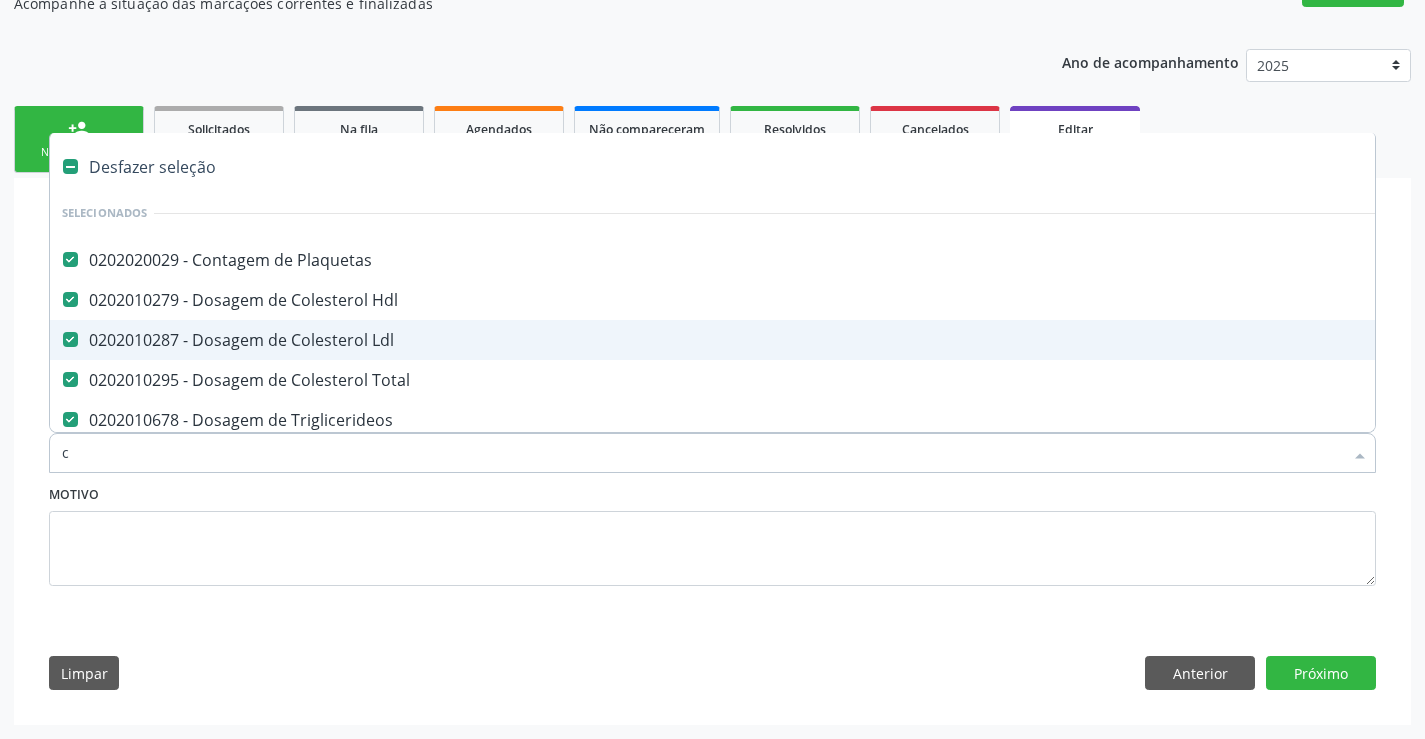 checkbox on "false" 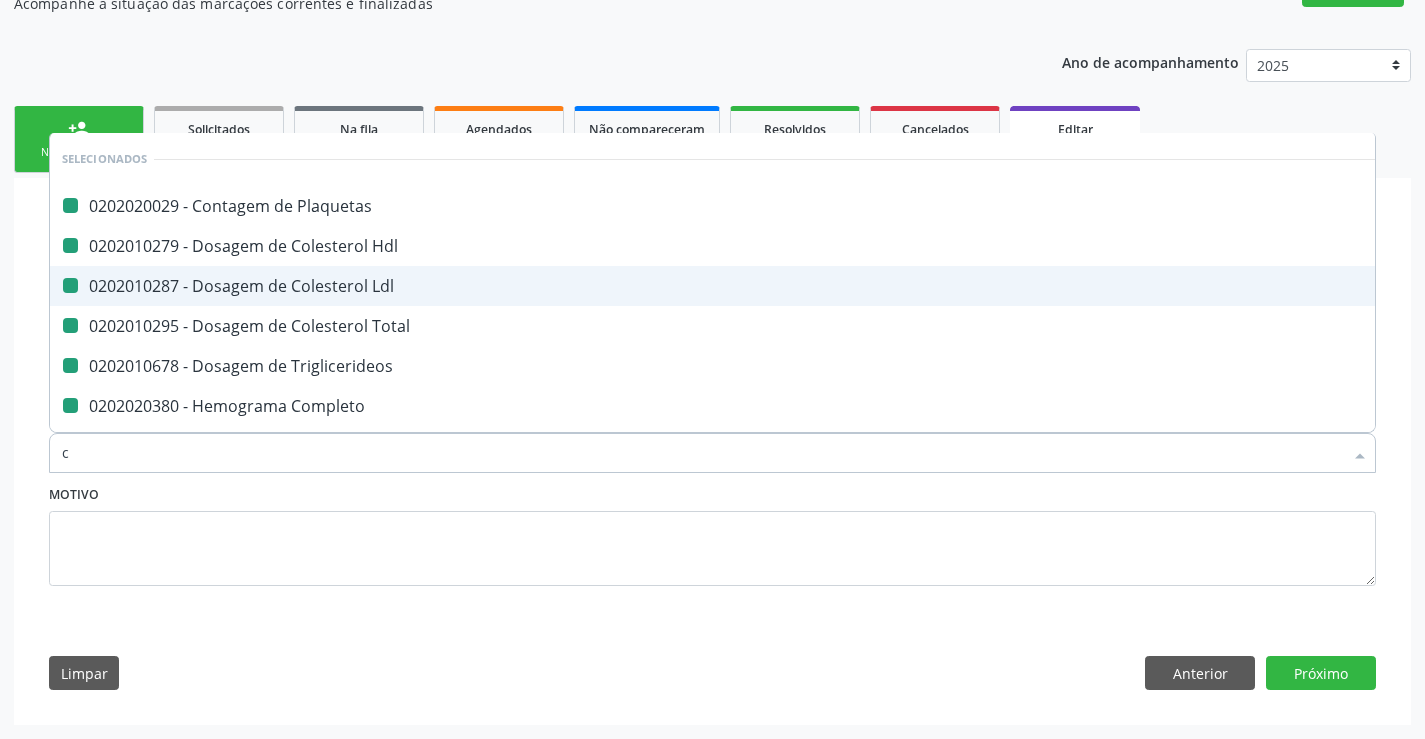 type on "cr" 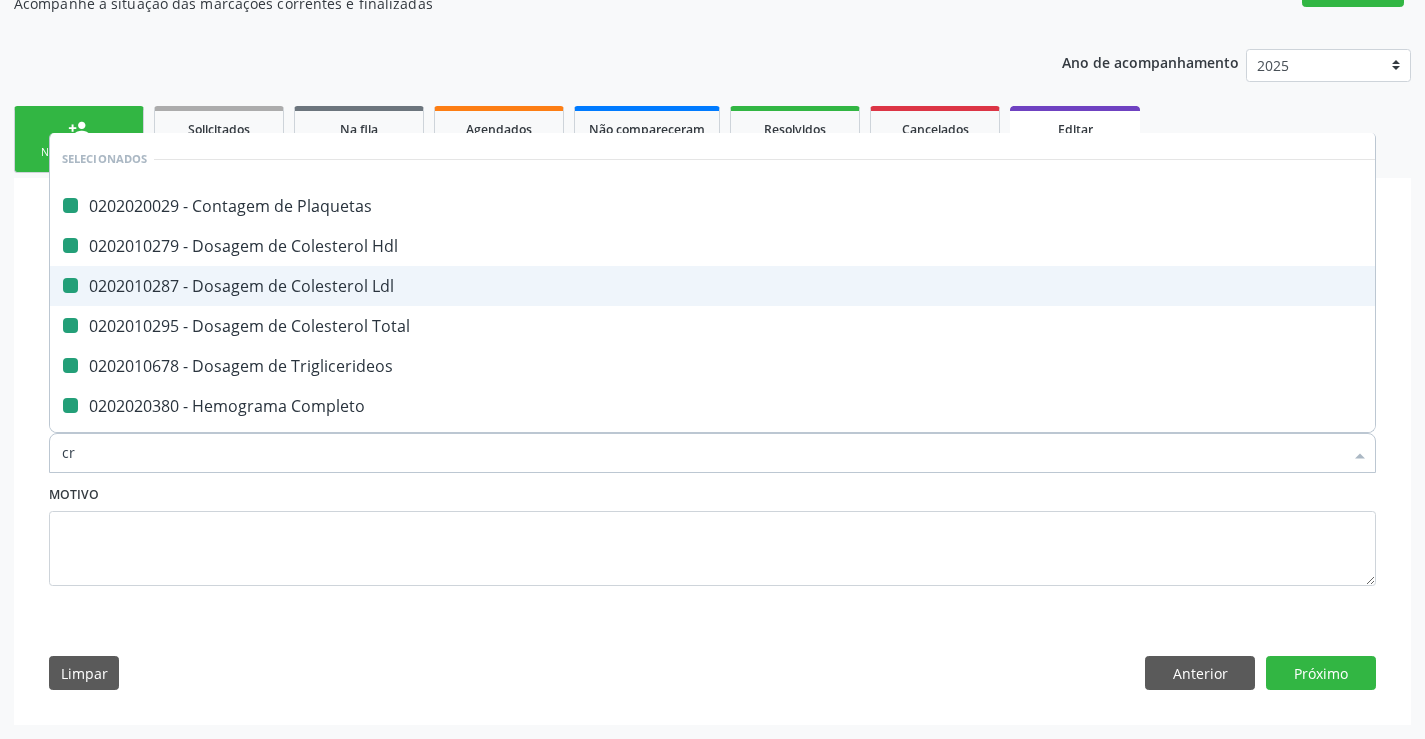 checkbox on "false" 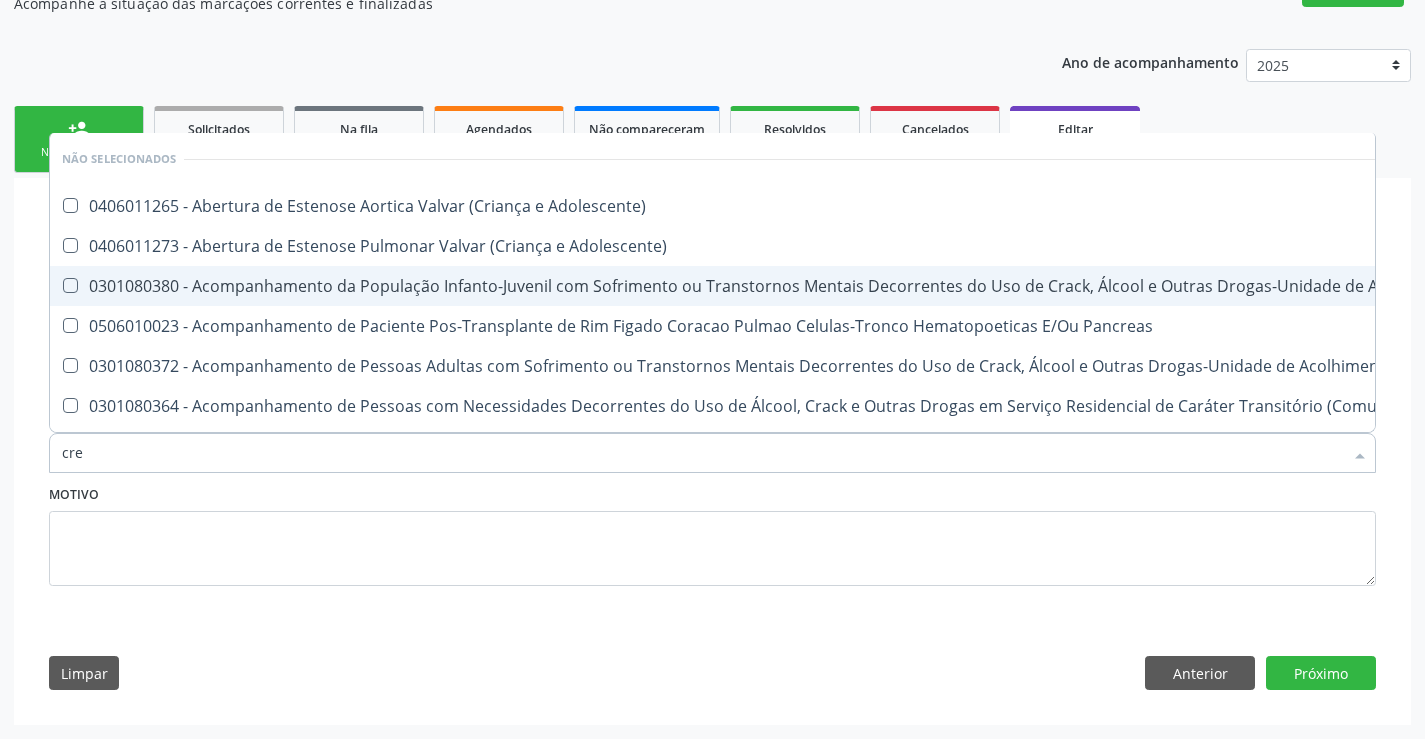 type on "crea" 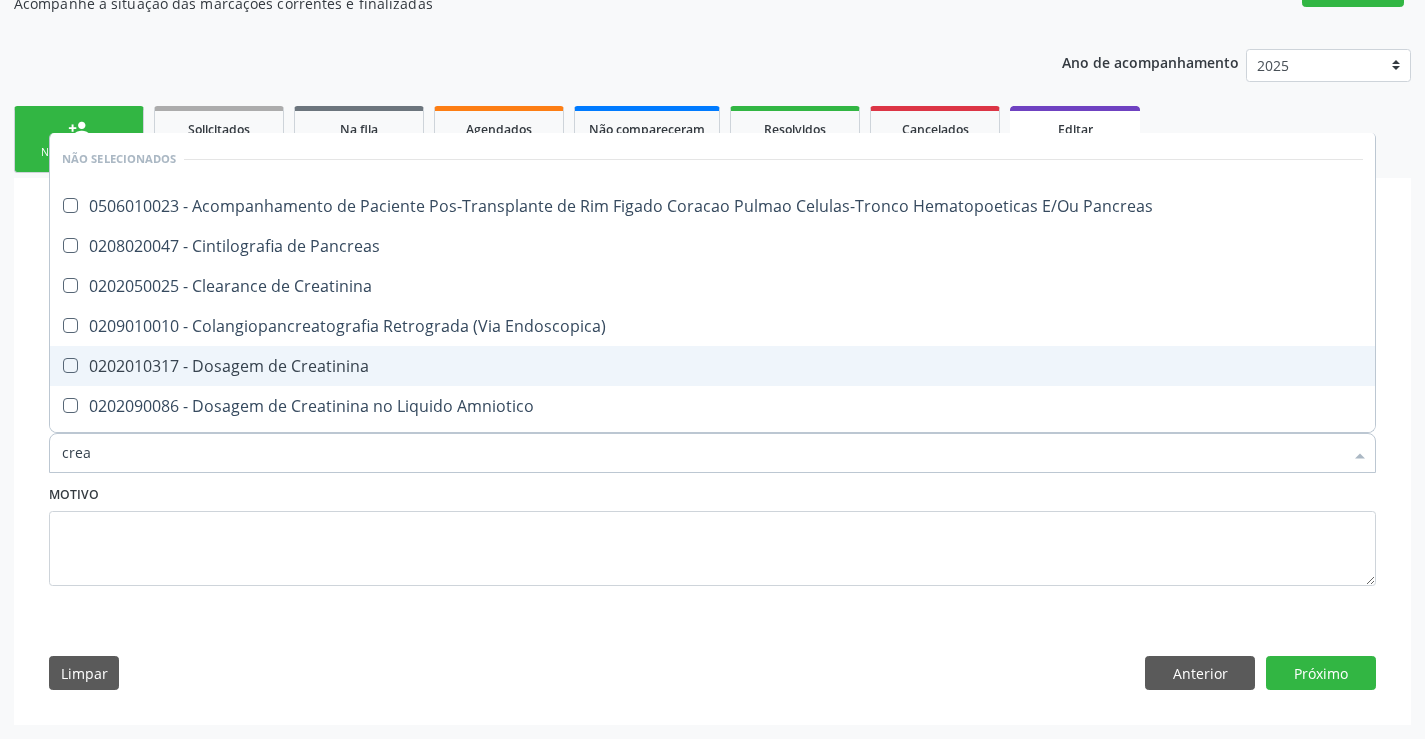 click on "0202010317 - Dosagem de Creatinina" at bounding box center [712, 366] 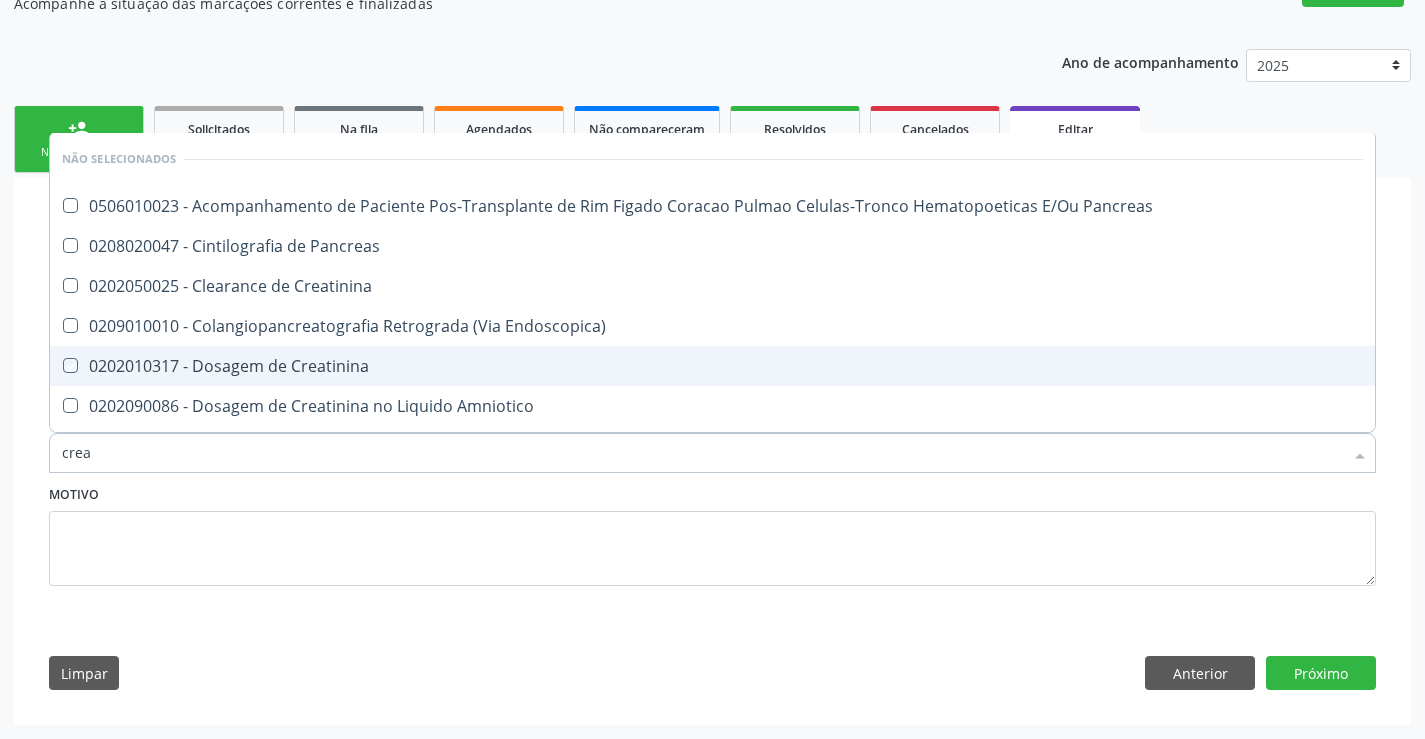 checkbox on "true" 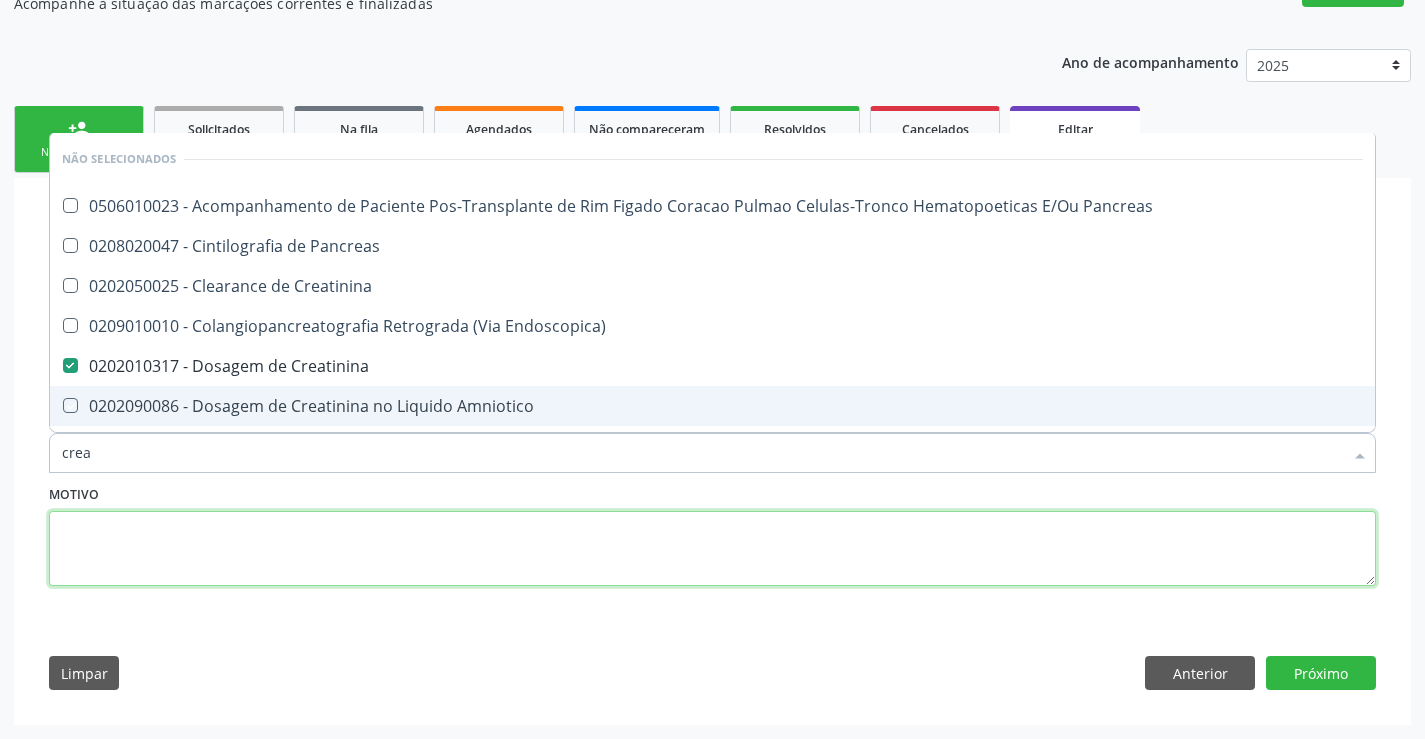 click at bounding box center [712, 549] 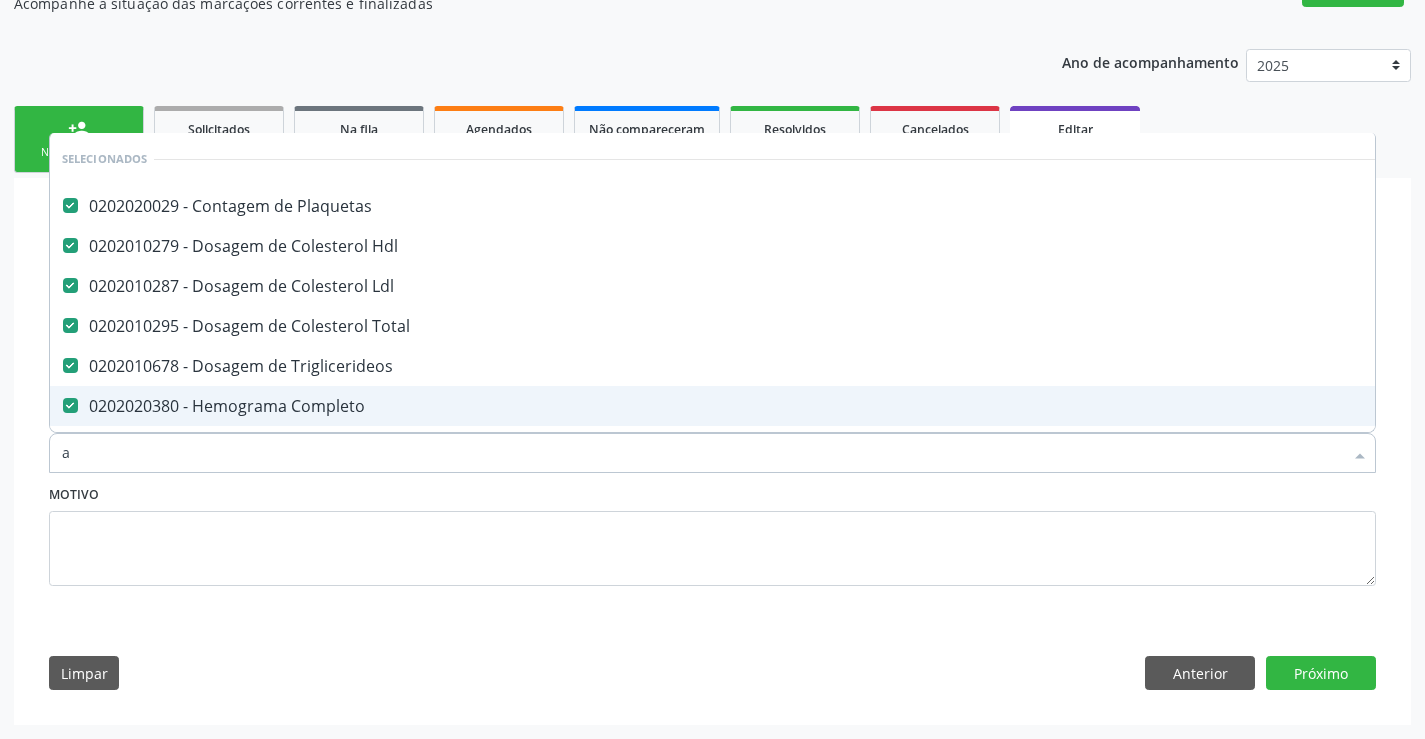 type on "ac" 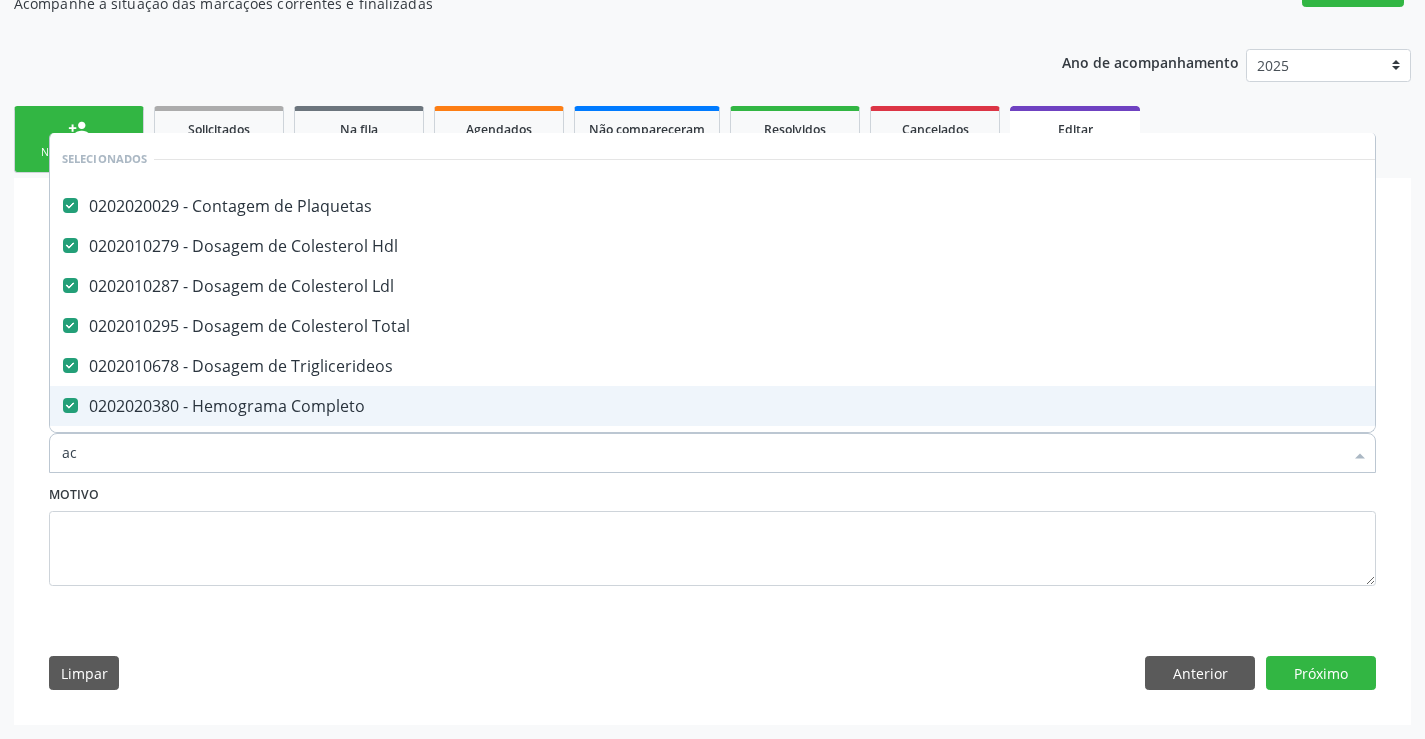 checkbox on "false" 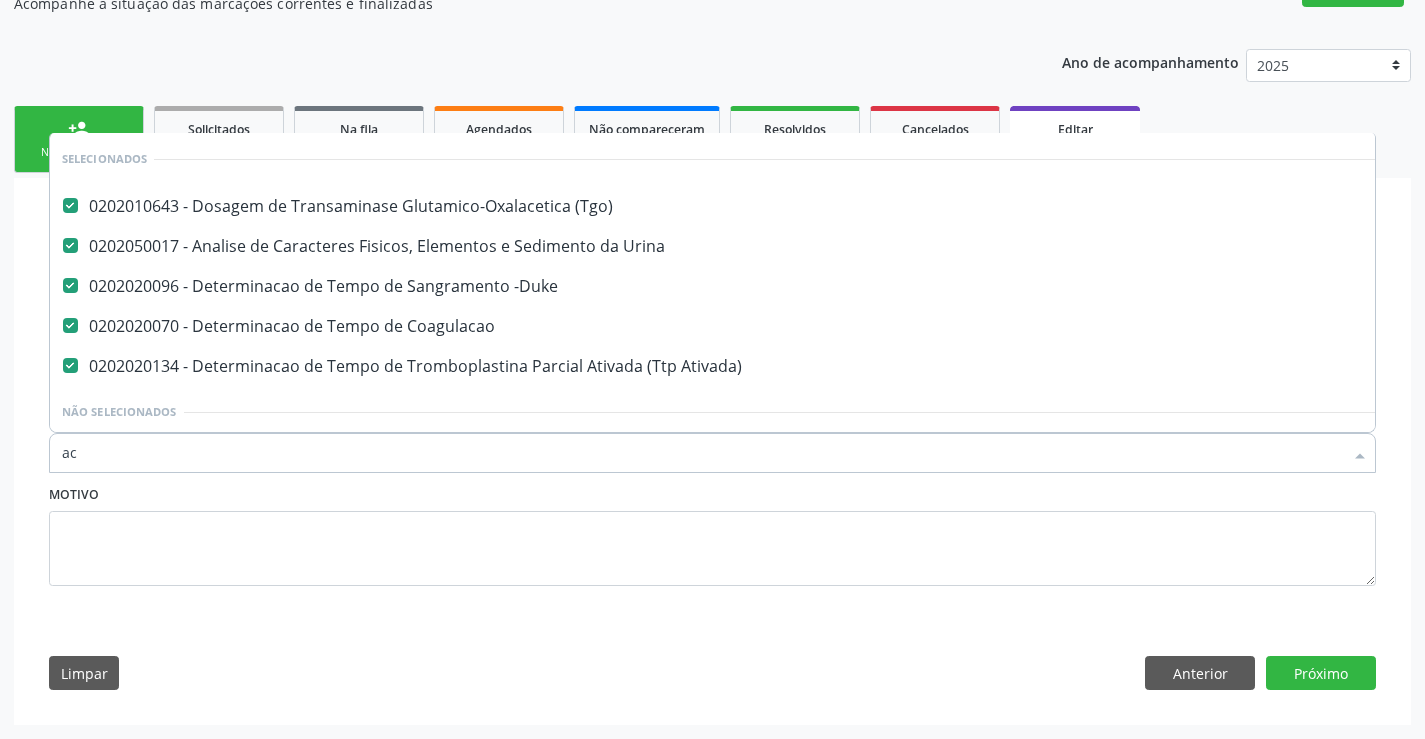 scroll, scrollTop: 20, scrollLeft: 0, axis: vertical 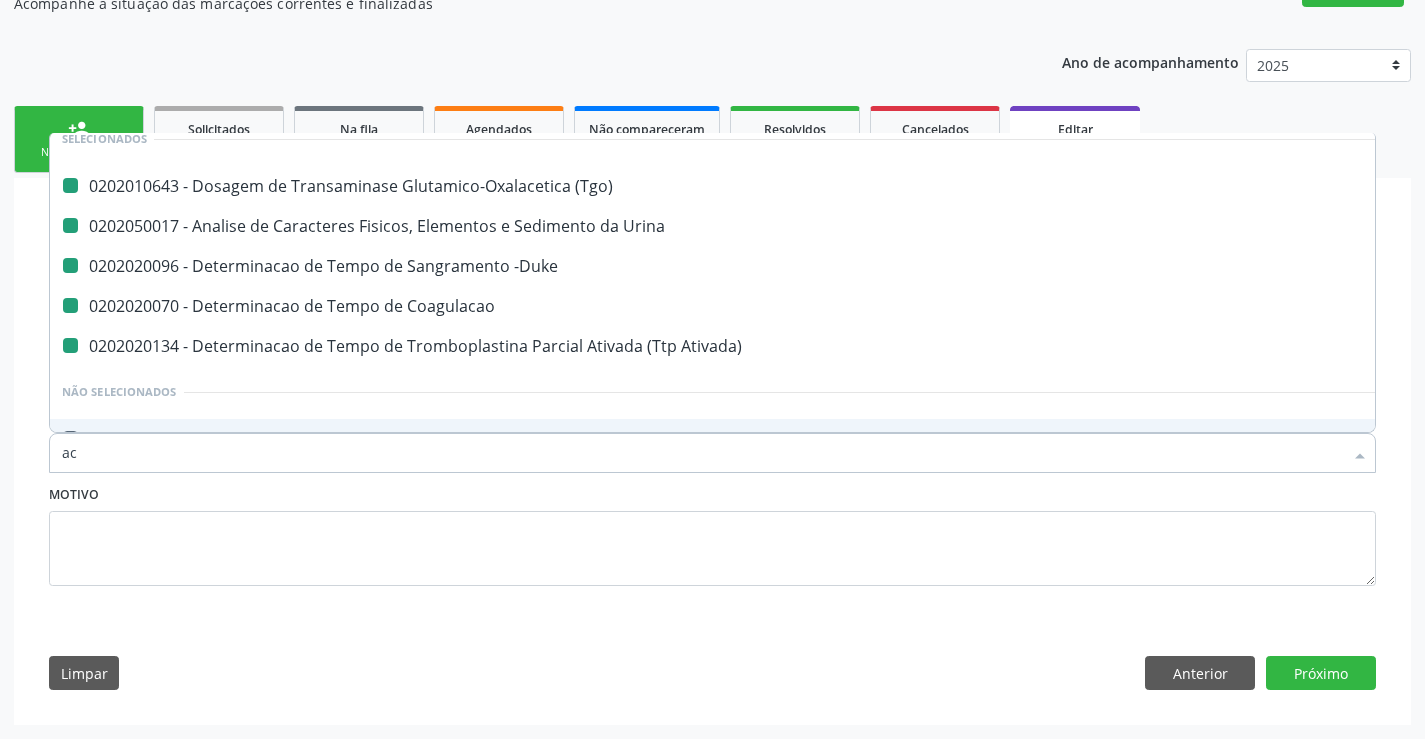 type on "aci" 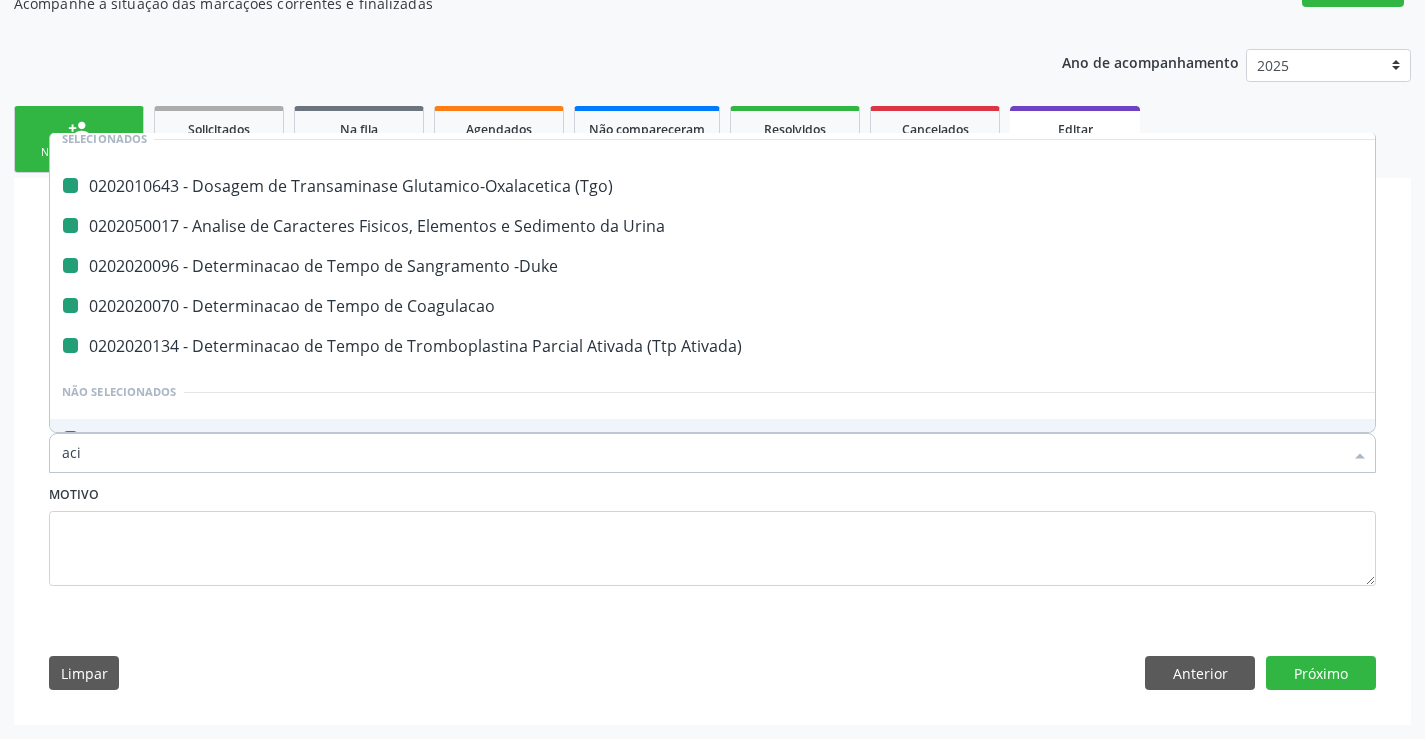 checkbox on "false" 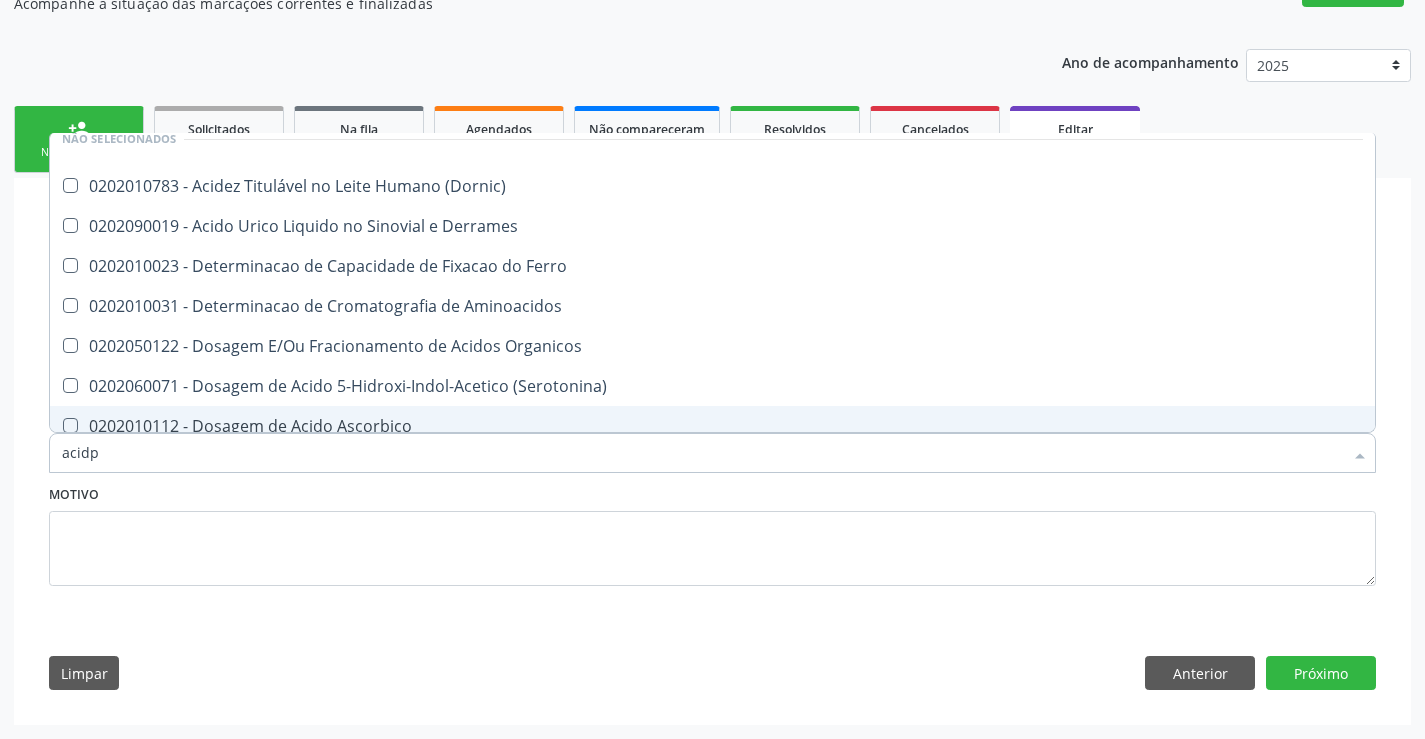 scroll, scrollTop: 0, scrollLeft: 0, axis: both 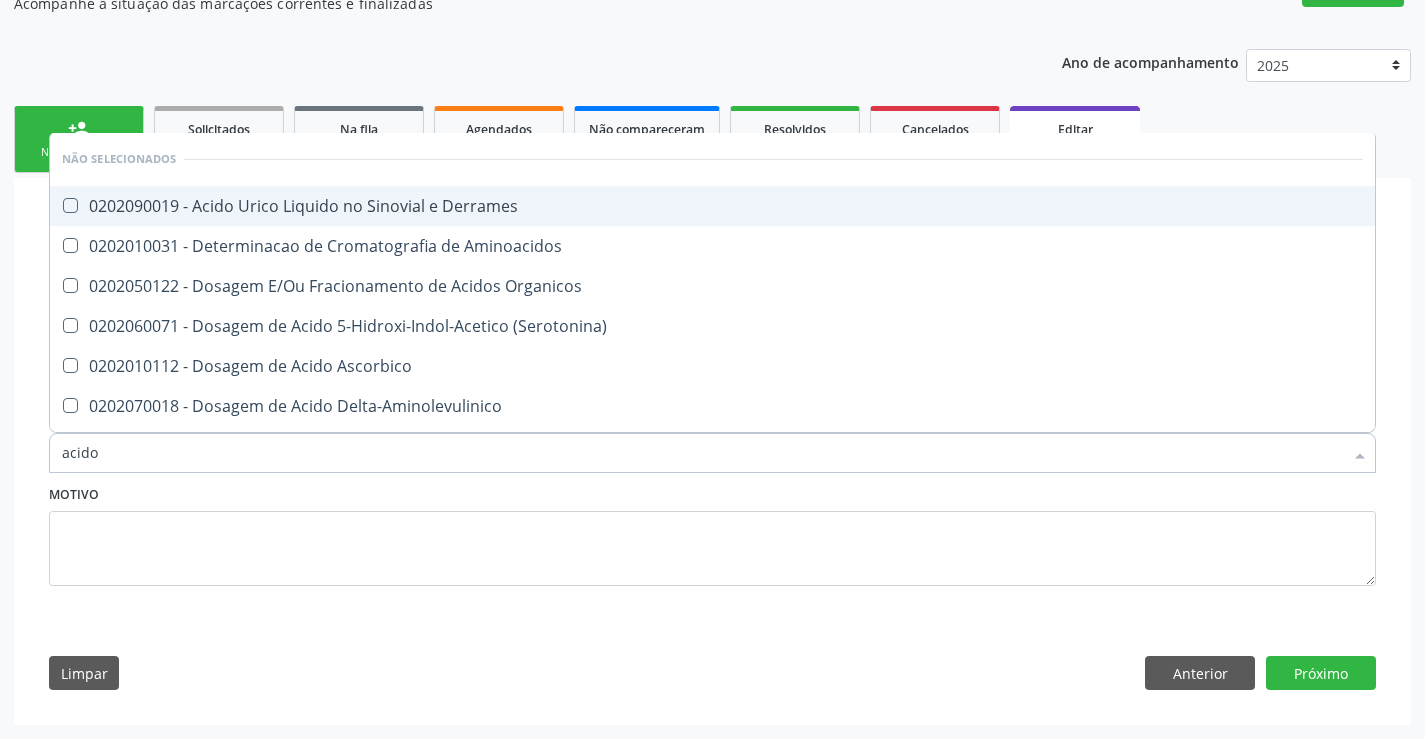 type on "acido u" 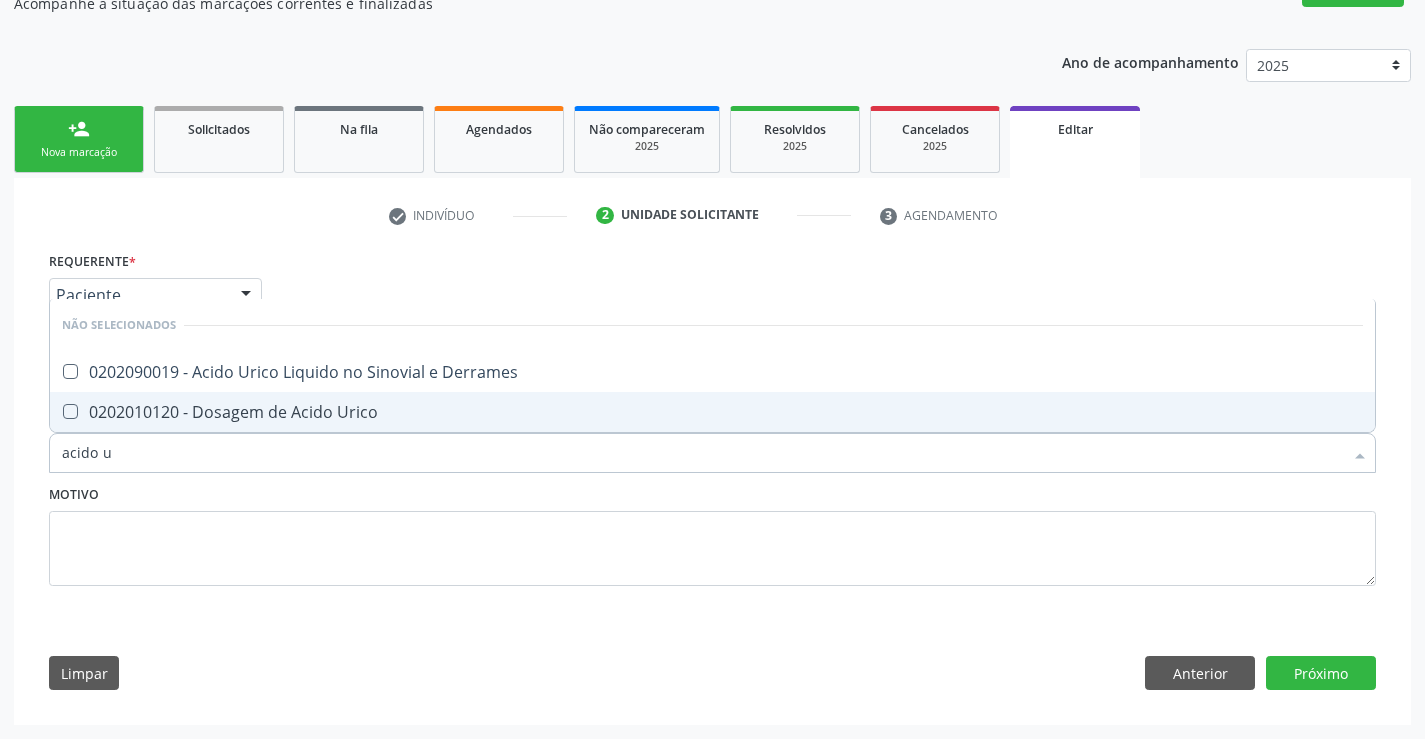 click on "0202010120 - Dosagem de Acido Urico" at bounding box center [712, 412] 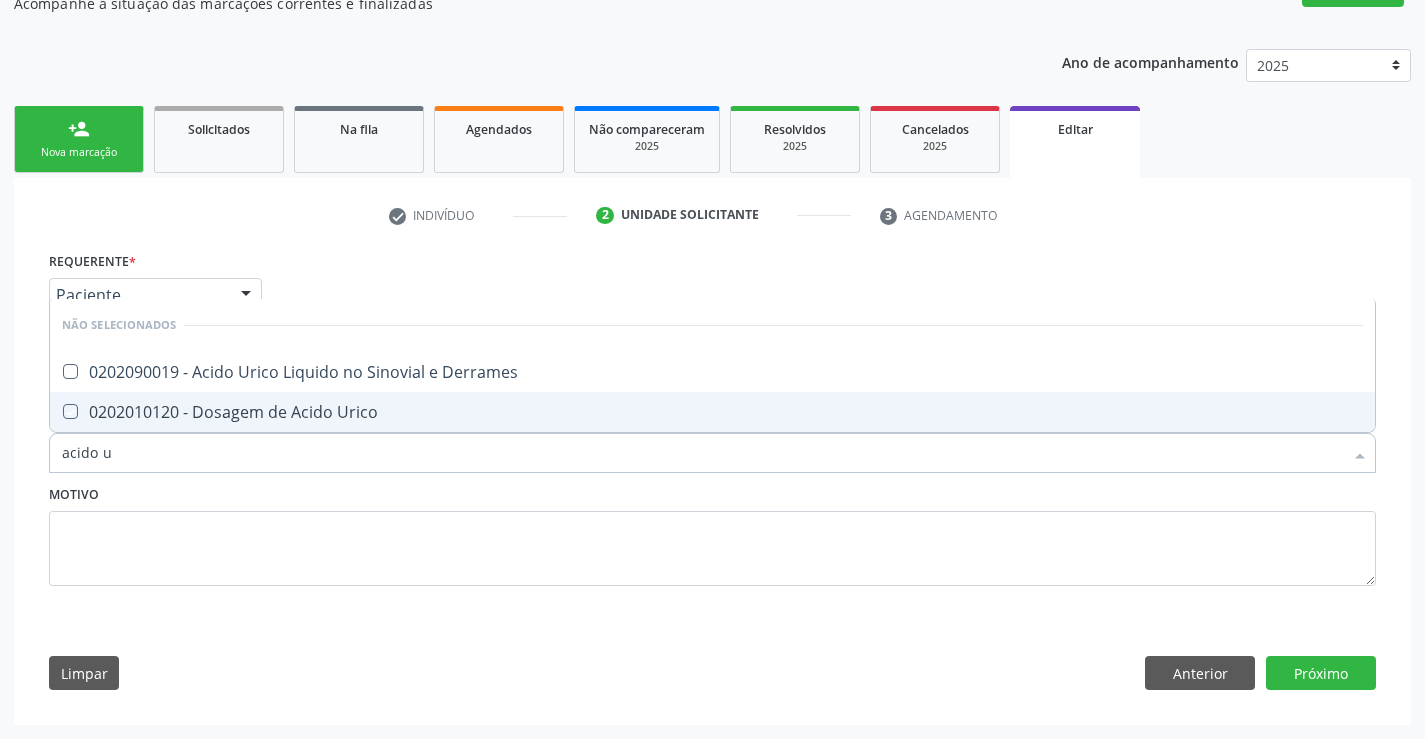 checkbox on "true" 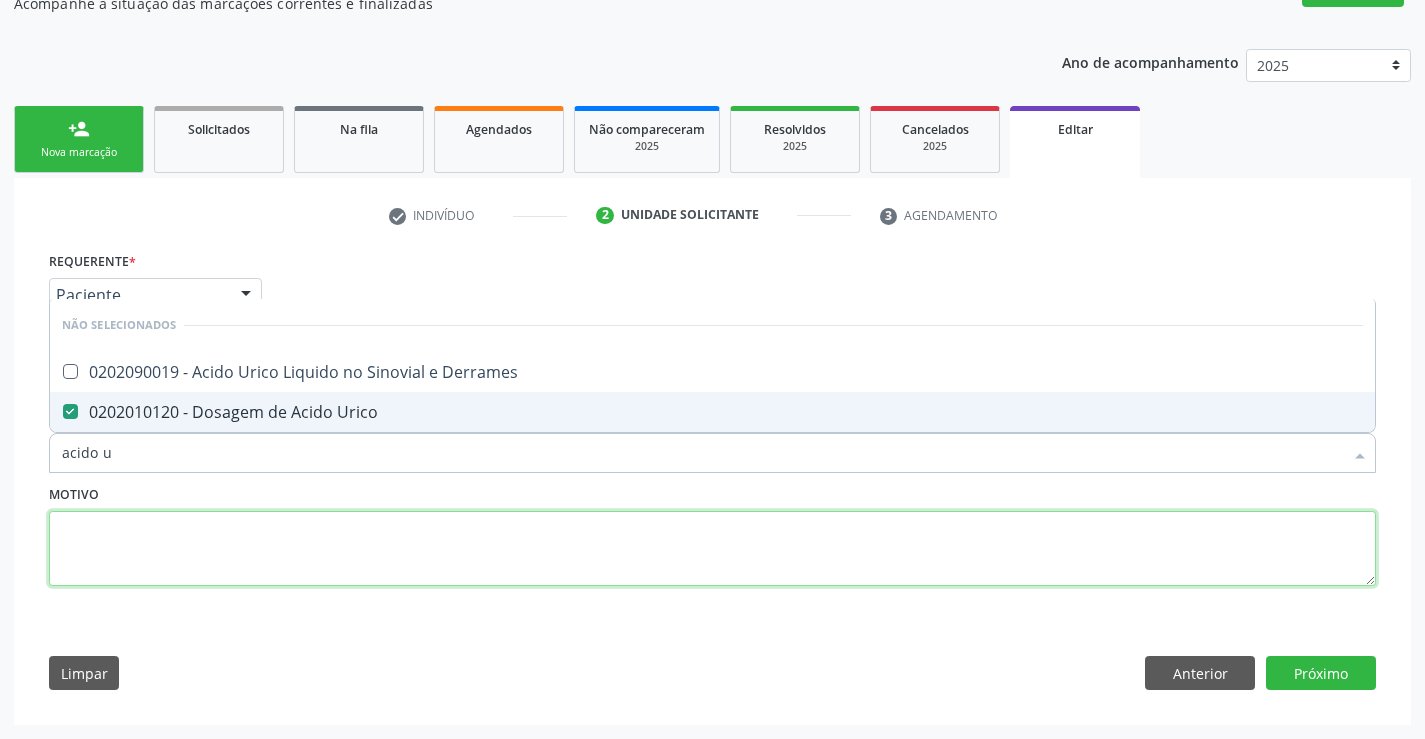 click at bounding box center (712, 549) 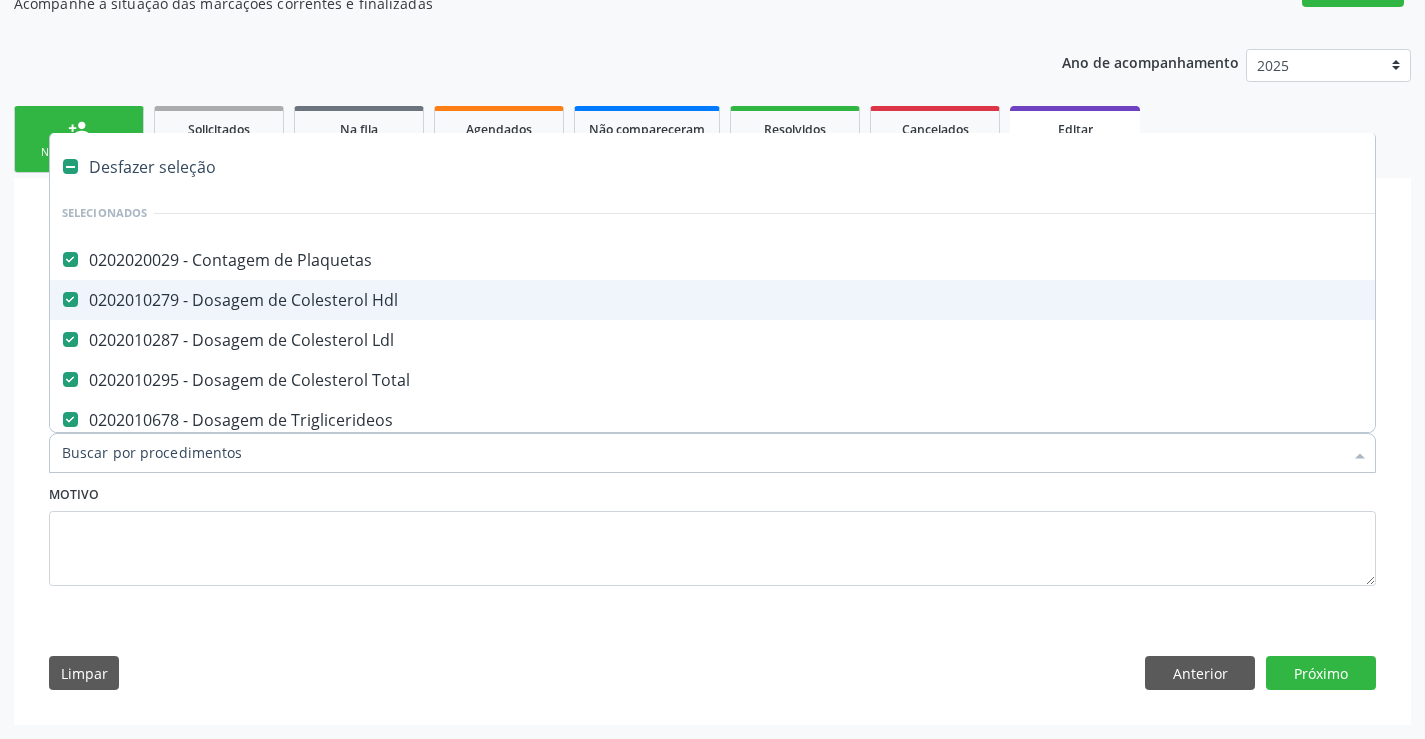 type on "g" 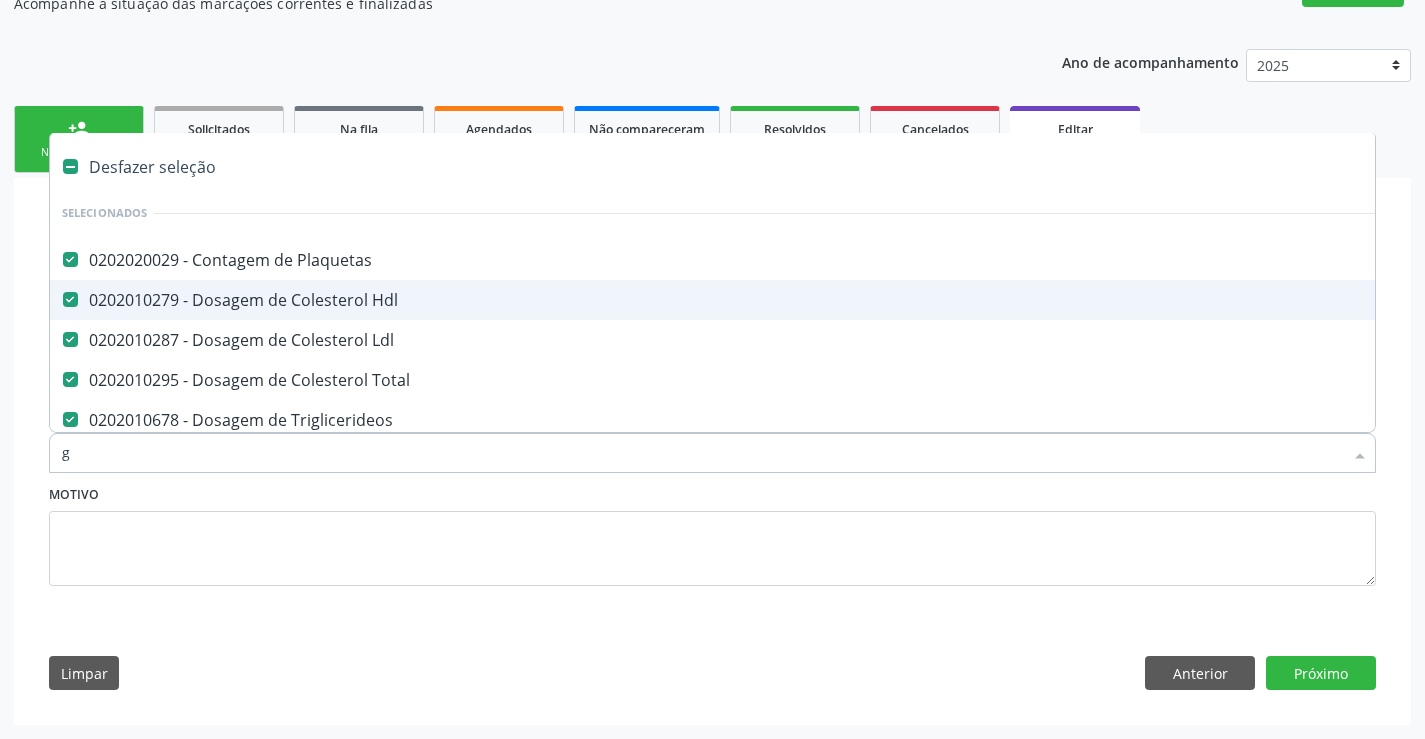 checkbox on "false" 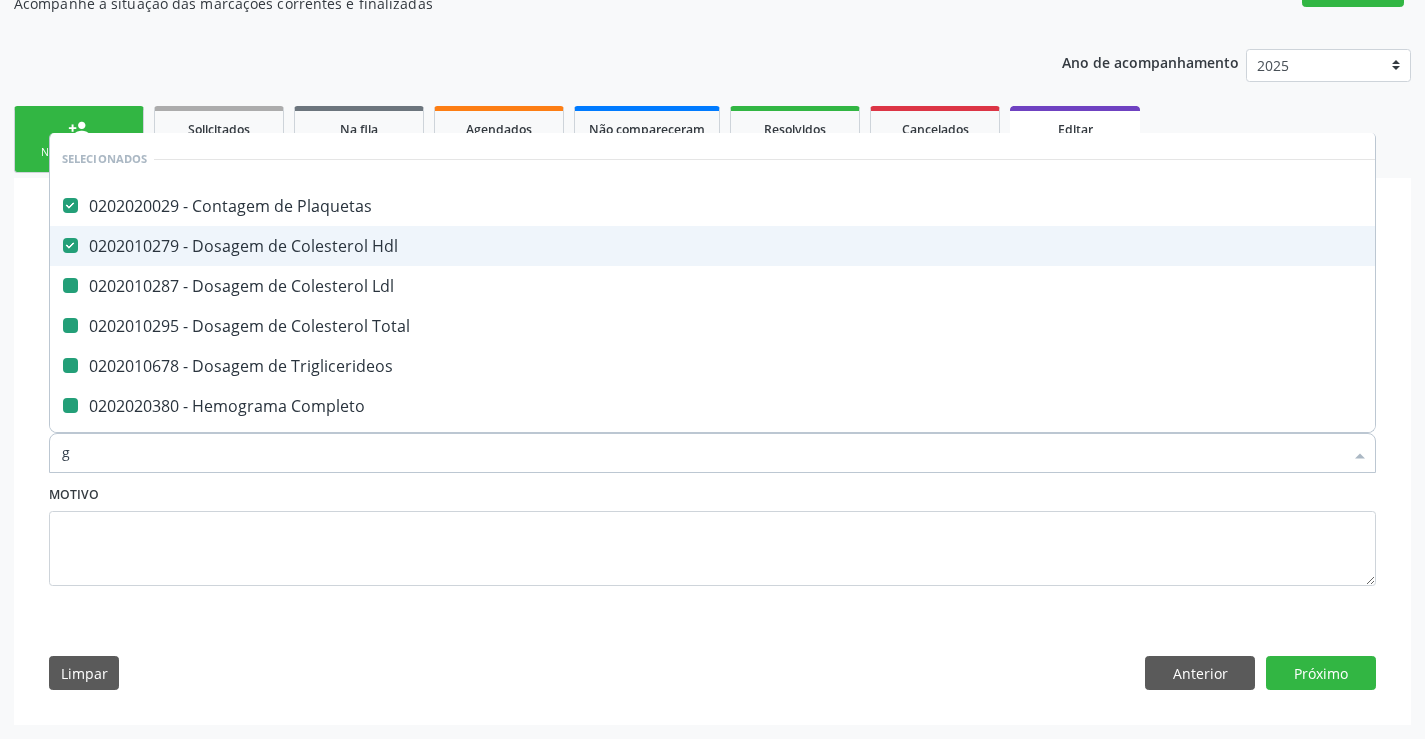type on "ga" 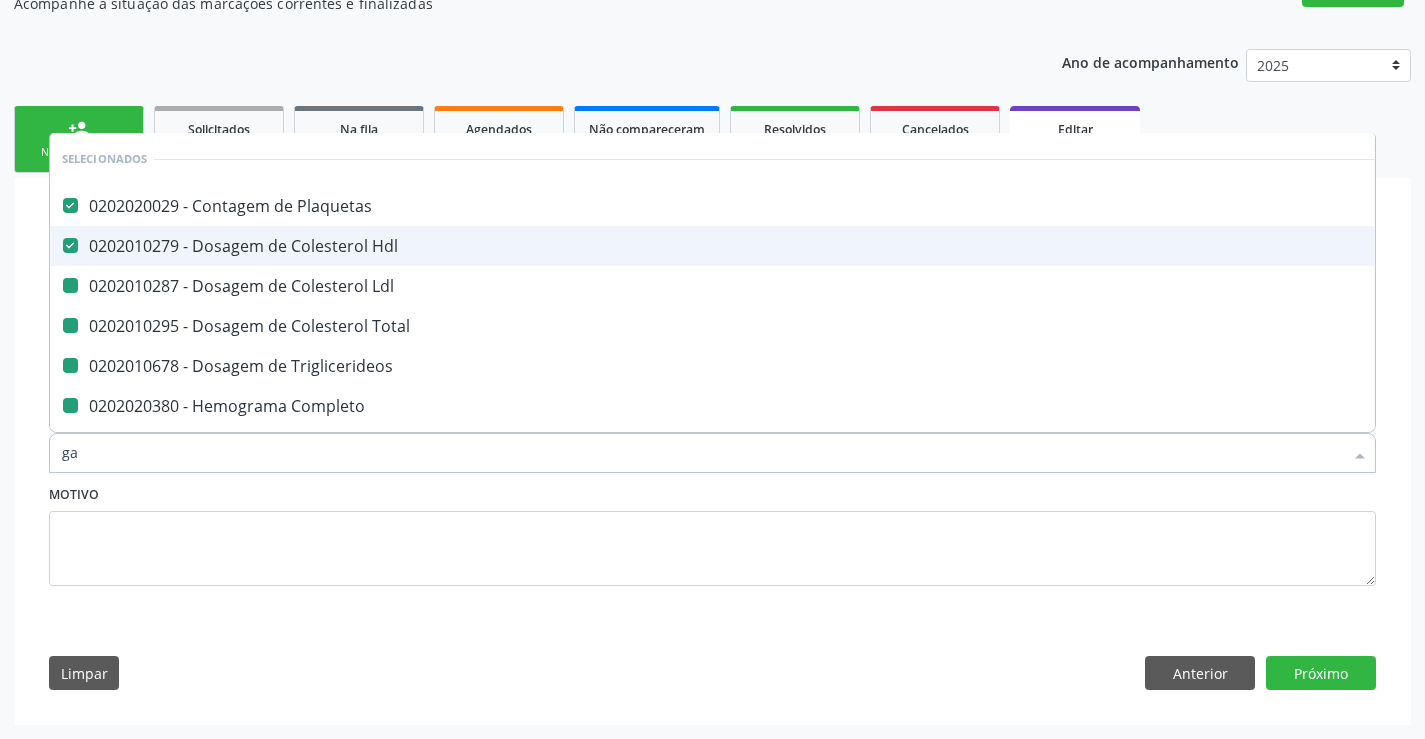 checkbox on "false" 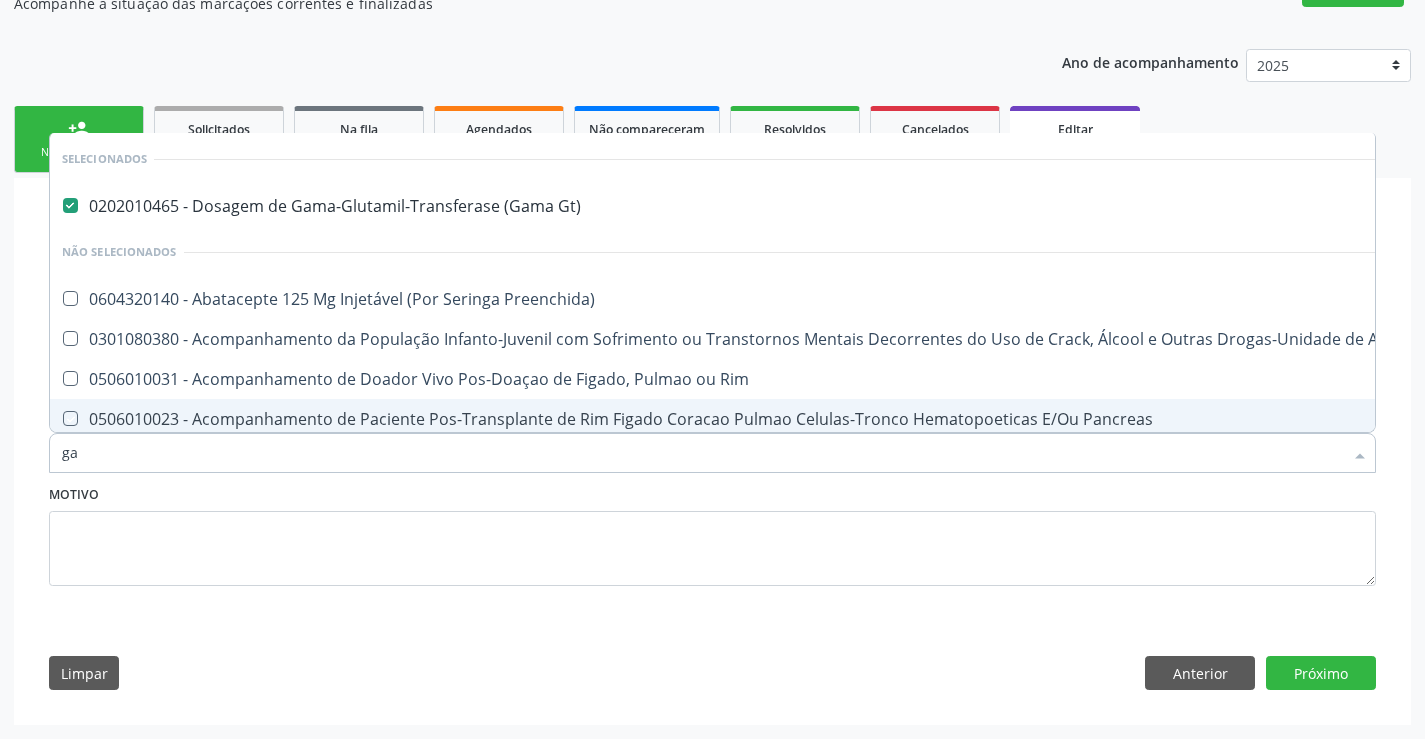 type on "g" 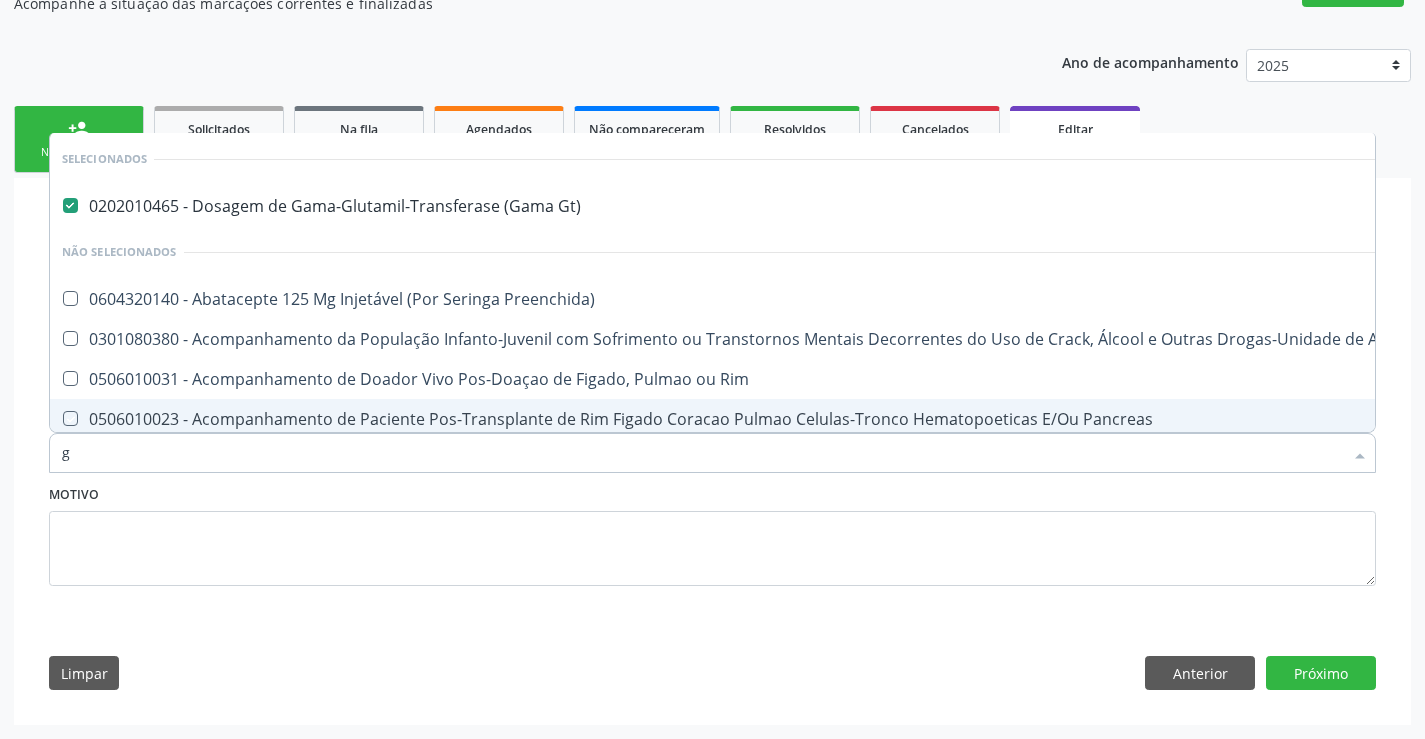 type 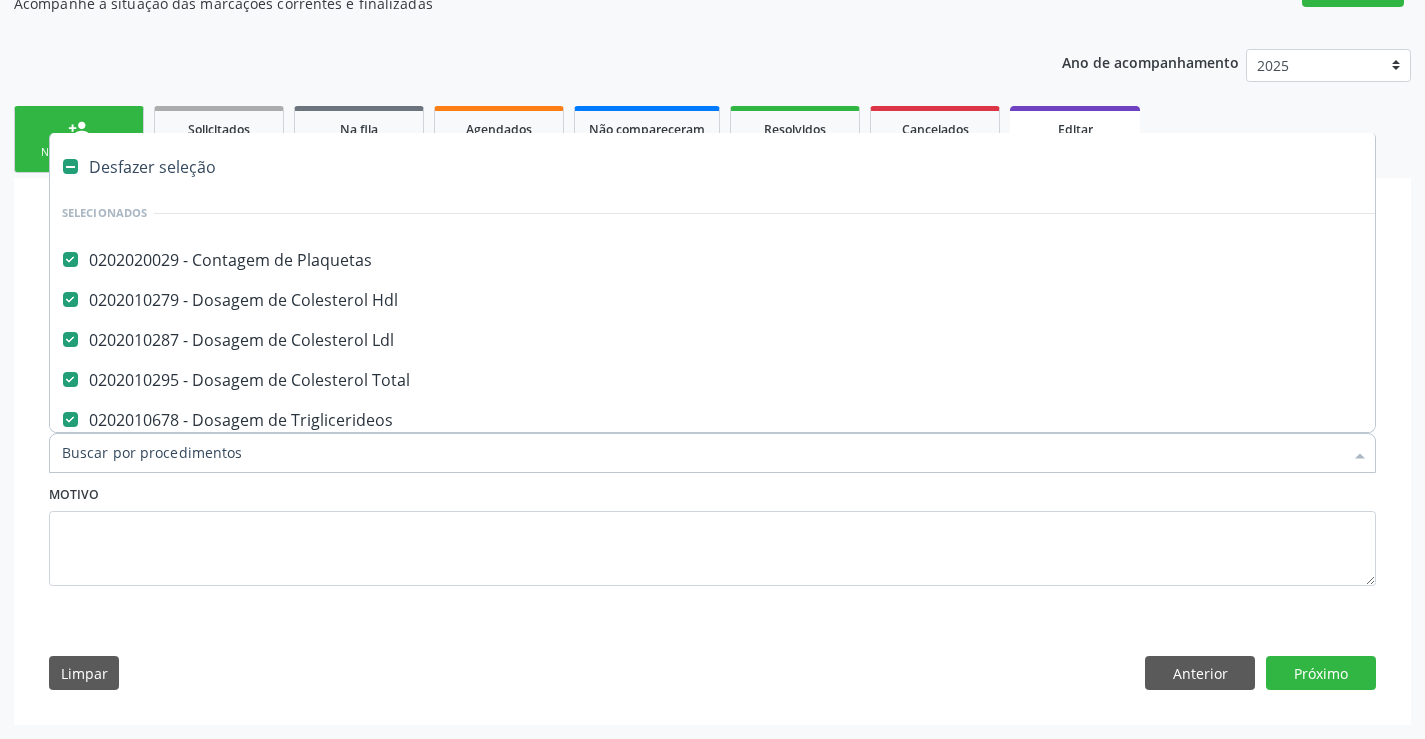 type on "f" 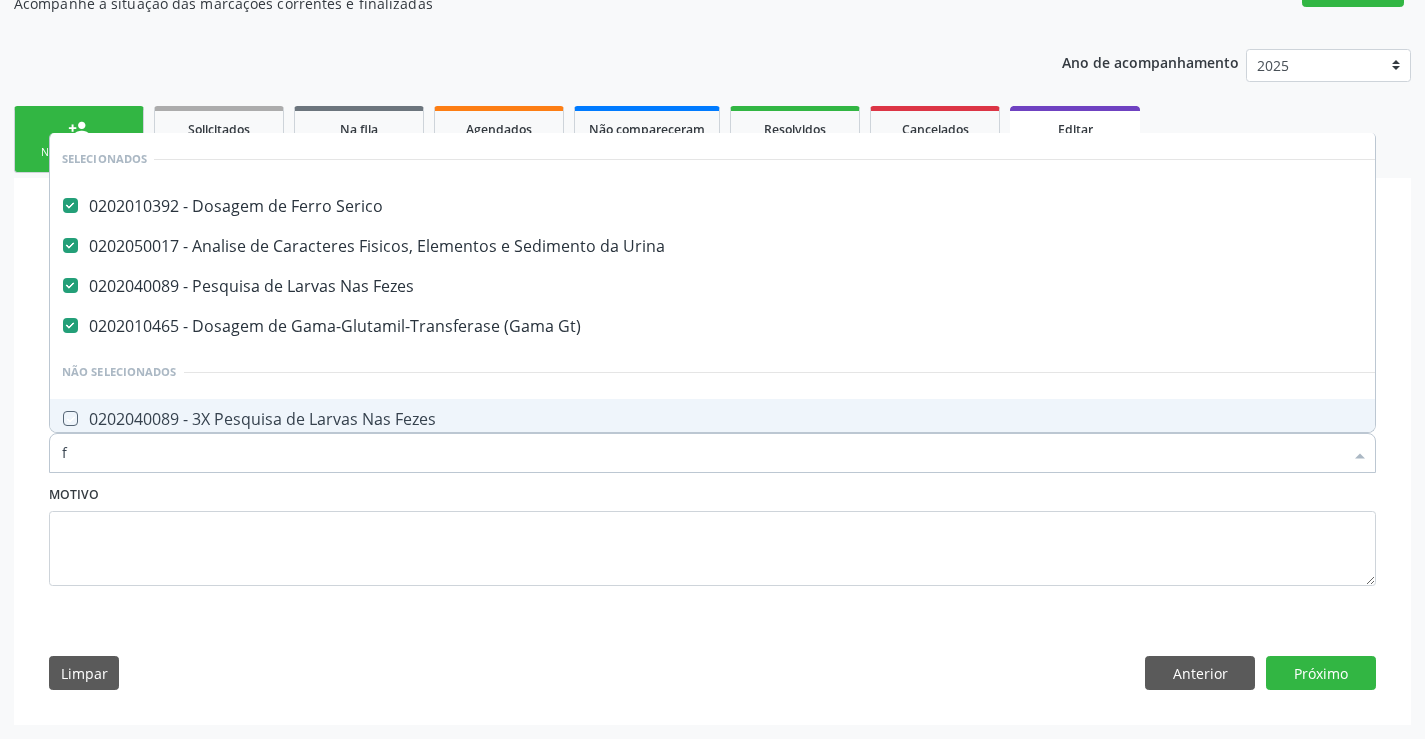 checkbox on "false" 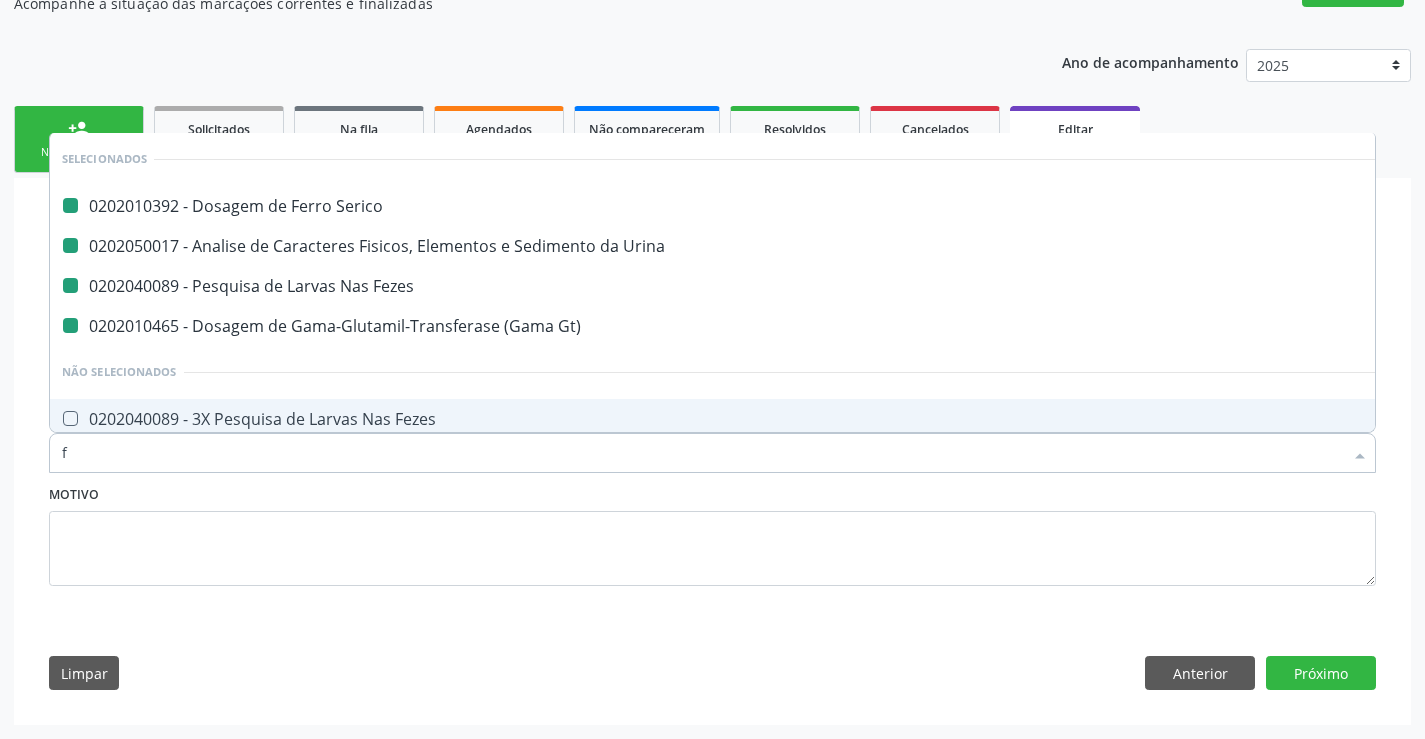 type on "fo" 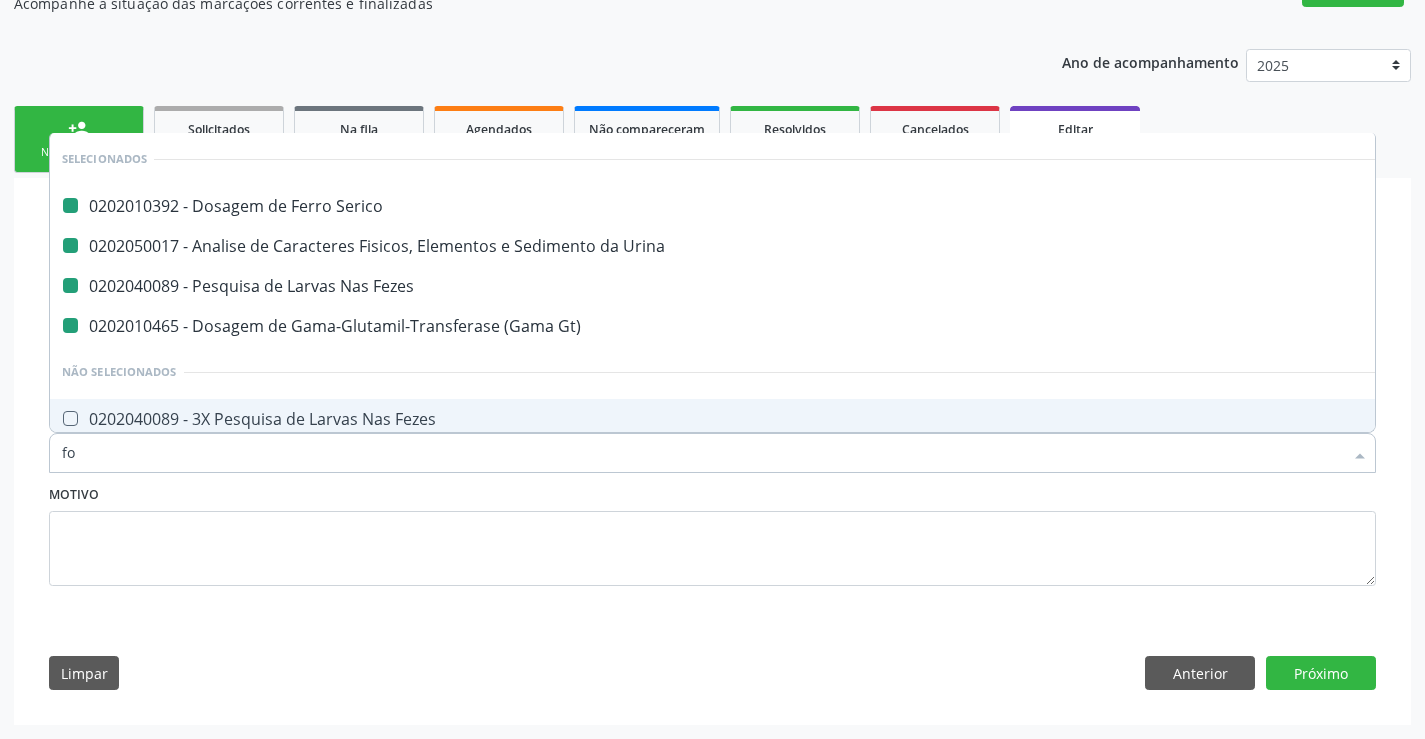 checkbox on "false" 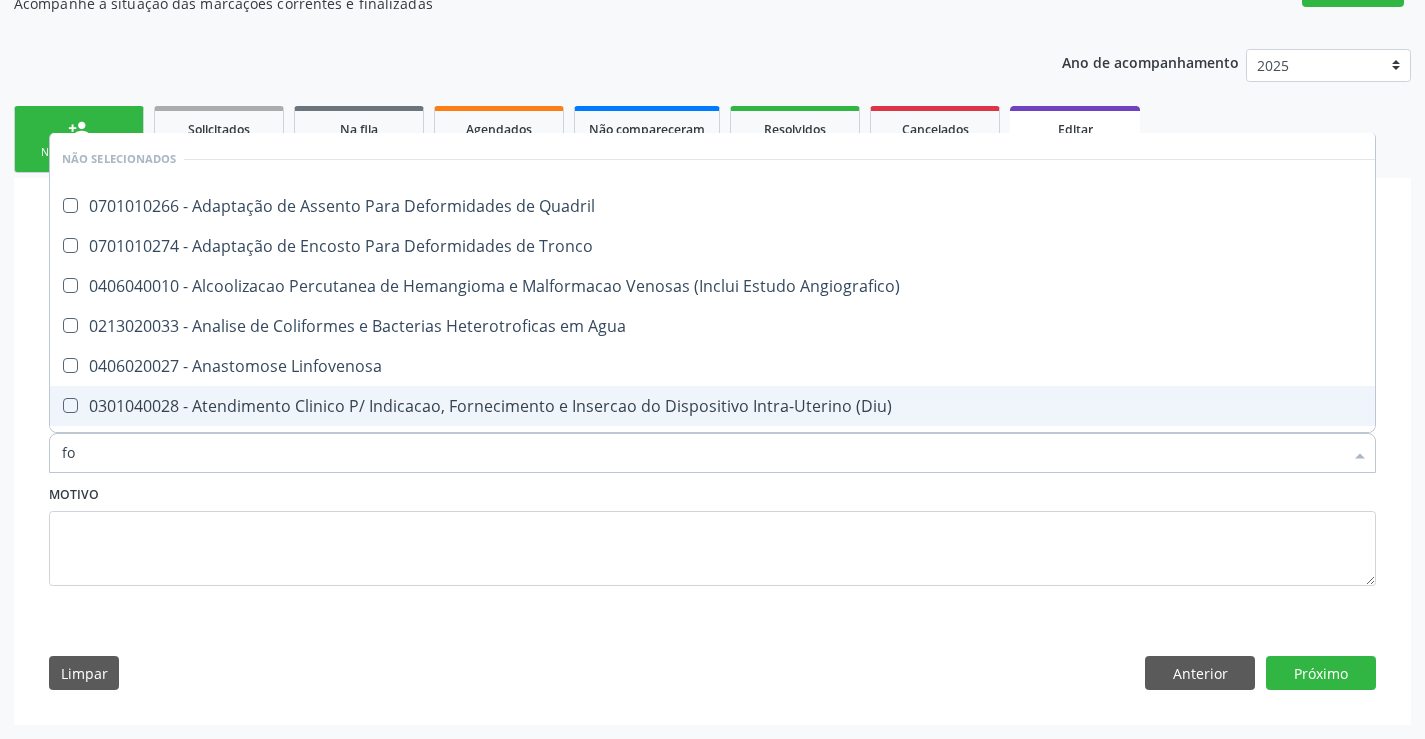 type on "fos" 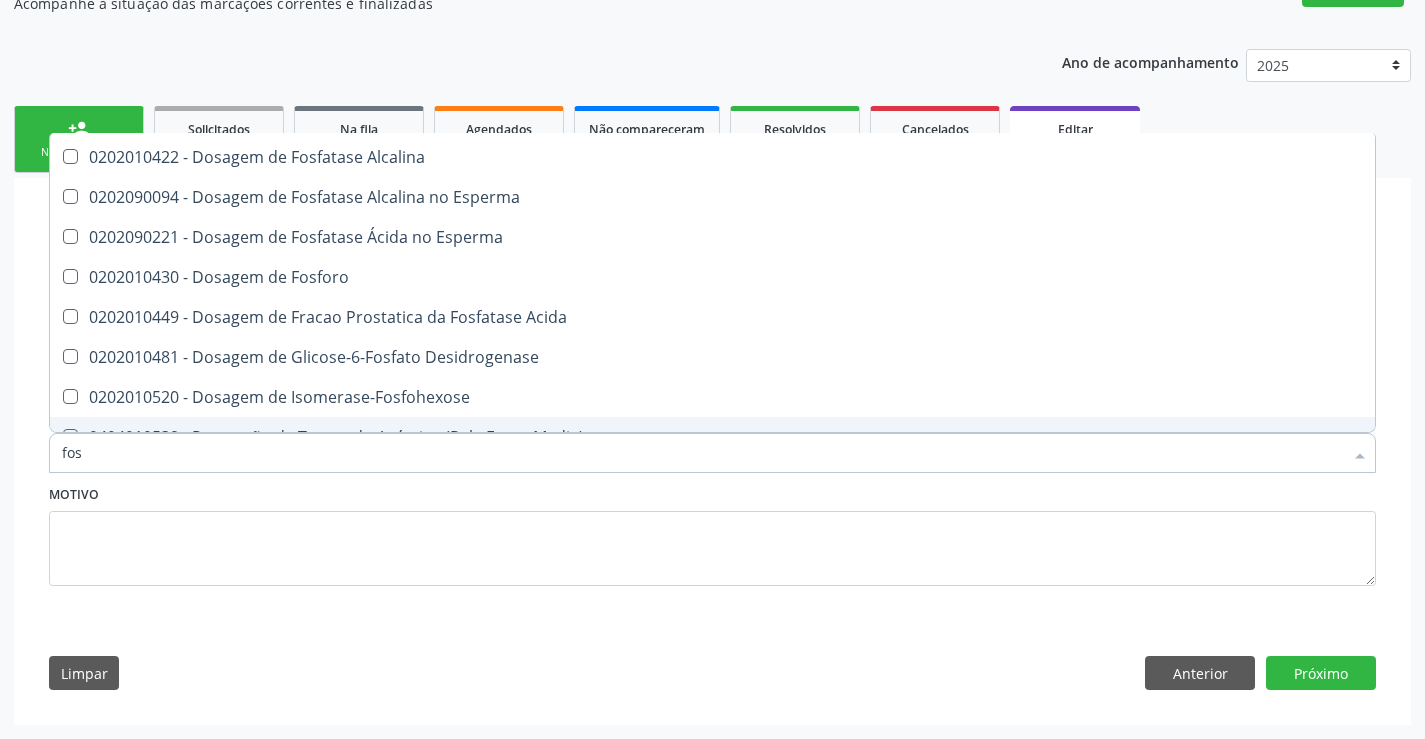scroll, scrollTop: 334, scrollLeft: 0, axis: vertical 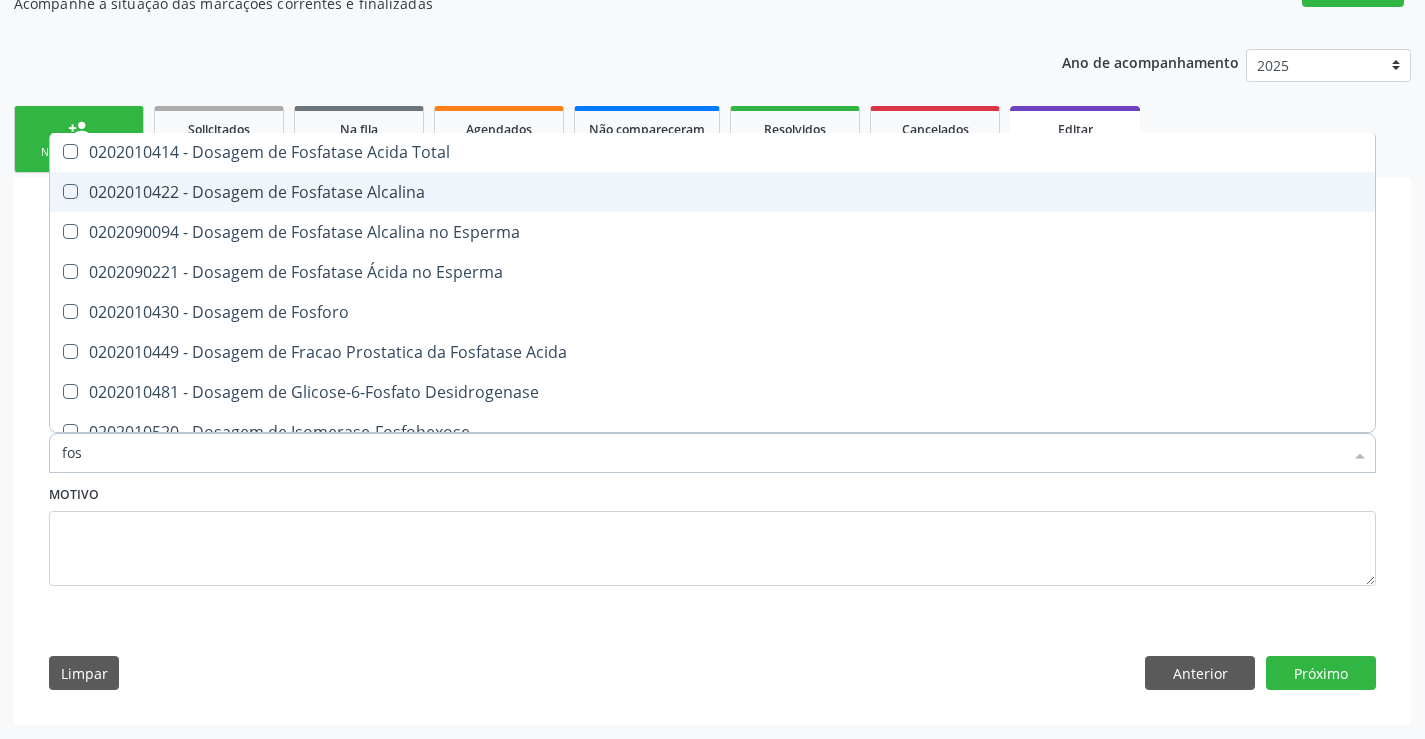 click on "0202010422 - Dosagem de Fosfatase Alcalina" at bounding box center (712, 192) 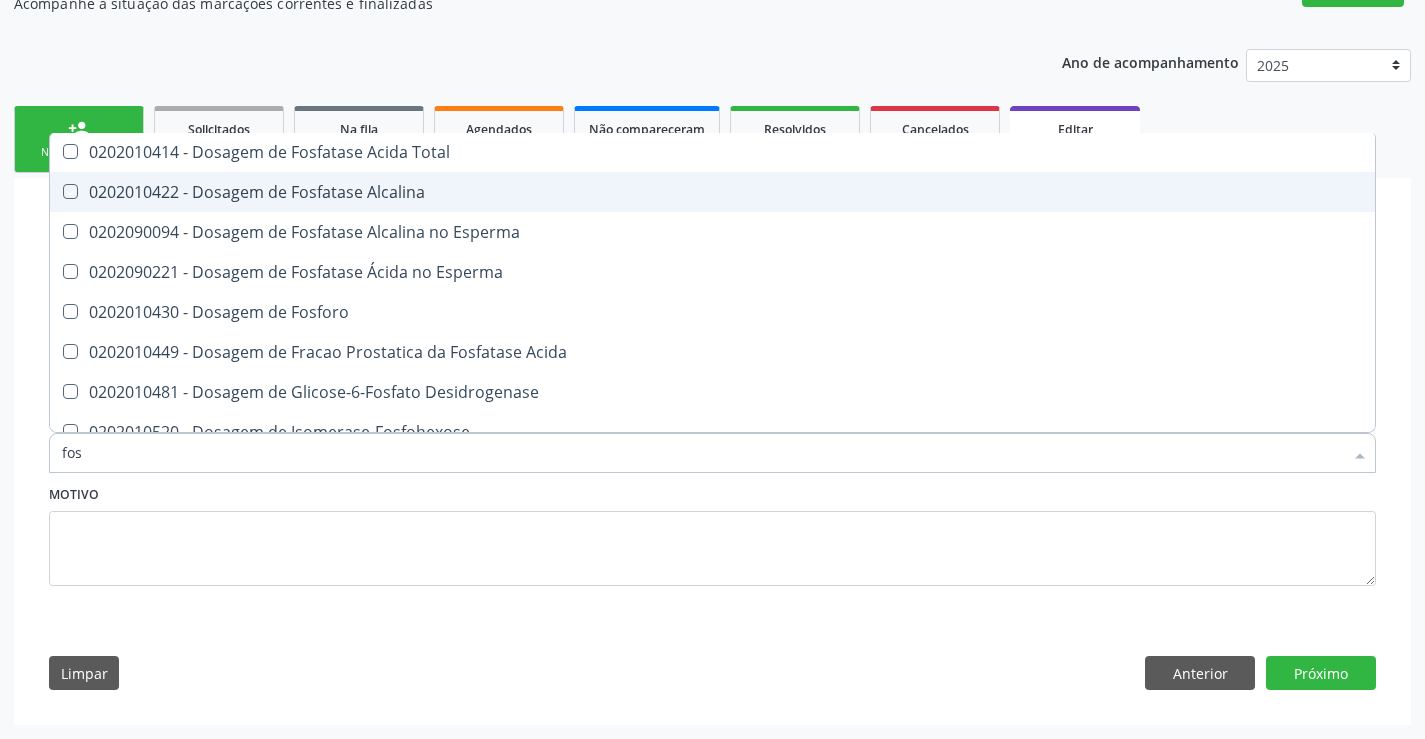 checkbox on "true" 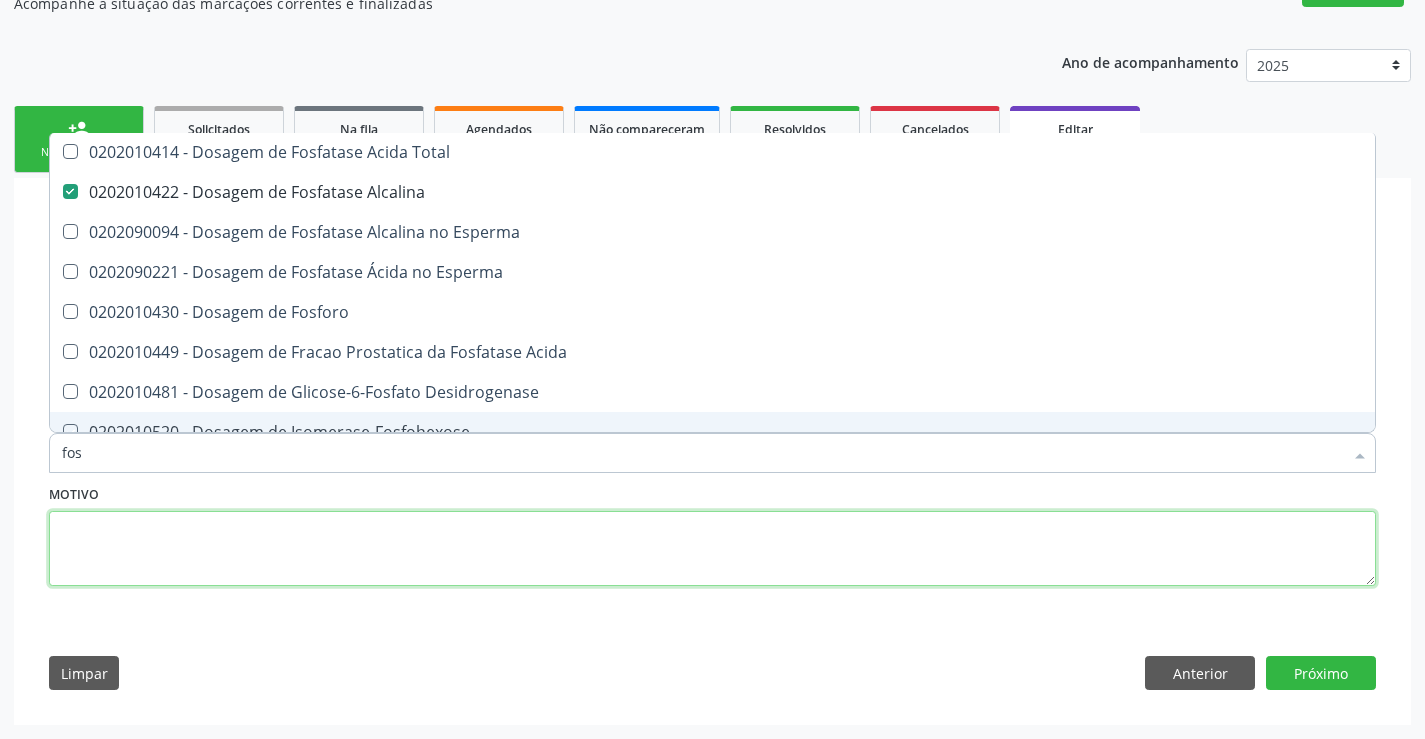 click at bounding box center [712, 549] 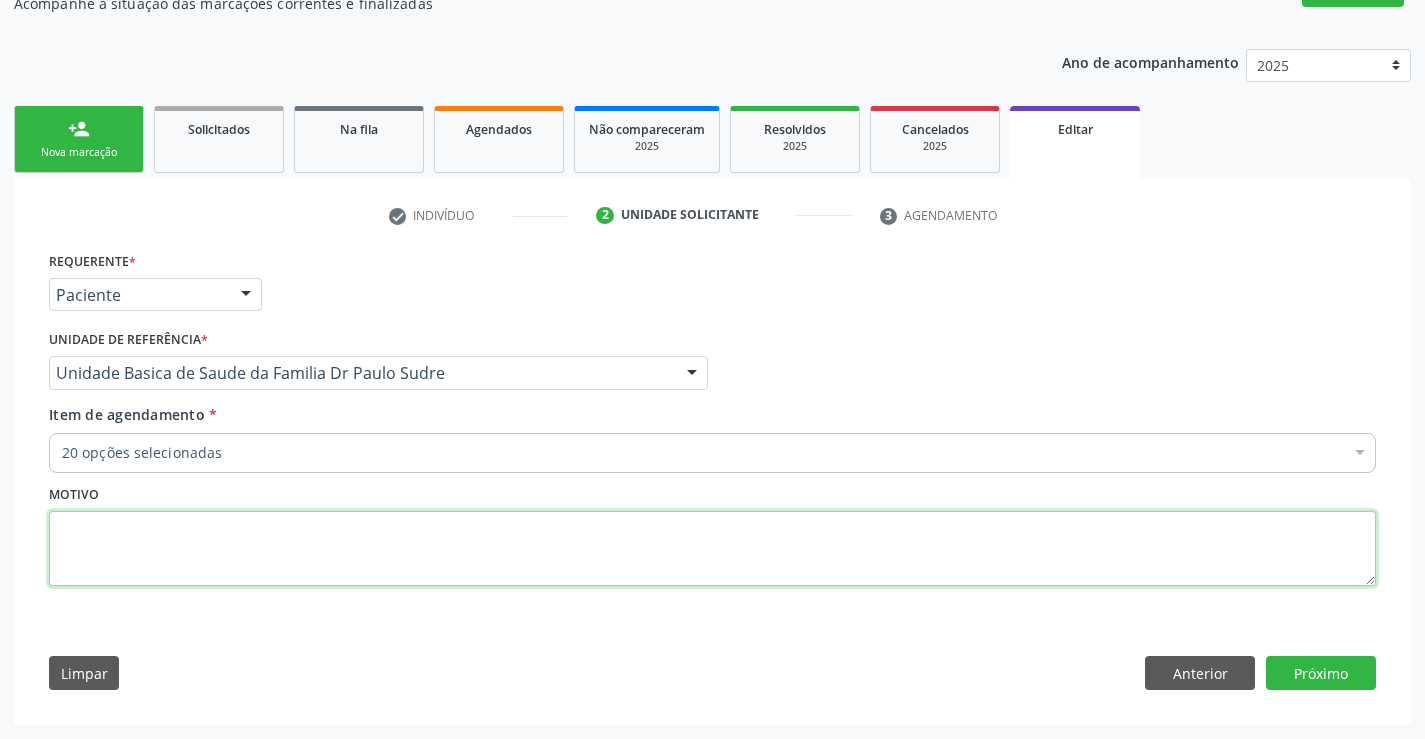 scroll, scrollTop: 0, scrollLeft: 0, axis: both 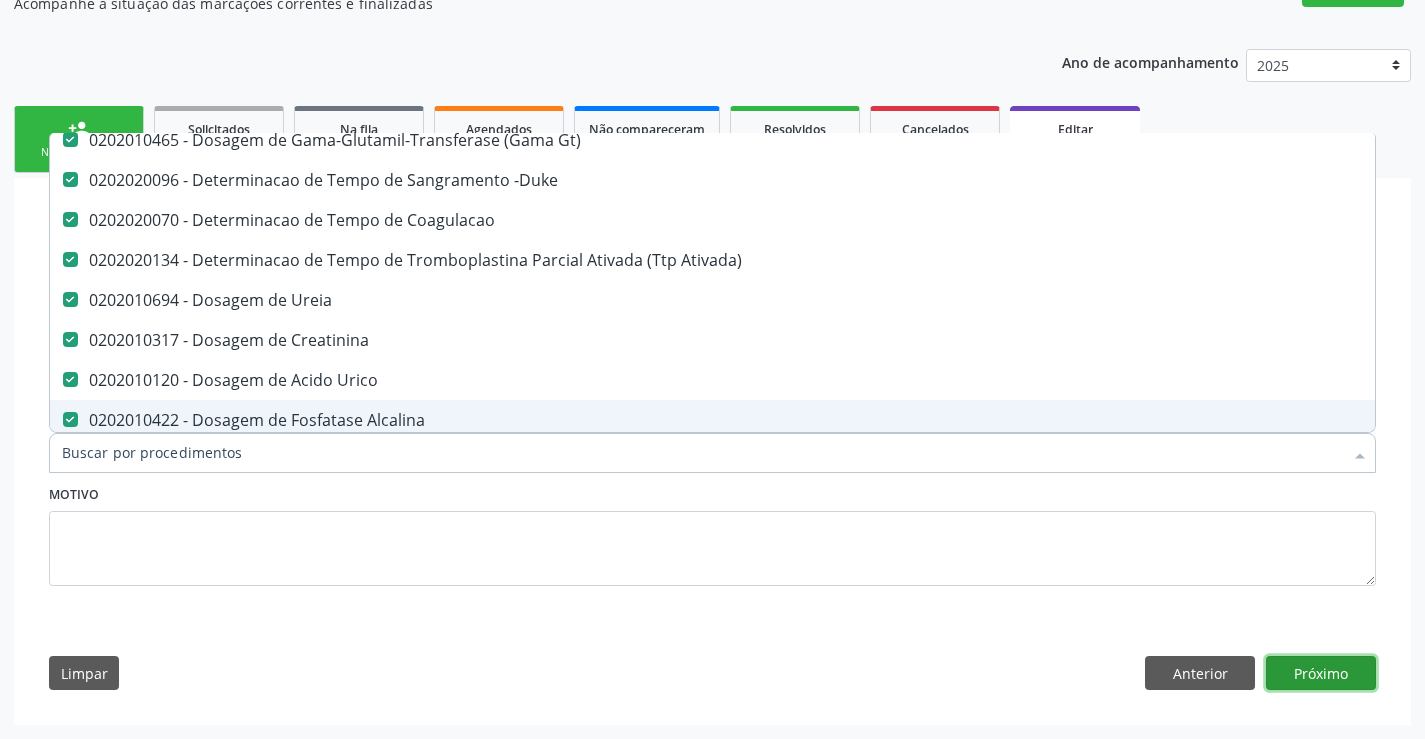 click on "Próximo" at bounding box center (1321, 673) 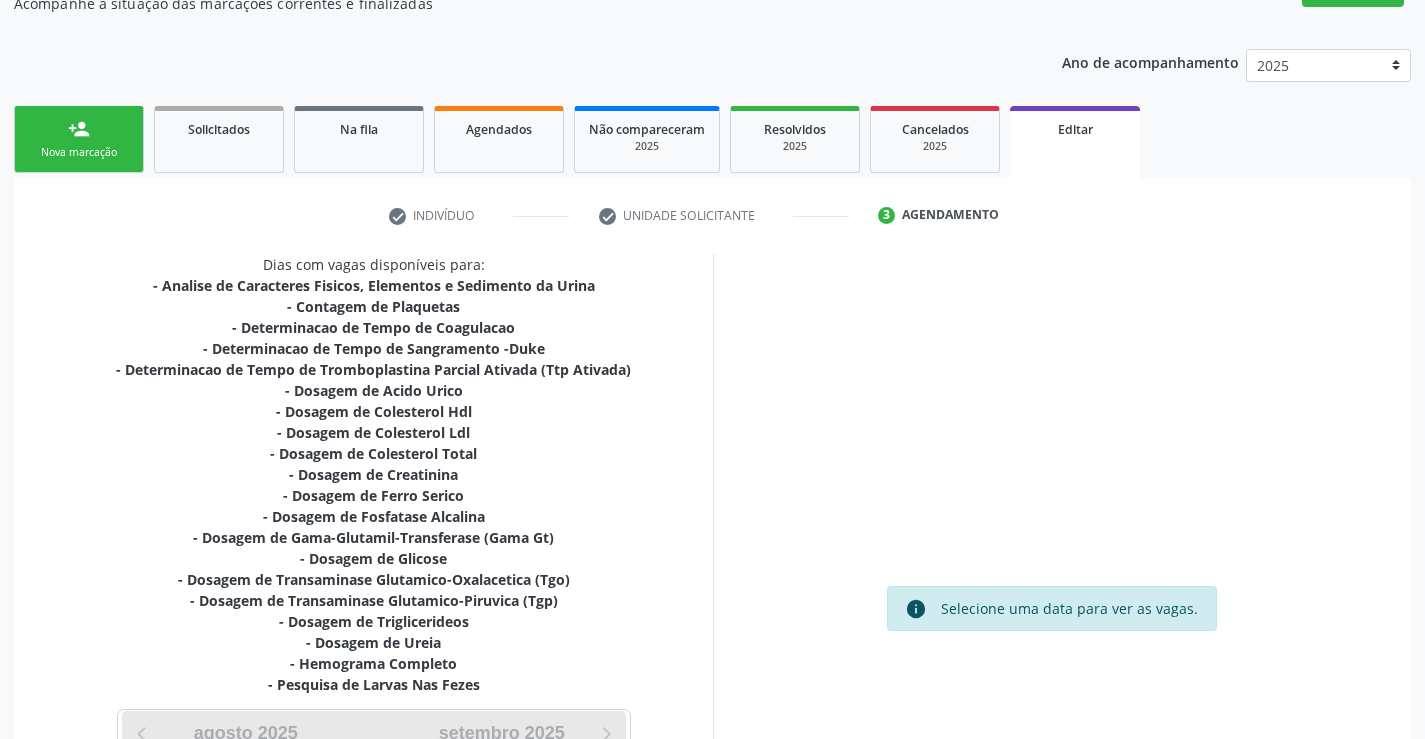 scroll, scrollTop: 0, scrollLeft: 0, axis: both 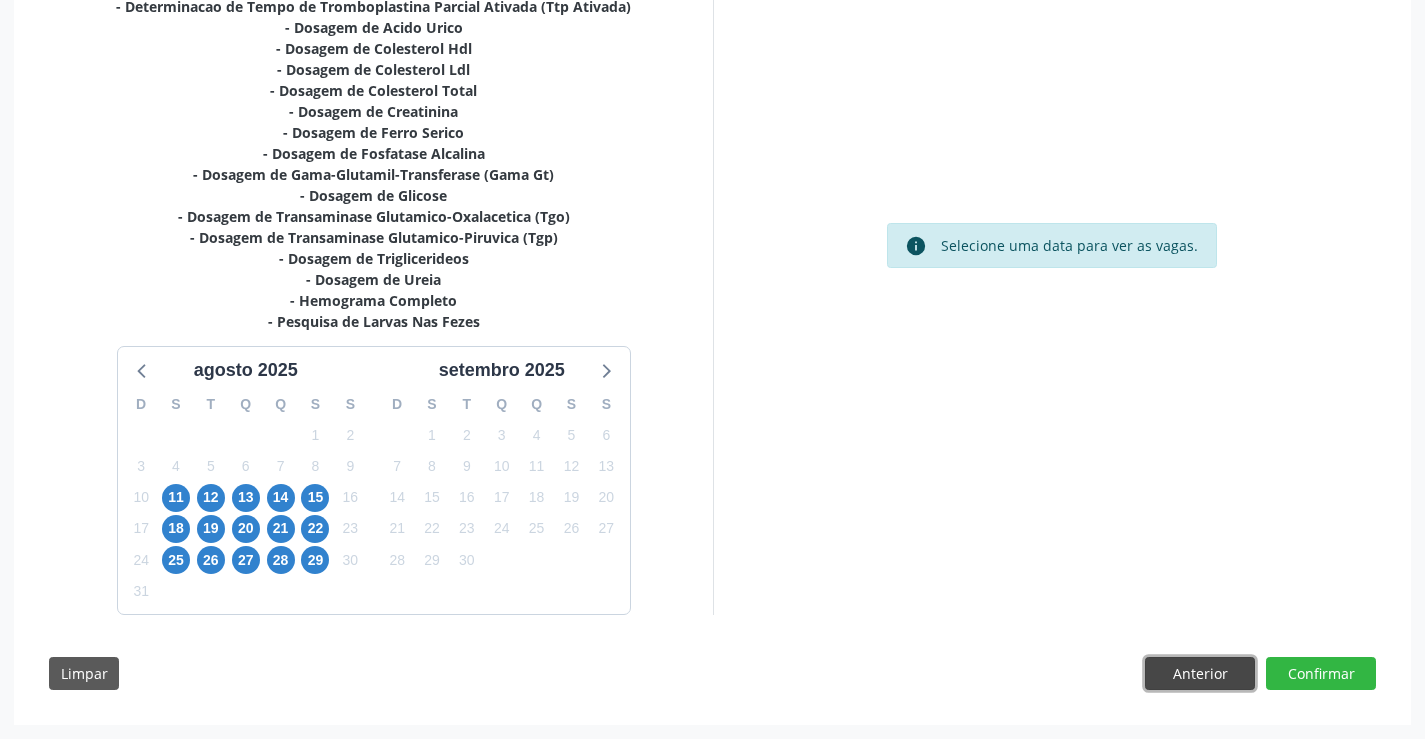 click on "Anterior" at bounding box center [1200, 674] 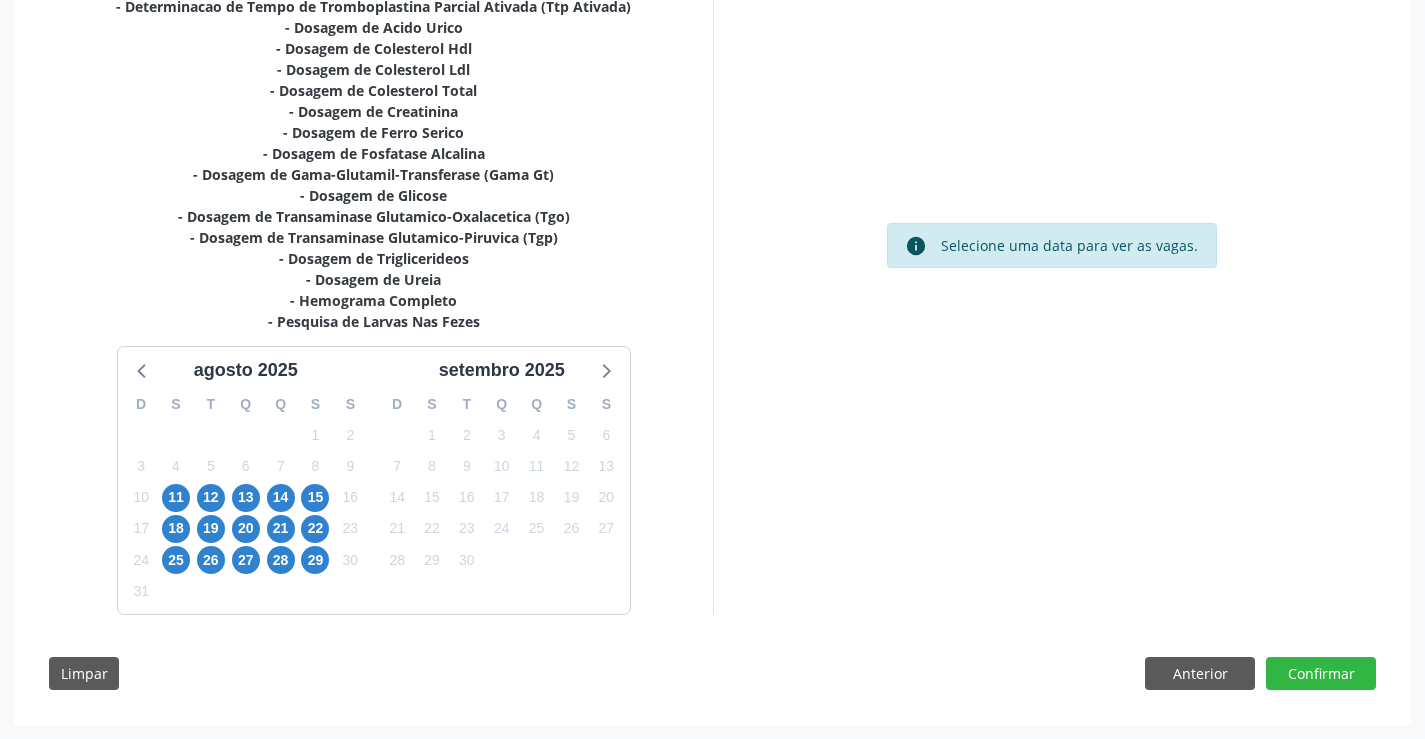 scroll, scrollTop: 193, scrollLeft: 0, axis: vertical 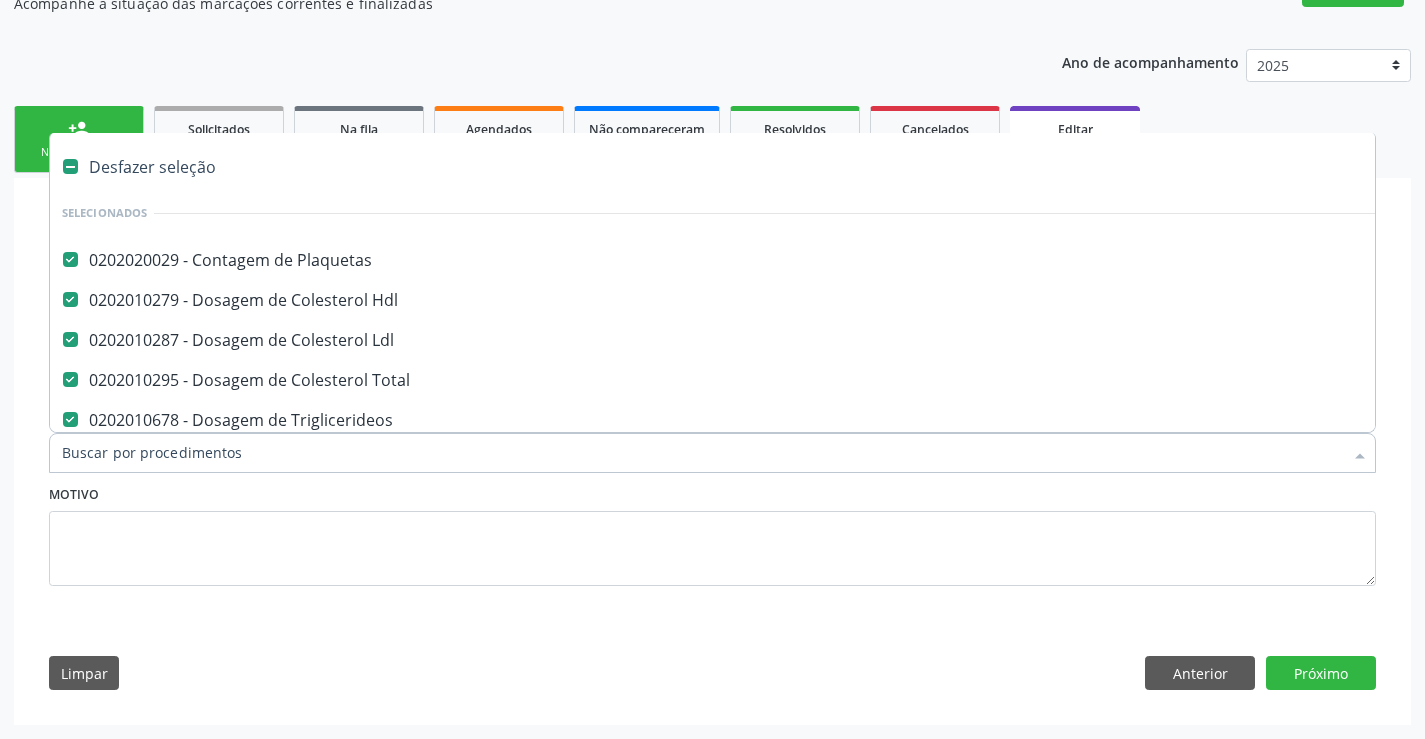 type on "f" 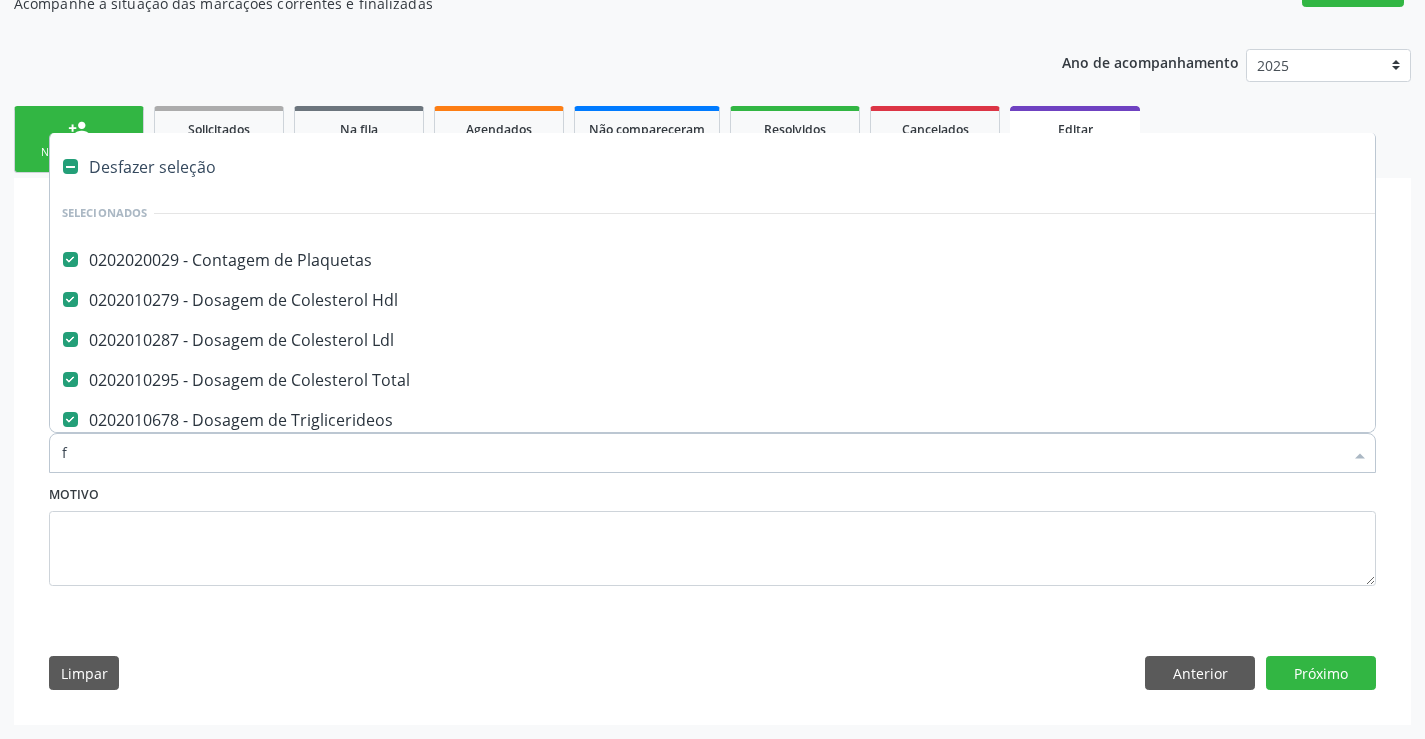 checkbox on "false" 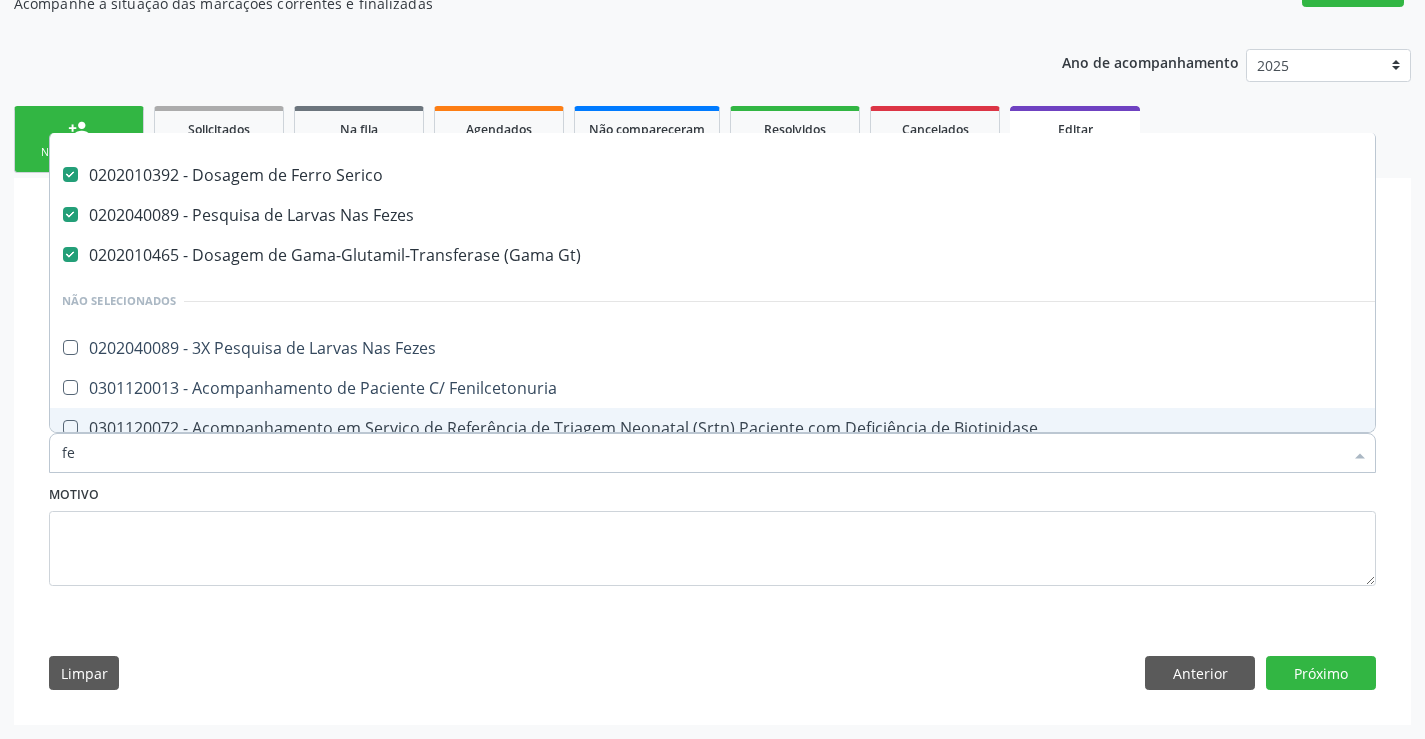 scroll, scrollTop: 0, scrollLeft: 0, axis: both 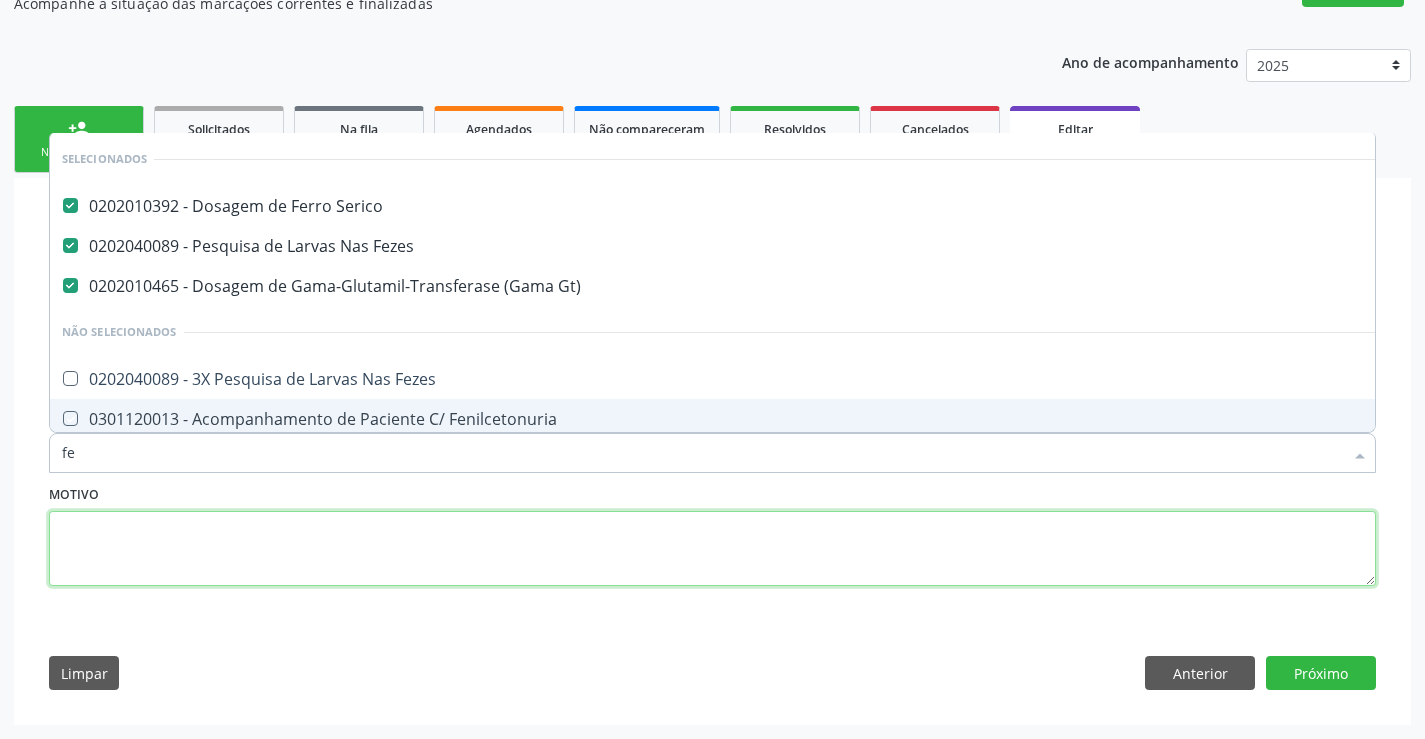 drag, startPoint x: 400, startPoint y: 552, endPoint x: 1353, endPoint y: 649, distance: 957.92377 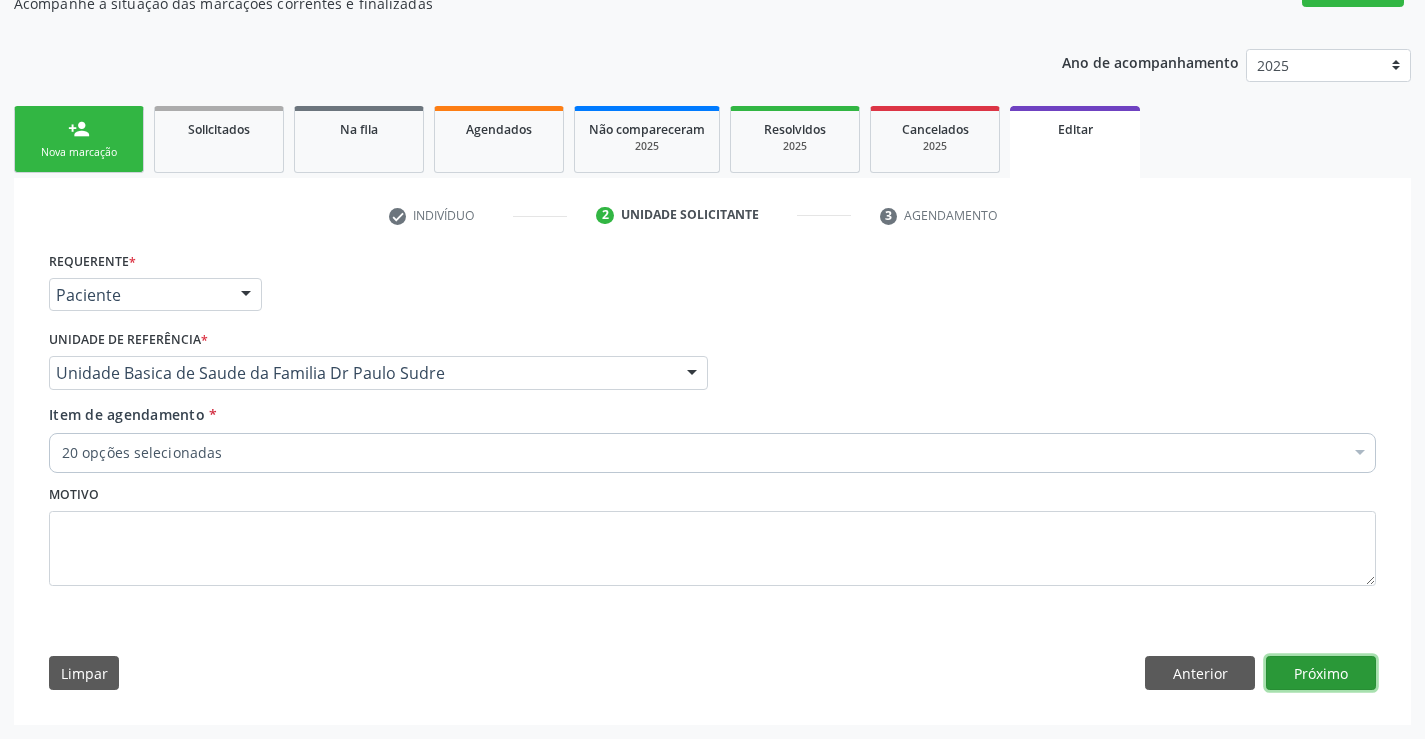 click on "Próximo" at bounding box center [1321, 673] 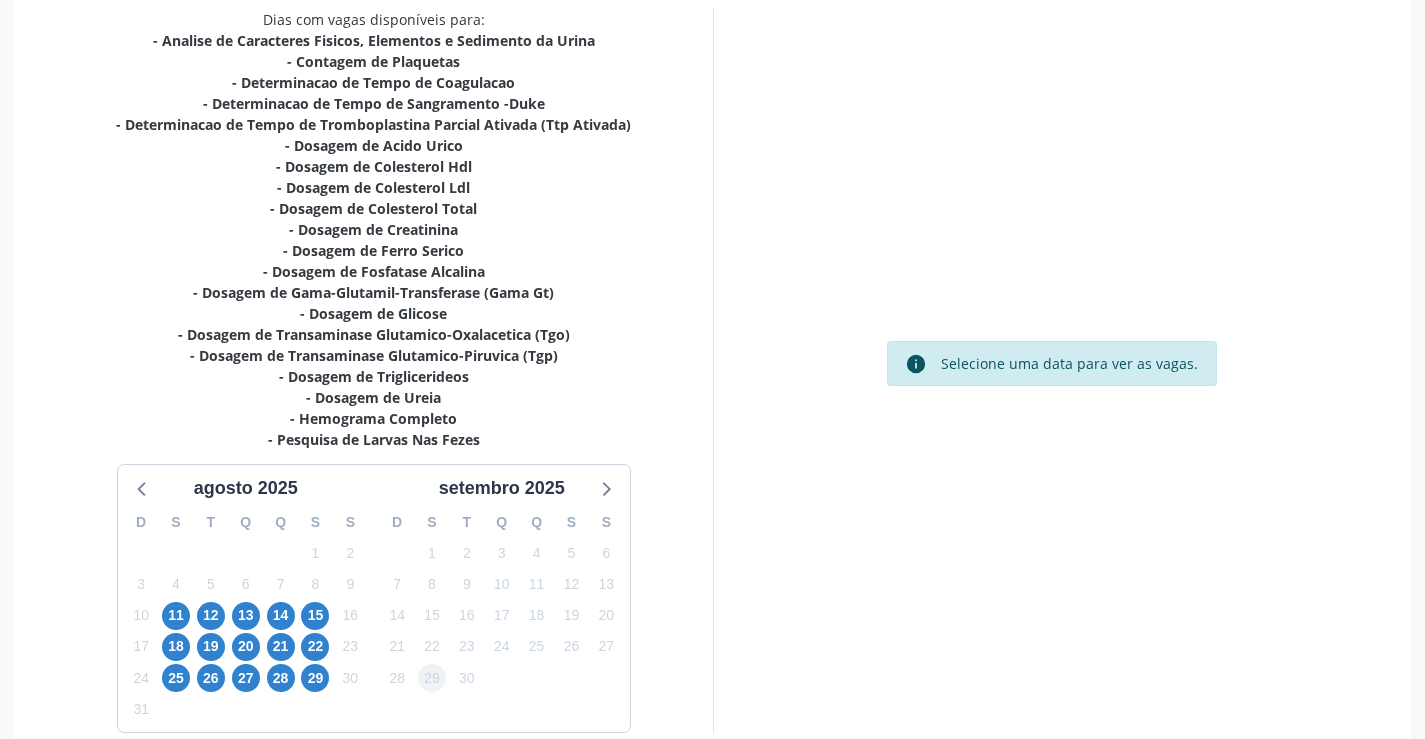 scroll, scrollTop: 556, scrollLeft: 0, axis: vertical 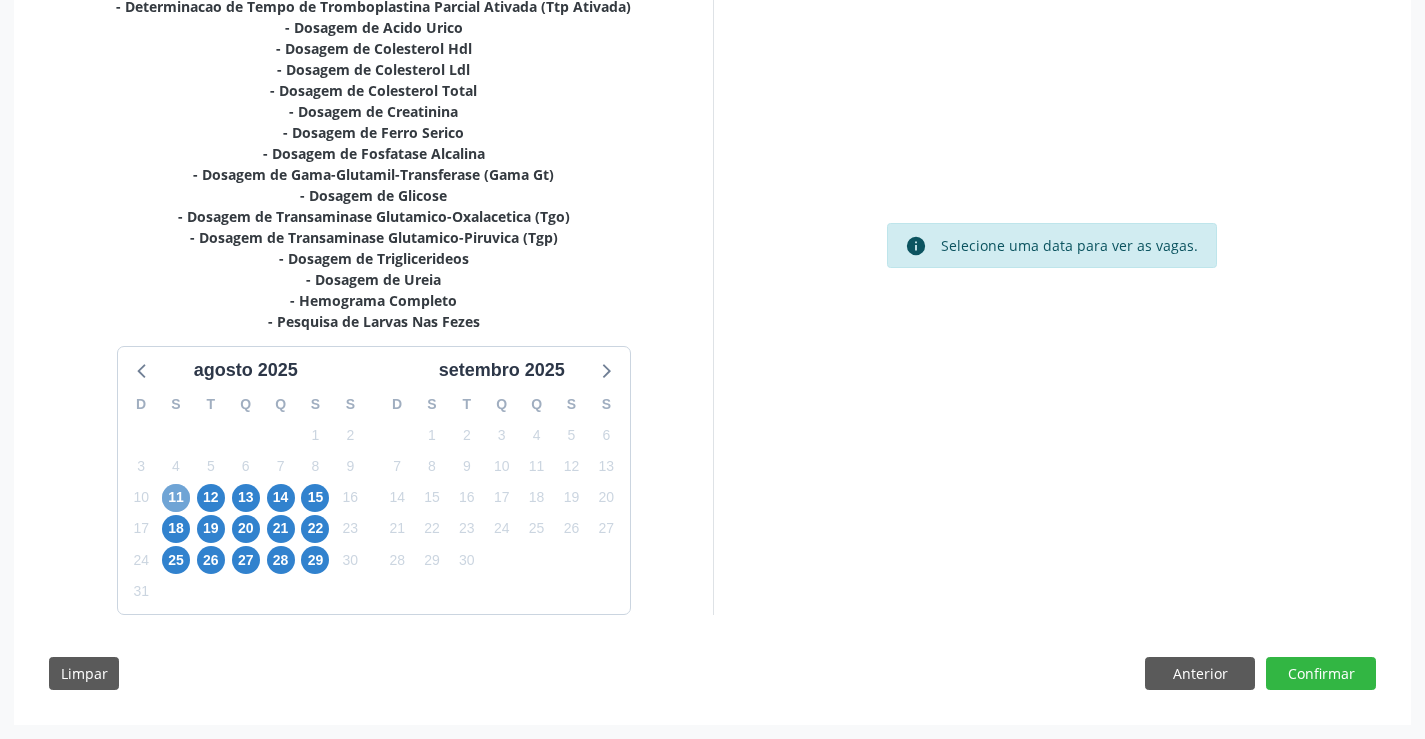 click on "11" at bounding box center [176, 498] 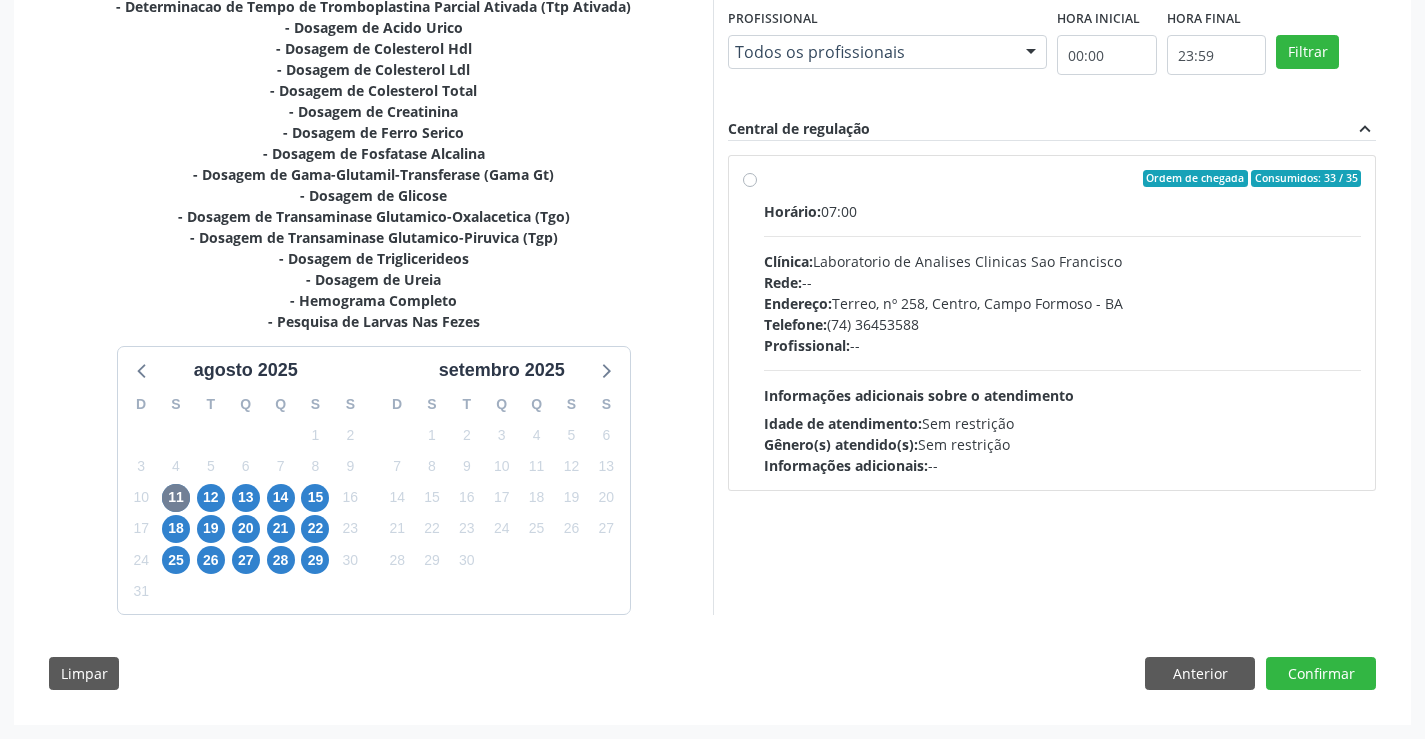 click on "Ordem de chegada
Consumidos: 33 / 35" at bounding box center [1063, 179] 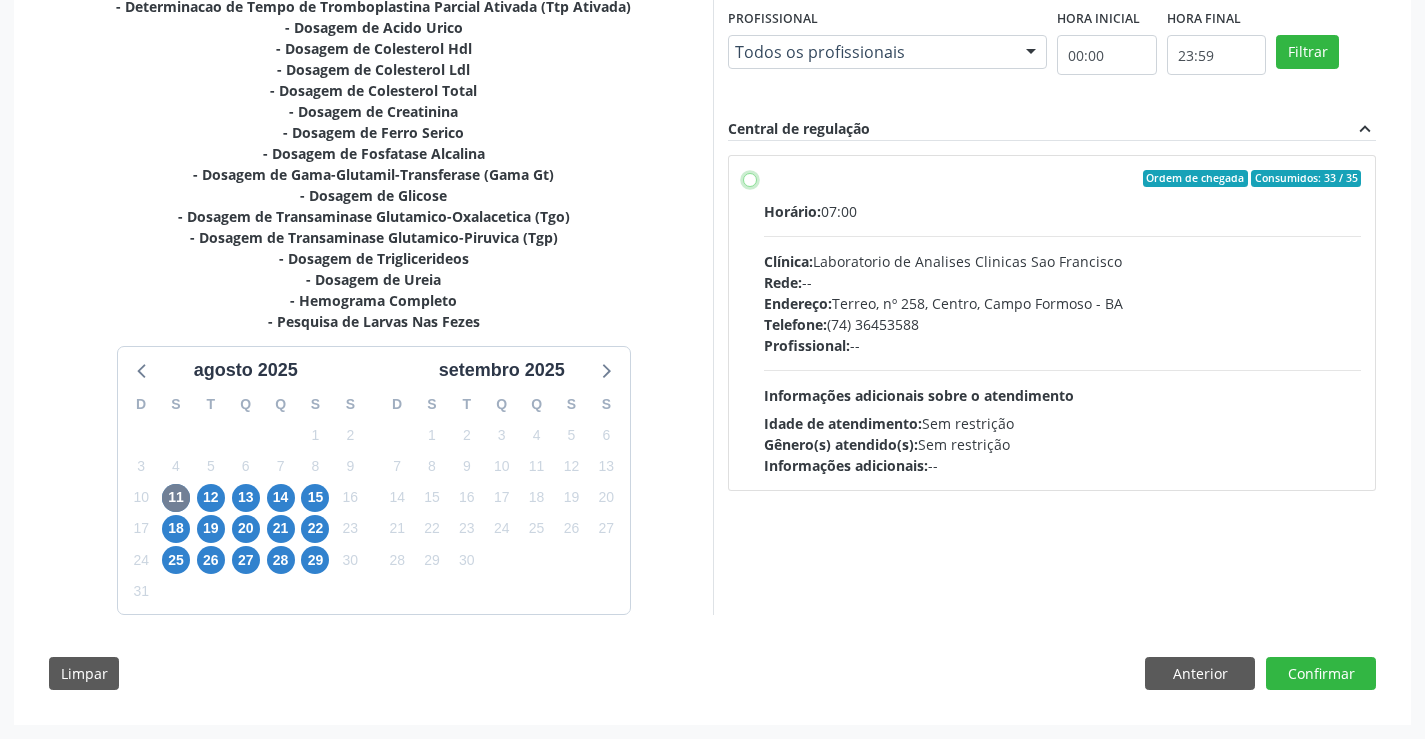 click on "Ordem de chegada
Consumidos: 33 / 35
Horário:   07:00
Clínica:  Laboratorio de Analises Clinicas Sao Francisco
Rede:
--
Endereço:   Terreo, nº 258, Centro, Campo Formoso - BA
Telefone:   (74) 36453588
Profissional:
--
Informações adicionais sobre o atendimento
Idade de atendimento:
Sem restrição
Gênero(s) atendido(s):
Sem restrição
Informações adicionais:
--" at bounding box center (750, 179) 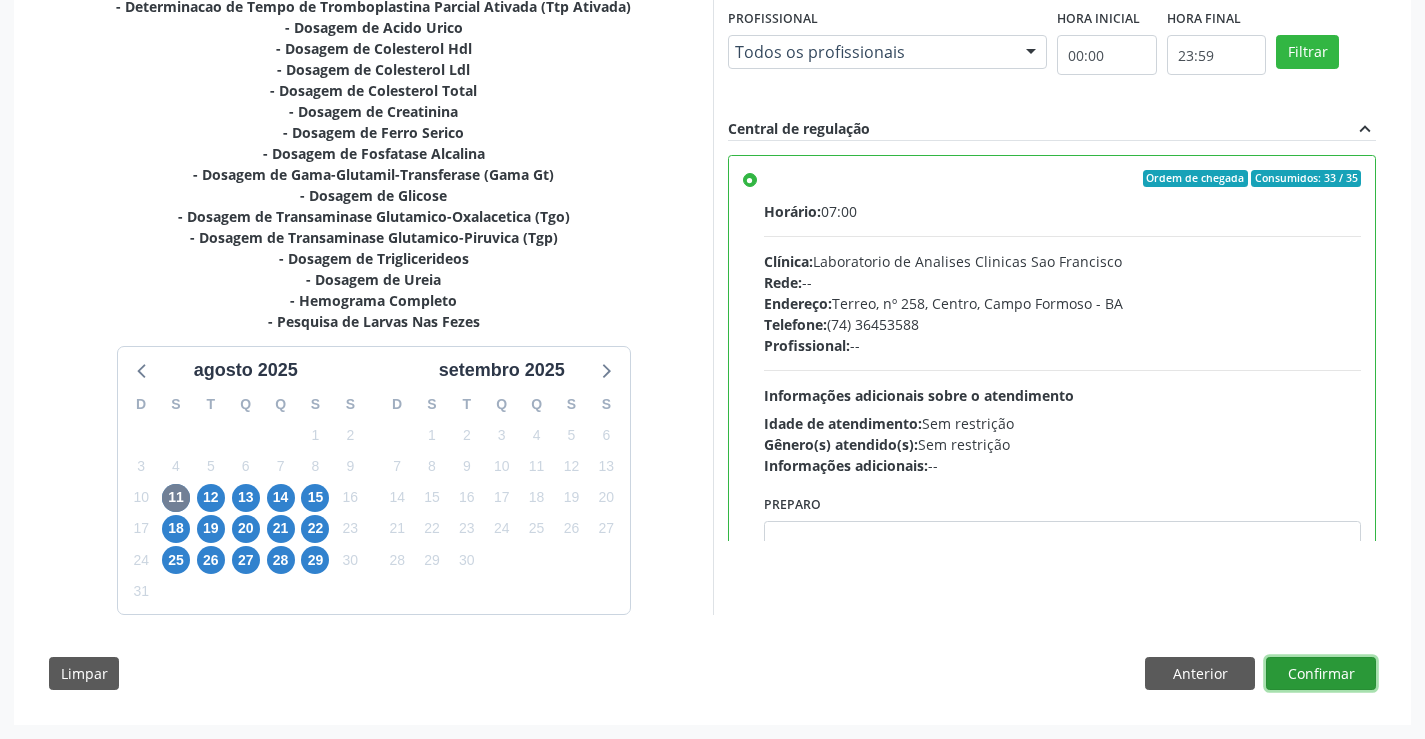 click on "Confirmar" at bounding box center [1321, 674] 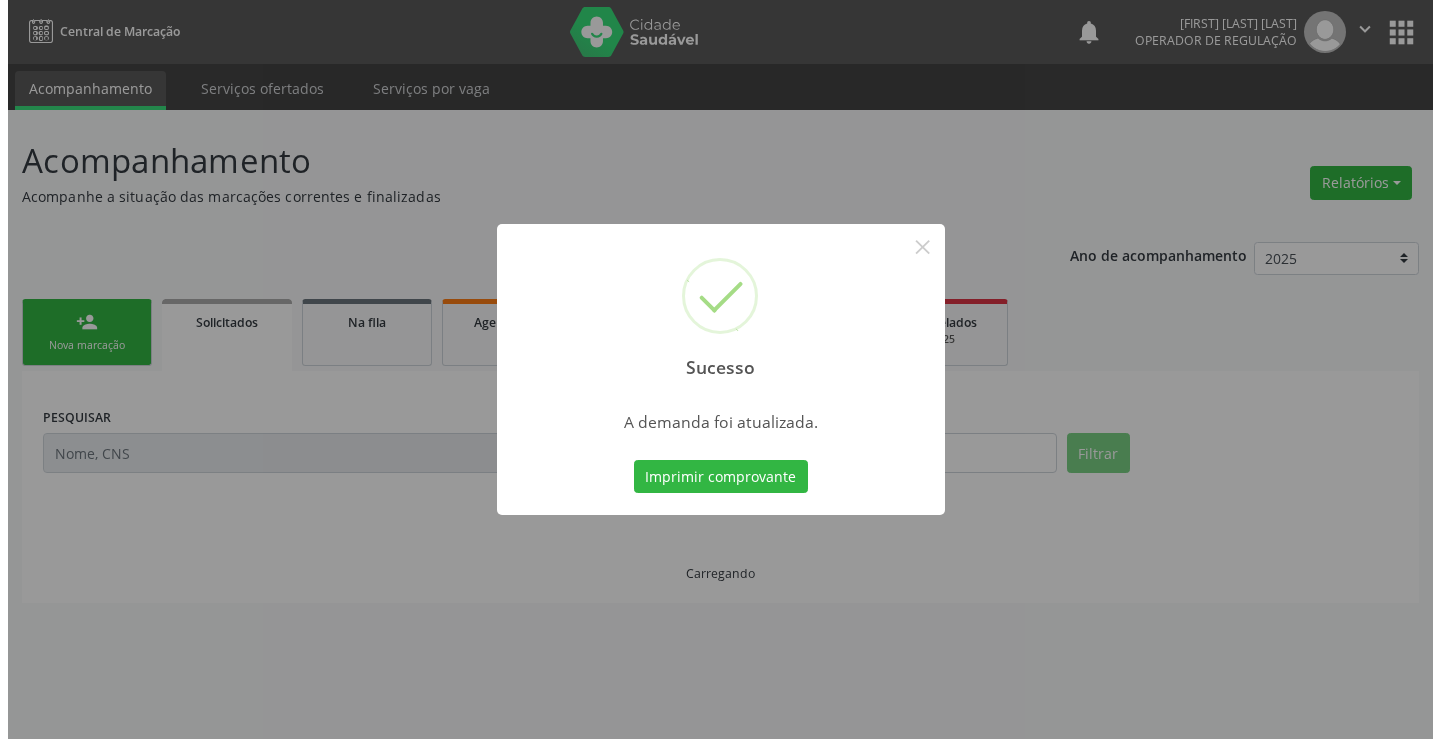 scroll, scrollTop: 0, scrollLeft: 0, axis: both 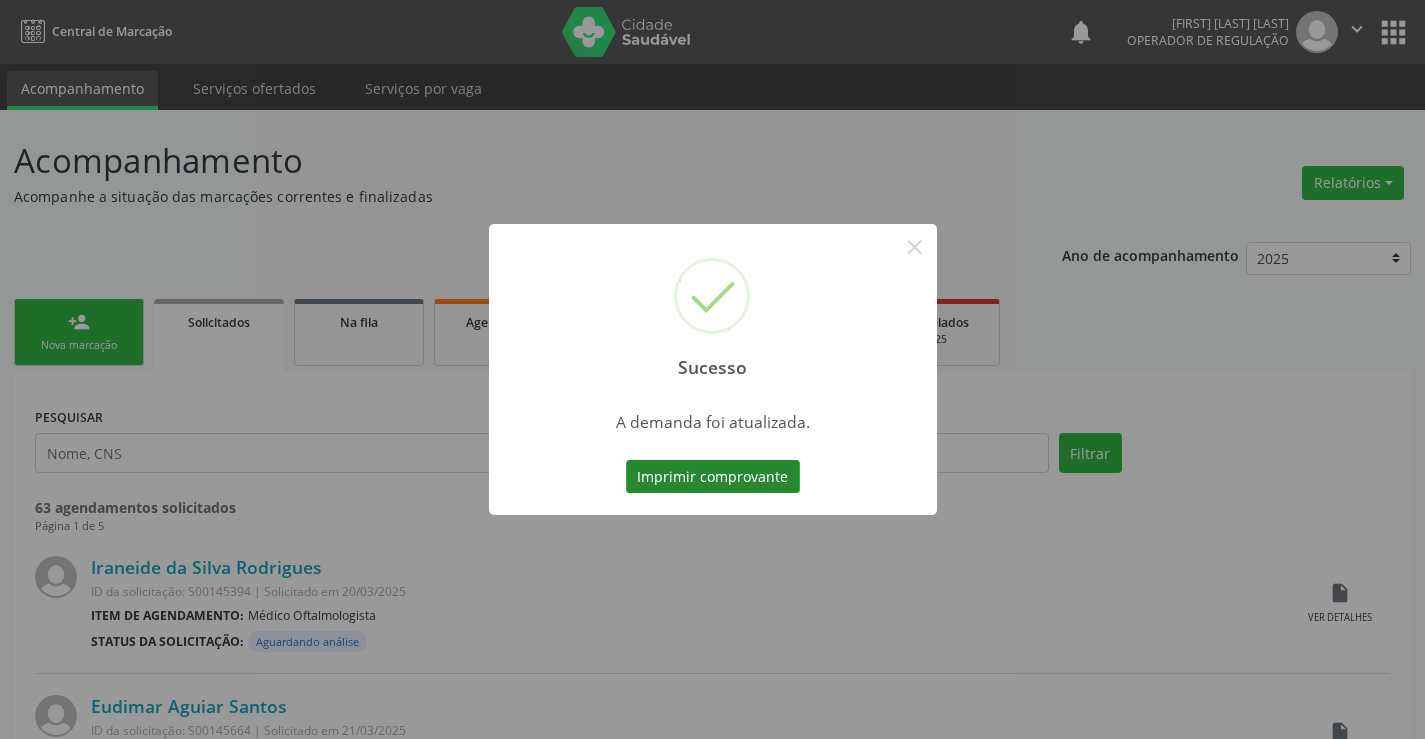 click on "Imprimir comprovante" at bounding box center (713, 477) 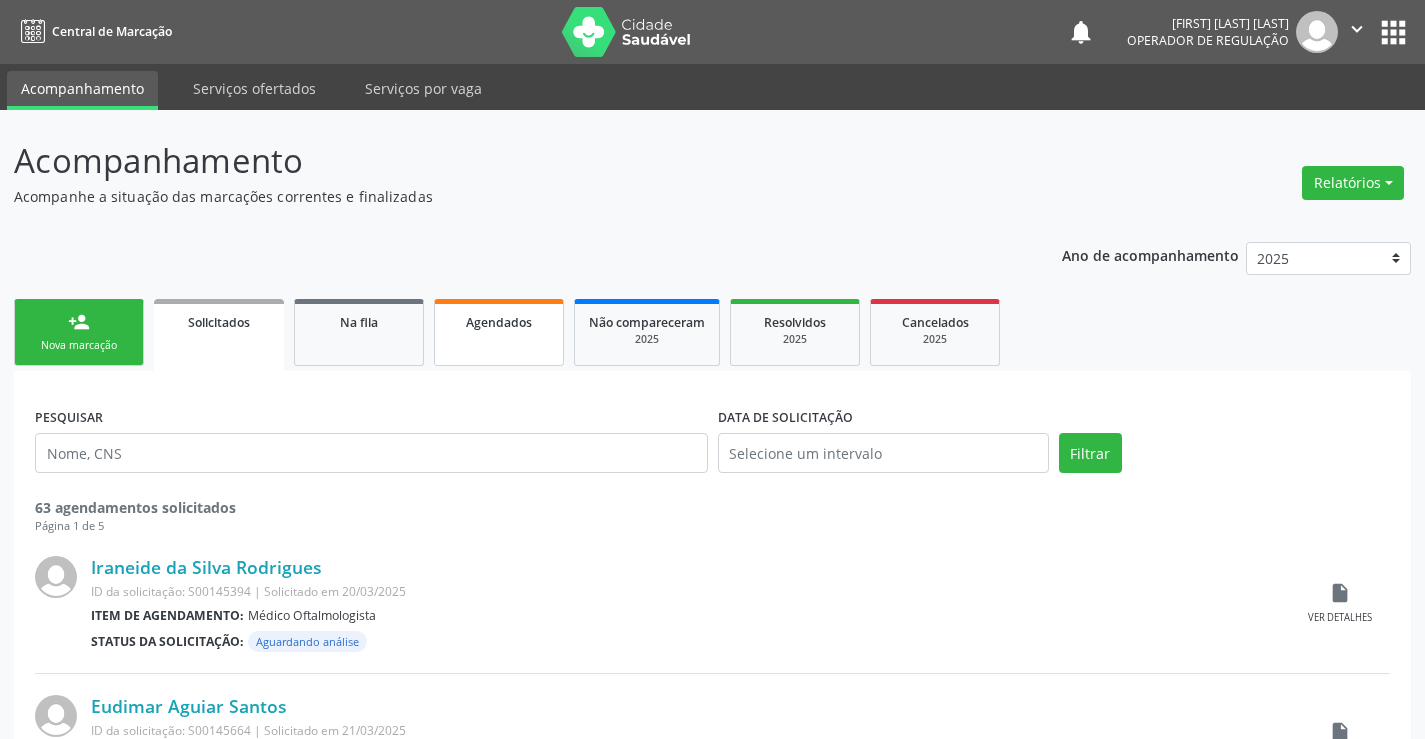 click on "Agendados" at bounding box center [499, 321] 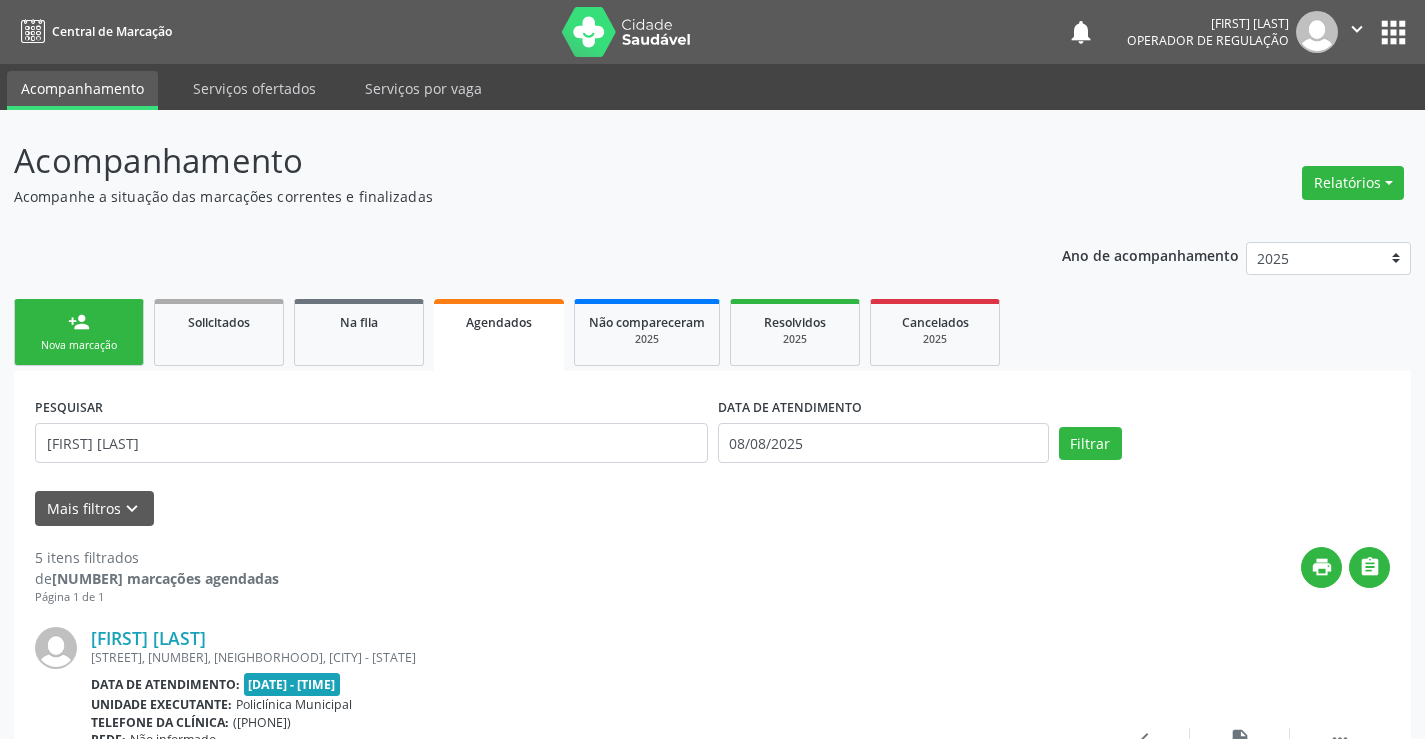 scroll, scrollTop: 0, scrollLeft: 0, axis: both 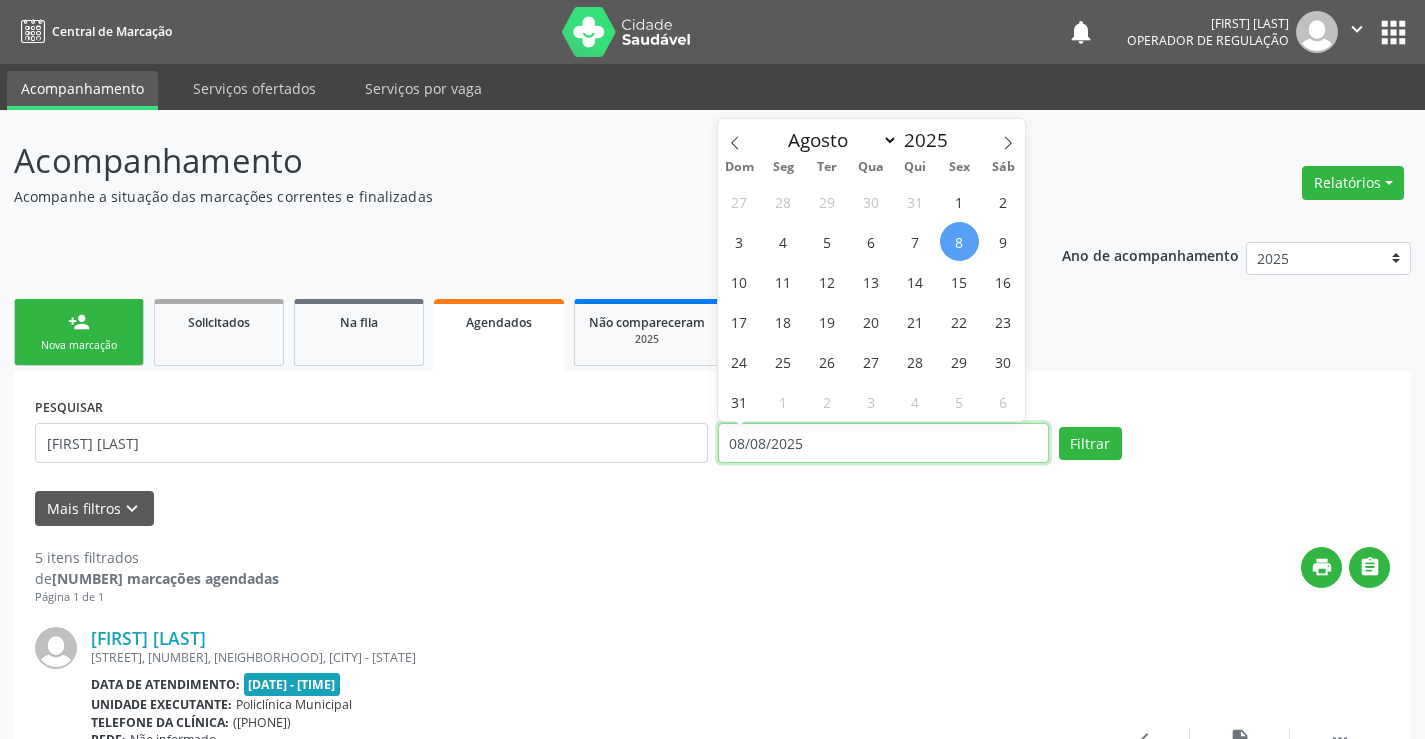 click on "08/08/2025" at bounding box center (883, 443) 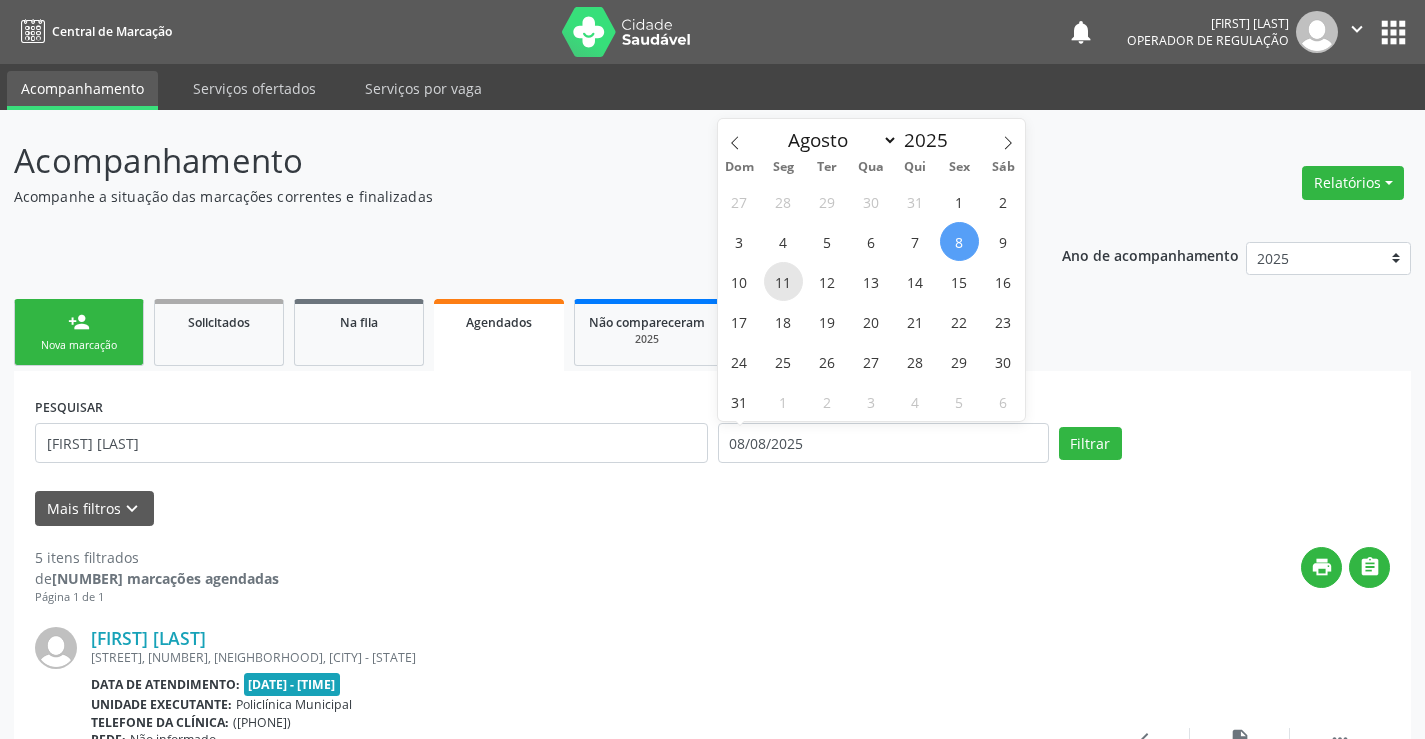 click on "11" at bounding box center (783, 281) 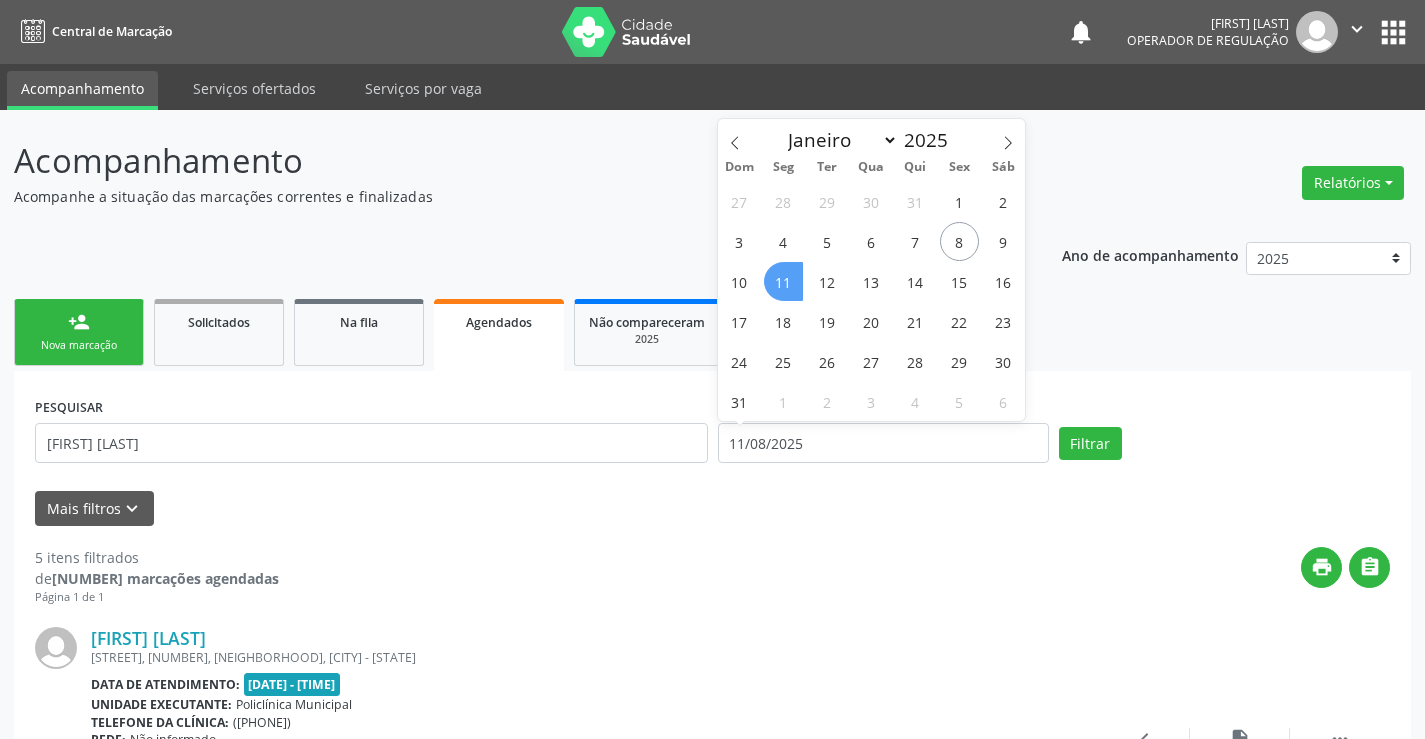 click on "11" at bounding box center [783, 281] 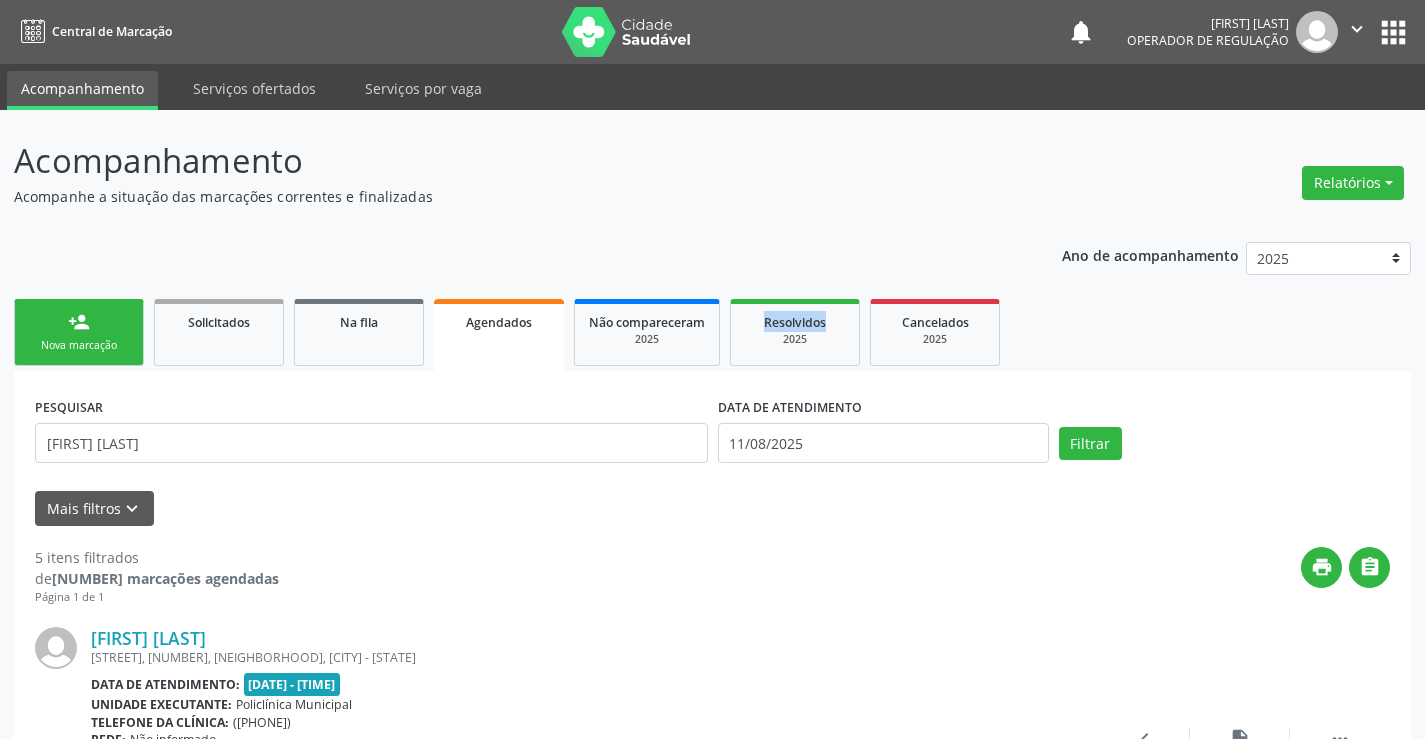 click on "Ano de acompanhamento
2025 2024 2023
person_add
Nova marcação
Solicitados   Na fila   Agendados   Não compareceram
2025
Resolvidos
2025
Cancelados
2025
PESQUISAR
YASMIM OLIVEIRA SILVA
DATA DE ATENDIMENTO
11/08/2025
Filtrar
UNIDADE DE REFERÊNCIA
Selecione uma UBS
Todas as UBS   Unidade Basica de Saude da Familia Dr Paulo Sudre   Centro de Enfrentamento Para Covid 19 de Campo Formoso   Central de Marcacao de Consultas e Exames de Campo Formoso   Vigilancia em Saude de Campo Formoso   PSF Lage dos Negros III   P S da Familia do Povoado de Caraibas   Unidade Basica de Saude da Familia Maninho Ferreira   P S de Curral da Ponta Psf Oseas Manoel da Silva   Farmacia Basica   Unidade Basica de Saude da Familia de Brejao da Caatinga   P S da Familia do Povoado de Pocos   P S da Familia do Povoado de Tiquara" at bounding box center [712, 1156] 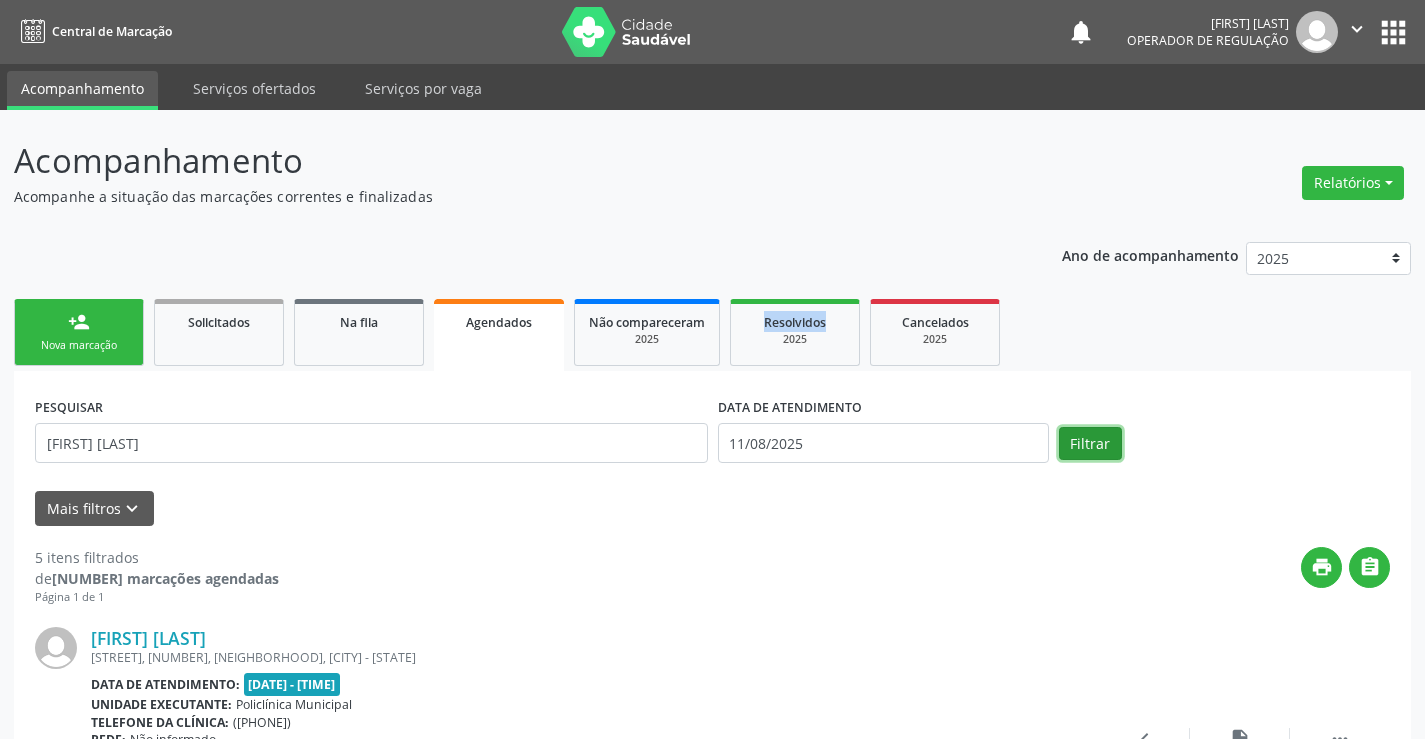 click on "Filtrar" at bounding box center [1090, 444] 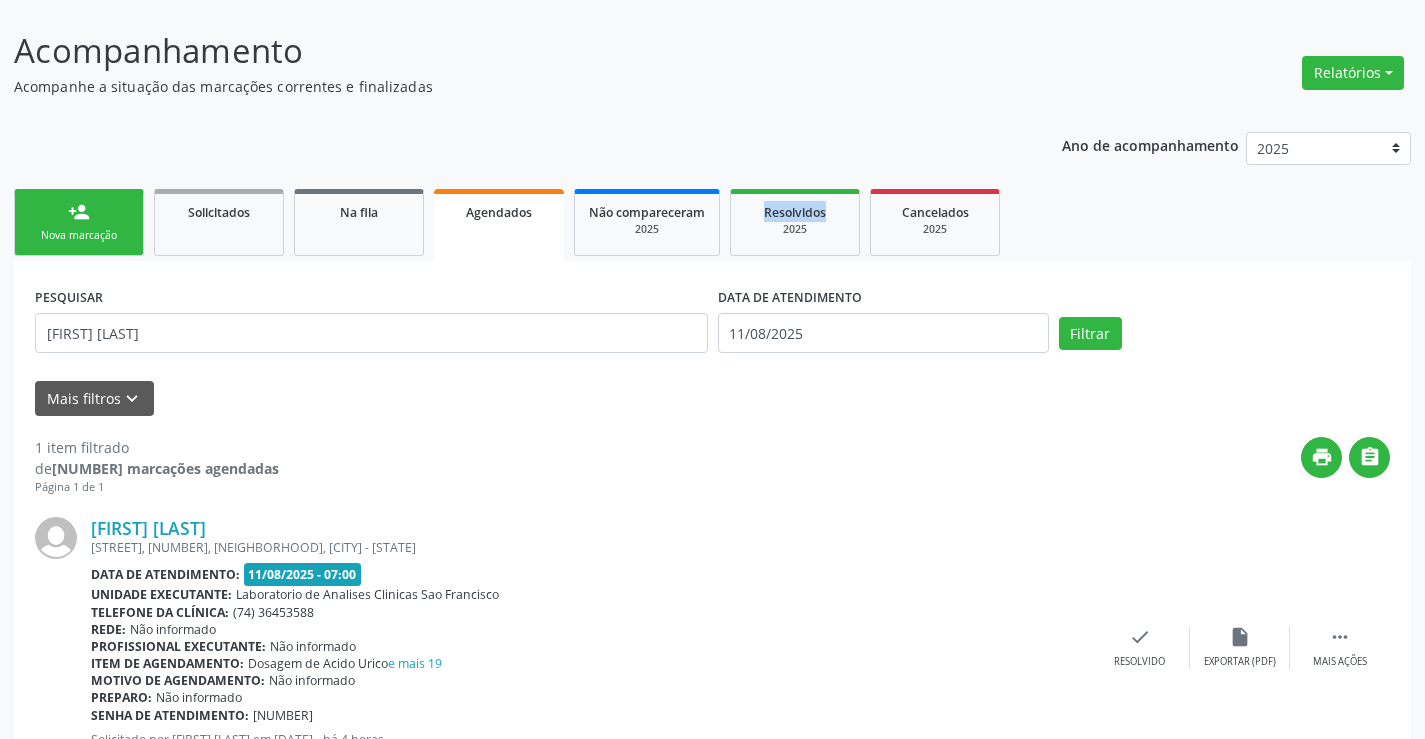 scroll, scrollTop: 206, scrollLeft: 0, axis: vertical 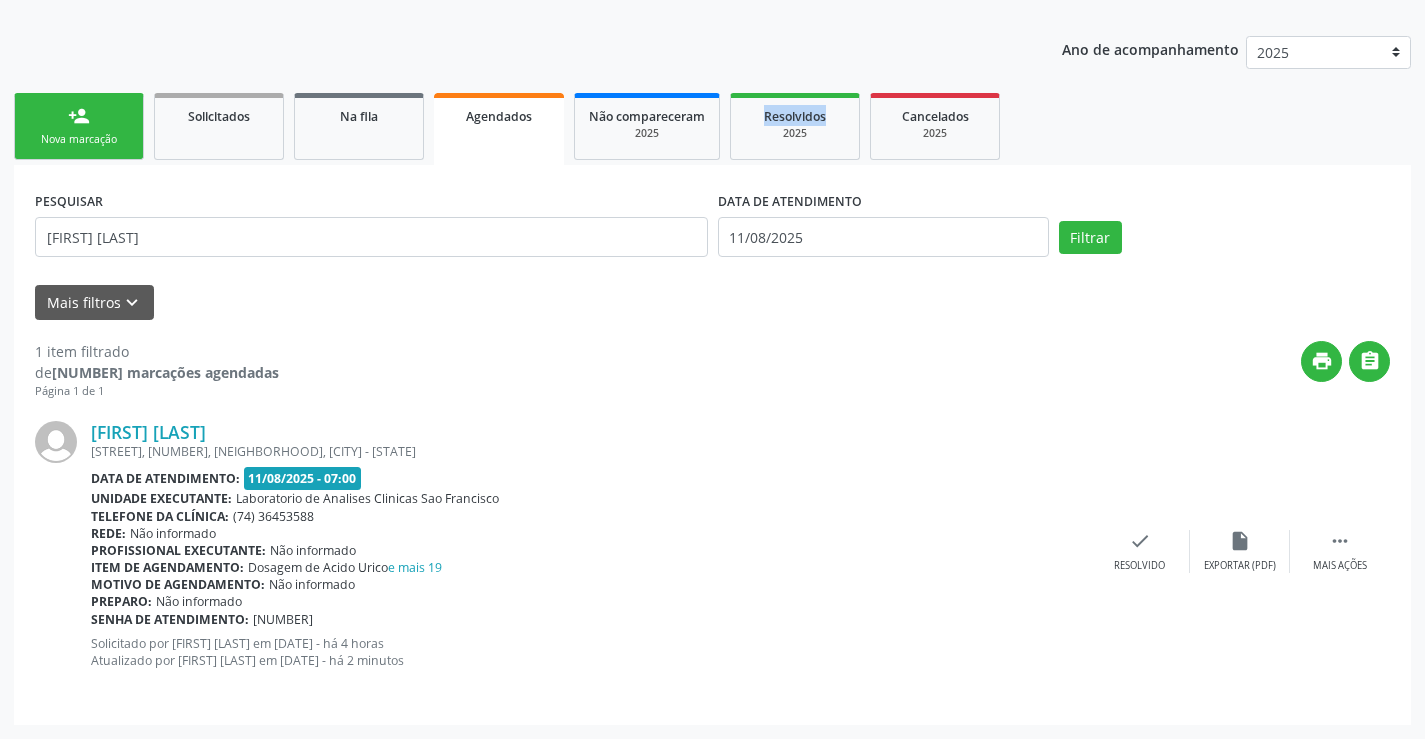 click on "Nova marcação" at bounding box center (79, 139) 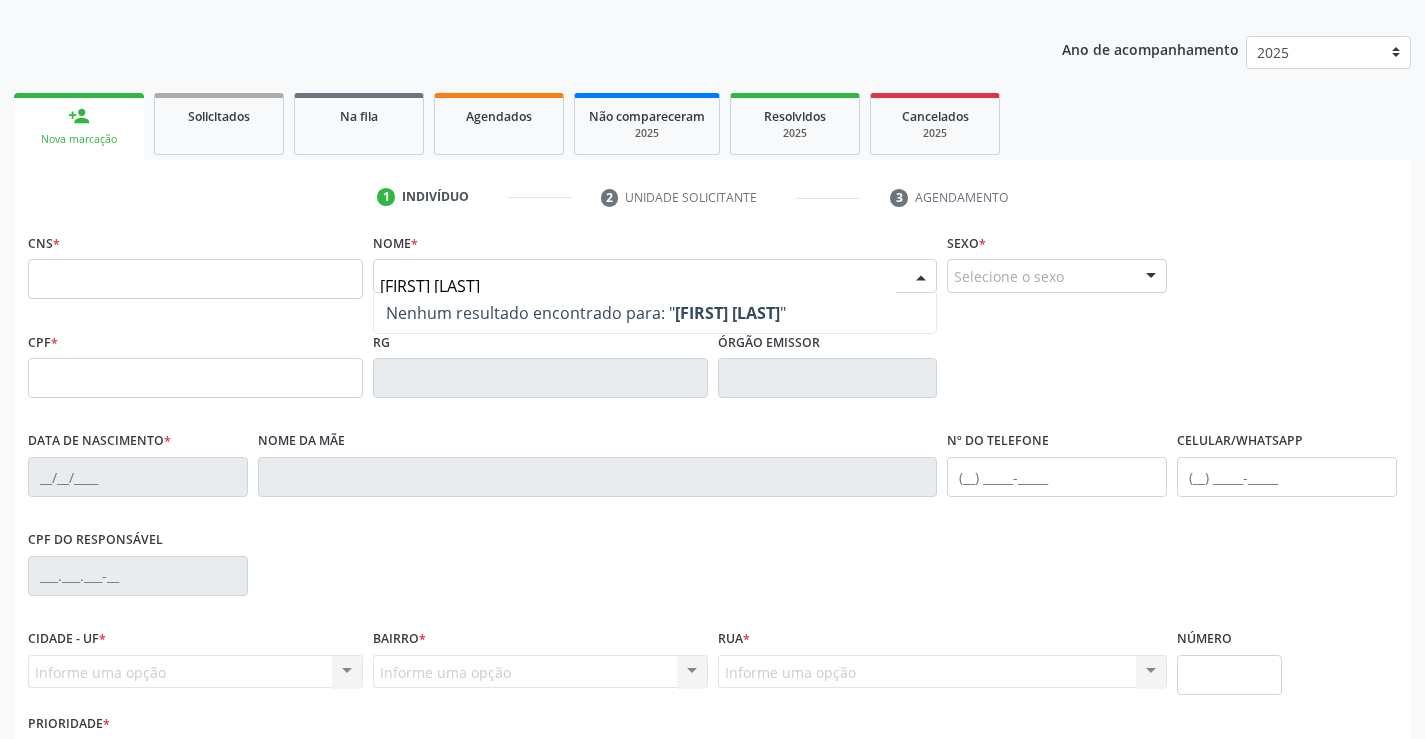 type on "jeilane maria da silva" 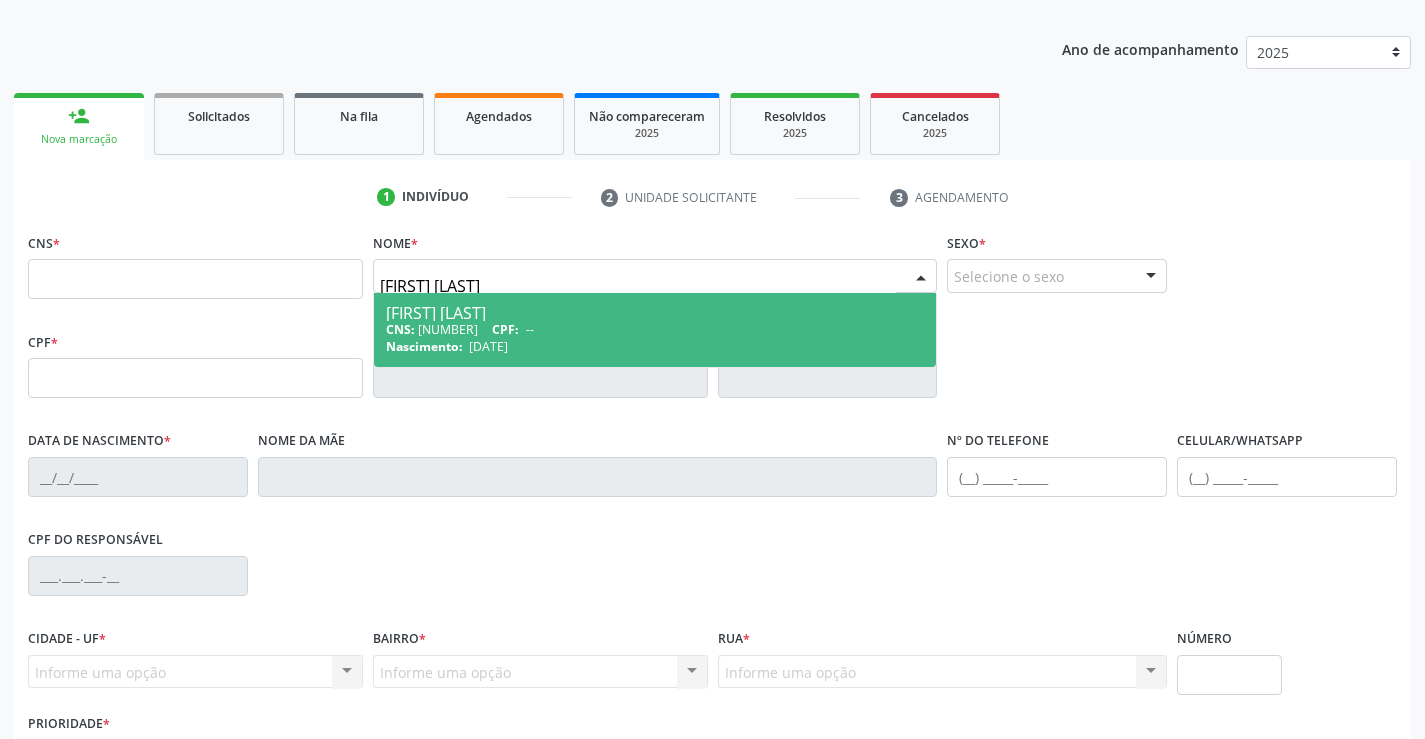 click on "CNS:
705 0054 1733 9852
CPF:    --" at bounding box center (655, 329) 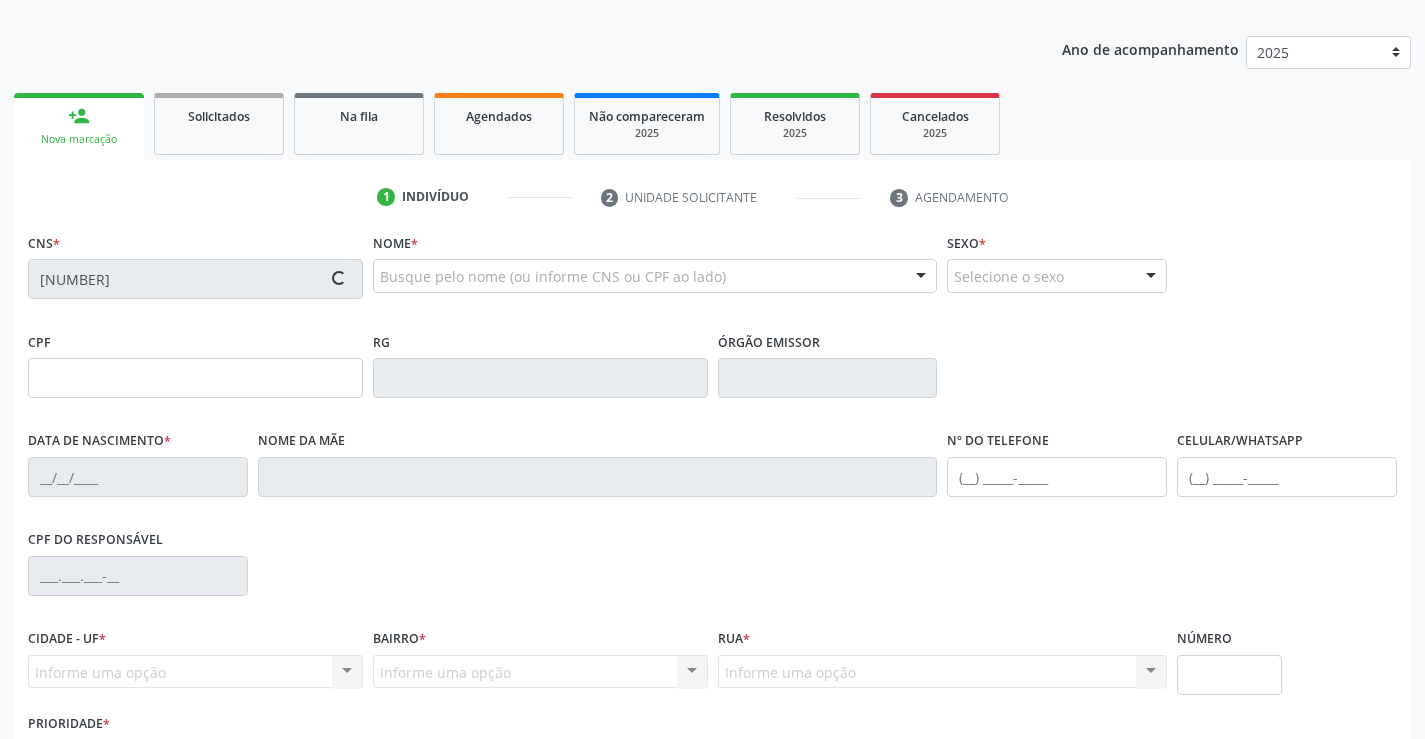 type on "1412279232" 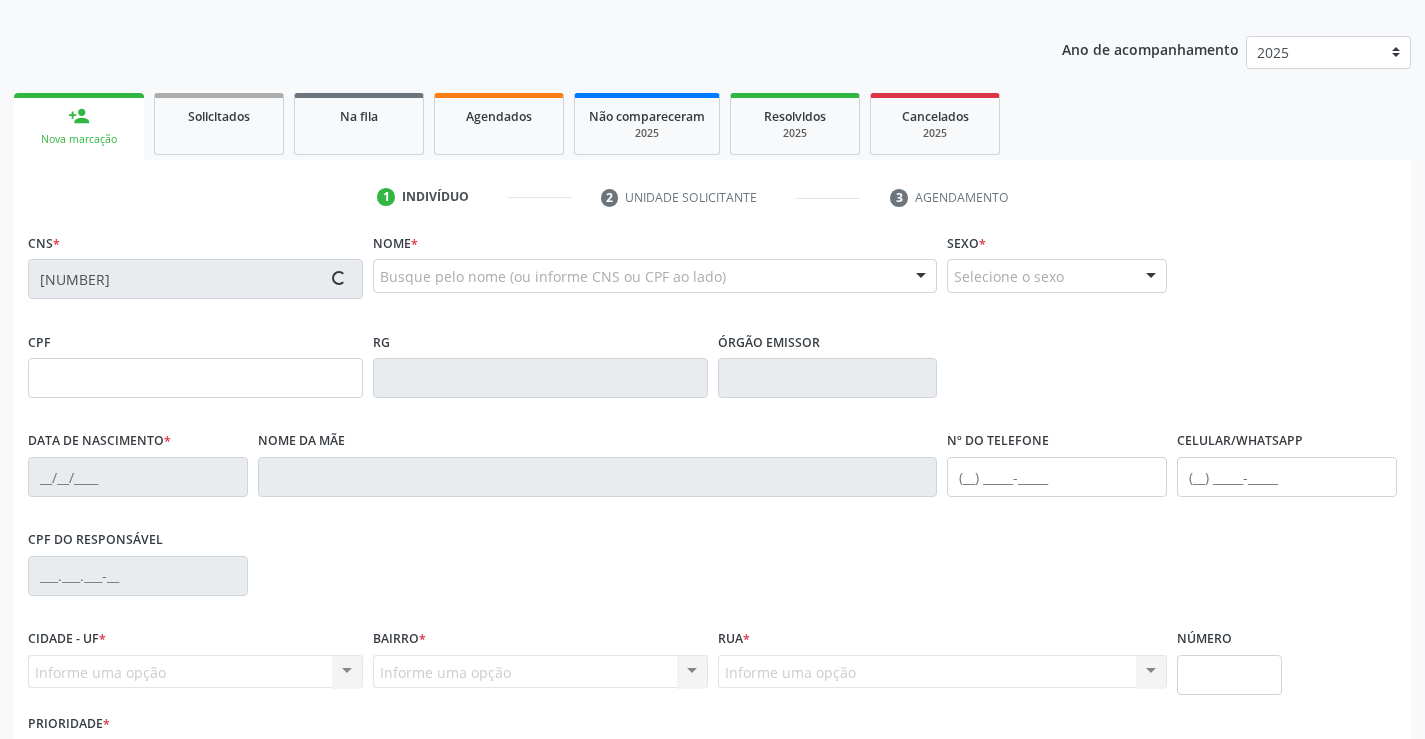 type on "21/01/1987" 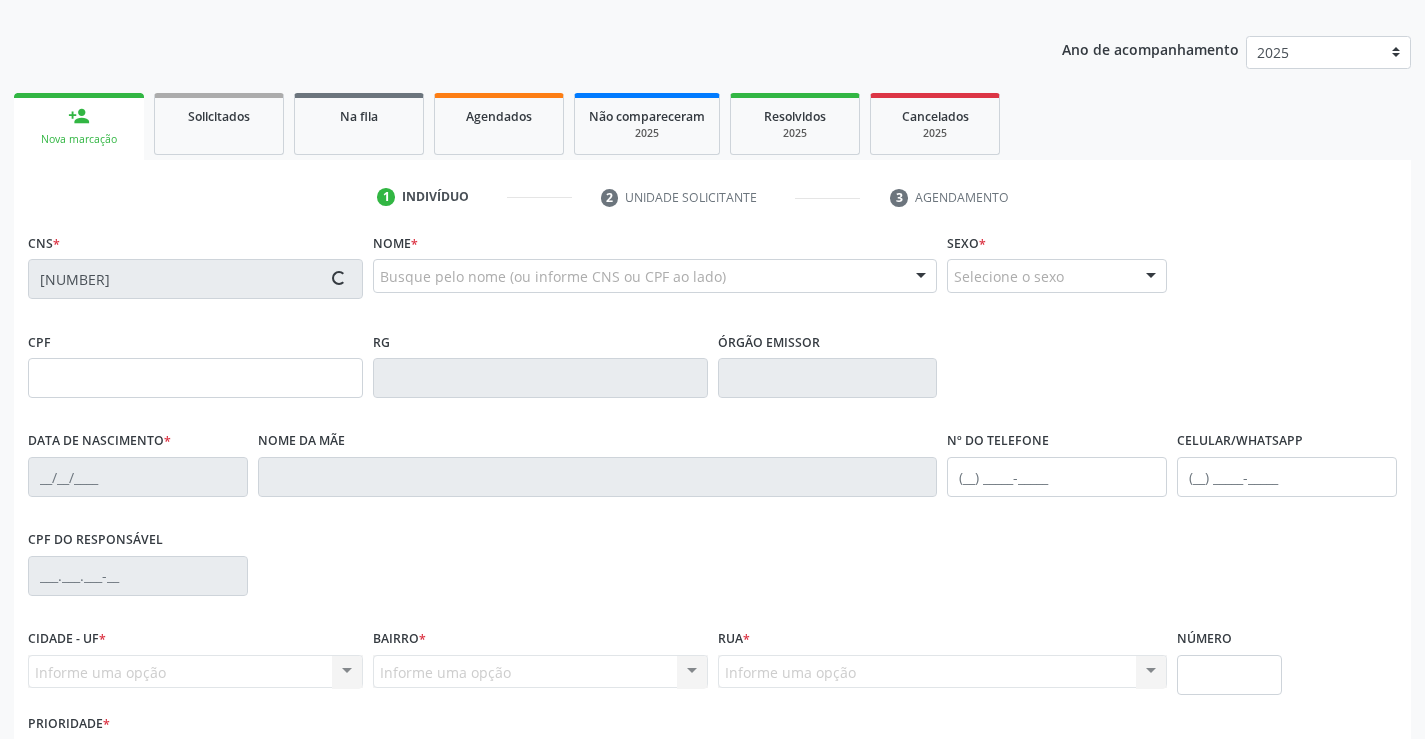 type on "(74) 98141-5017" 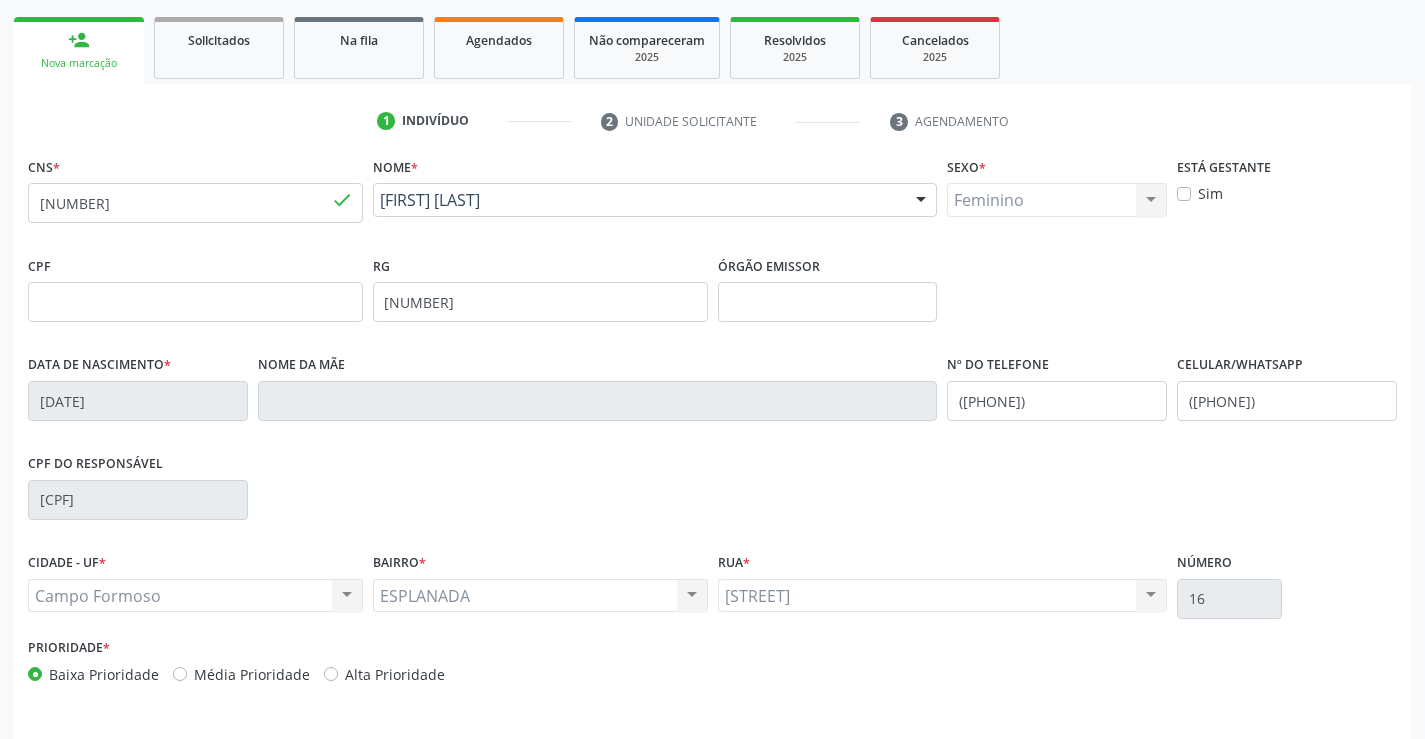 scroll, scrollTop: 345, scrollLeft: 0, axis: vertical 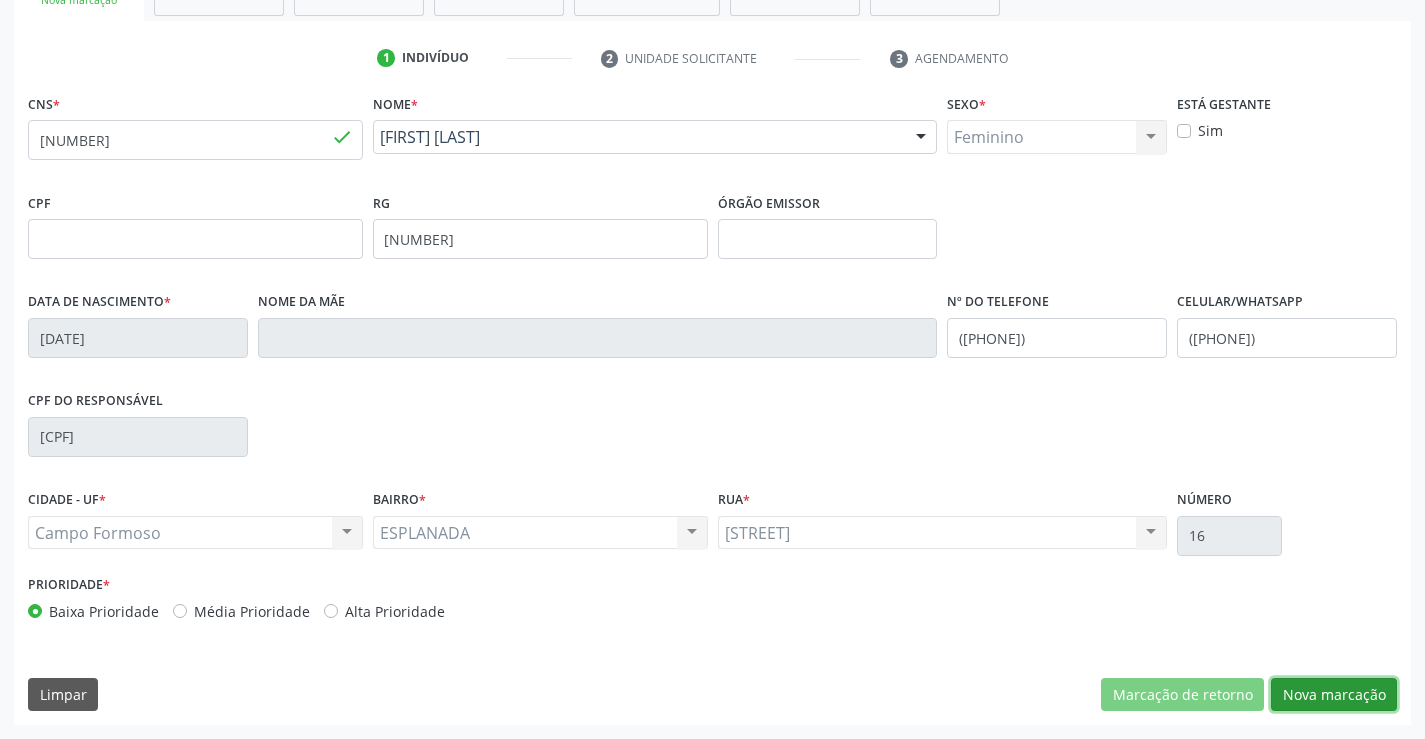 click on "Nova marcação" at bounding box center (1334, 695) 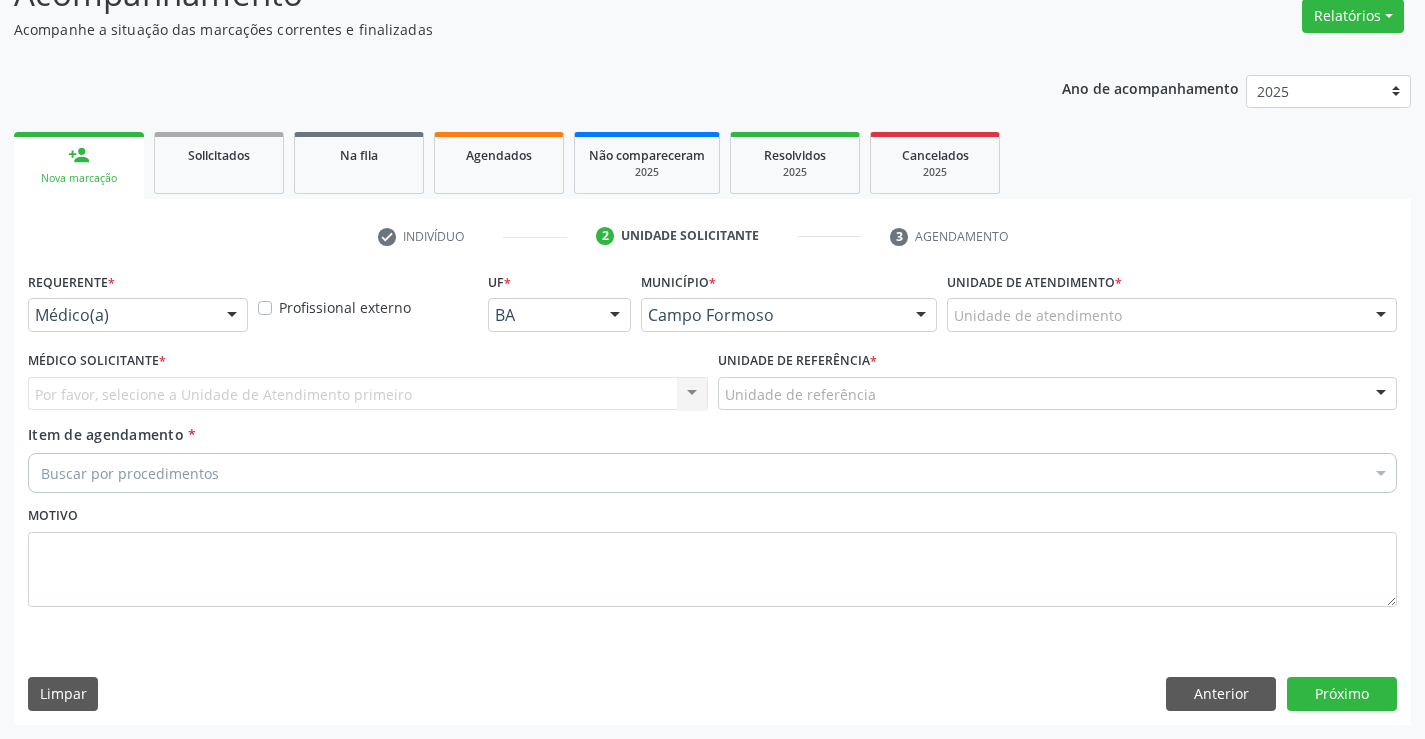 scroll, scrollTop: 167, scrollLeft: 0, axis: vertical 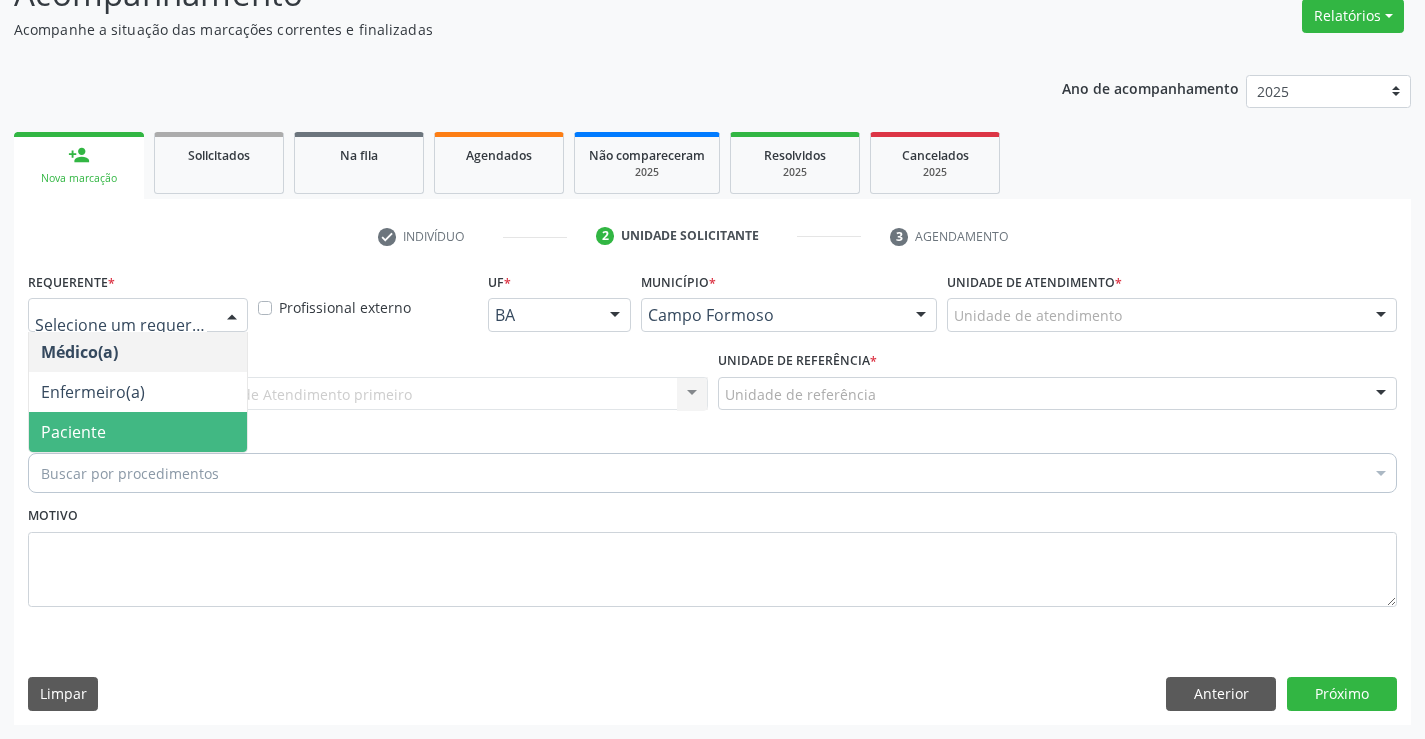 drag, startPoint x: 81, startPoint y: 426, endPoint x: 253, endPoint y: 387, distance: 176.3661 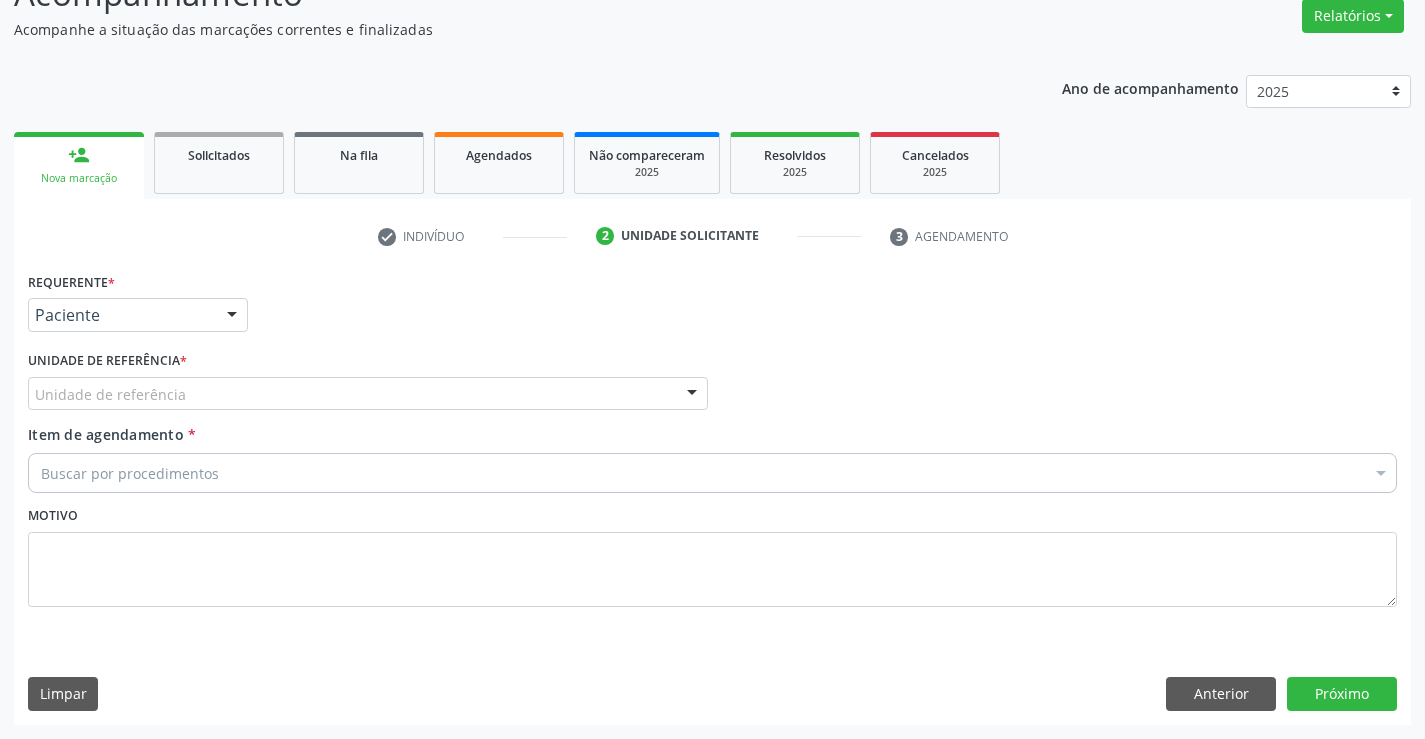click on "Unidade de referência" at bounding box center (368, 394) 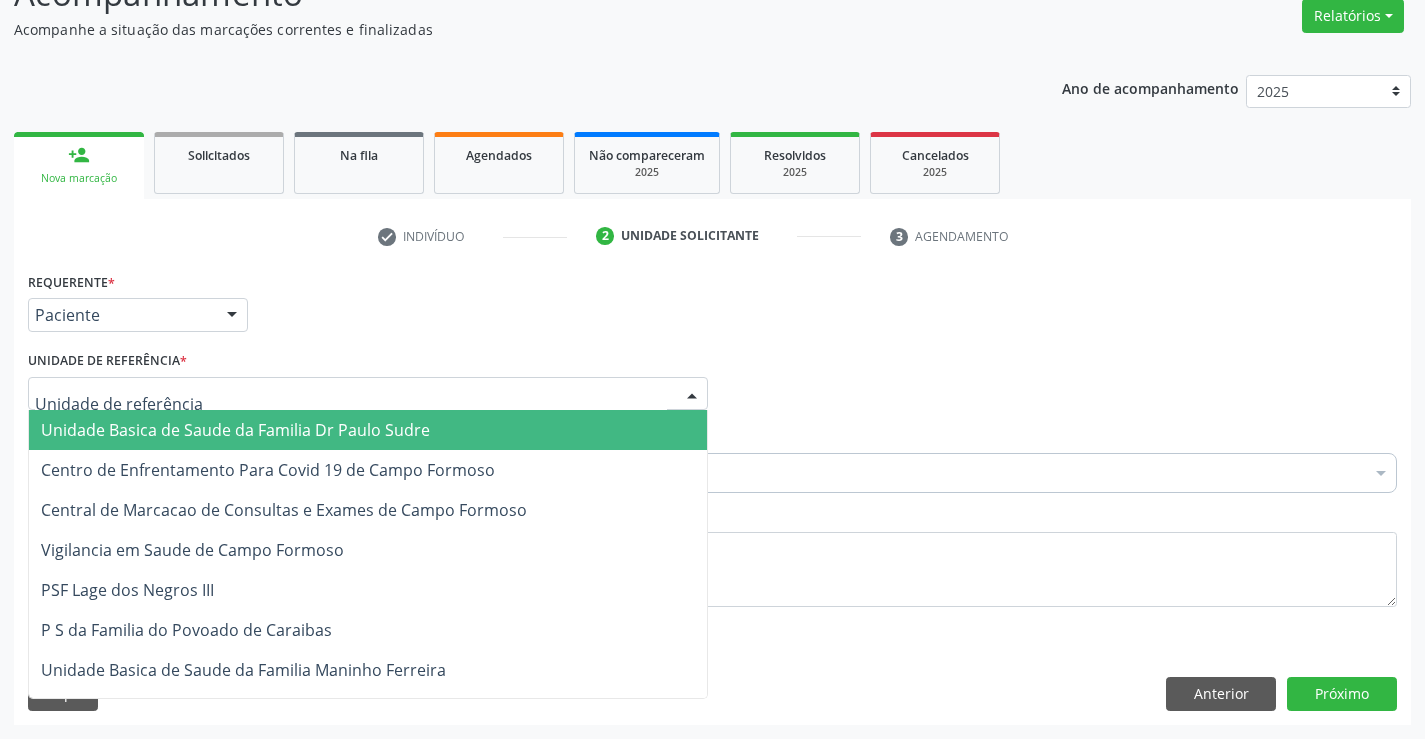 click on "Unidade Basica de Saude da Familia Dr Paulo Sudre" at bounding box center (235, 430) 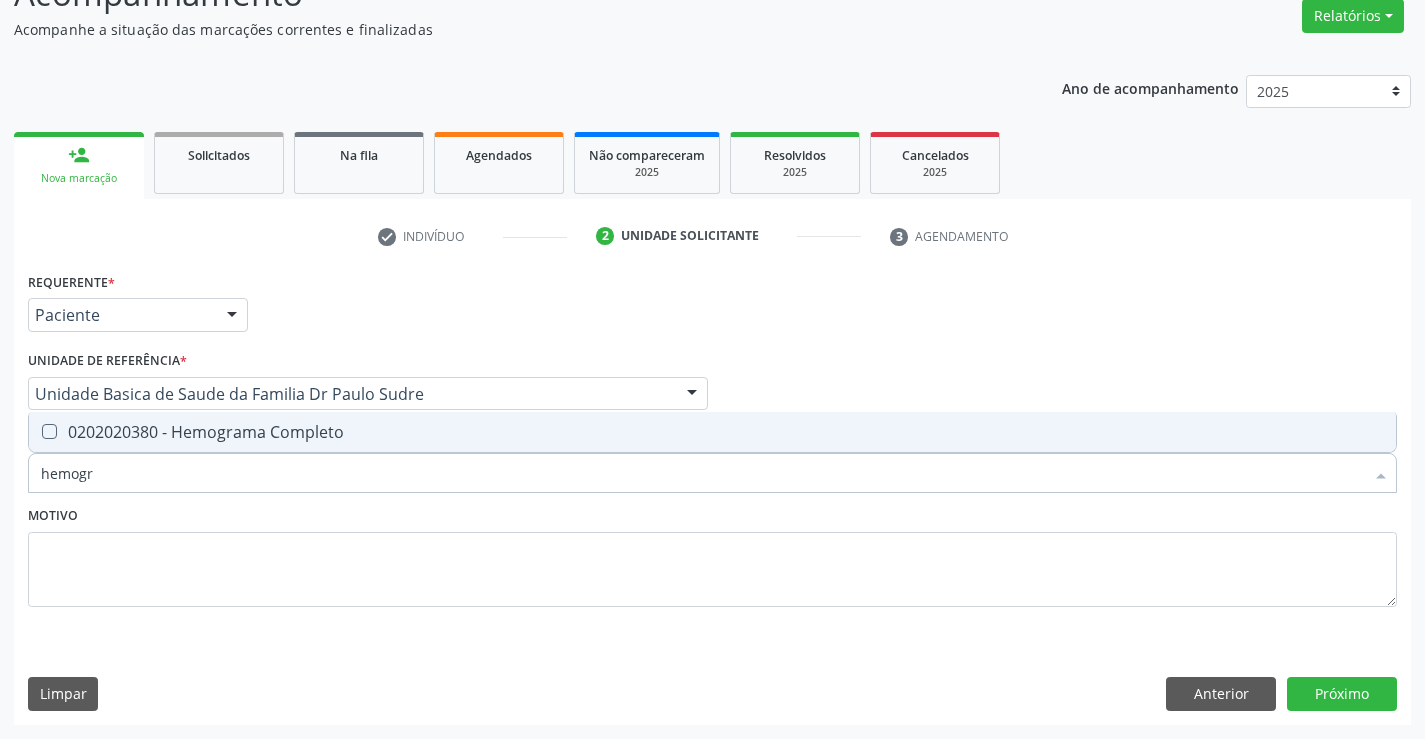type on "hemogra" 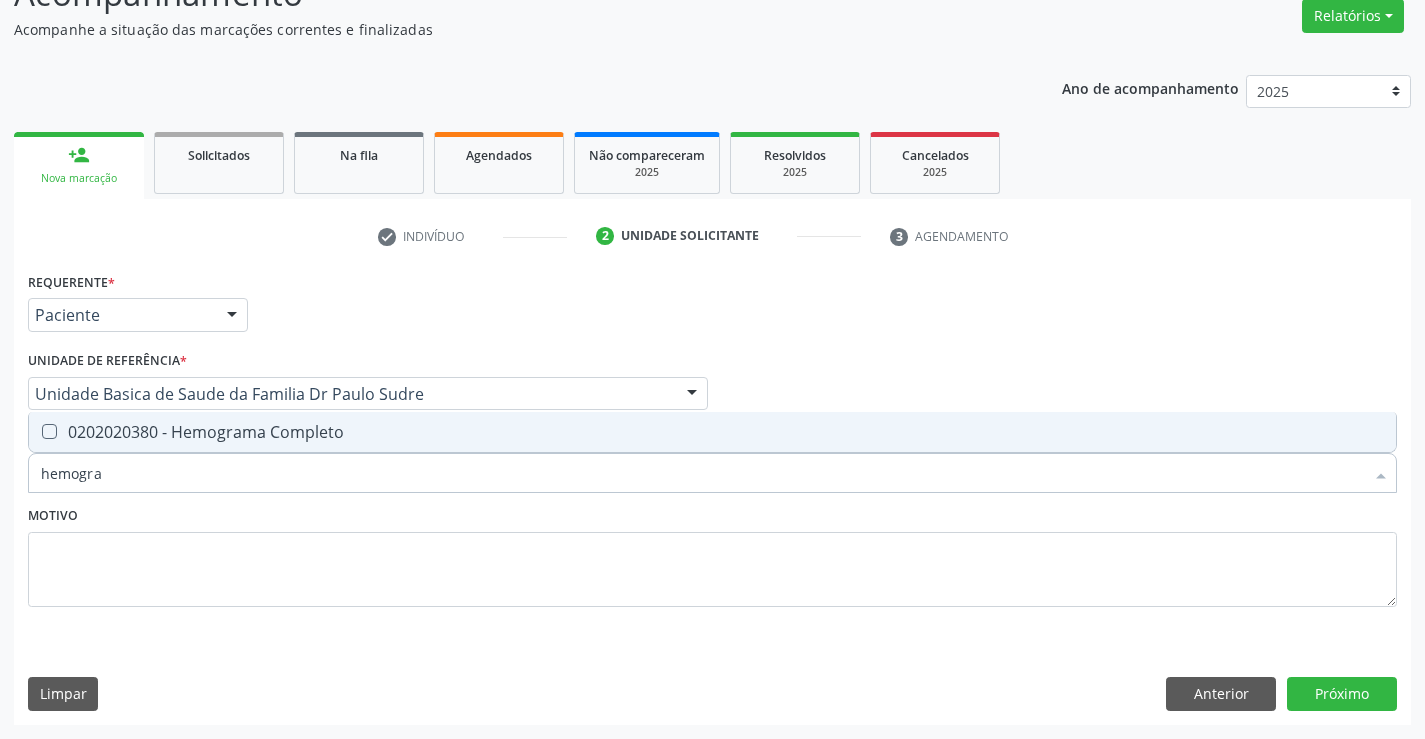 click on "0202020380 - Hemograma Completo" at bounding box center [712, 432] 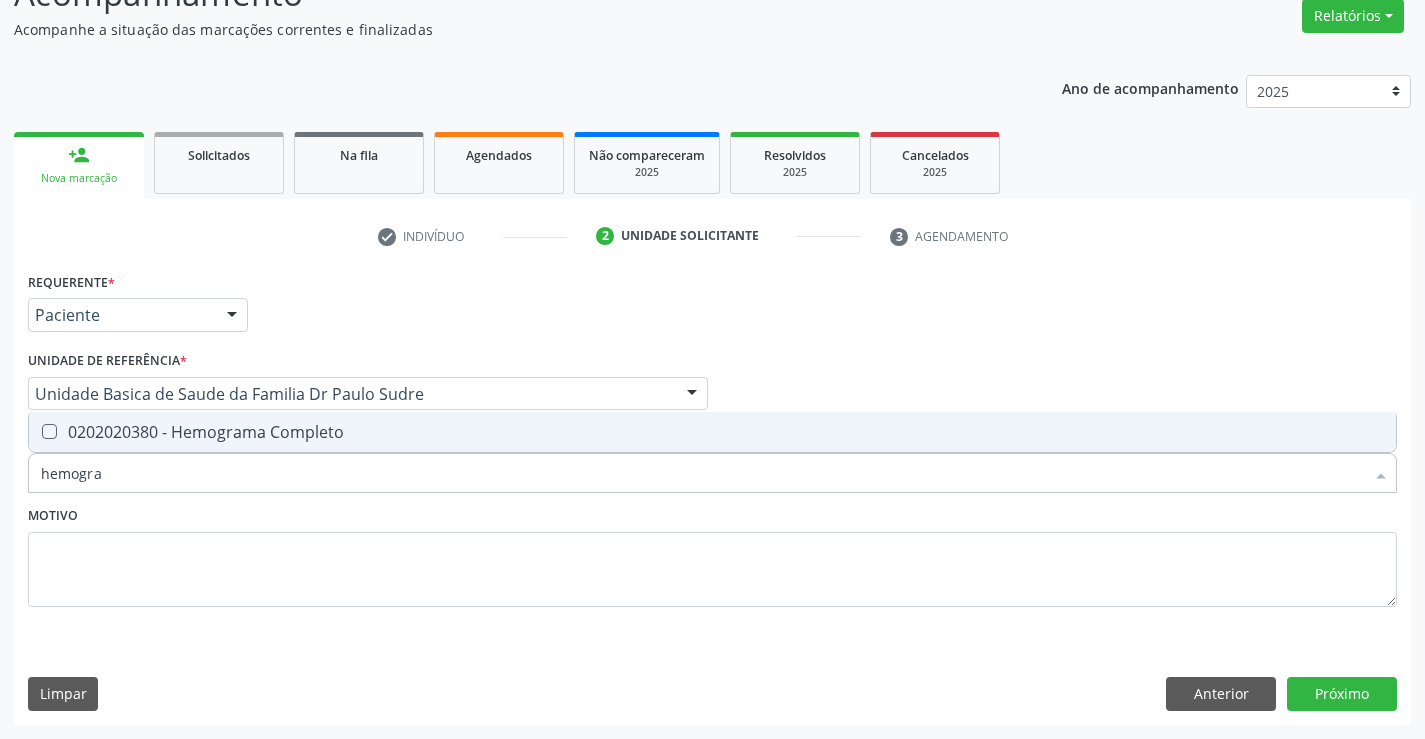 checkbox on "true" 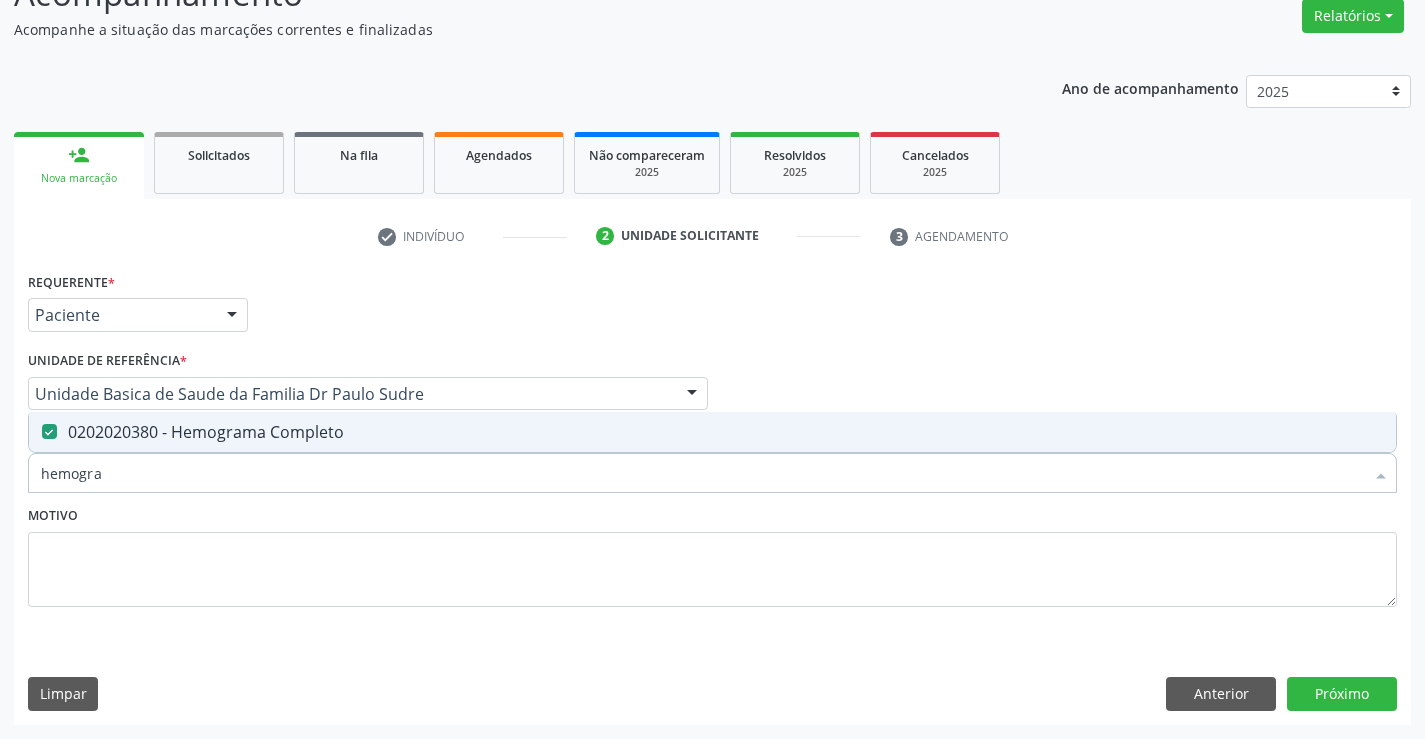 type on "hemogra" 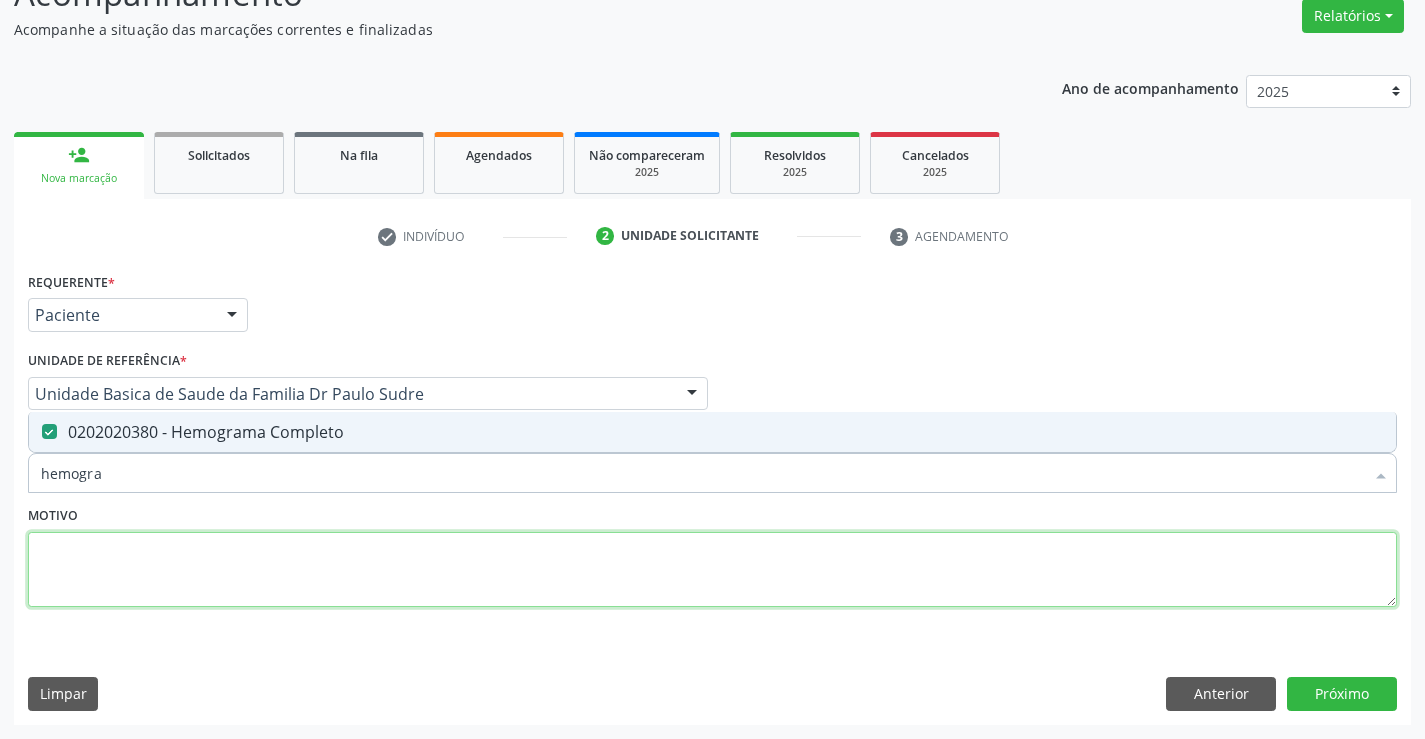 click at bounding box center (712, 570) 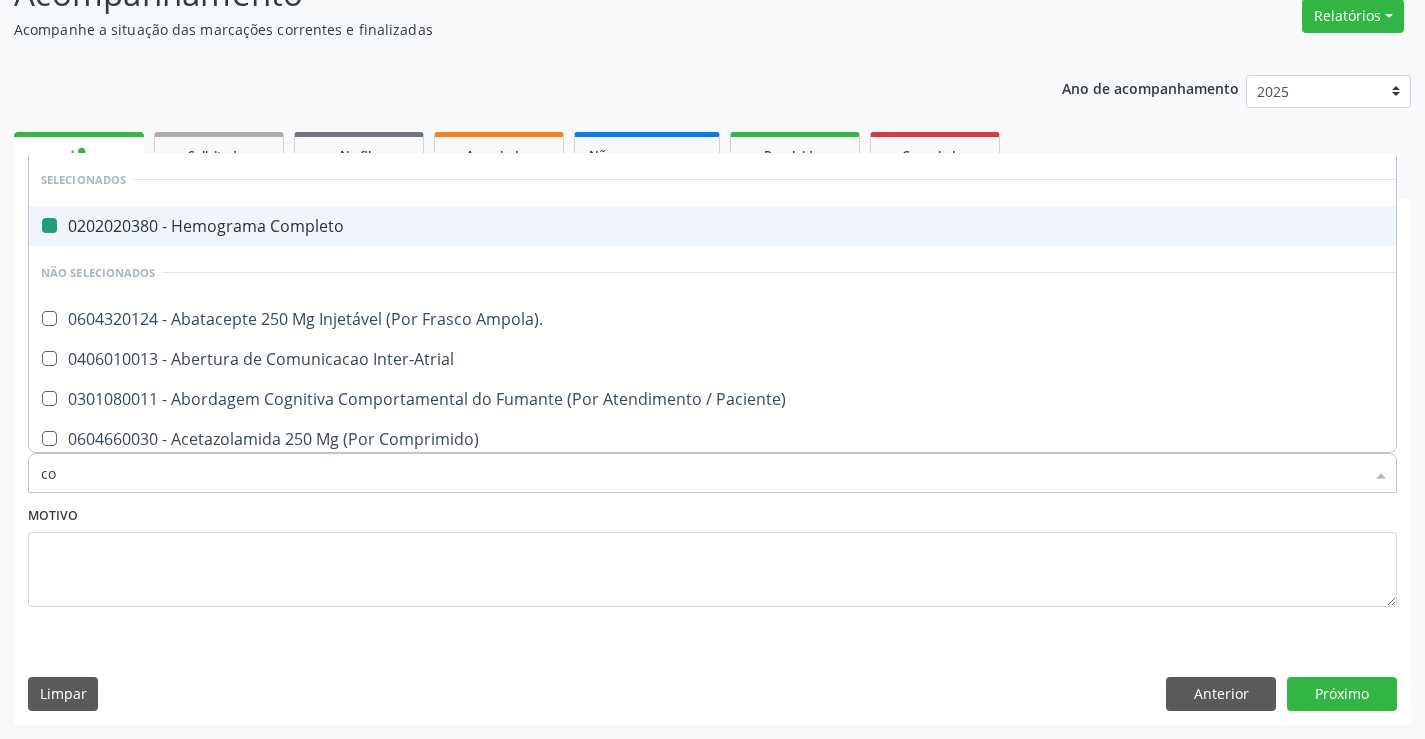 type on "col" 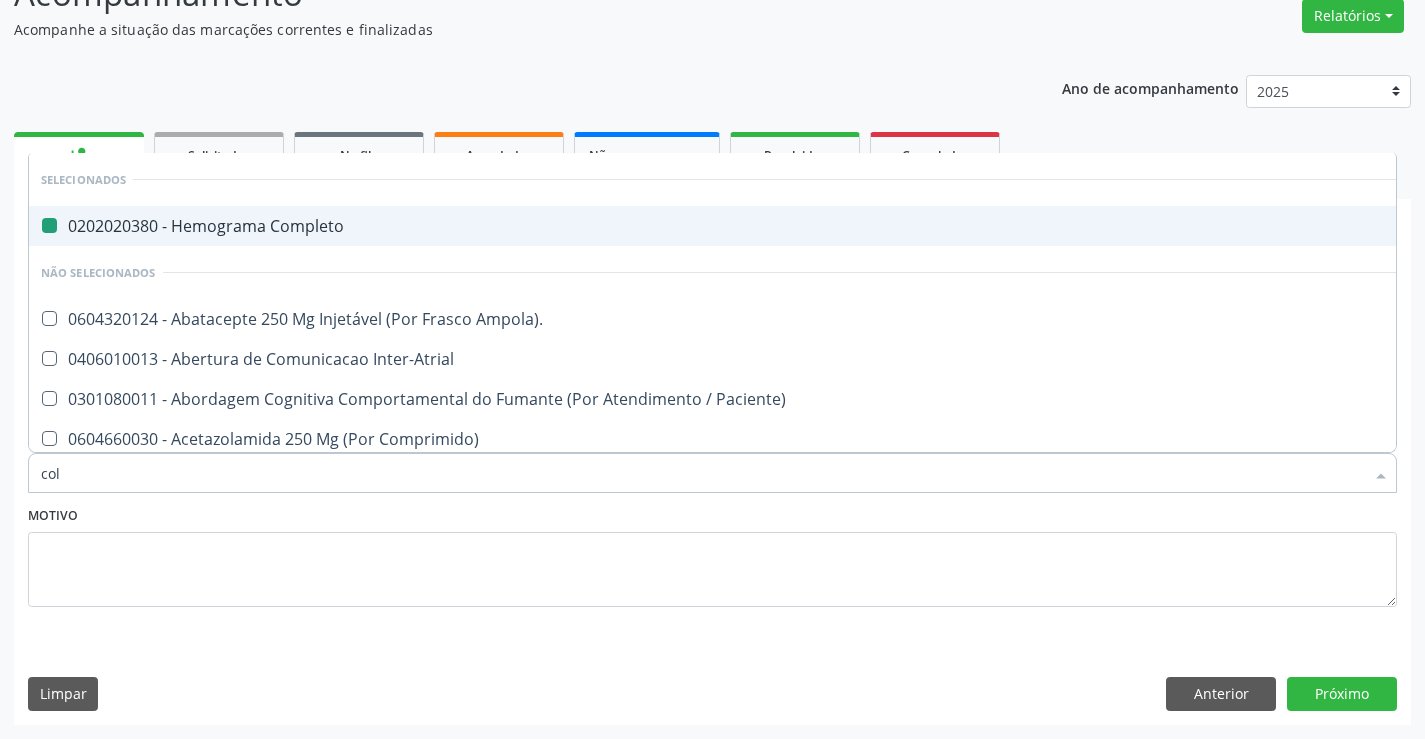 checkbox on "false" 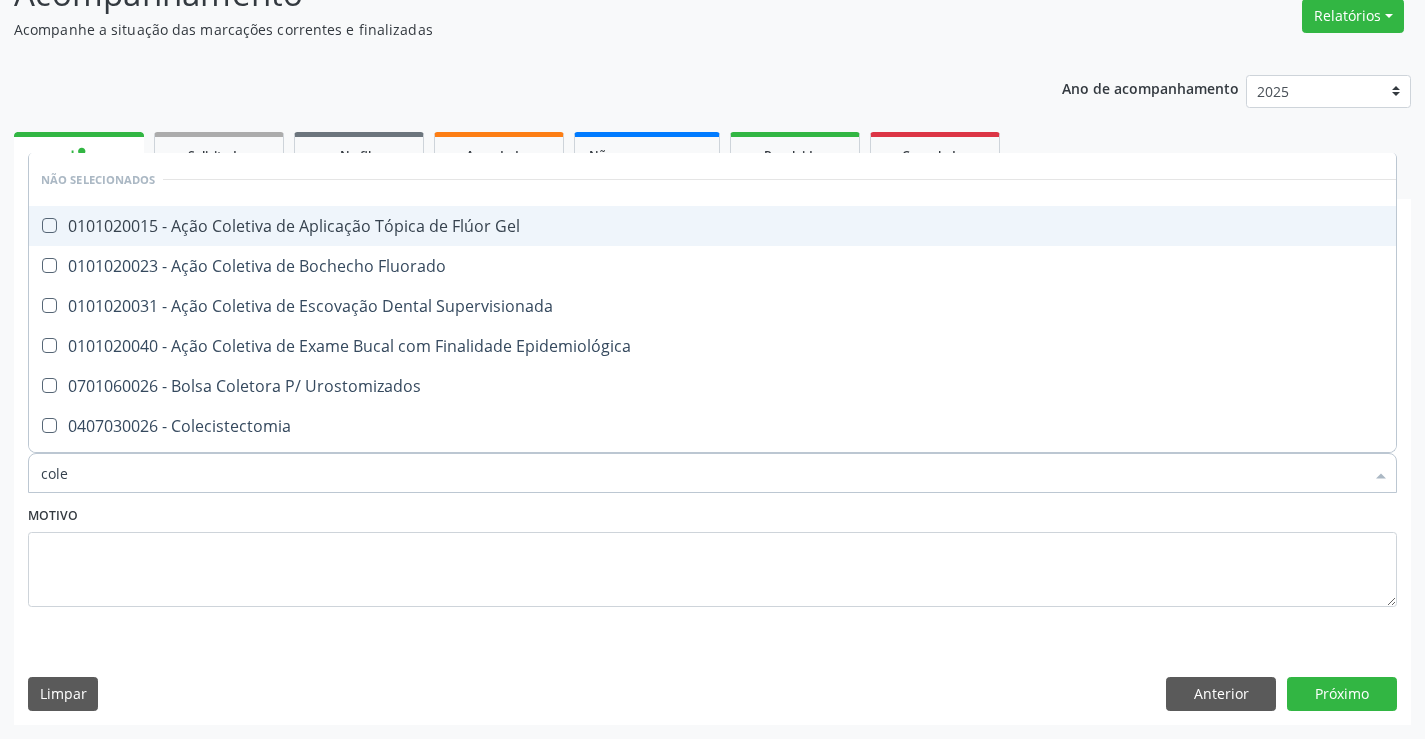 type on "coles" 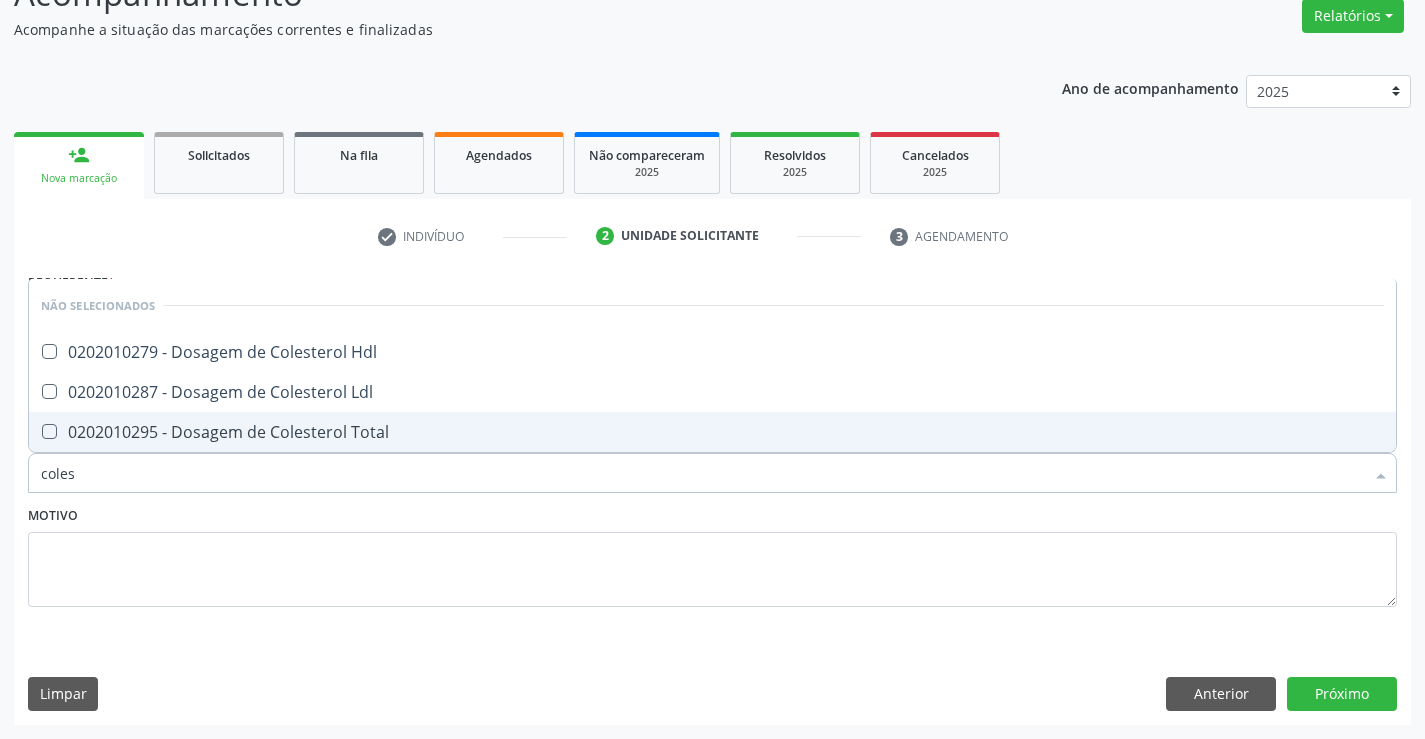 drag, startPoint x: 171, startPoint y: 439, endPoint x: 168, endPoint y: 400, distance: 39.115215 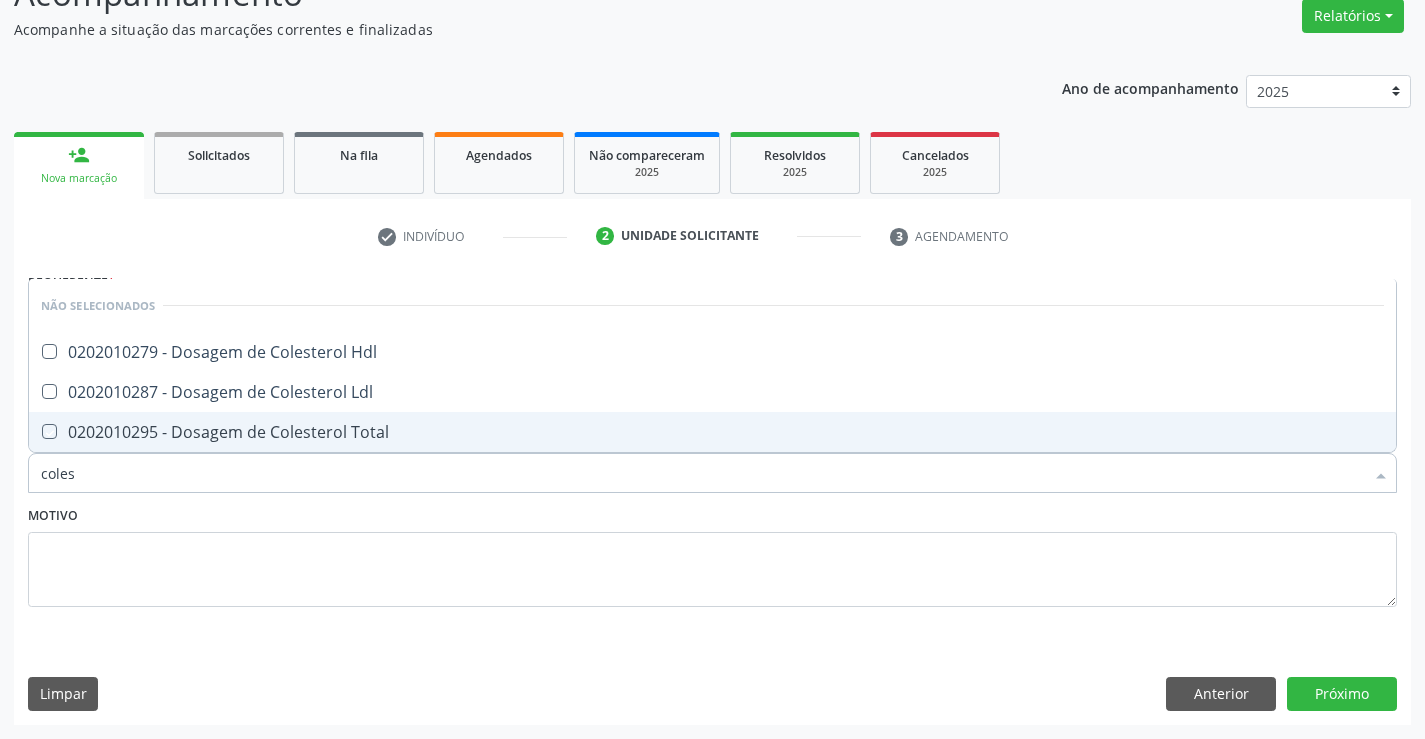 checkbox on "true" 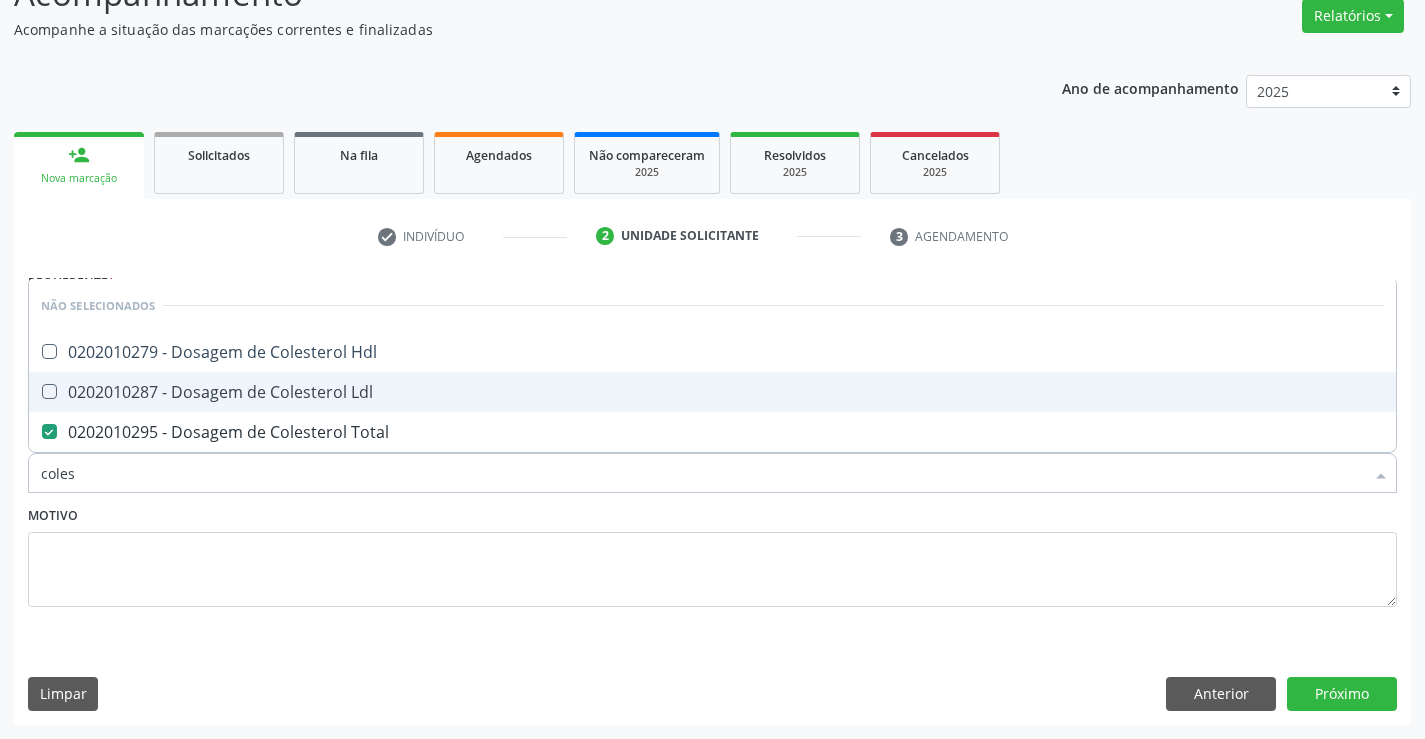drag, startPoint x: 168, startPoint y: 400, endPoint x: 170, endPoint y: 368, distance: 32.06244 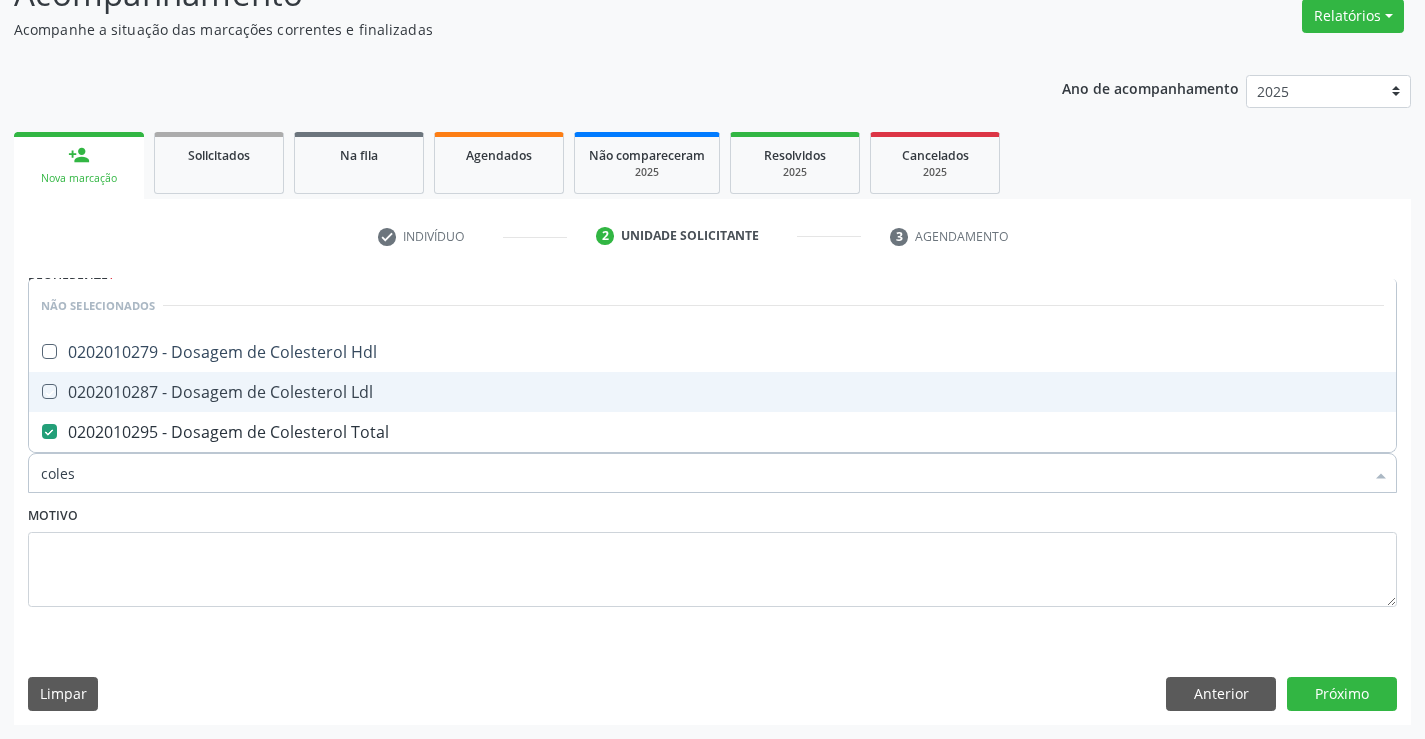 checkbox on "true" 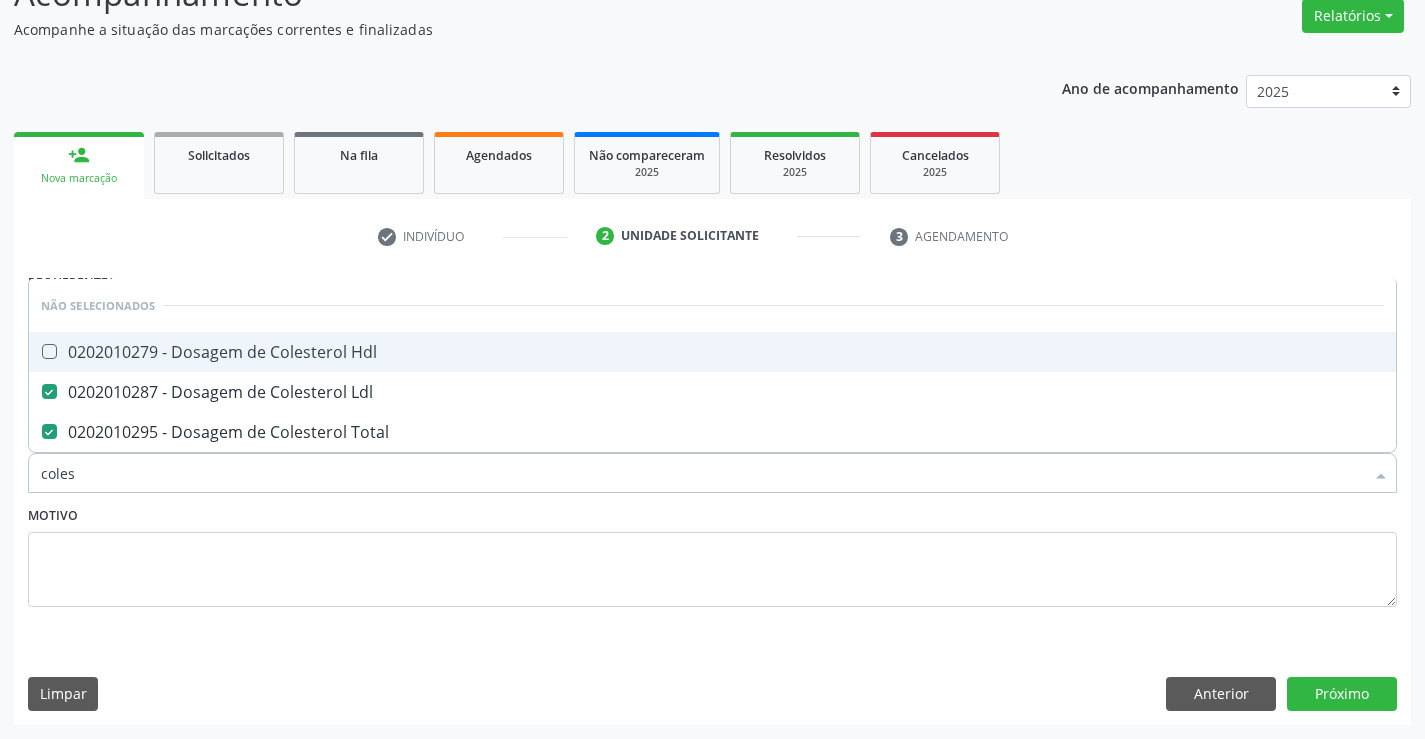 click on "0202010279 - Dosagem de Colesterol Hdl" at bounding box center [712, 352] 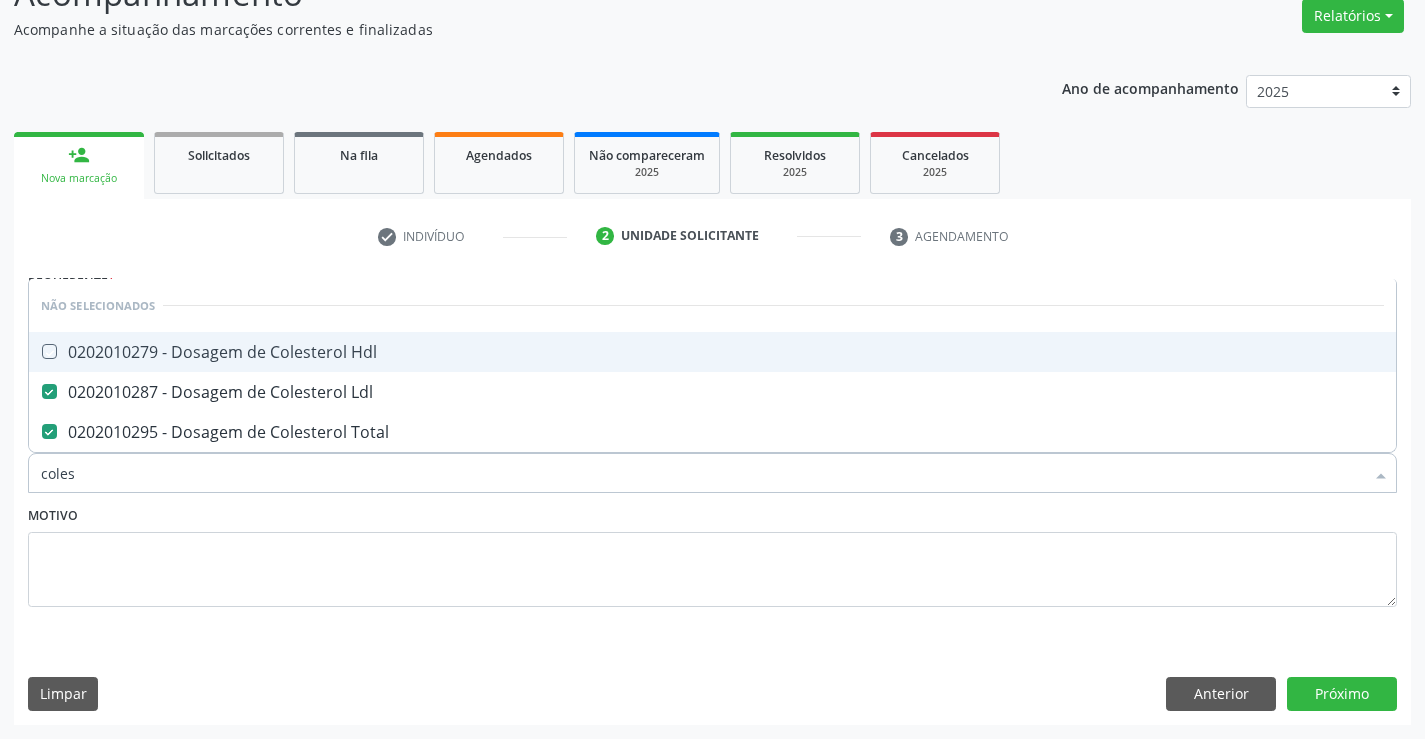 checkbox on "true" 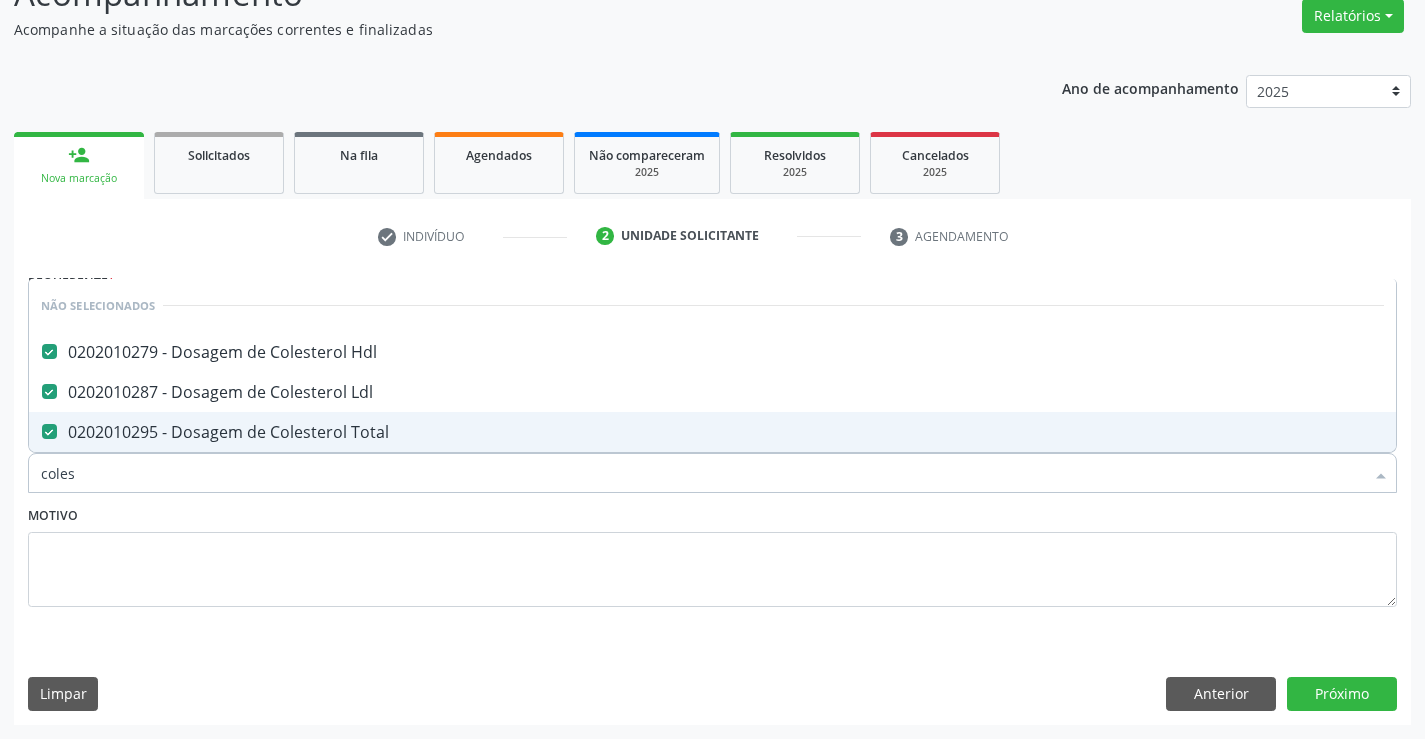 type on "coles" 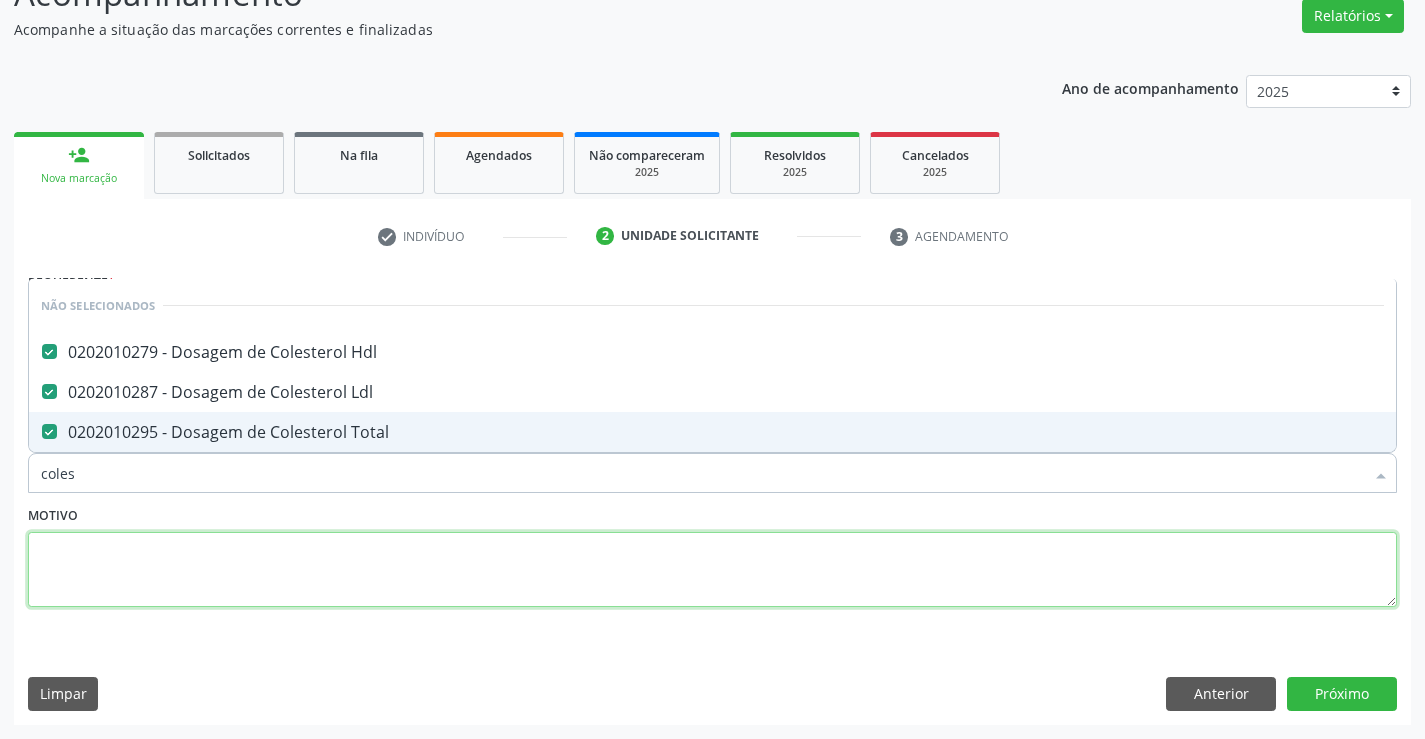 drag, startPoint x: 198, startPoint y: 553, endPoint x: 197, endPoint y: 472, distance: 81.00617 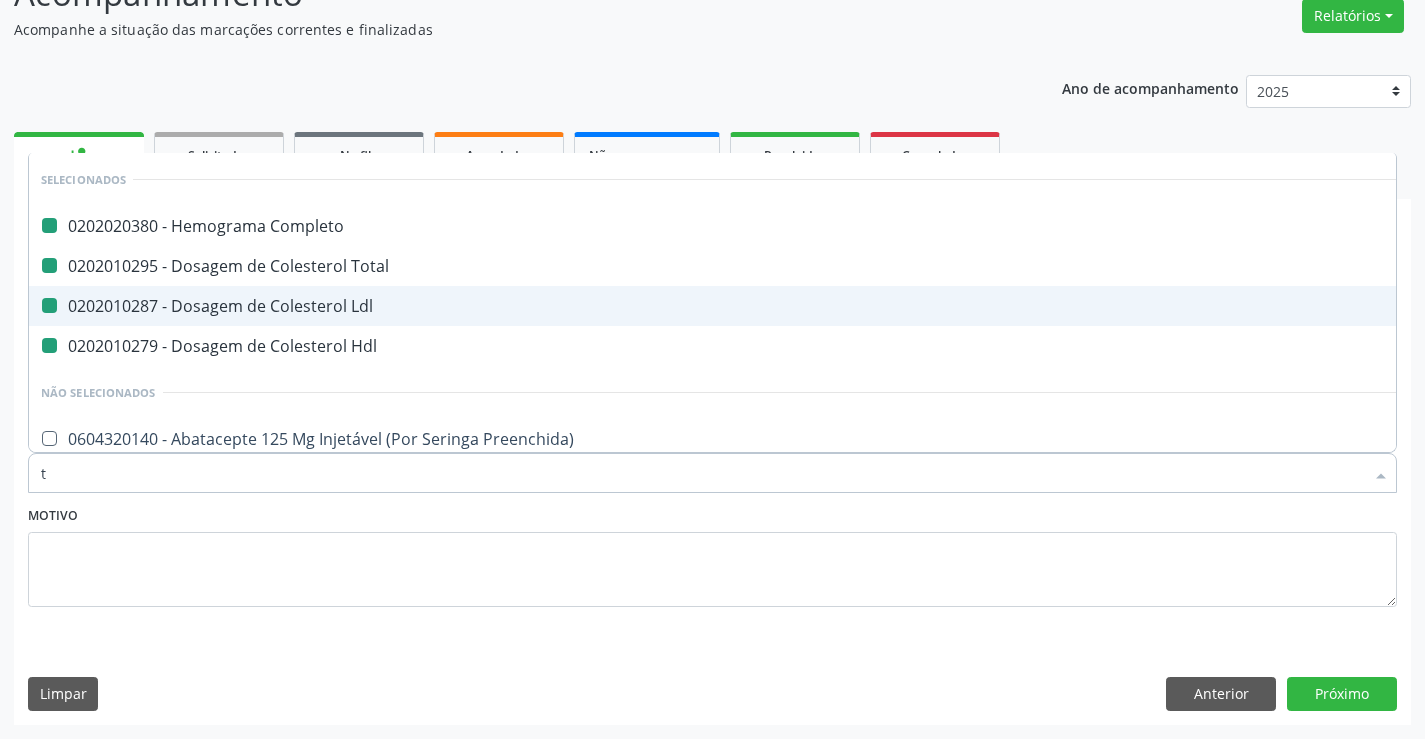 type on "tr" 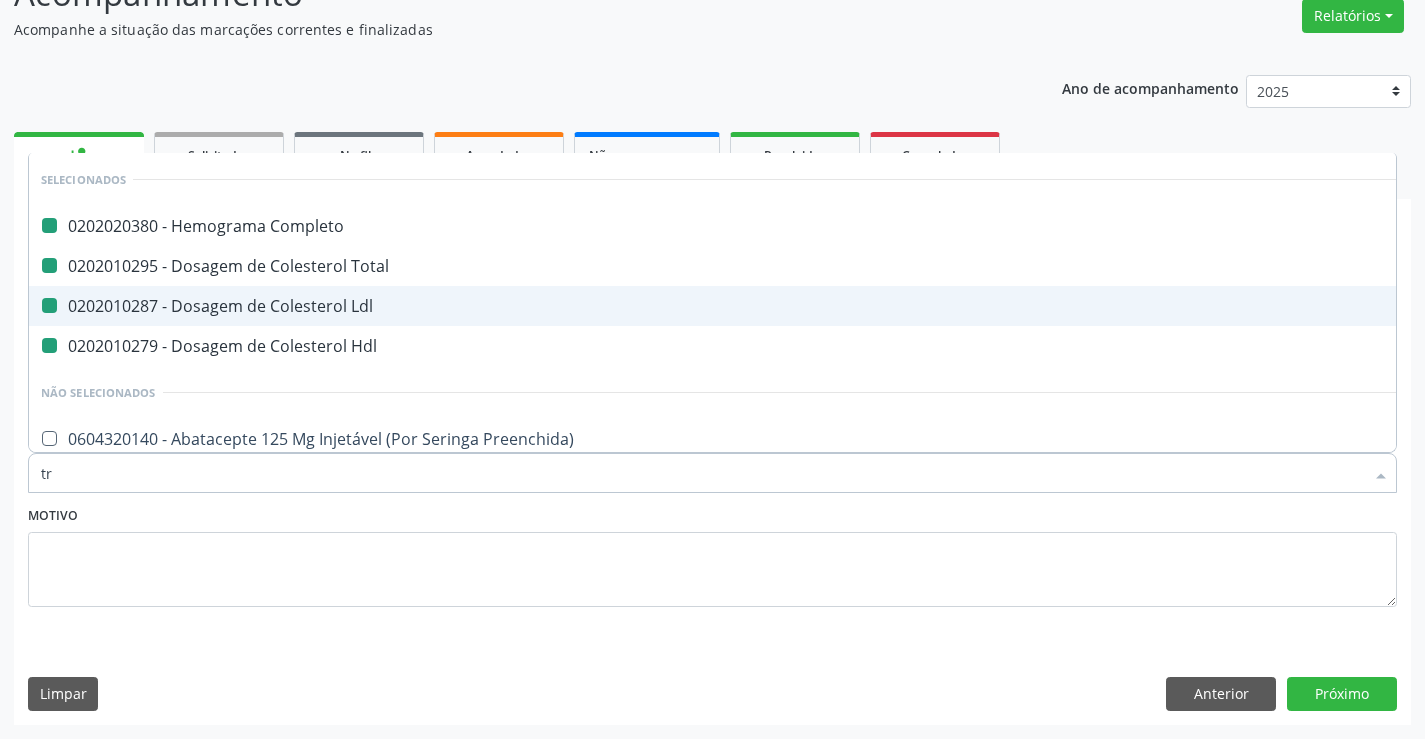 checkbox on "false" 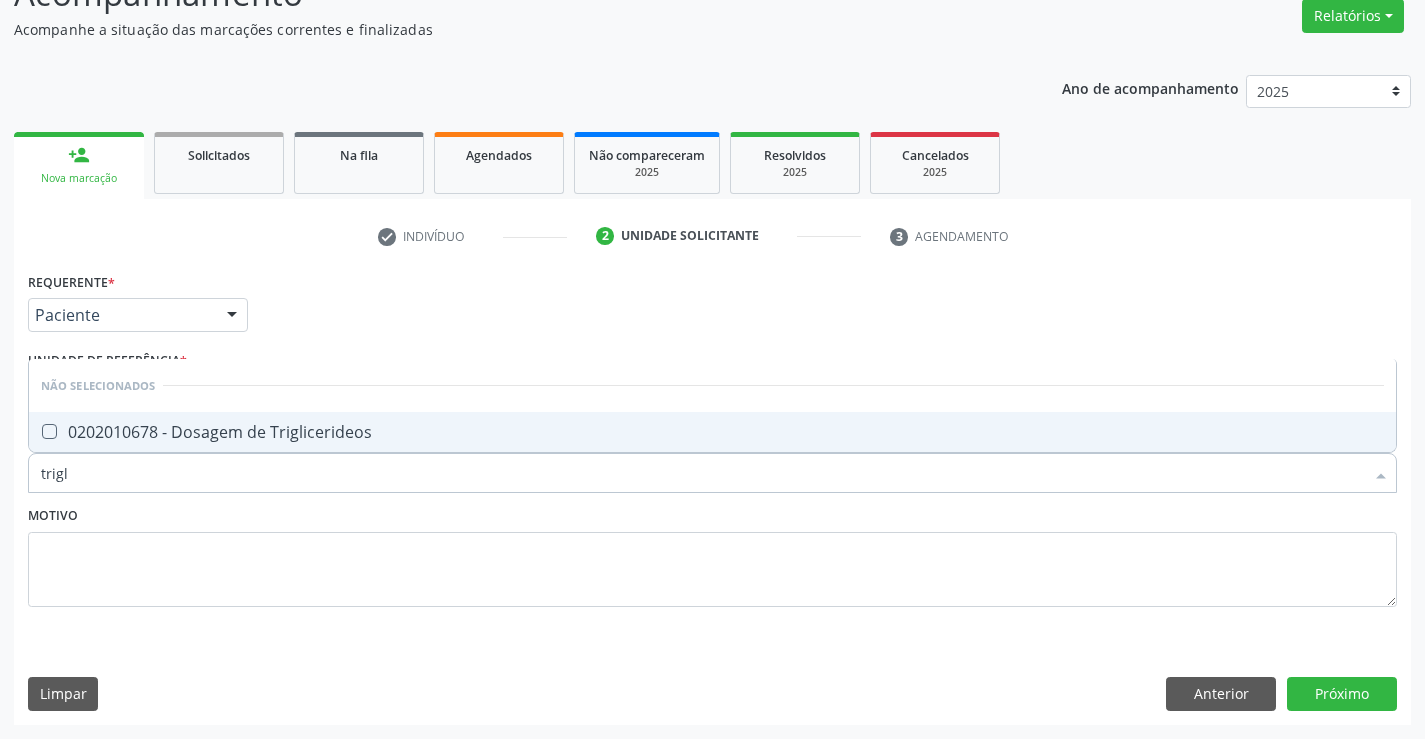 type on "trigli" 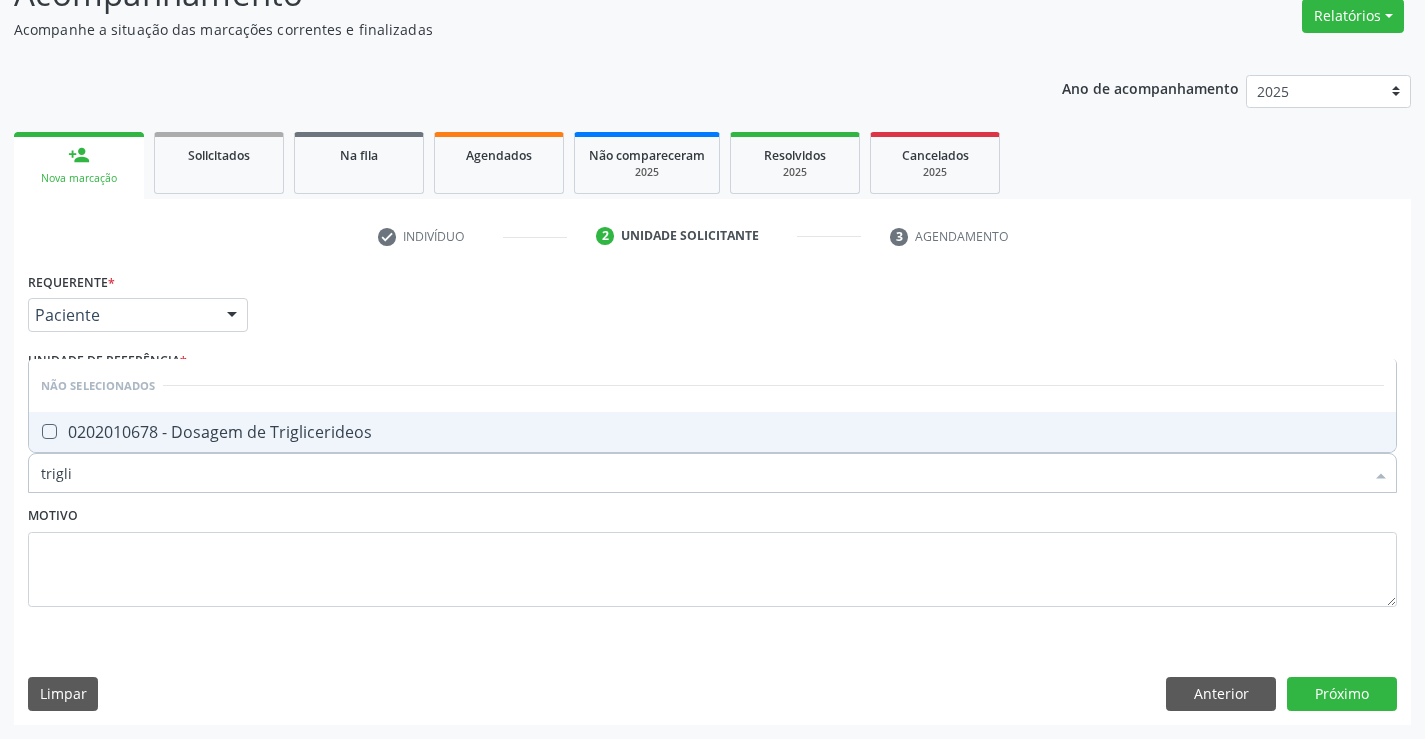 click on "0202010678 - Dosagem de Triglicerideos" at bounding box center [712, 432] 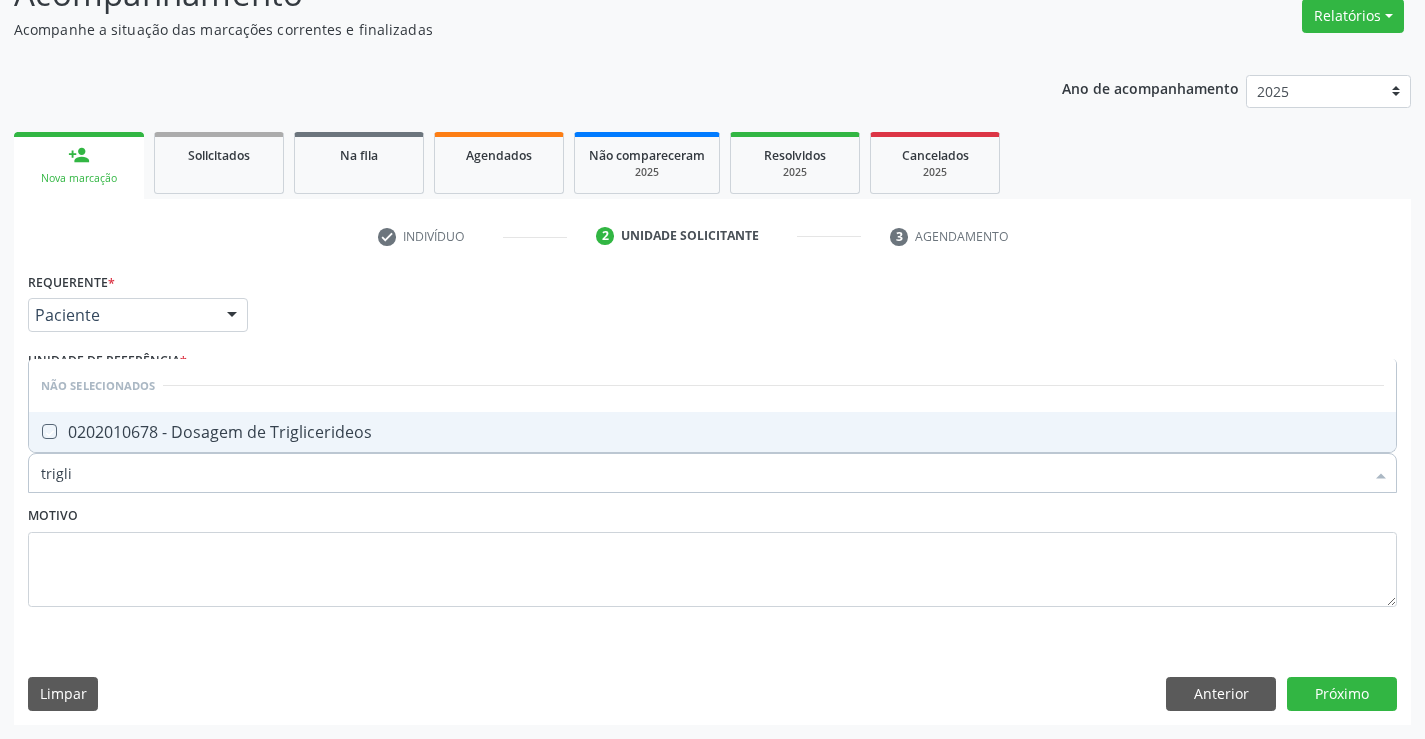 checkbox on "true" 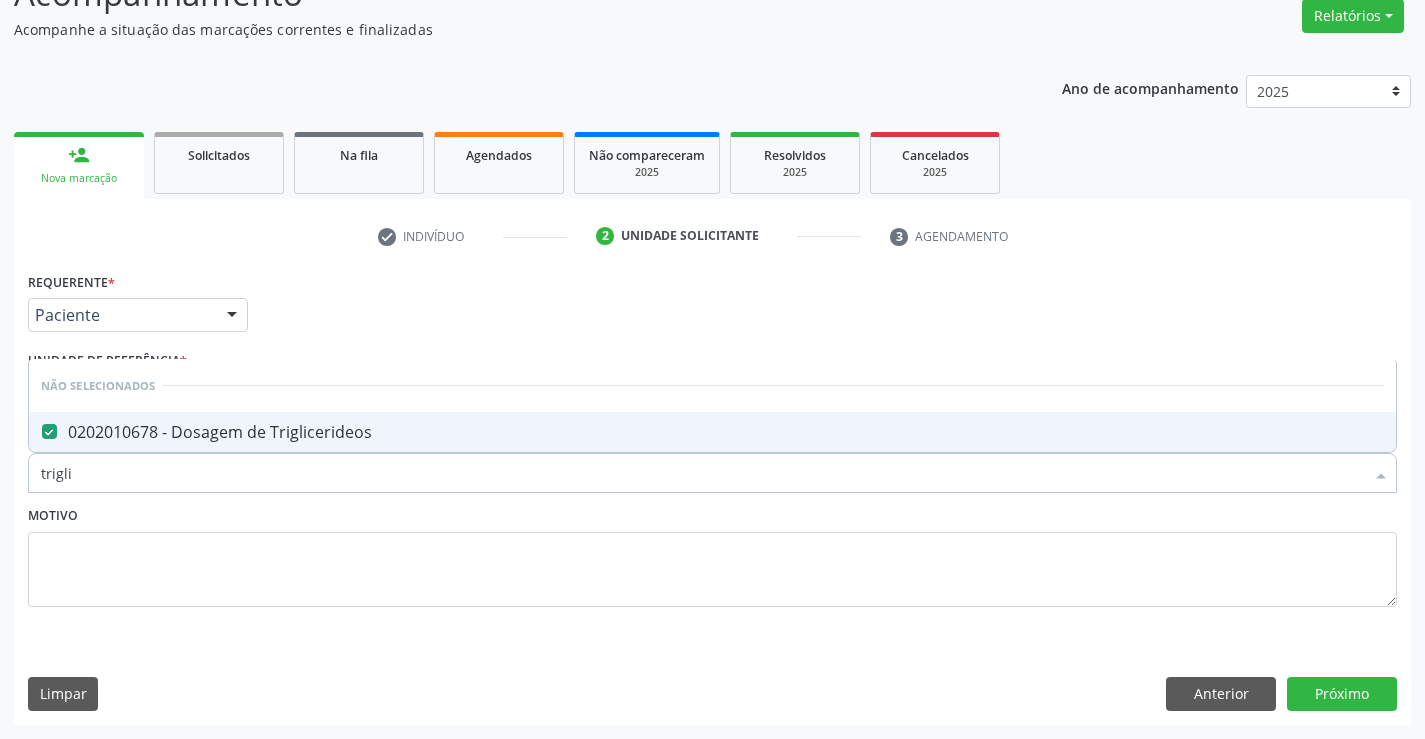 type on "trigli" 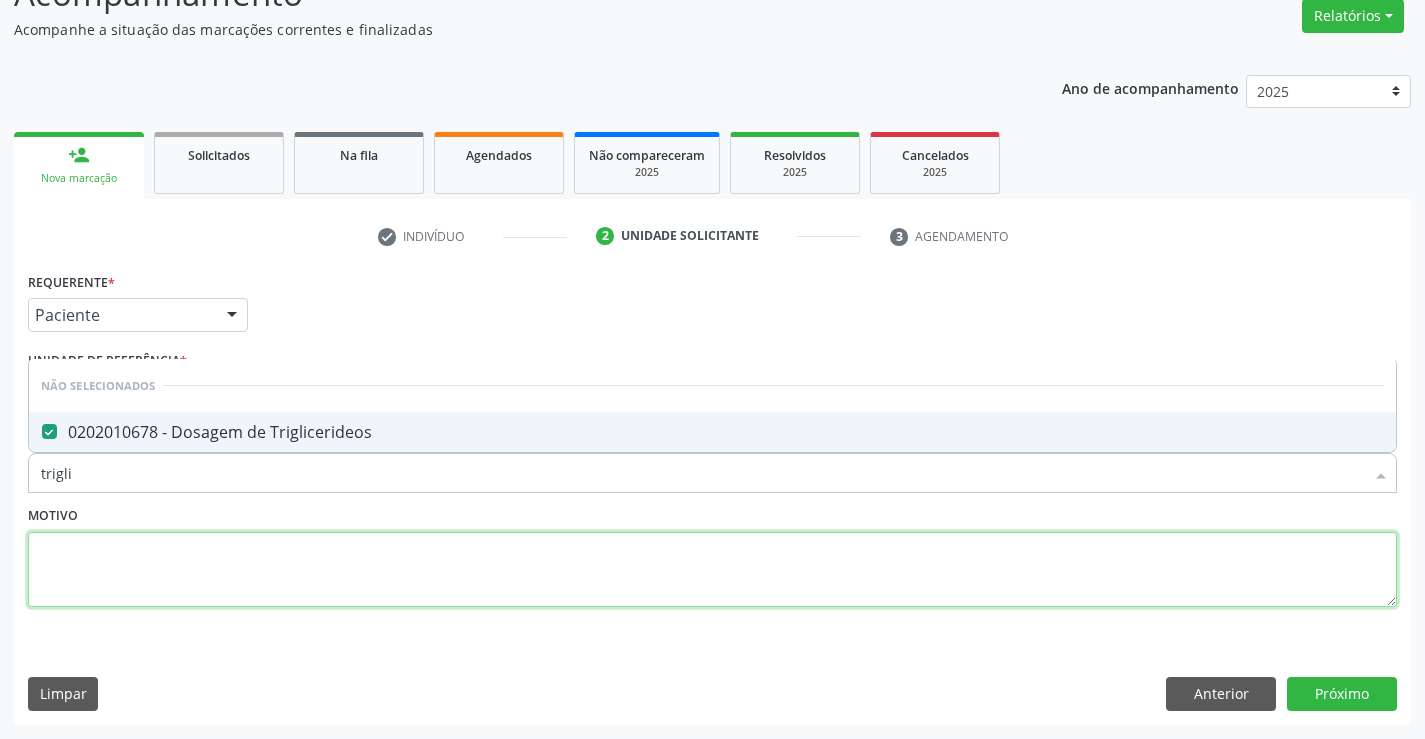 drag, startPoint x: 159, startPoint y: 548, endPoint x: 154, endPoint y: 539, distance: 10.29563 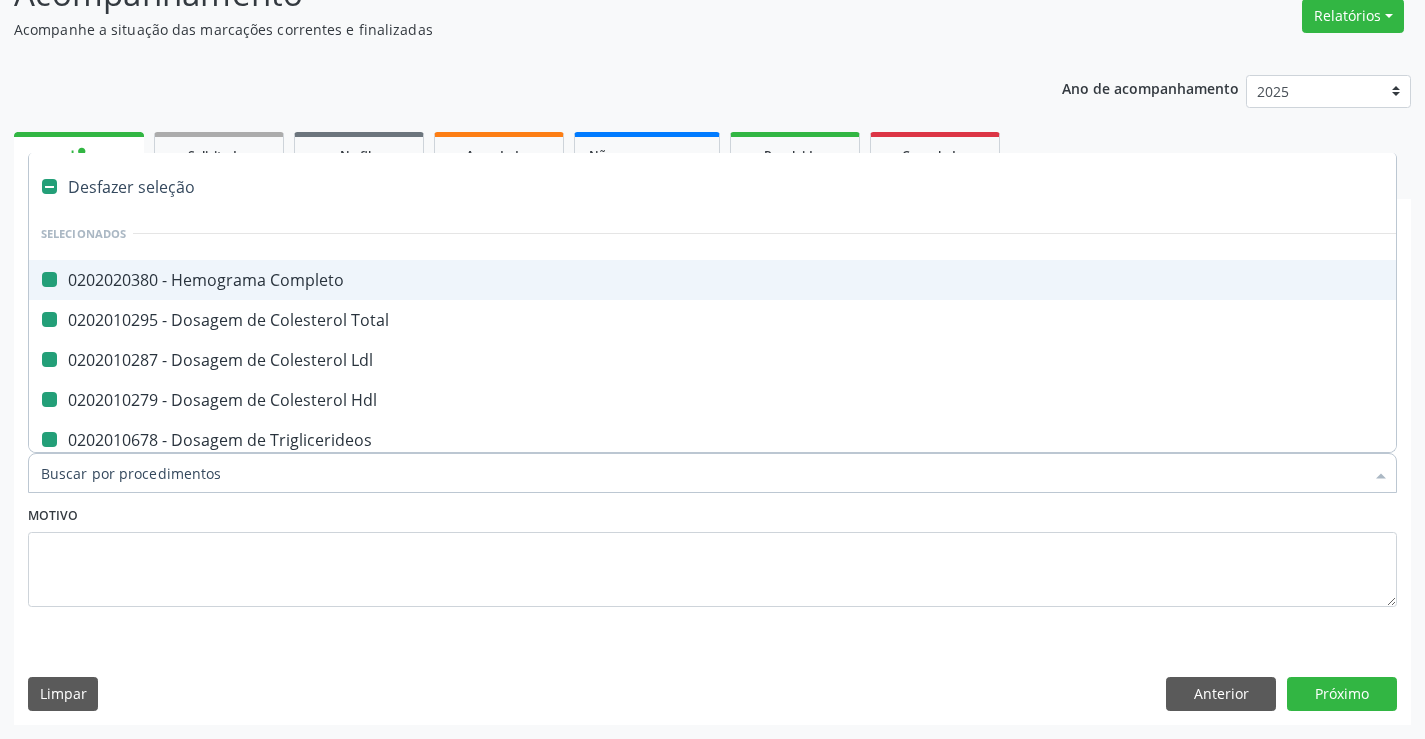 type on "u" 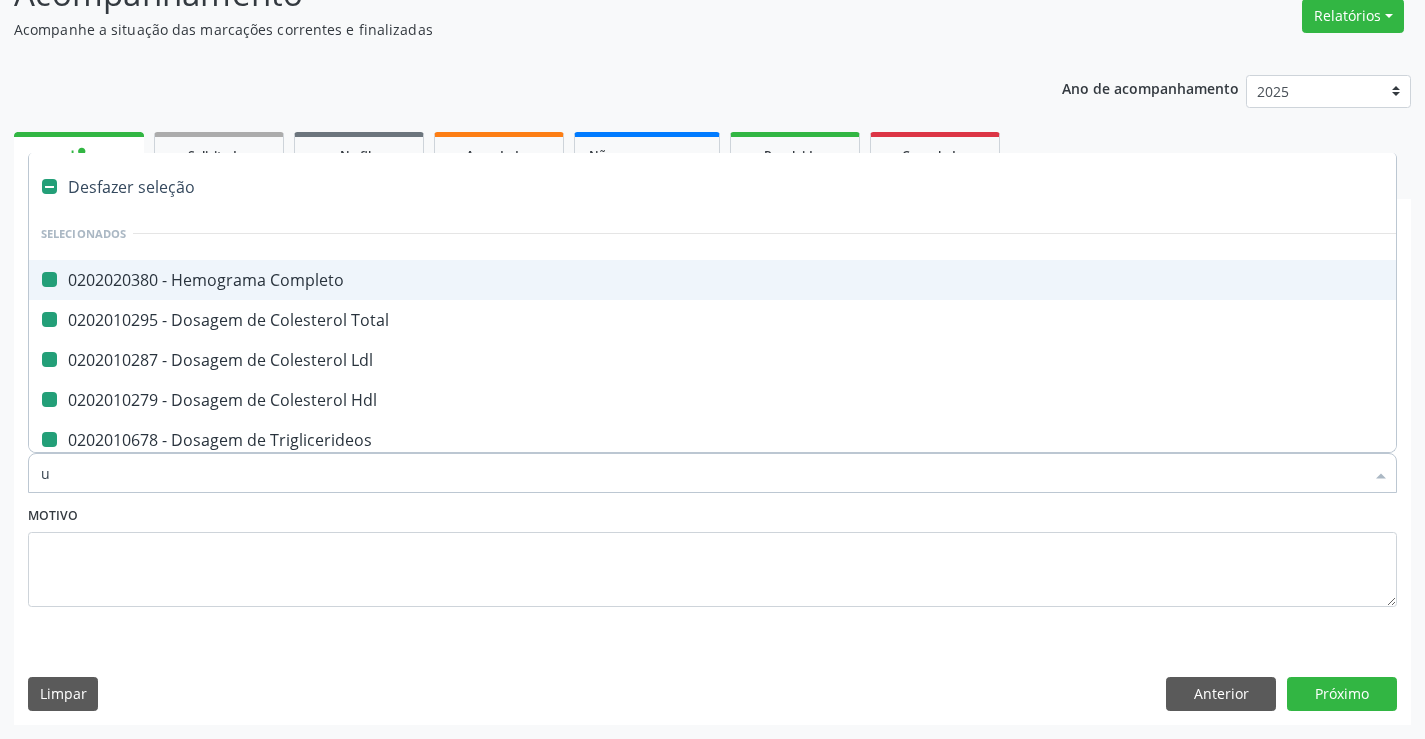 checkbox on "false" 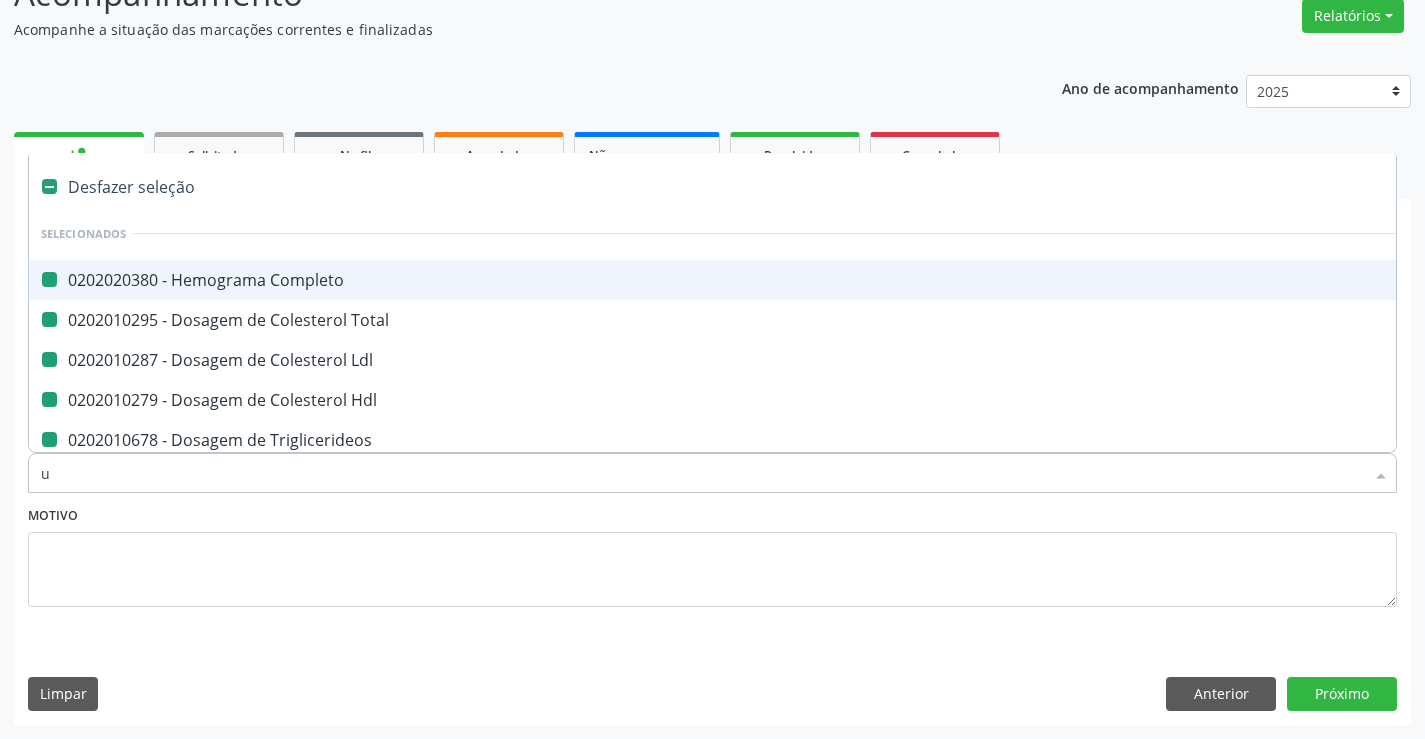 checkbox on "false" 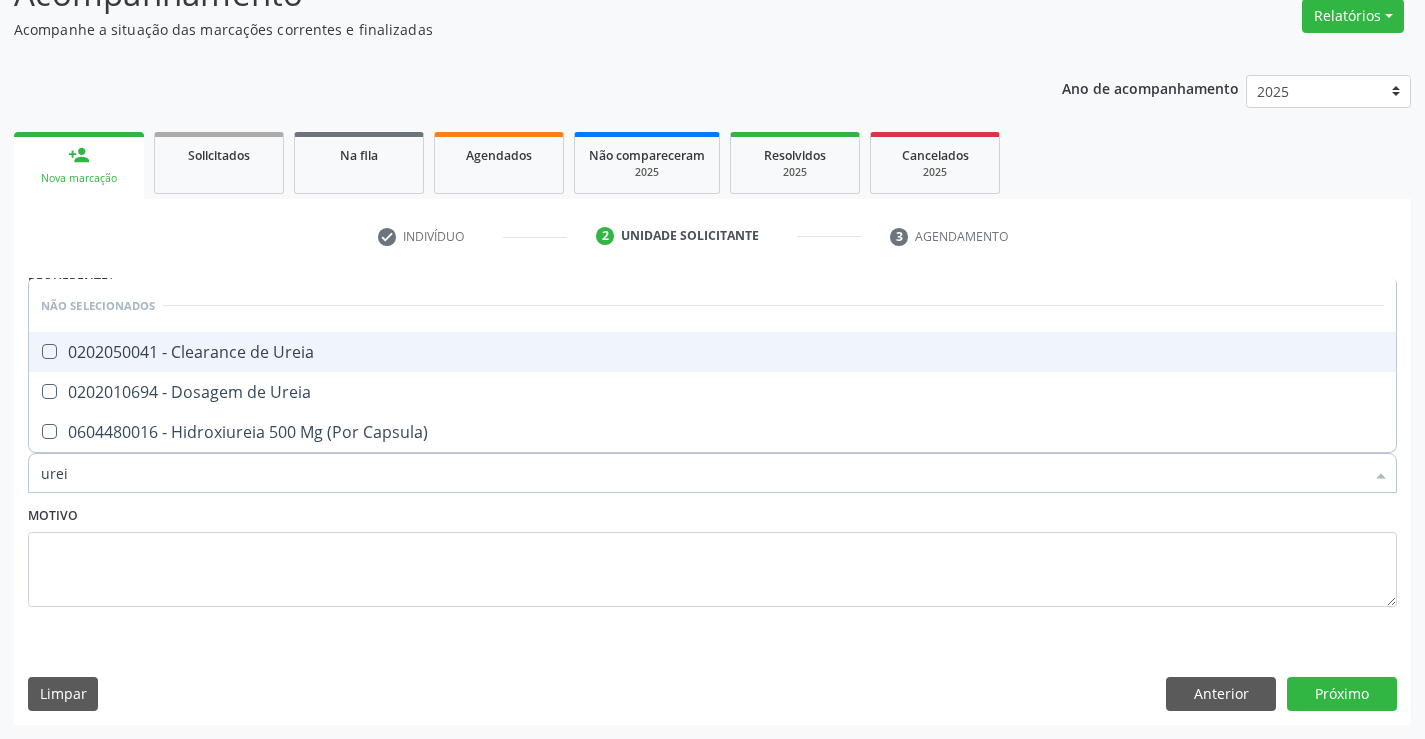type on "ureia" 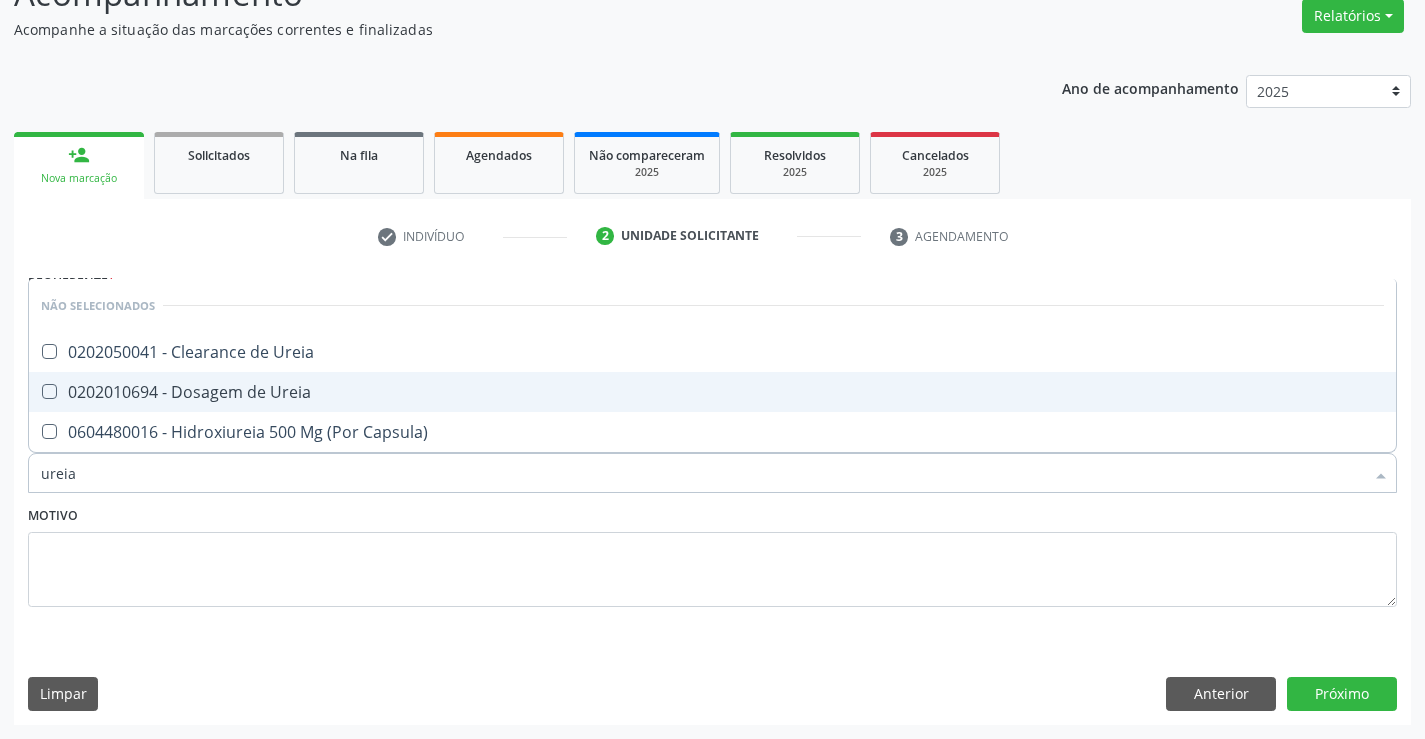 drag, startPoint x: 199, startPoint y: 387, endPoint x: 296, endPoint y: 579, distance: 215.1116 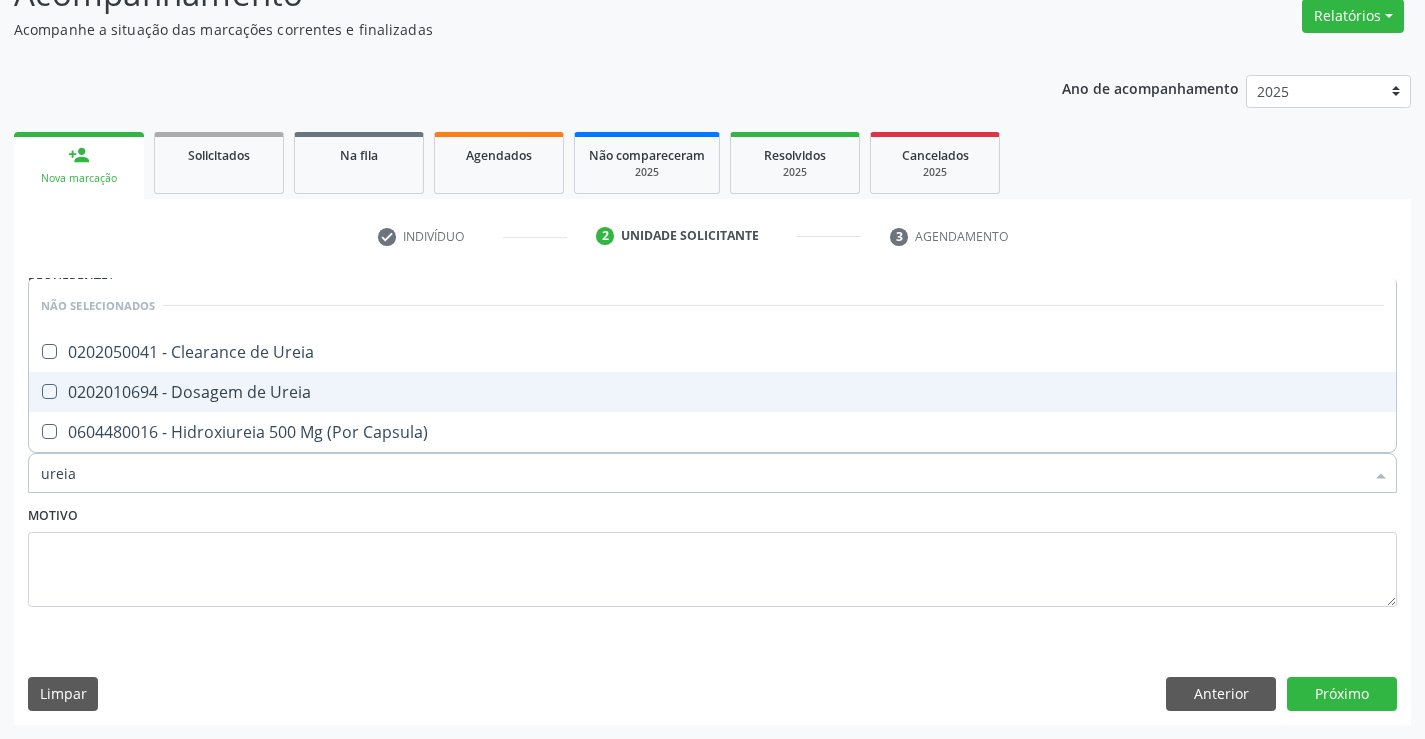 checkbox on "true" 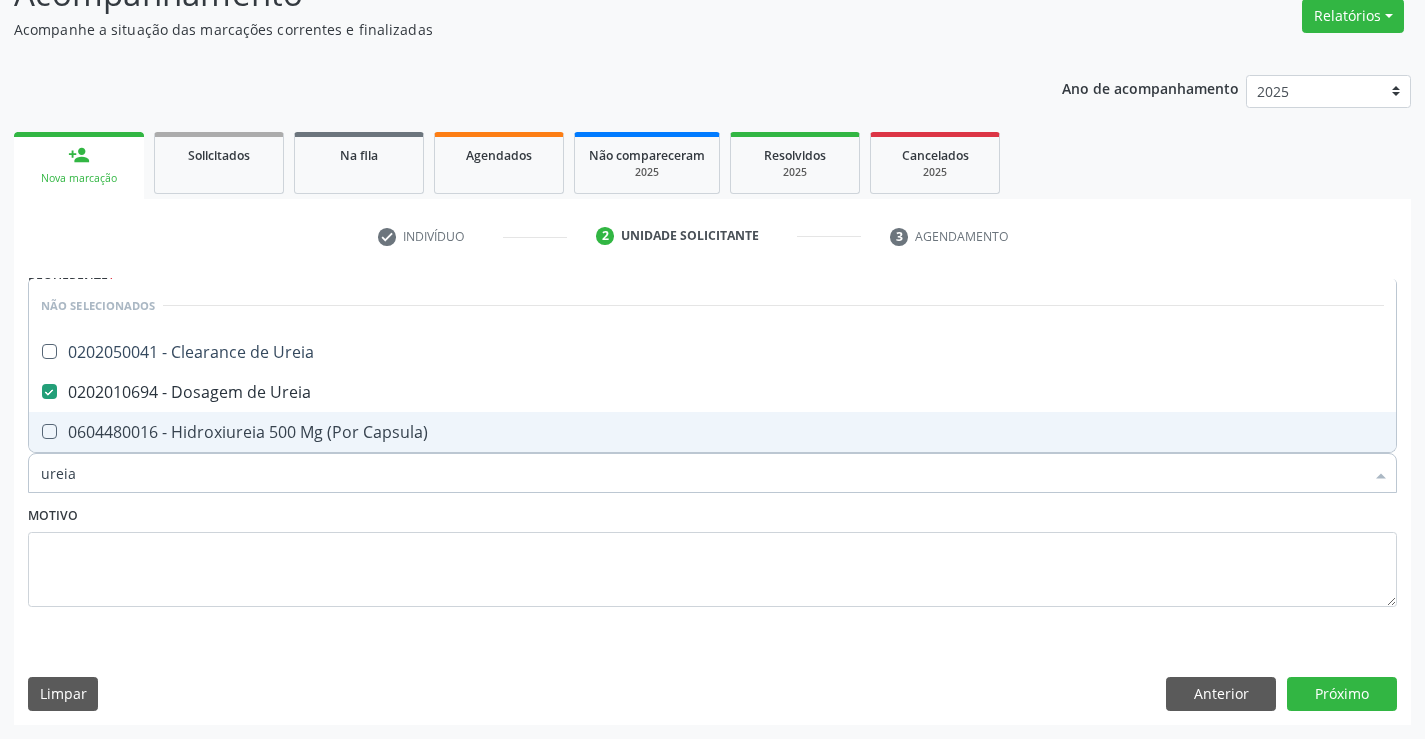 type on "ureia" 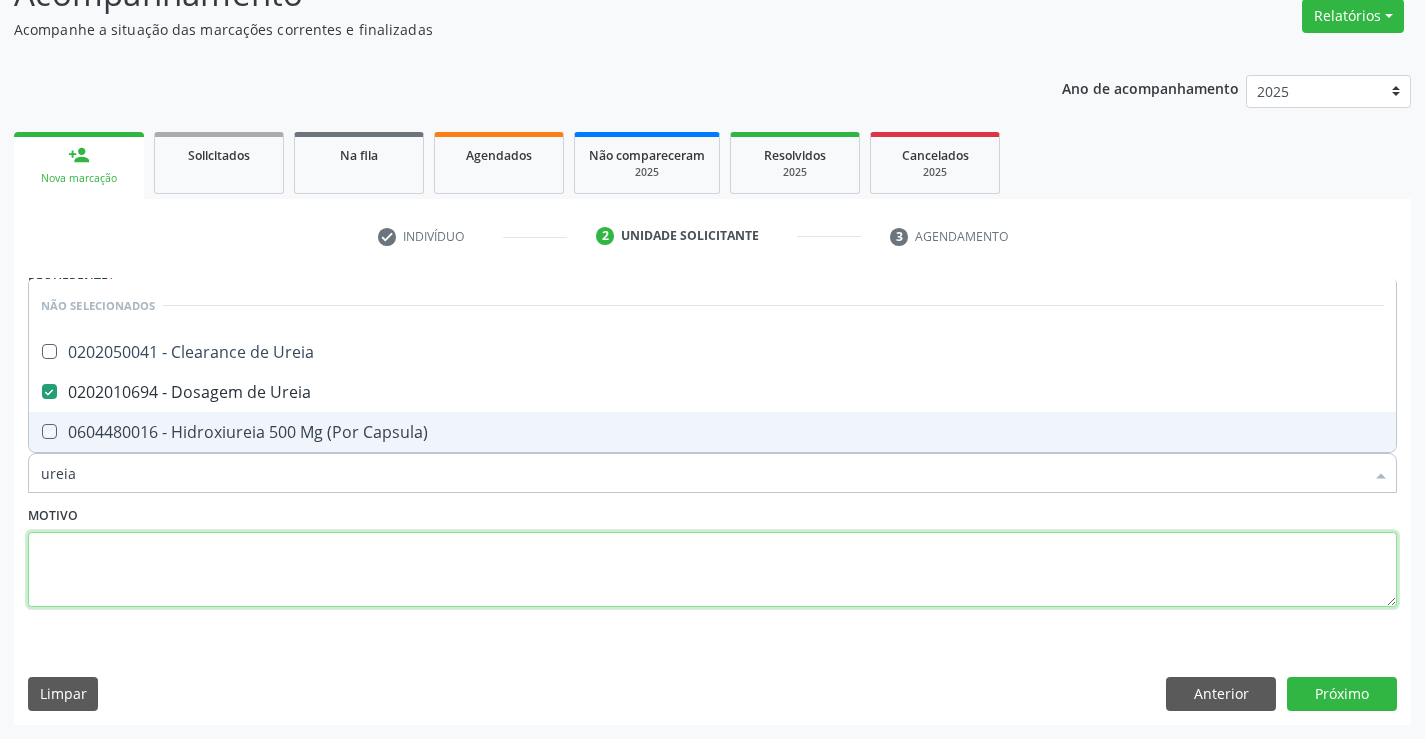 click at bounding box center (712, 570) 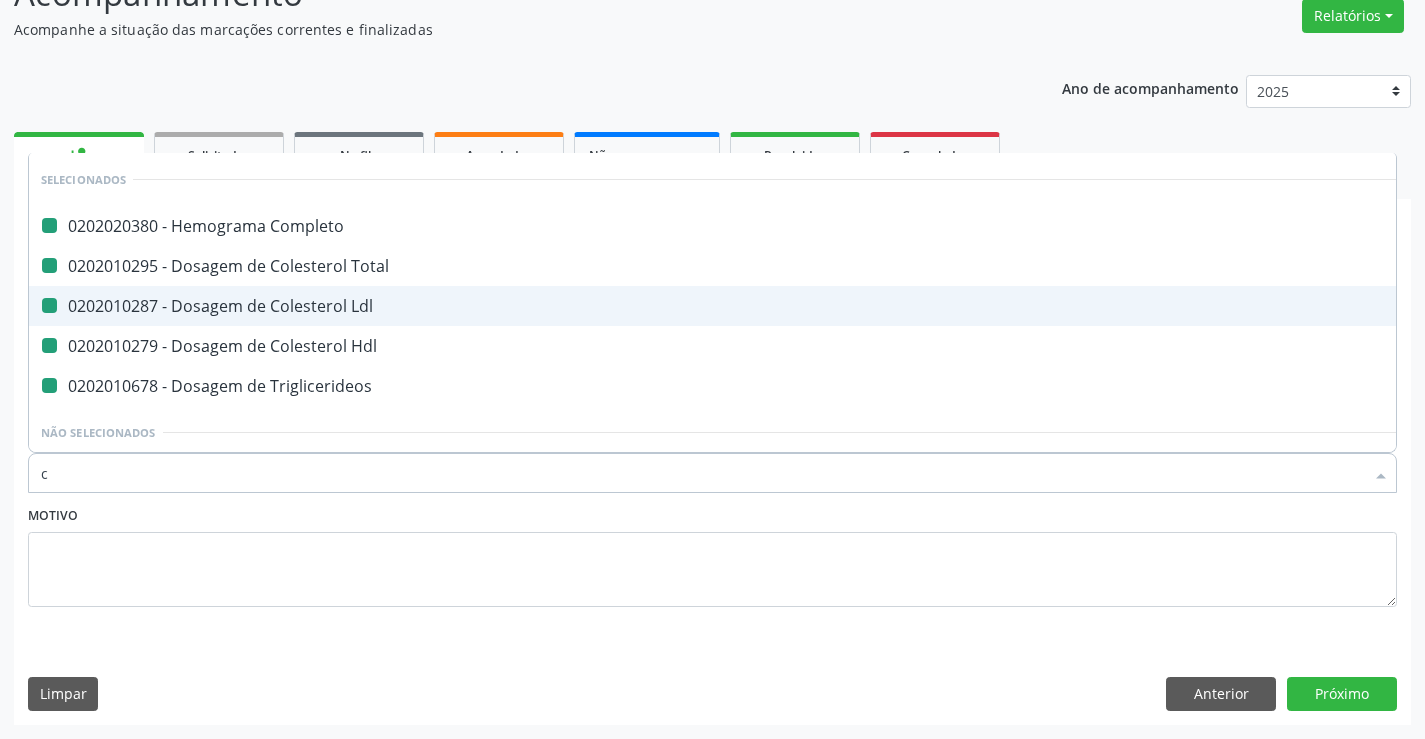 type on "cr" 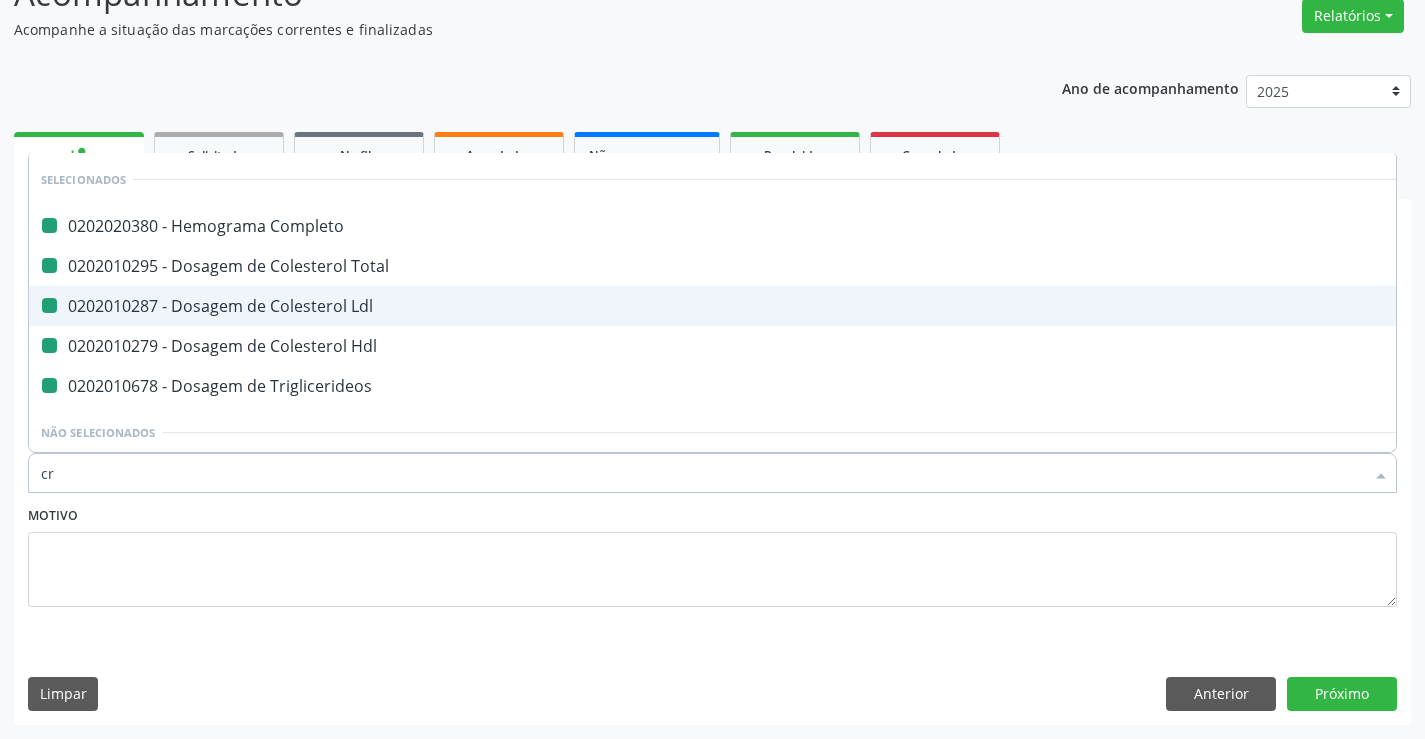 checkbox on "false" 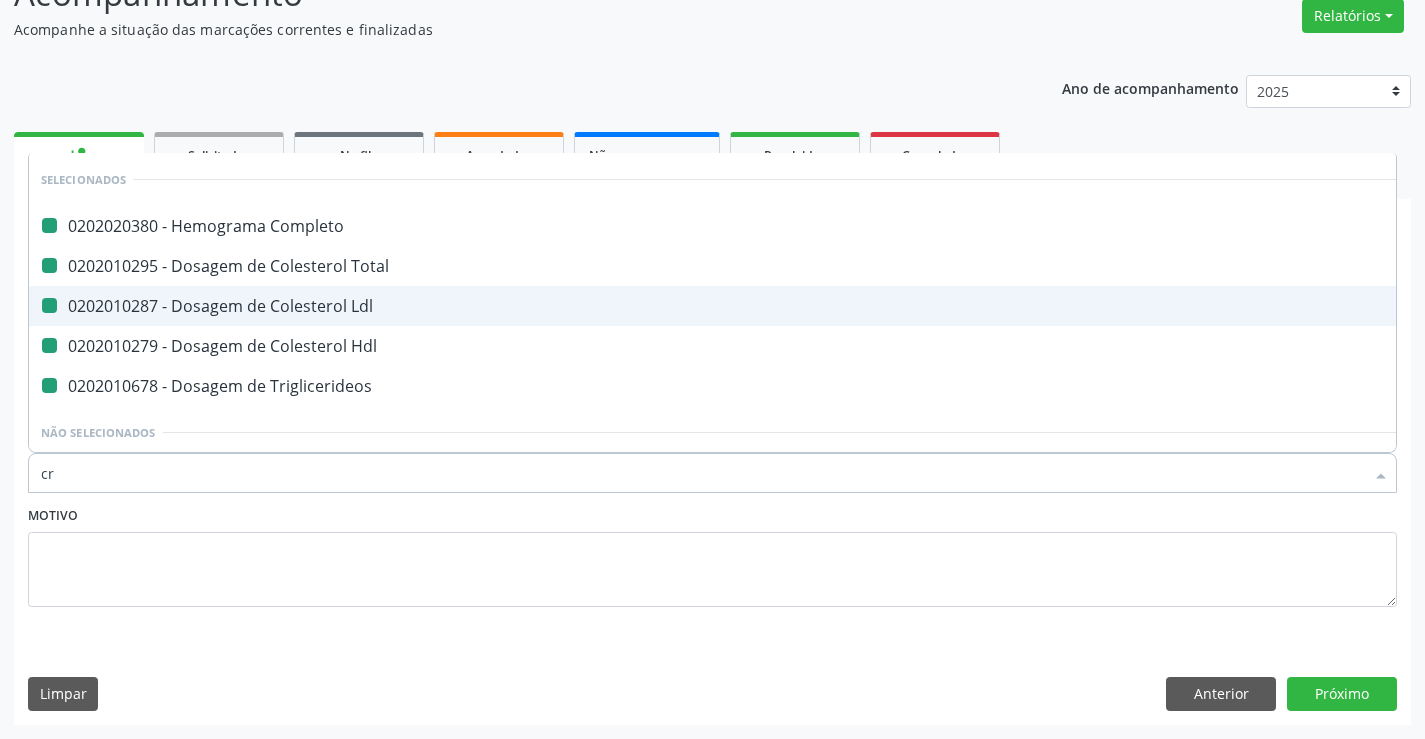 checkbox on "false" 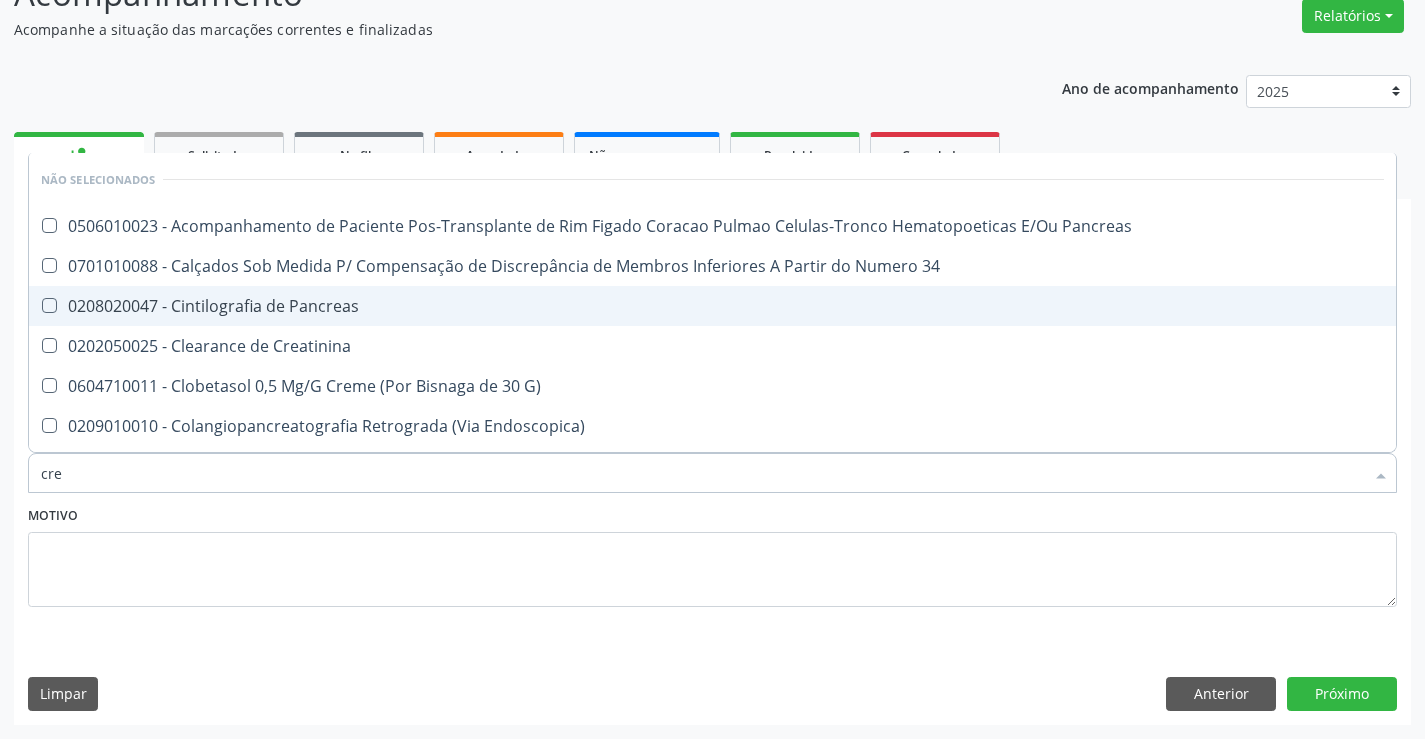 type on "crea" 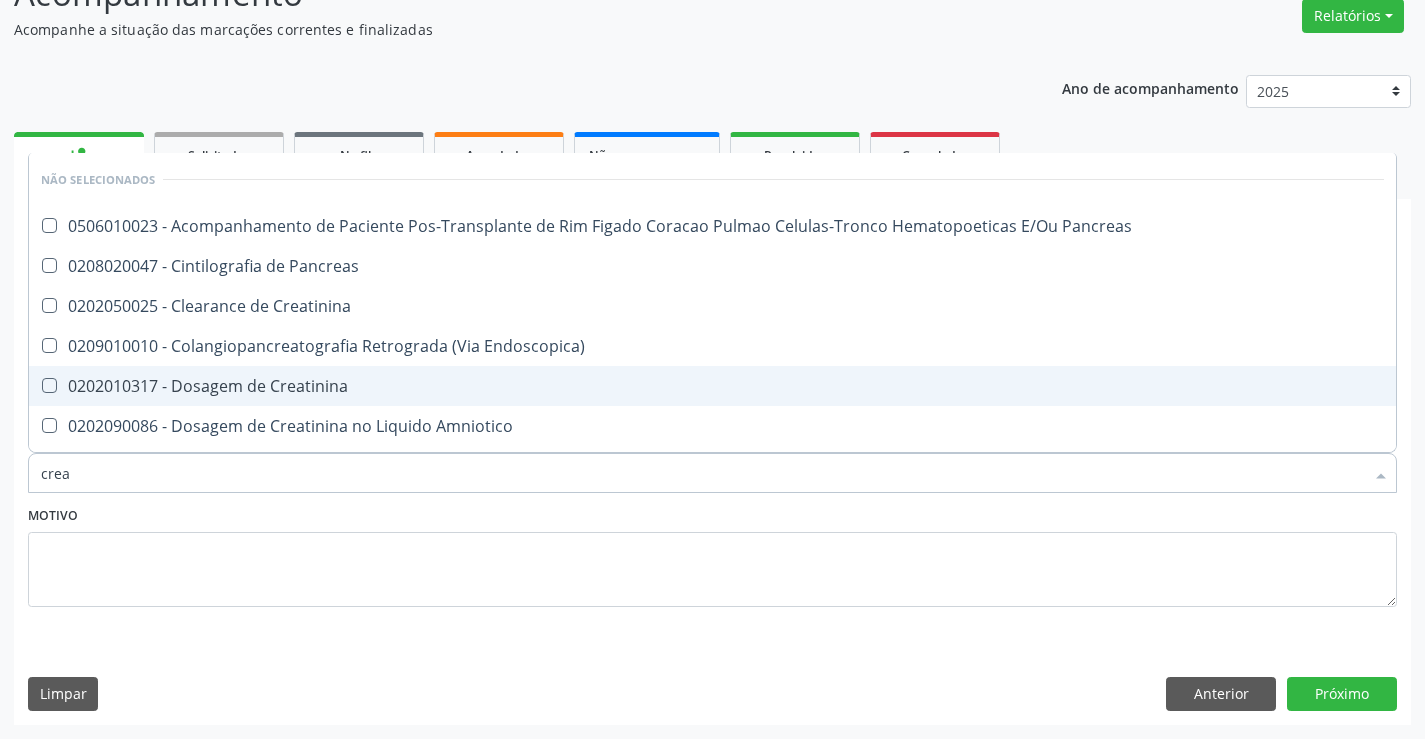 drag, startPoint x: 173, startPoint y: 373, endPoint x: 244, endPoint y: 488, distance: 135.15176 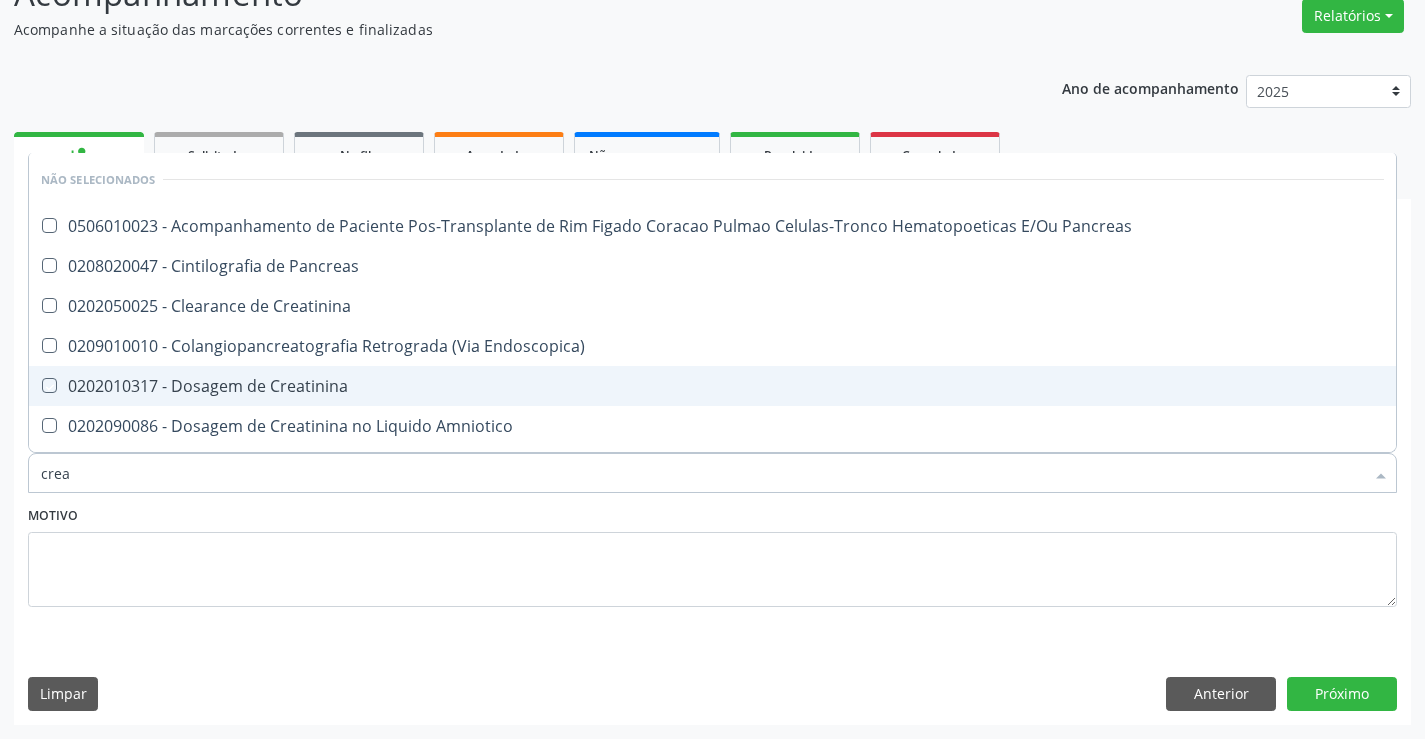 checkbox on "true" 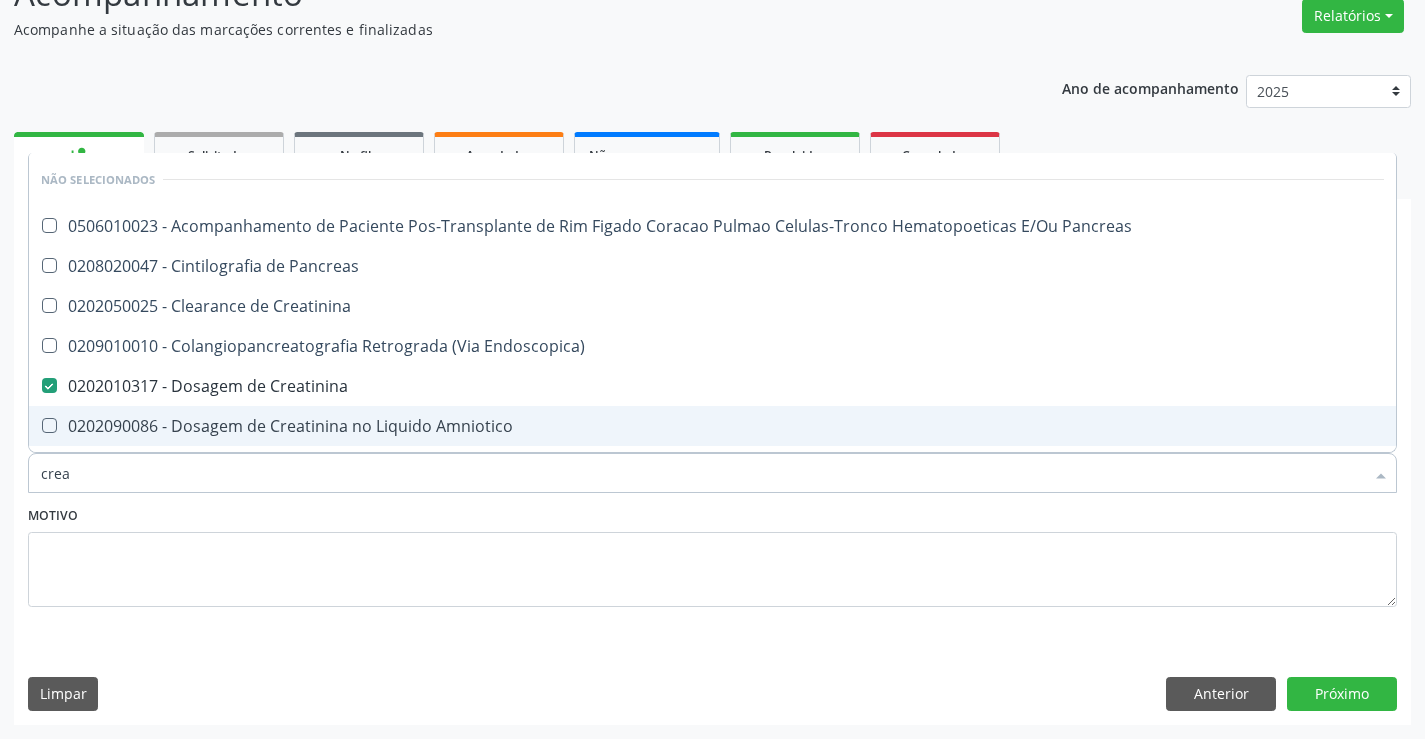 type on "crea" 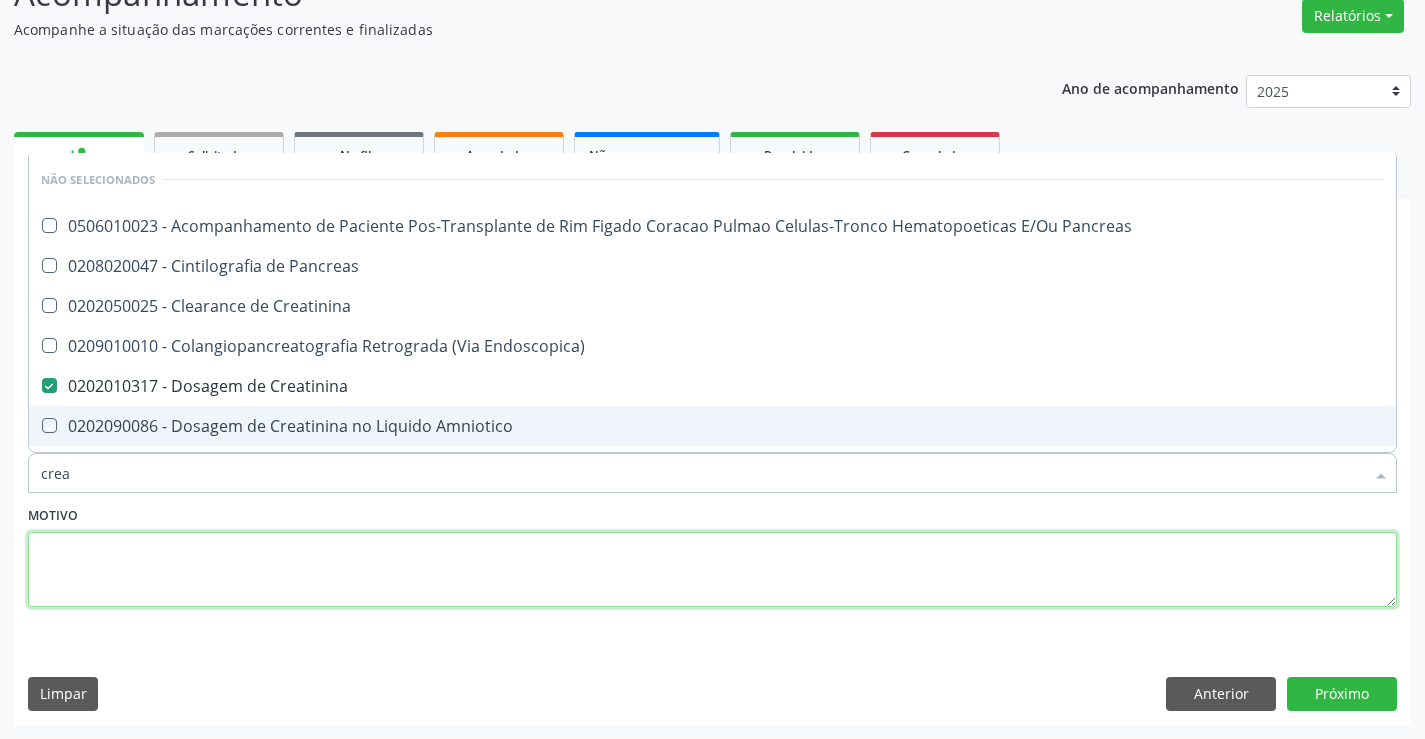 drag, startPoint x: 236, startPoint y: 549, endPoint x: 234, endPoint y: 532, distance: 17.117243 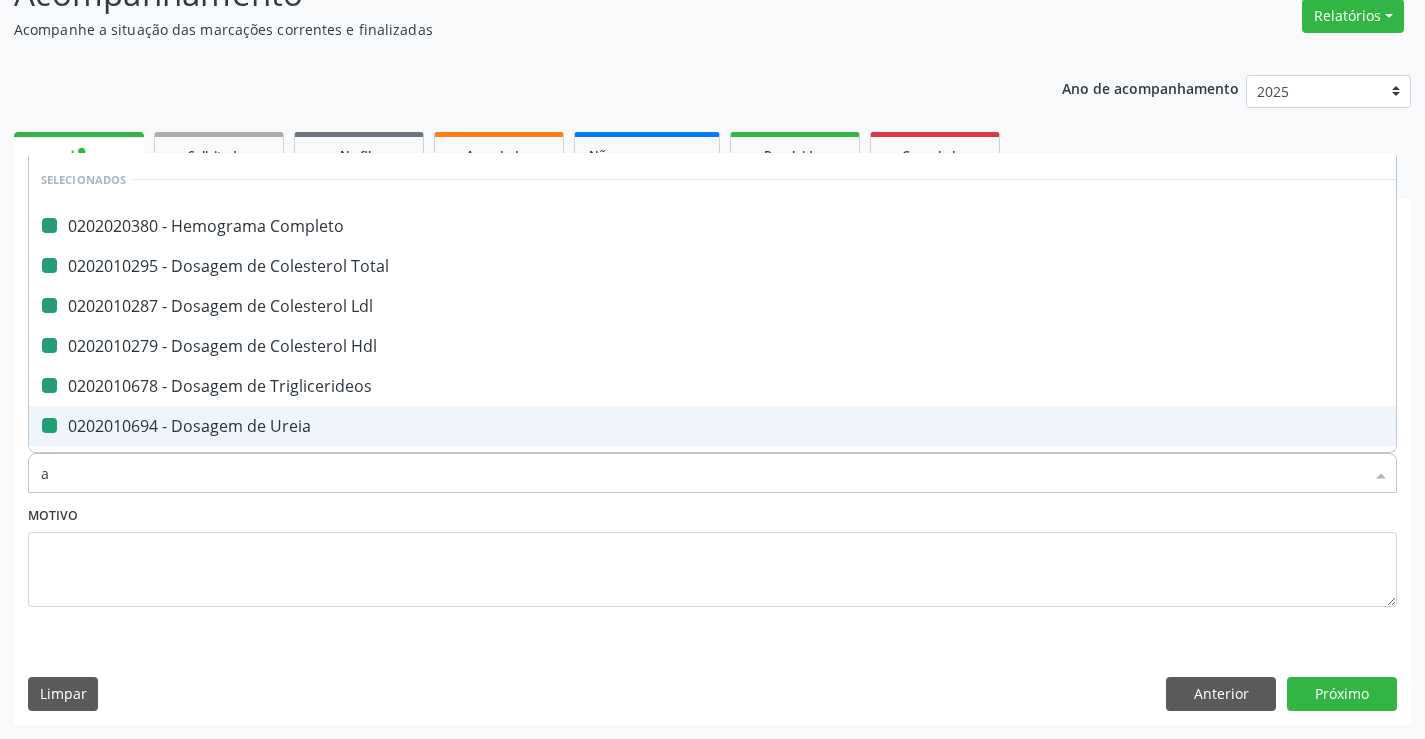 type on "ac" 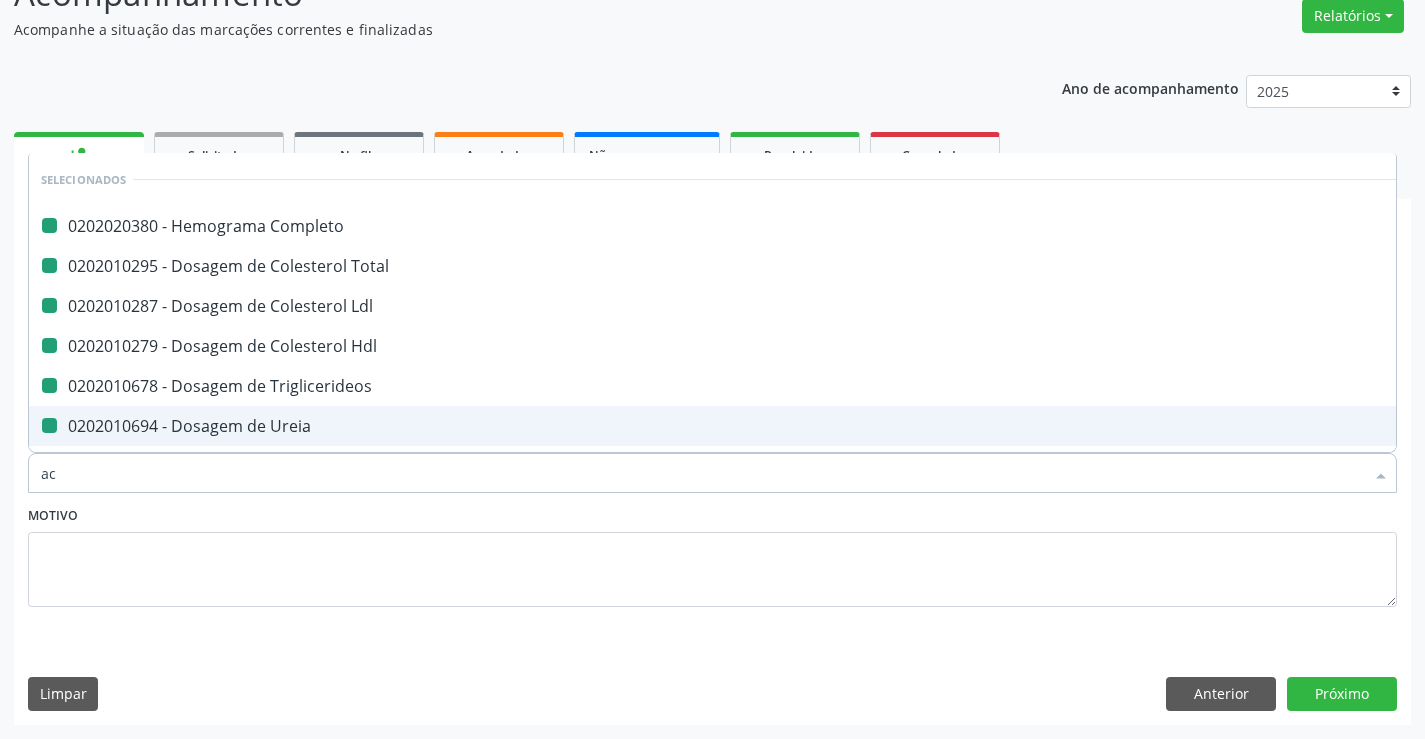 checkbox on "false" 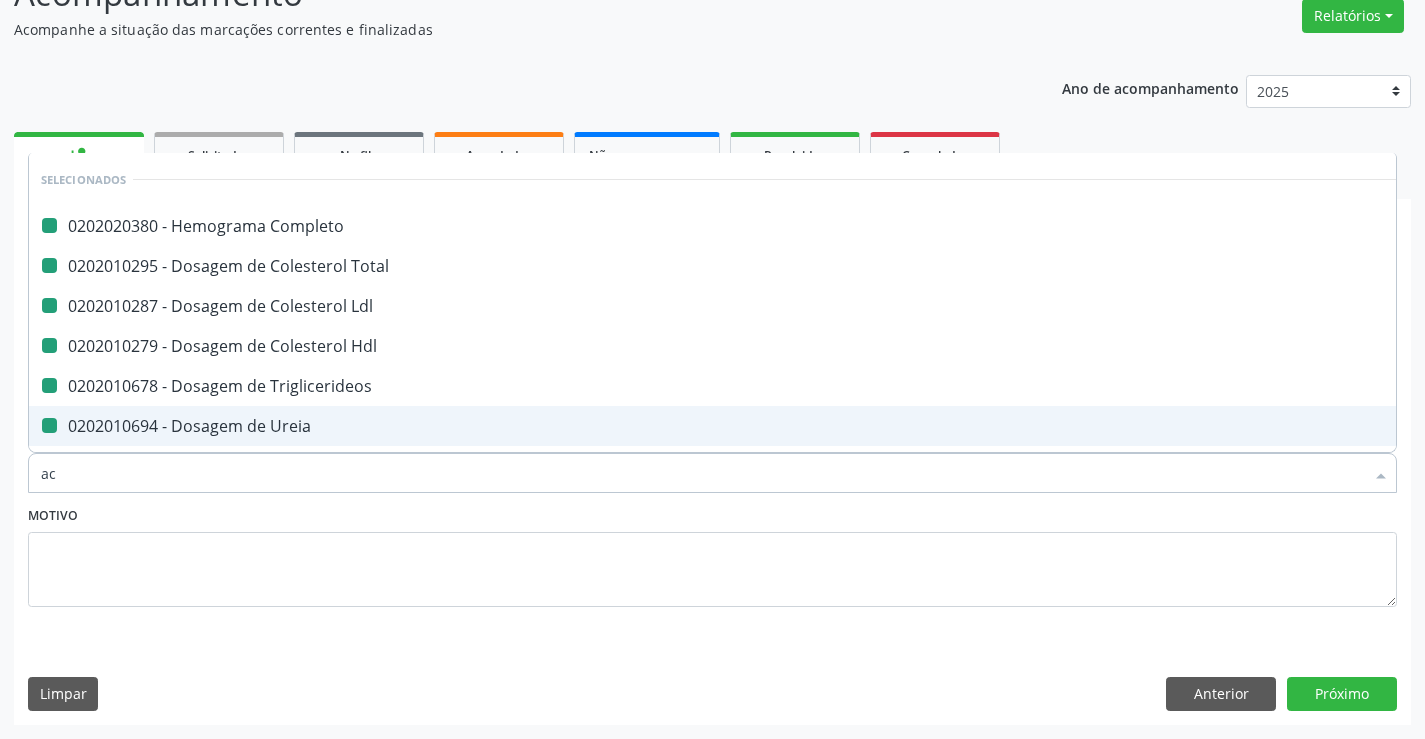 checkbox on "false" 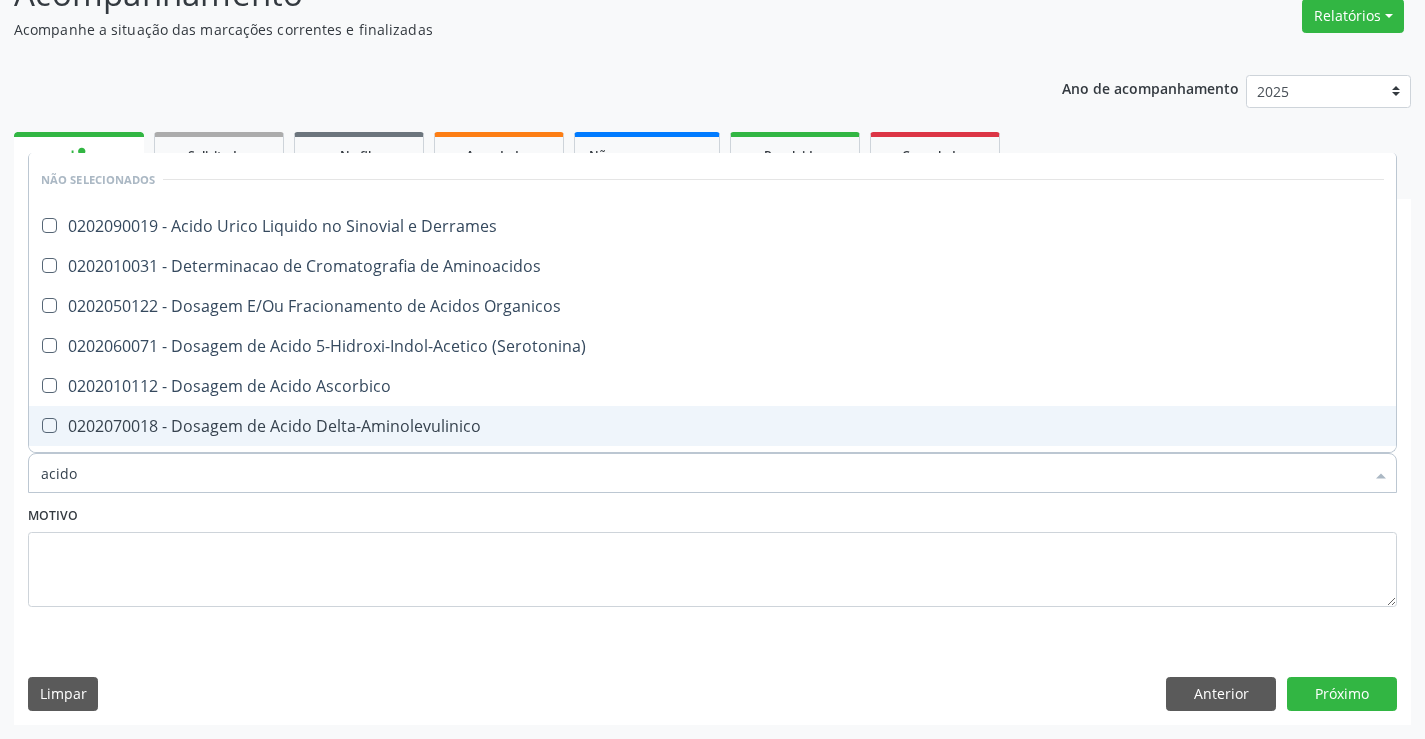 type on "acido u" 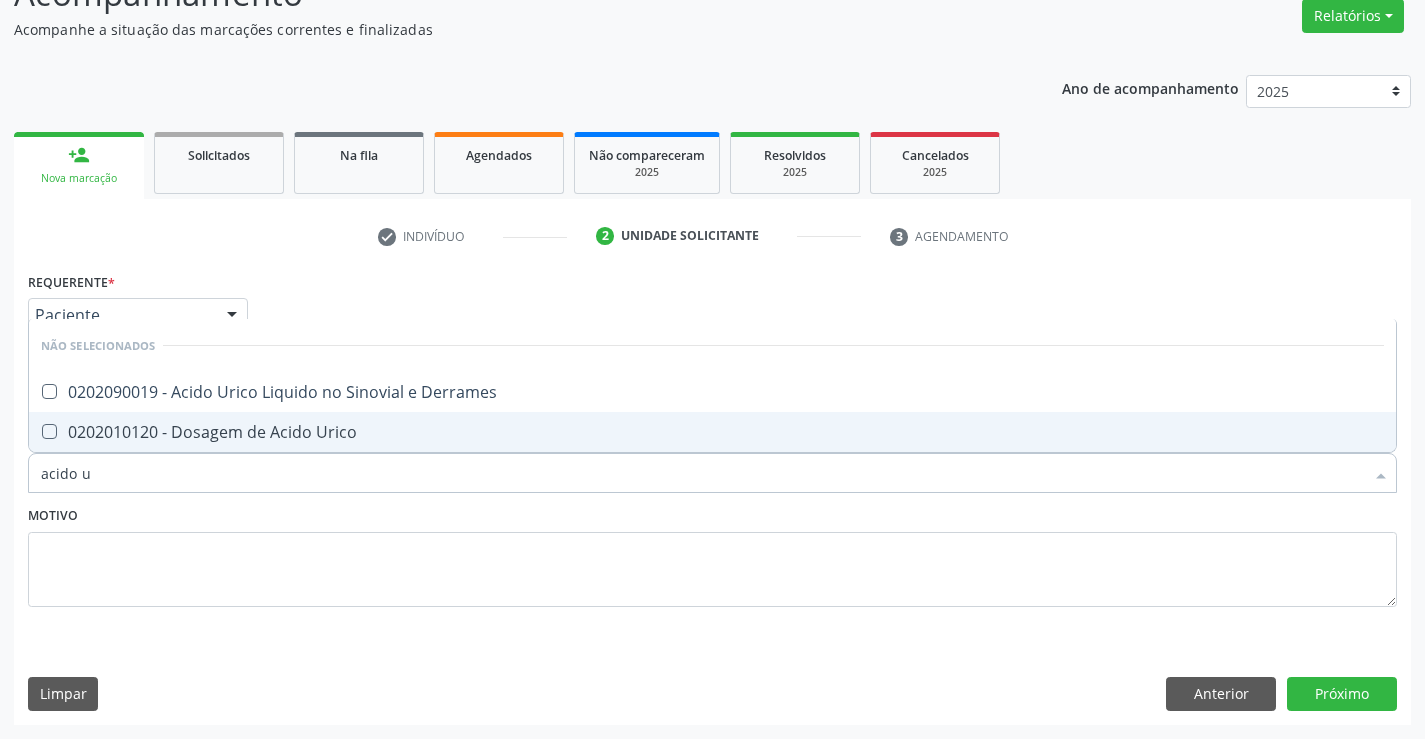 click on "0202010120 - Dosagem de Acido Urico" at bounding box center (712, 432) 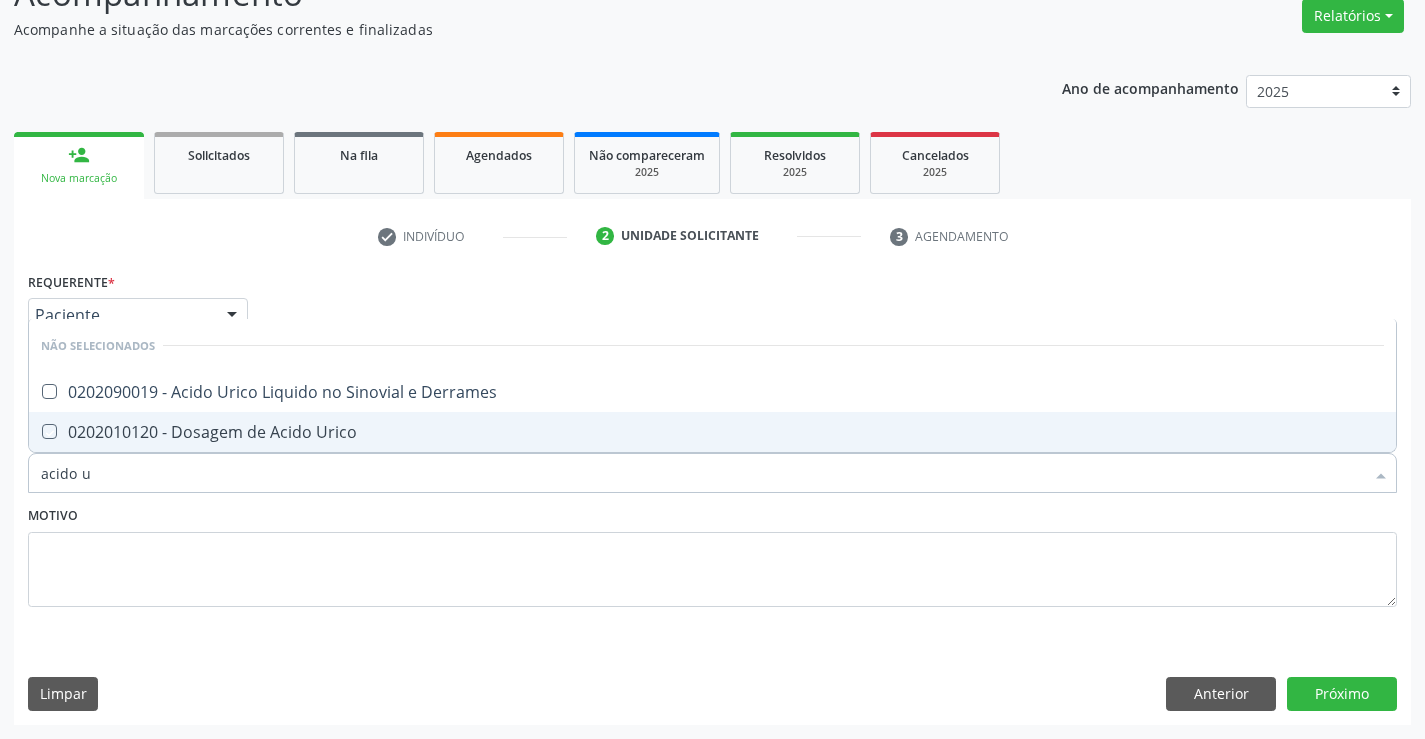 checkbox on "true" 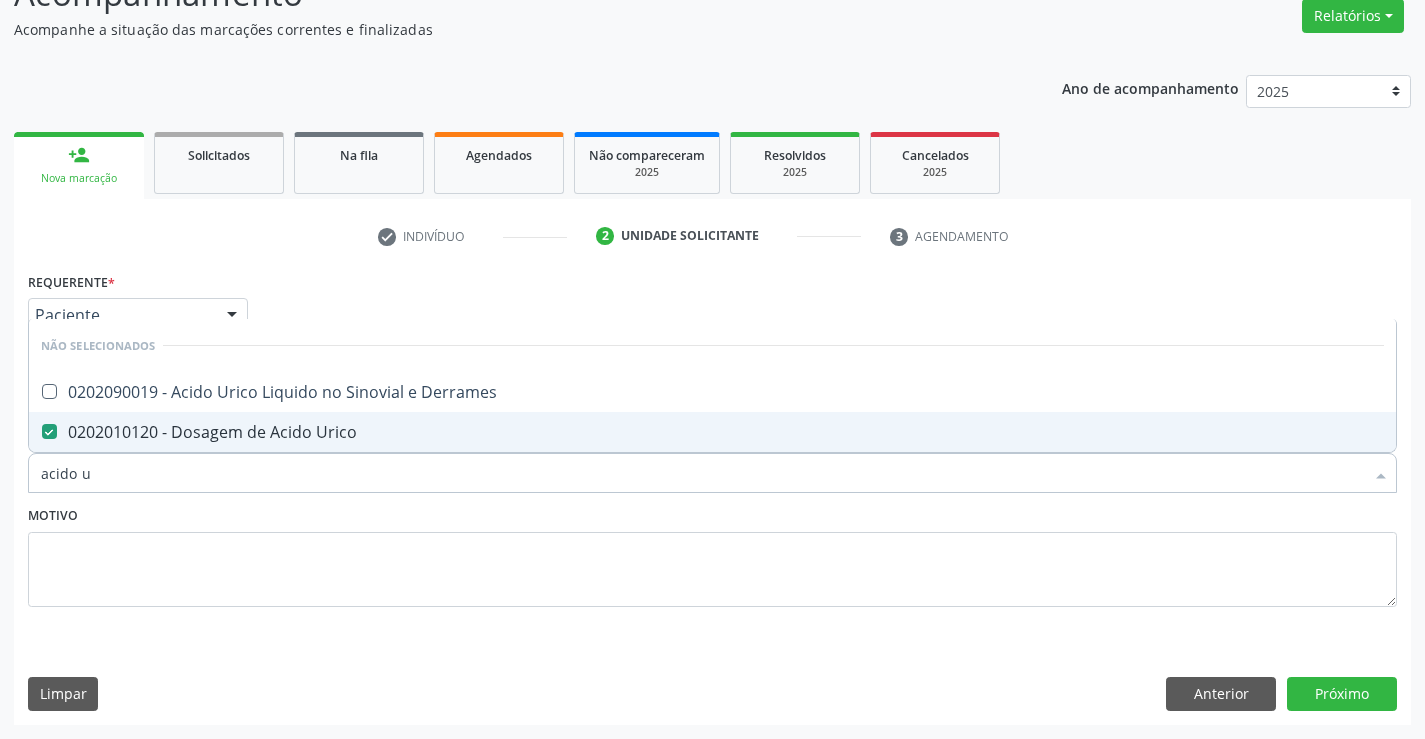 type on "acido u" 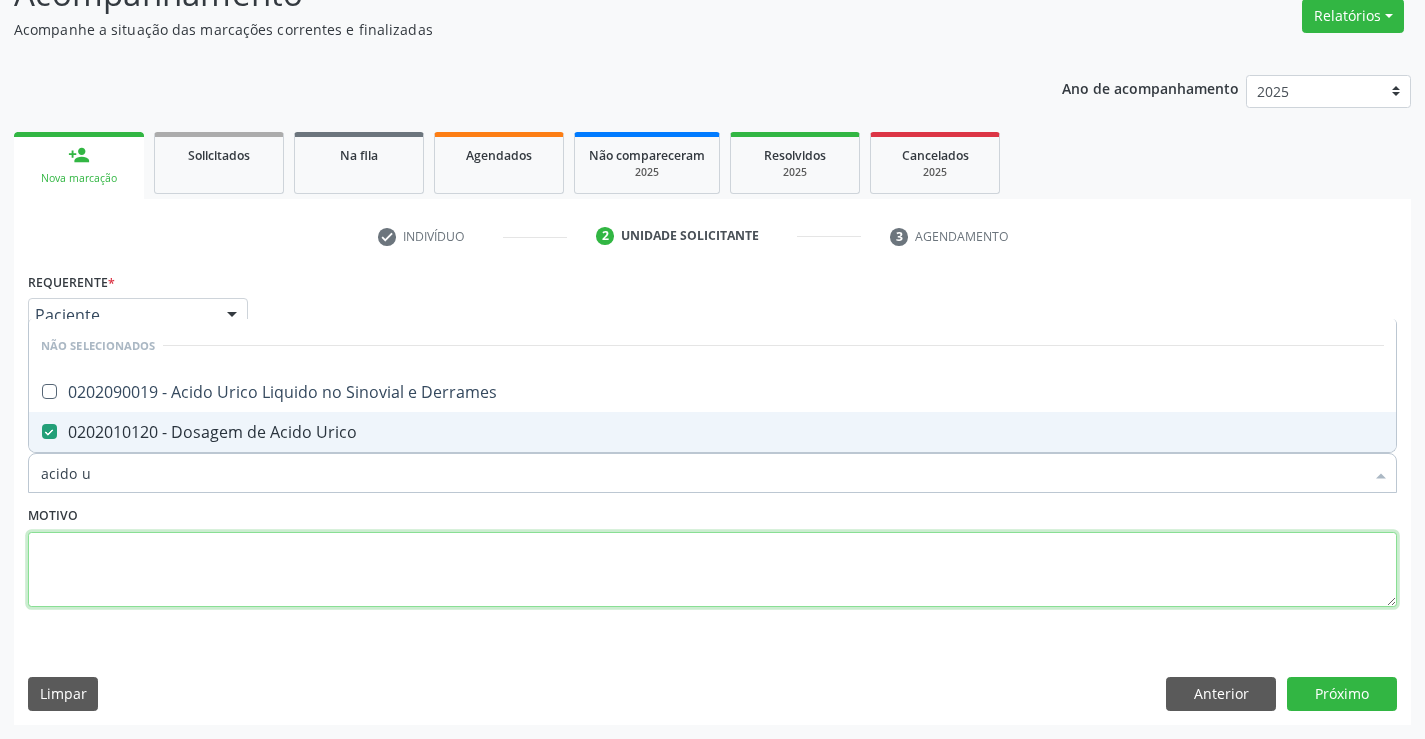 drag, startPoint x: 201, startPoint y: 585, endPoint x: 197, endPoint y: 562, distance: 23.345236 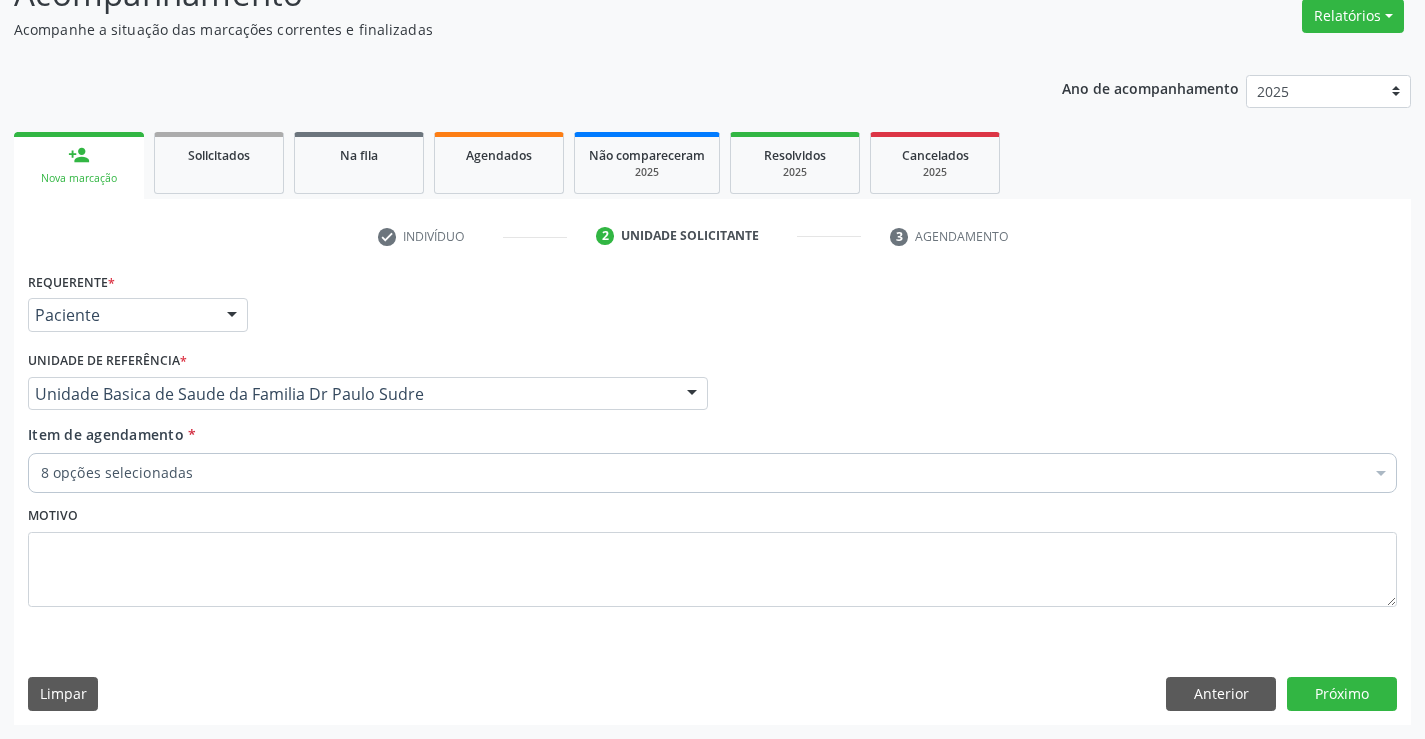 drag, startPoint x: 120, startPoint y: 480, endPoint x: 224, endPoint y: 481, distance: 104.00481 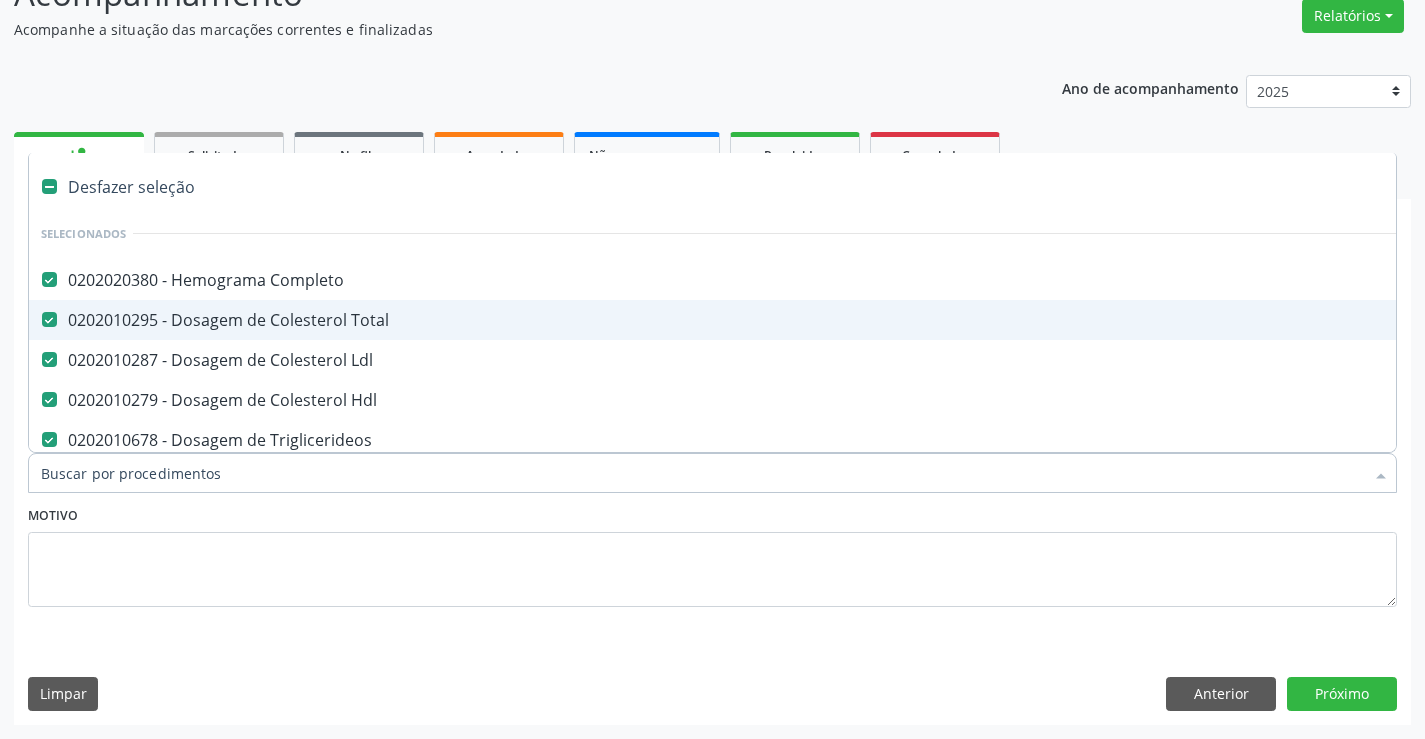 type on "t" 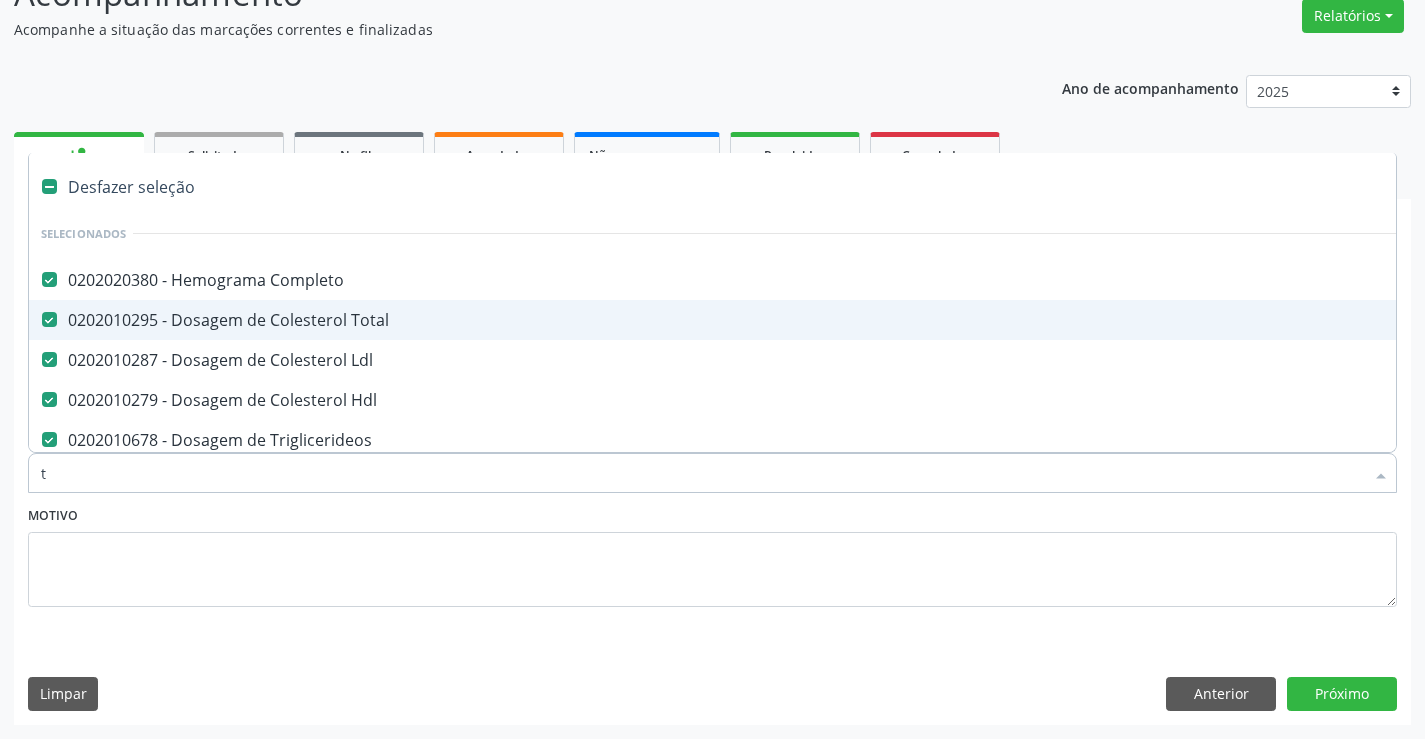 checkbox on "false" 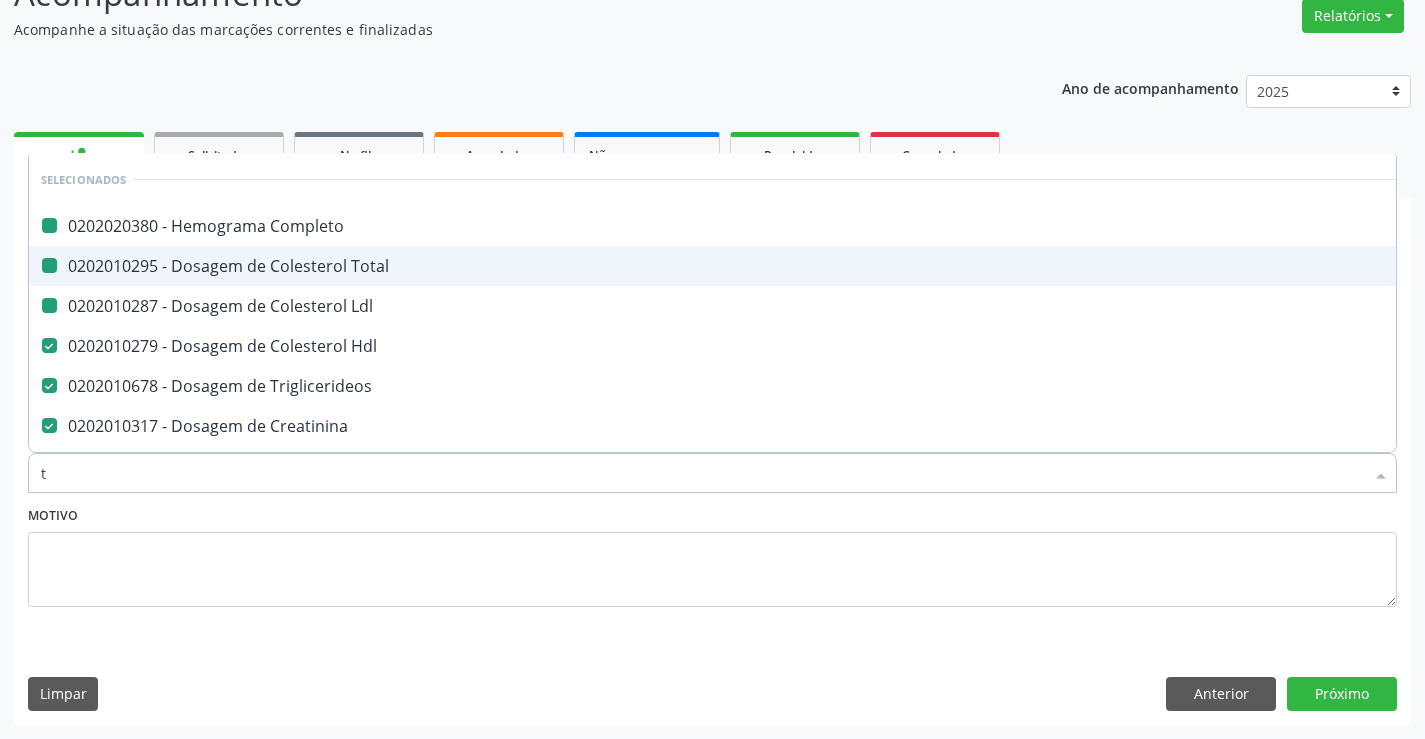 type on "tg" 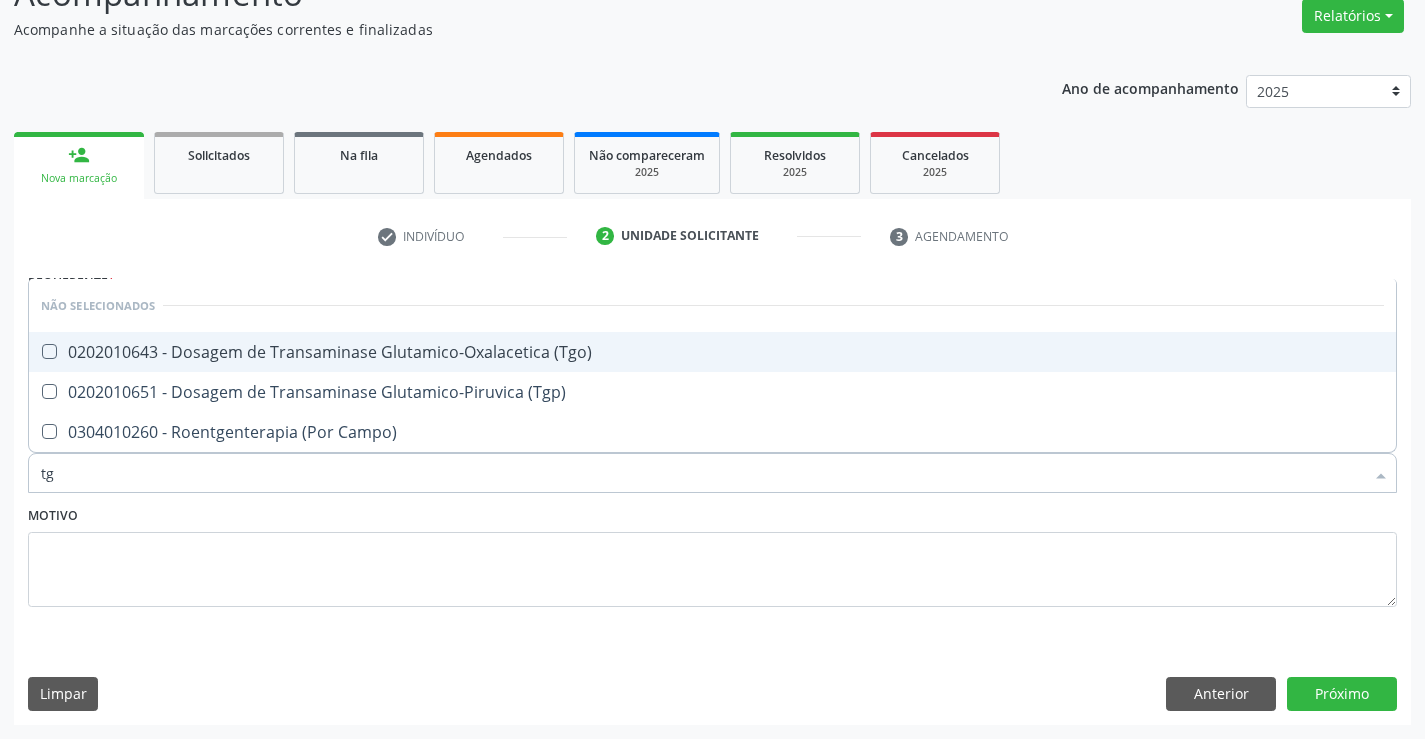 drag, startPoint x: 323, startPoint y: 348, endPoint x: 327, endPoint y: 399, distance: 51.156624 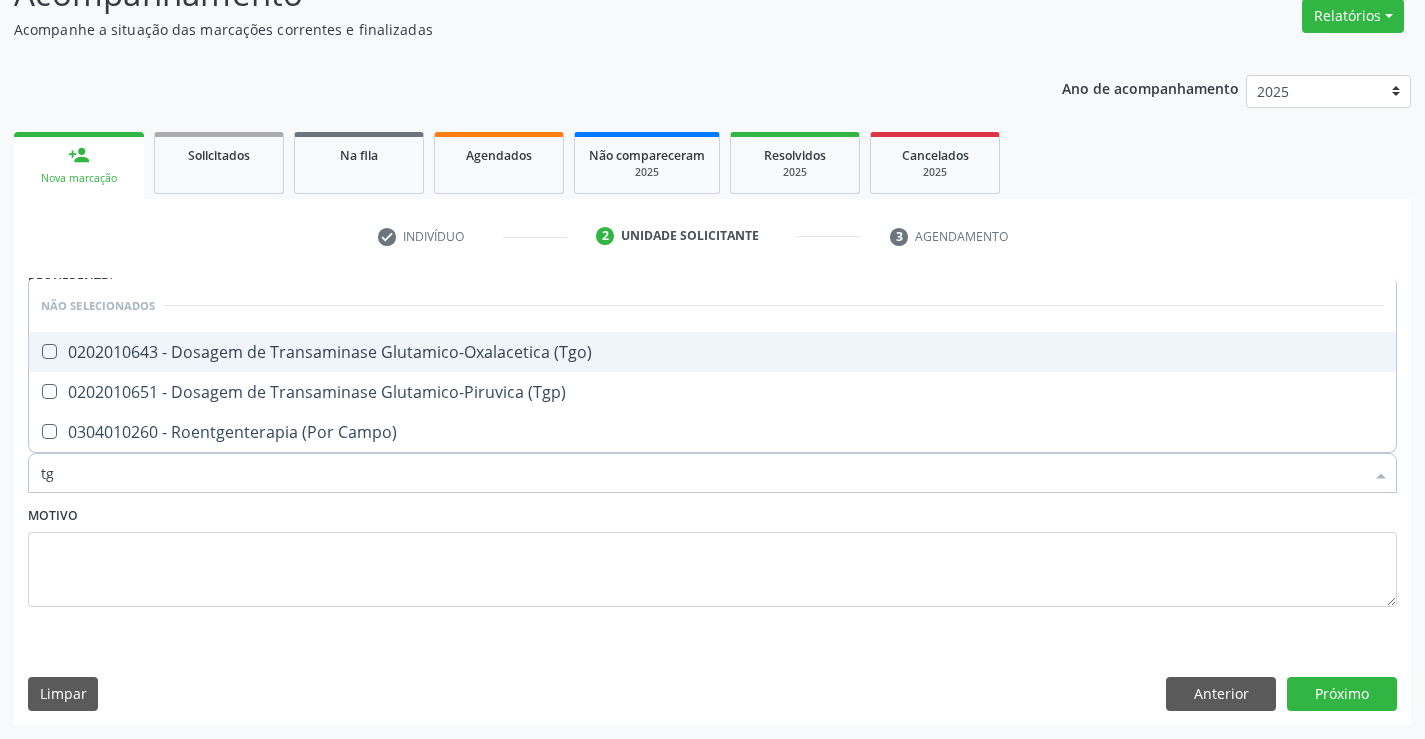 checkbox on "true" 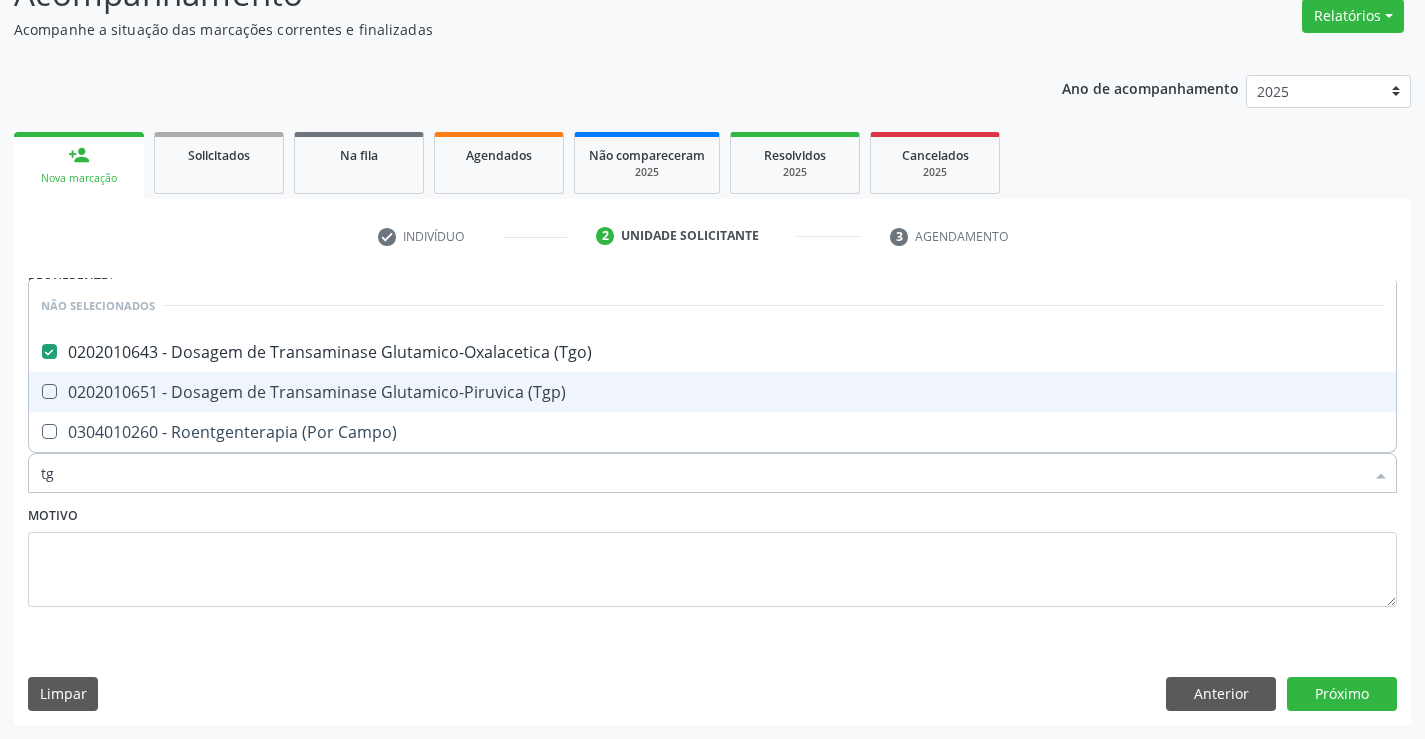 click on "0202010651 - Dosagem de Transaminase Glutamico-Piruvica (Tgp)" at bounding box center [712, 392] 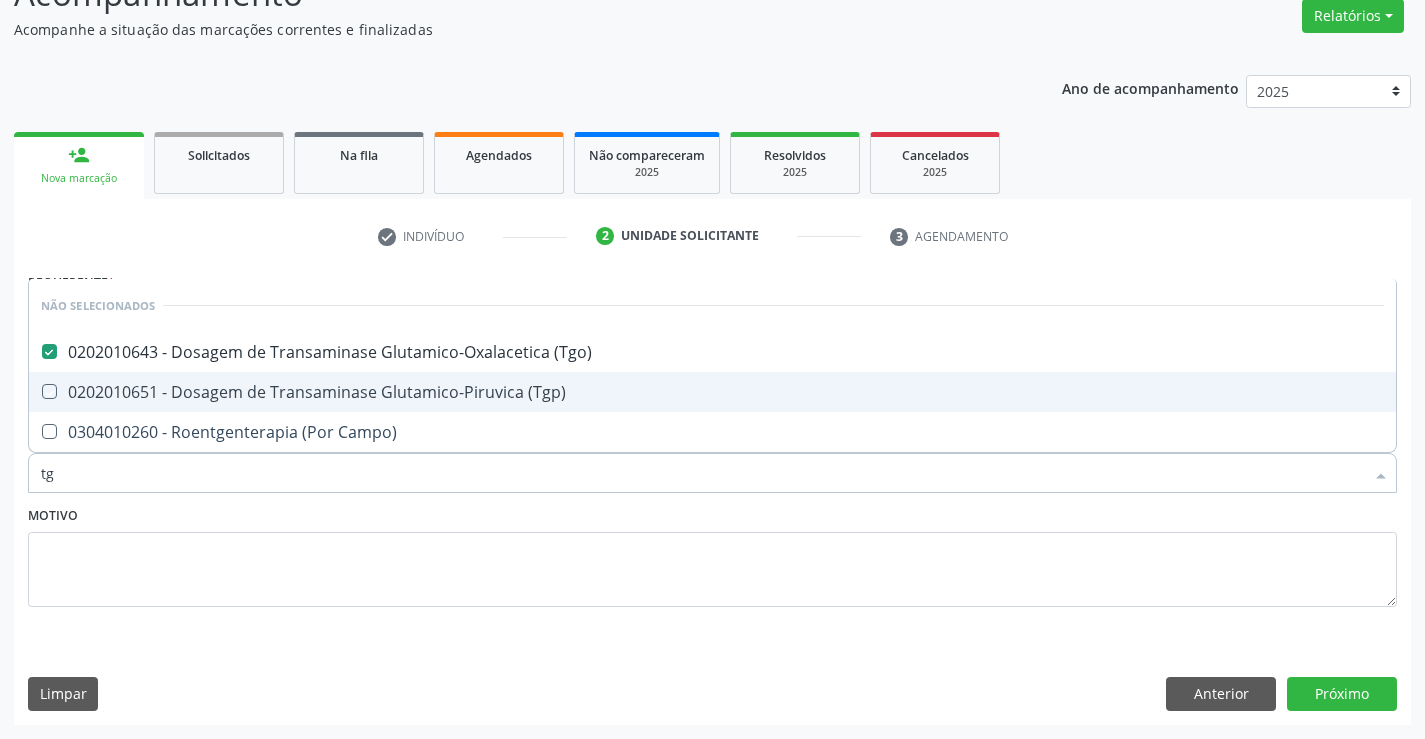 checkbox on "true" 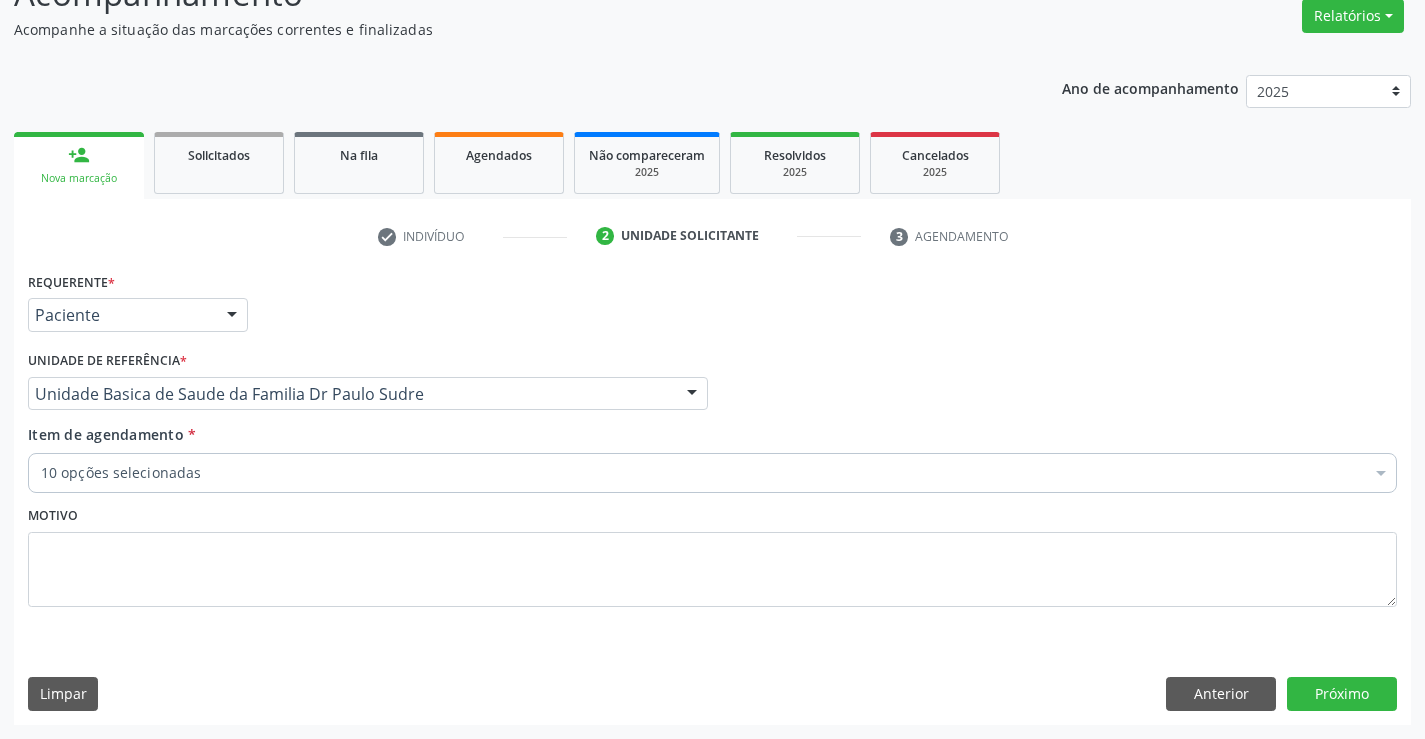 checkbox on "true" 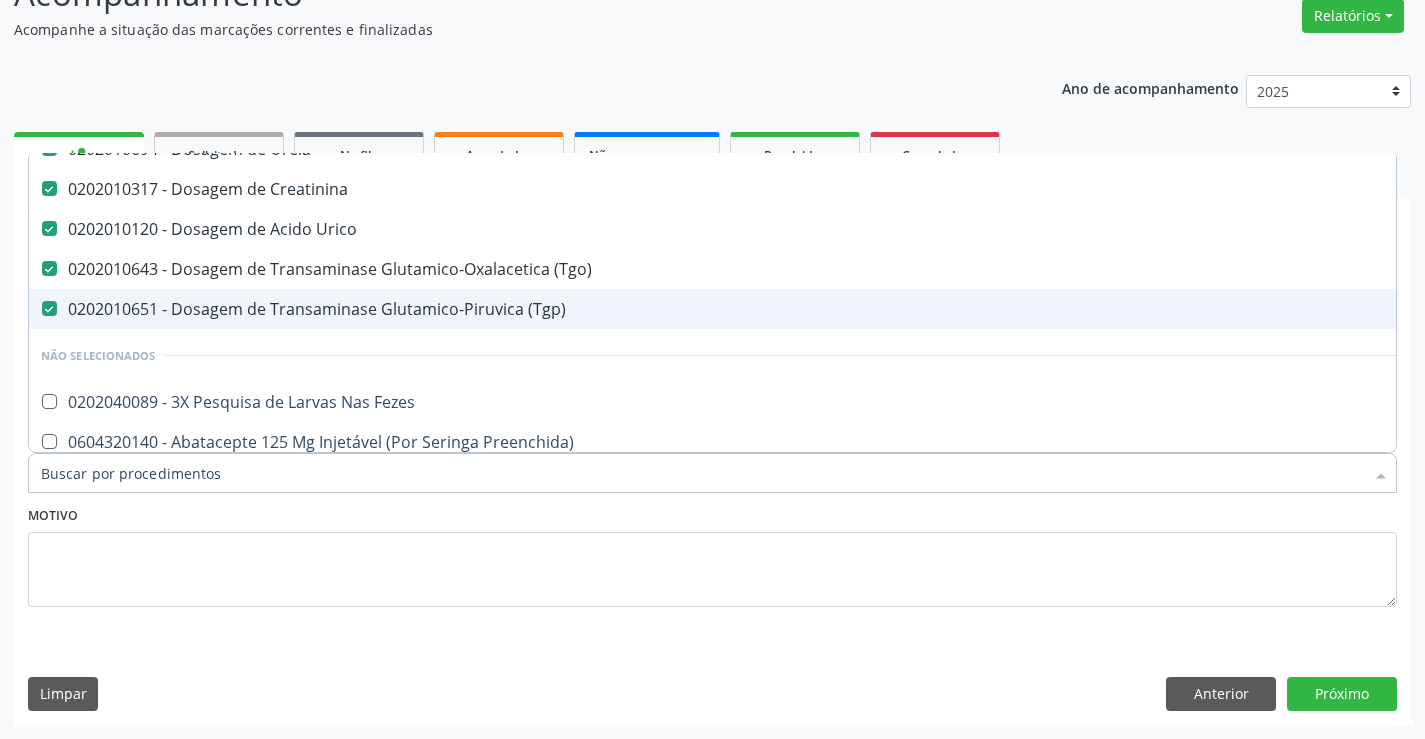 scroll, scrollTop: 300, scrollLeft: 0, axis: vertical 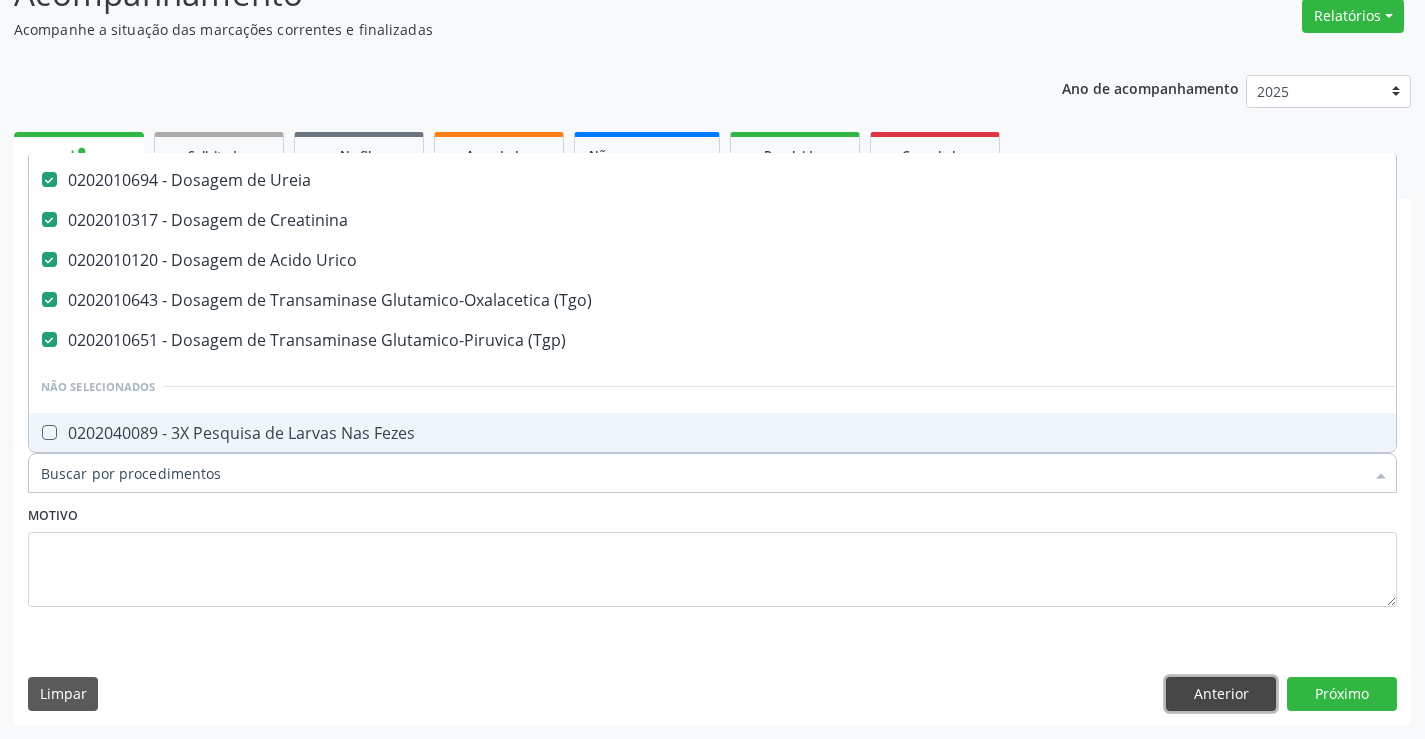 click on "Anterior" at bounding box center [1221, 694] 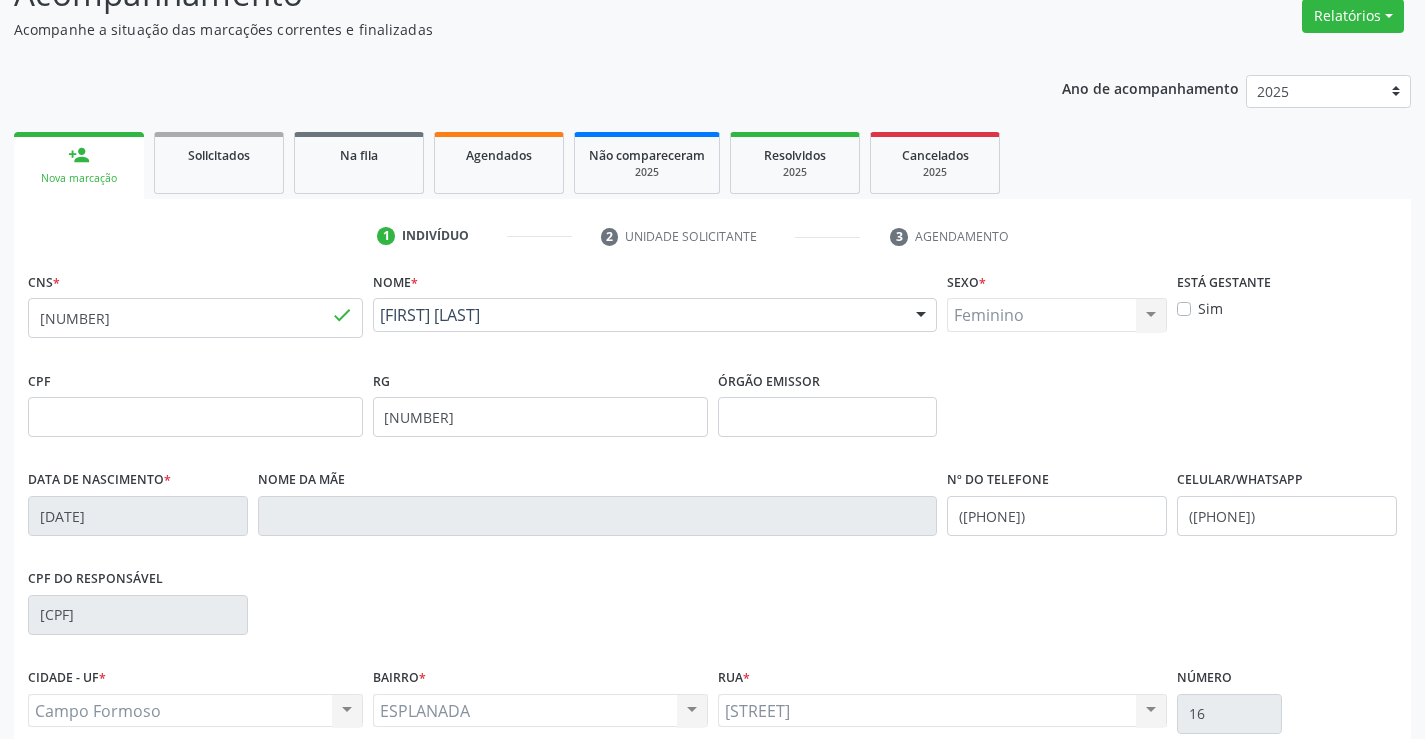 scroll, scrollTop: 0, scrollLeft: 0, axis: both 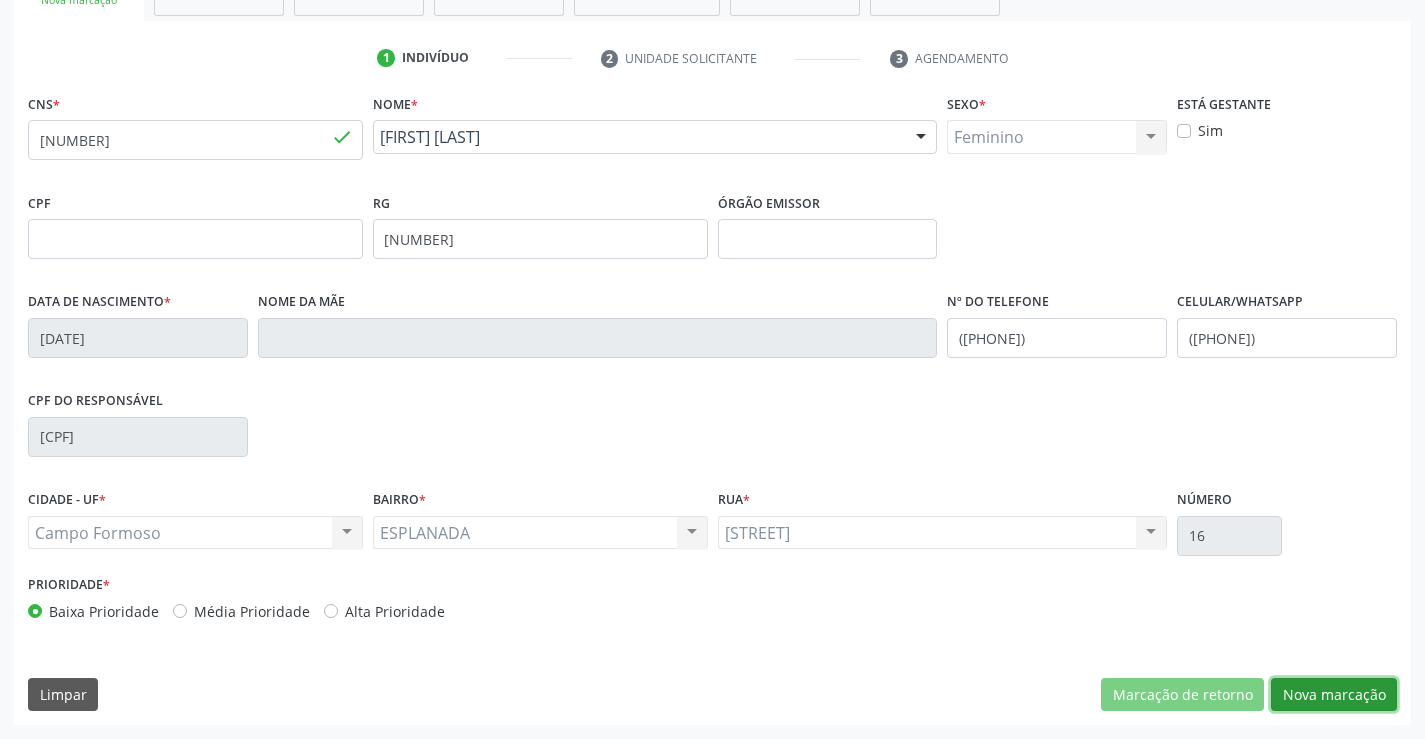 click on "Nova marcação" at bounding box center (1334, 695) 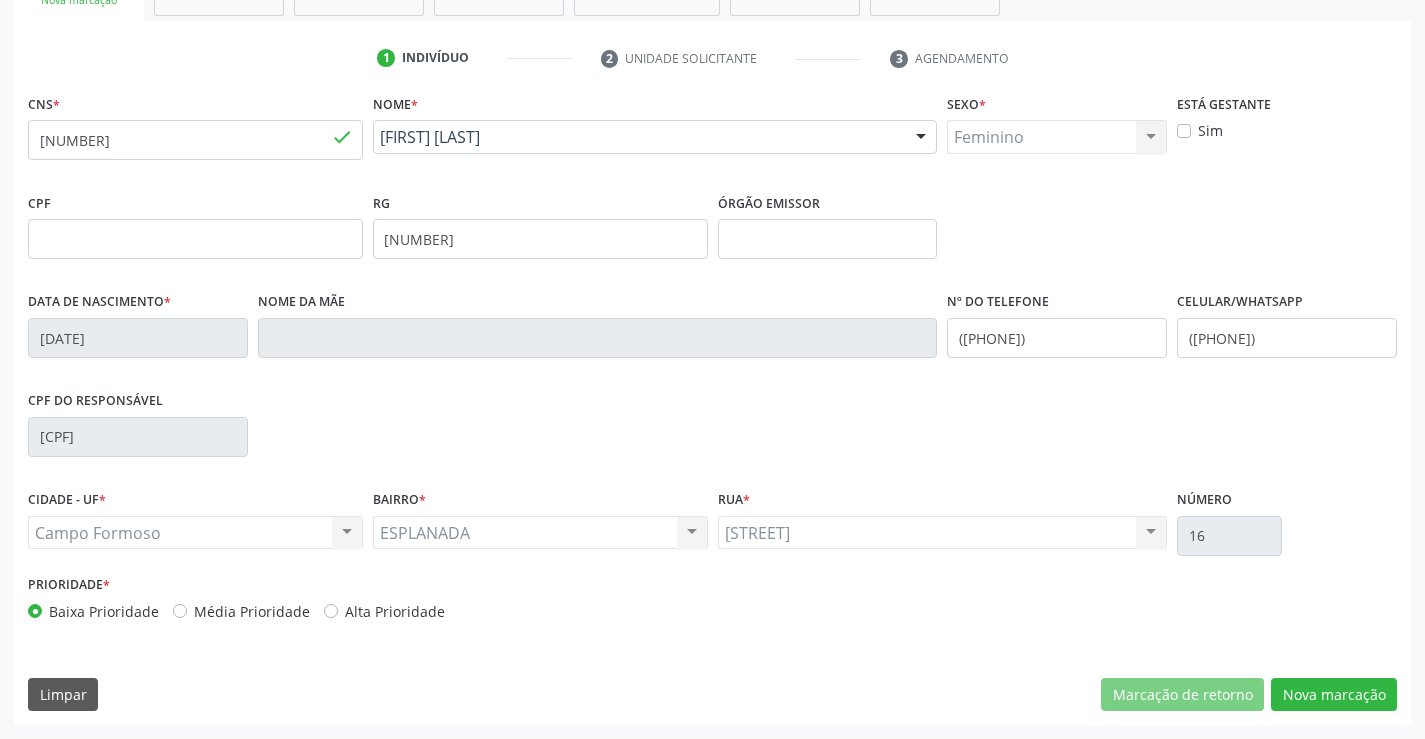 scroll, scrollTop: 167, scrollLeft: 0, axis: vertical 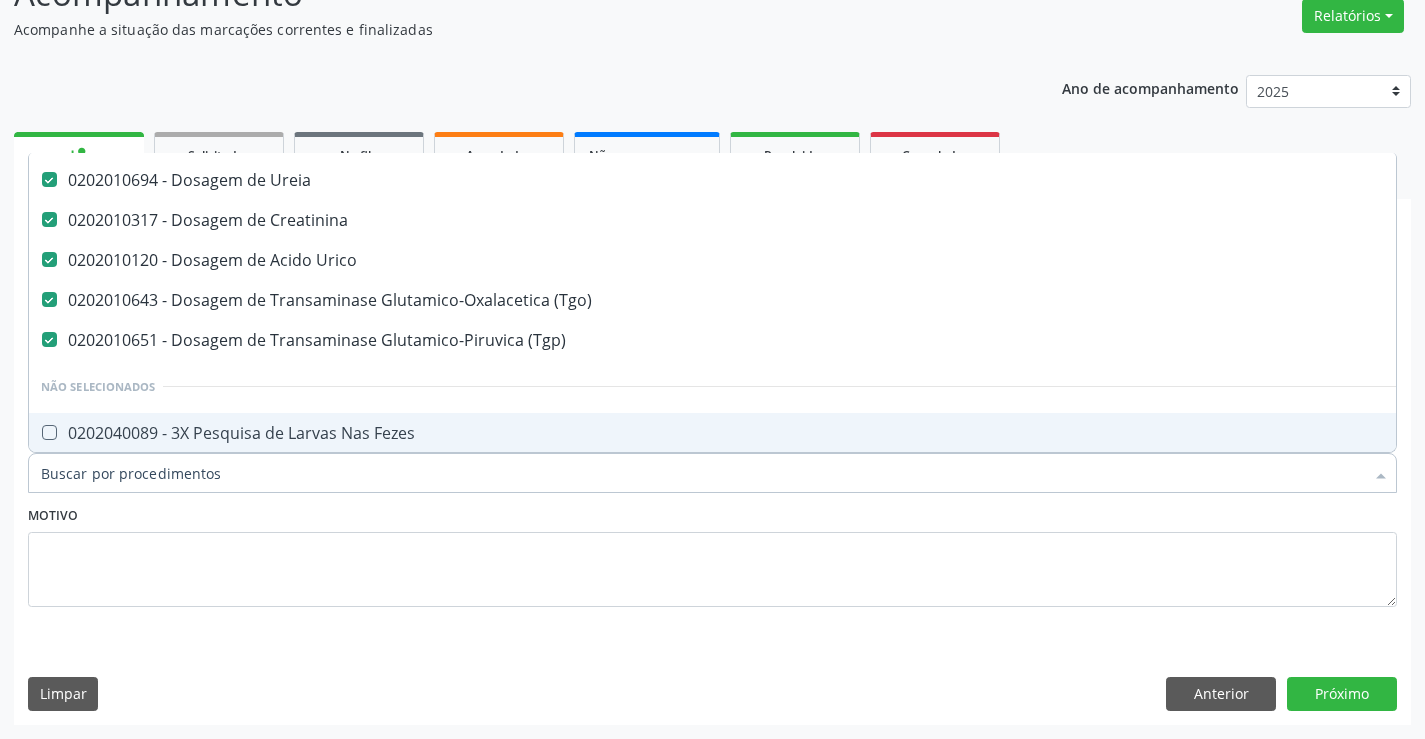 drag, startPoint x: 79, startPoint y: 462, endPoint x: 77, endPoint y: 430, distance: 32.06244 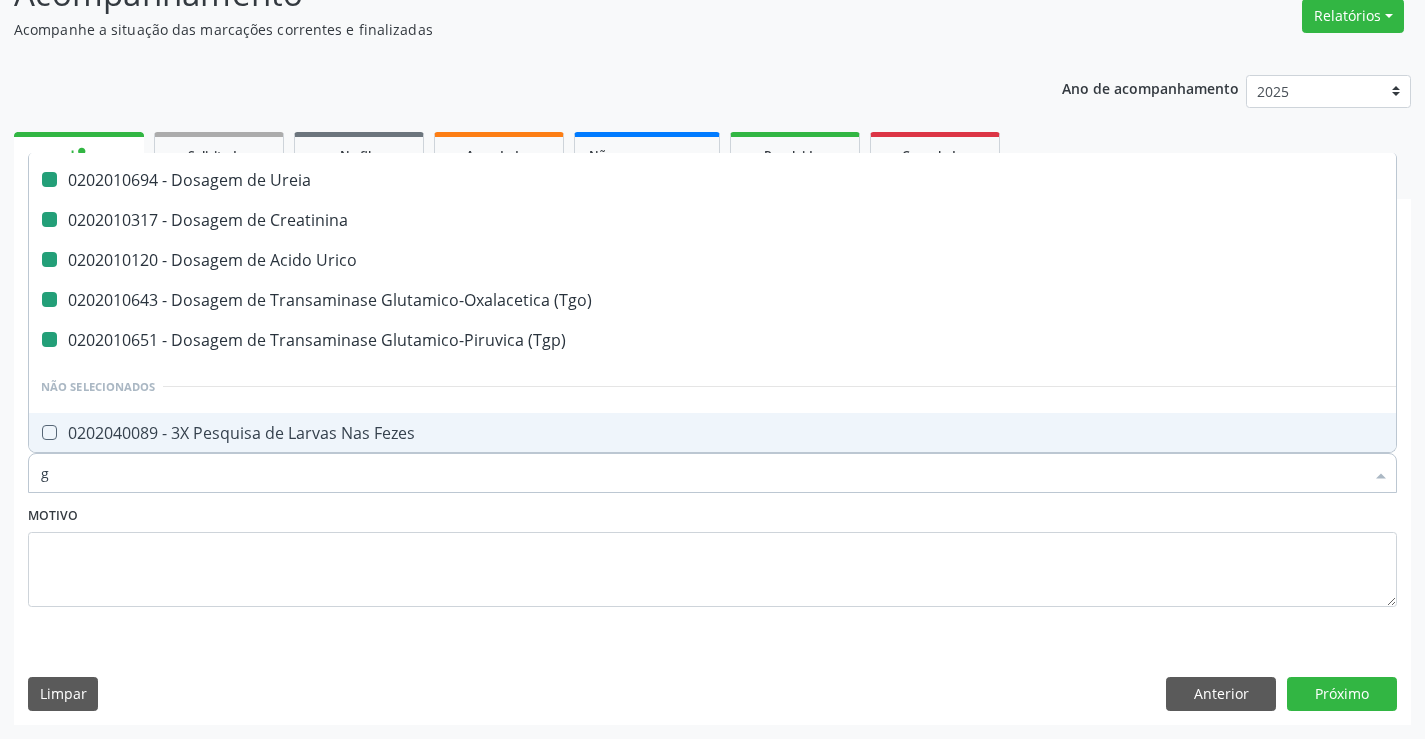 type on "gl" 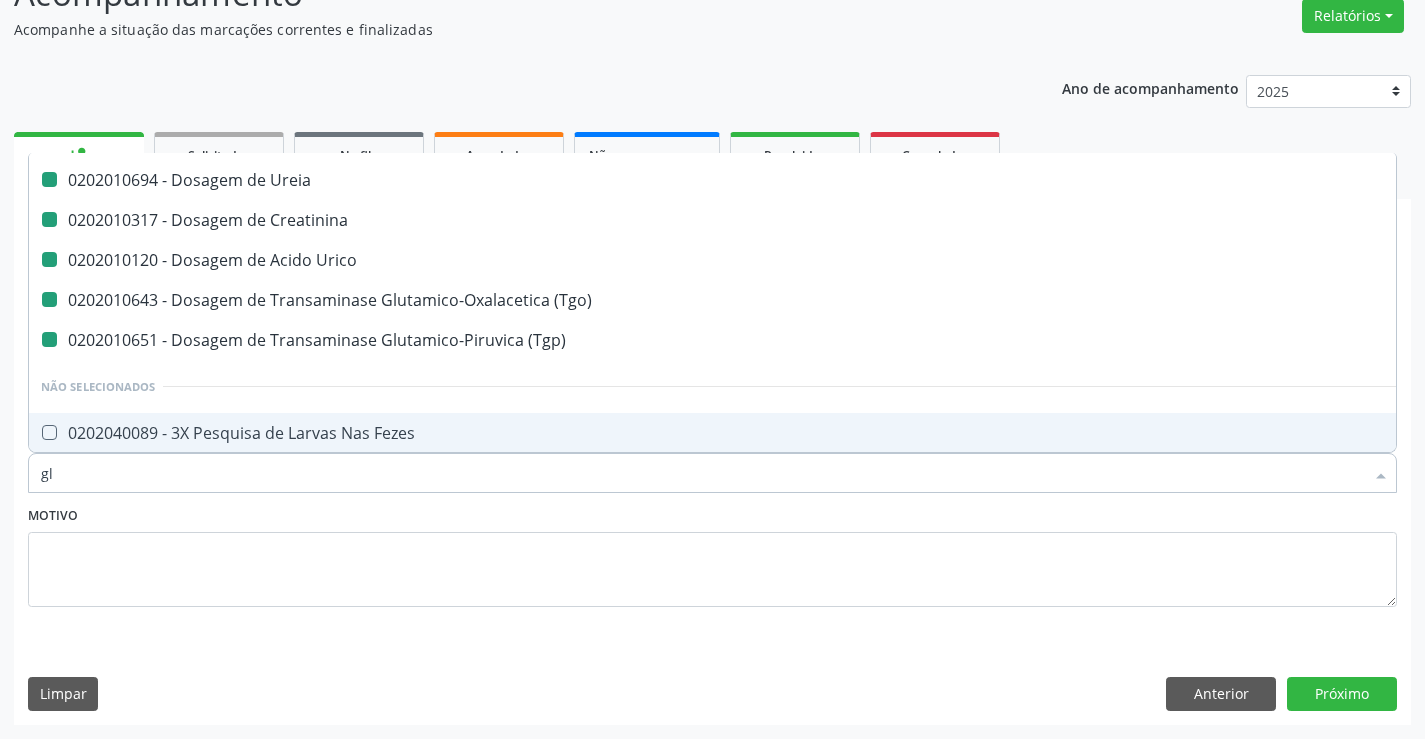 checkbox on "false" 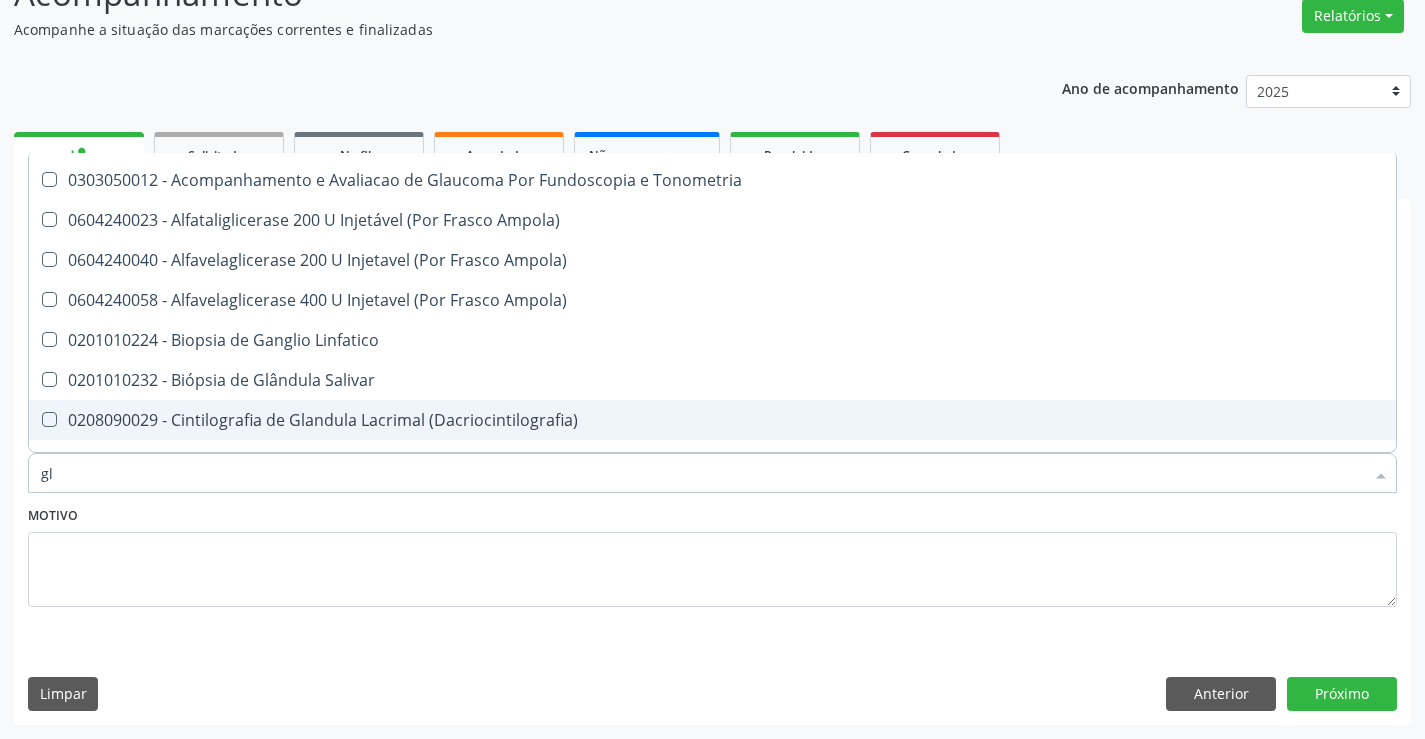 type on "gli" 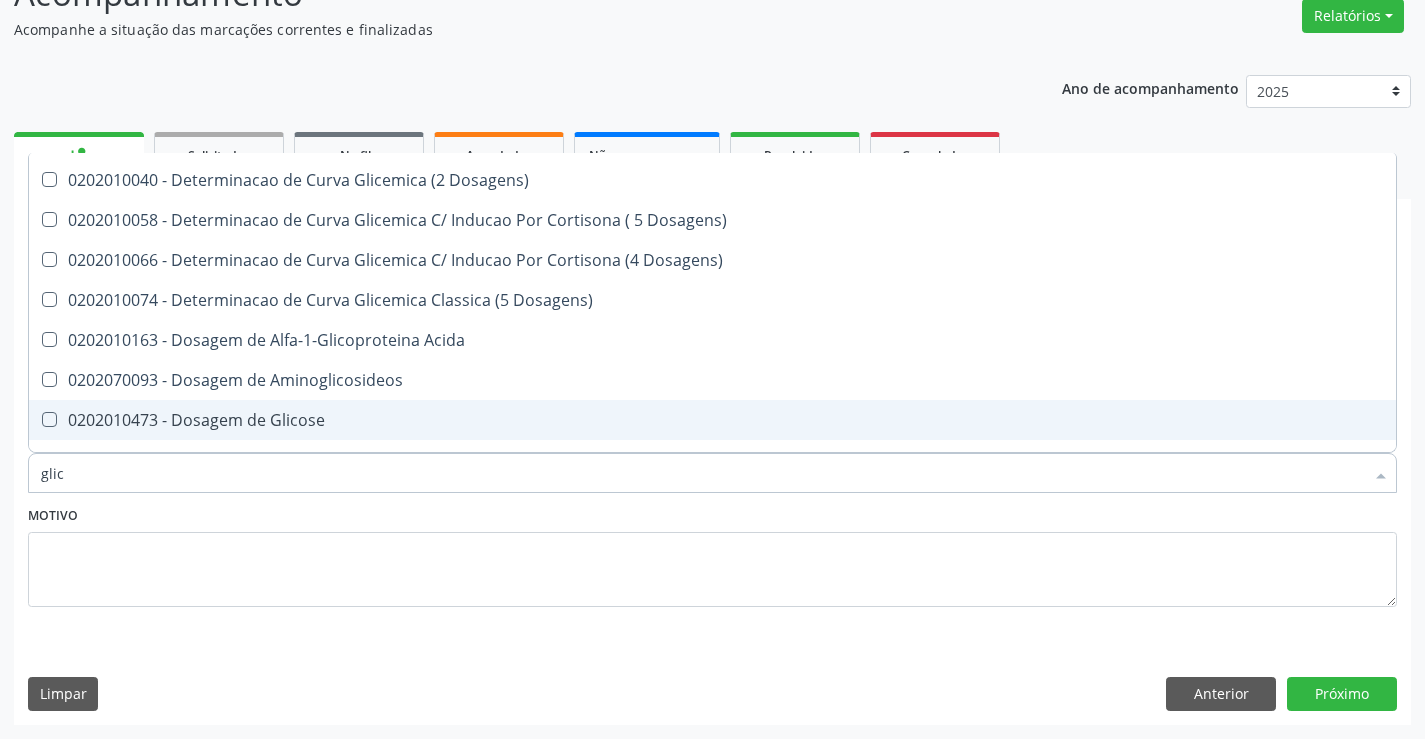 type on "glico" 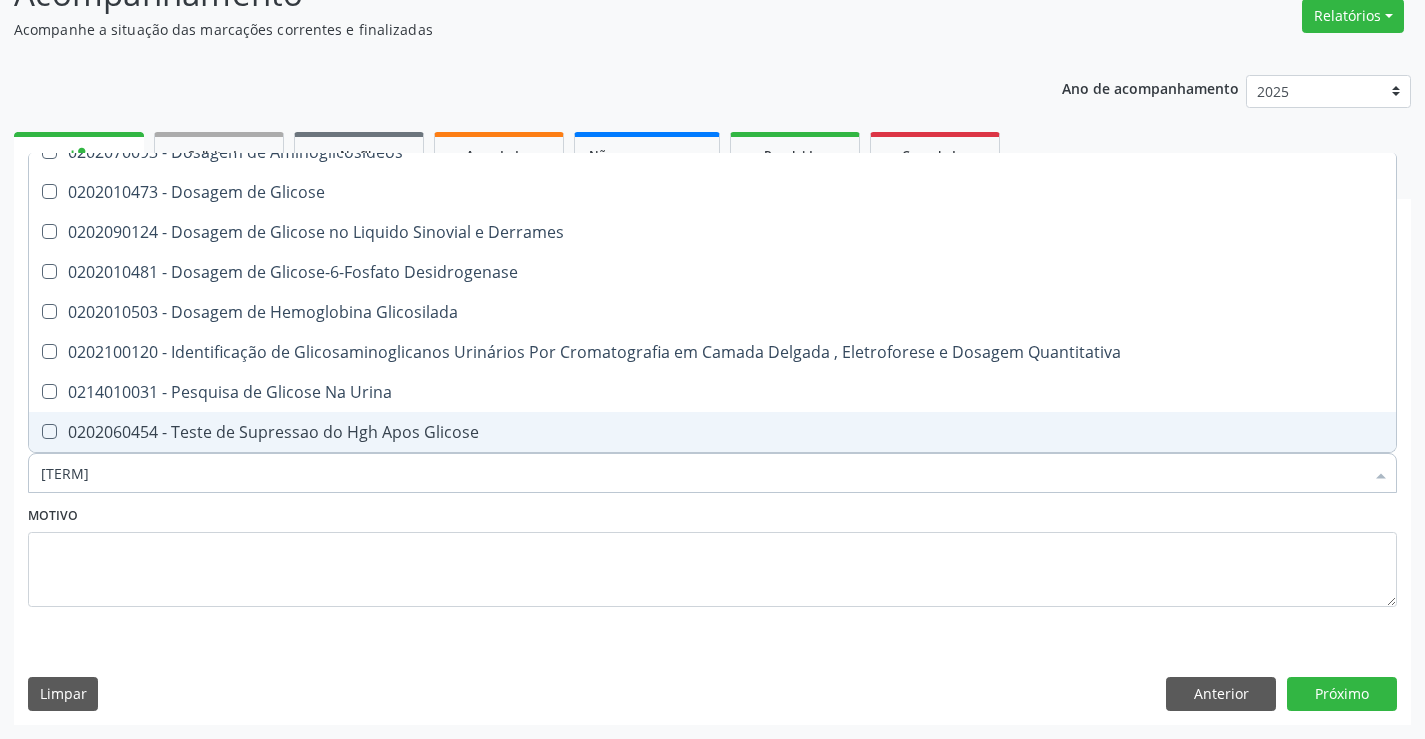 scroll, scrollTop: 0, scrollLeft: 0, axis: both 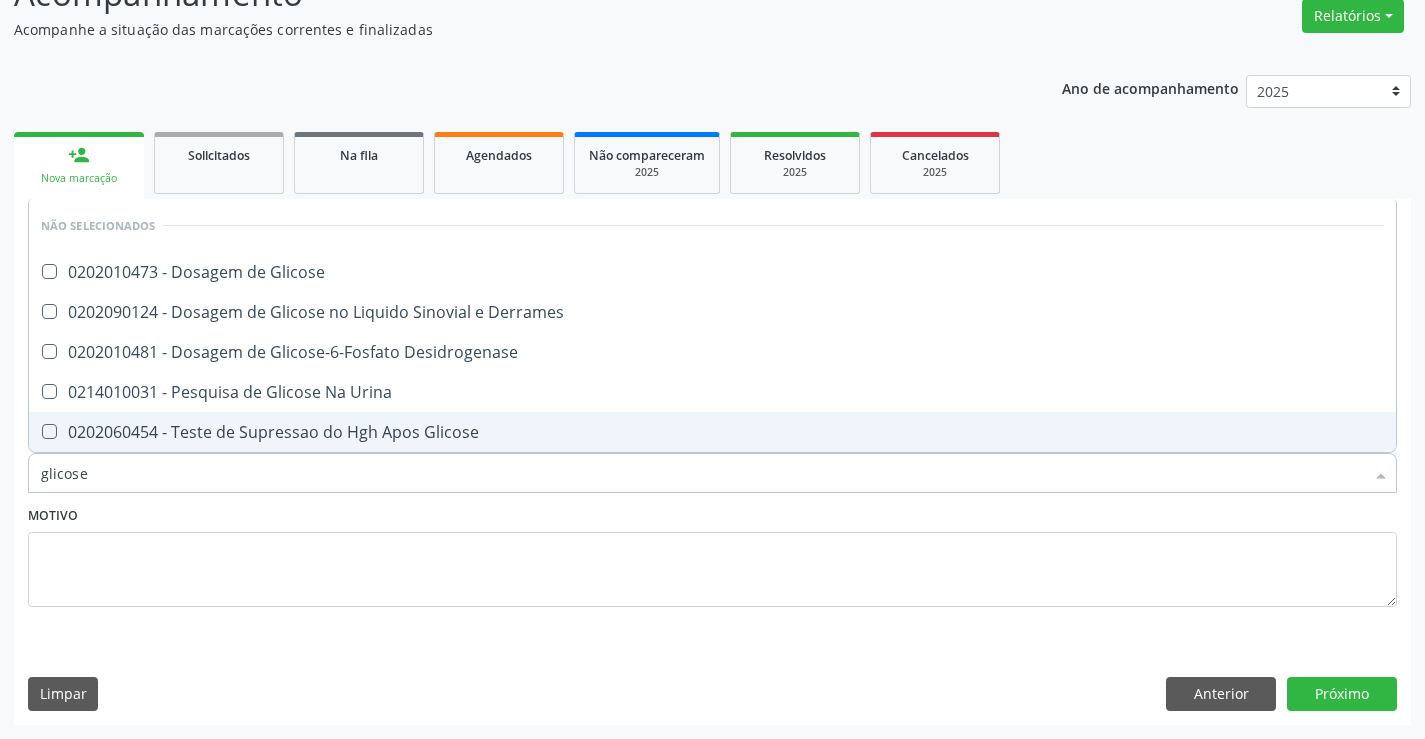 type on "glicos" 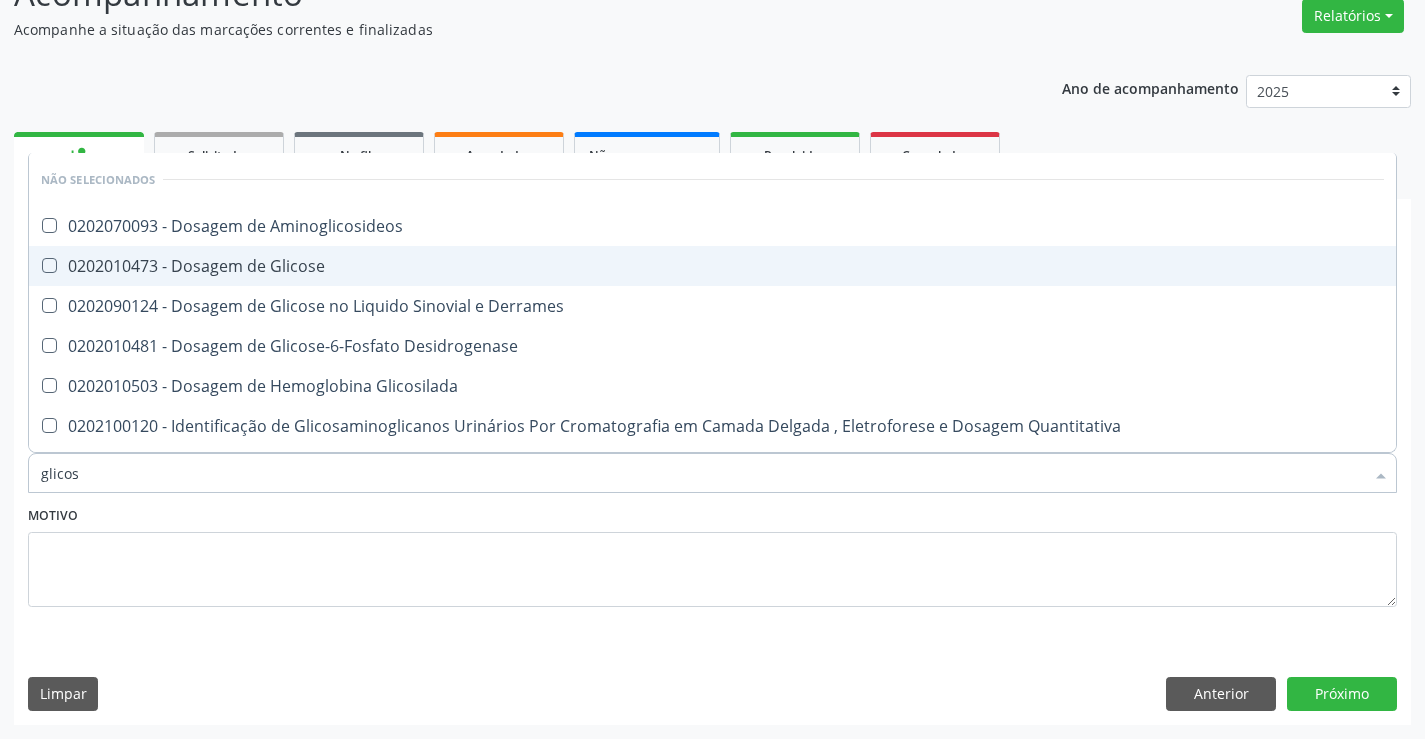 drag, startPoint x: 239, startPoint y: 262, endPoint x: 396, endPoint y: 272, distance: 157.31815 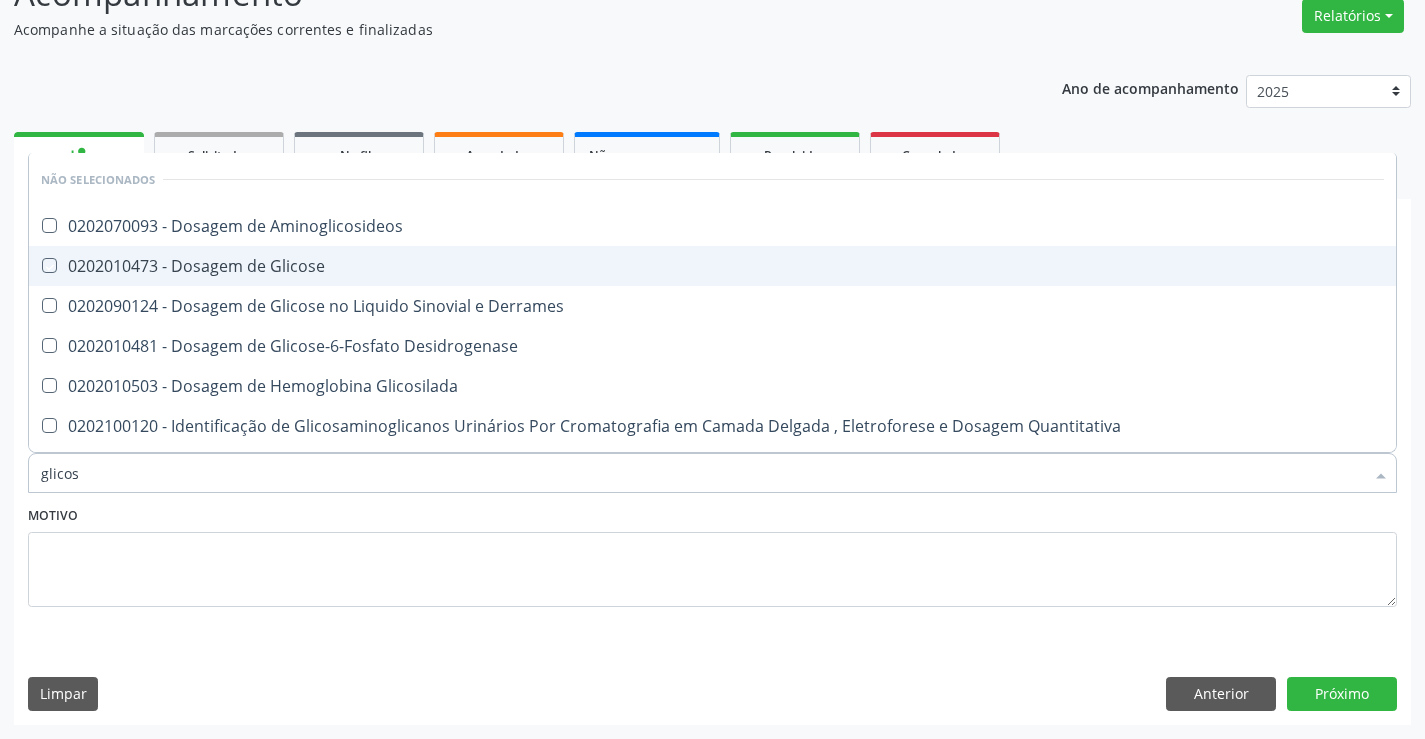 checkbox on "true" 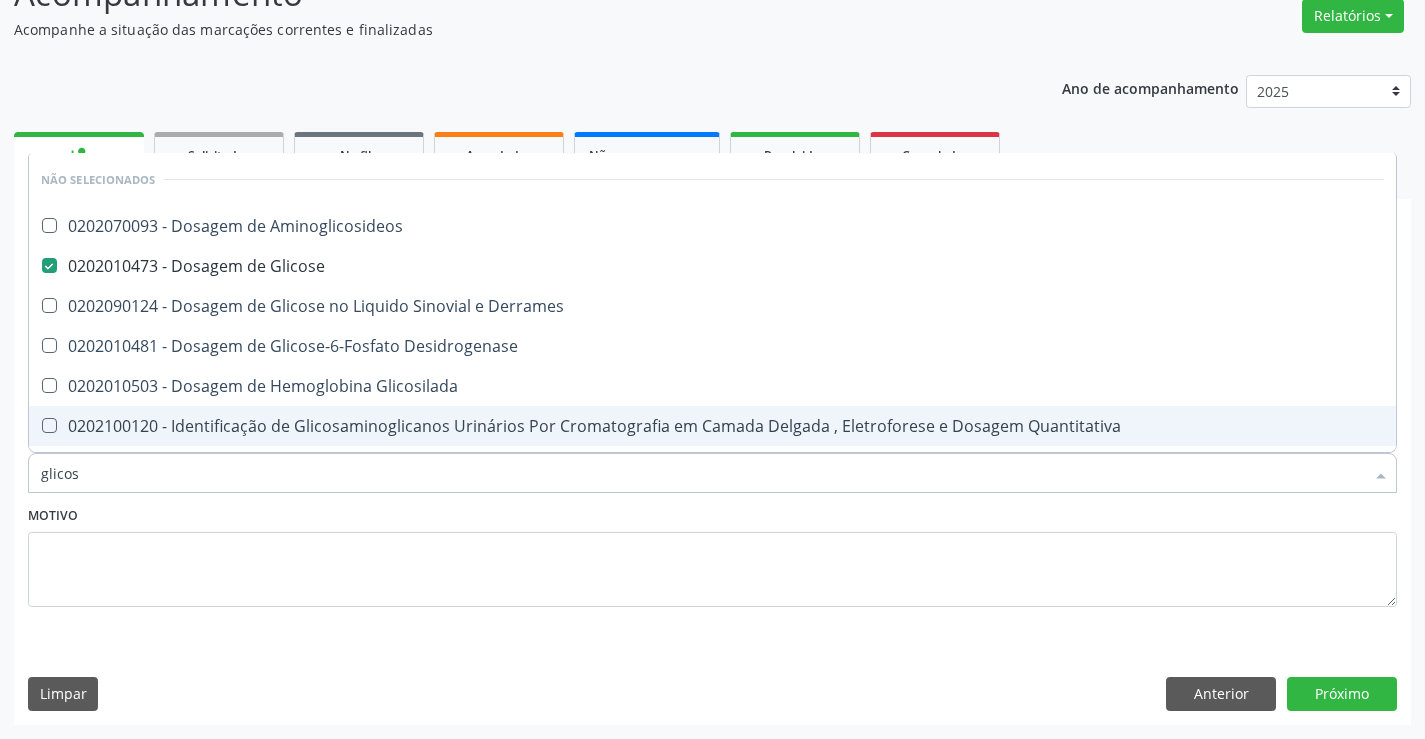 type on "glicos" 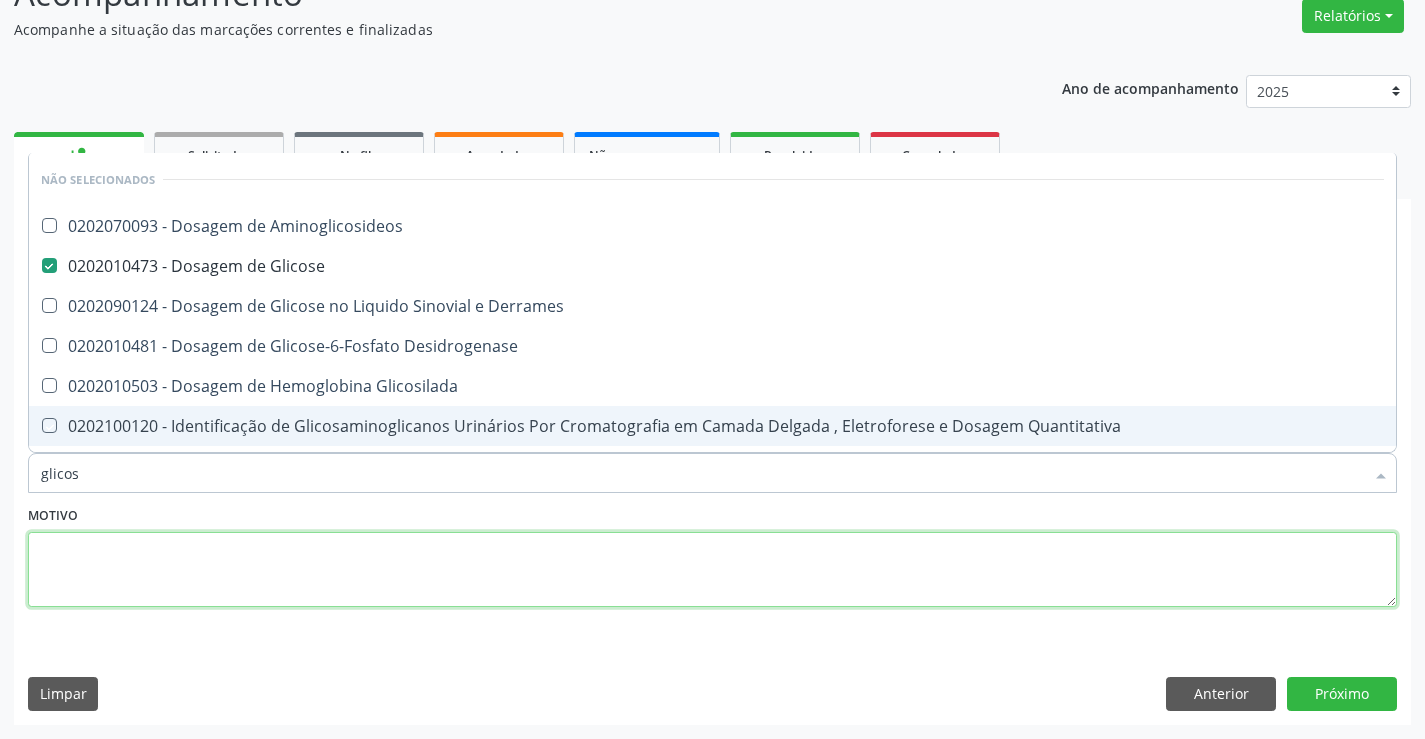 click at bounding box center [712, 570] 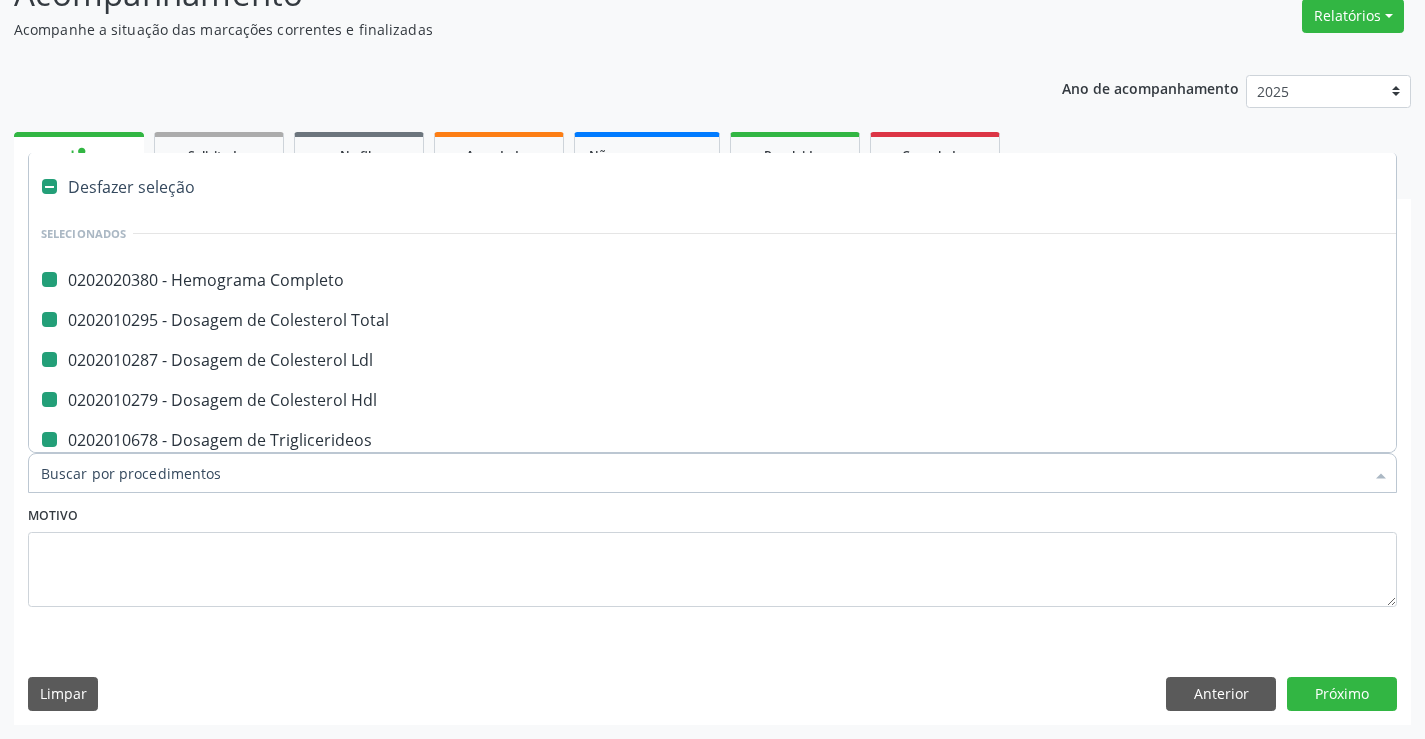 type on "f" 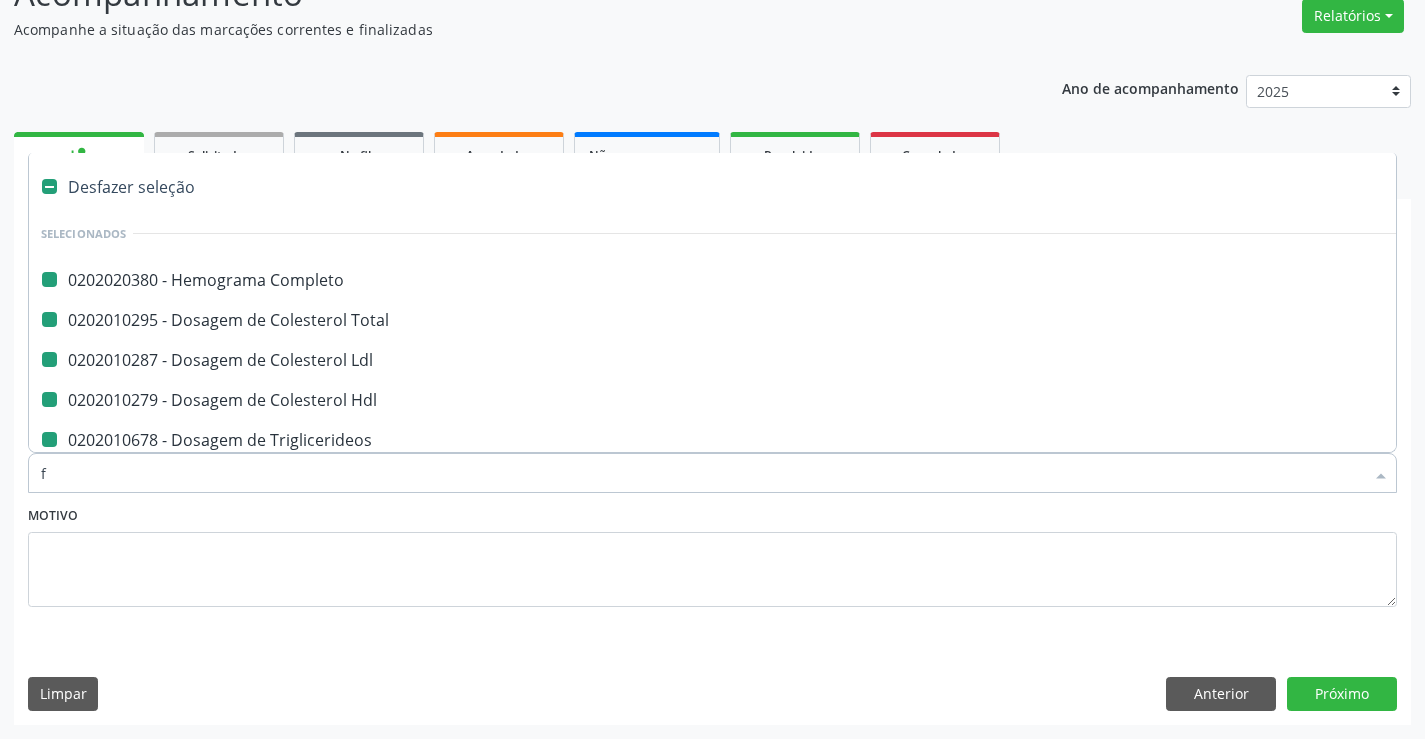 checkbox on "false" 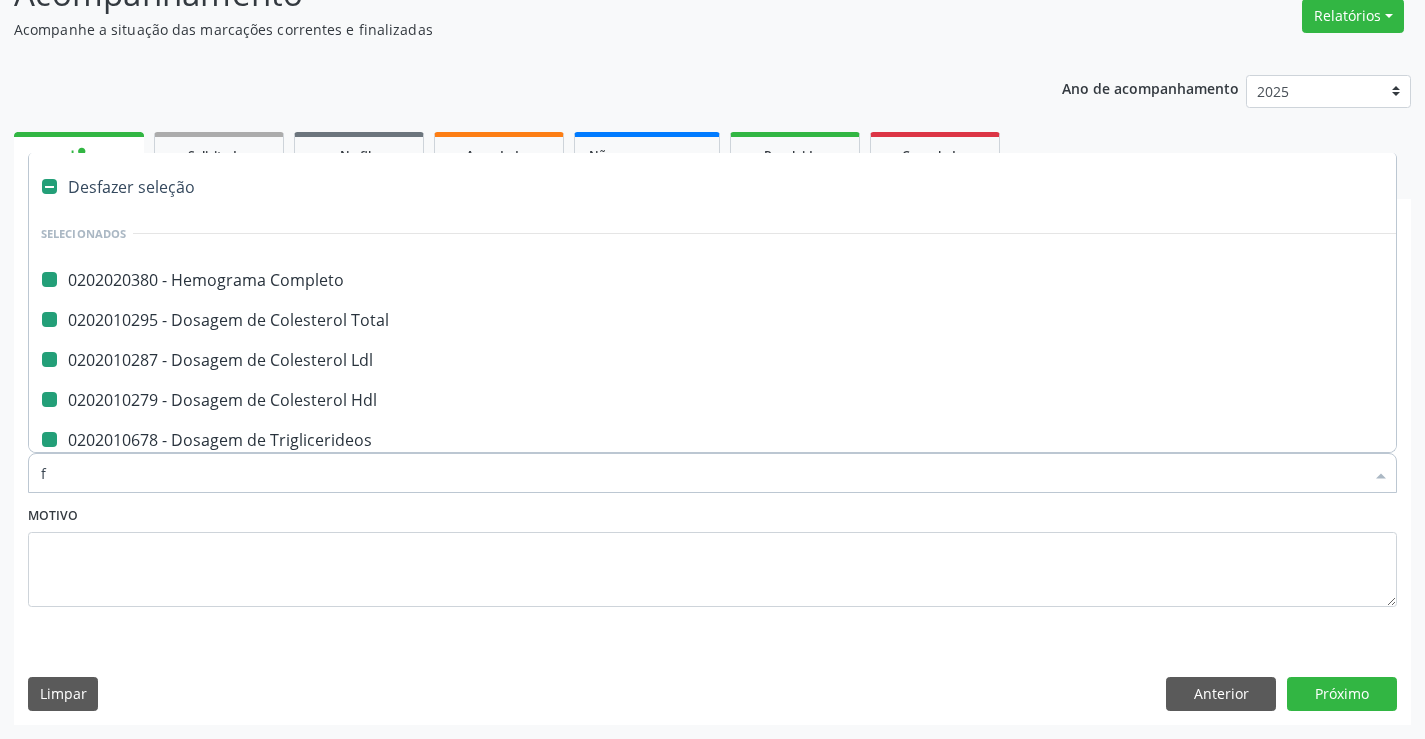 checkbox on "false" 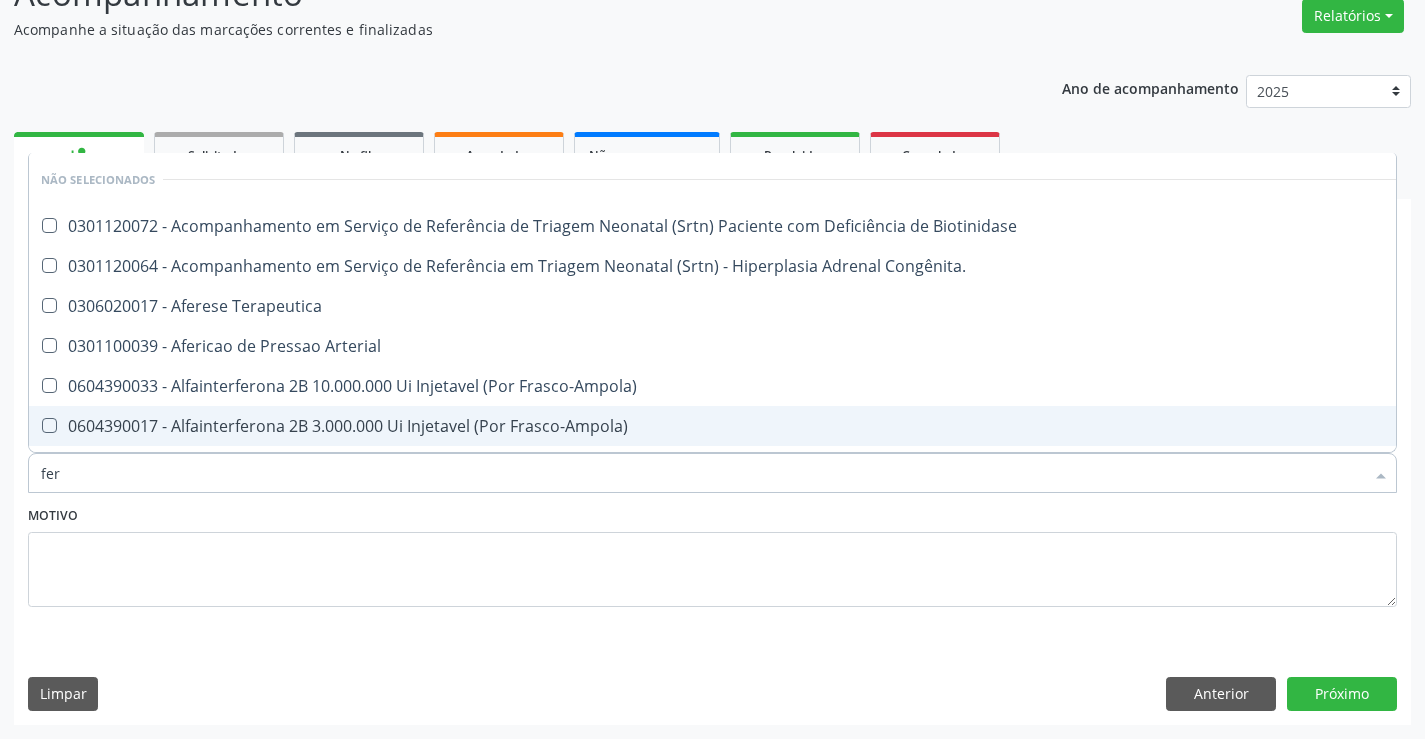 type on "ferr" 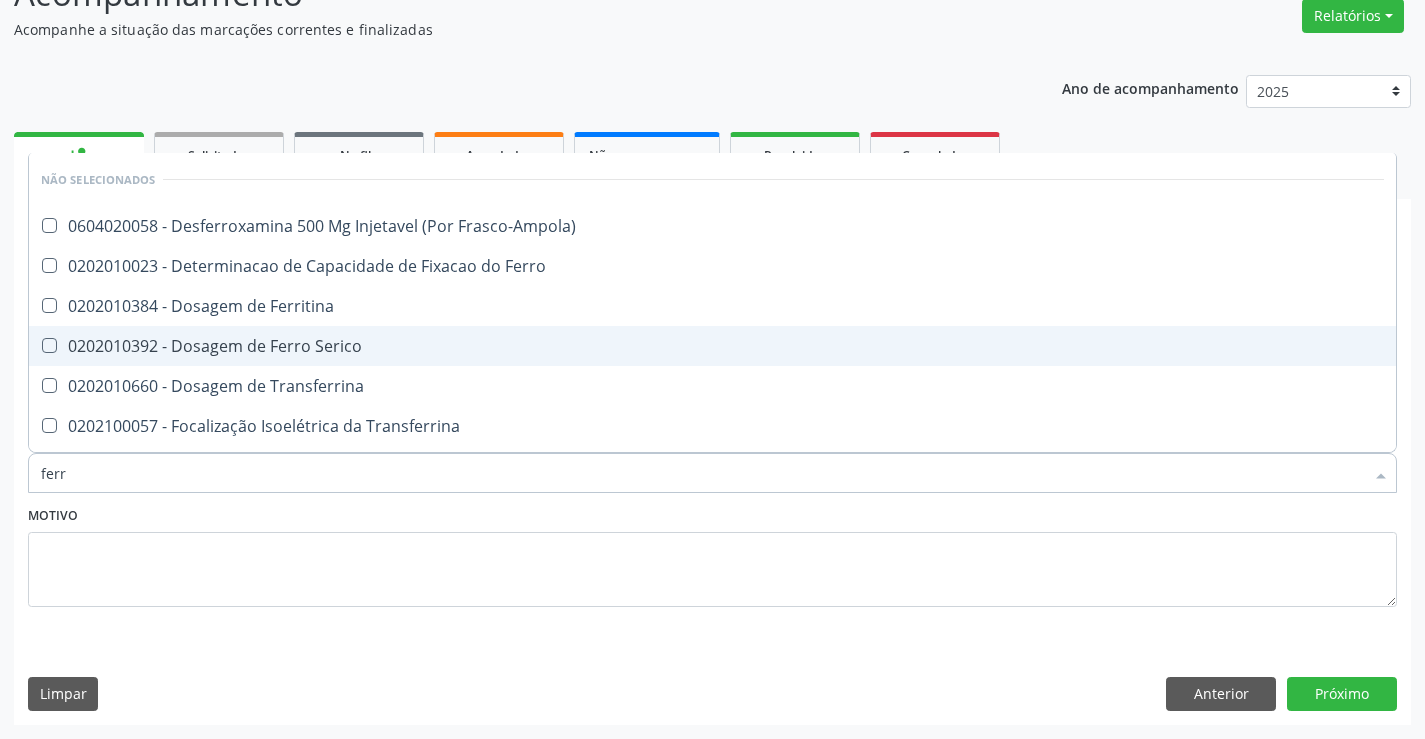 drag, startPoint x: 221, startPoint y: 345, endPoint x: 326, endPoint y: 467, distance: 160.96272 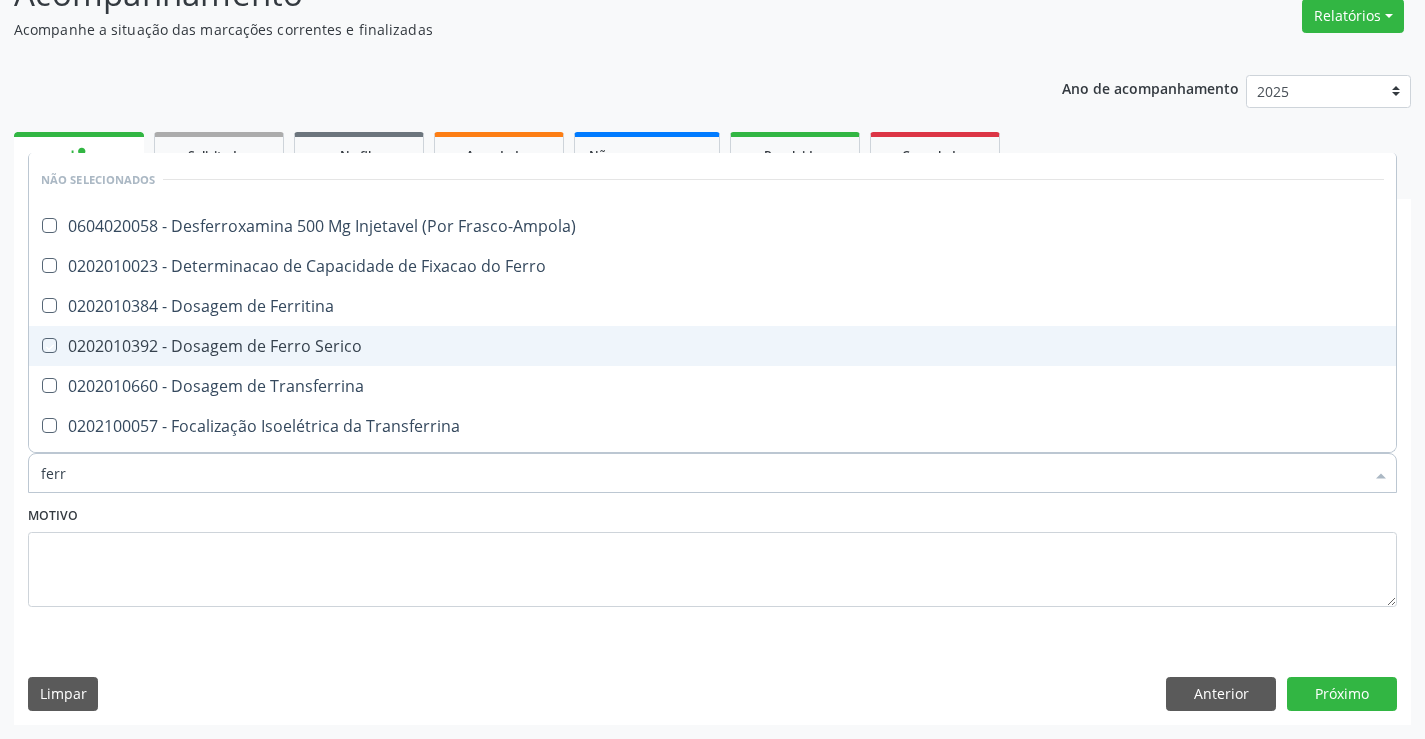 checkbox on "true" 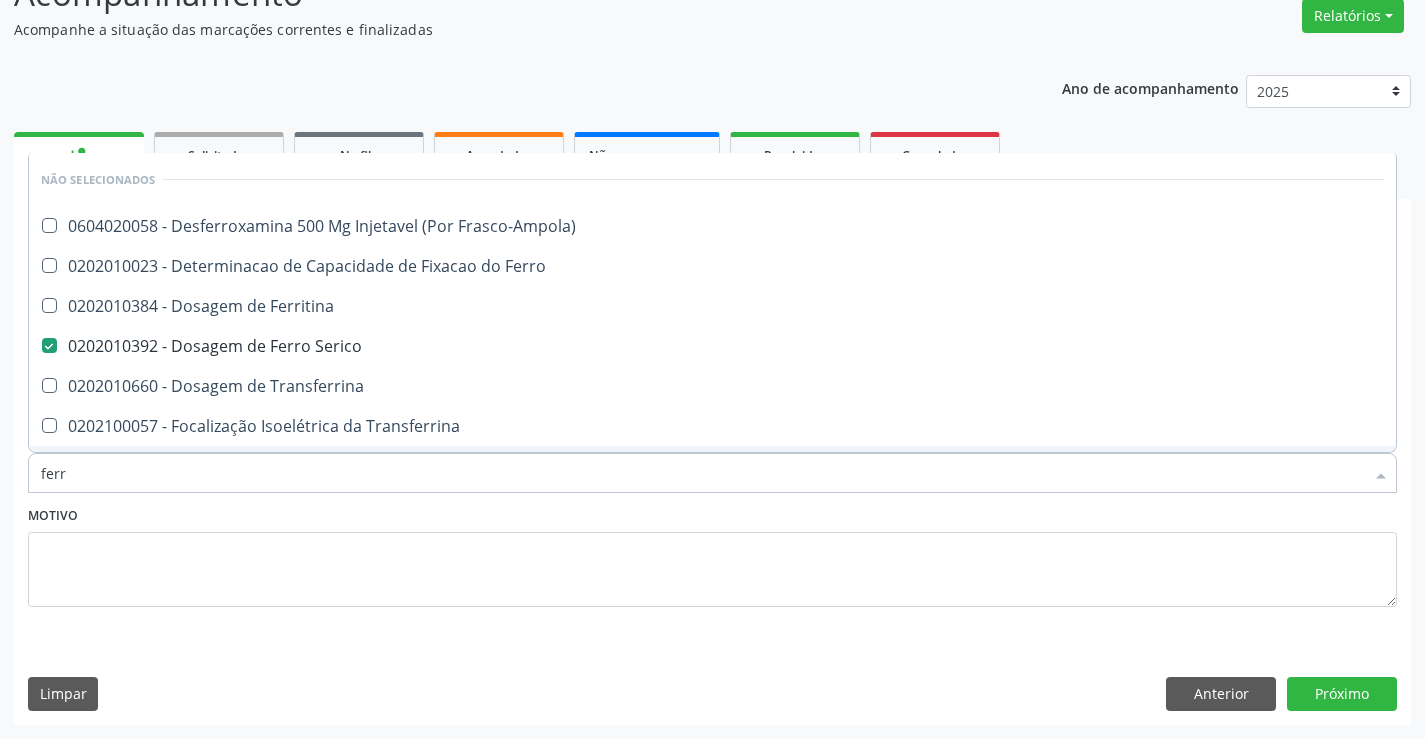 type on "ferr" 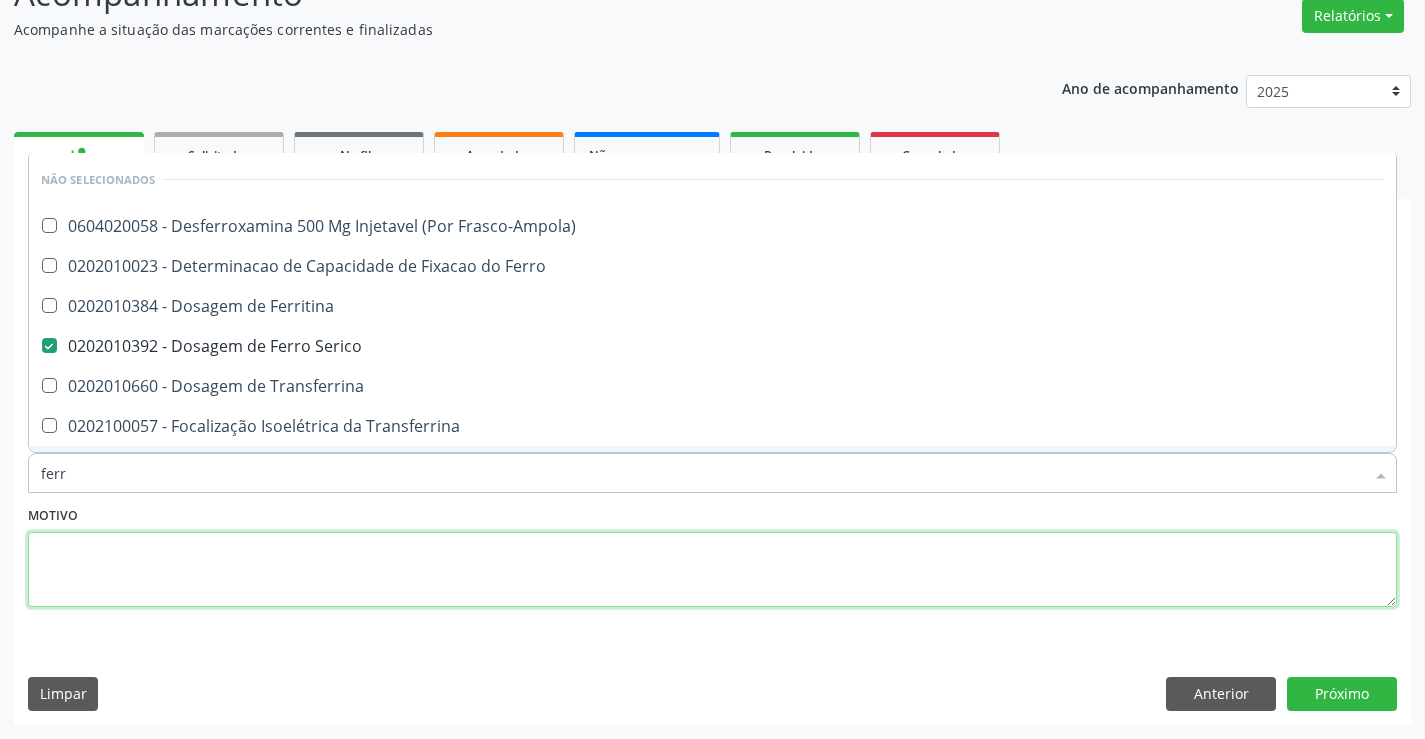 click at bounding box center (712, 570) 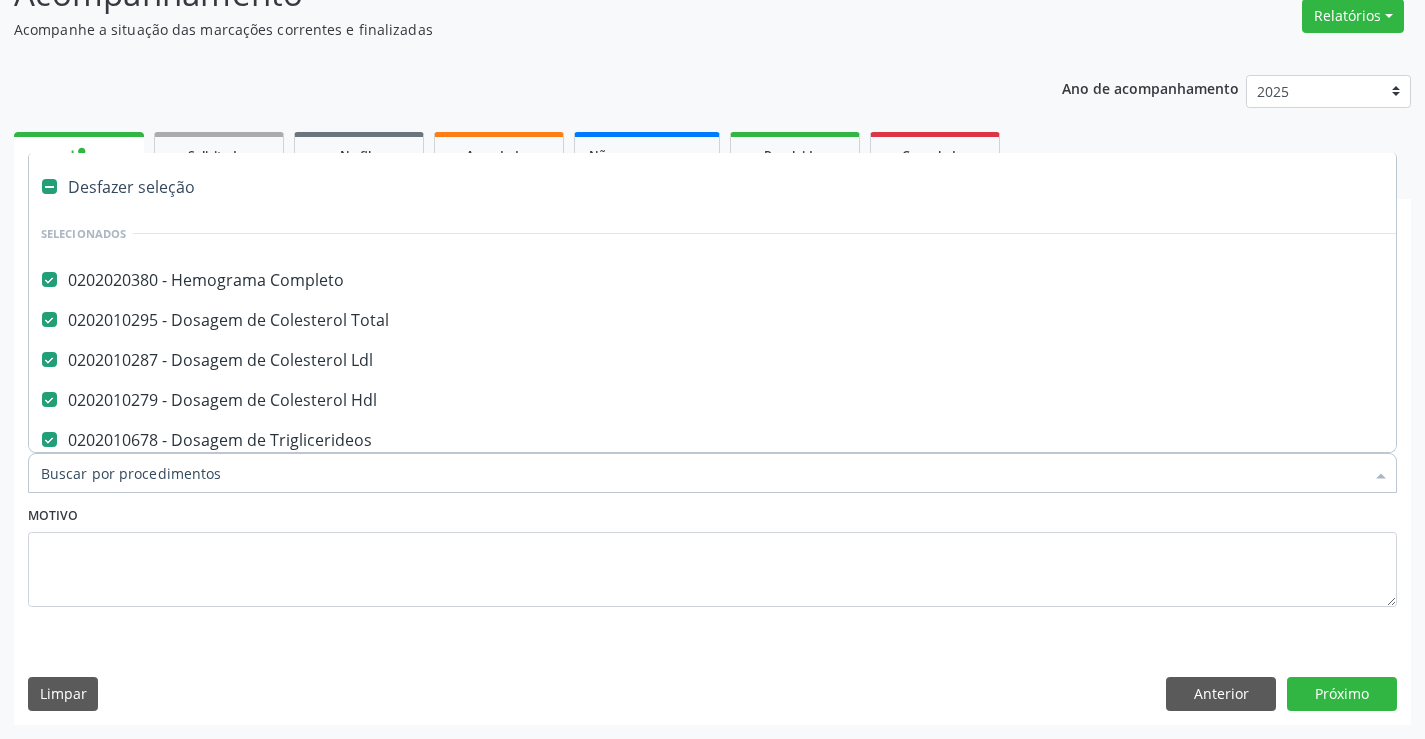 type on "u" 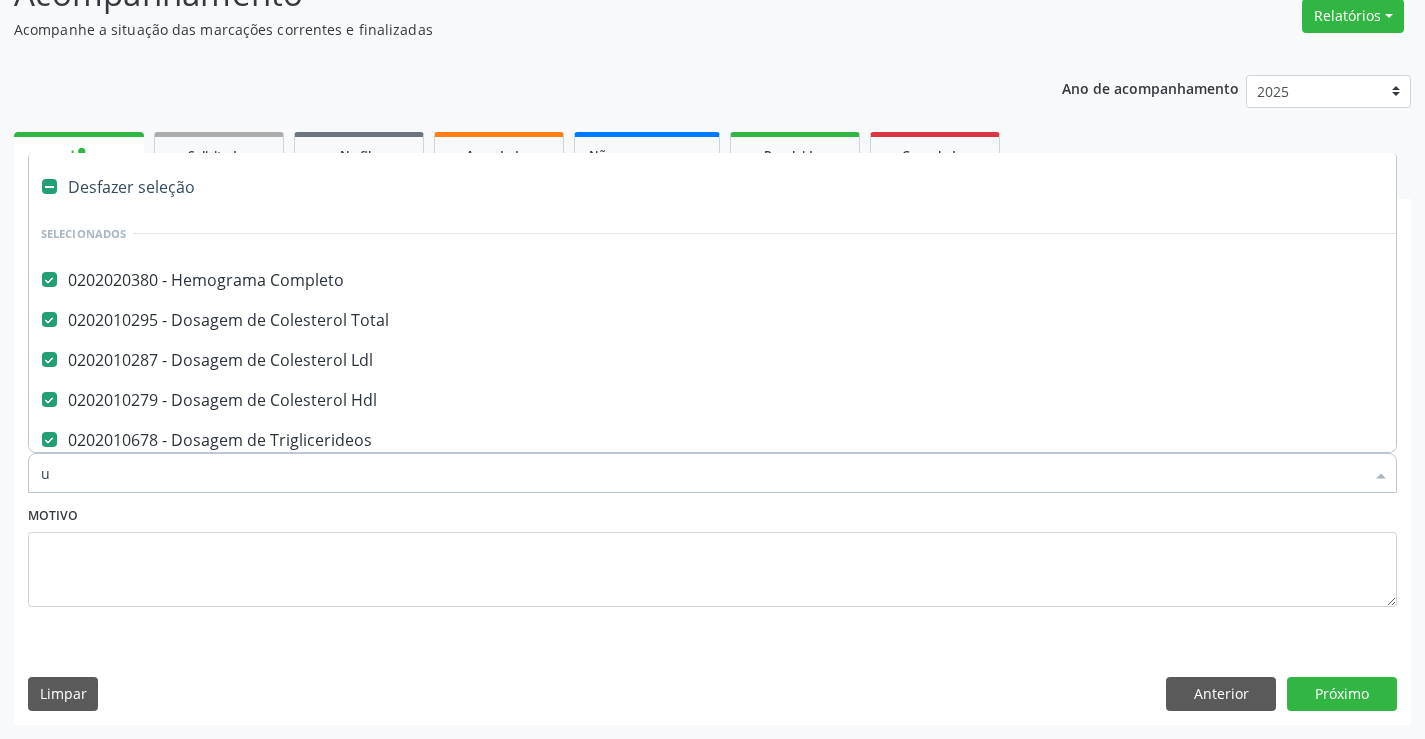 checkbox on "false" 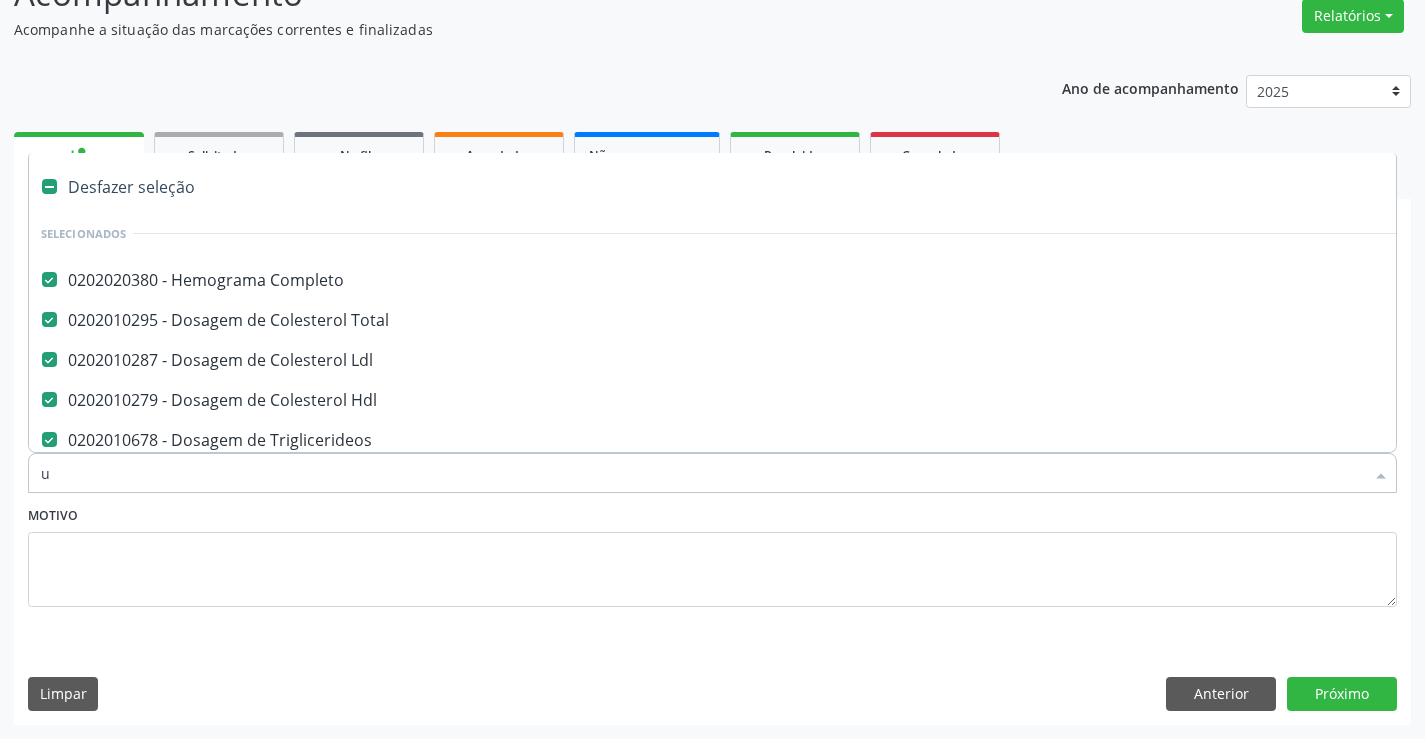 checkbox on "false" 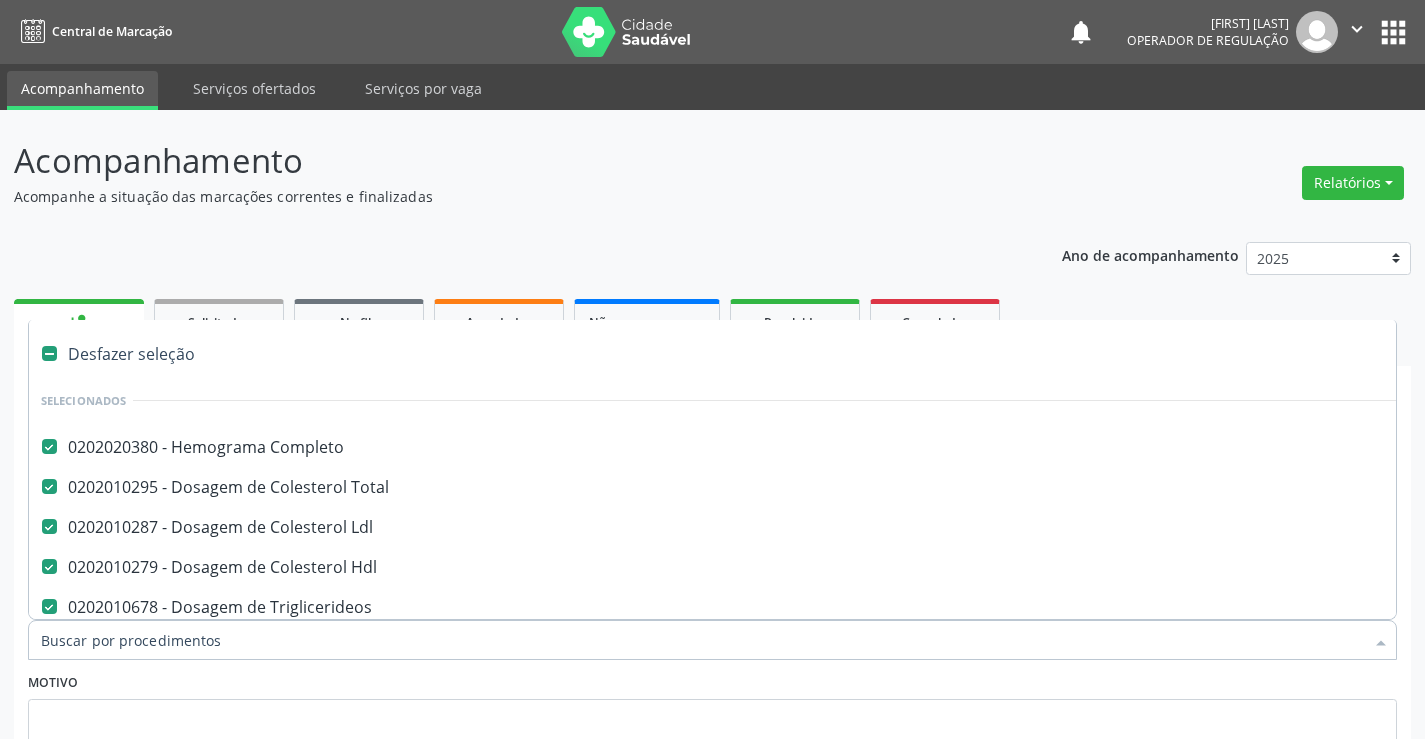 scroll, scrollTop: 167, scrollLeft: 0, axis: vertical 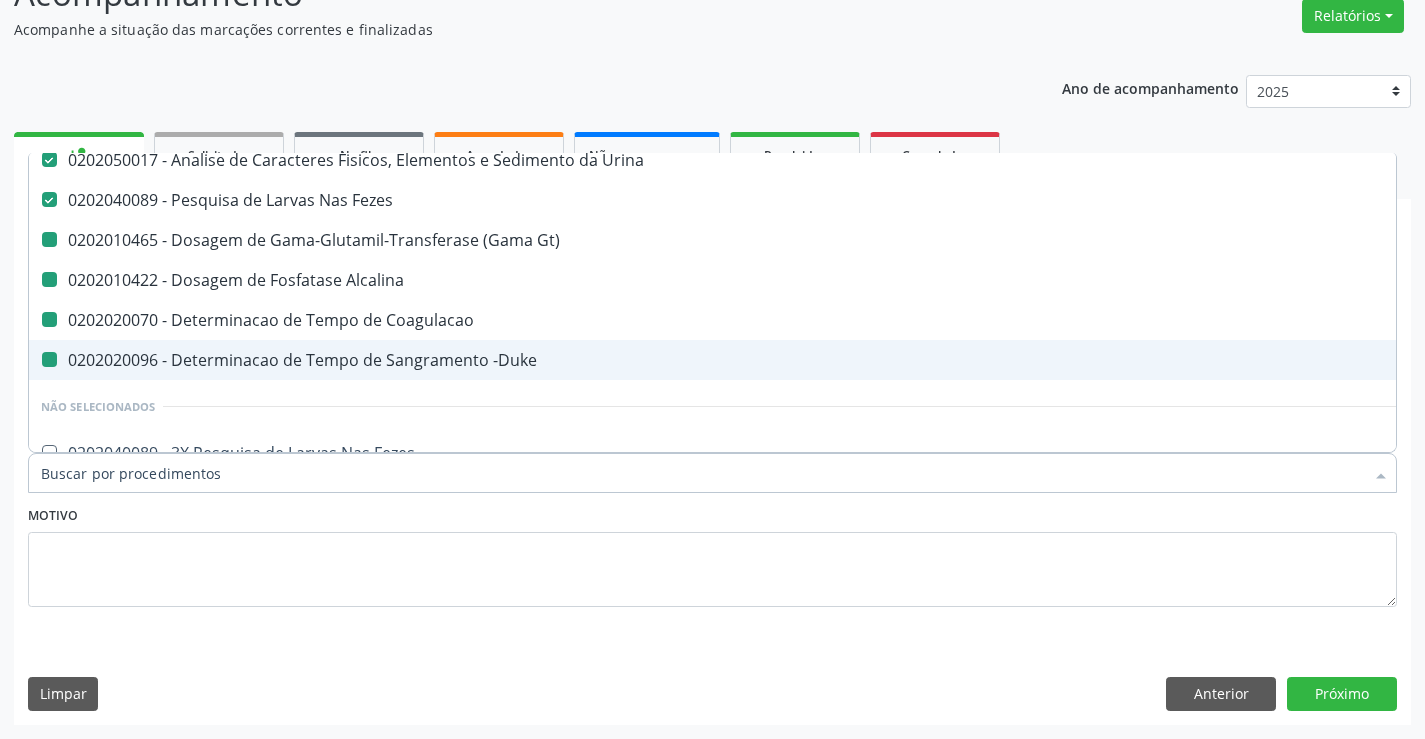 type on "t" 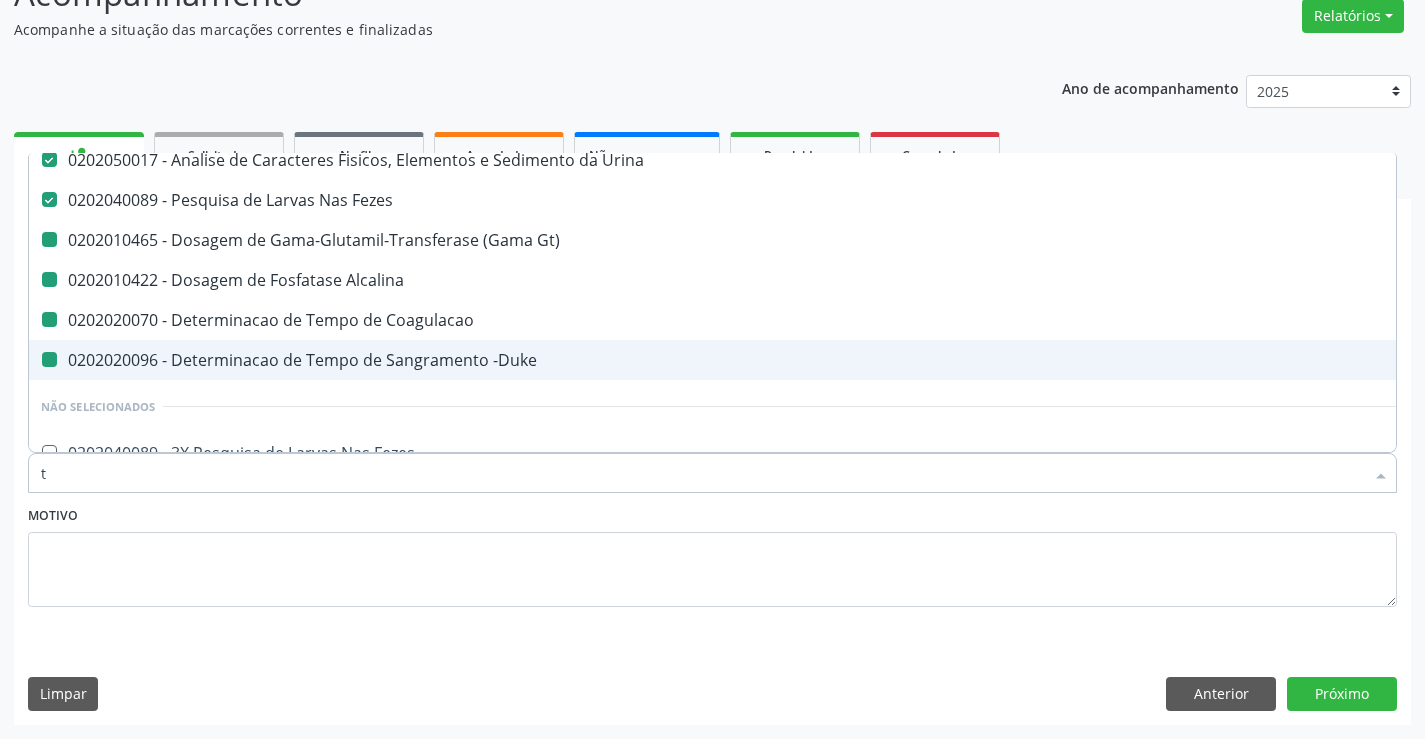 checkbox on "false" 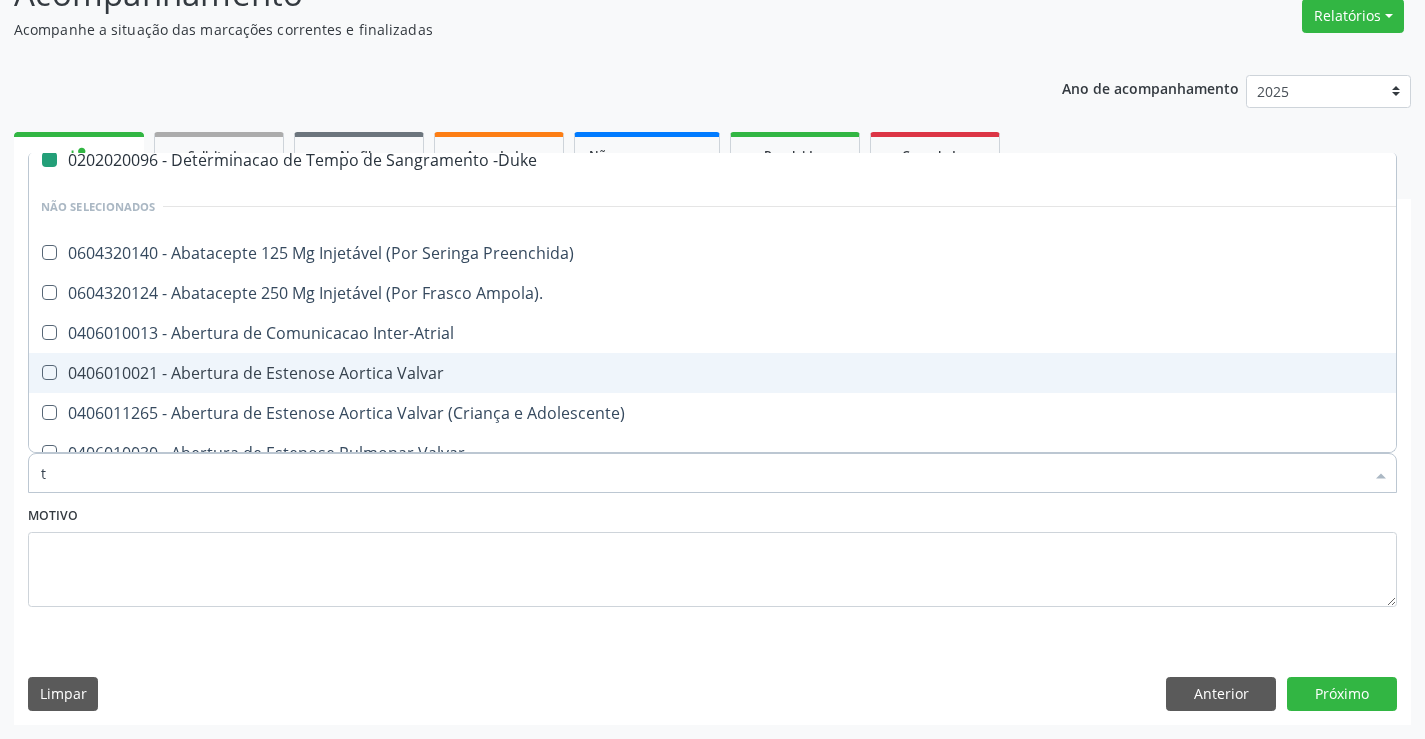 type on "tt" 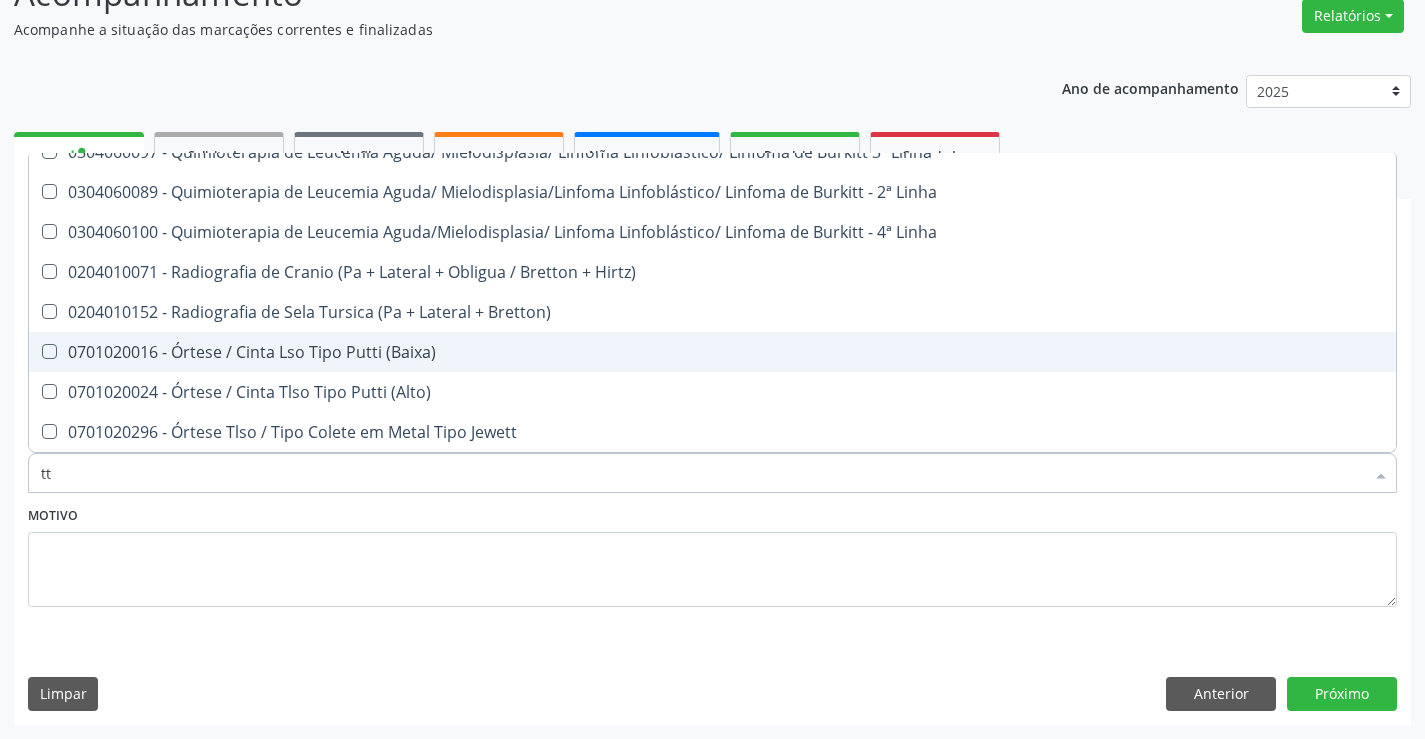 scroll, scrollTop: 314, scrollLeft: 0, axis: vertical 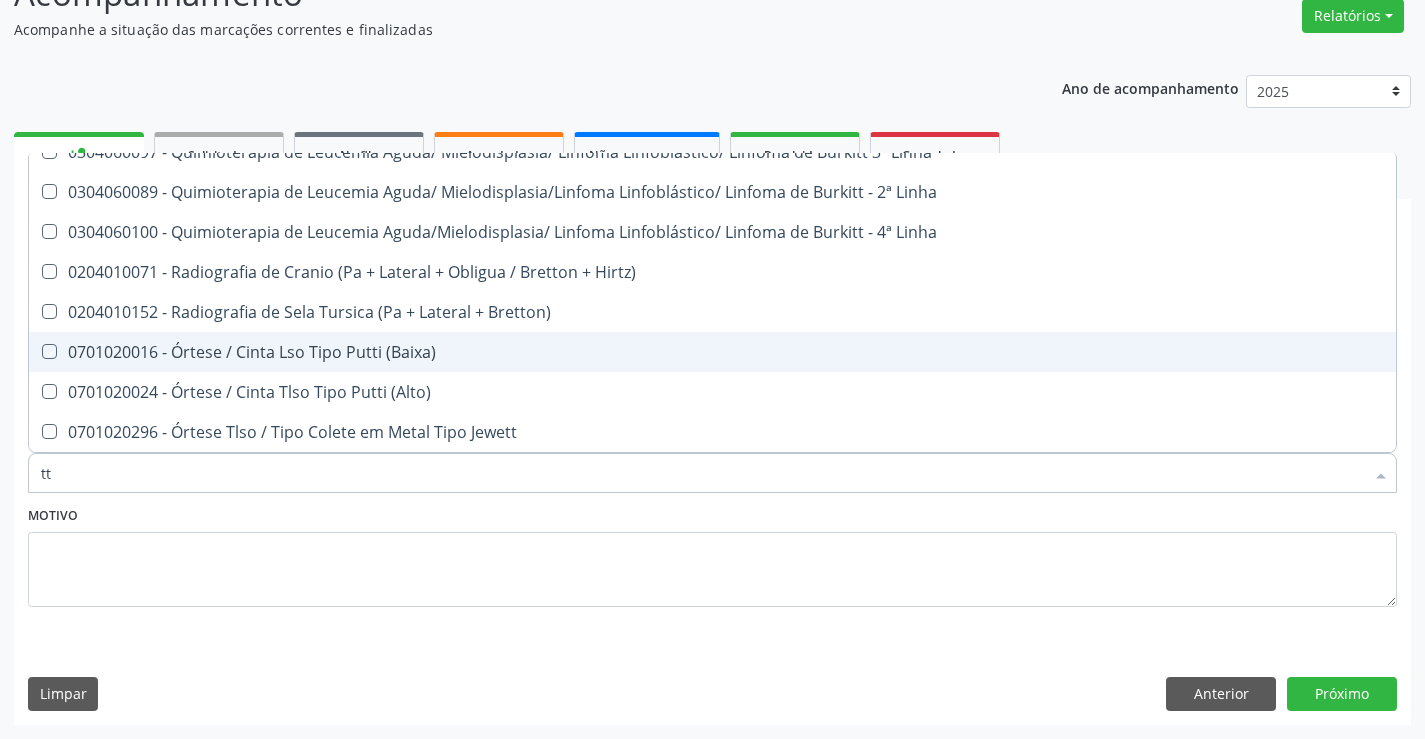 type on "t" 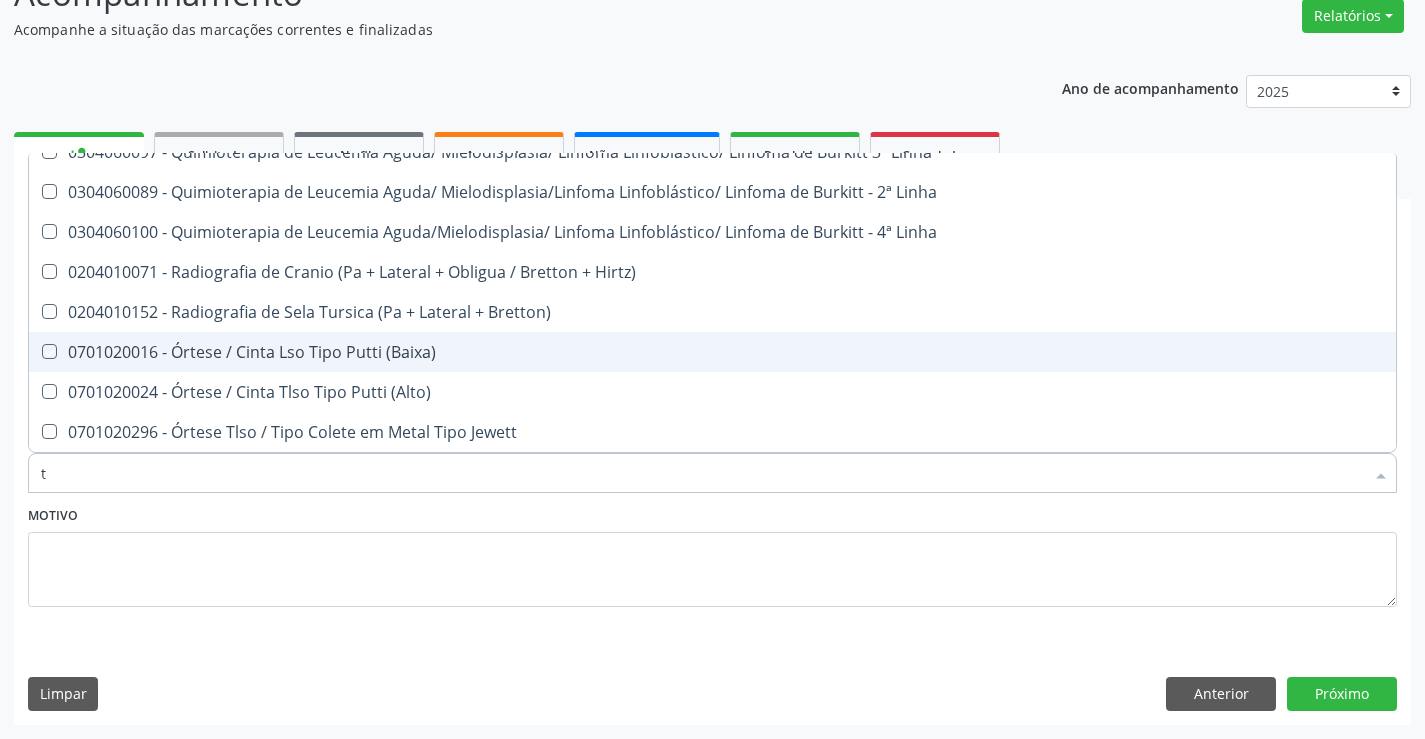 checkbox on "true" 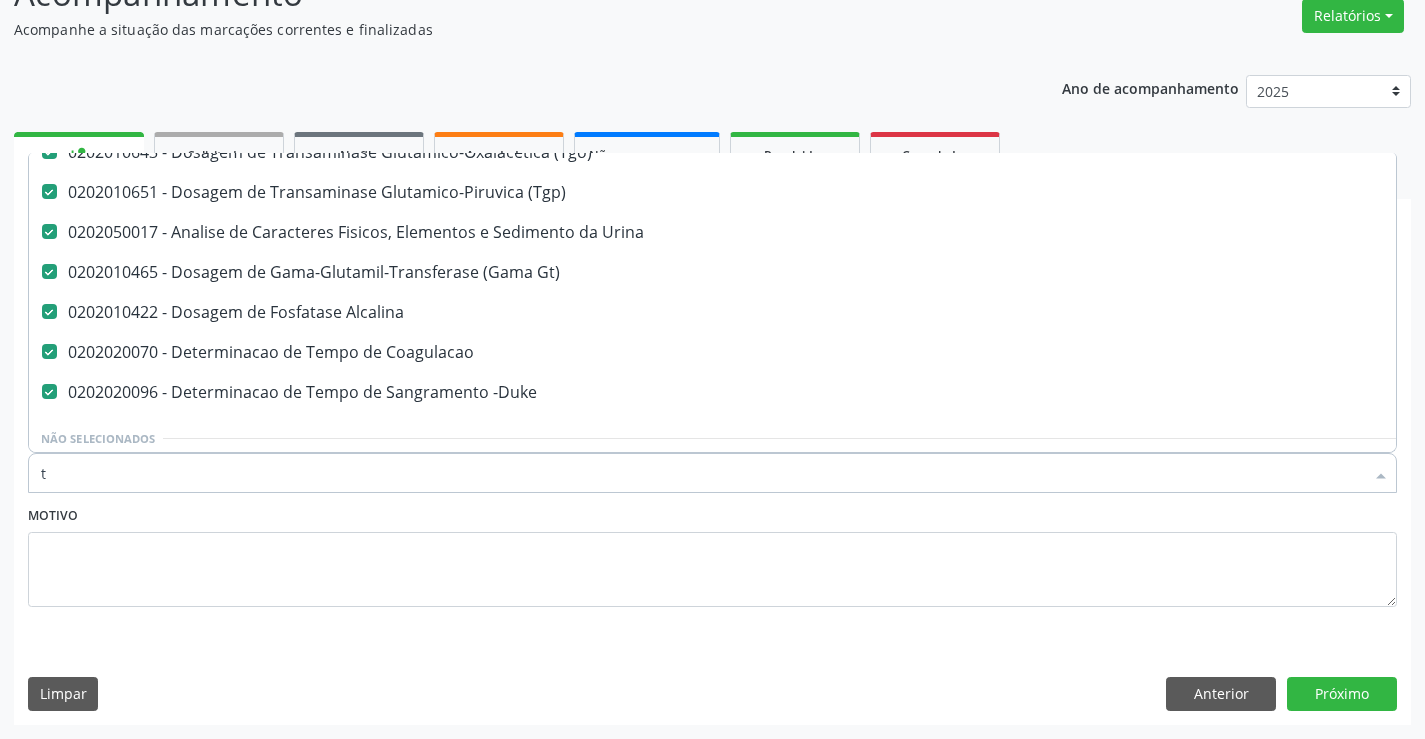 scroll, scrollTop: 546, scrollLeft: 0, axis: vertical 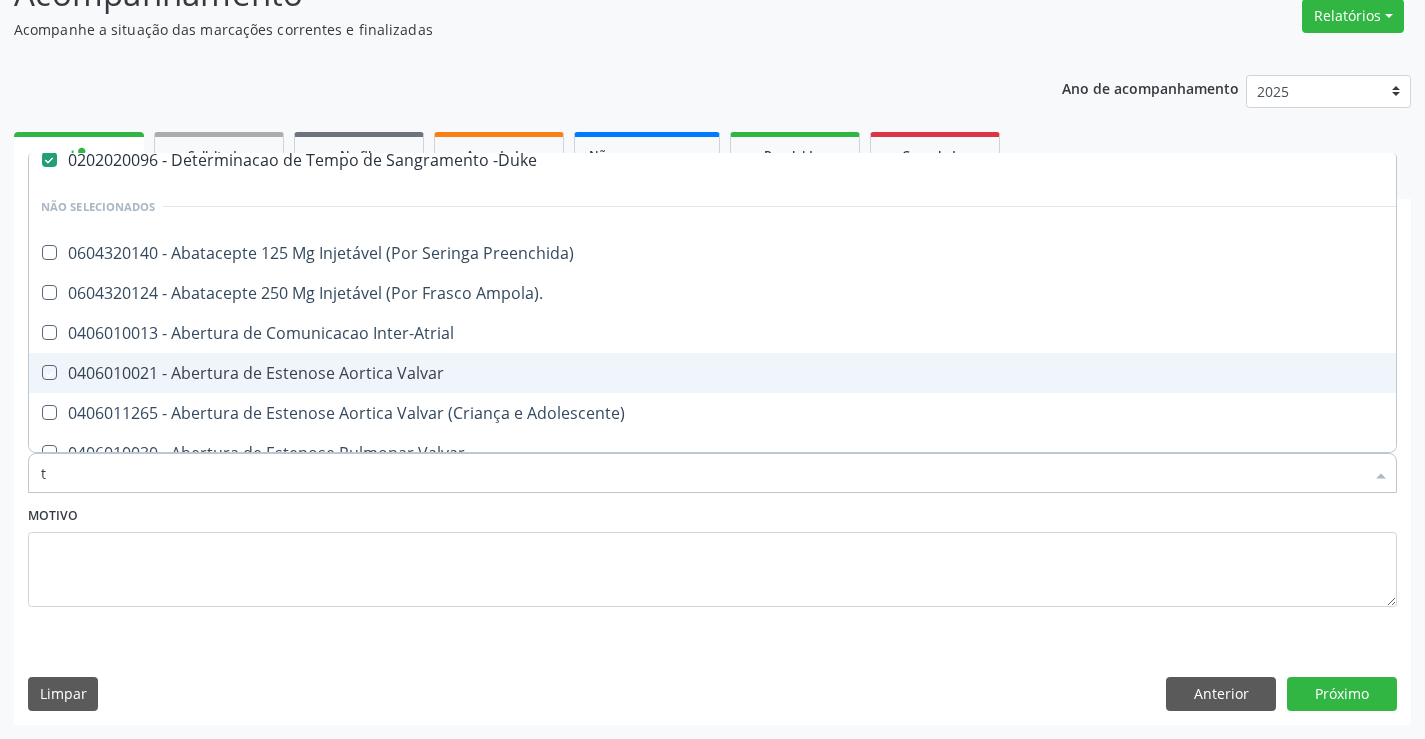 type 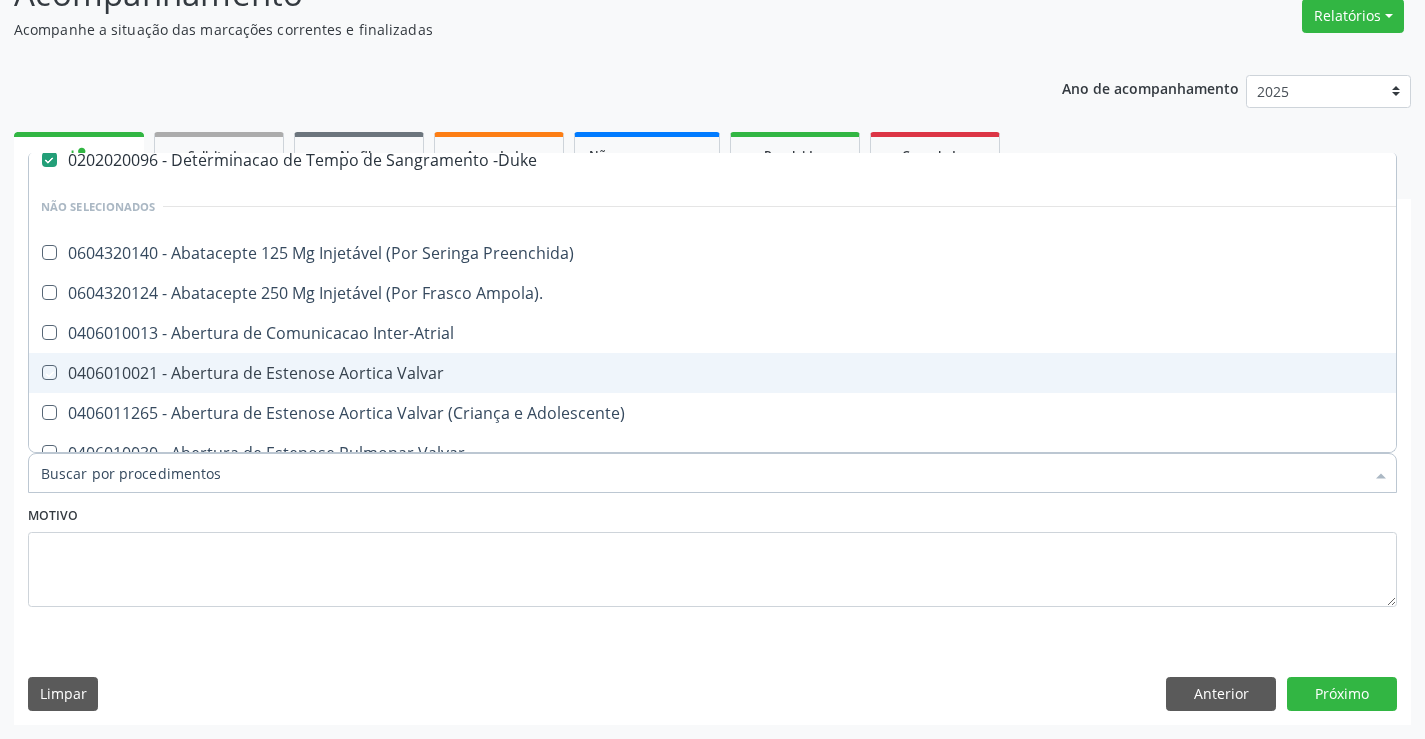 checkbox on "true" 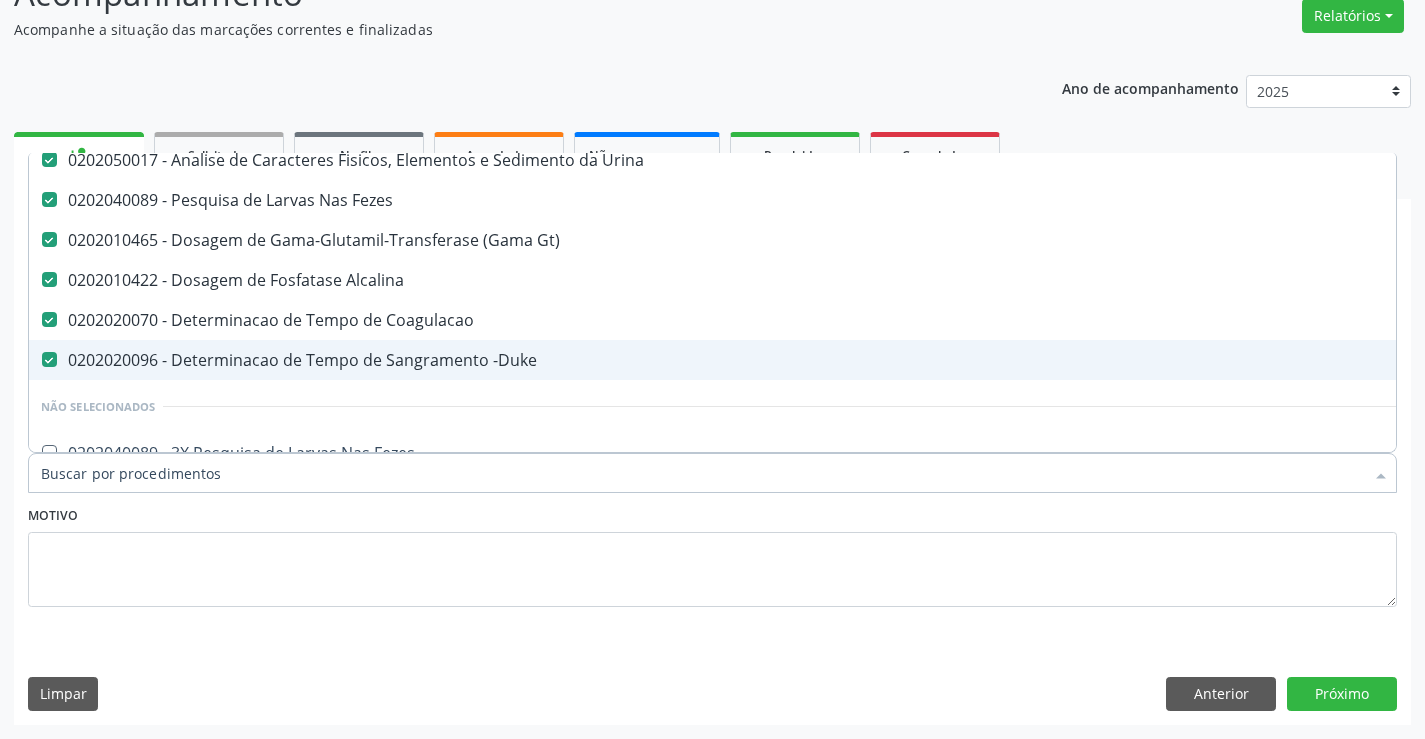 type on "t" 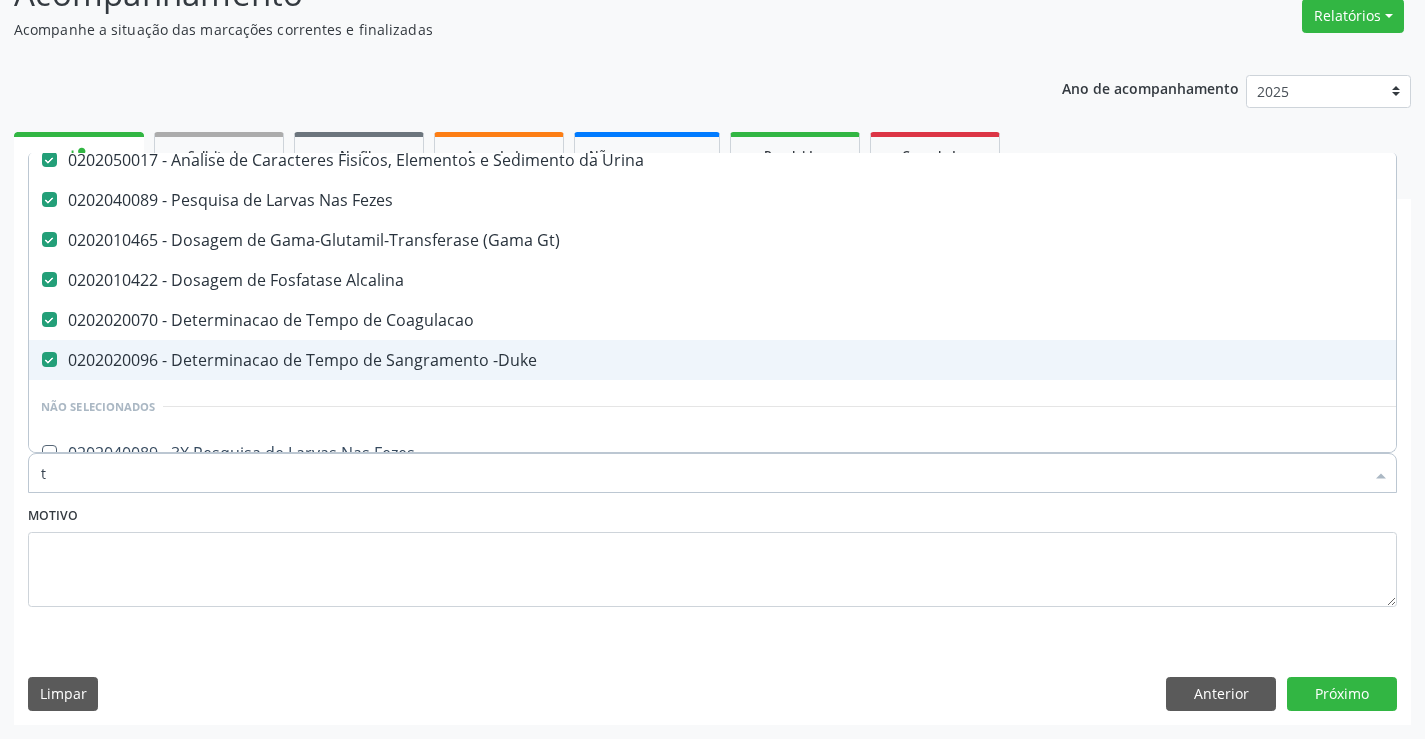 checkbox on "false" 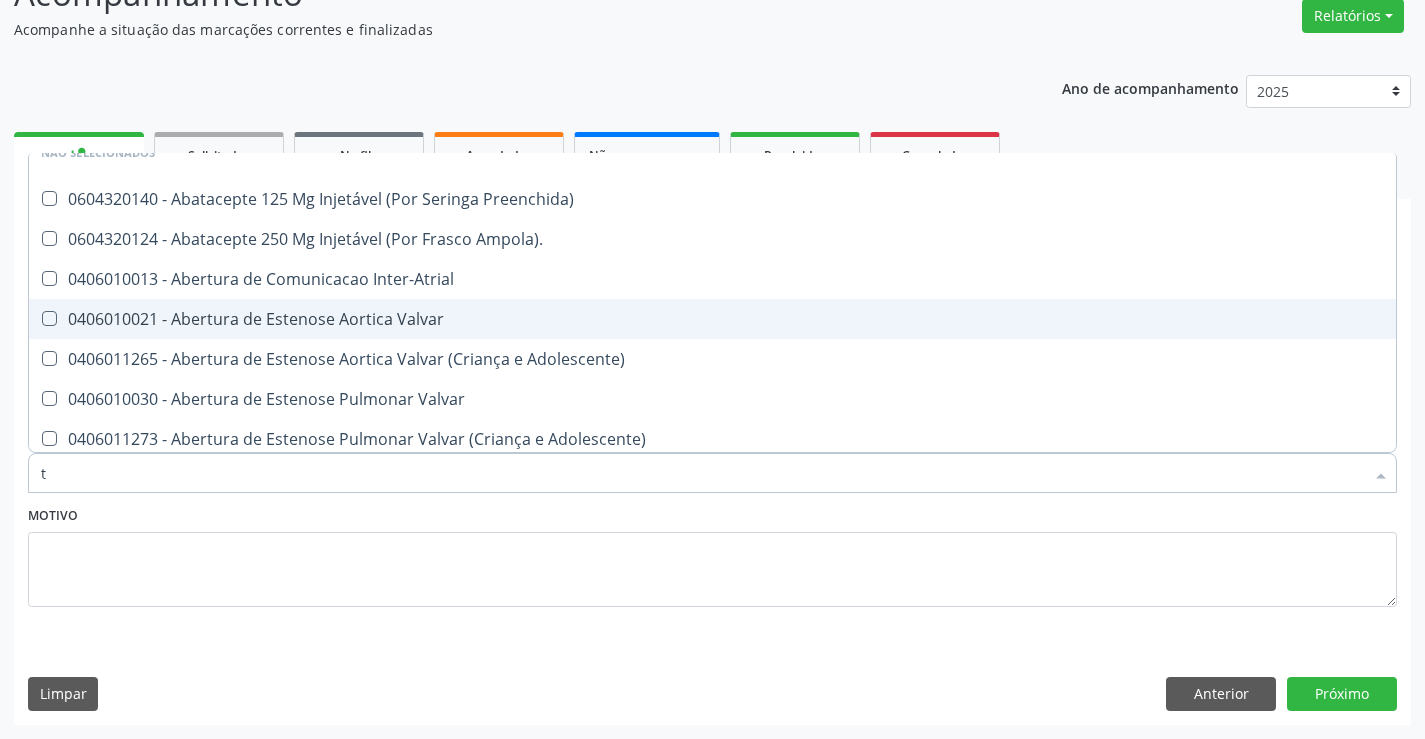 type on "tt" 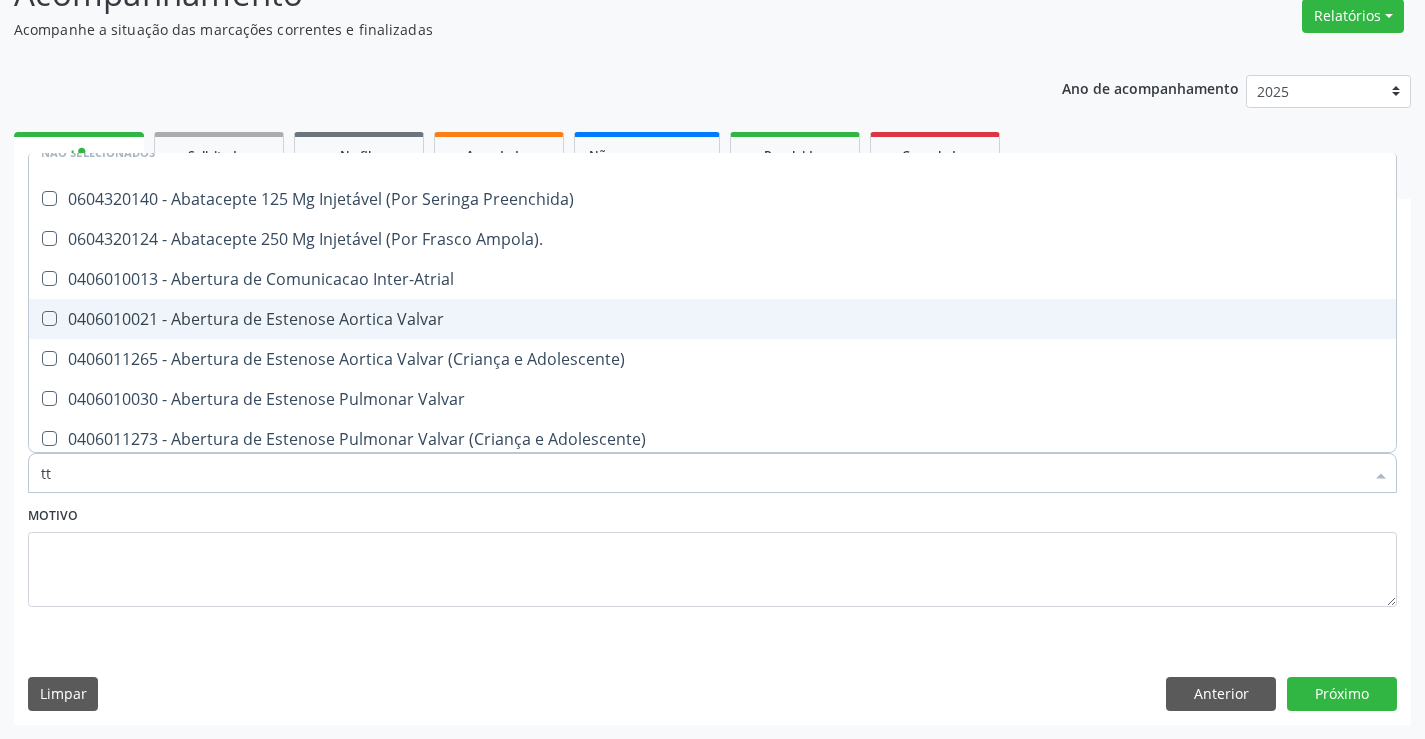 checkbox on "false" 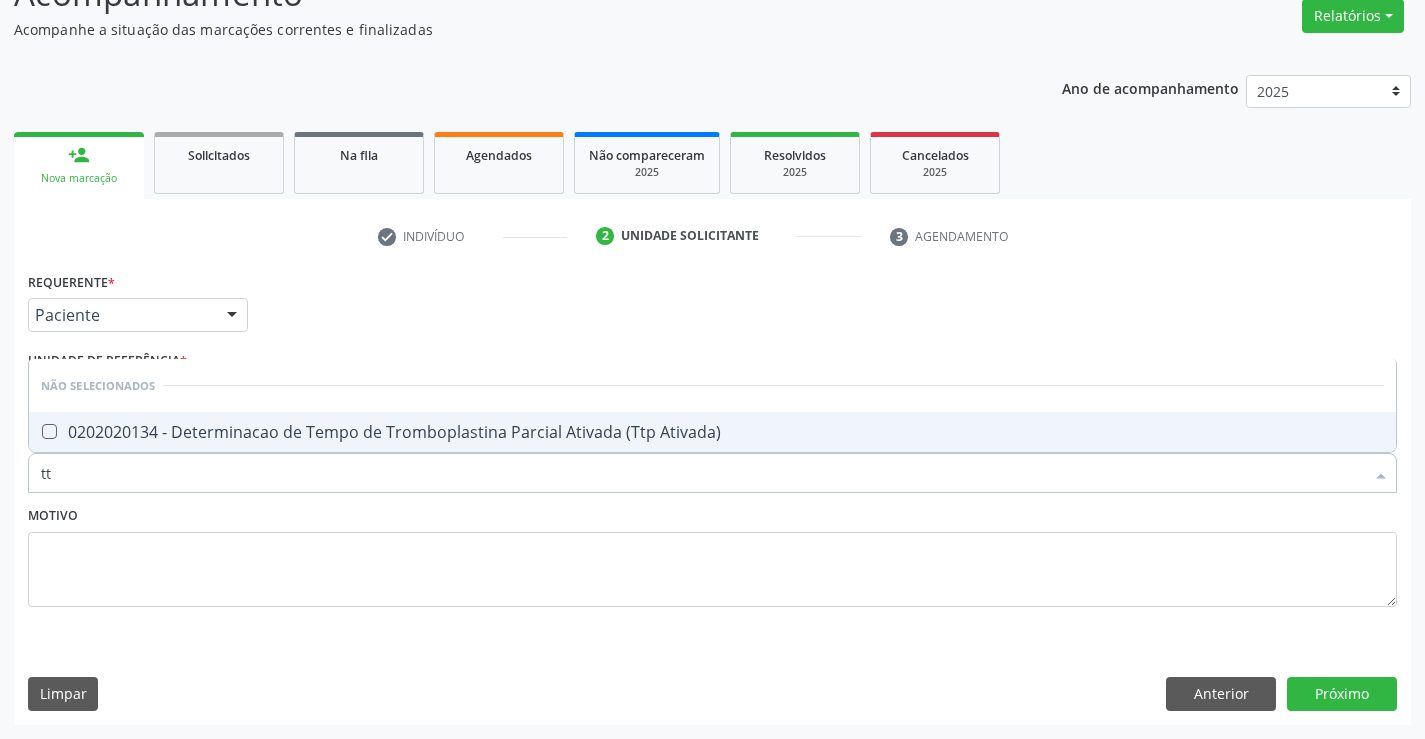 type on "ttp" 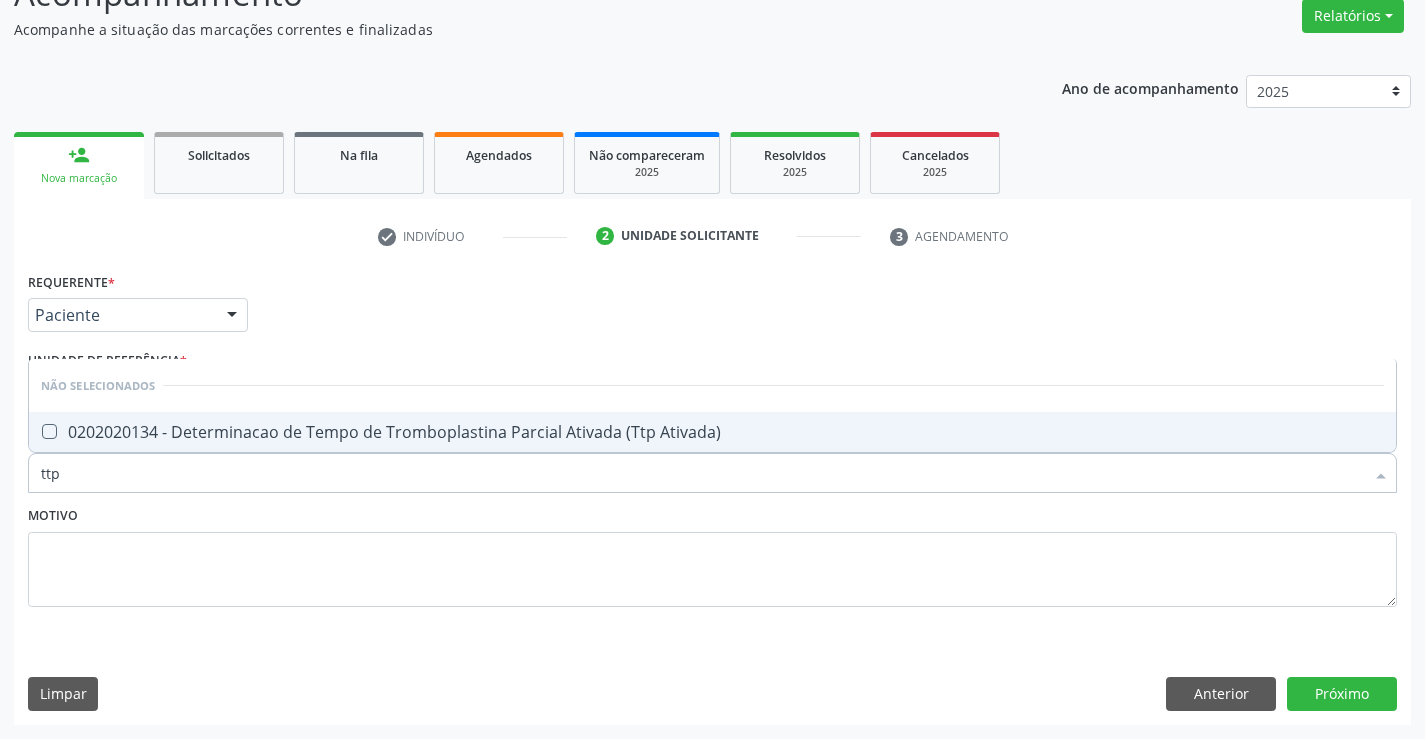 scroll, scrollTop: 0, scrollLeft: 0, axis: both 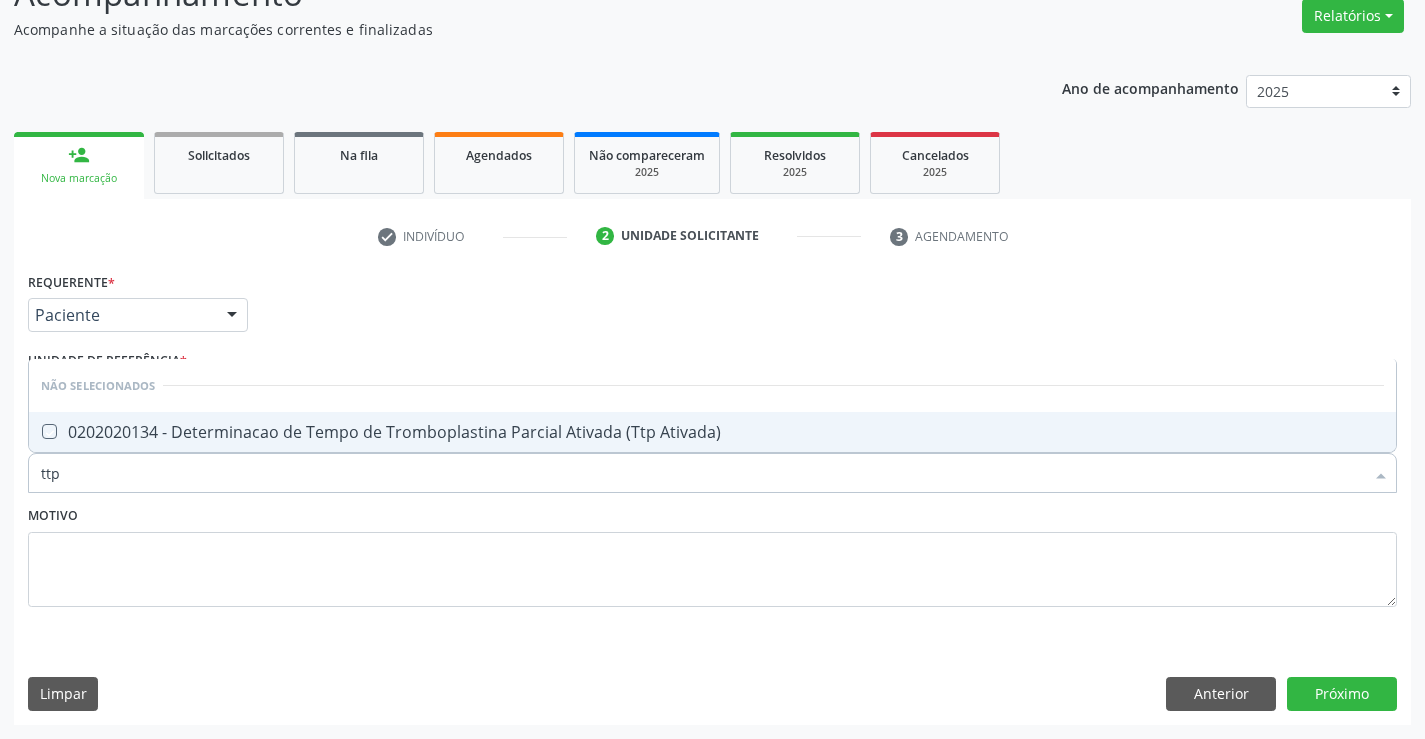 checkbox on "true" 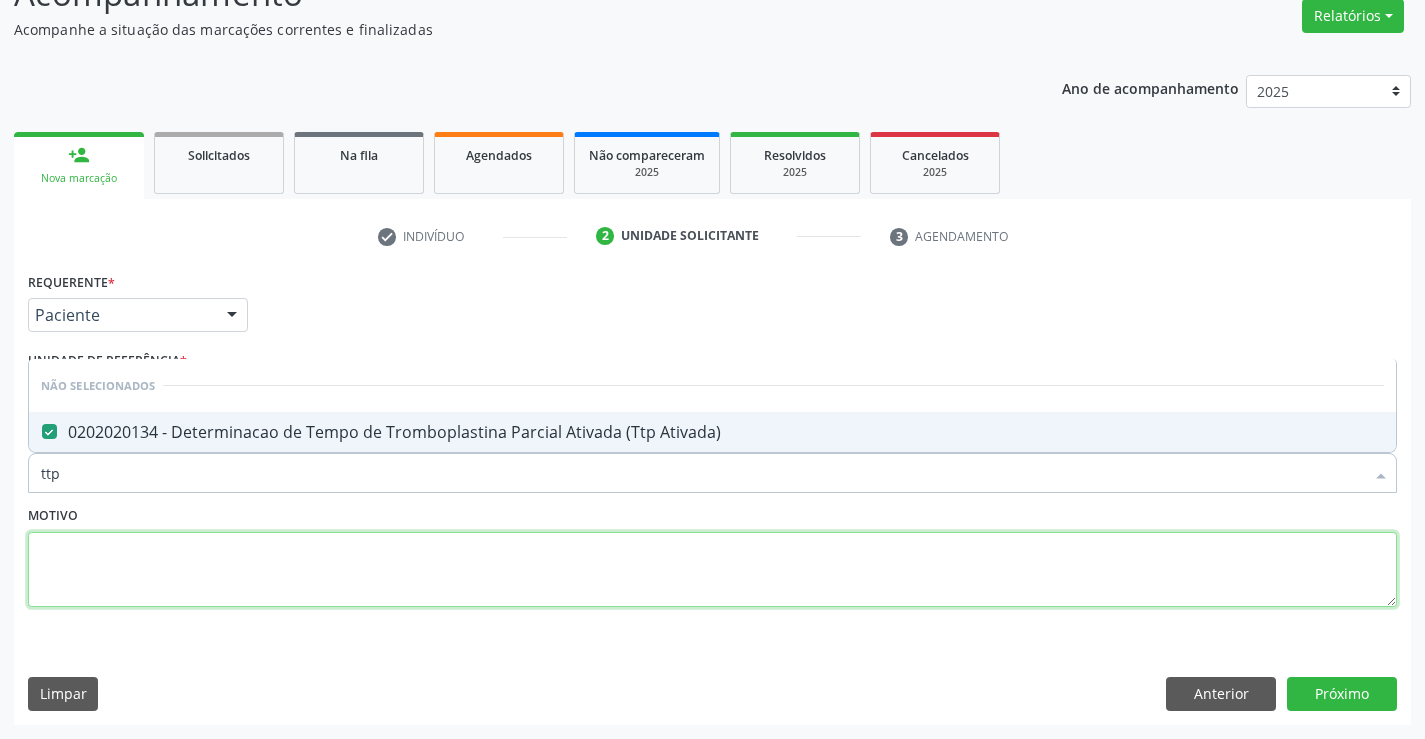 click at bounding box center [712, 570] 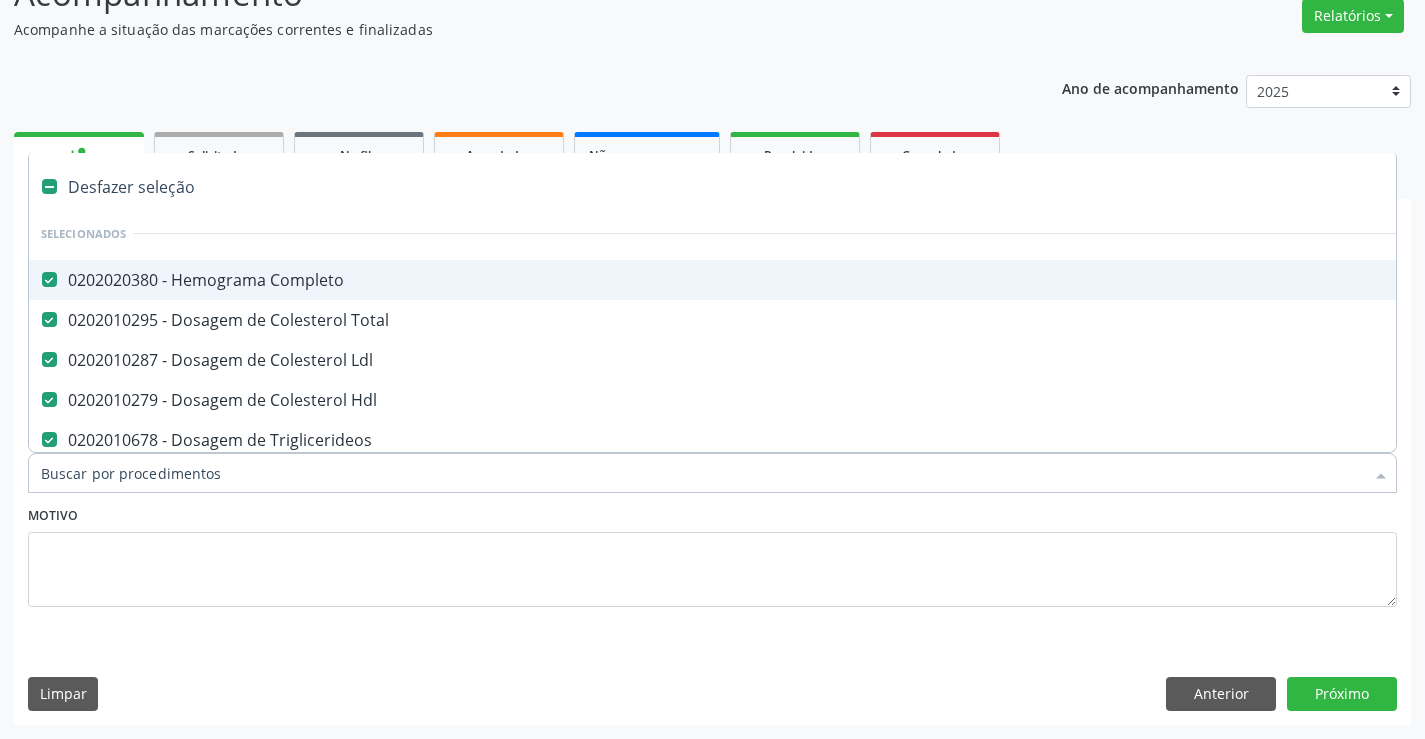 type on "s" 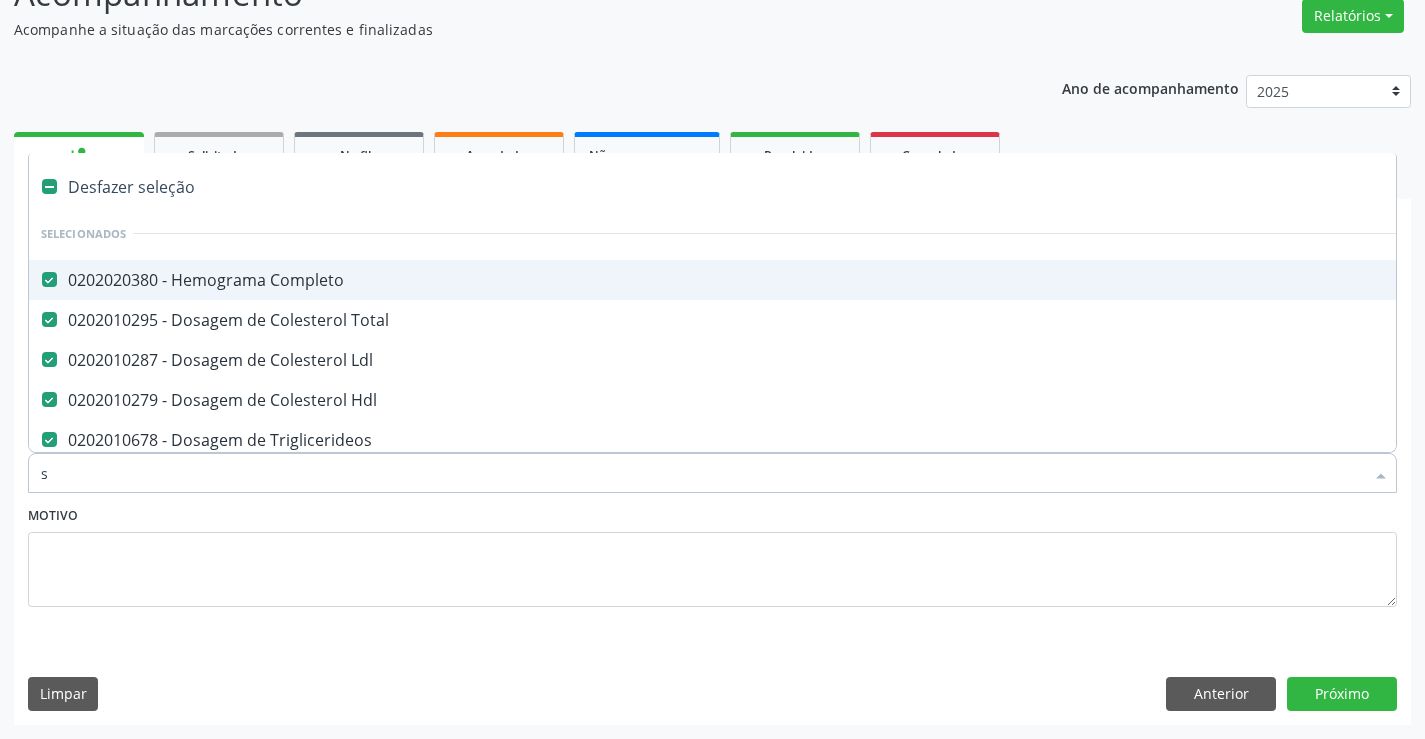 checkbox on "false" 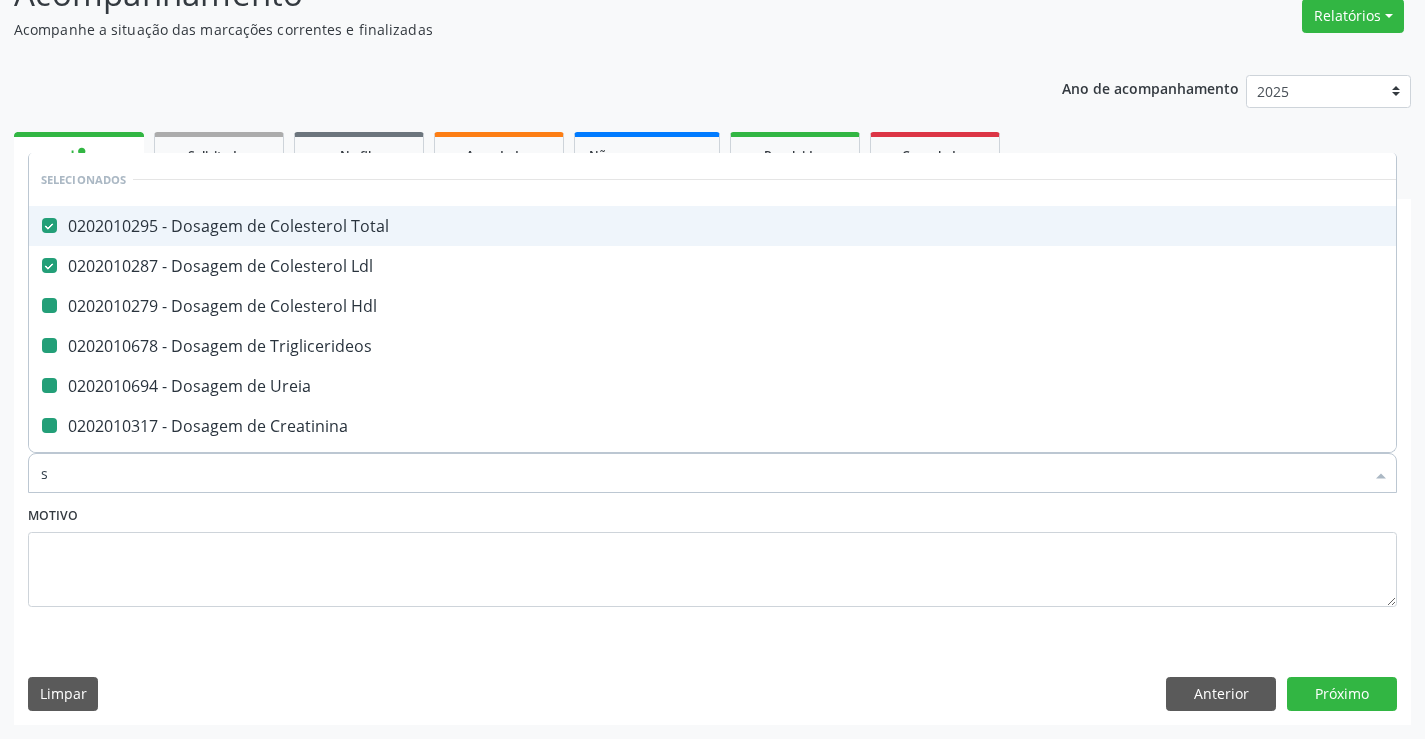 type on "si" 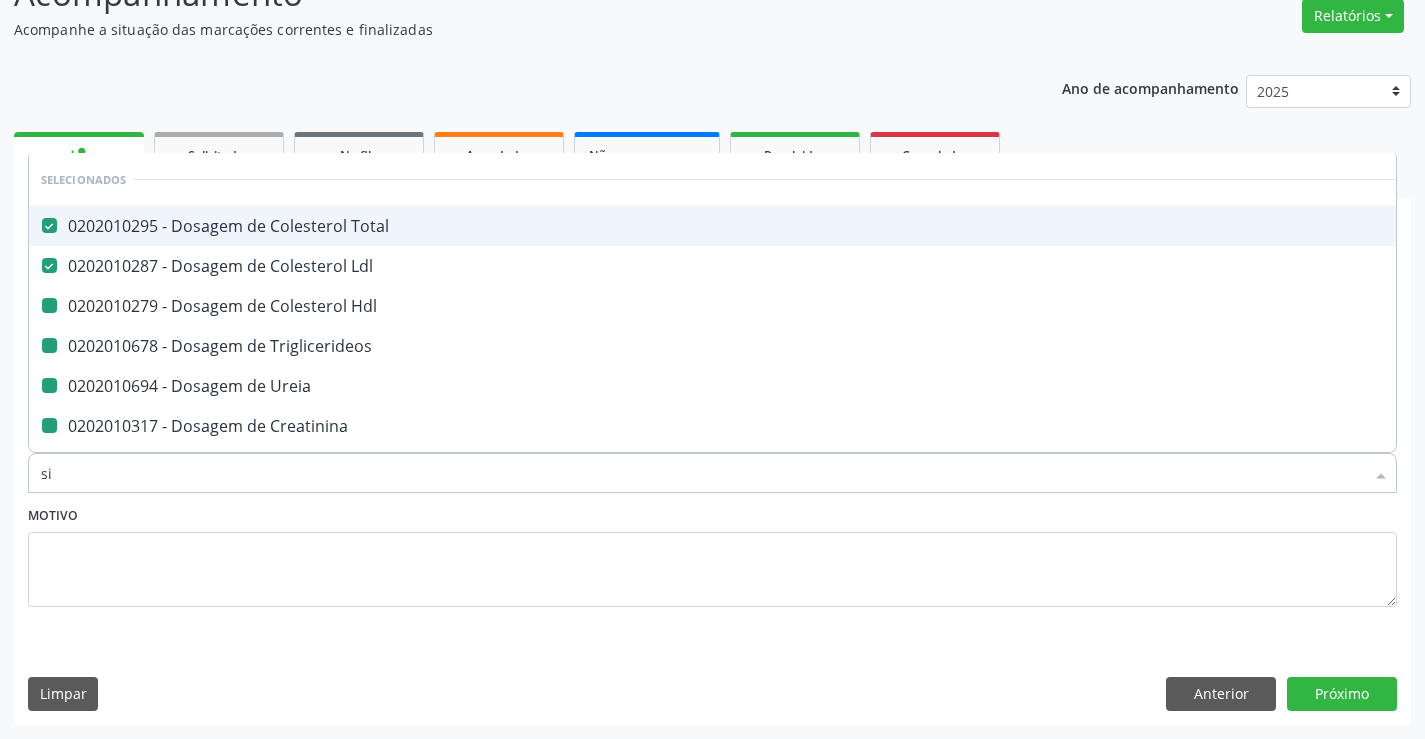 checkbox on "false" 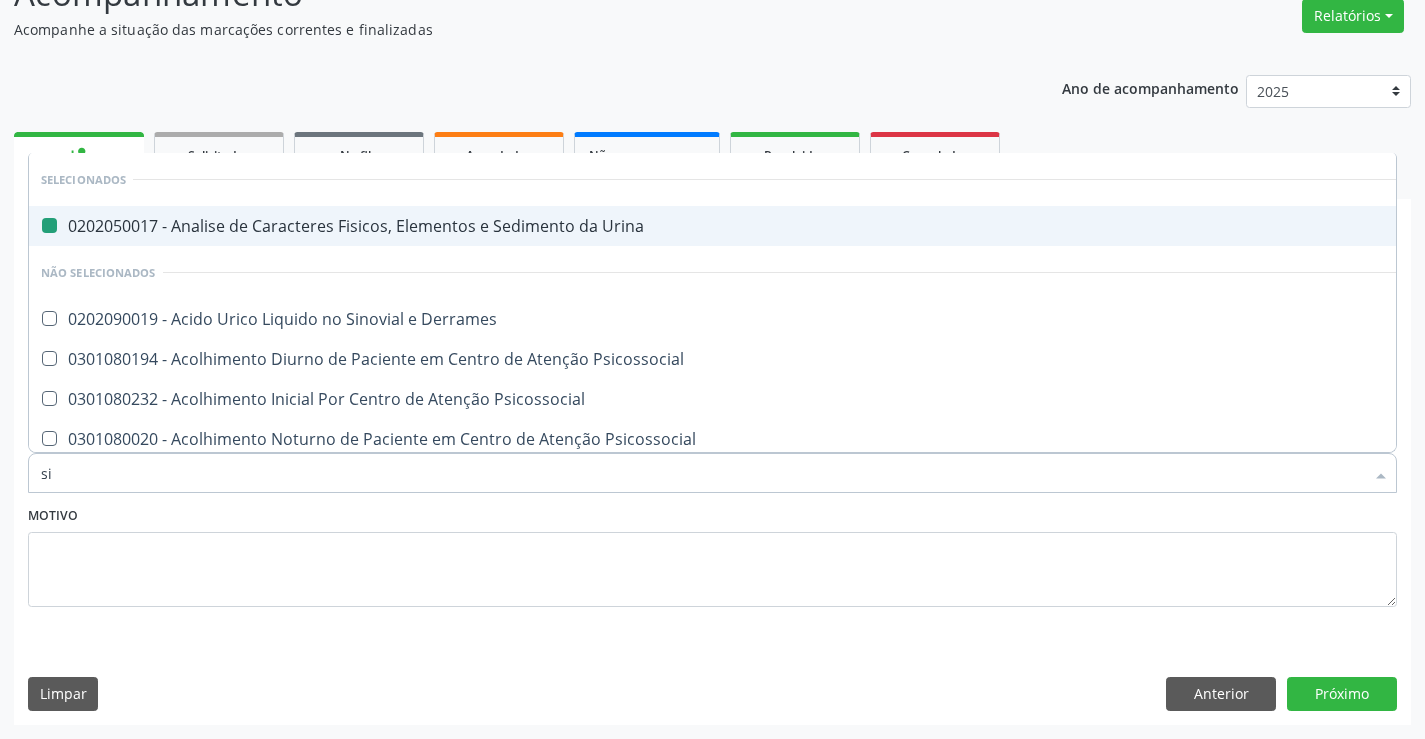 type on "sif" 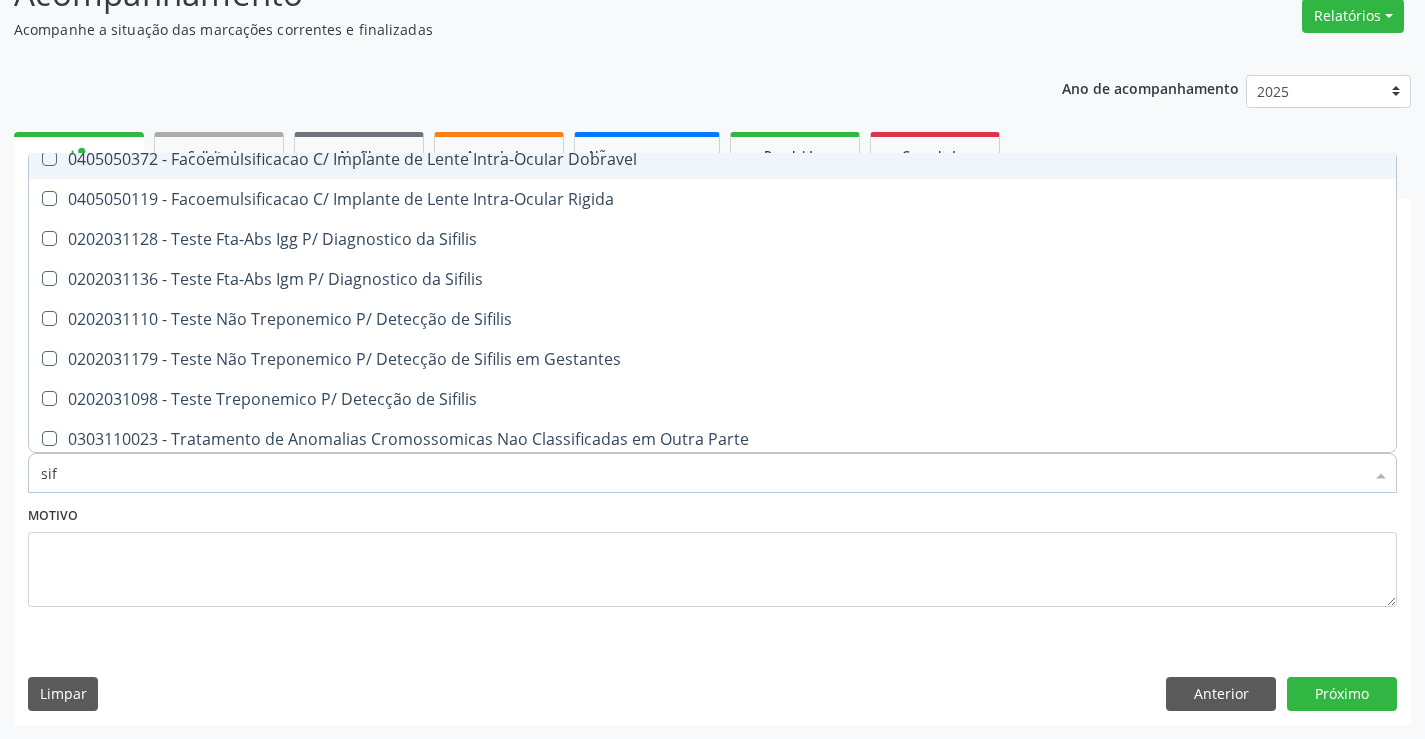 scroll, scrollTop: 114, scrollLeft: 0, axis: vertical 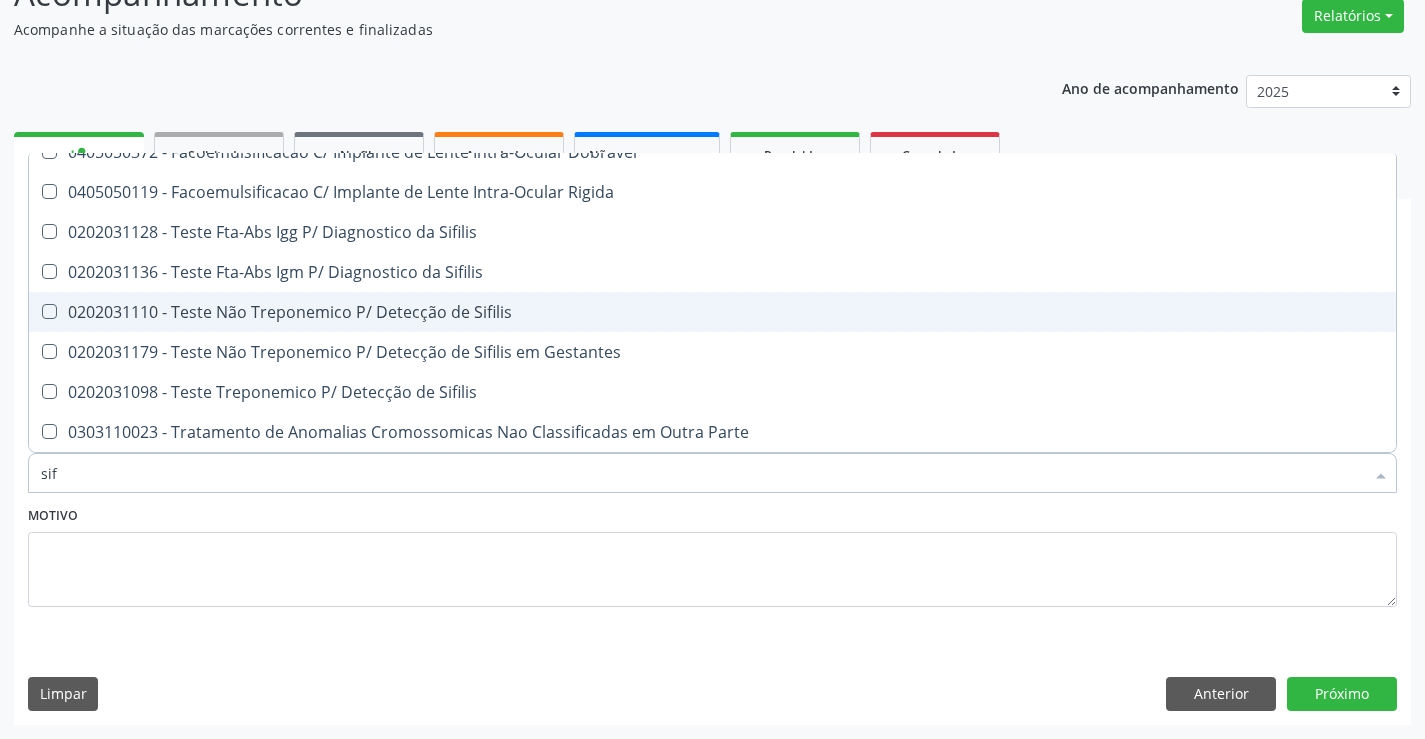 click on "0202031110 - Teste Não Treponemico P/ Detecção de Sifilis" at bounding box center (712, 312) 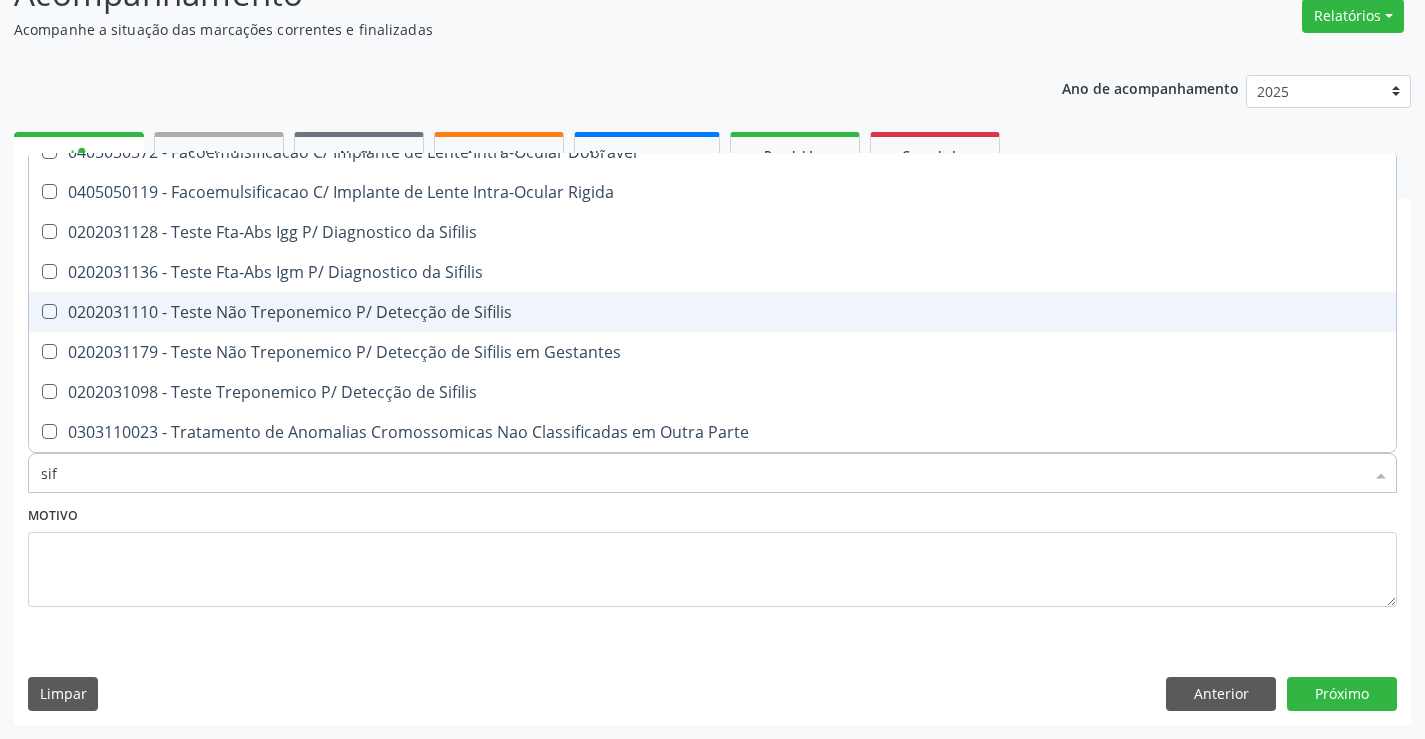 checkbox on "true" 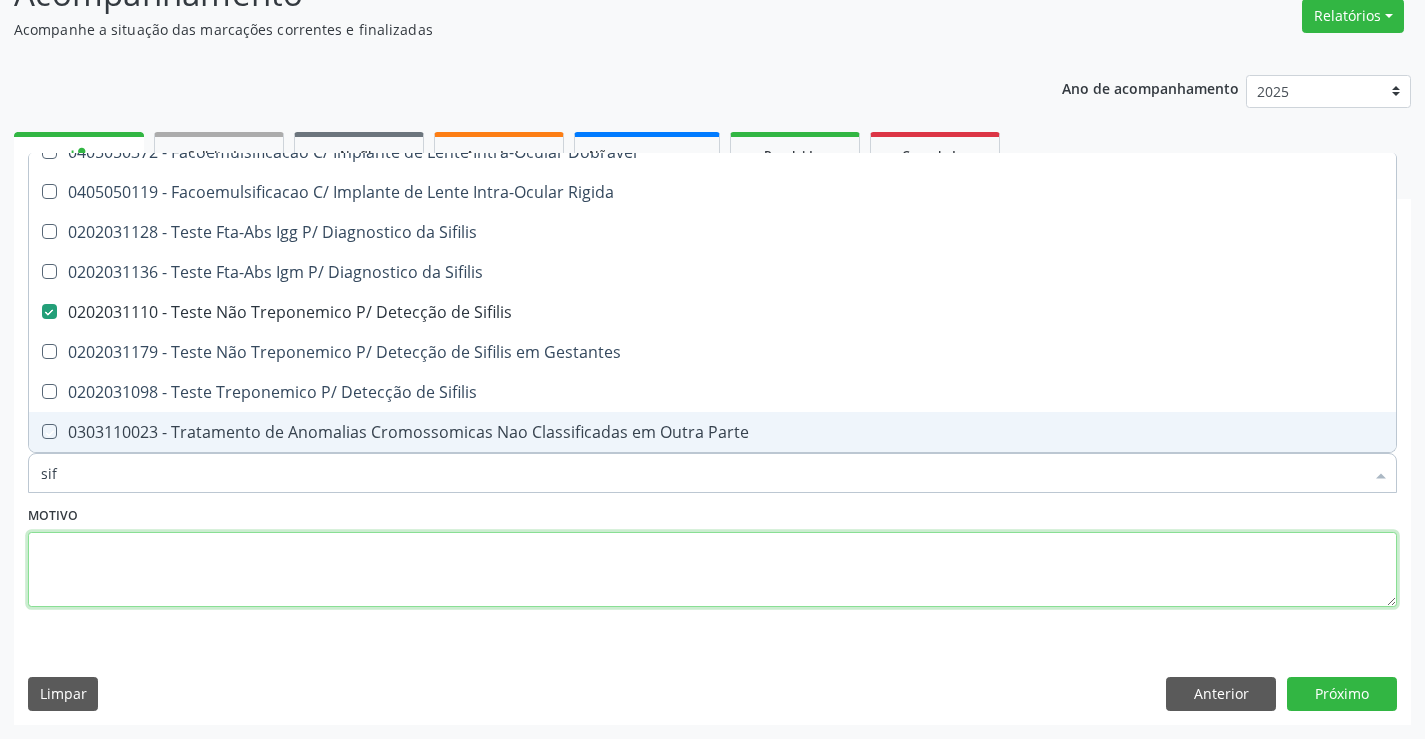 drag, startPoint x: 337, startPoint y: 560, endPoint x: 348, endPoint y: 516, distance: 45.35416 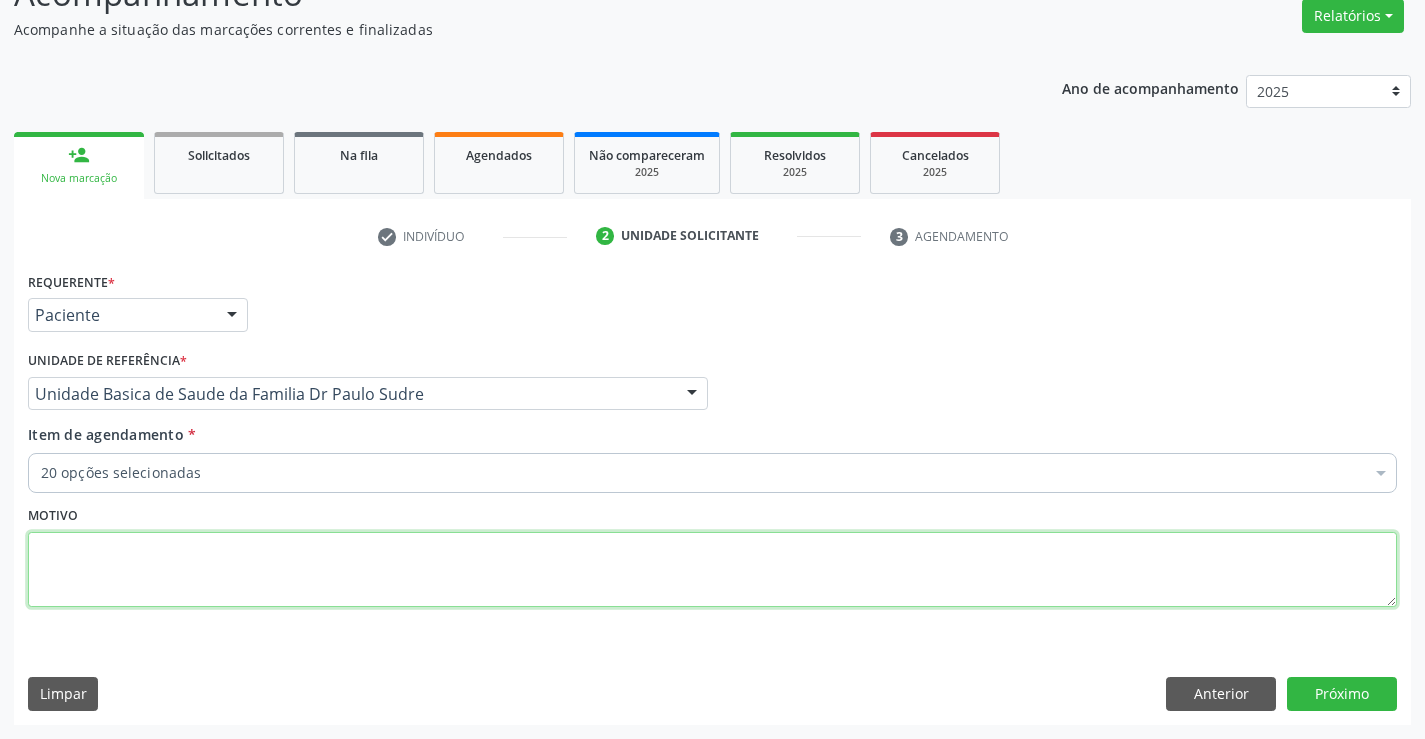 scroll, scrollTop: 0, scrollLeft: 0, axis: both 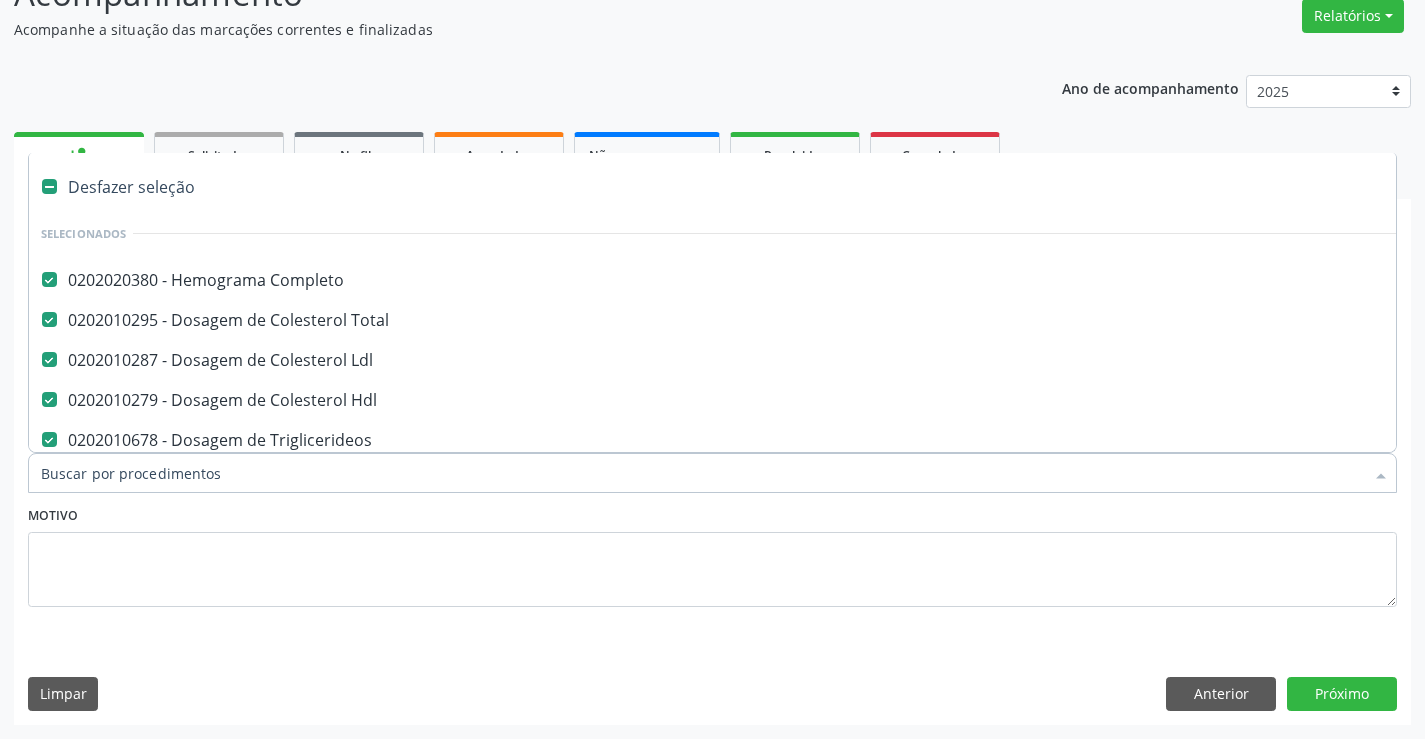 type on "p" 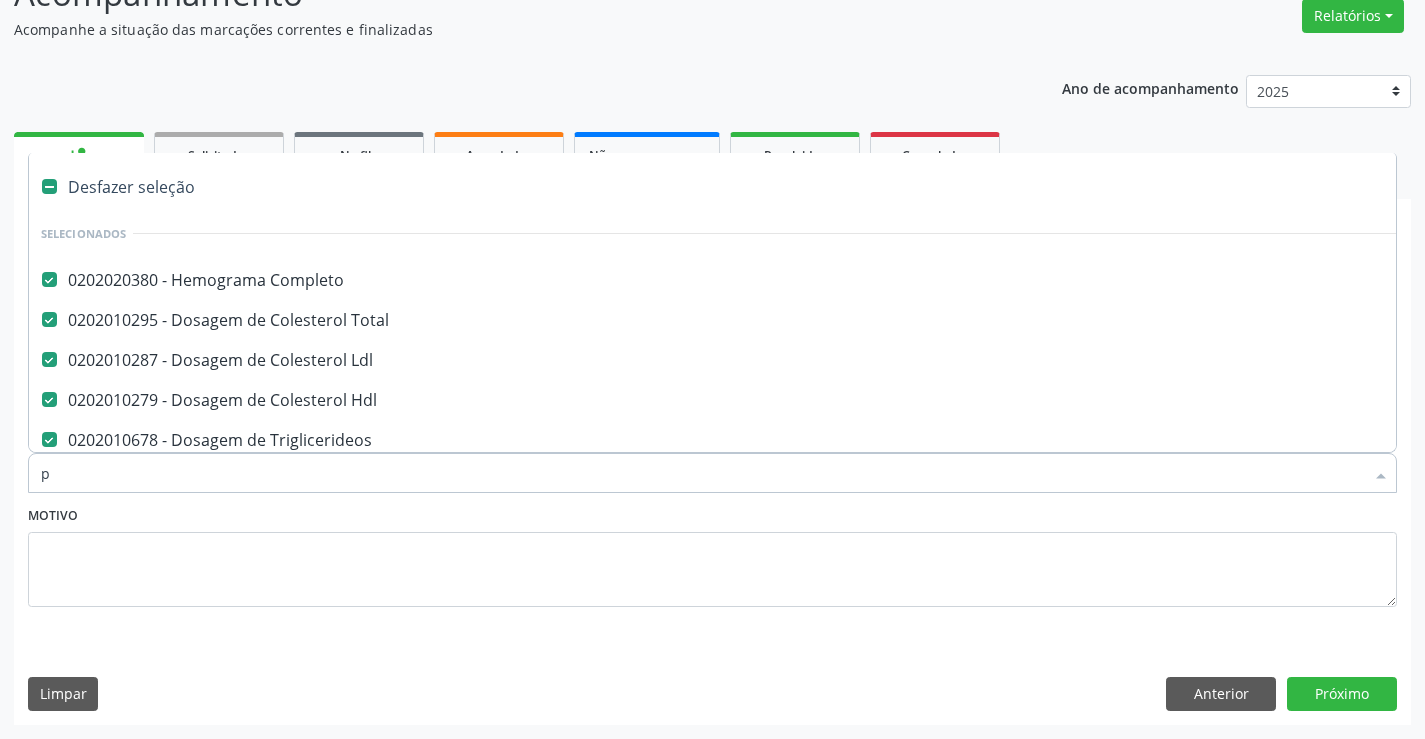 checkbox on "false" 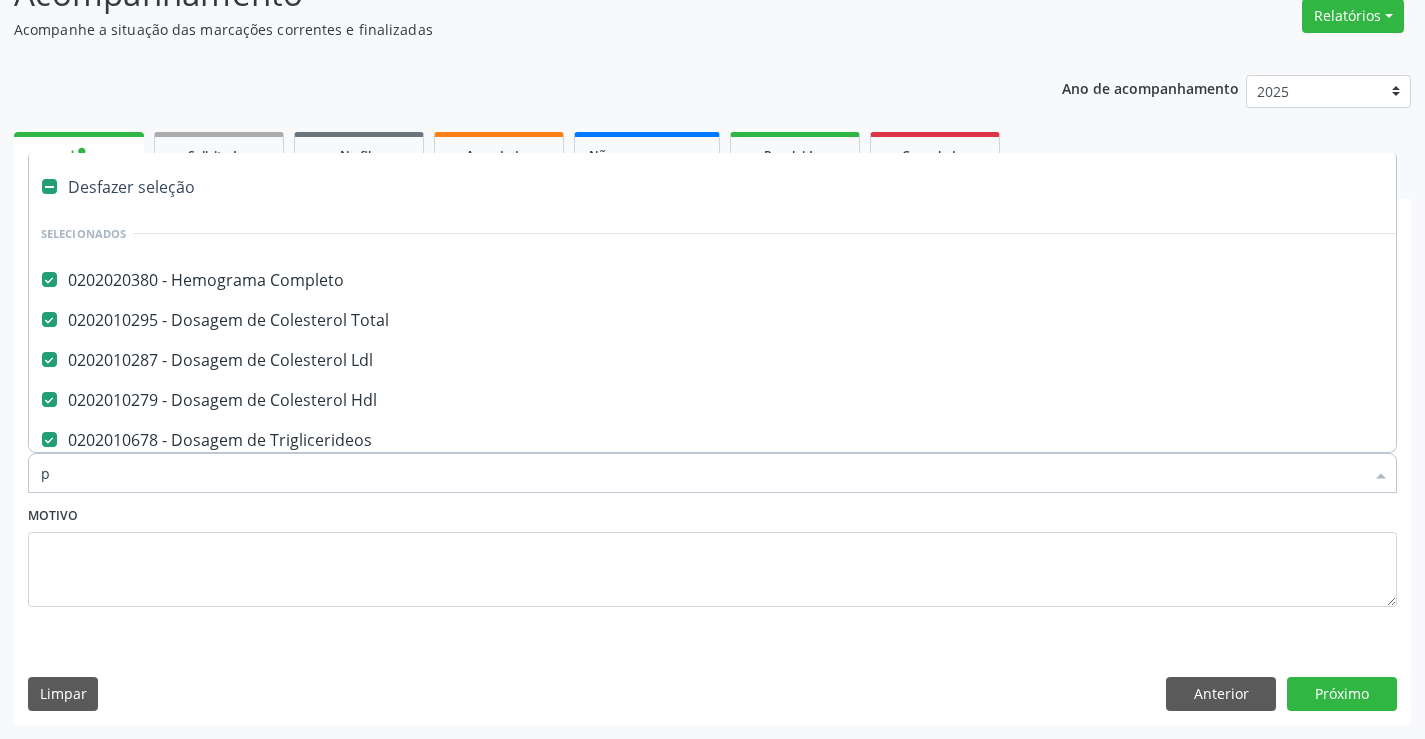checkbox on "false" 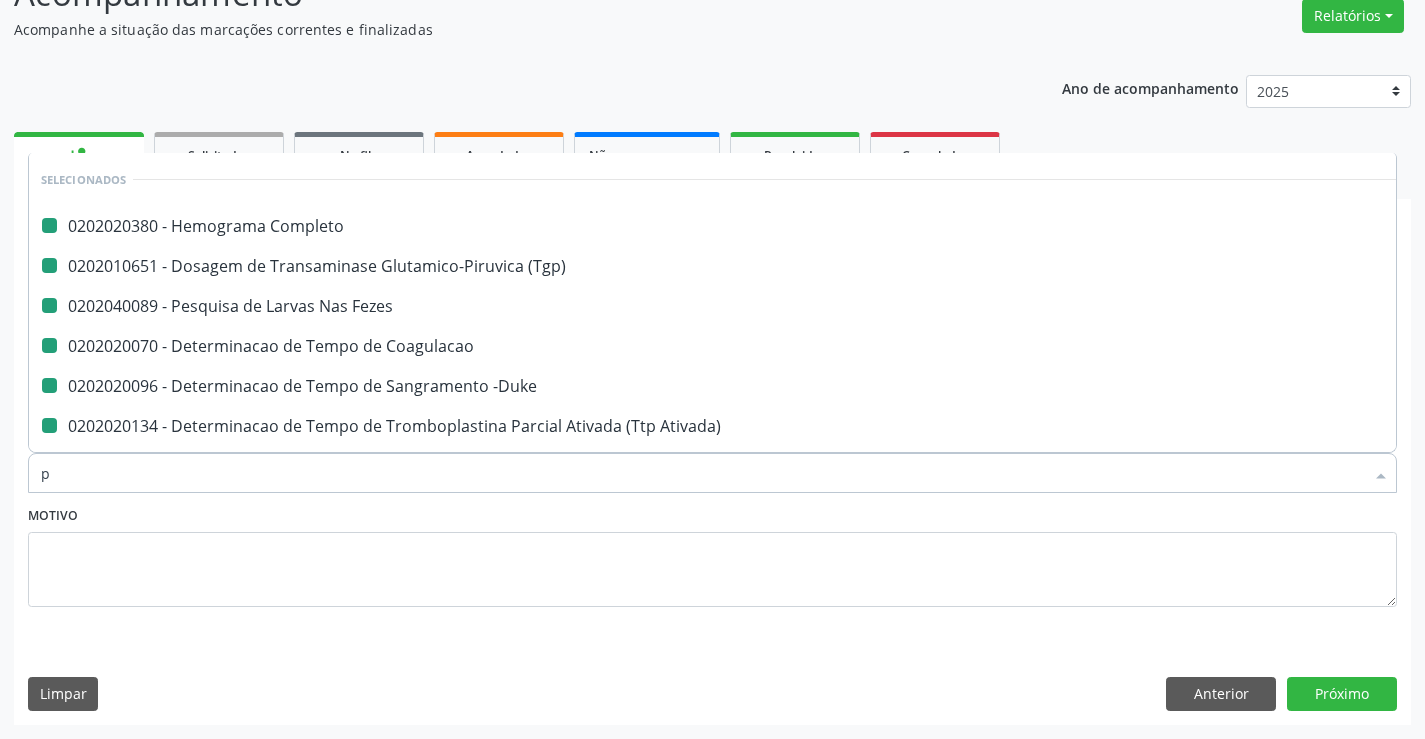 type on "pr" 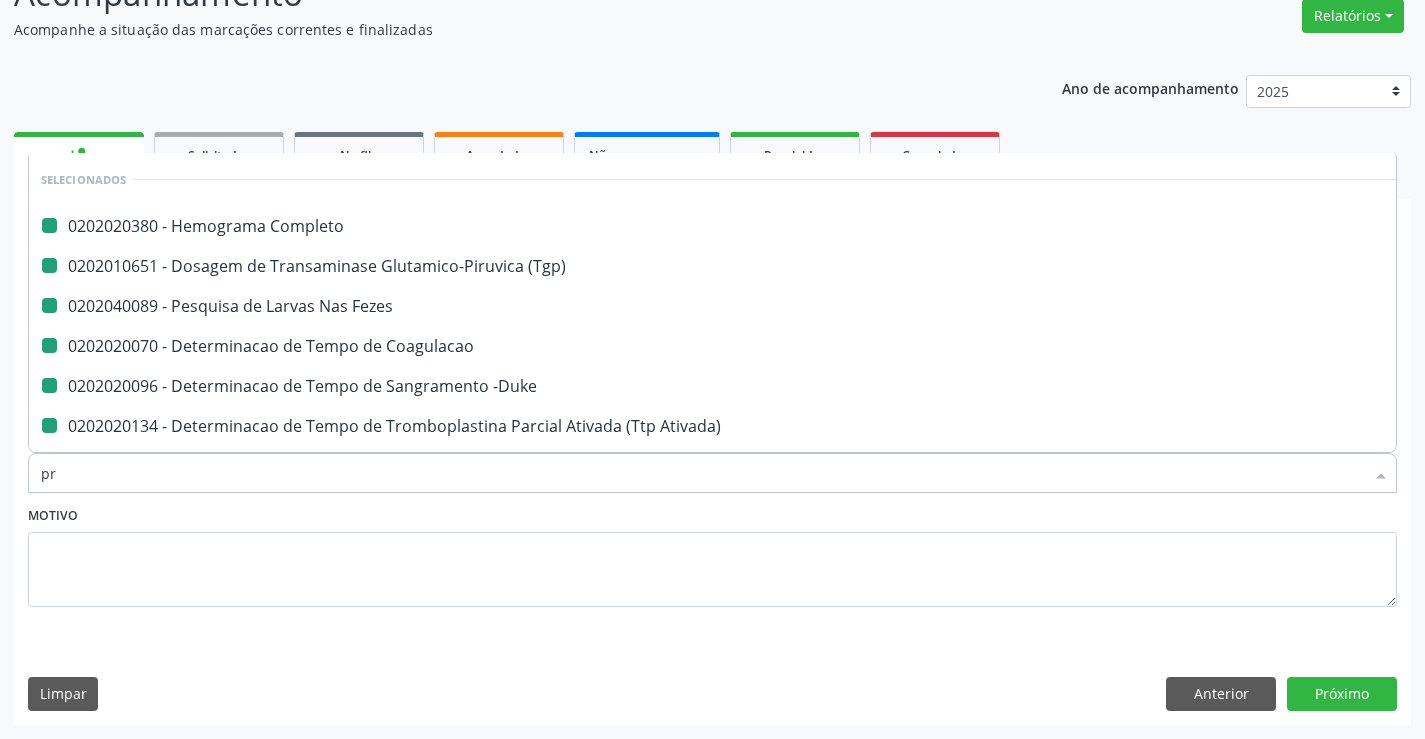 checkbox on "false" 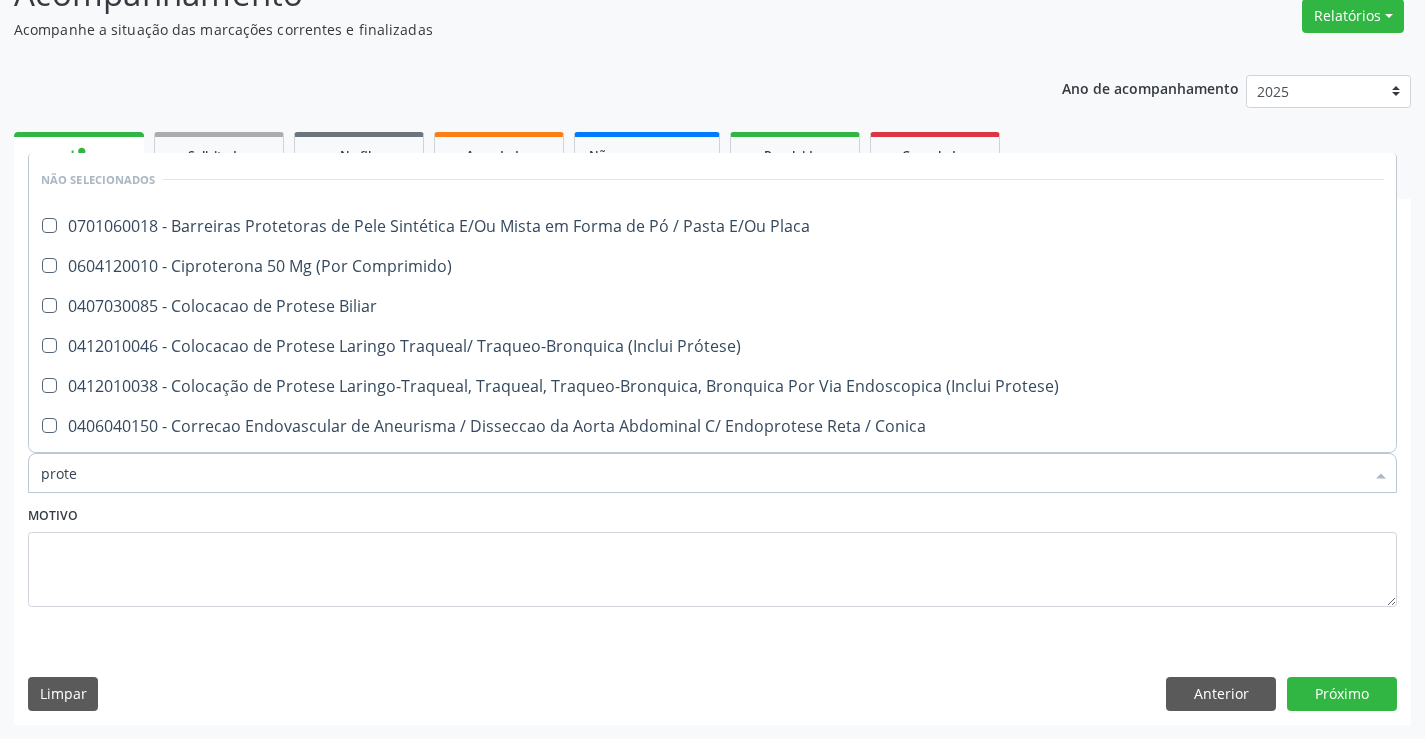 type on "protei" 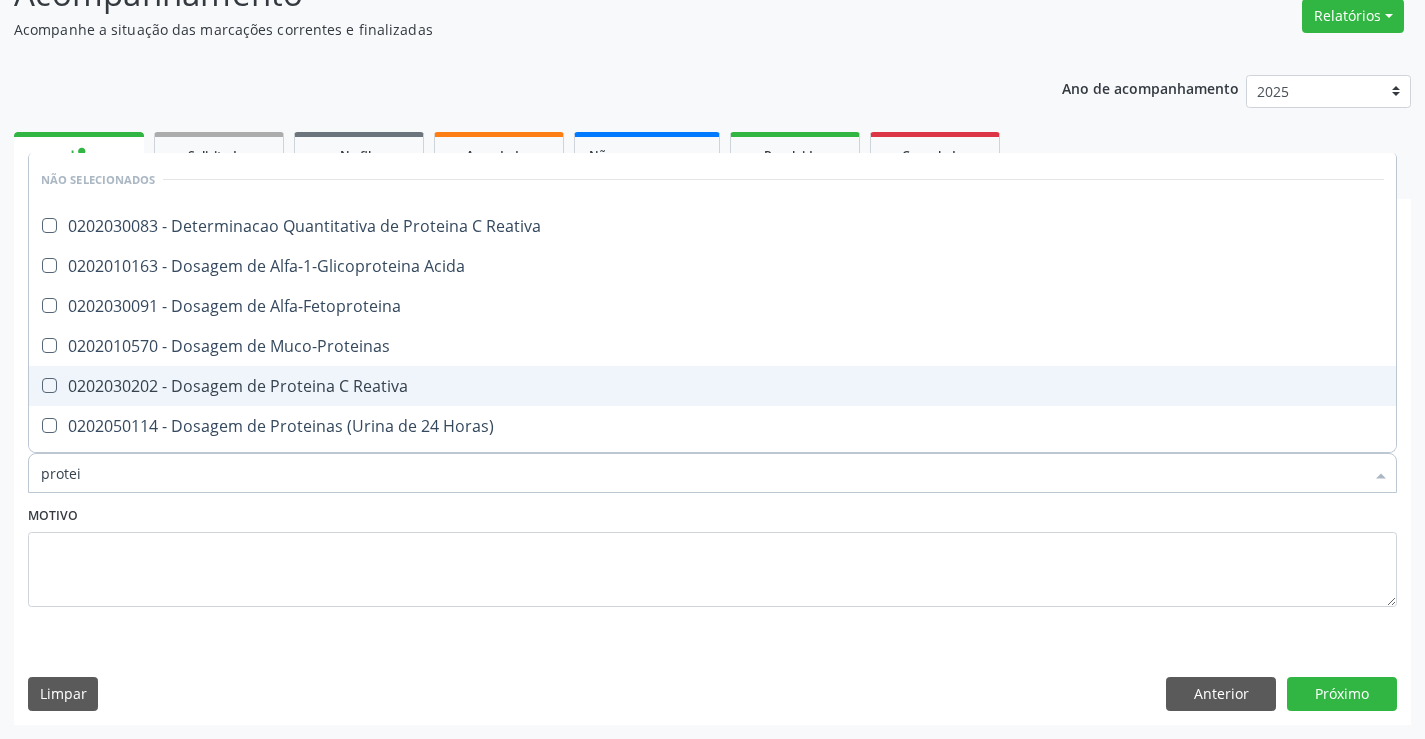 click on "0202030202 - Dosagem de Proteina C Reativa" at bounding box center (712, 386) 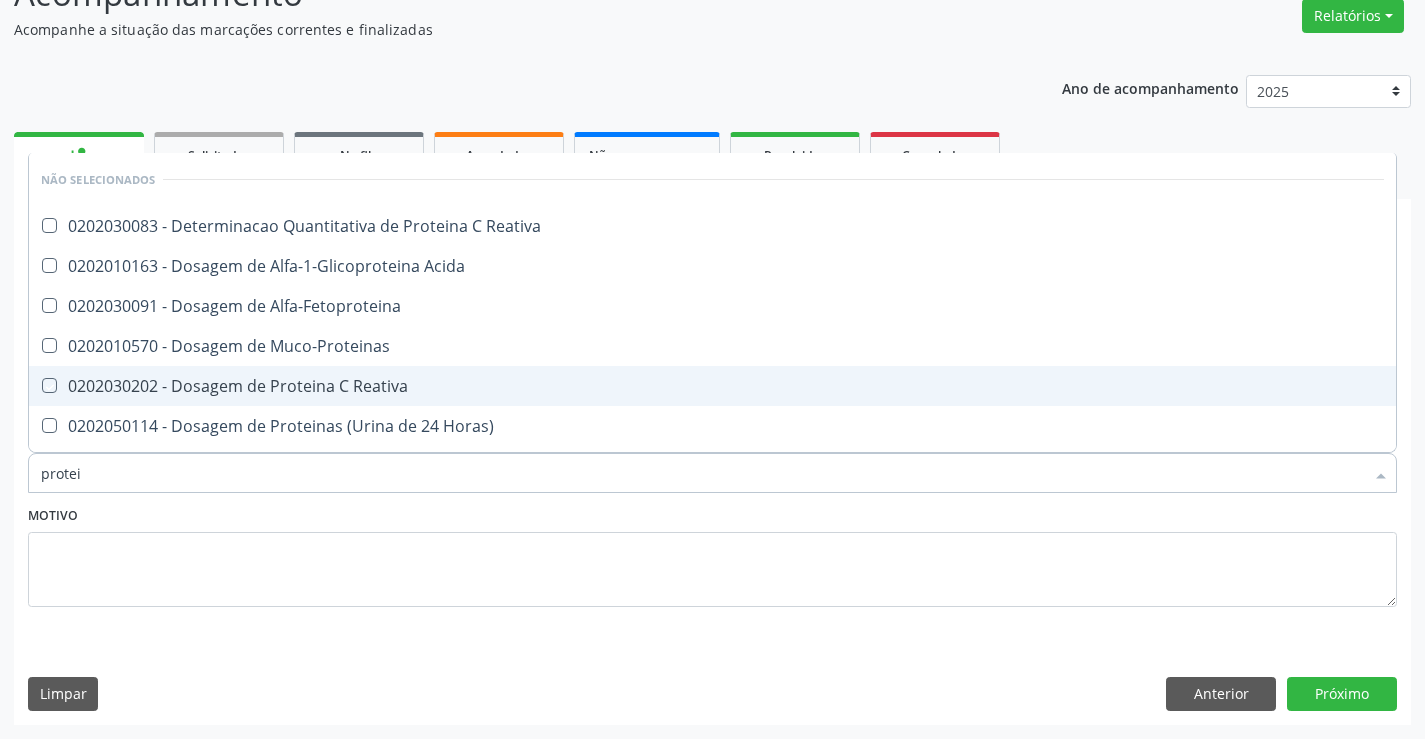 checkbox on "true" 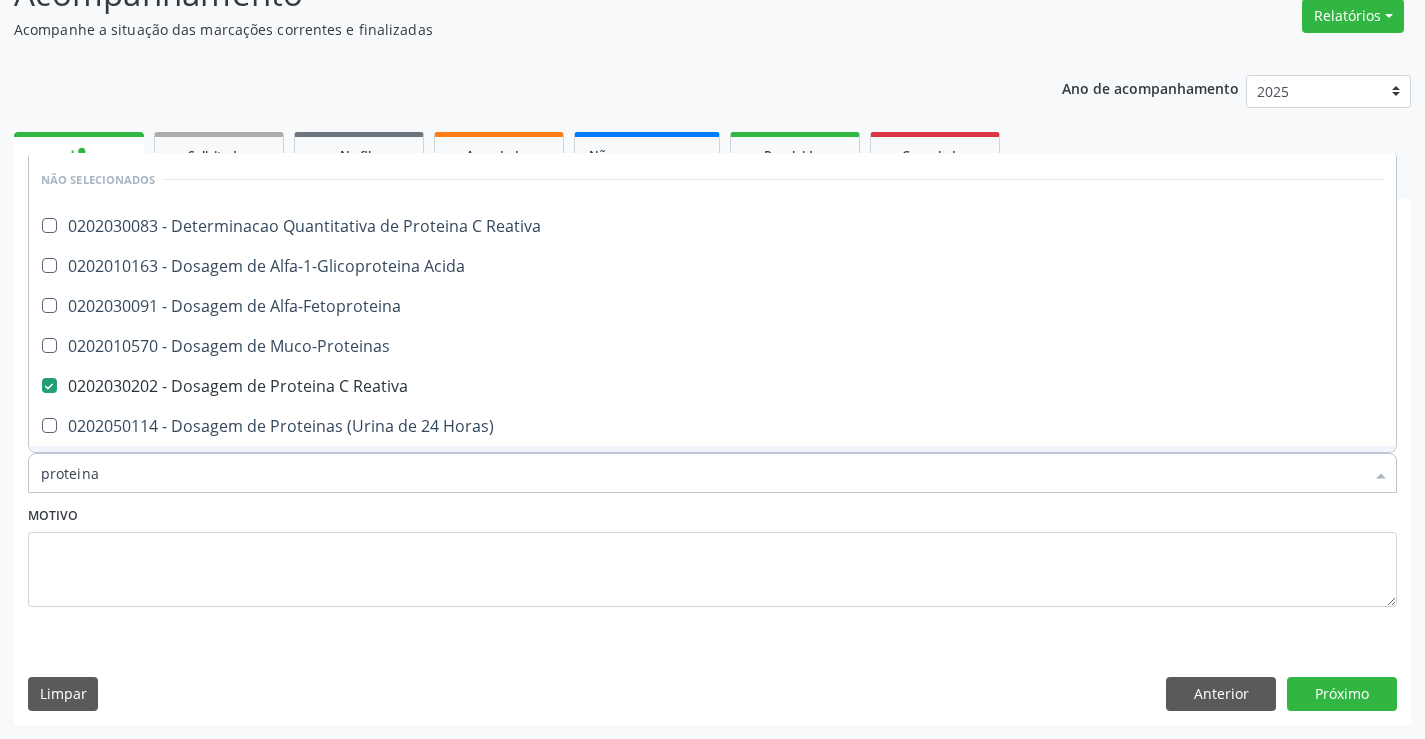 type on "proteinas" 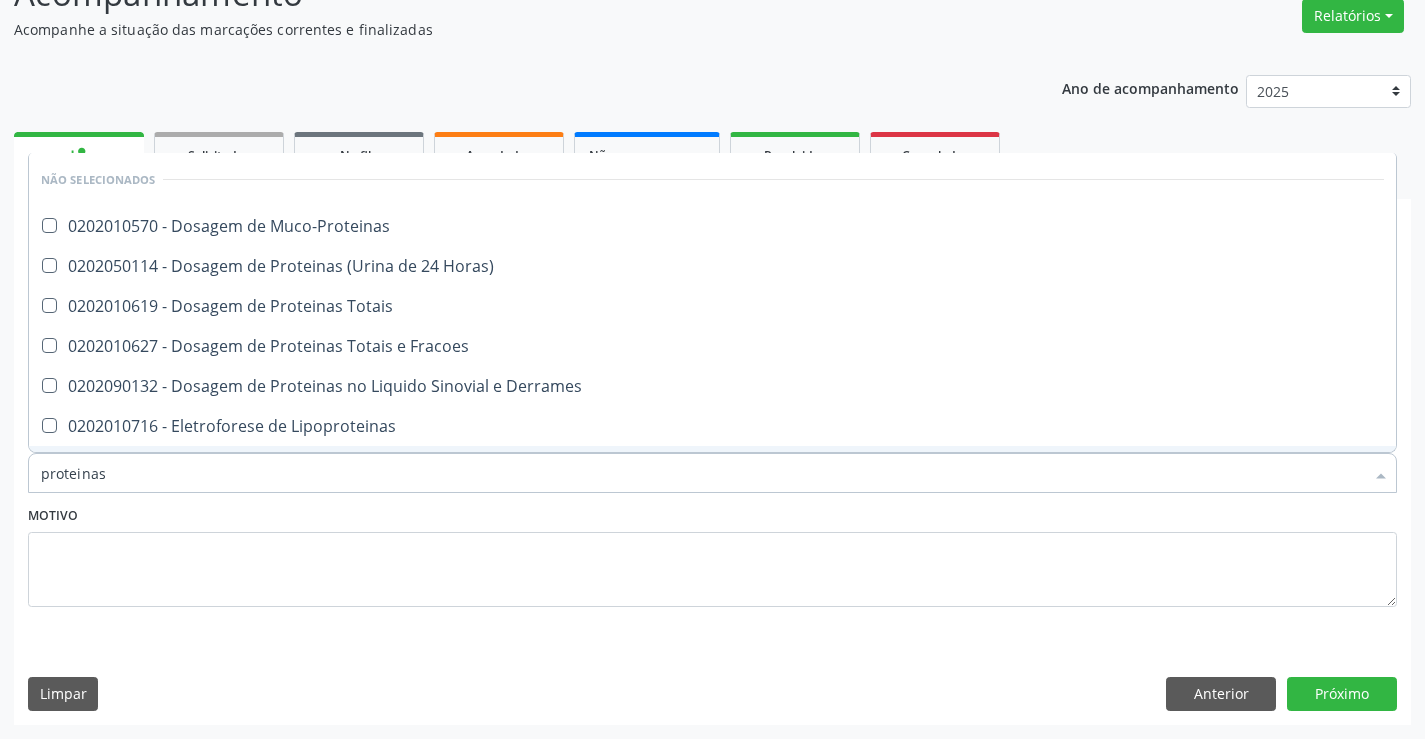 type on "proteinas t" 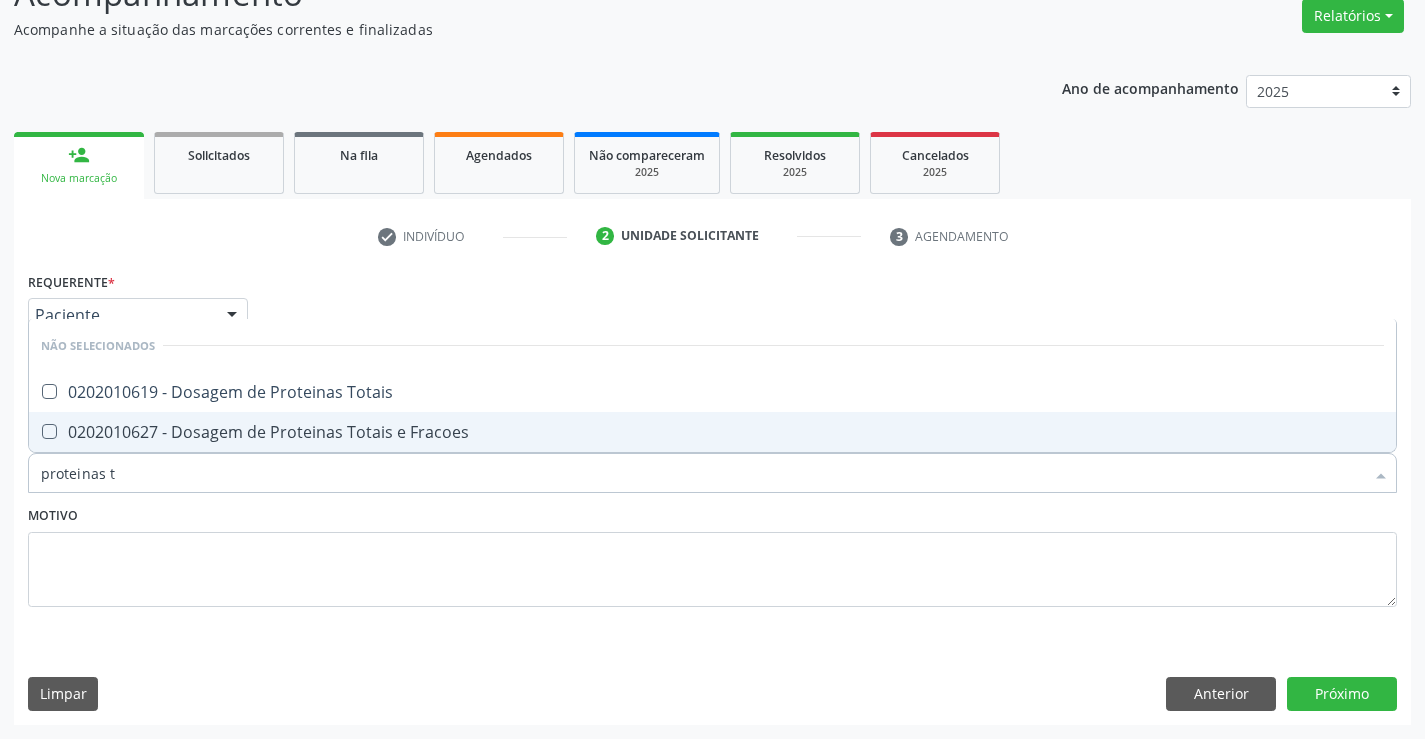 drag, startPoint x: 288, startPoint y: 426, endPoint x: 491, endPoint y: 476, distance: 209.06697 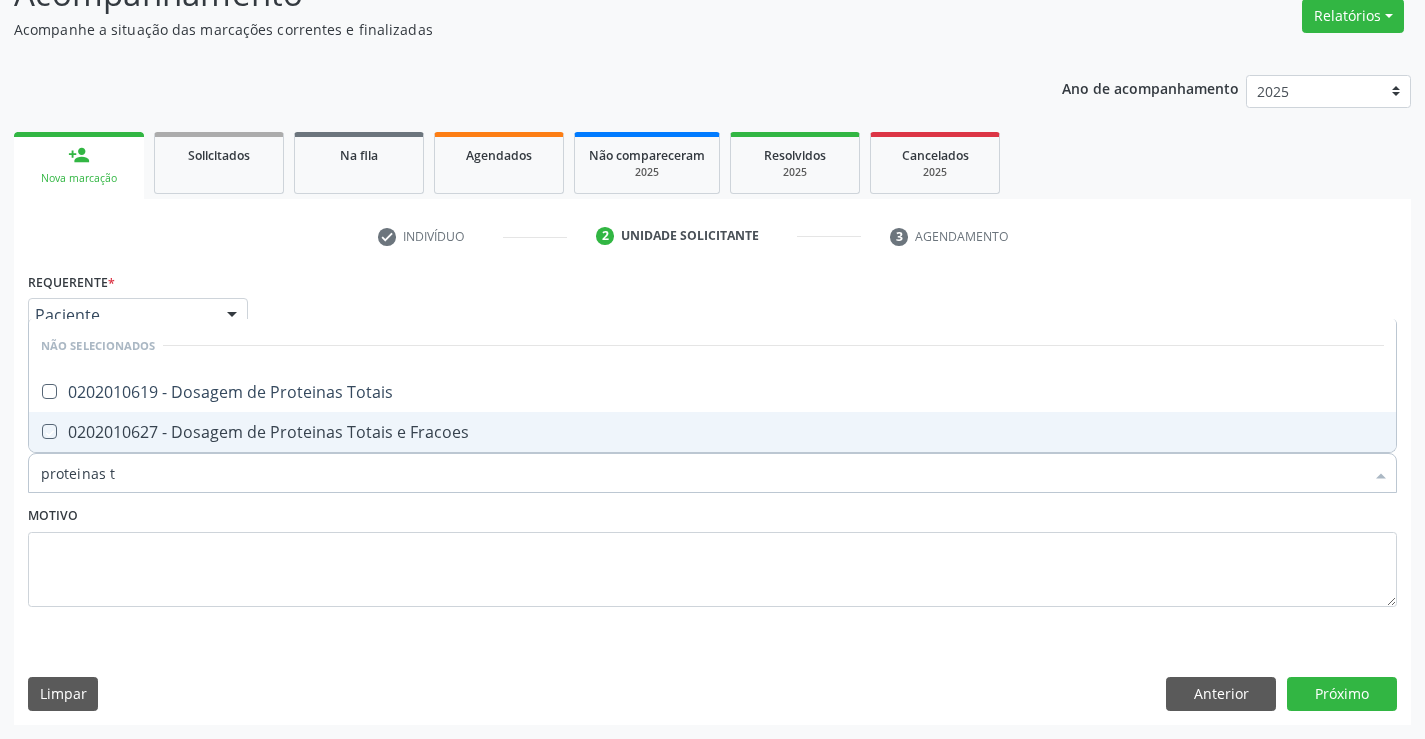 checkbox on "true" 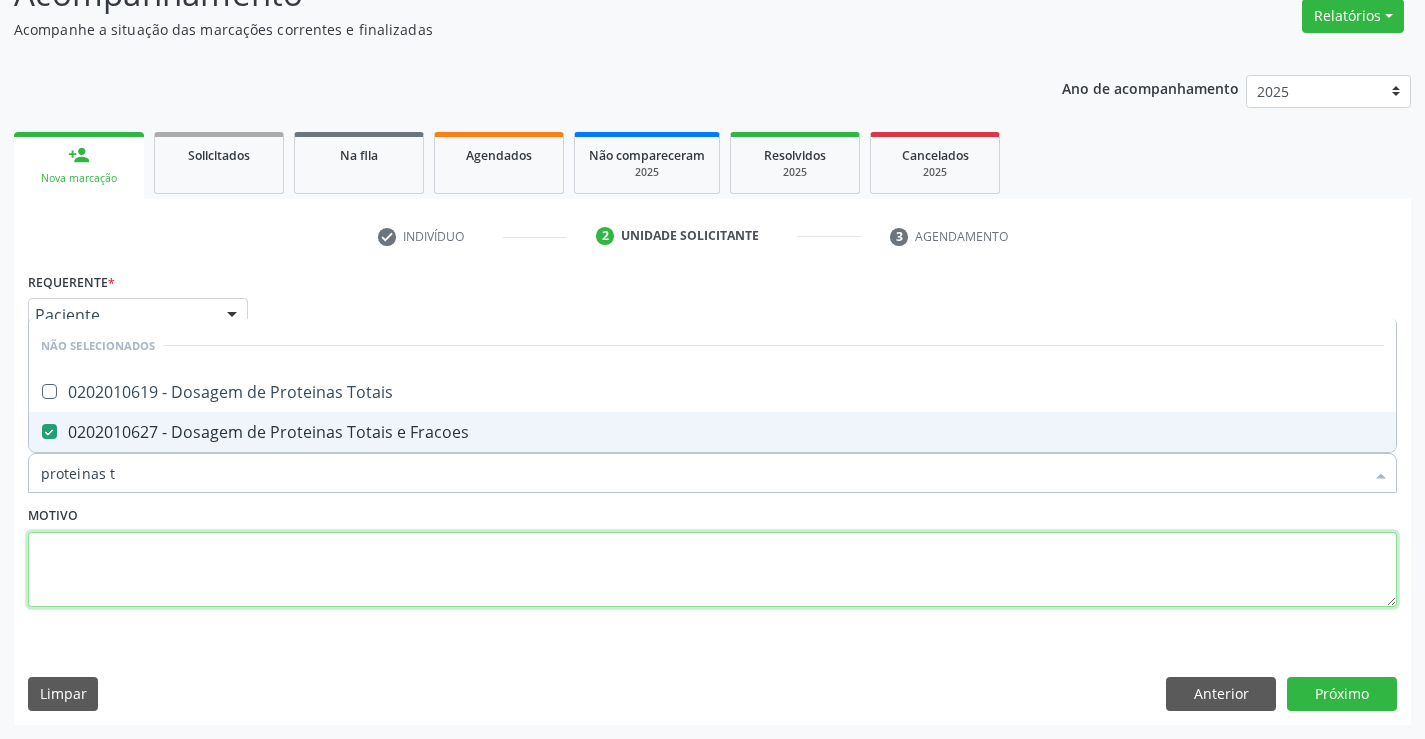 click at bounding box center (712, 570) 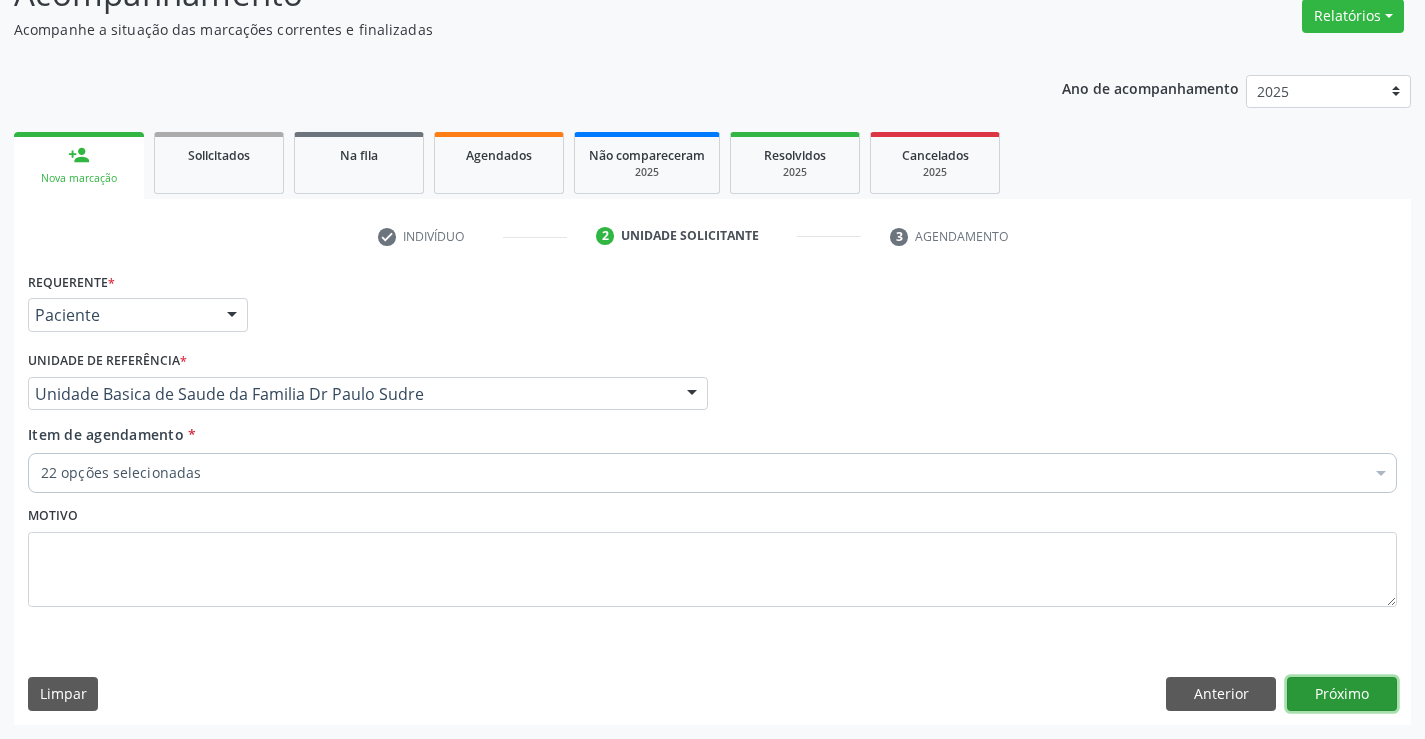 click on "Próximo" at bounding box center (1342, 694) 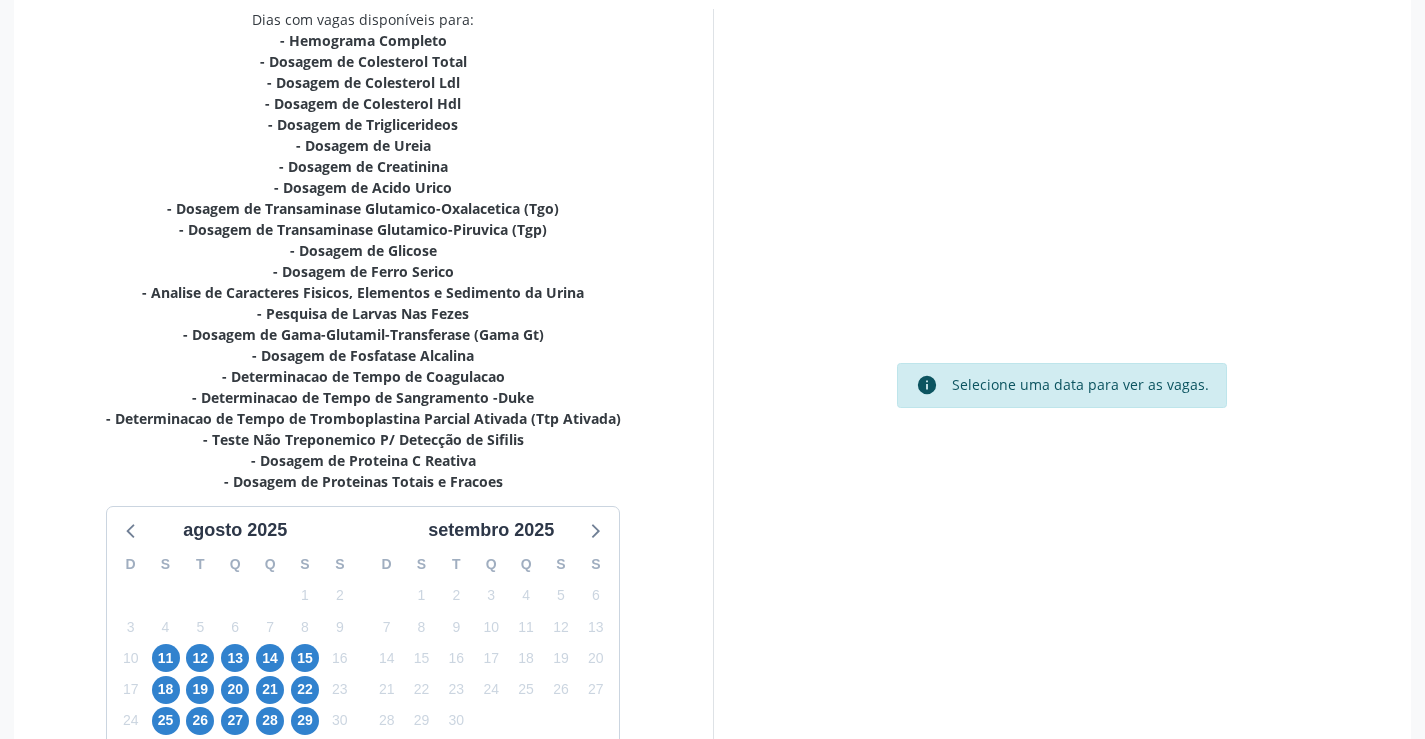 scroll, scrollTop: 572, scrollLeft: 0, axis: vertical 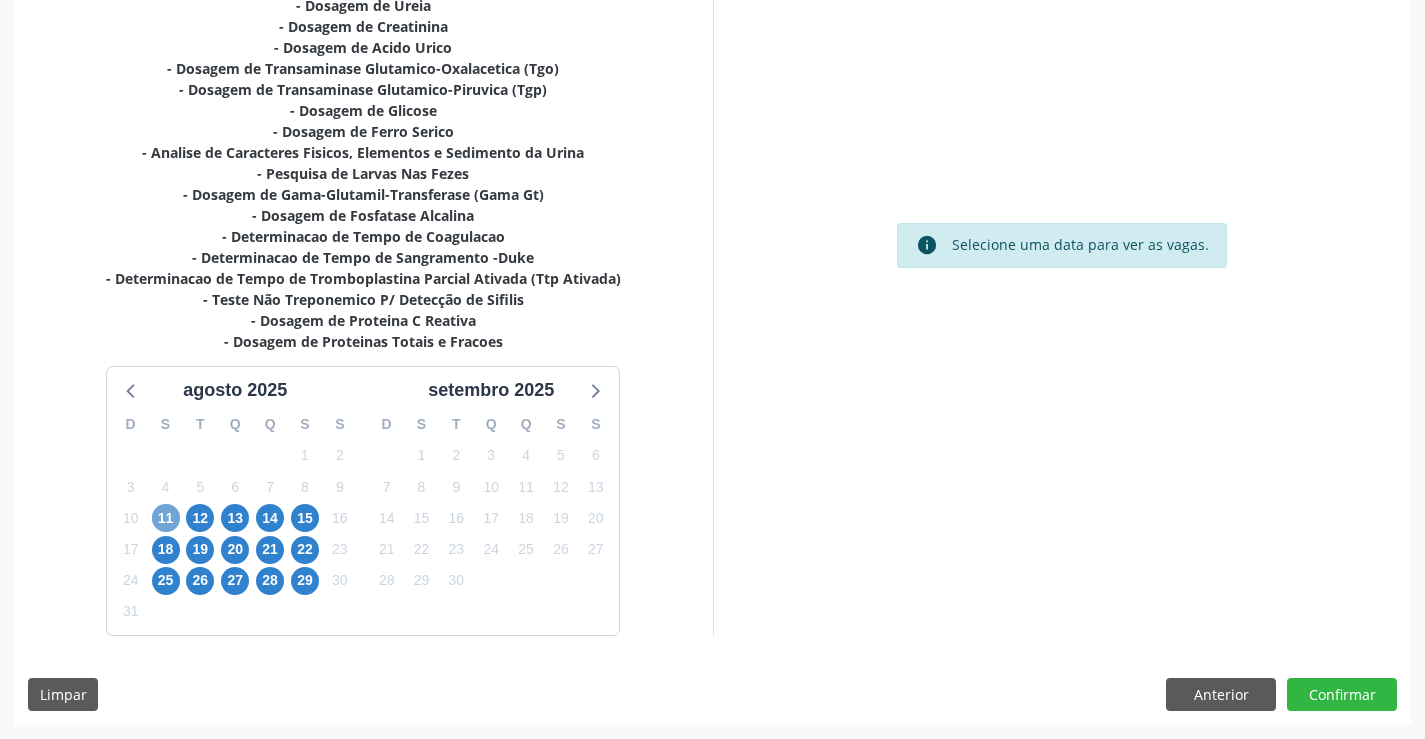 click on "11" at bounding box center (166, 518) 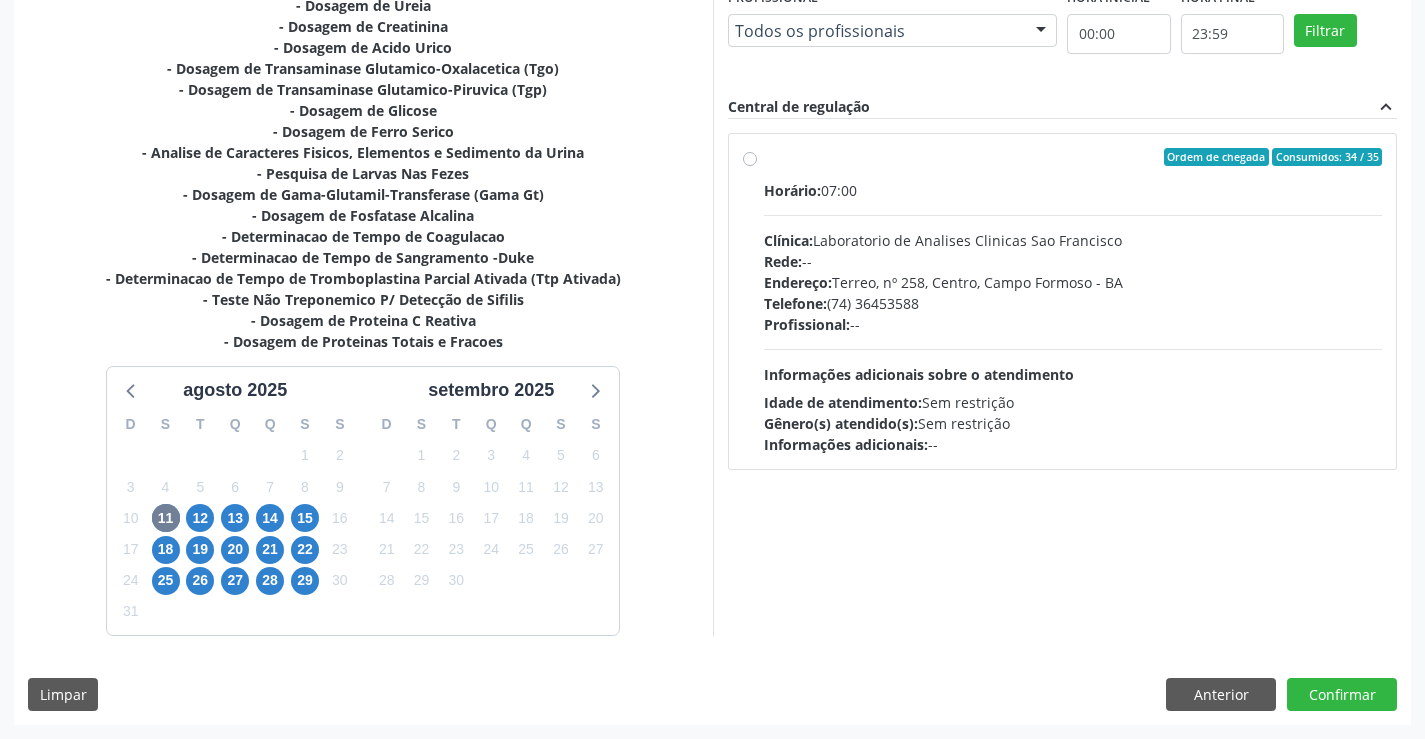 click on "Ordem de chegada
Consumidos: 34 / 35" at bounding box center (1073, 157) 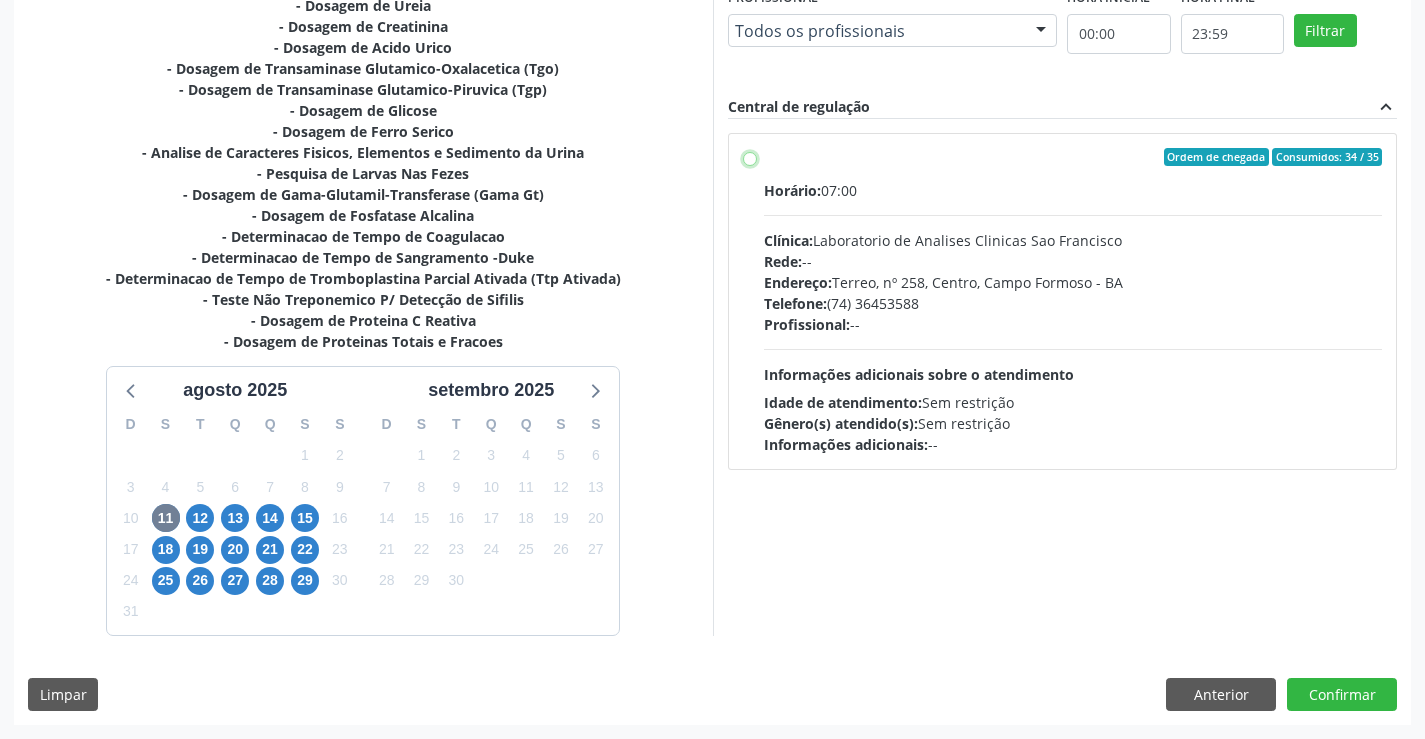 click on "Ordem de chegada
Consumidos: 34 / 35
Horário:   07:00
Clínica:  Laboratorio de Analises Clinicas Sao Francisco
Rede:
--
Endereço:   Terreo, nº 258, Centro, Campo Formoso - BA
Telefone:   (74) 36453588
Profissional:
--
Informações adicionais sobre o atendimento
Idade de atendimento:
Sem restrição
Gênero(s) atendido(s):
Sem restrição
Informações adicionais:
--" at bounding box center [750, 157] 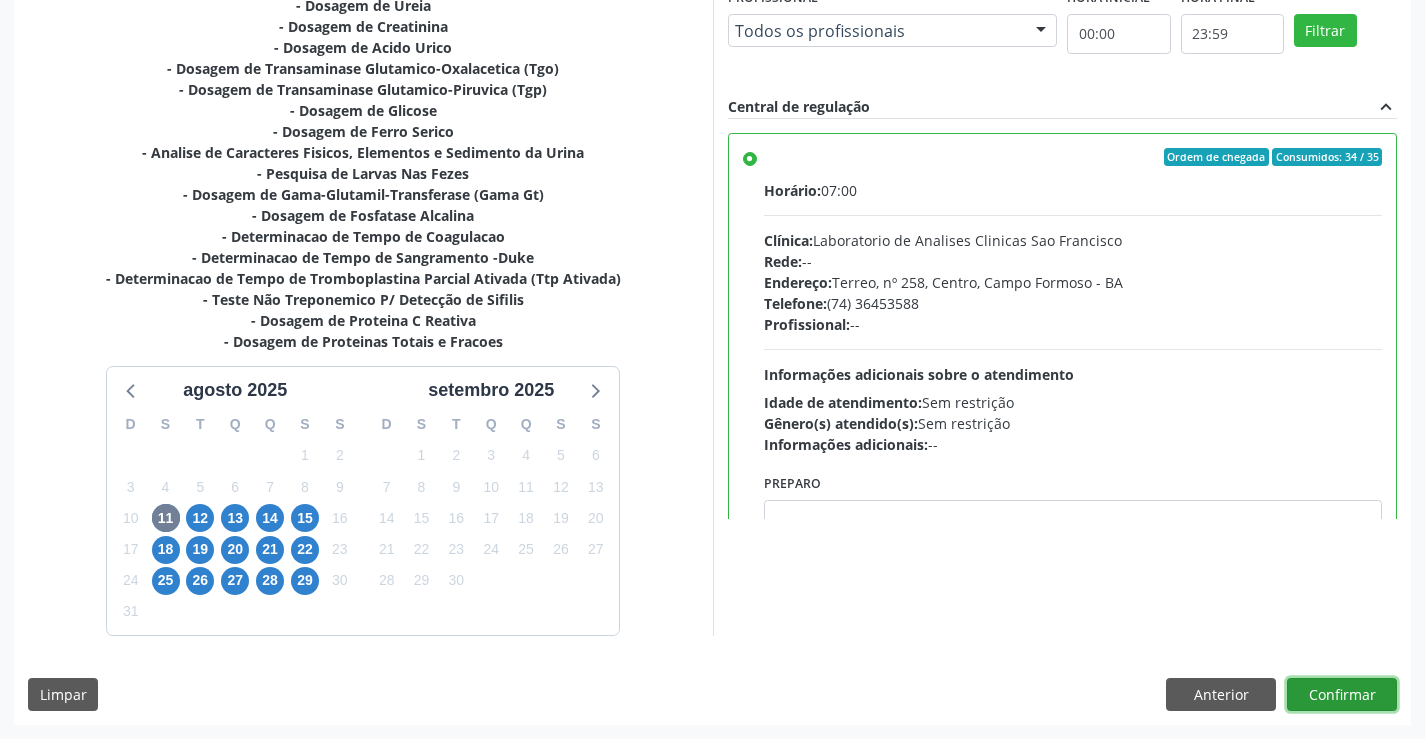 click on "Confirmar" at bounding box center [1342, 695] 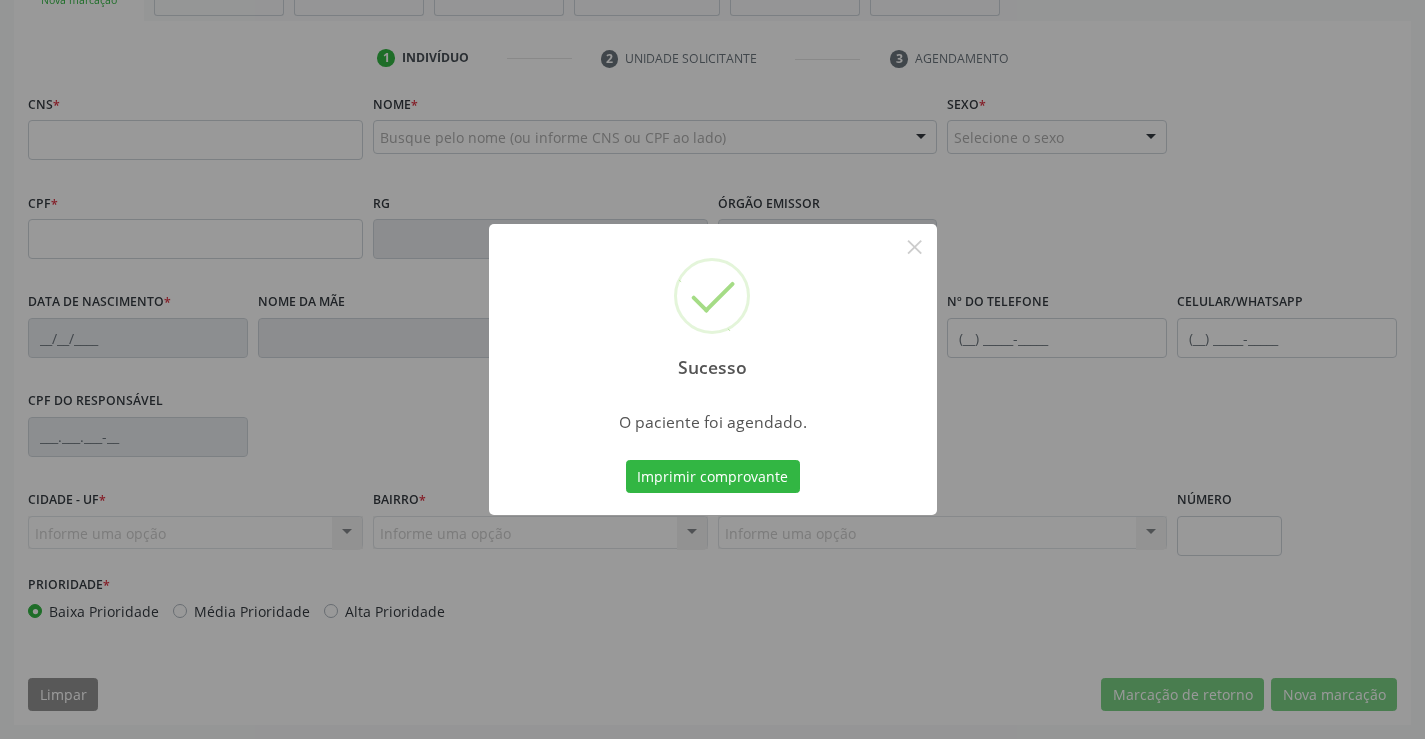 scroll, scrollTop: 345, scrollLeft: 0, axis: vertical 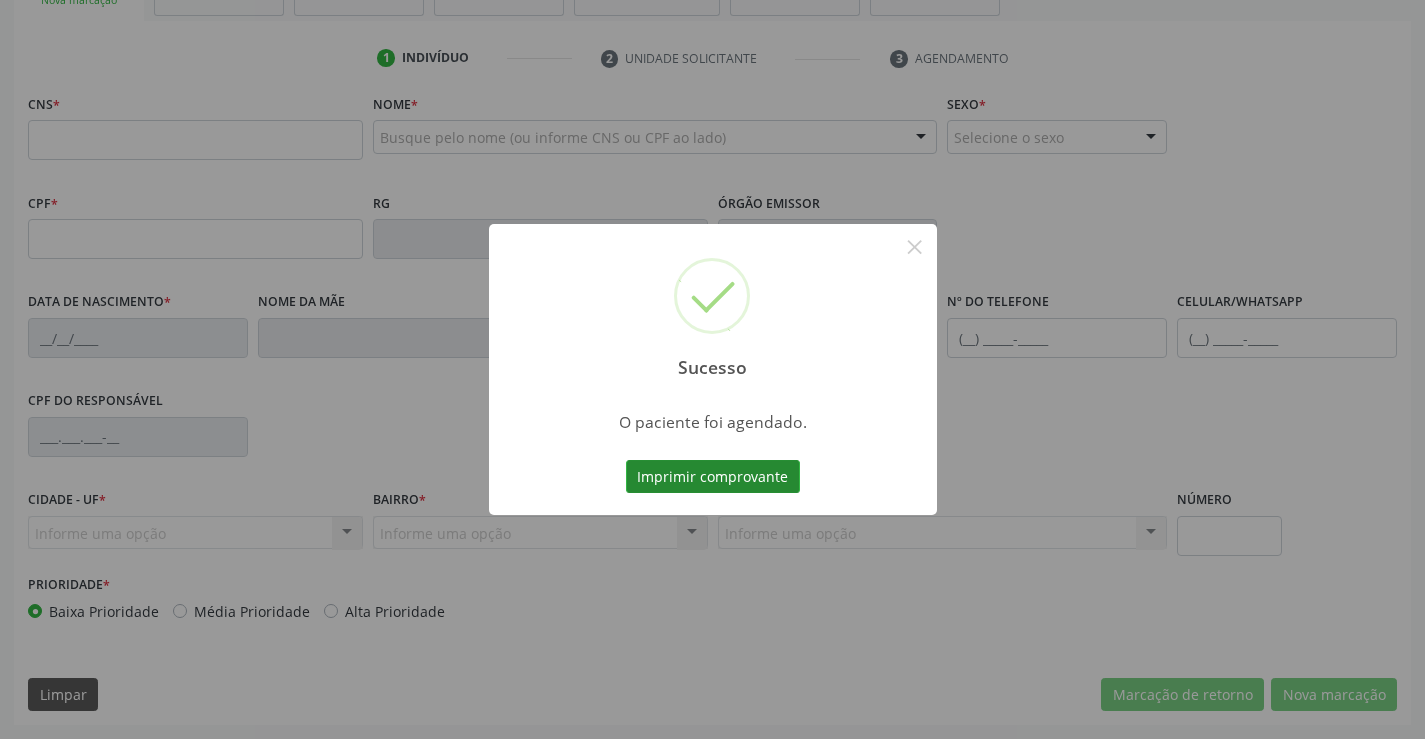 click on "Imprimir comprovante" at bounding box center [713, 477] 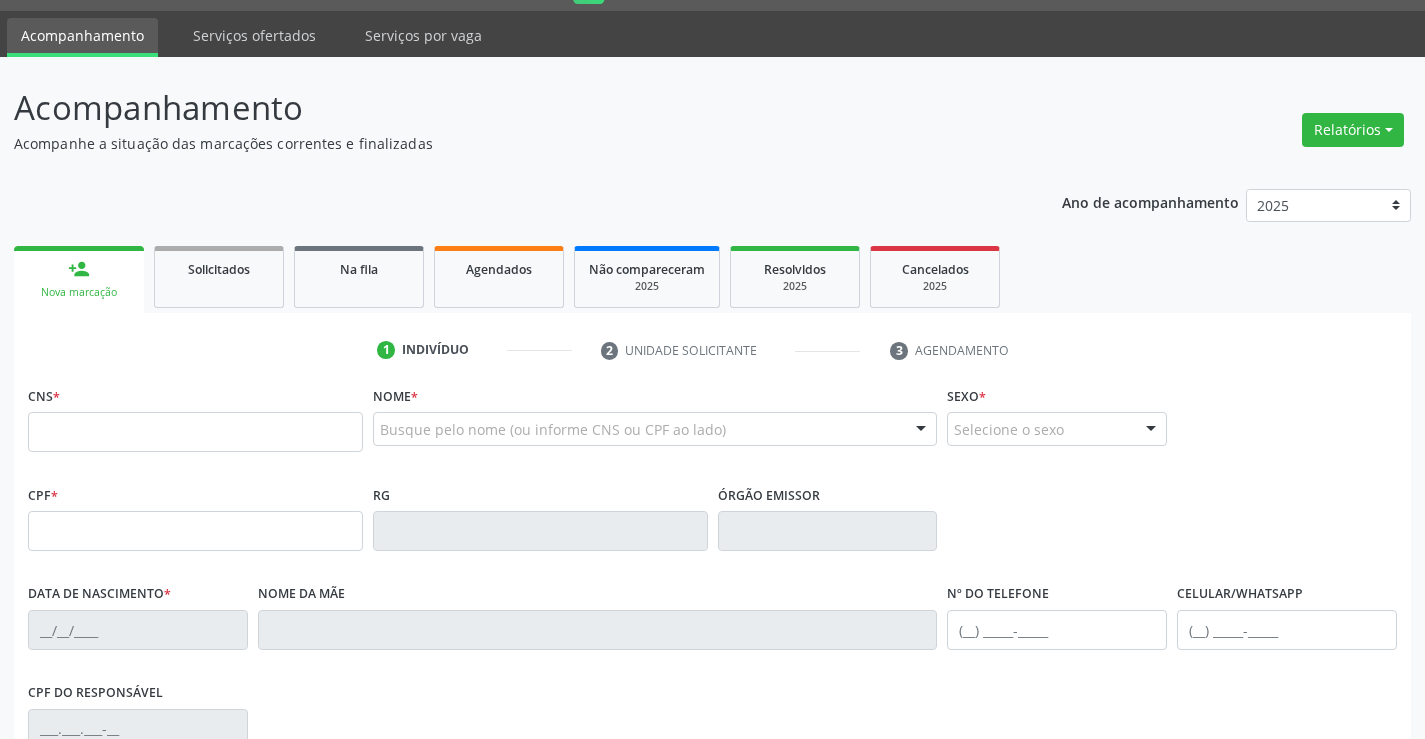scroll, scrollTop: 45, scrollLeft: 0, axis: vertical 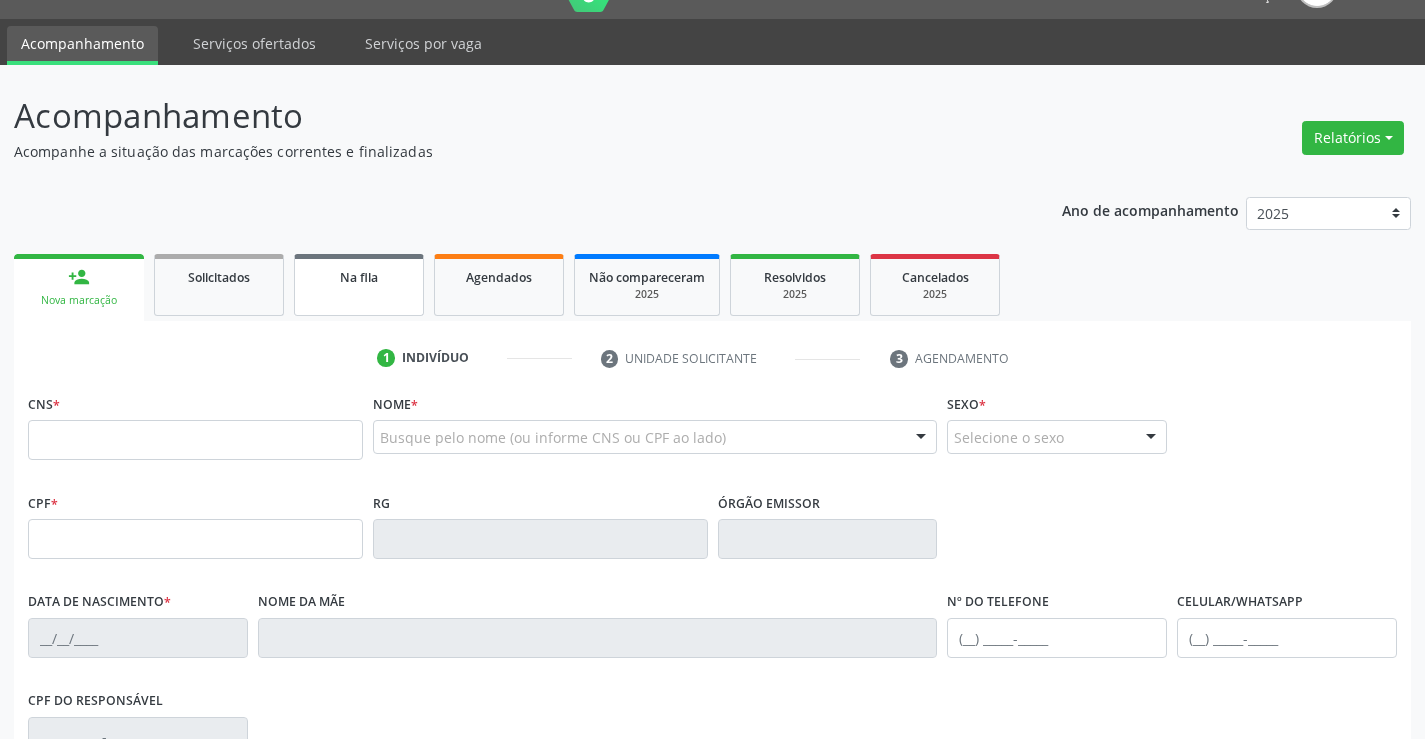 click on "Na fila" at bounding box center (359, 285) 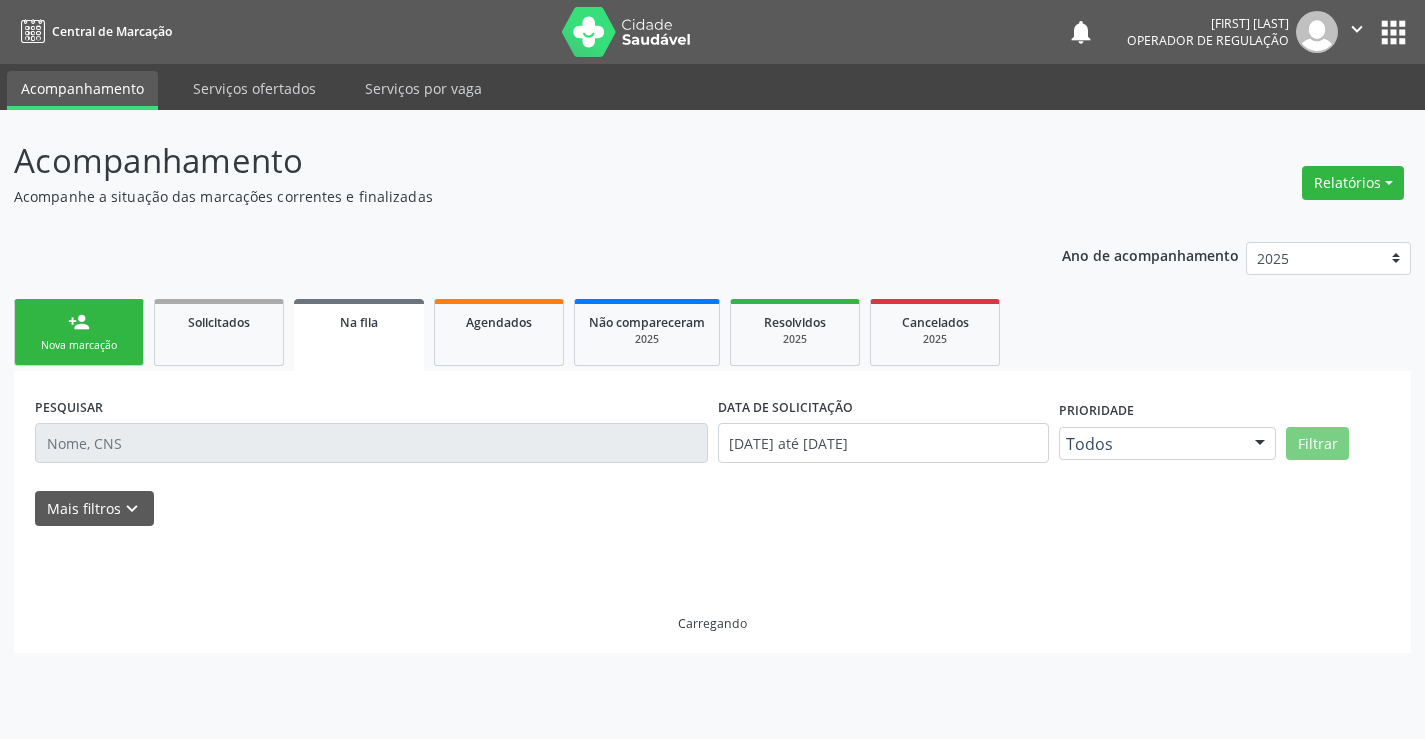 scroll, scrollTop: 0, scrollLeft: 0, axis: both 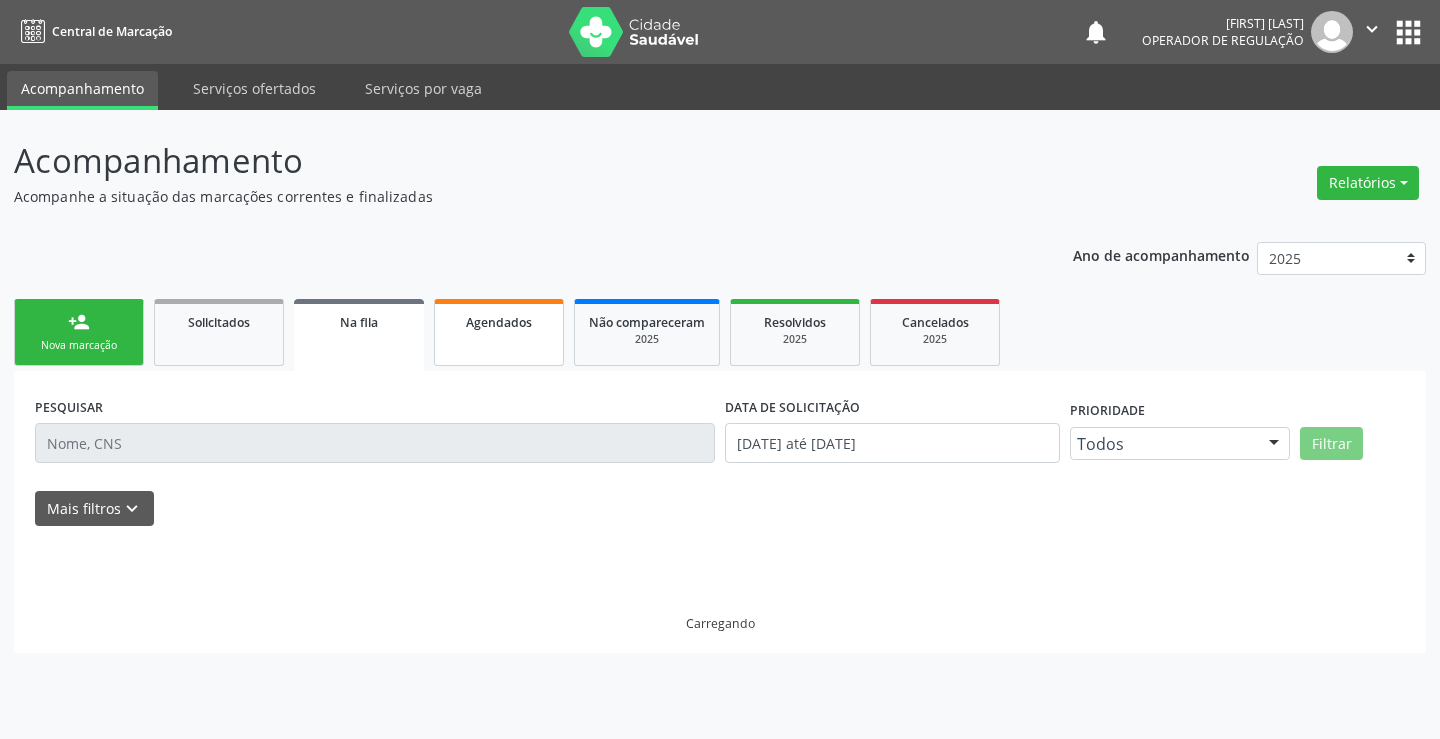 click on "Agendados" at bounding box center [499, 332] 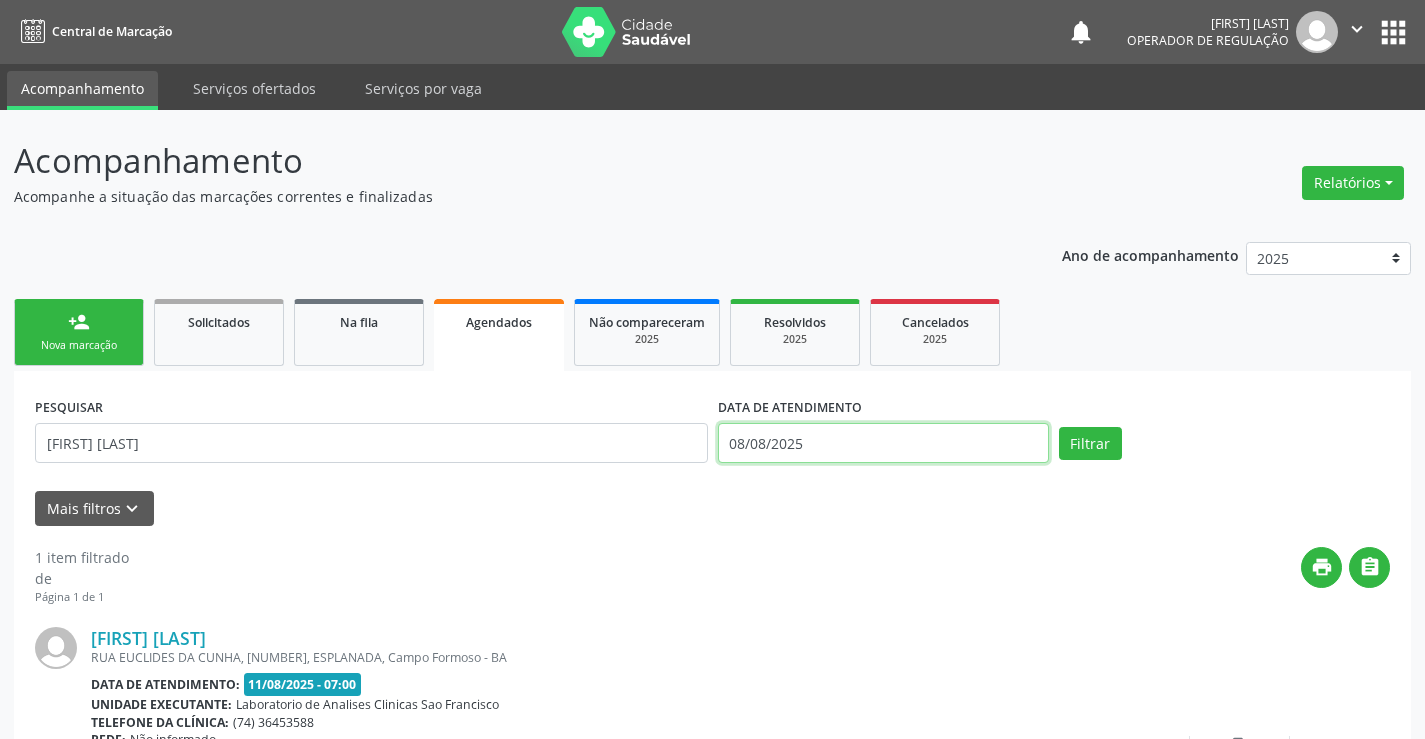 click on "08/08/2025" at bounding box center [883, 443] 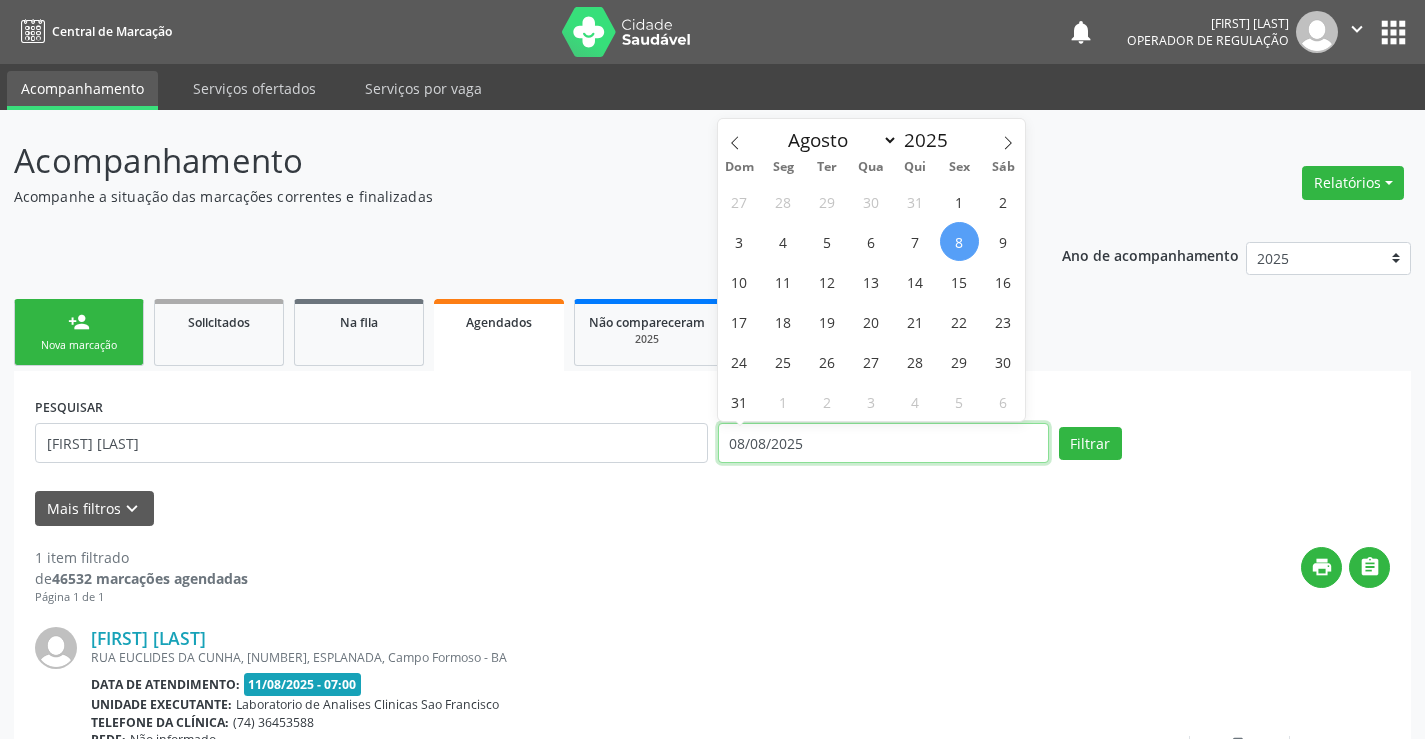 type 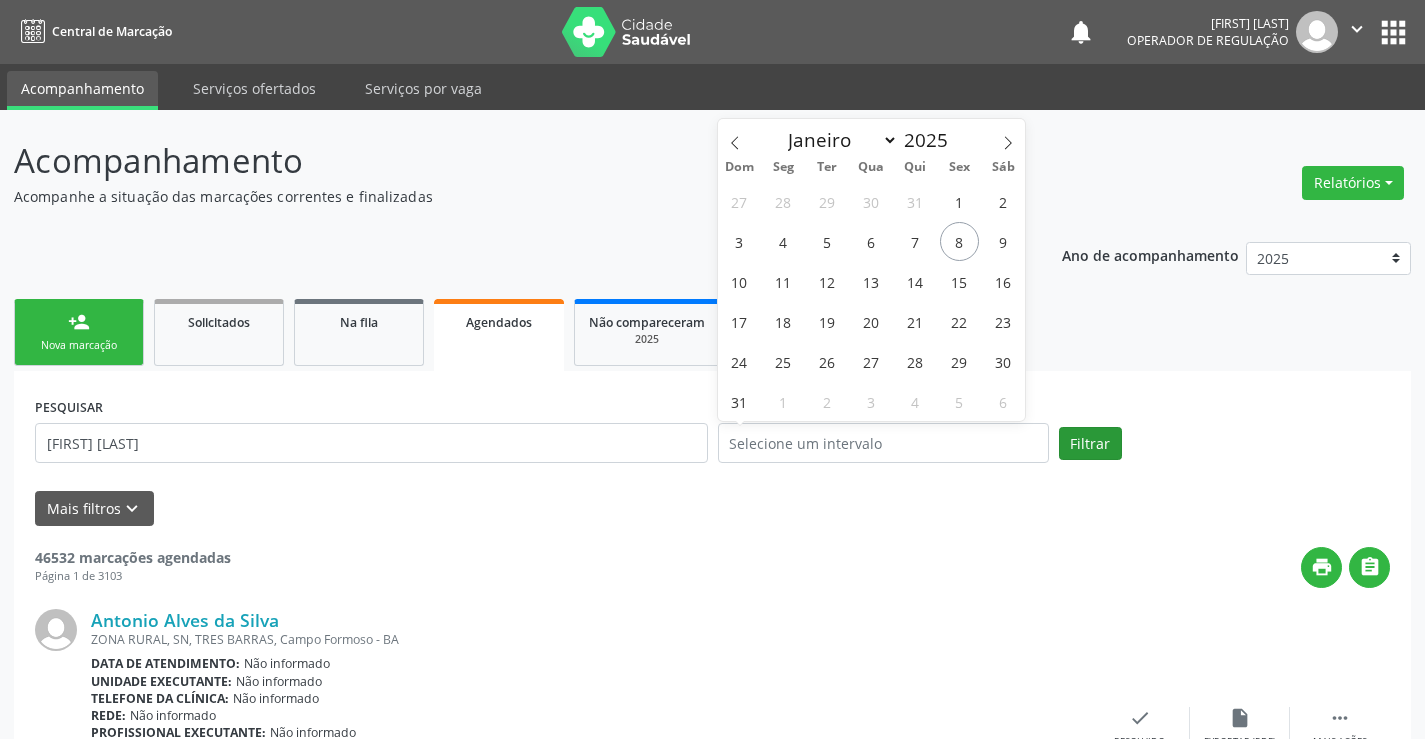 click on "Filtrar" at bounding box center [1224, 444] 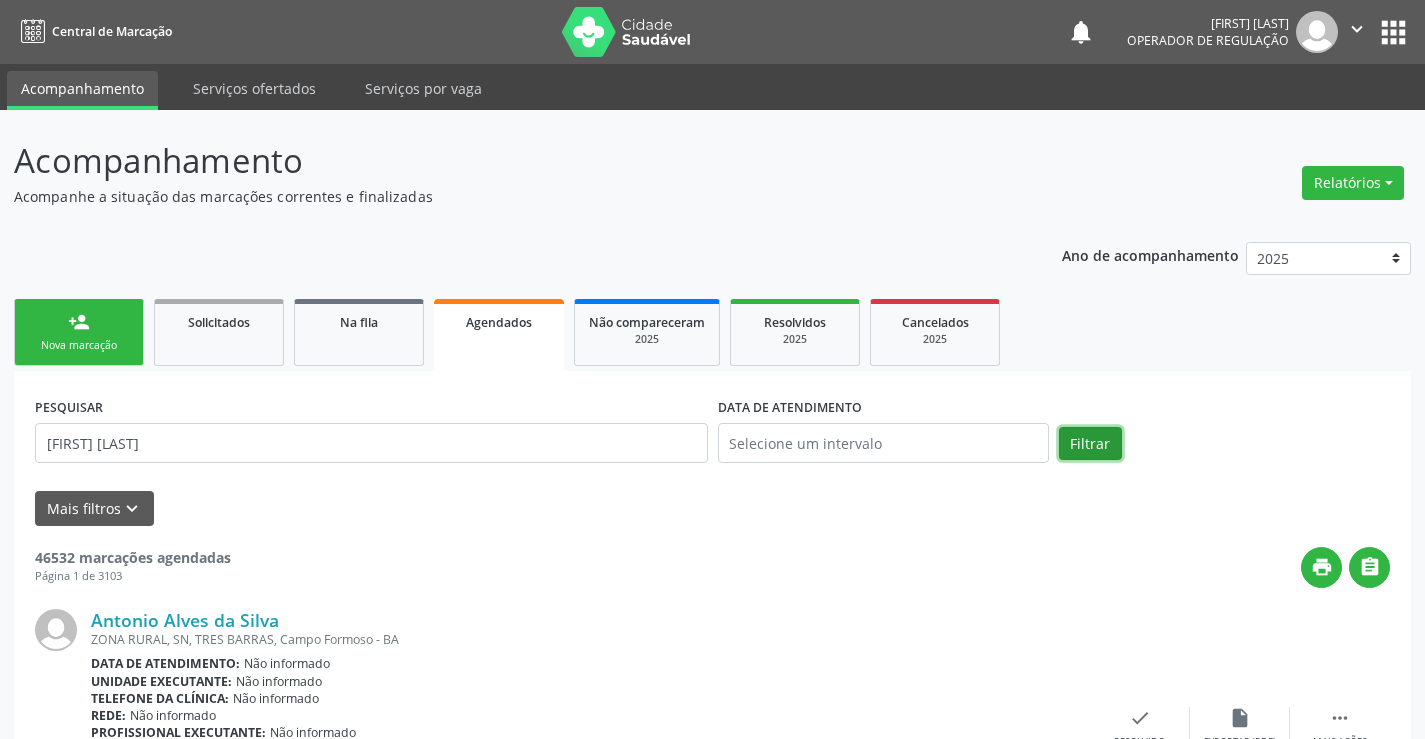 click on "Filtrar" at bounding box center [1090, 444] 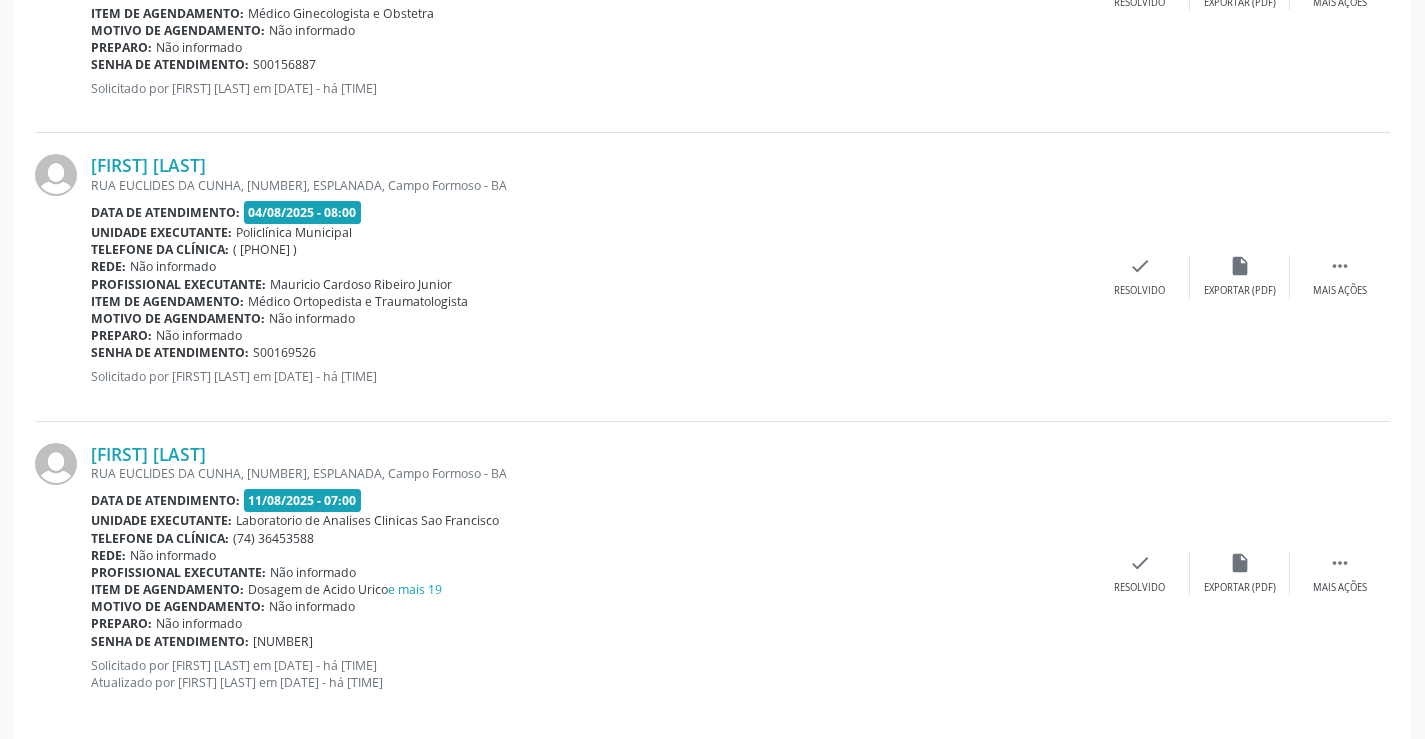 scroll, scrollTop: 1359, scrollLeft: 0, axis: vertical 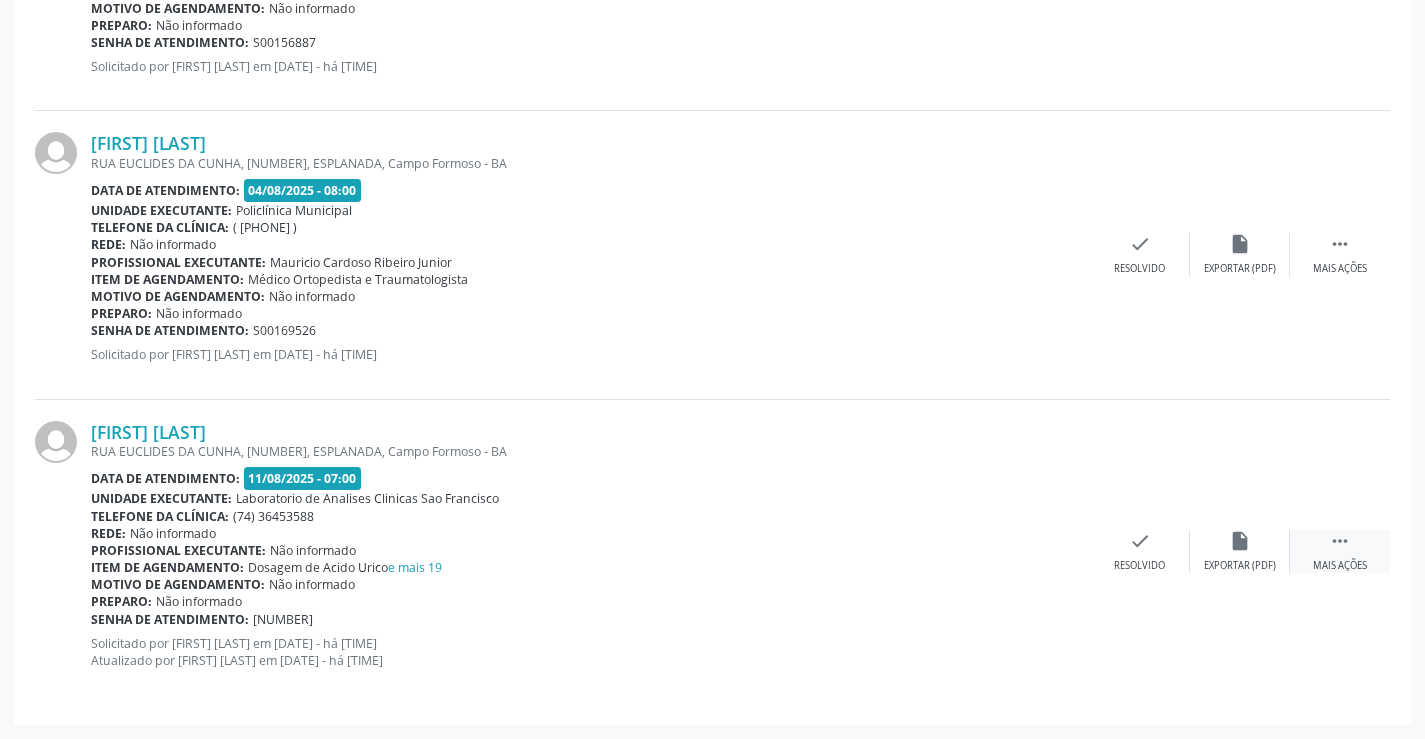 drag, startPoint x: 1328, startPoint y: 556, endPoint x: 1313, endPoint y: 556, distance: 15 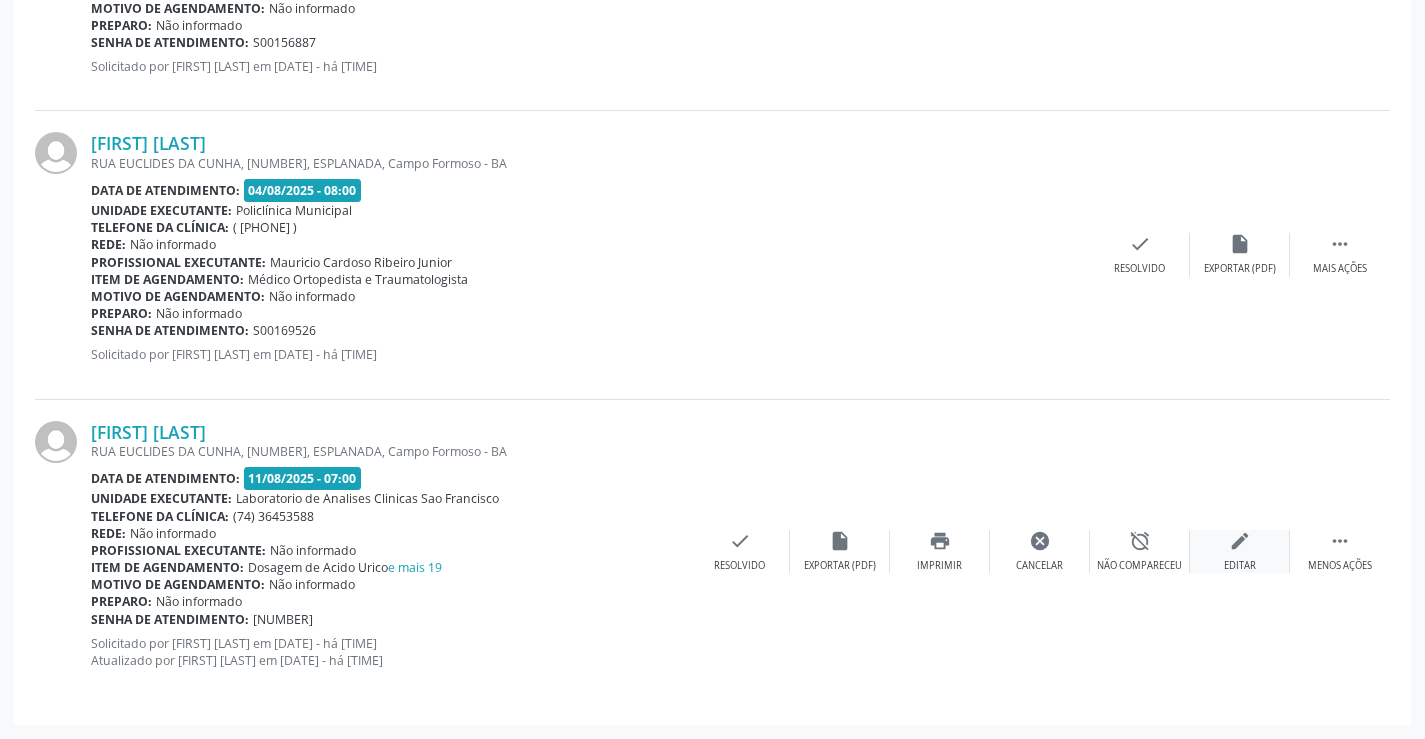 click on "edit" at bounding box center [1240, 541] 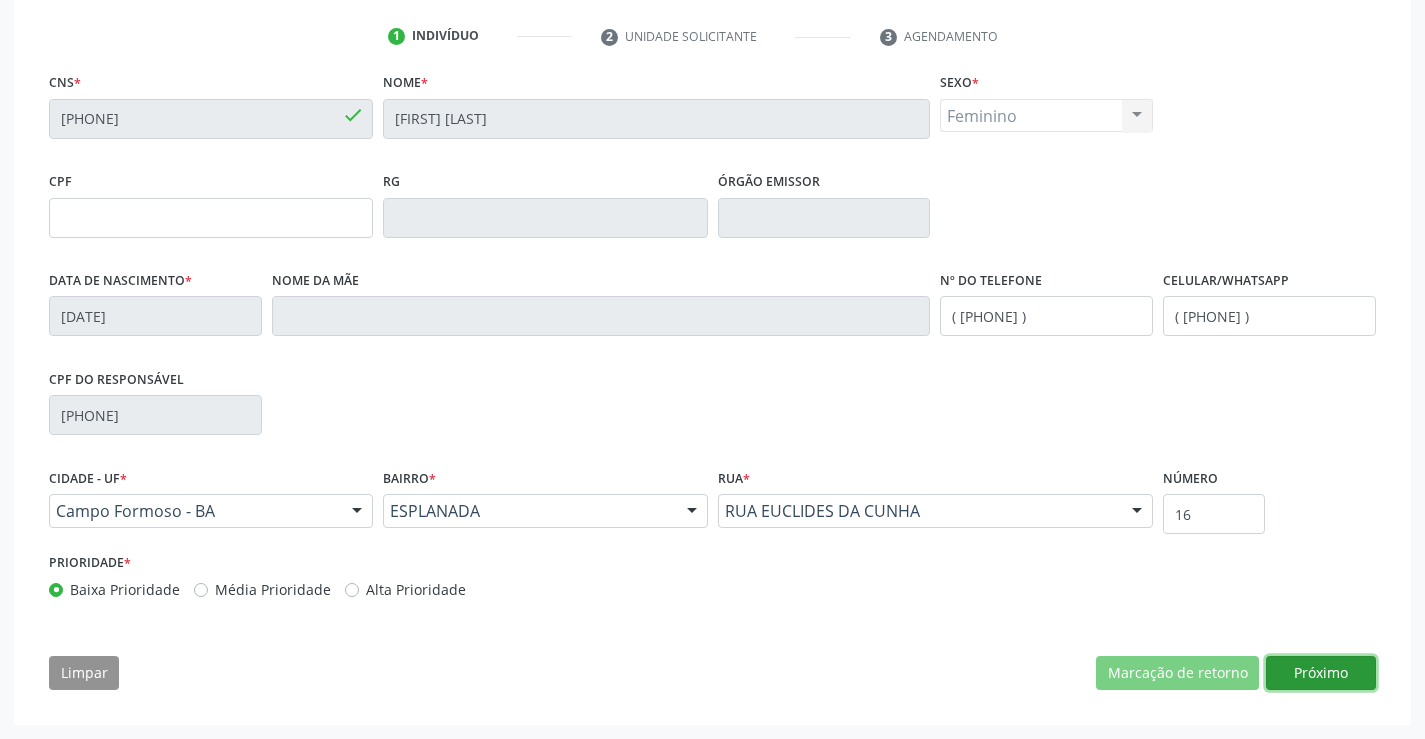 click on "Próximo" at bounding box center (1321, 673) 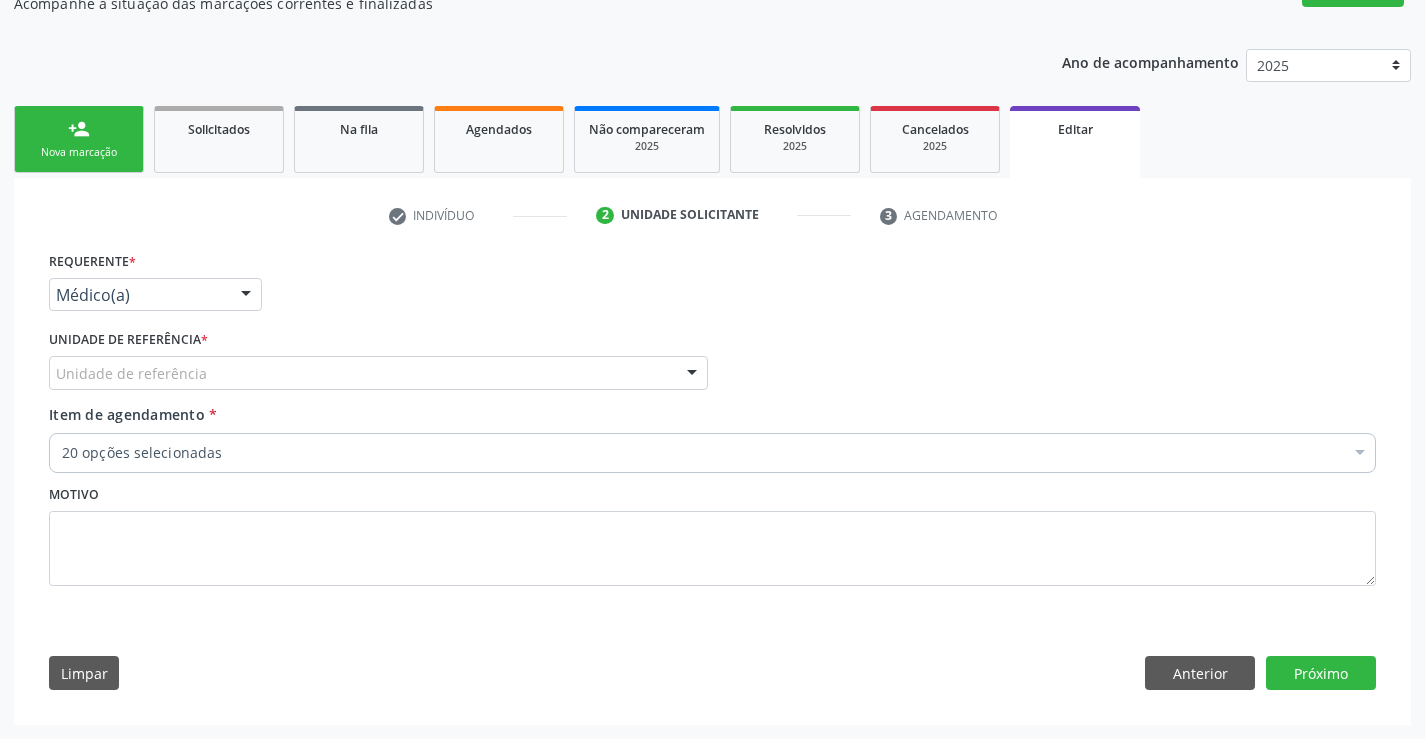 scroll, scrollTop: 193, scrollLeft: 0, axis: vertical 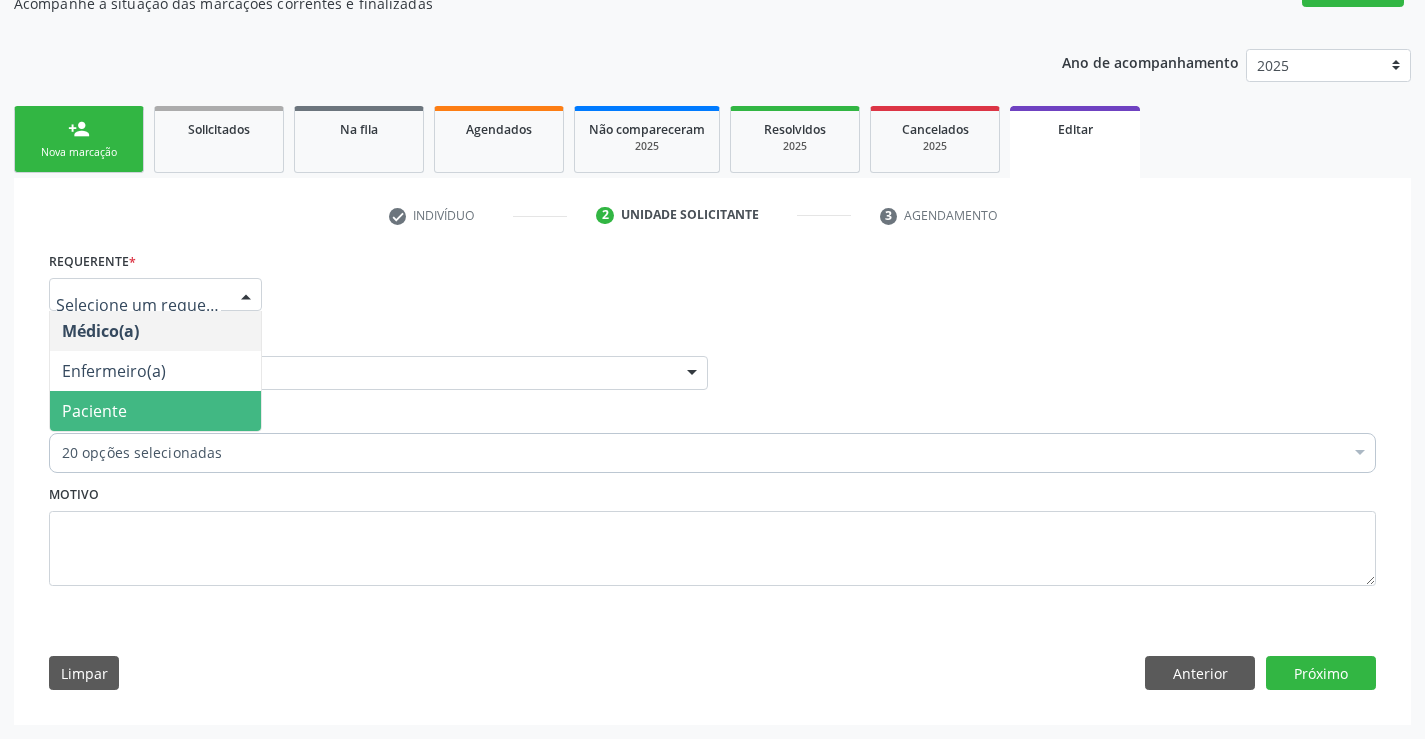 click on "Paciente" at bounding box center (94, 411) 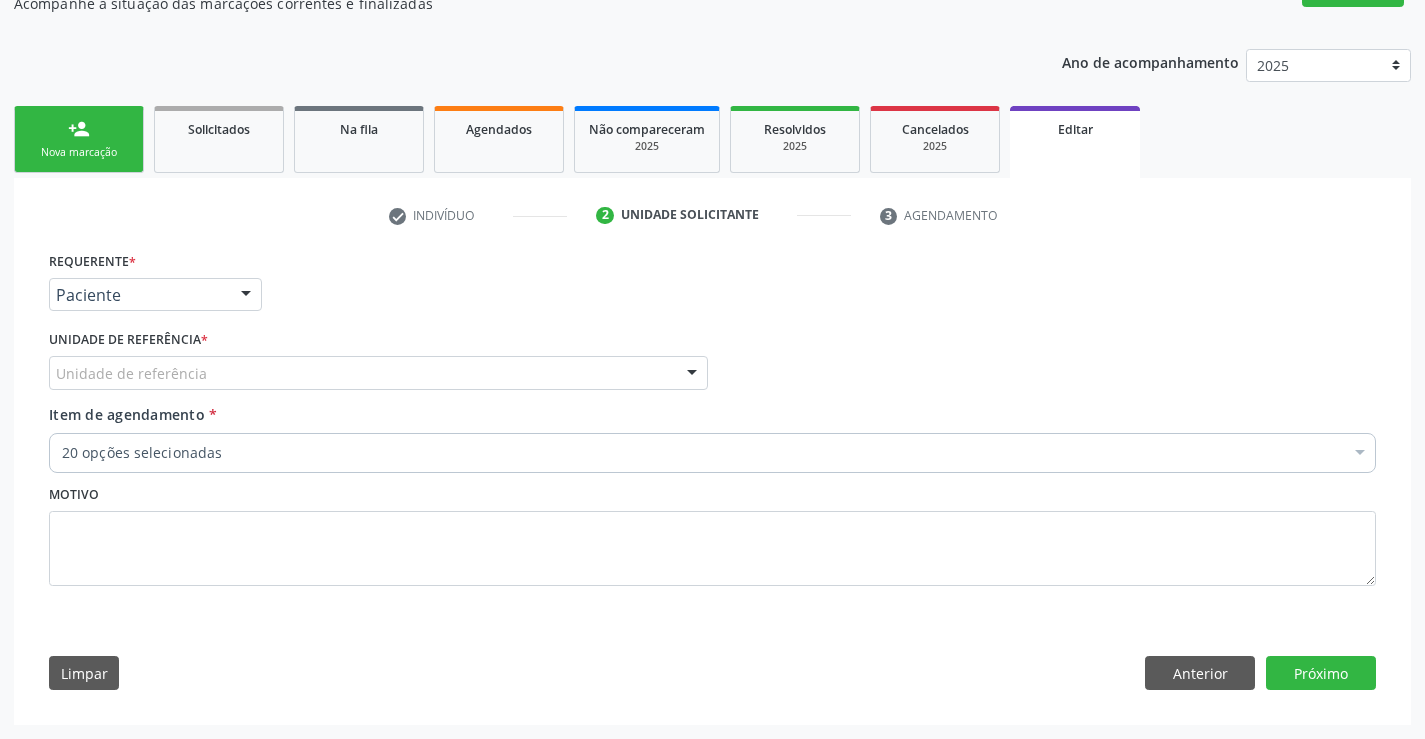 drag, startPoint x: 259, startPoint y: 373, endPoint x: 252, endPoint y: 386, distance: 14.764823 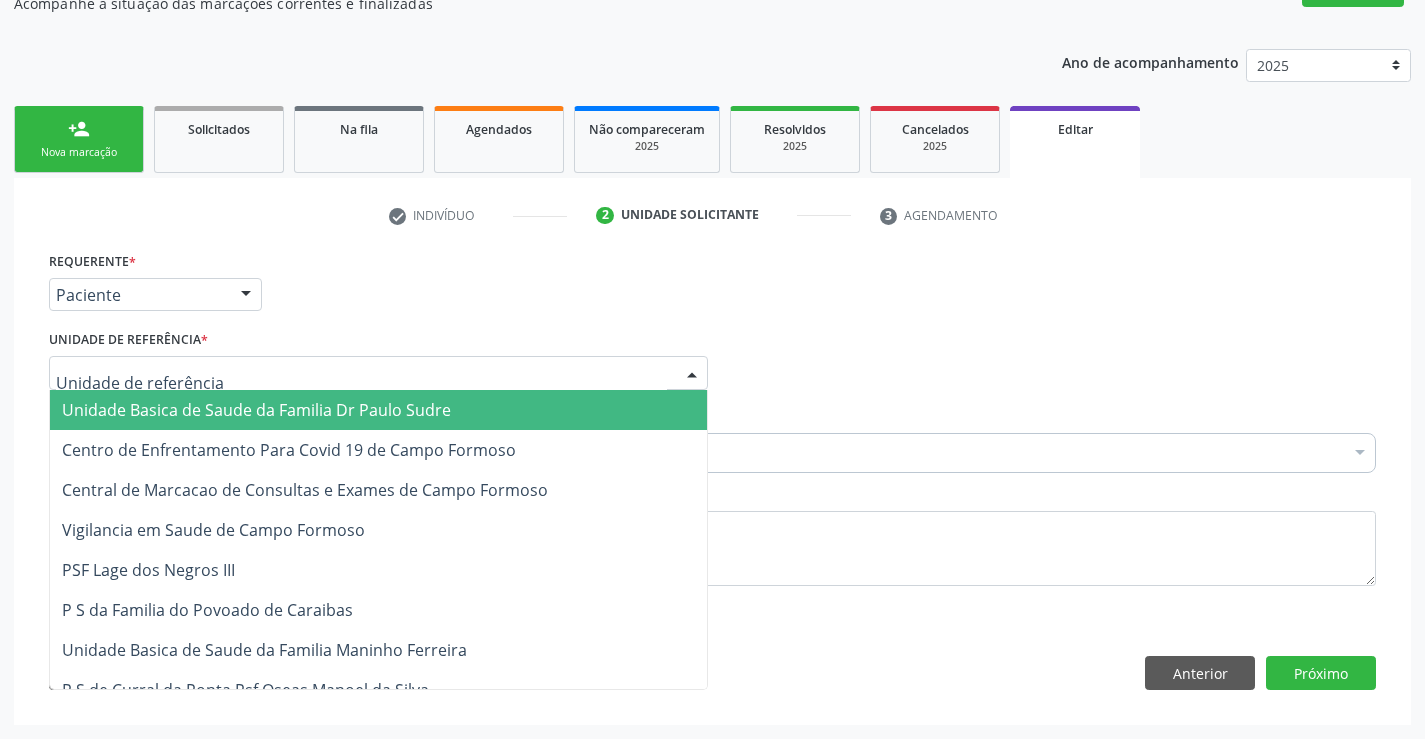 click on "Unidade Basica de Saude da Familia Dr Paulo Sudre" at bounding box center [256, 410] 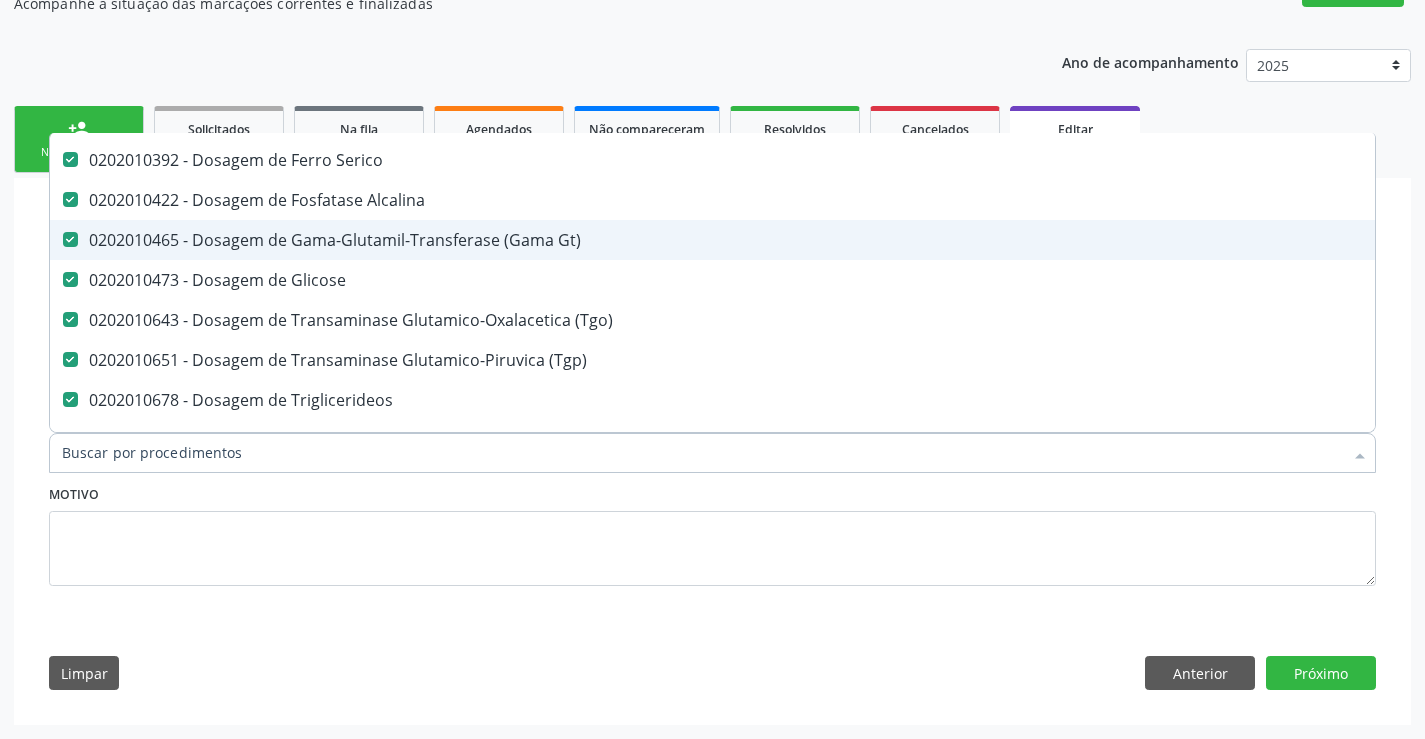 scroll, scrollTop: 400, scrollLeft: 0, axis: vertical 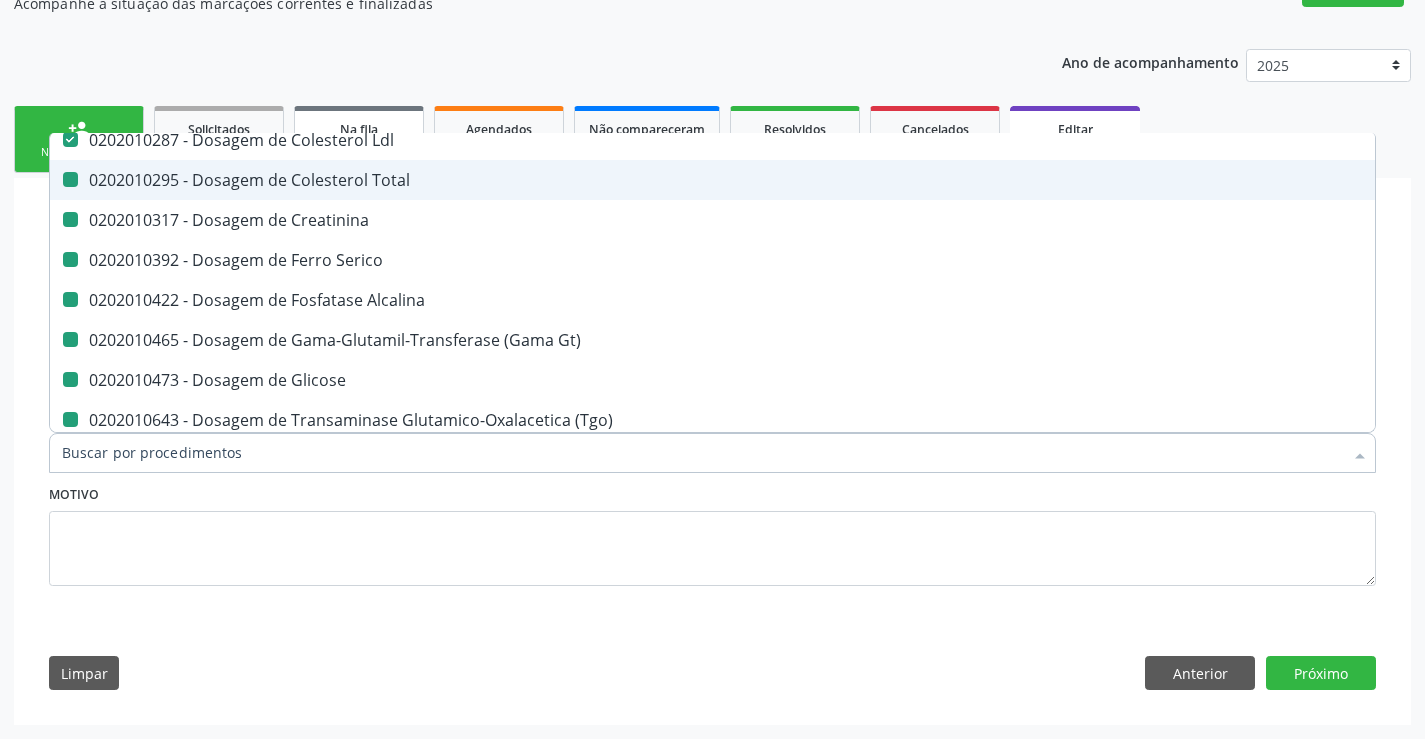 type on "p" 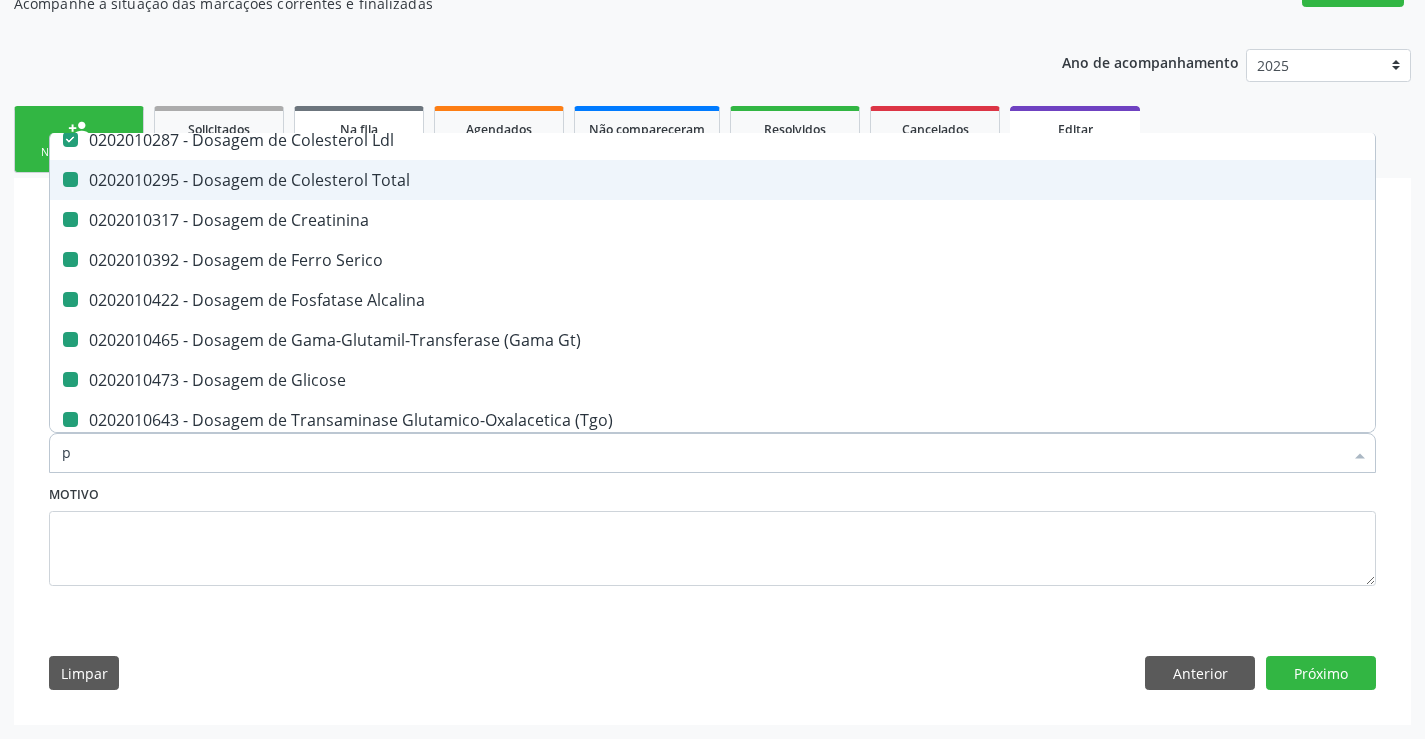 checkbox on "false" 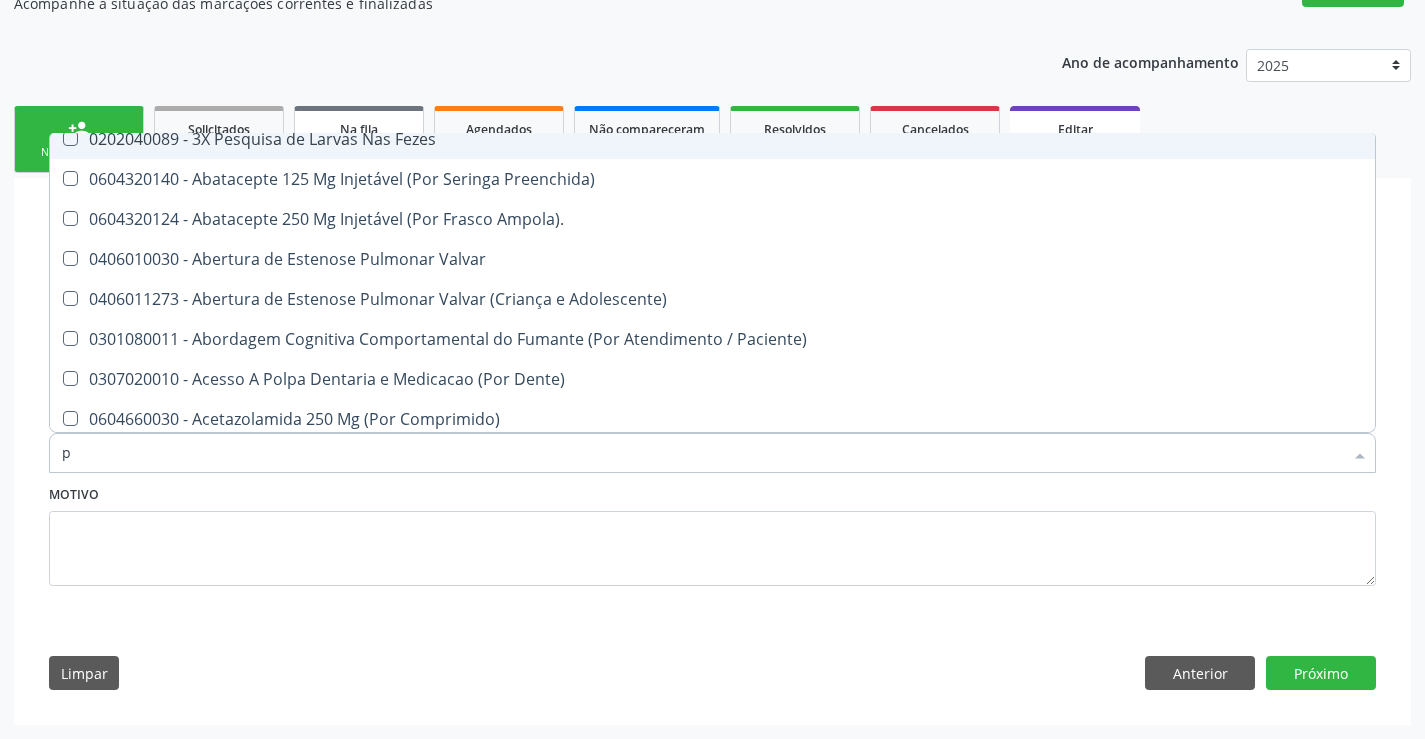 scroll, scrollTop: 346, scrollLeft: 0, axis: vertical 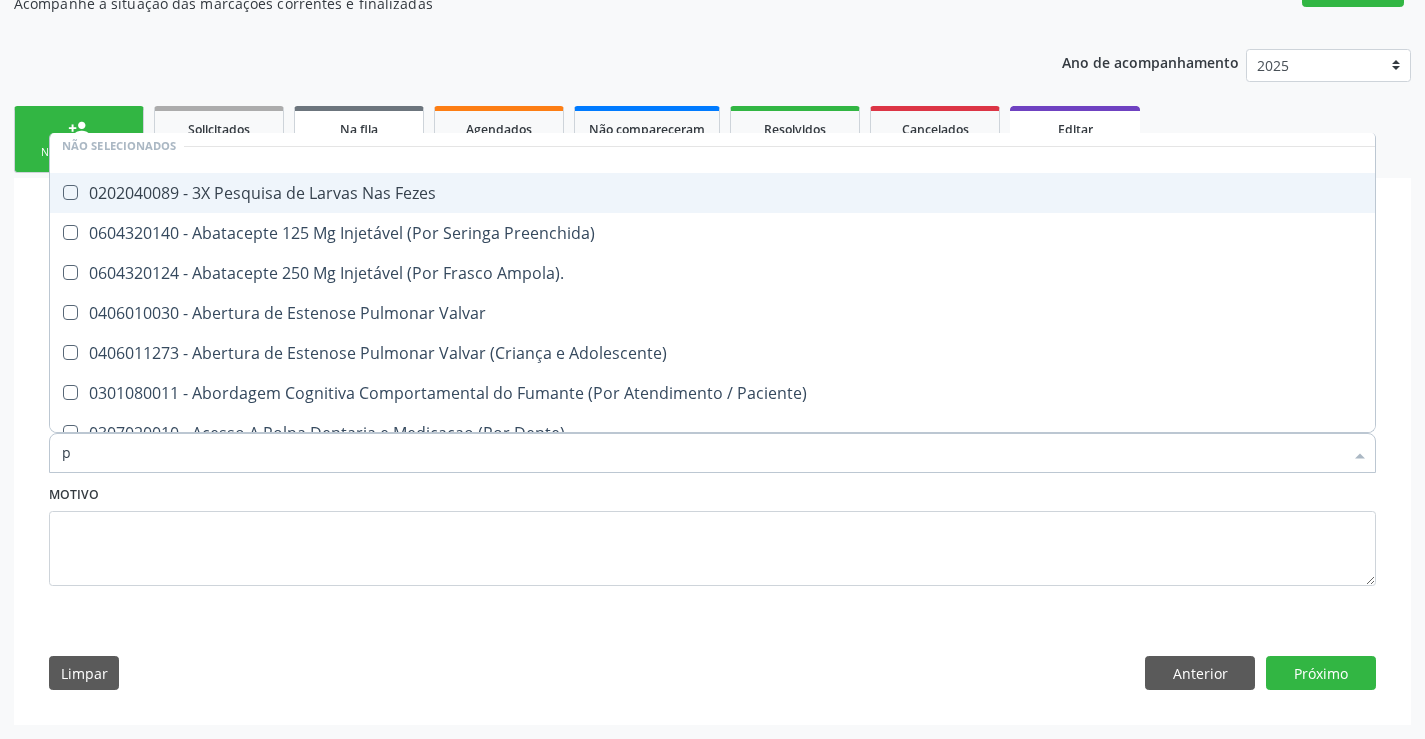 type on "pr" 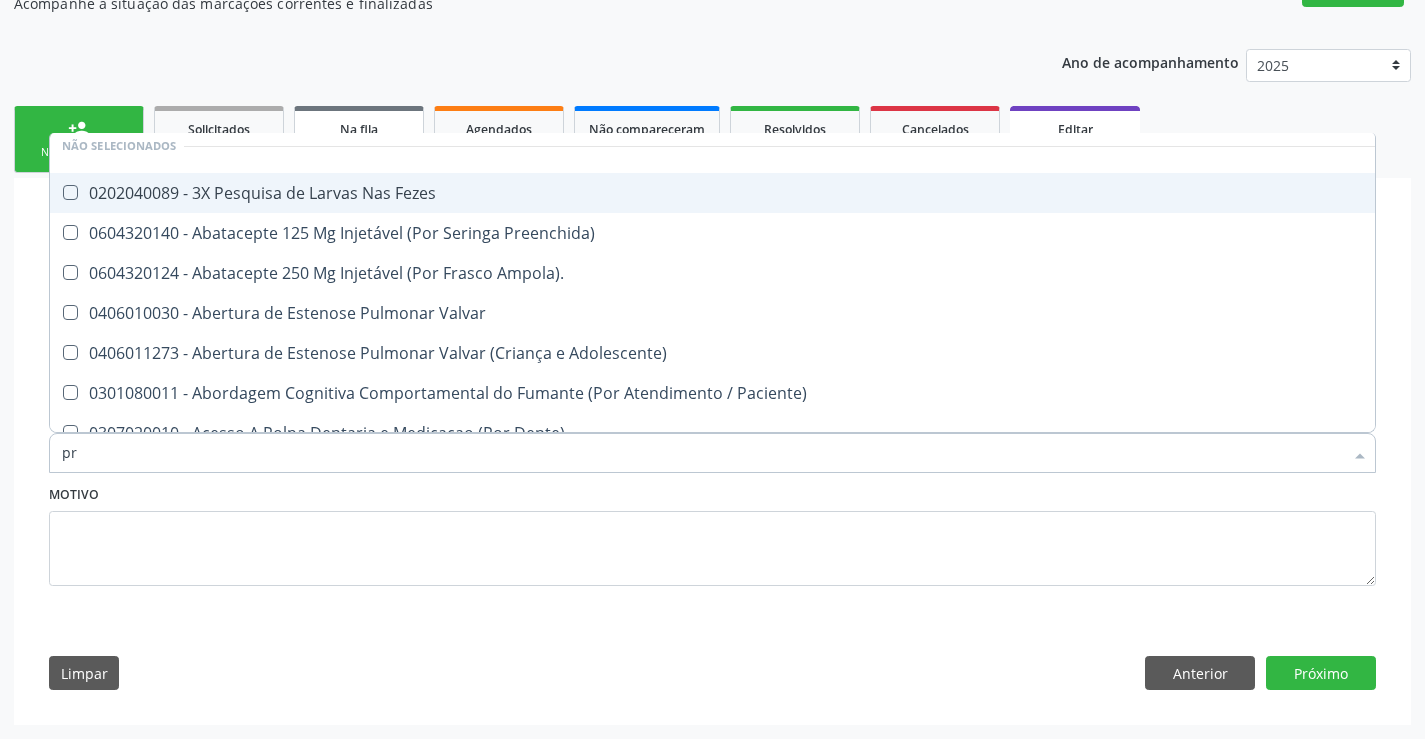checkbox on "false" 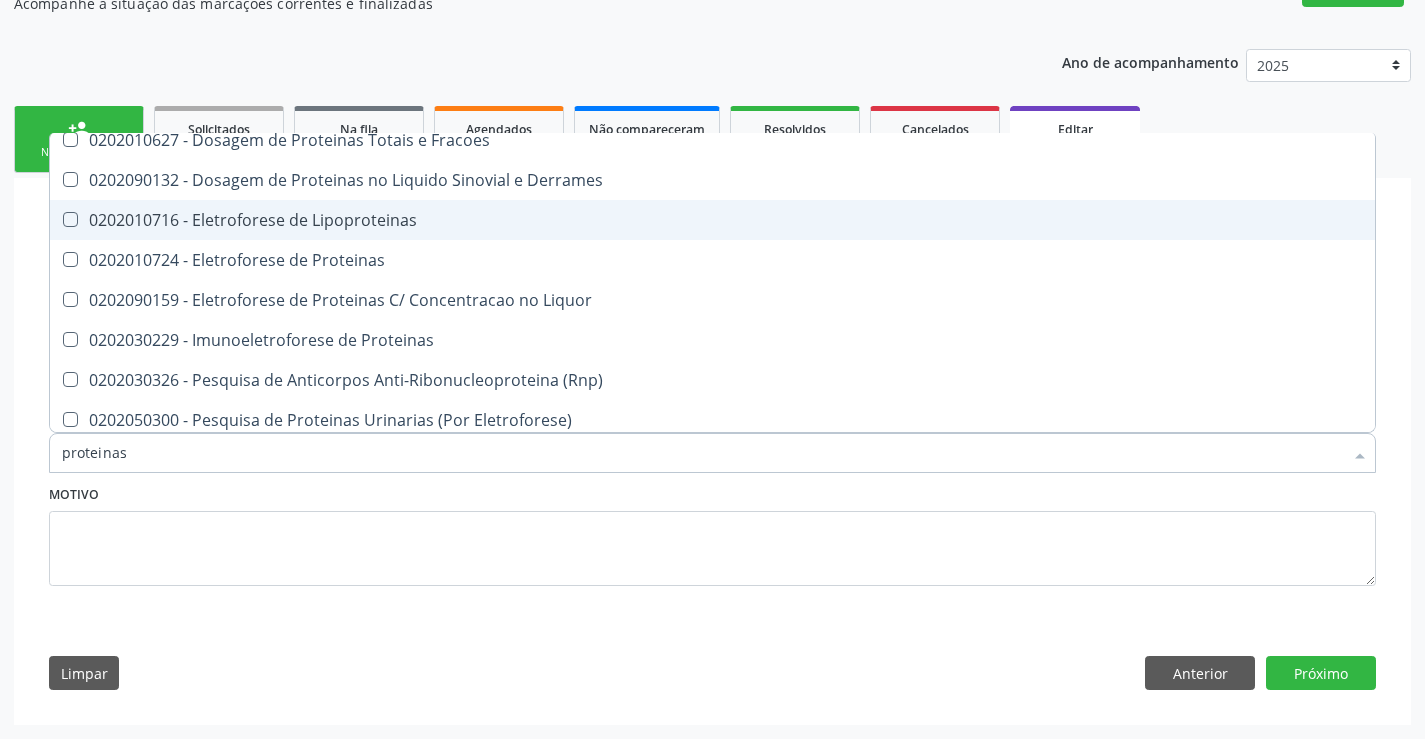scroll, scrollTop: 154, scrollLeft: 0, axis: vertical 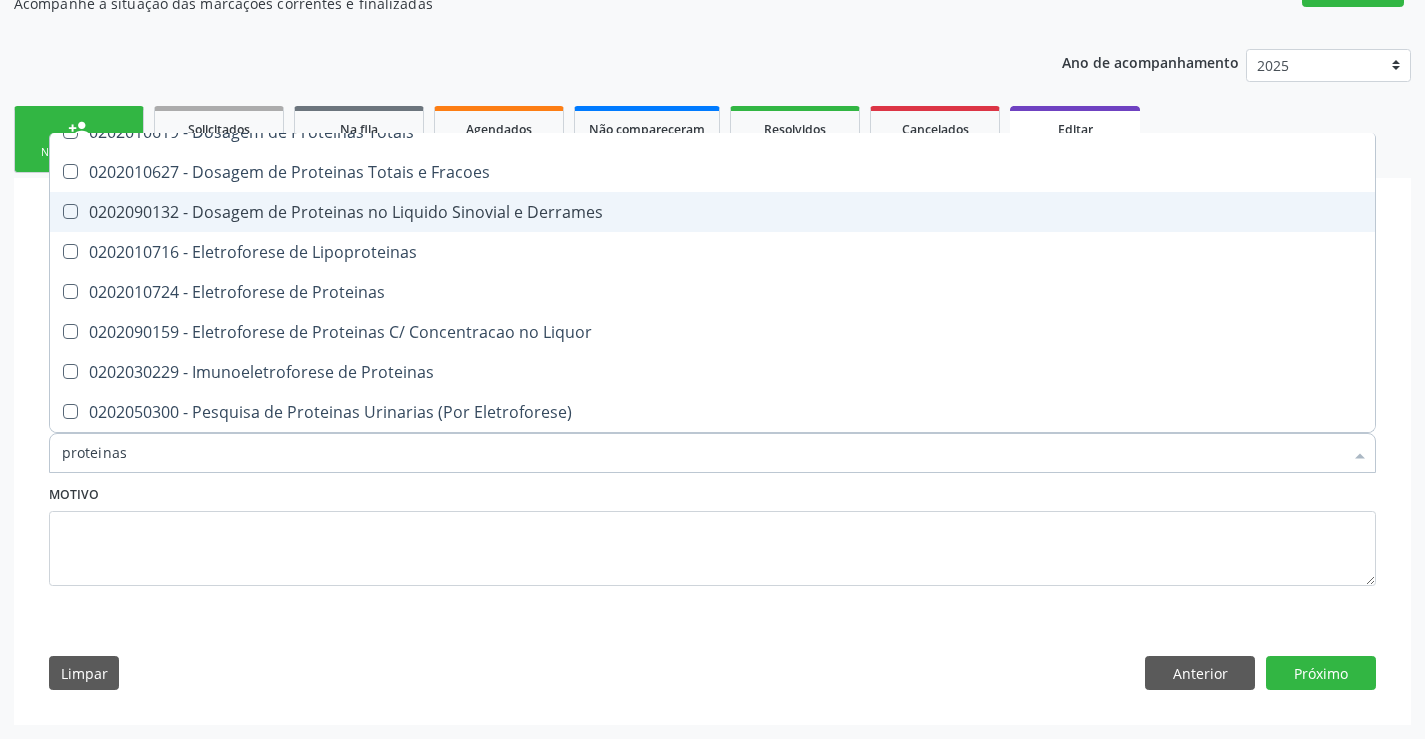 type on "proteinas t" 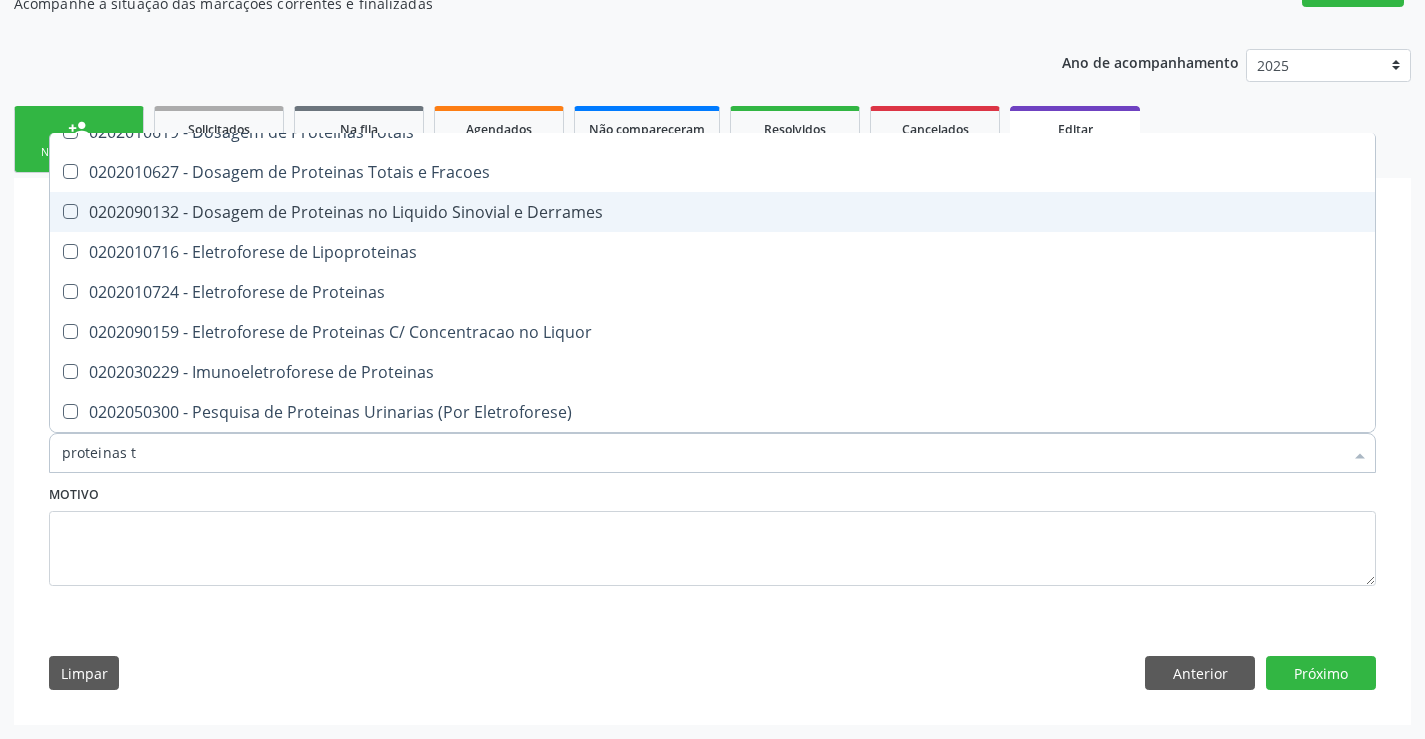 scroll, scrollTop: 0, scrollLeft: 0, axis: both 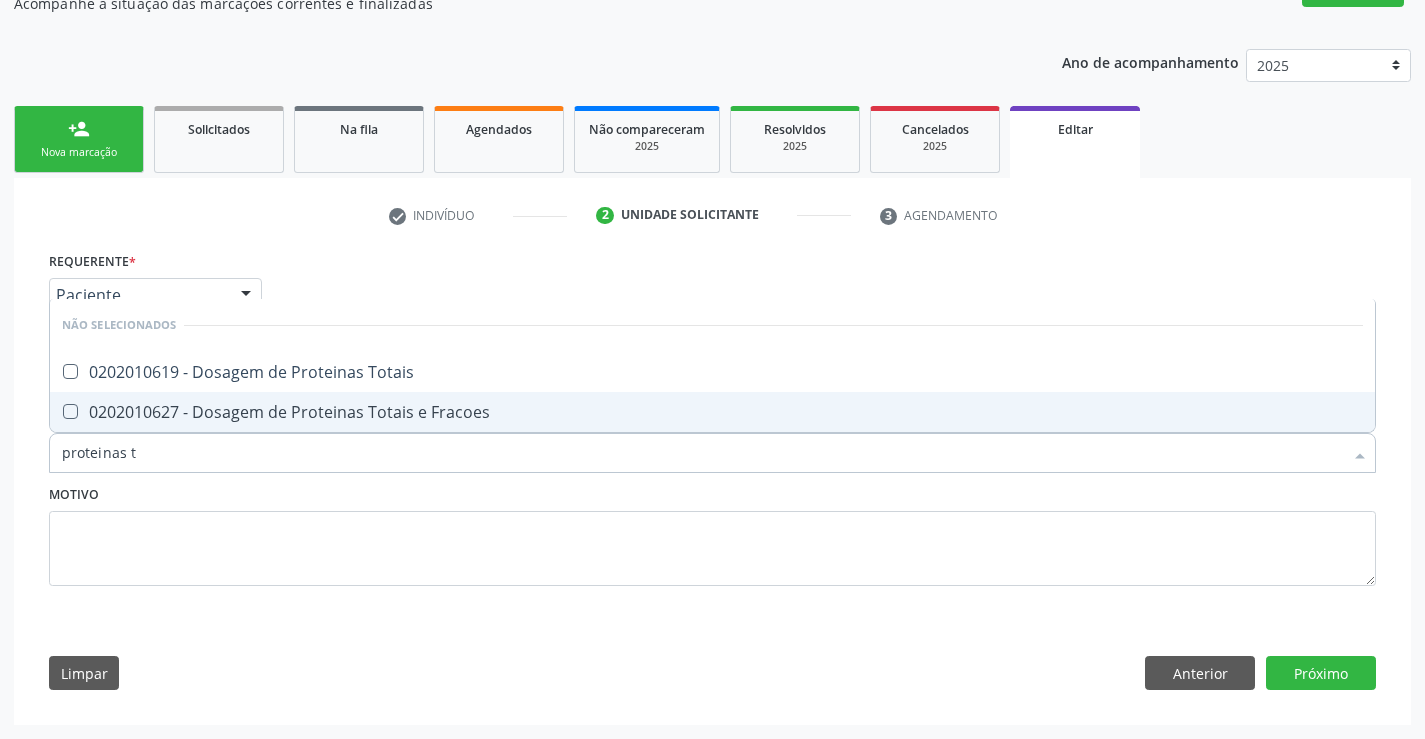 drag, startPoint x: 301, startPoint y: 400, endPoint x: 388, endPoint y: 509, distance: 139.46326 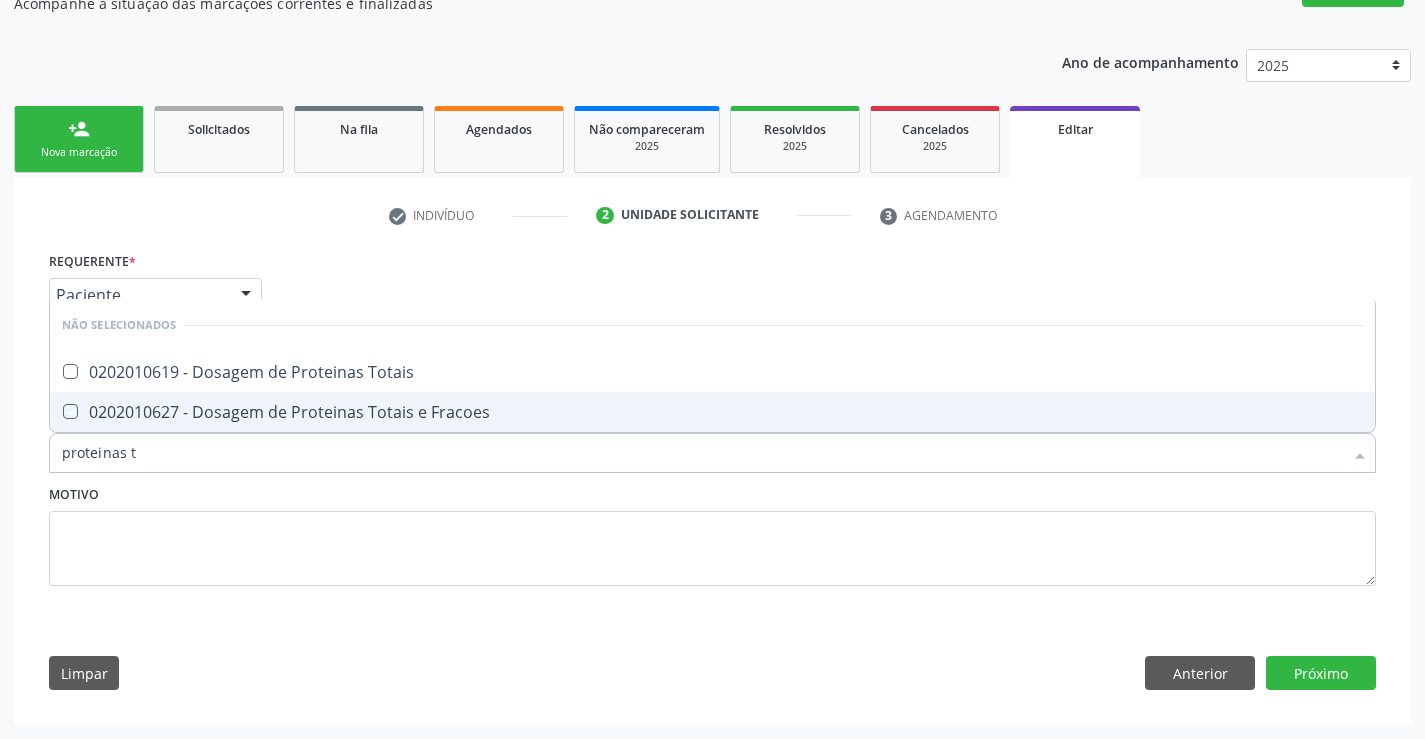 checkbox on "true" 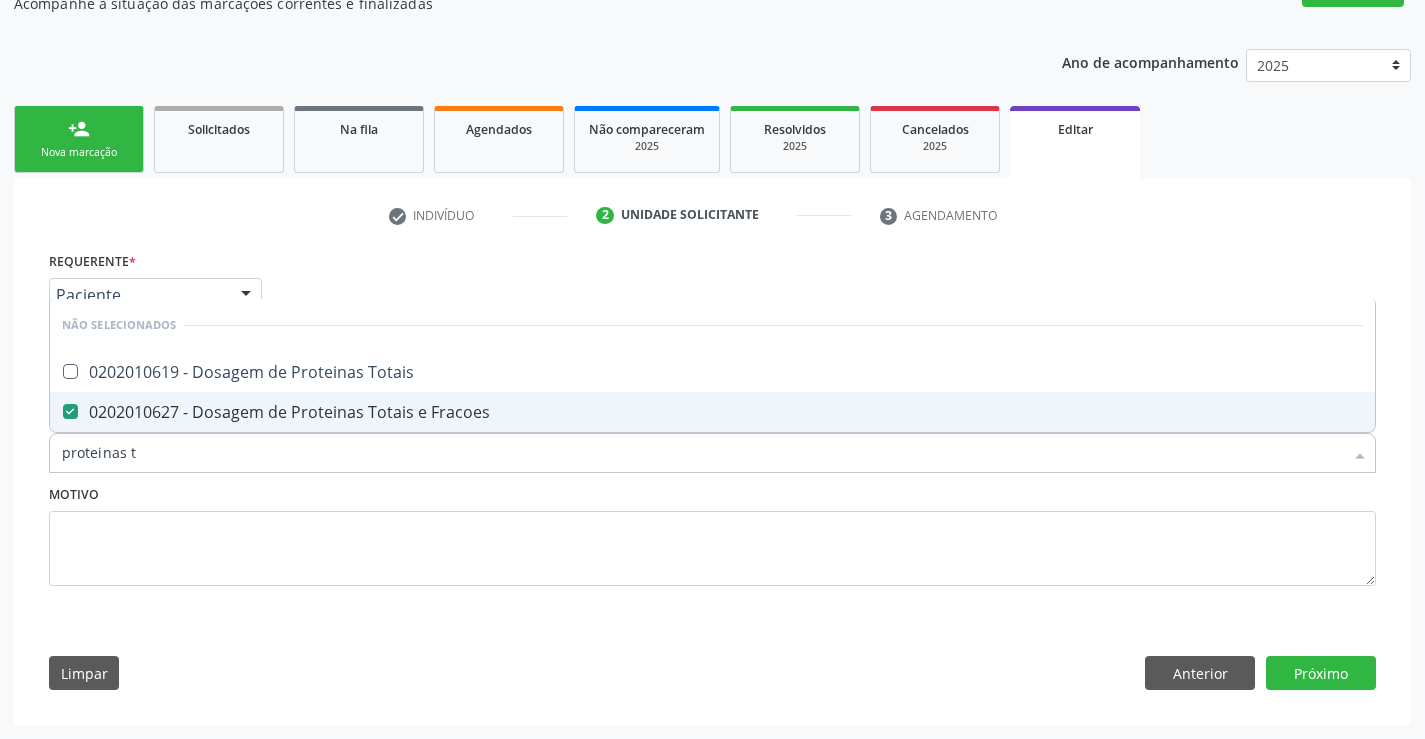 type on "proteinas t" 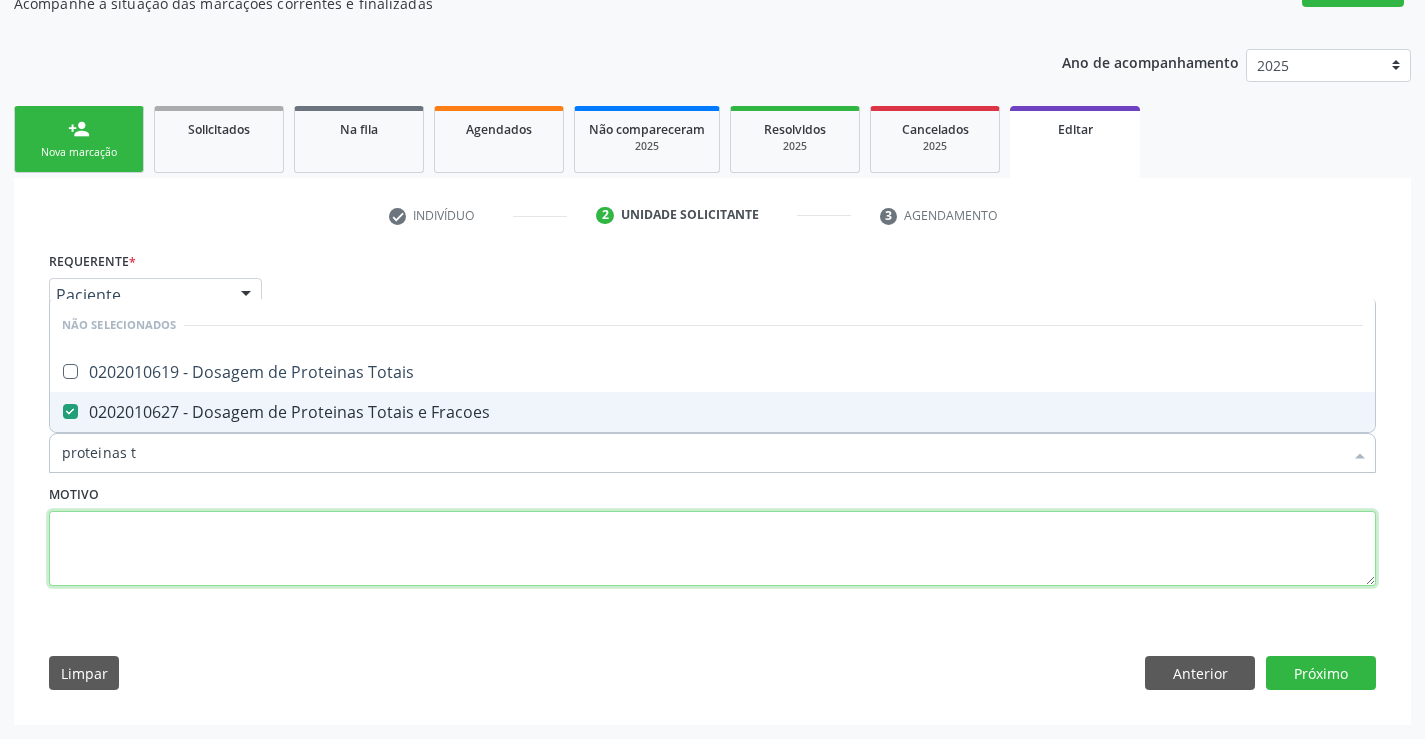 click at bounding box center [712, 549] 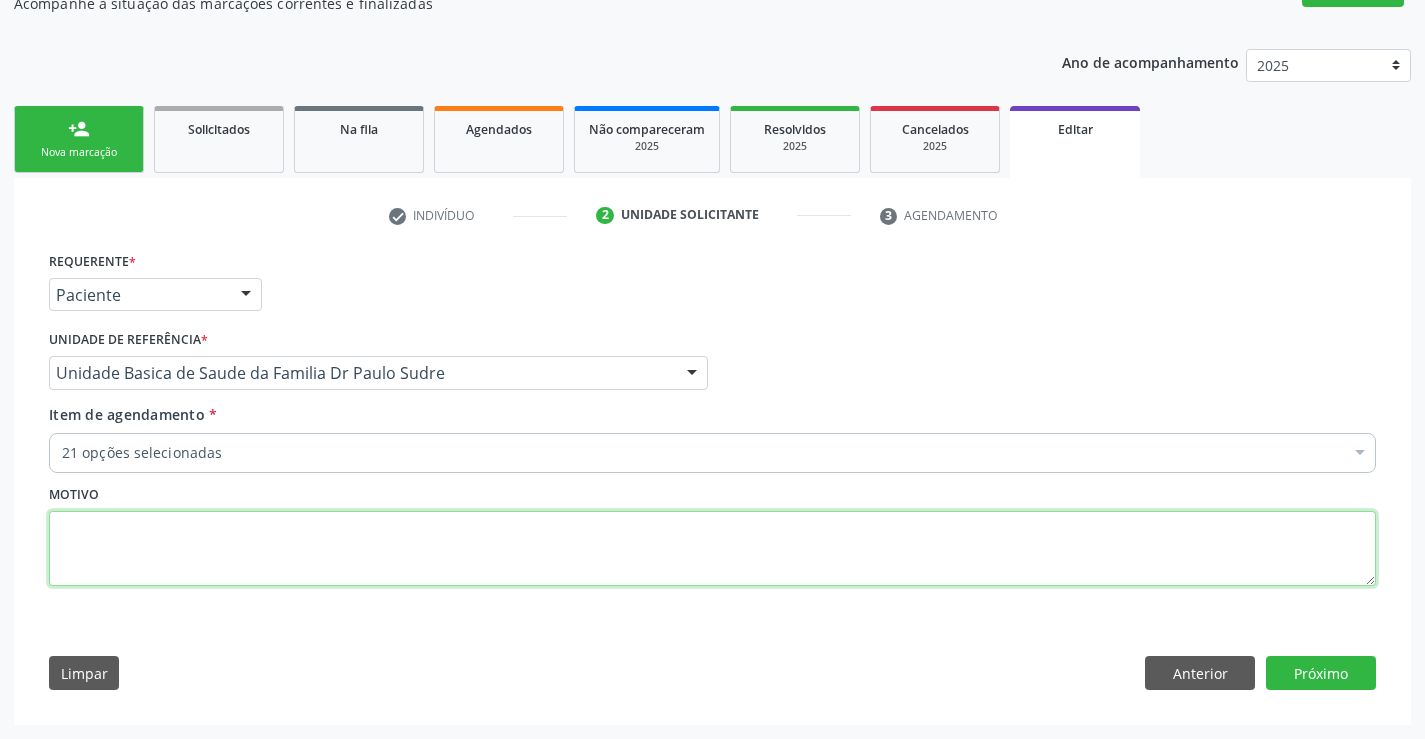 type 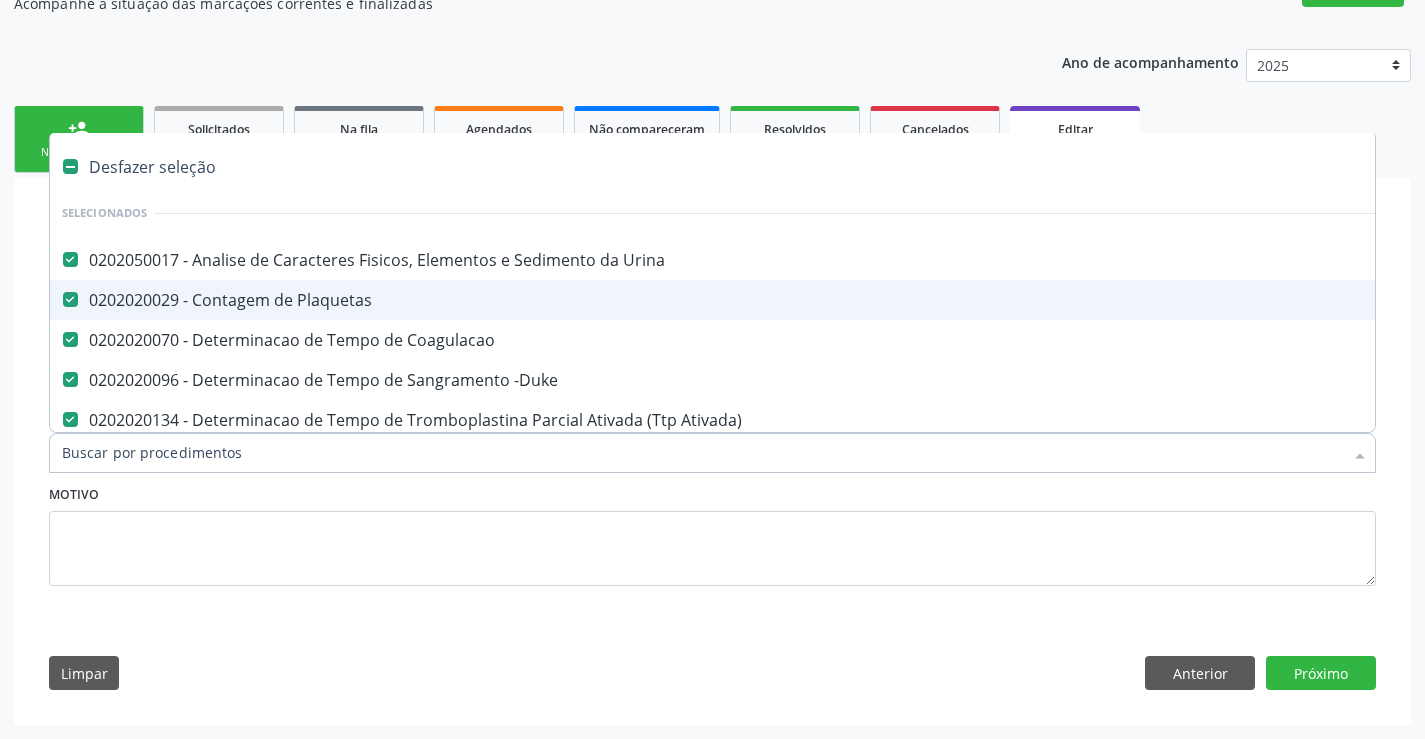 type on "r" 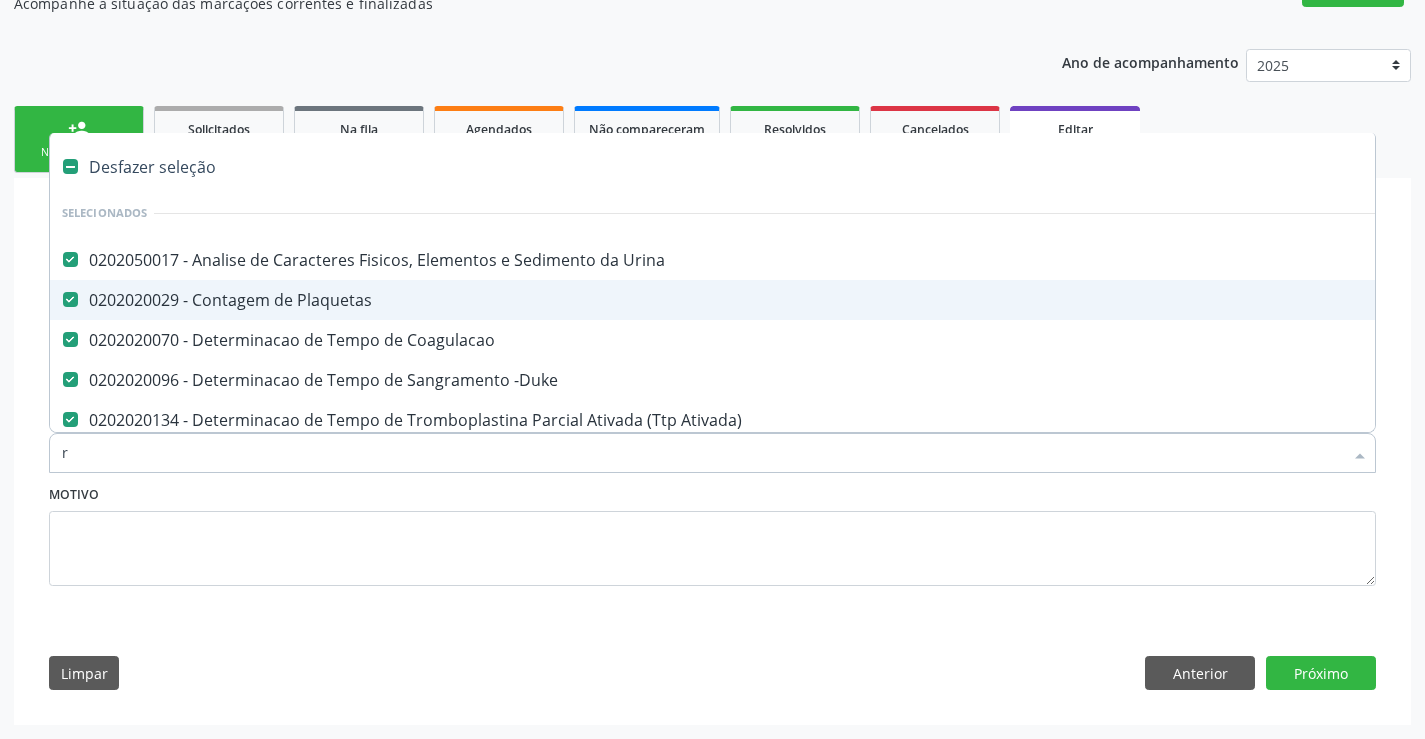 checkbox on "false" 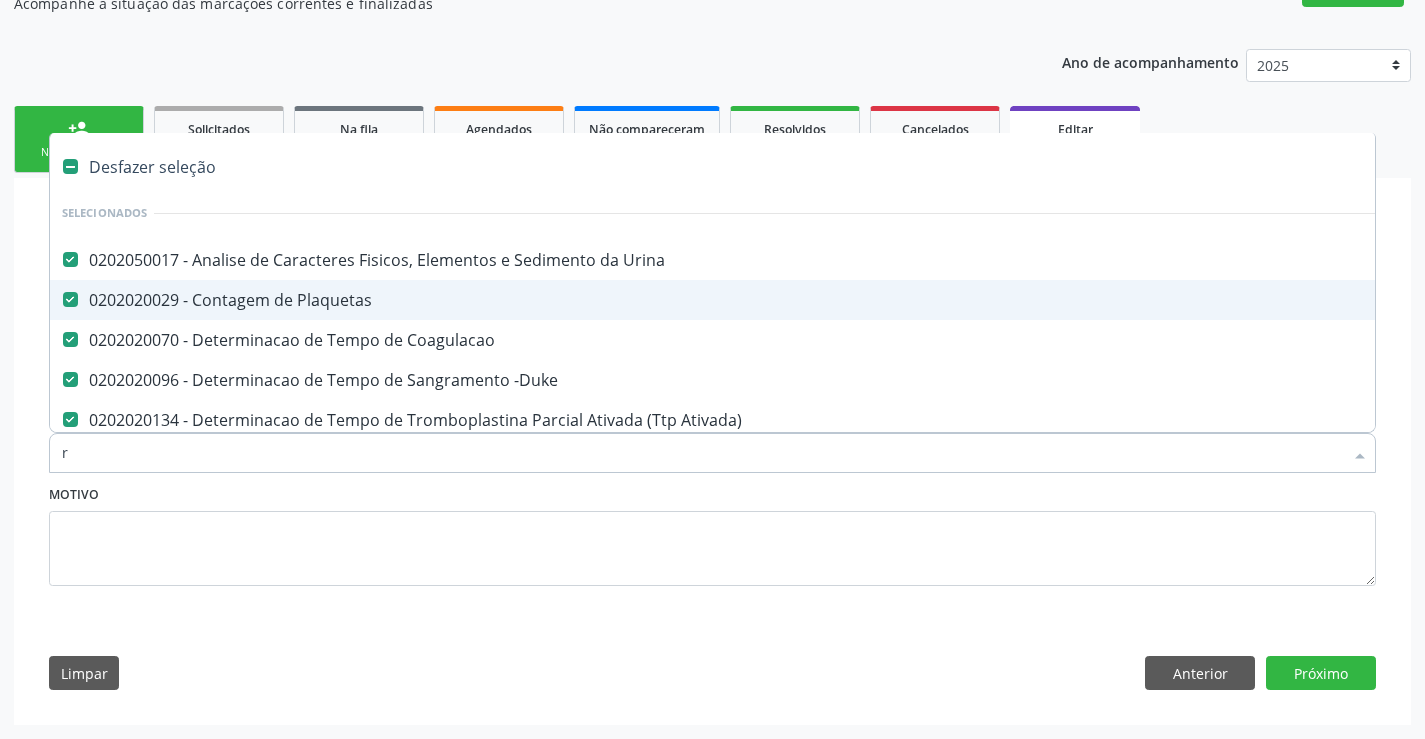 checkbox on "false" 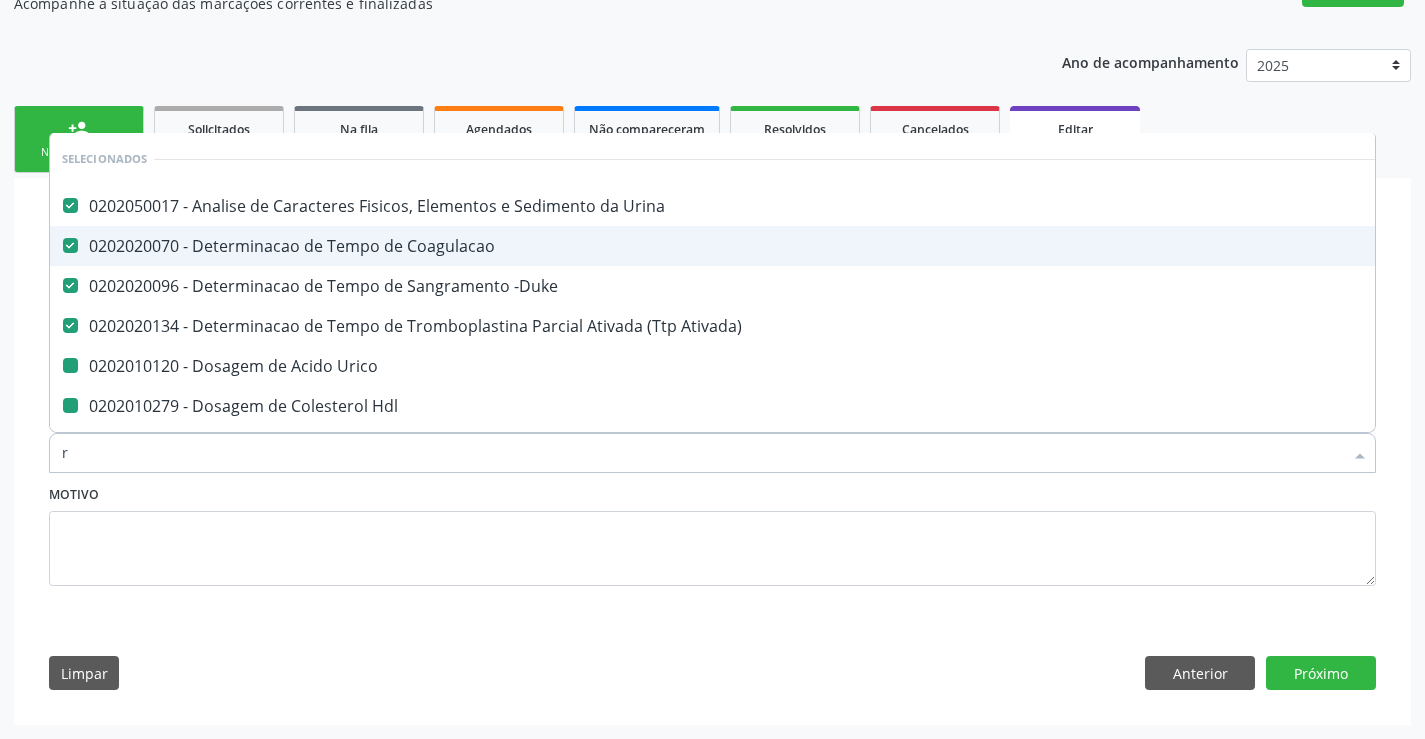 type on "re" 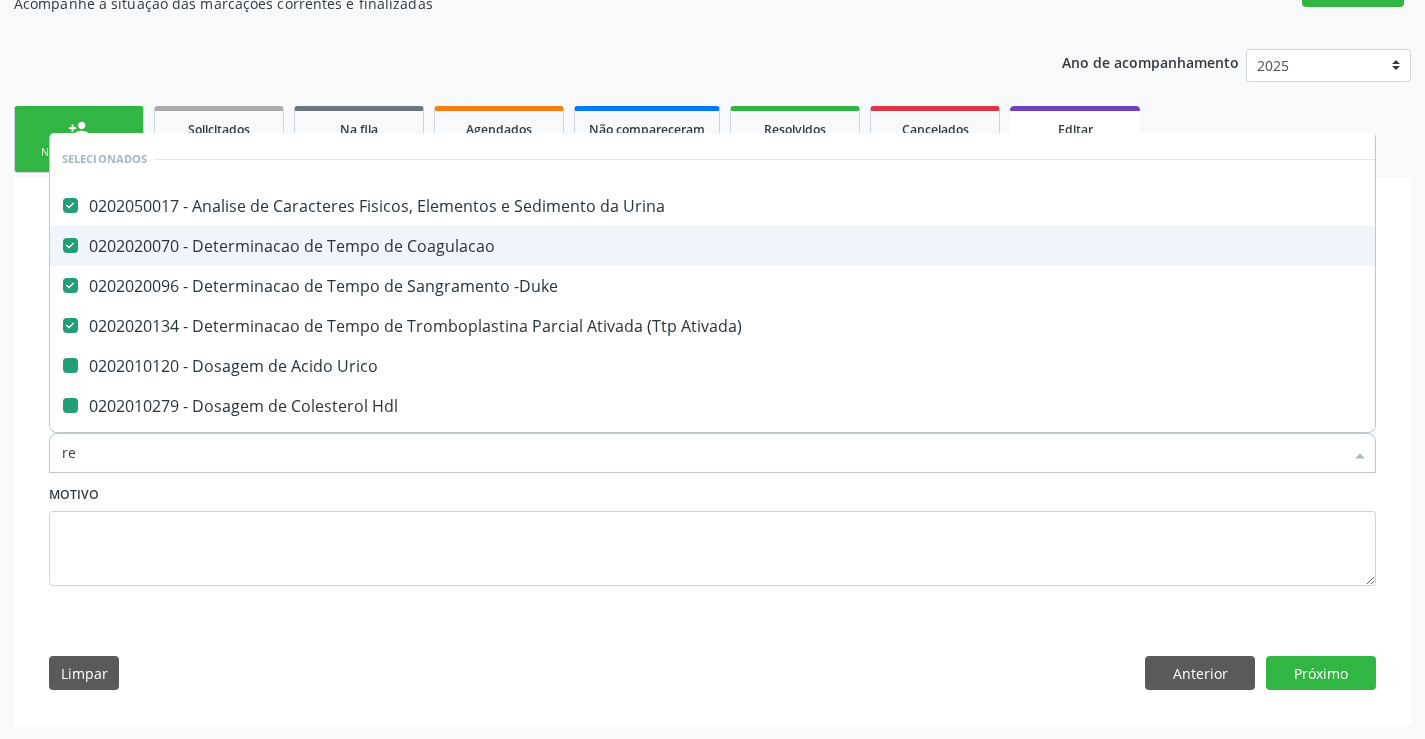 checkbox on "false" 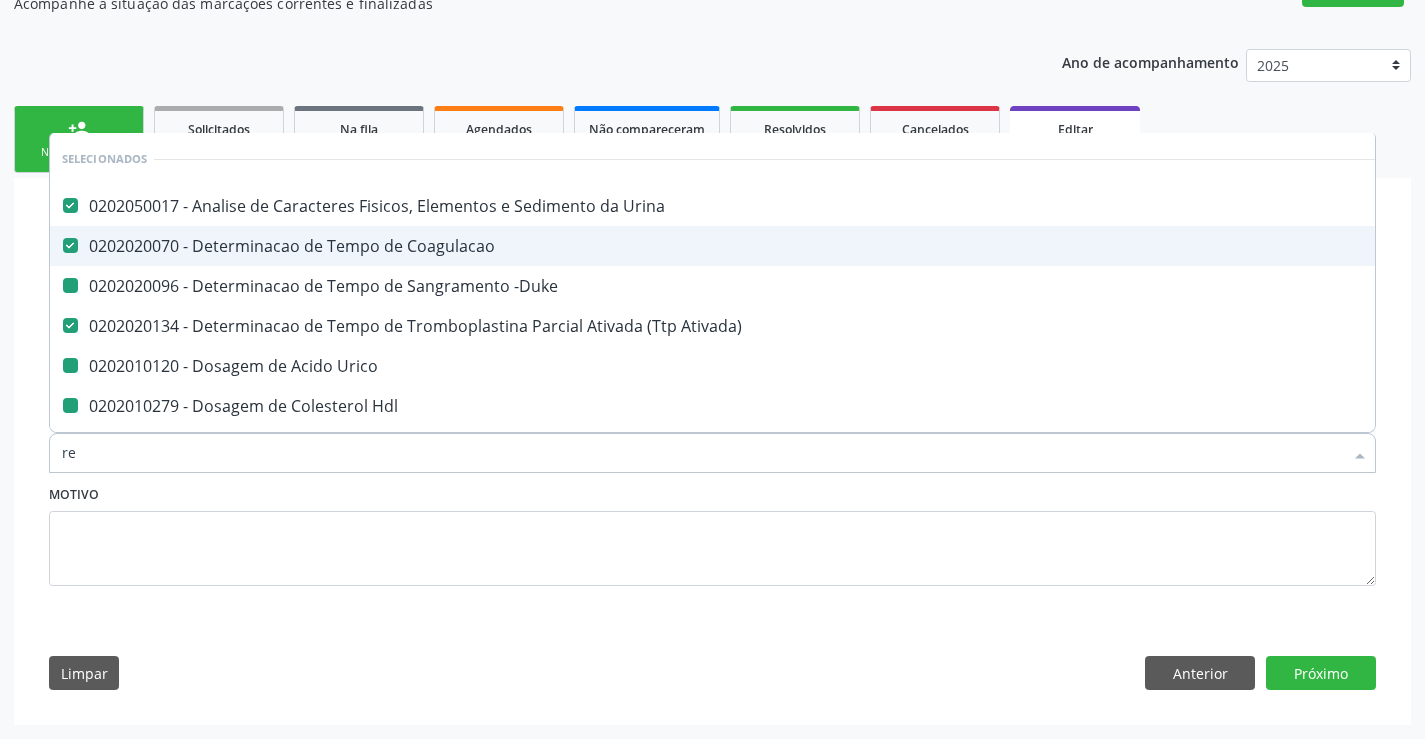 type on "rea" 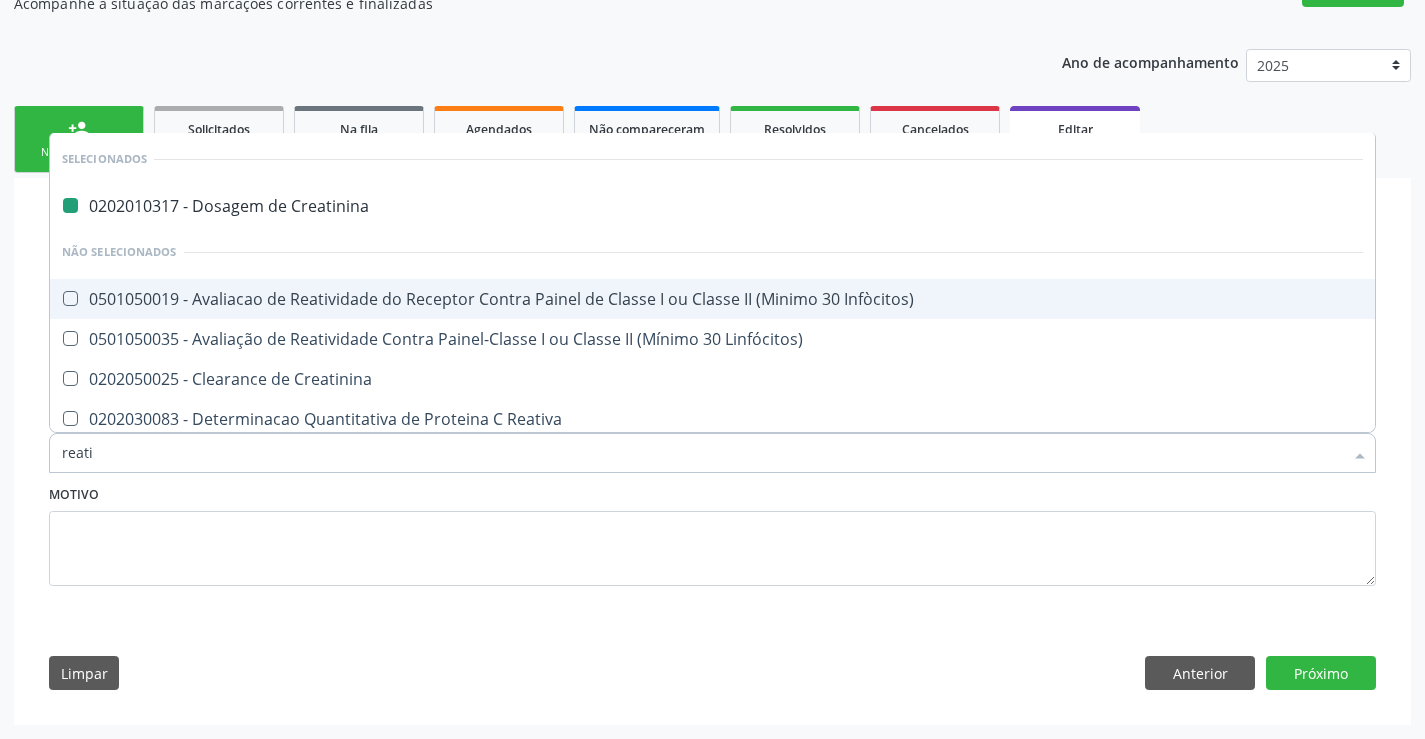 type on "reativ" 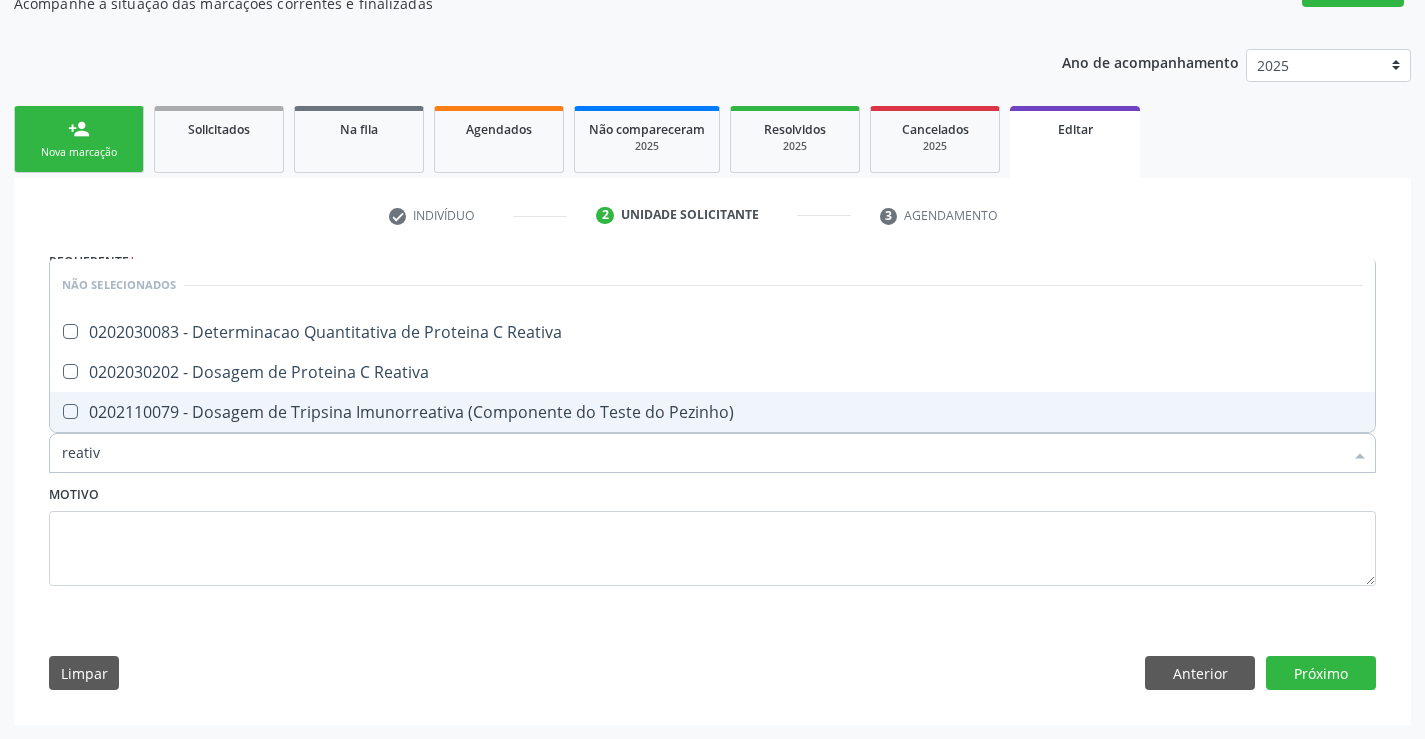 type on "reativa" 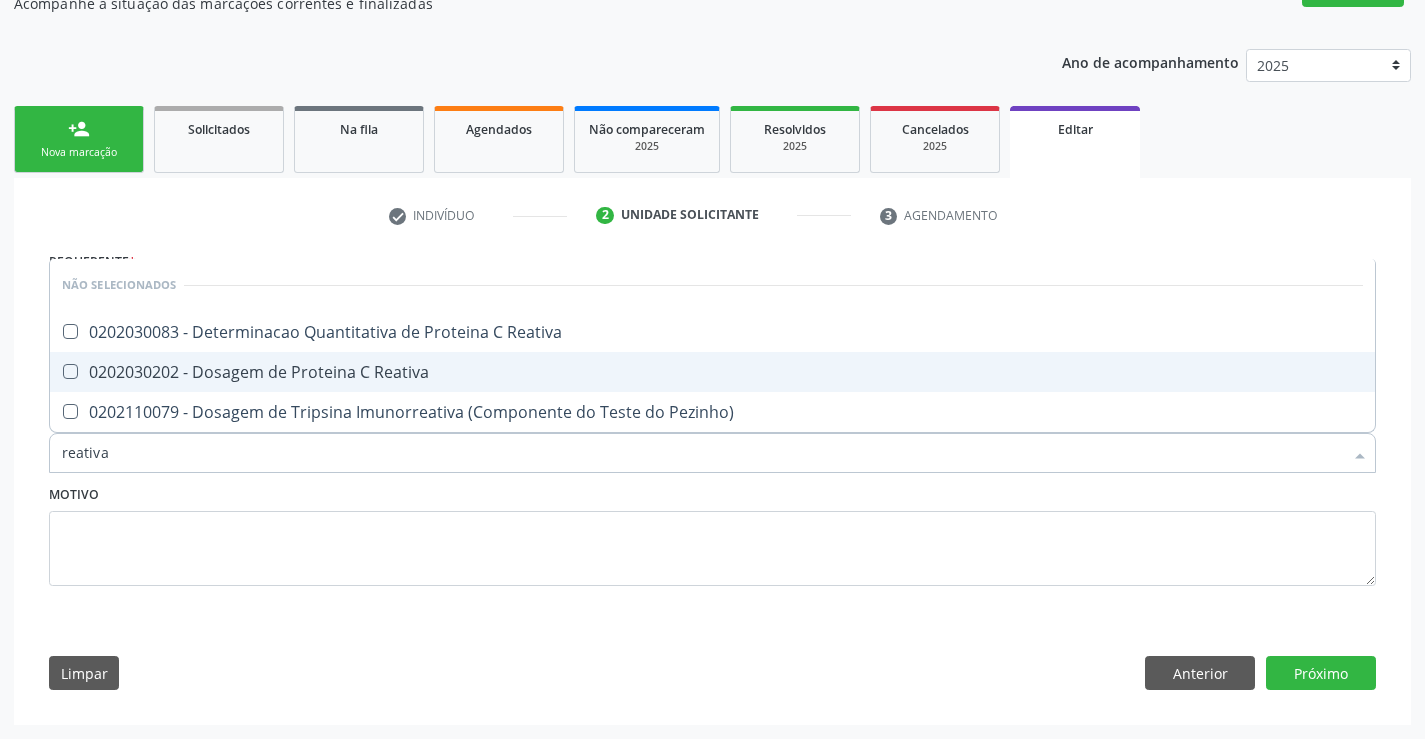 click on "0202030202 - Dosagem de Proteina C Reativa" at bounding box center (712, 372) 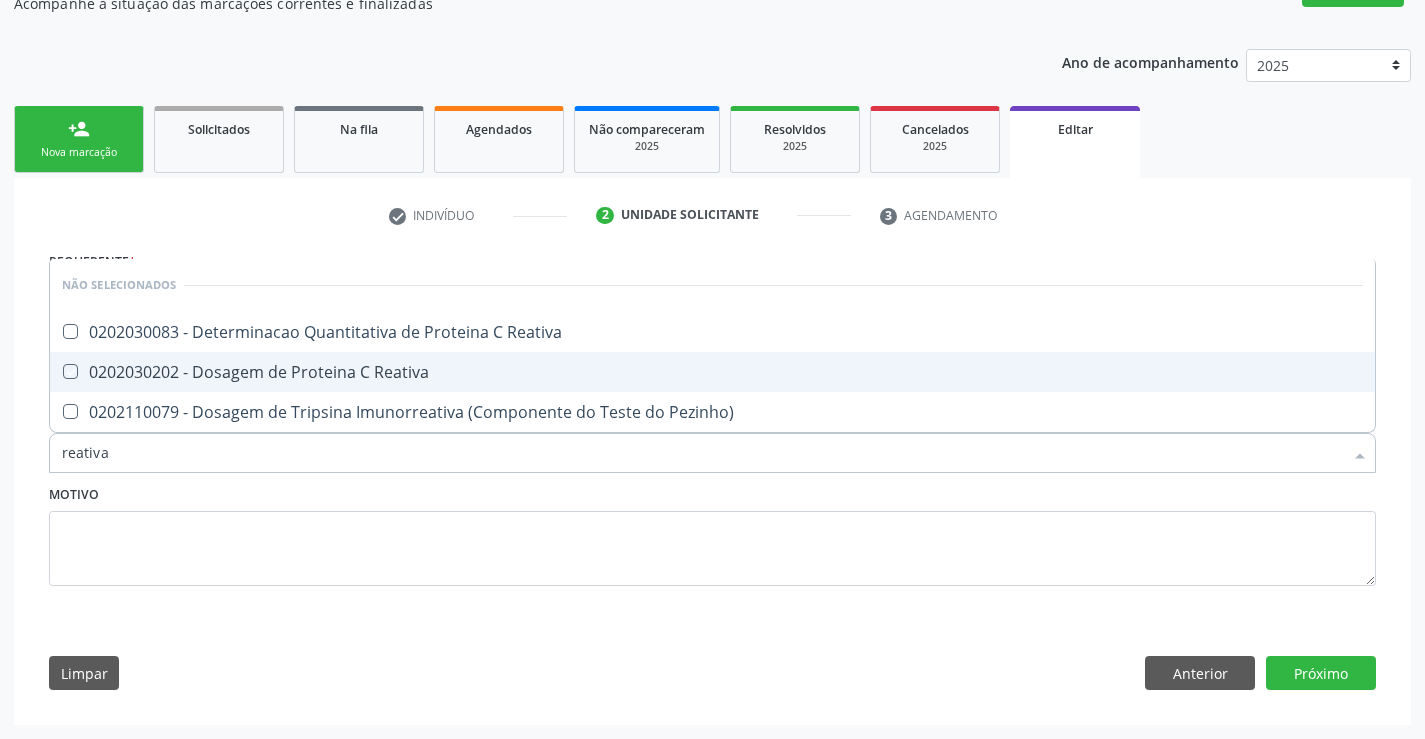 checkbox on "true" 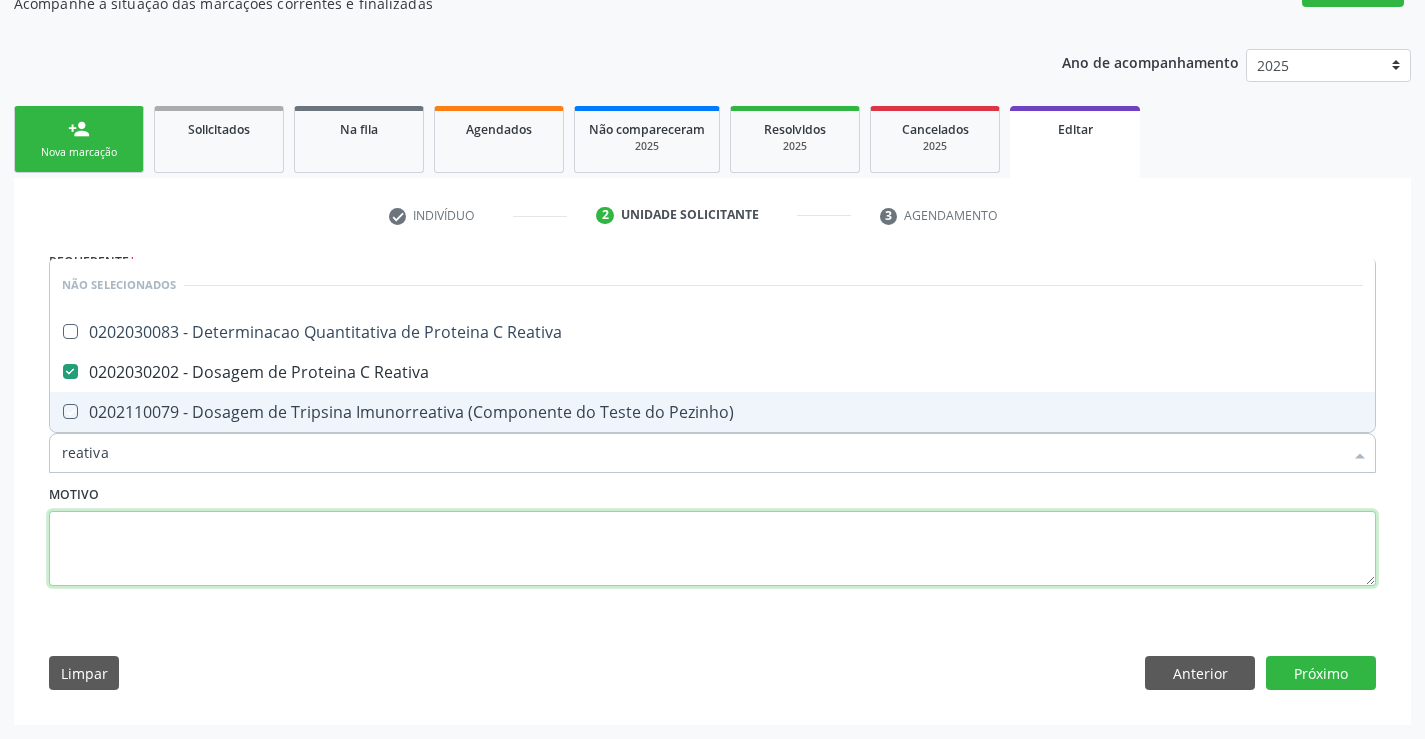 drag, startPoint x: 350, startPoint y: 548, endPoint x: 337, endPoint y: 536, distance: 17.691807 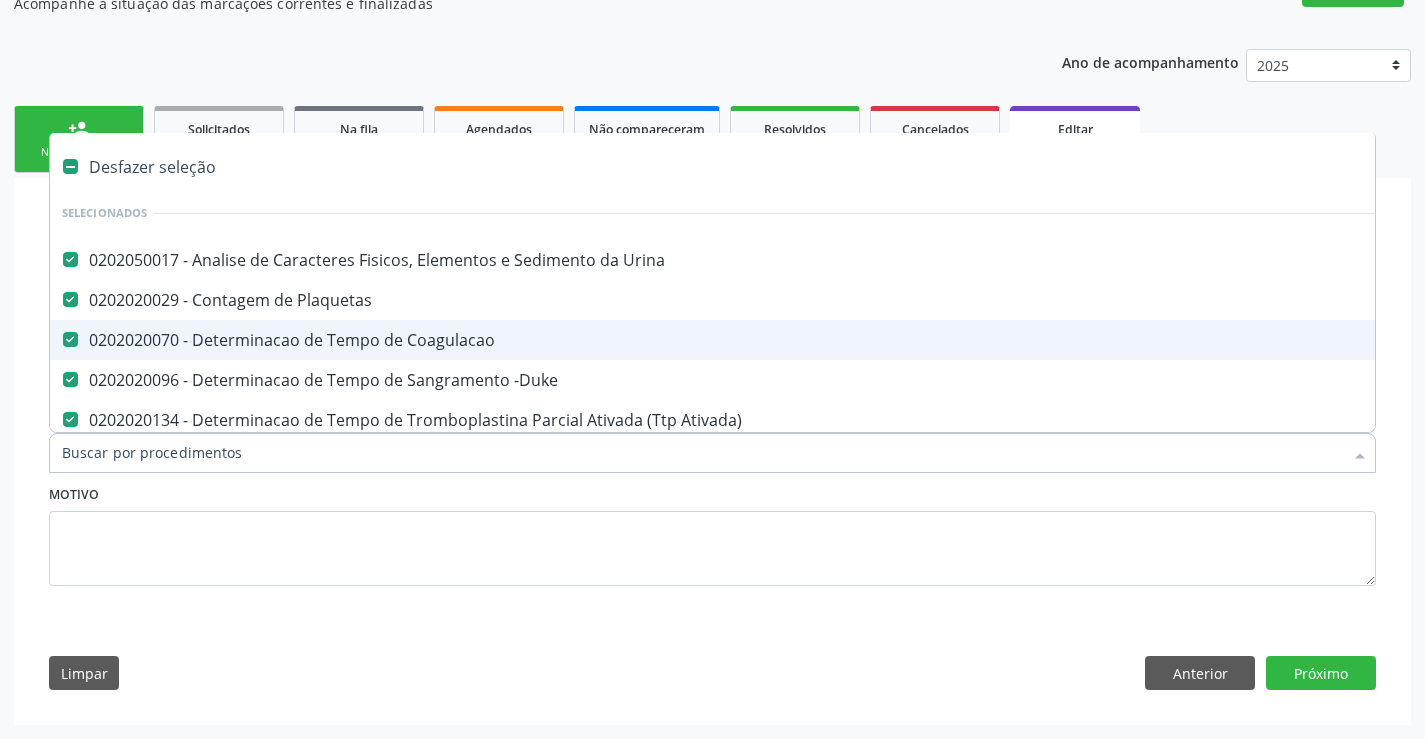 type on "s" 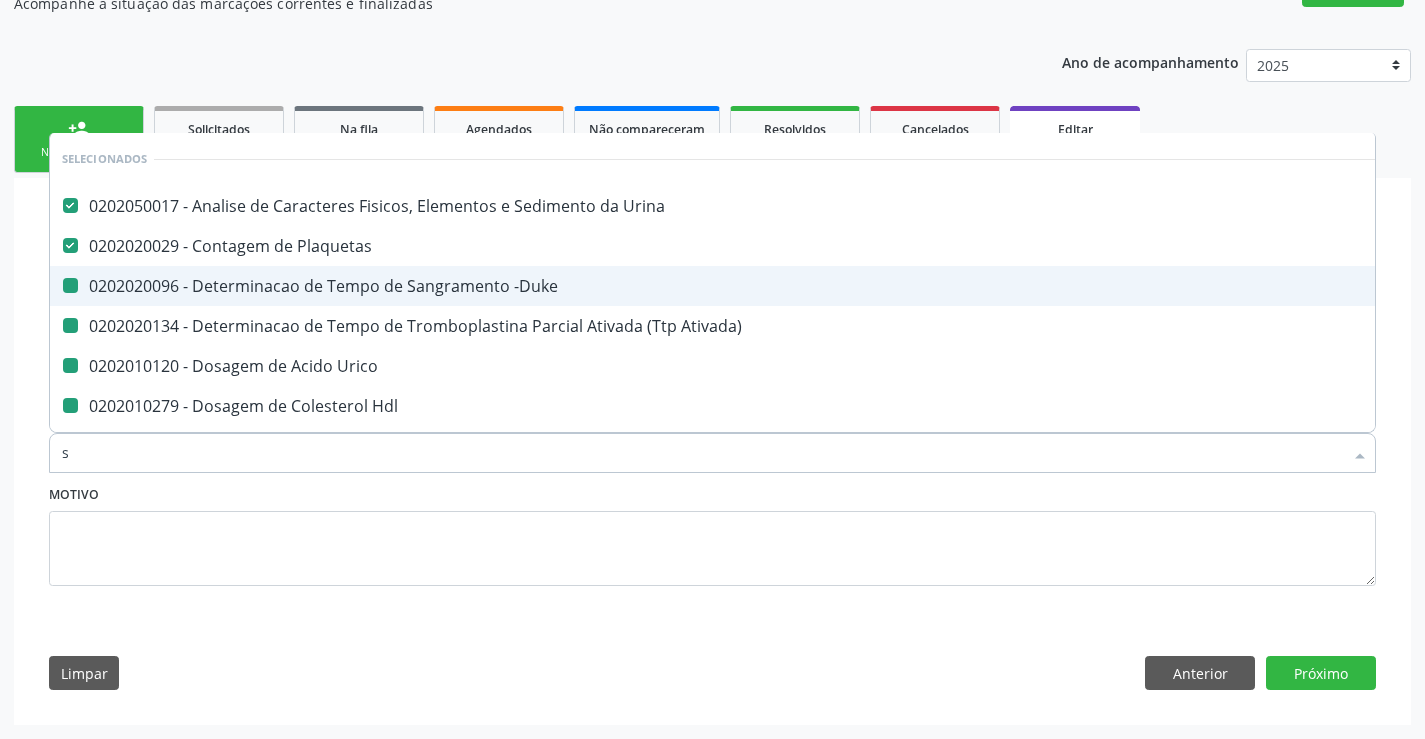 type on "si" 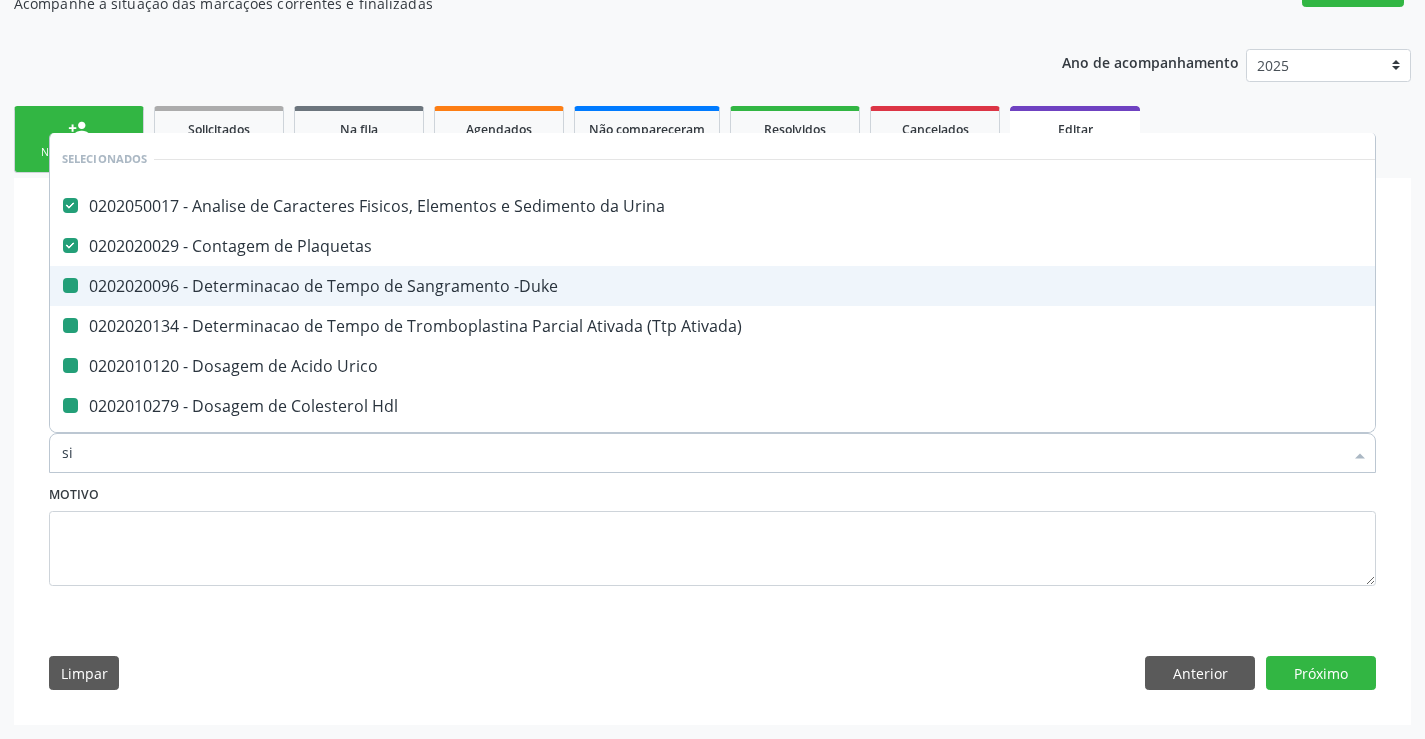 checkbox on "false" 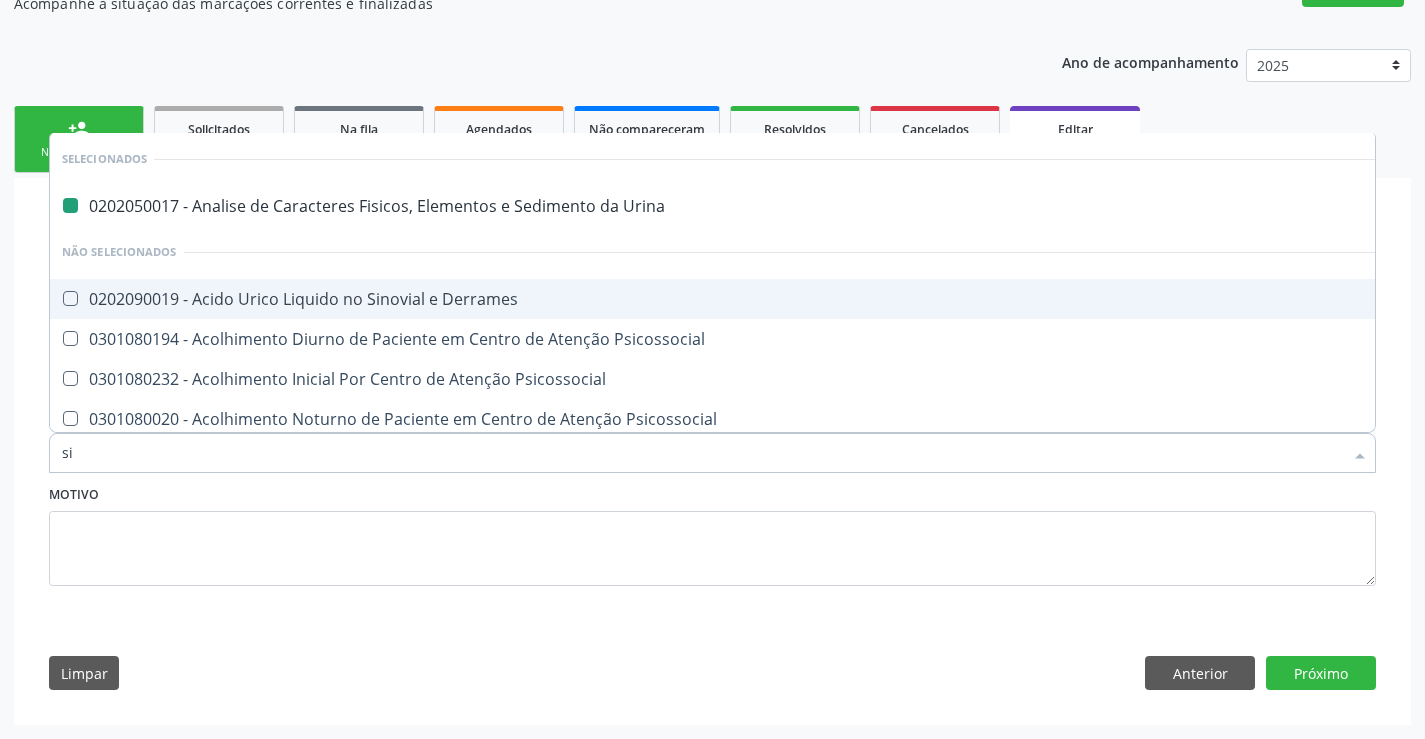 type on "sif" 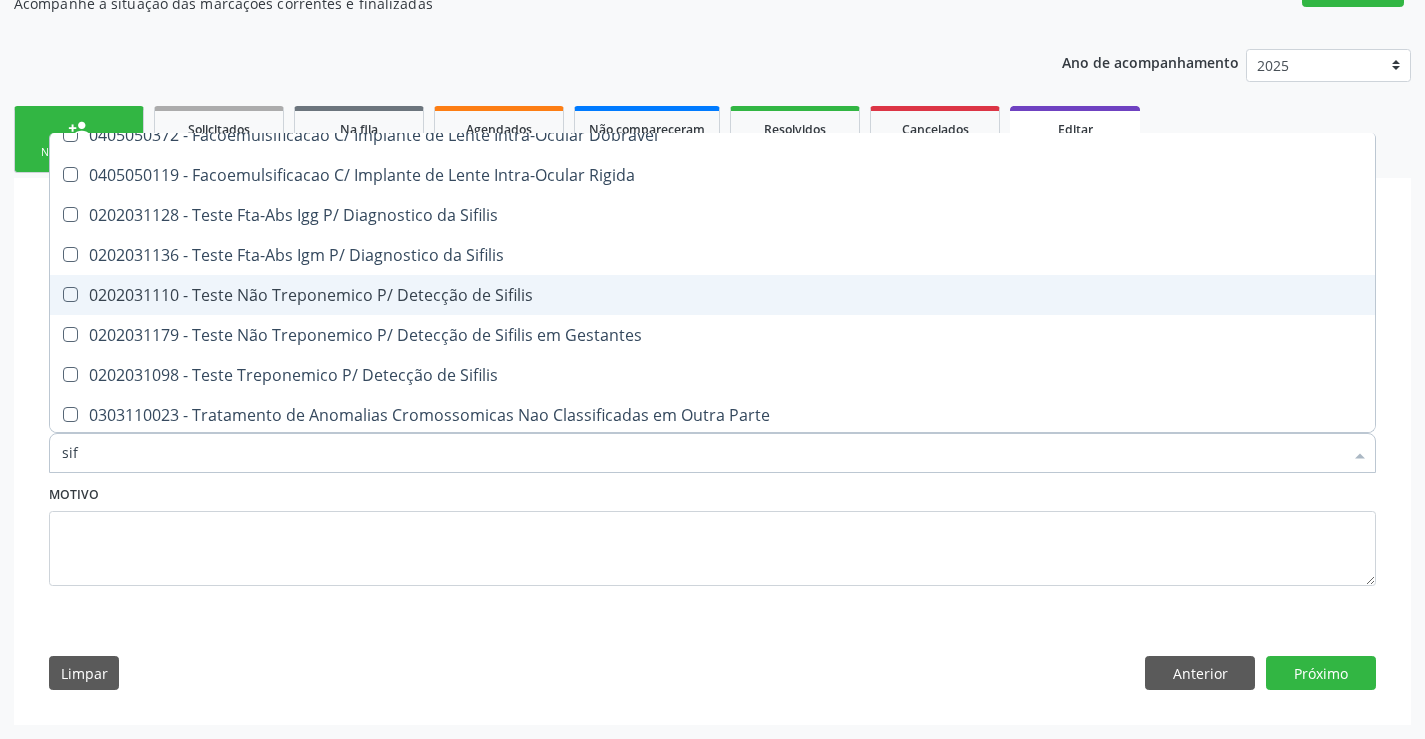 scroll, scrollTop: 114, scrollLeft: 0, axis: vertical 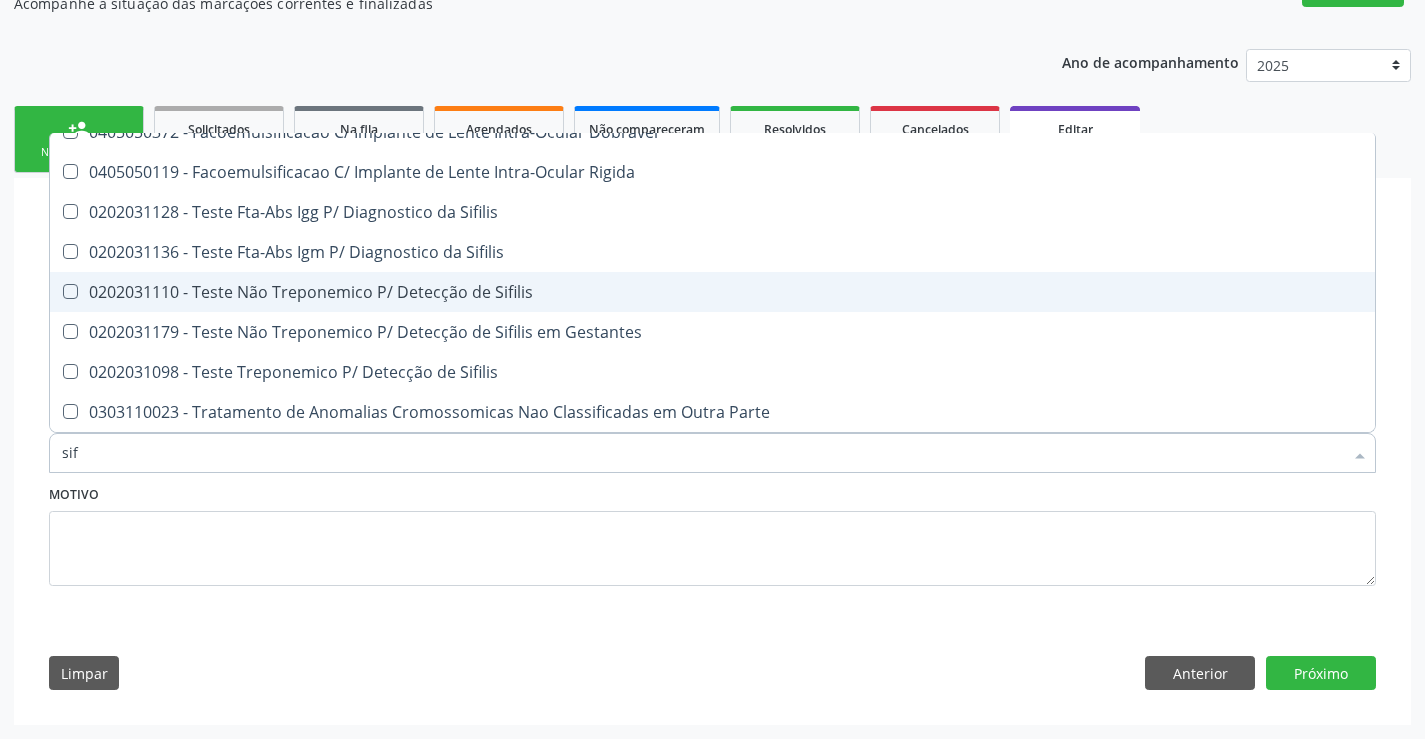 click on "0202031110 - Teste Não Treponemico P/ Detecção de Sifilis" at bounding box center (712, 292) 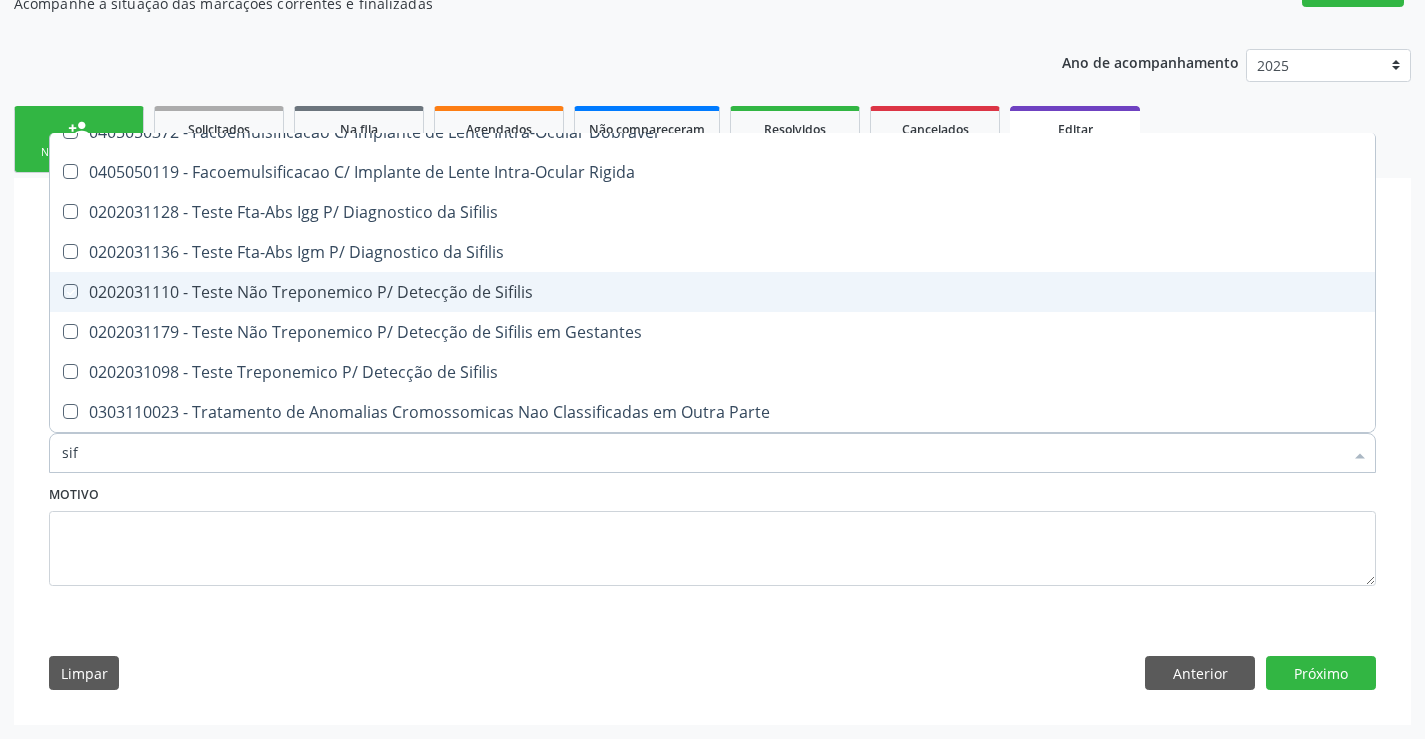 checkbox on "true" 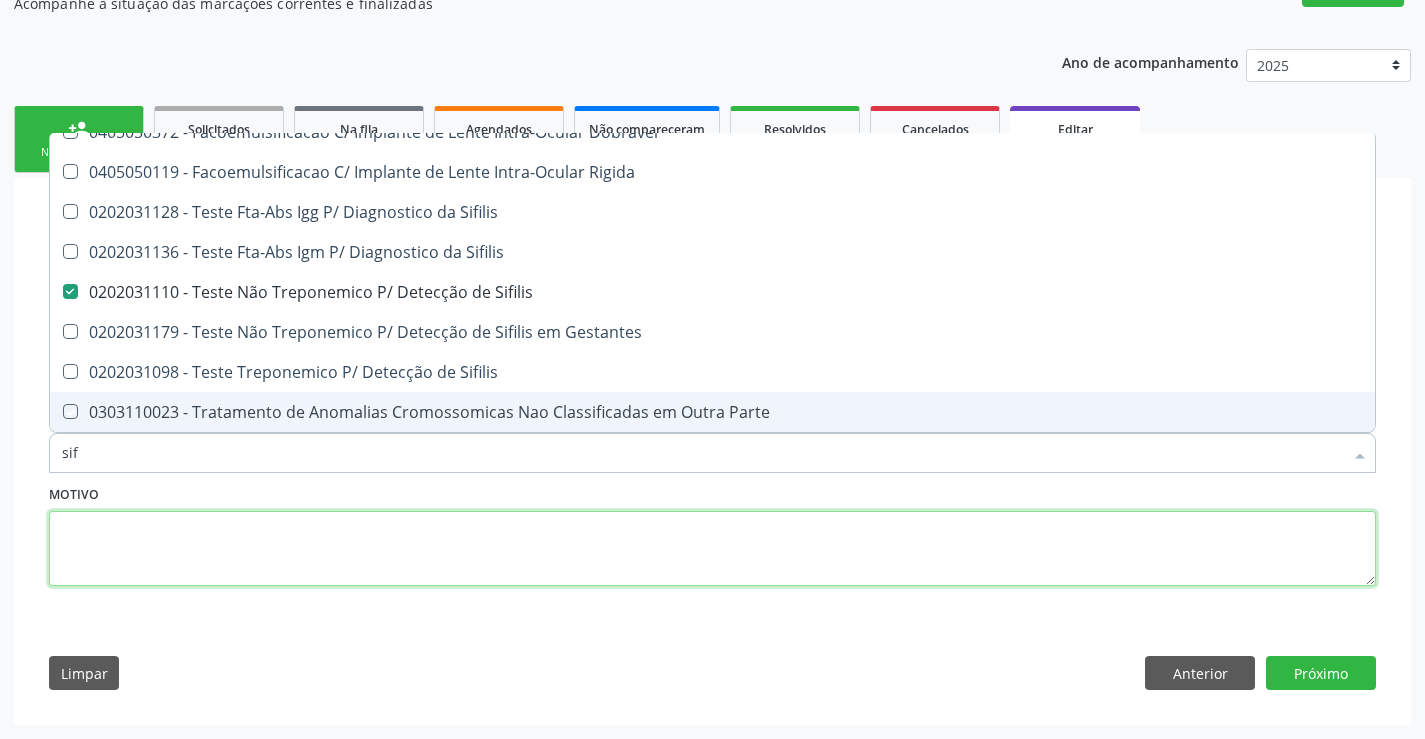 click at bounding box center [712, 549] 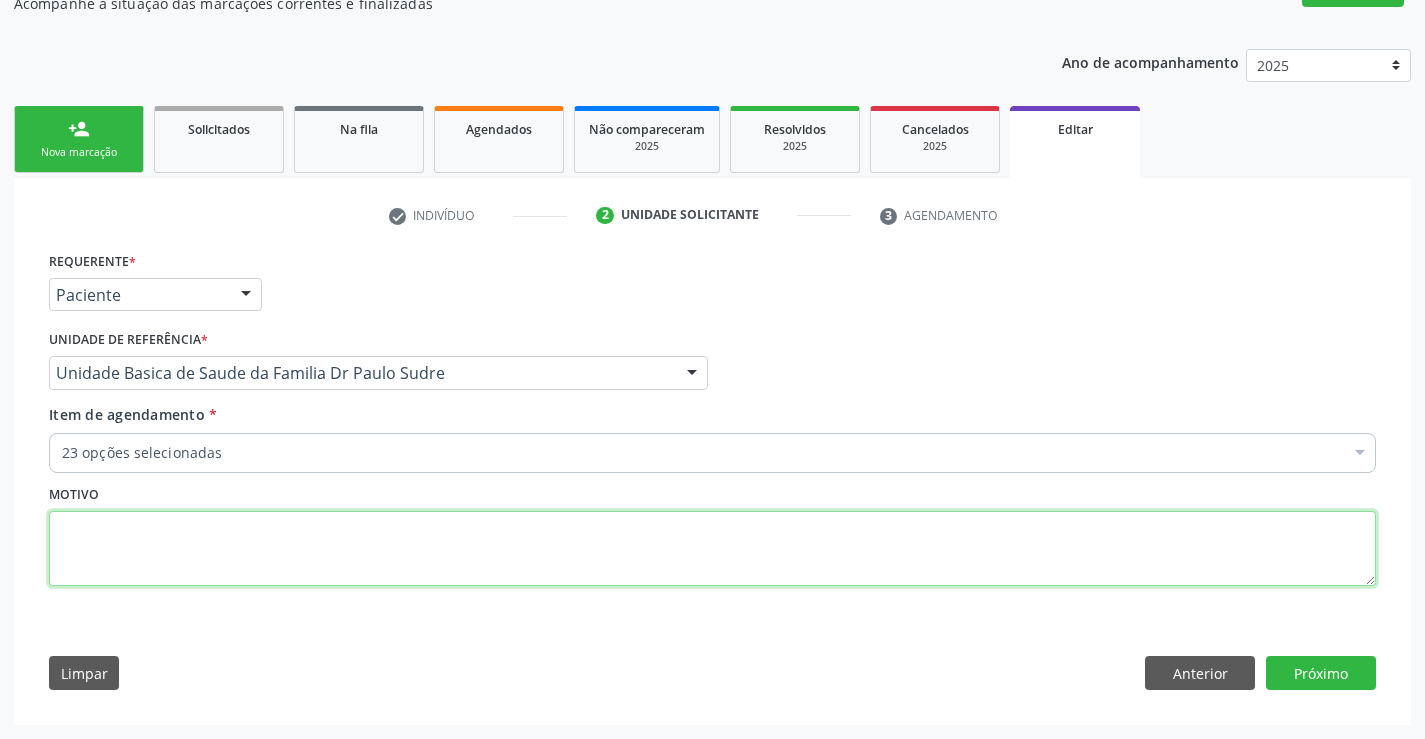 scroll, scrollTop: 0, scrollLeft: 0, axis: both 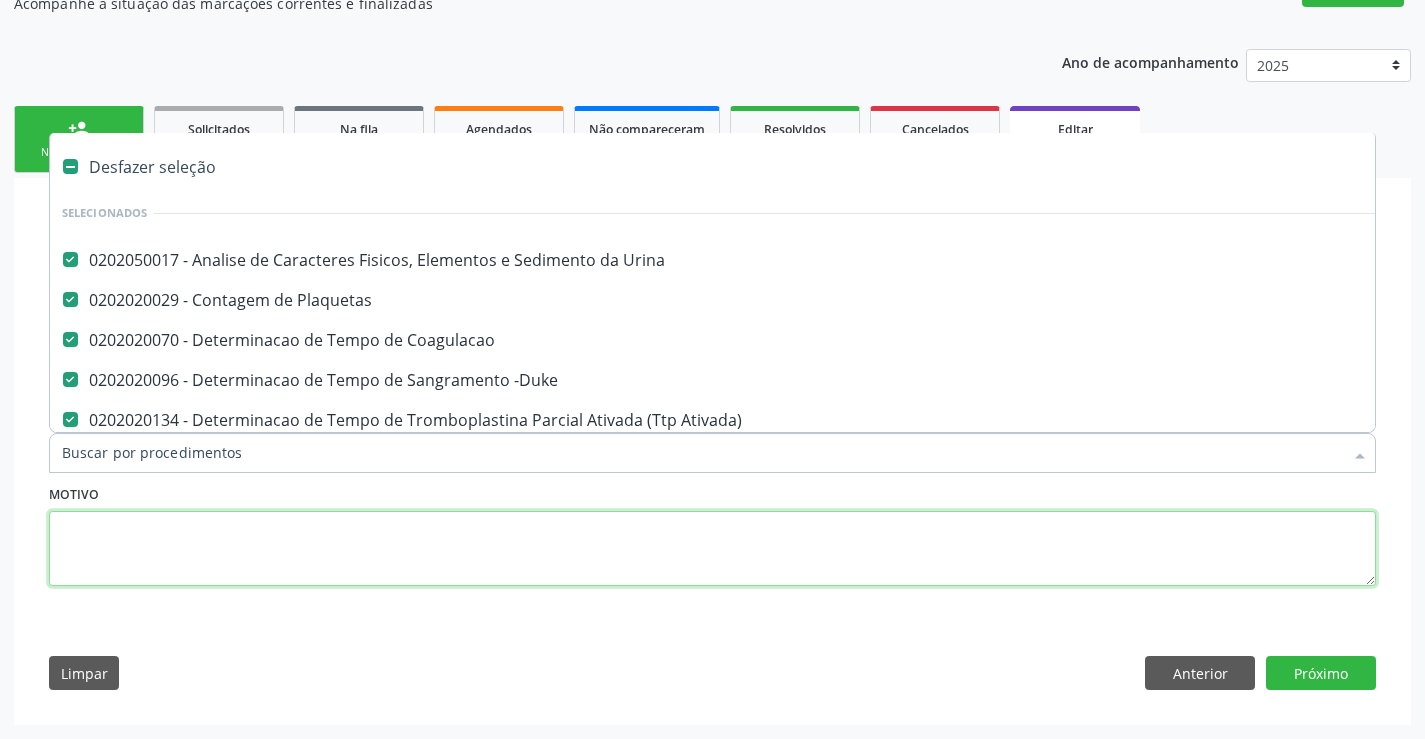 drag, startPoint x: 603, startPoint y: 544, endPoint x: 914, endPoint y: 582, distance: 313.31296 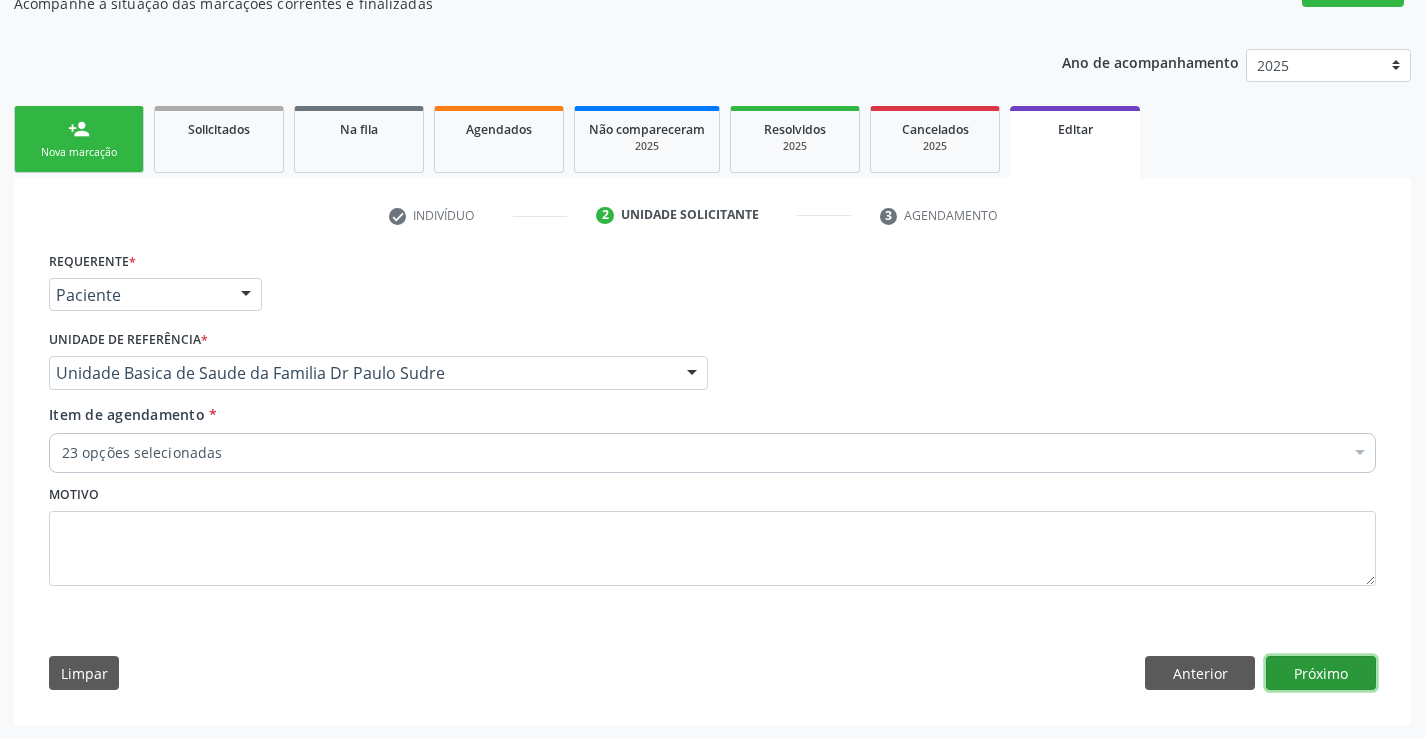 click on "Próximo" at bounding box center (1321, 673) 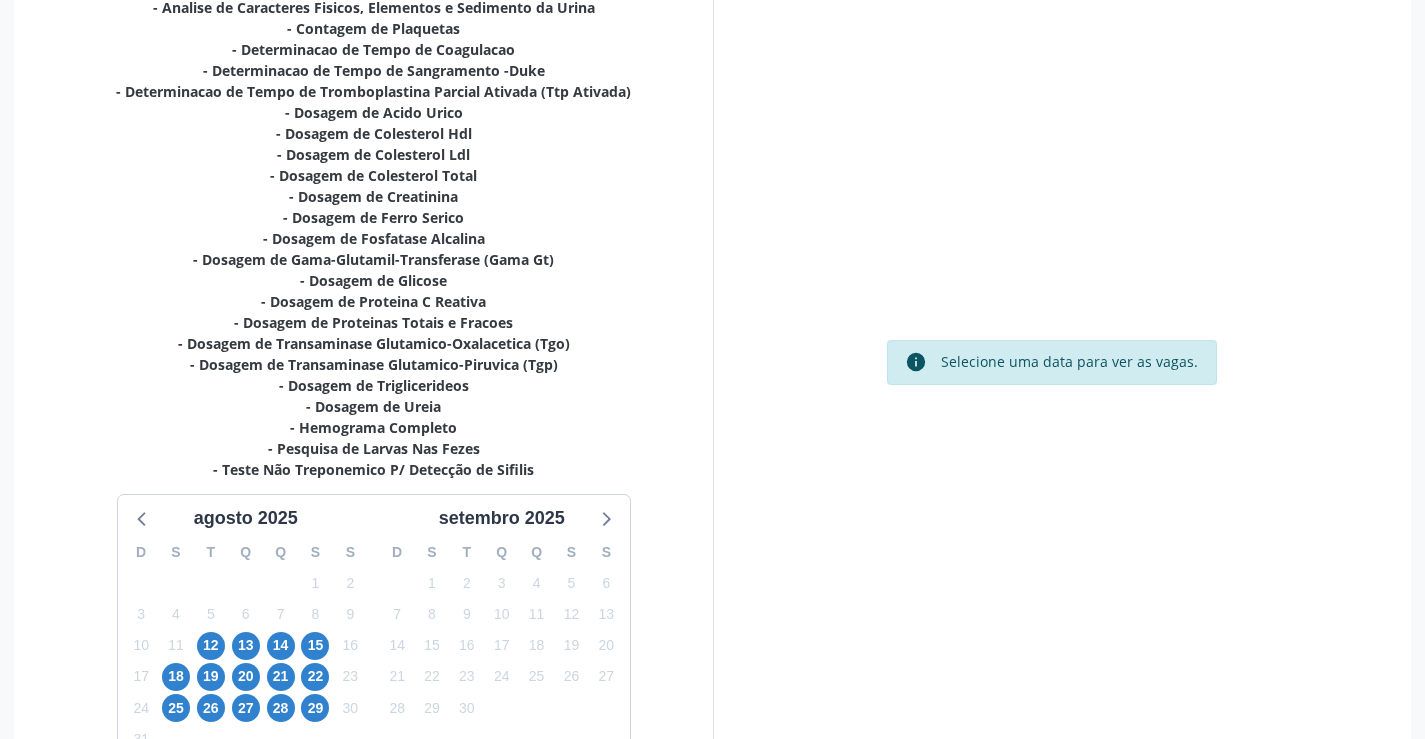 scroll, scrollTop: 619, scrollLeft: 0, axis: vertical 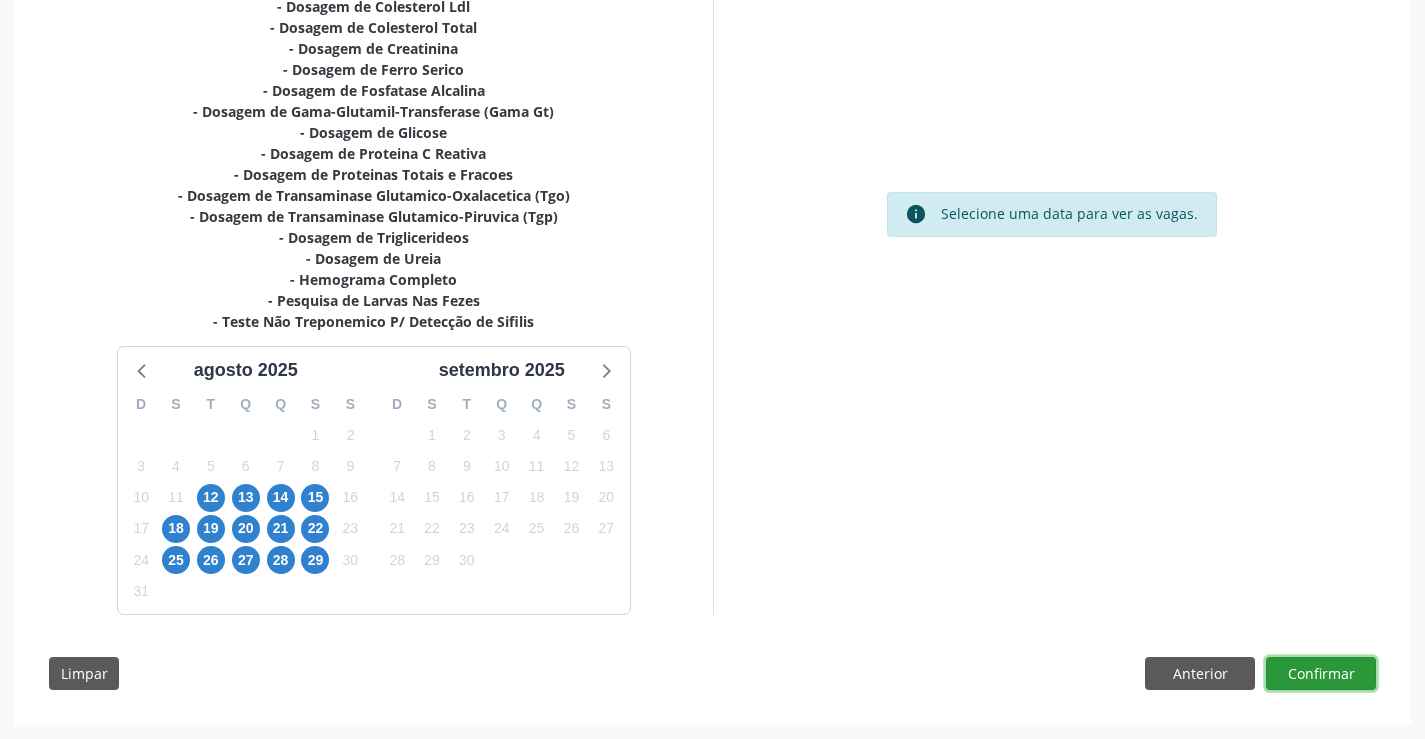 click on "Confirmar" at bounding box center (1321, 674) 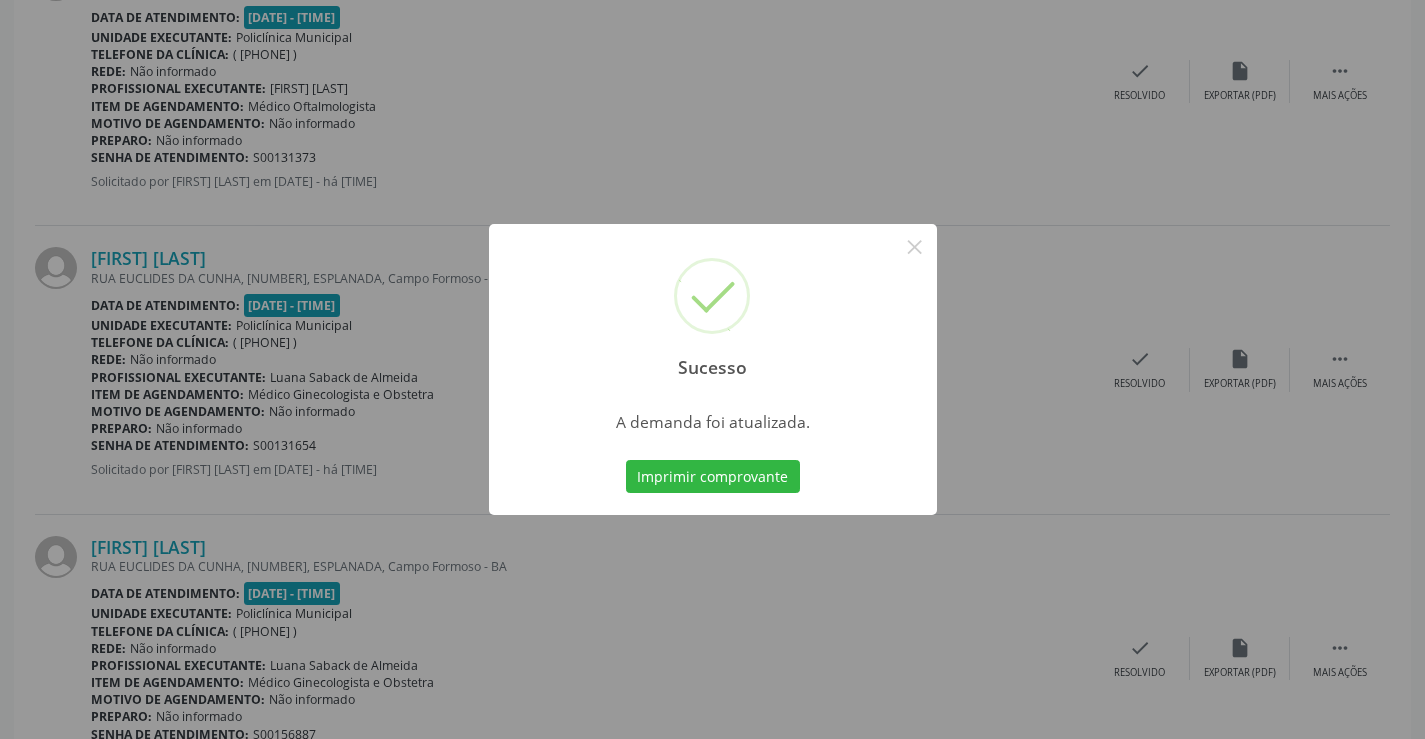 scroll, scrollTop: 0, scrollLeft: 0, axis: both 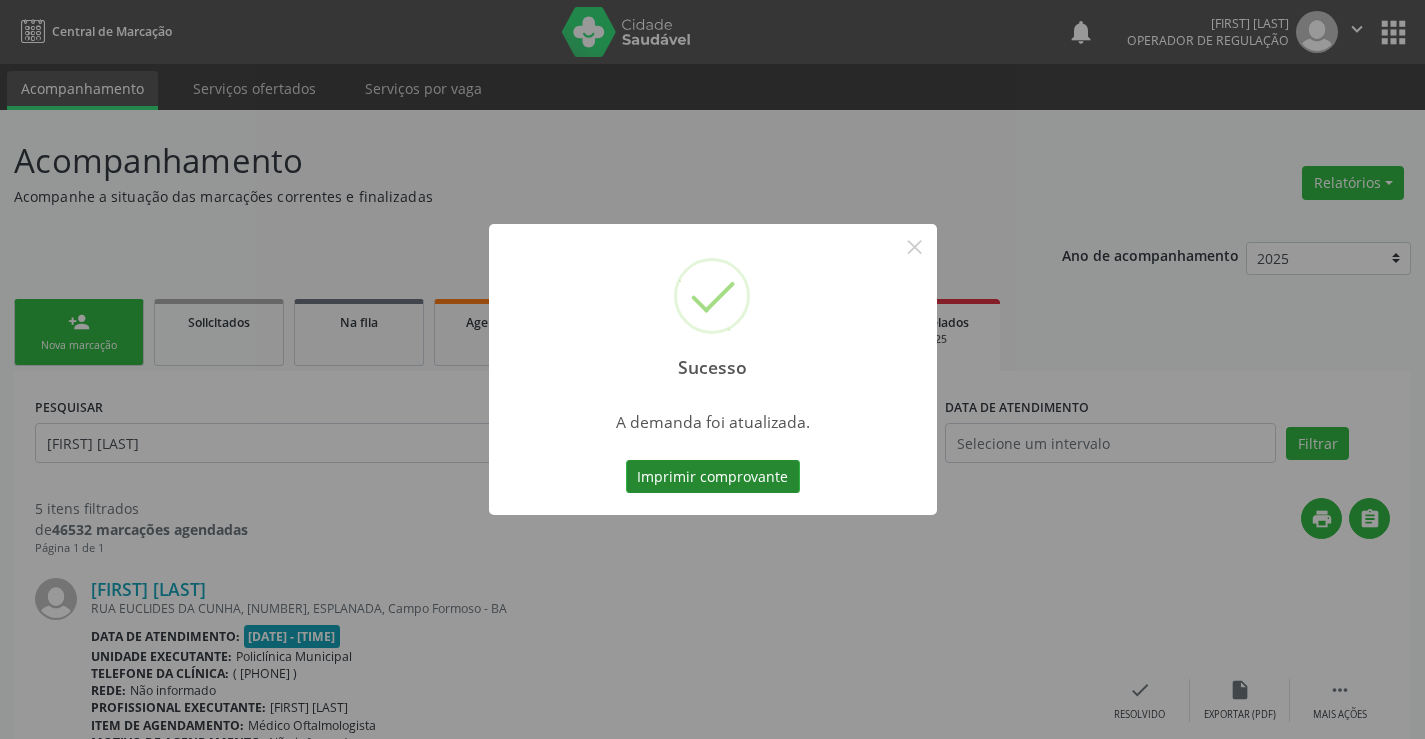 click on "Imprimir comprovante" at bounding box center (713, 477) 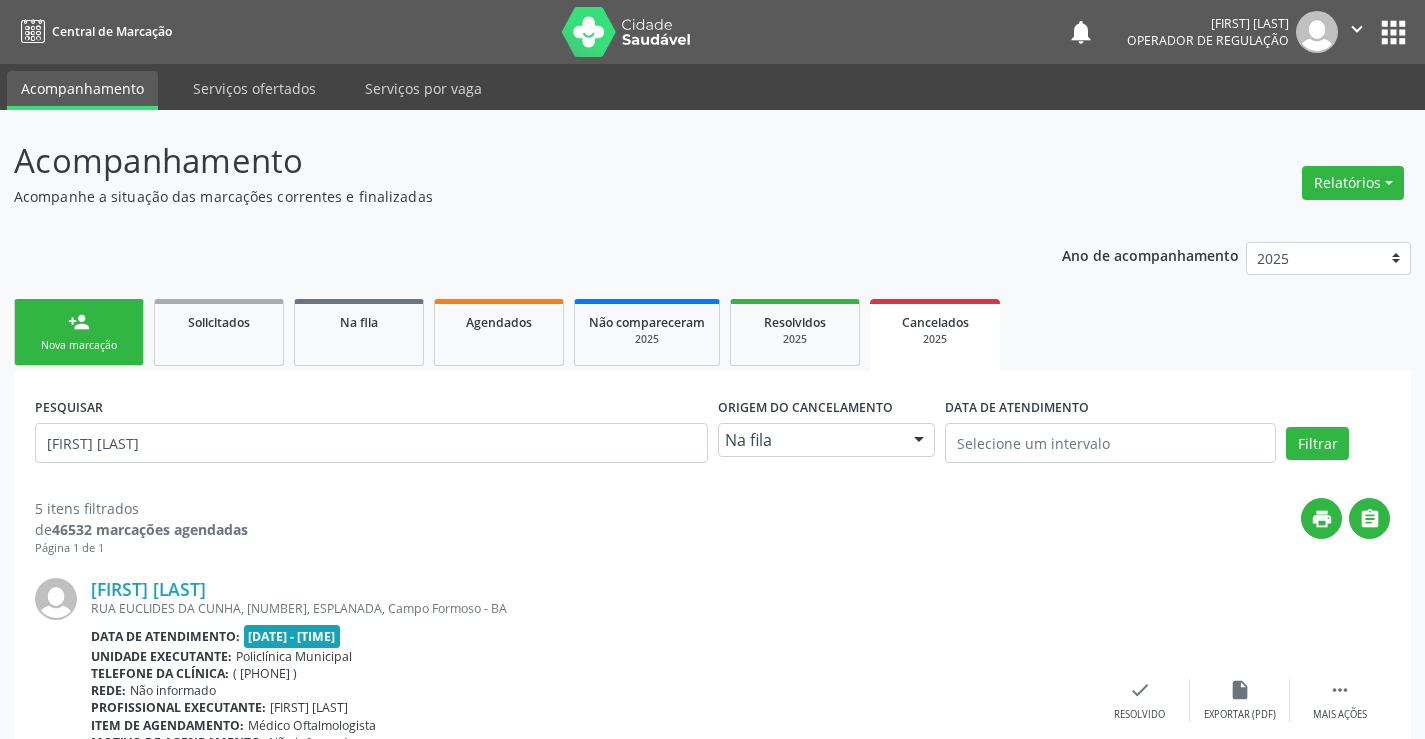 click on "person_add
Nova marcação" at bounding box center [79, 332] 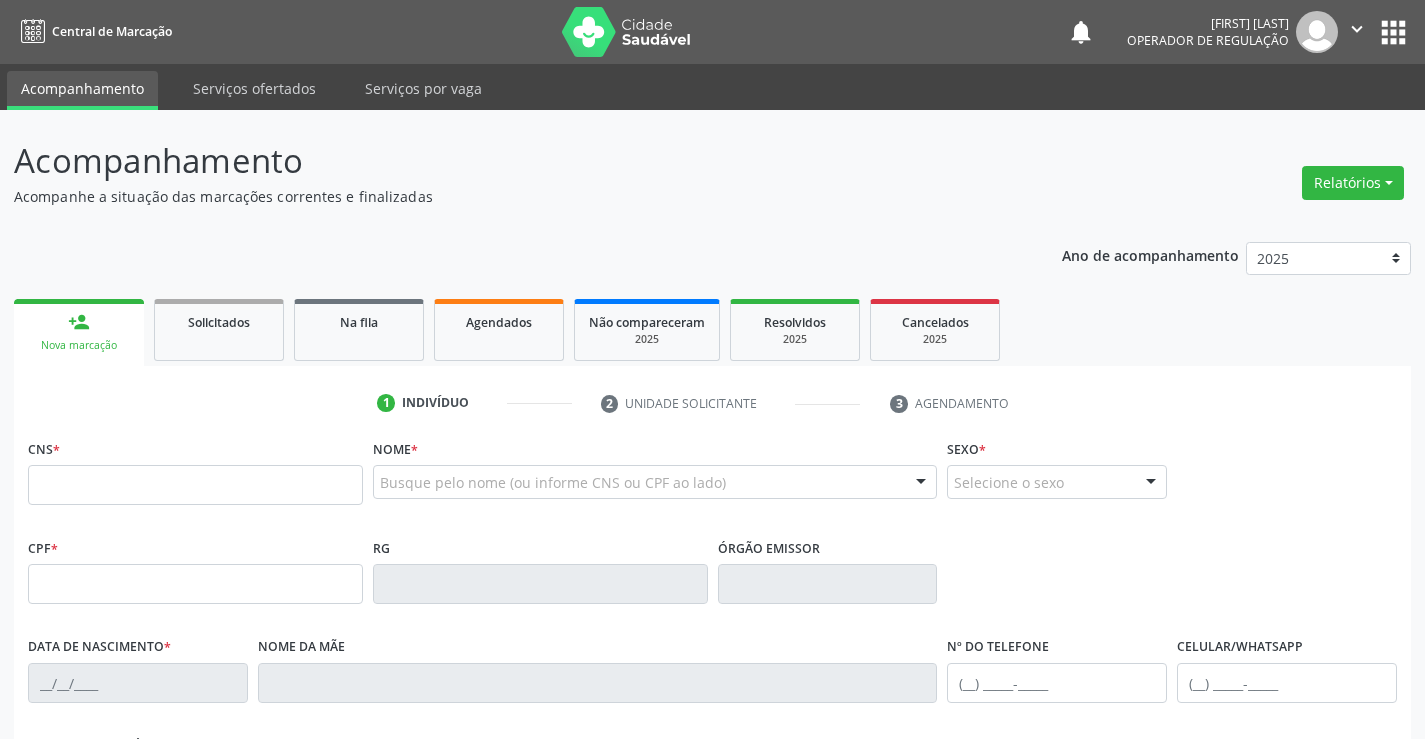 click on "person_add
Nova marcação" at bounding box center [79, 332] 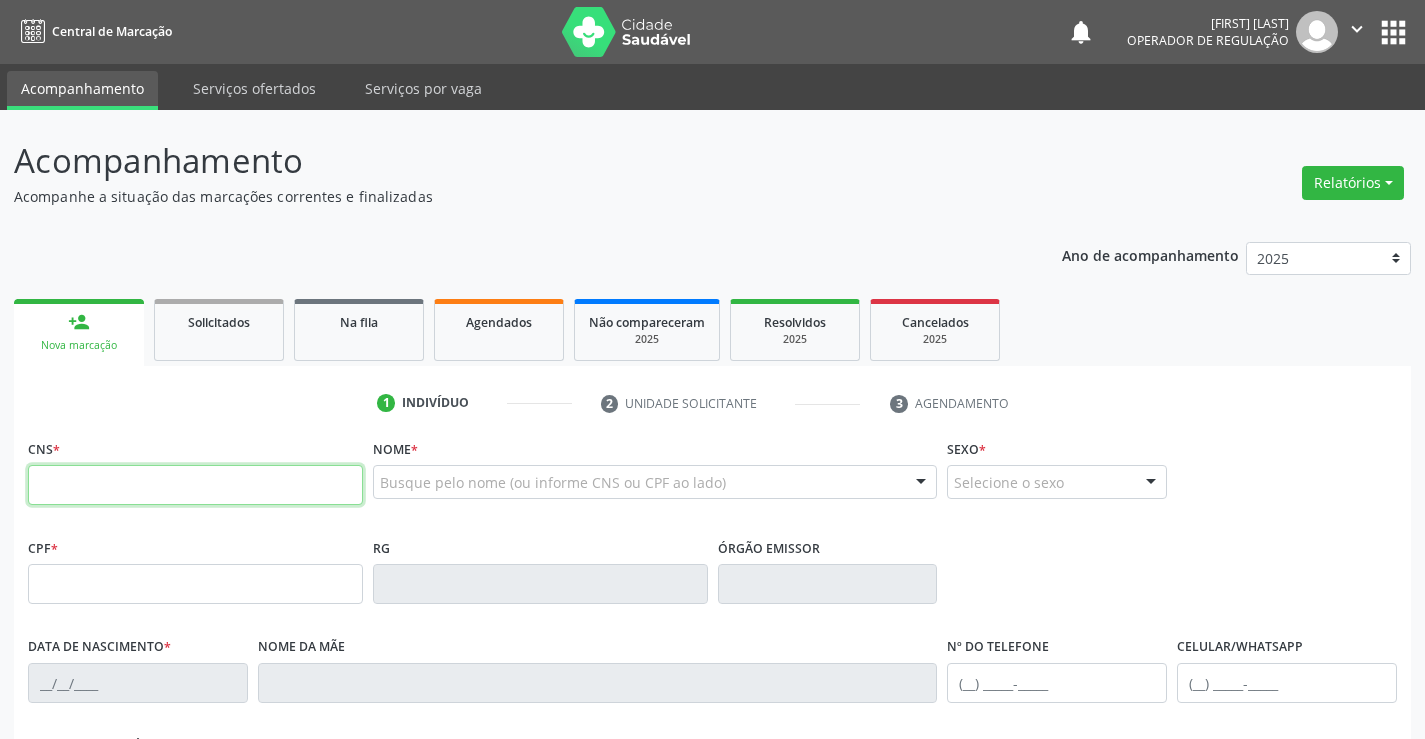 drag, startPoint x: 134, startPoint y: 488, endPoint x: 146, endPoint y: 484, distance: 12.649111 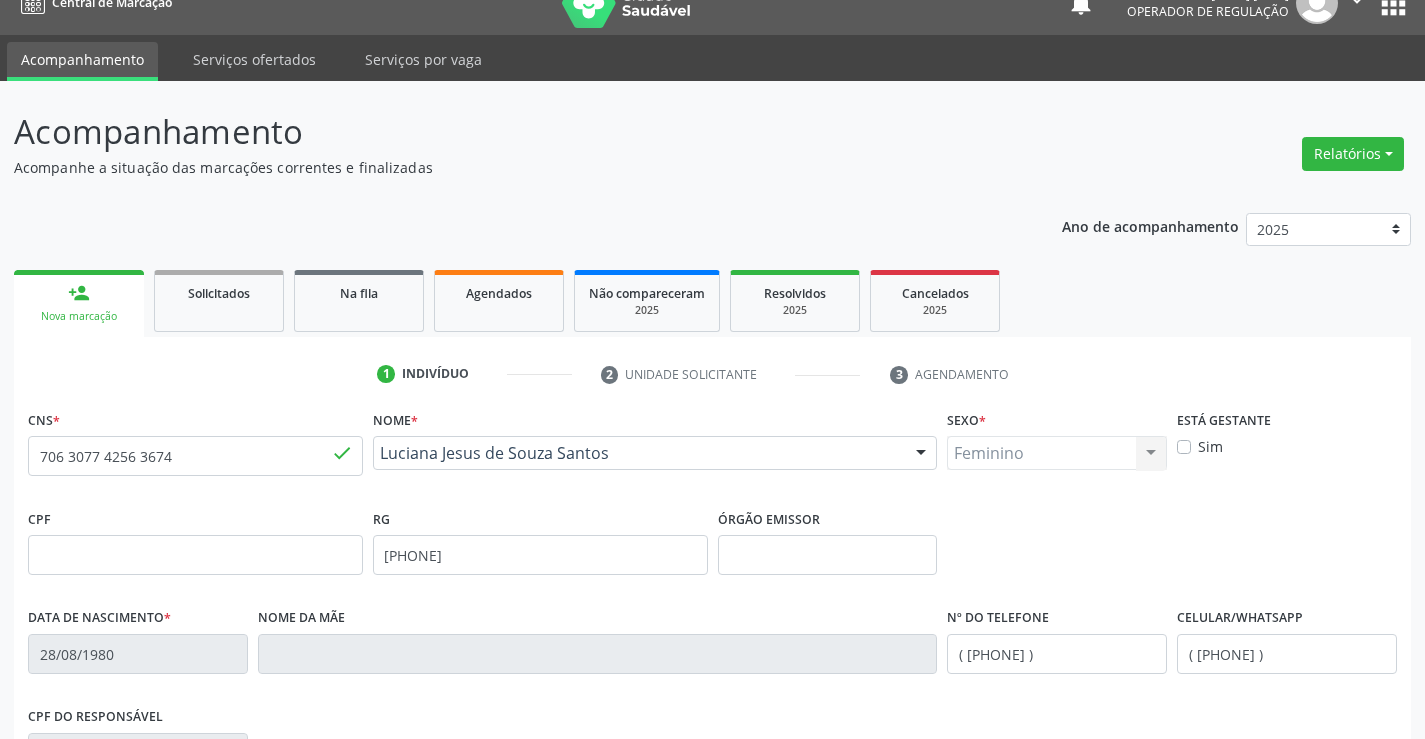 scroll, scrollTop: 345, scrollLeft: 0, axis: vertical 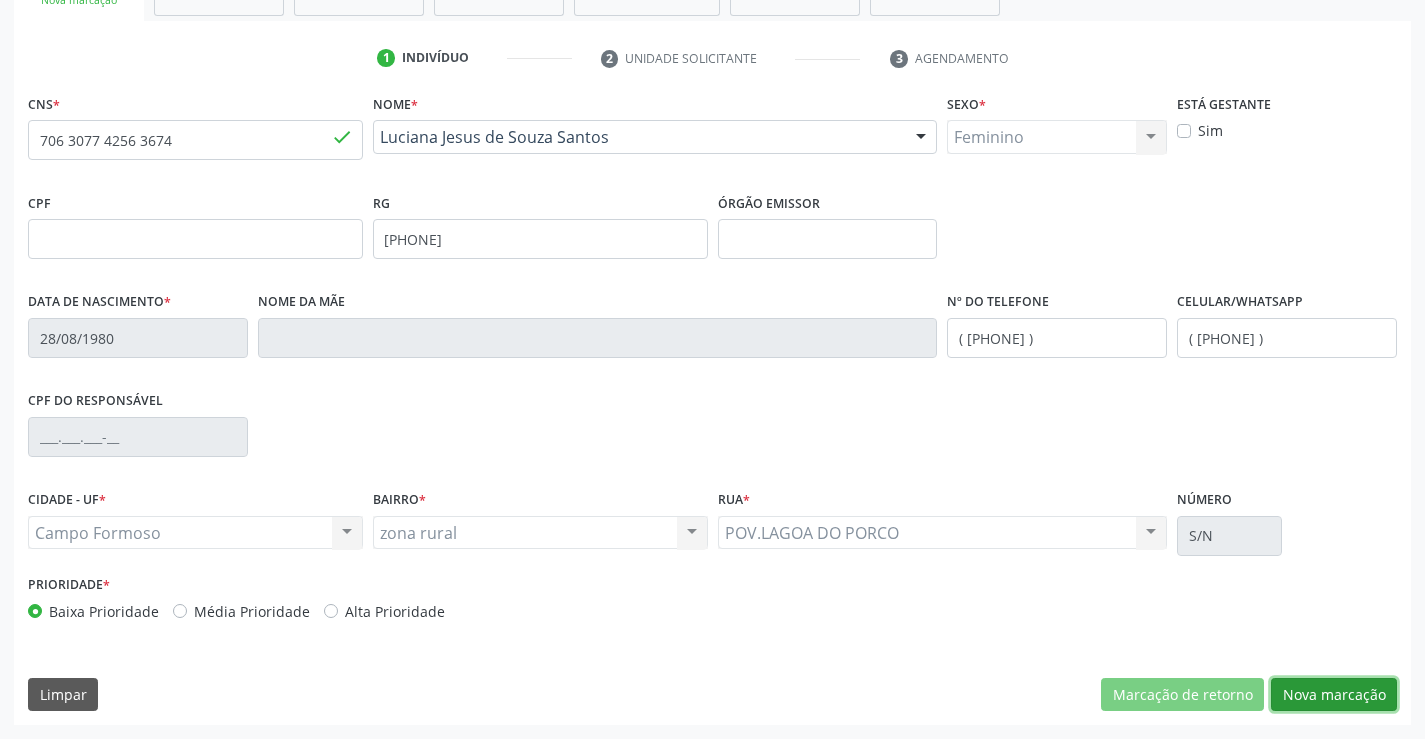 click on "Nova marcação" at bounding box center [1334, 695] 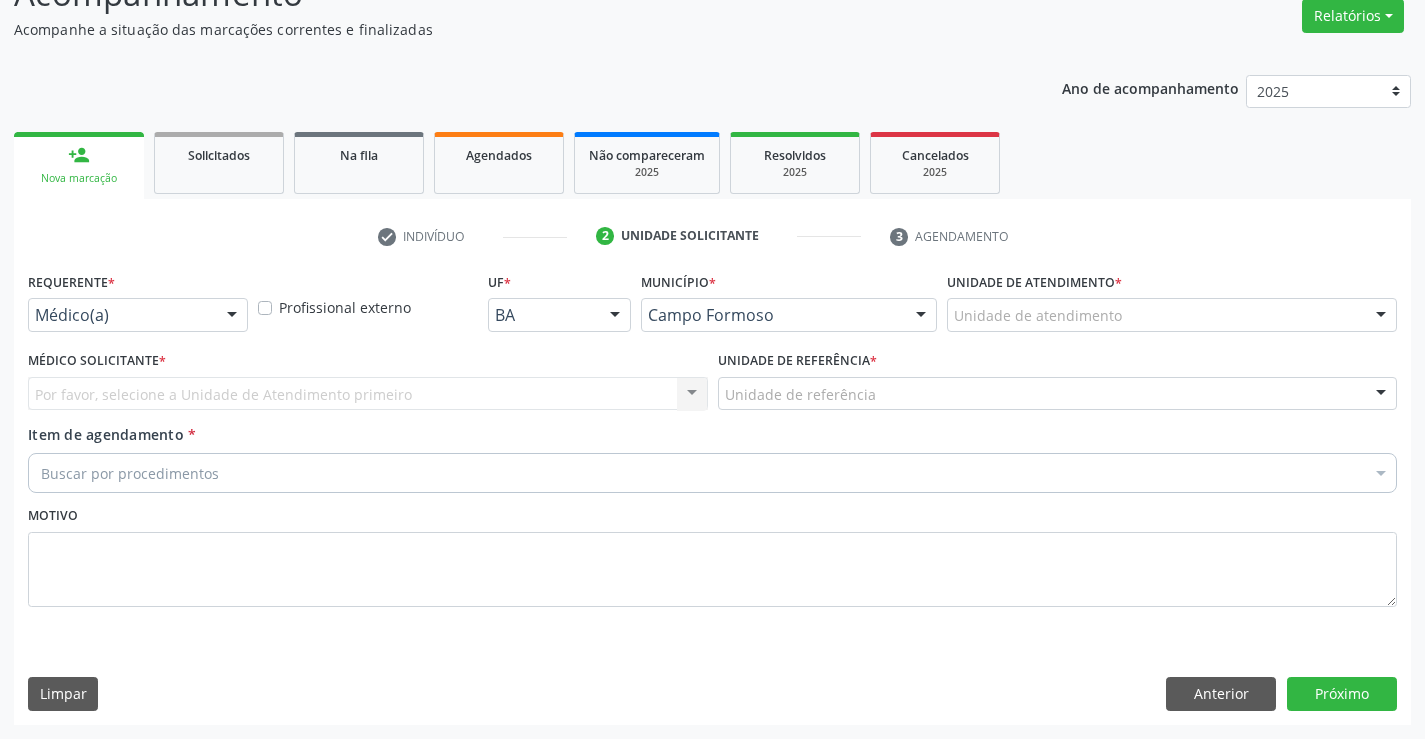 scroll, scrollTop: 167, scrollLeft: 0, axis: vertical 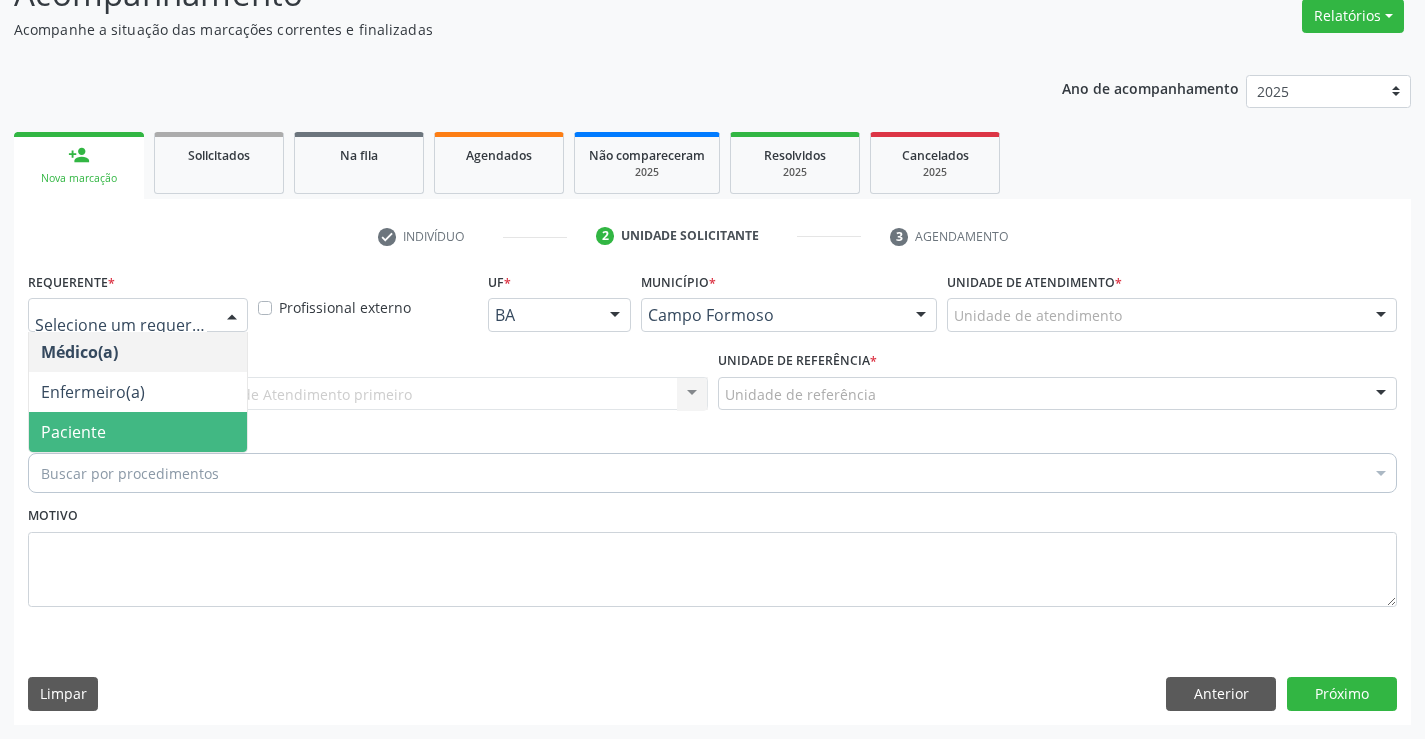 drag, startPoint x: 101, startPoint y: 425, endPoint x: 244, endPoint y: 396, distance: 145.91093 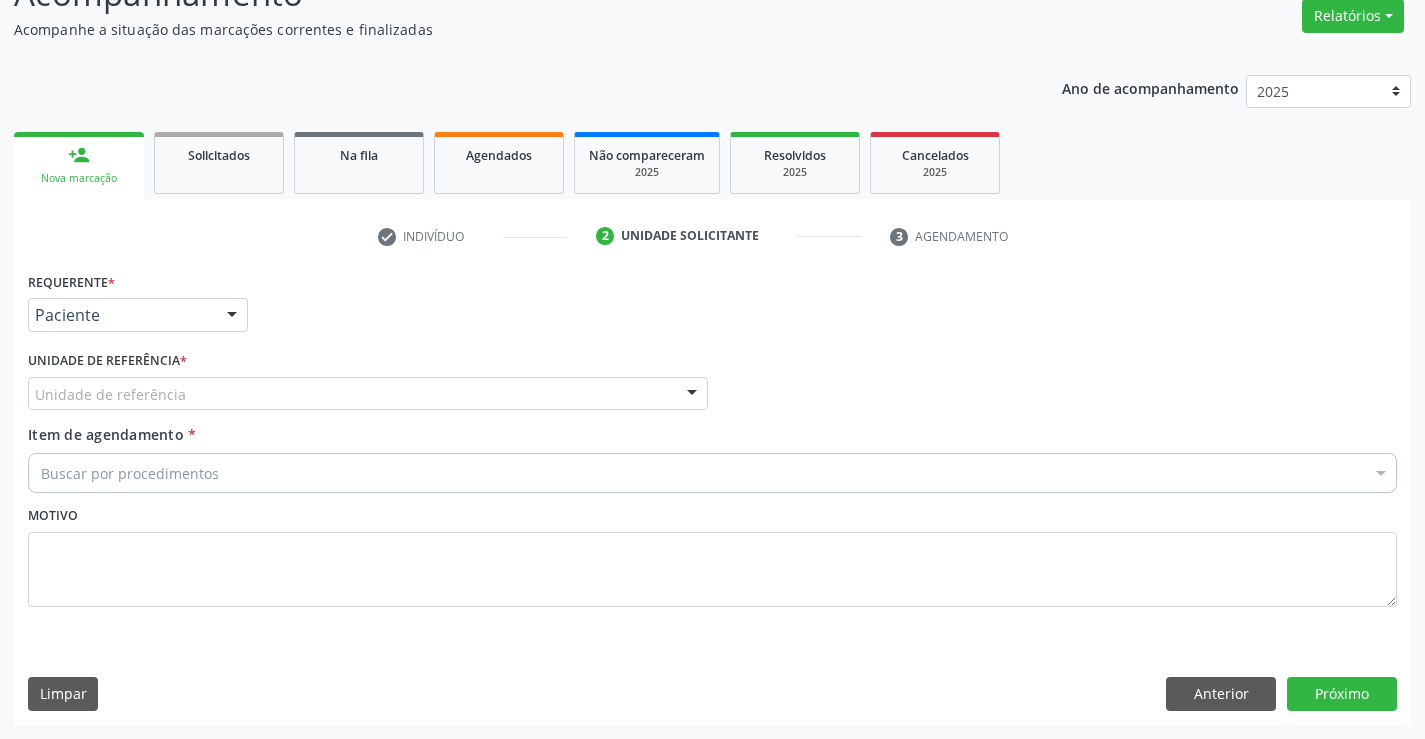click on "Unidade de referência" at bounding box center (368, 394) 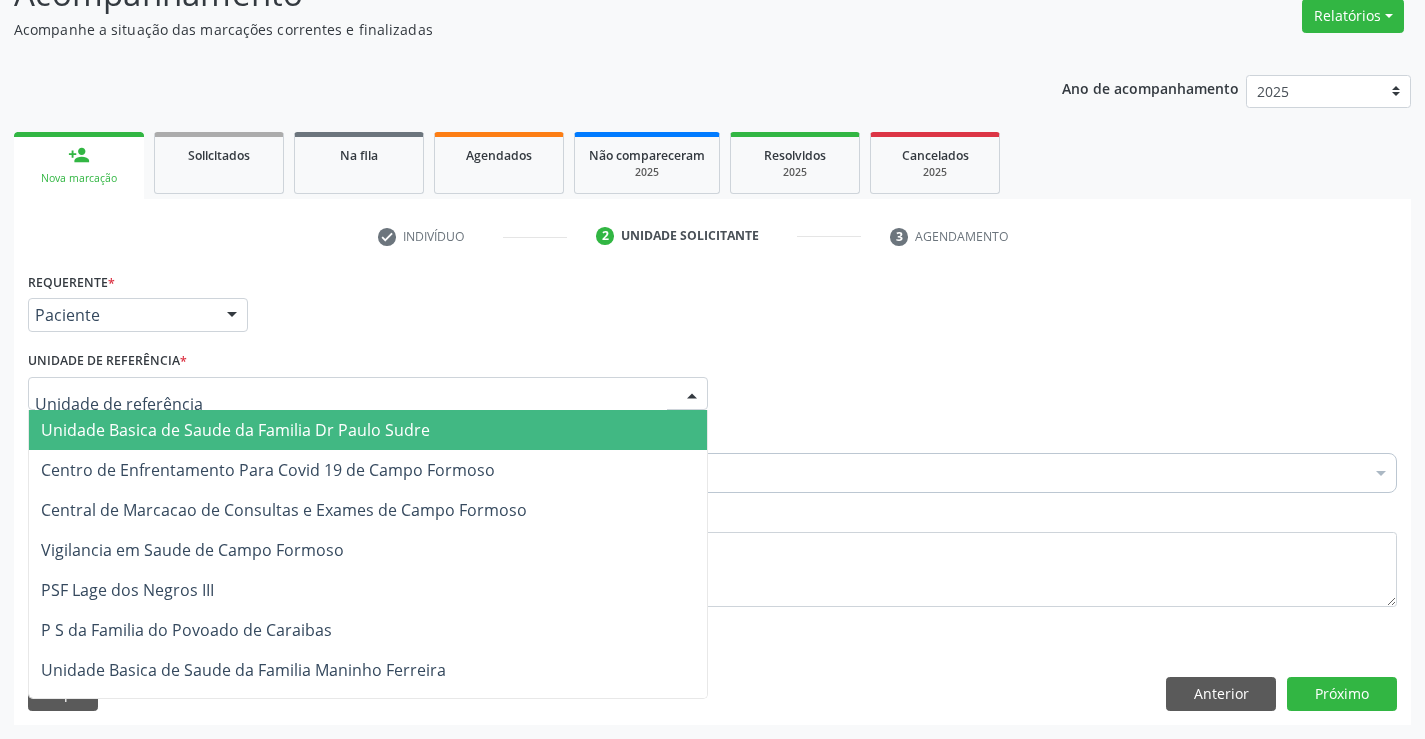 click on "Unidade Basica de Saude da Familia Dr Paulo Sudre" at bounding box center [235, 430] 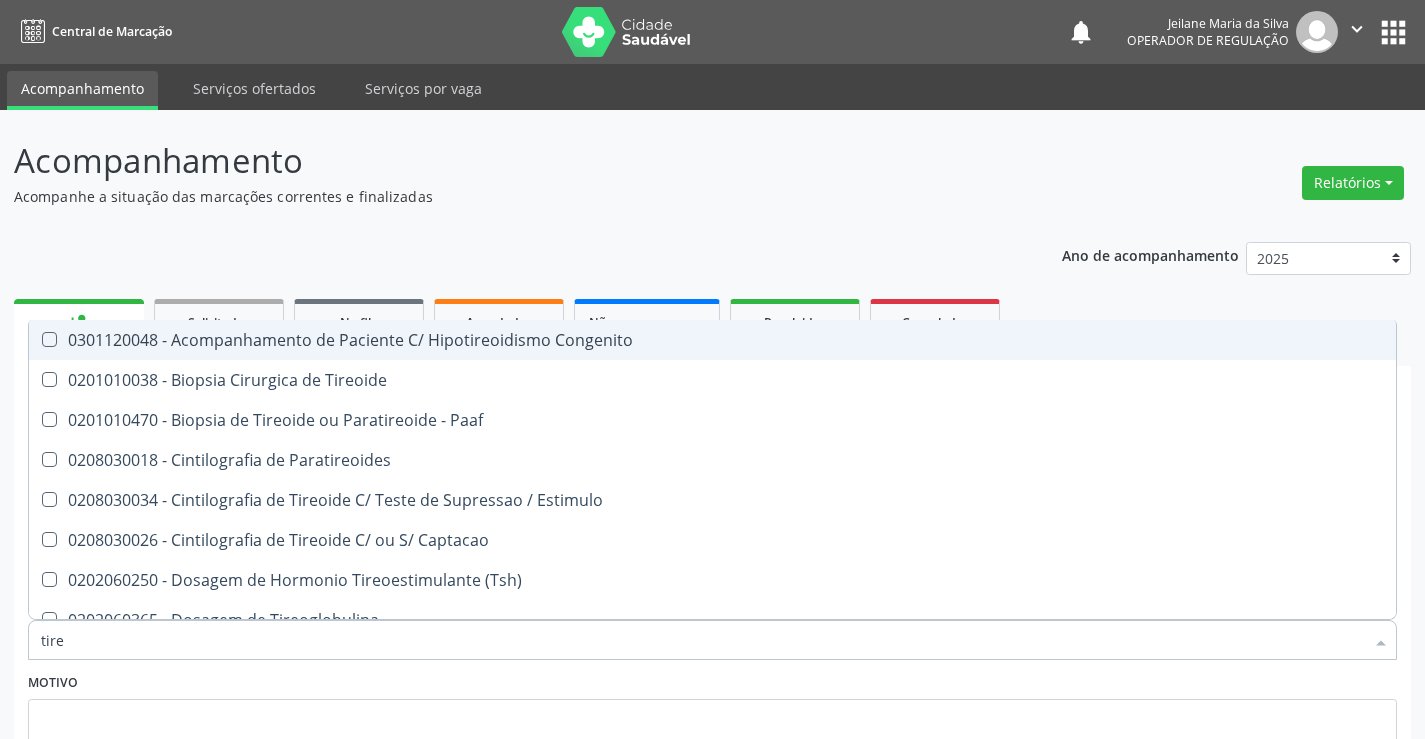 scroll, scrollTop: 167, scrollLeft: 0, axis: vertical 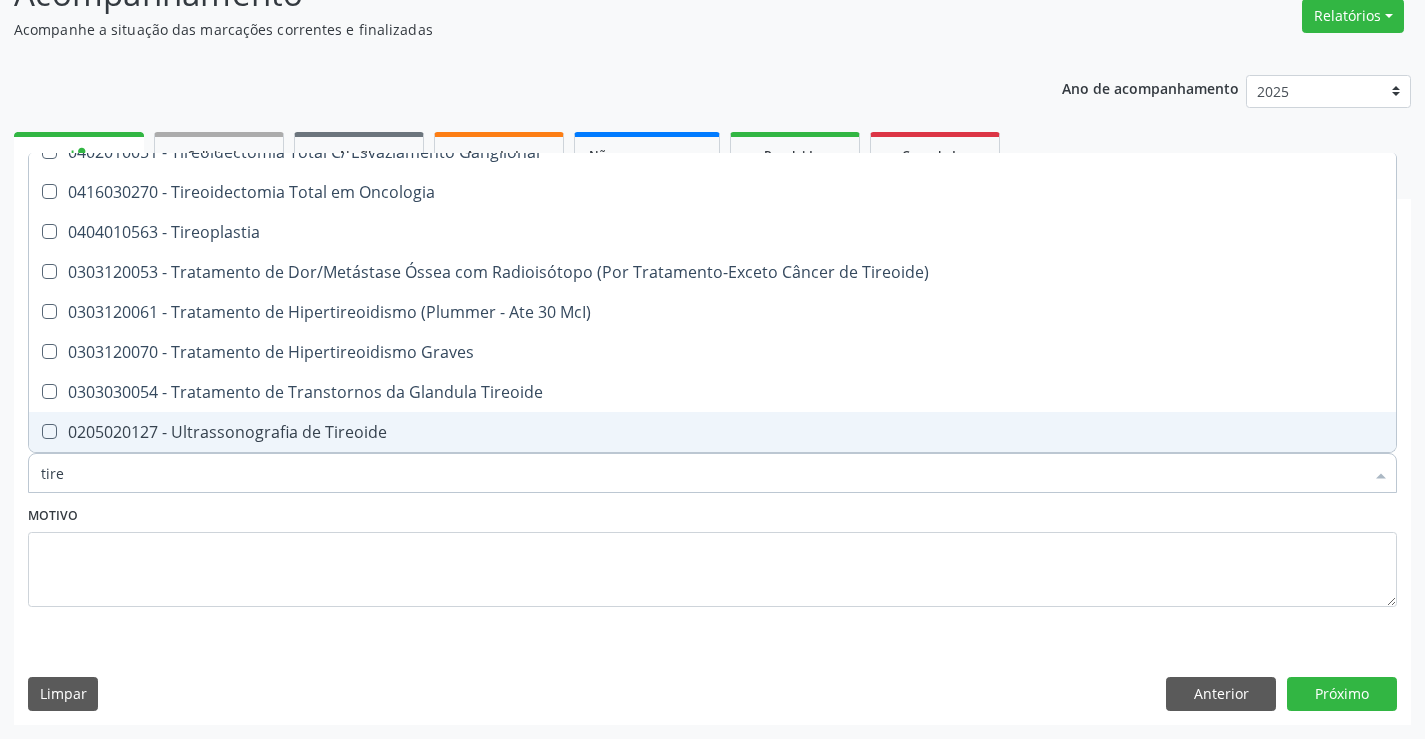 drag, startPoint x: 304, startPoint y: 427, endPoint x: 341, endPoint y: 428, distance: 37.01351 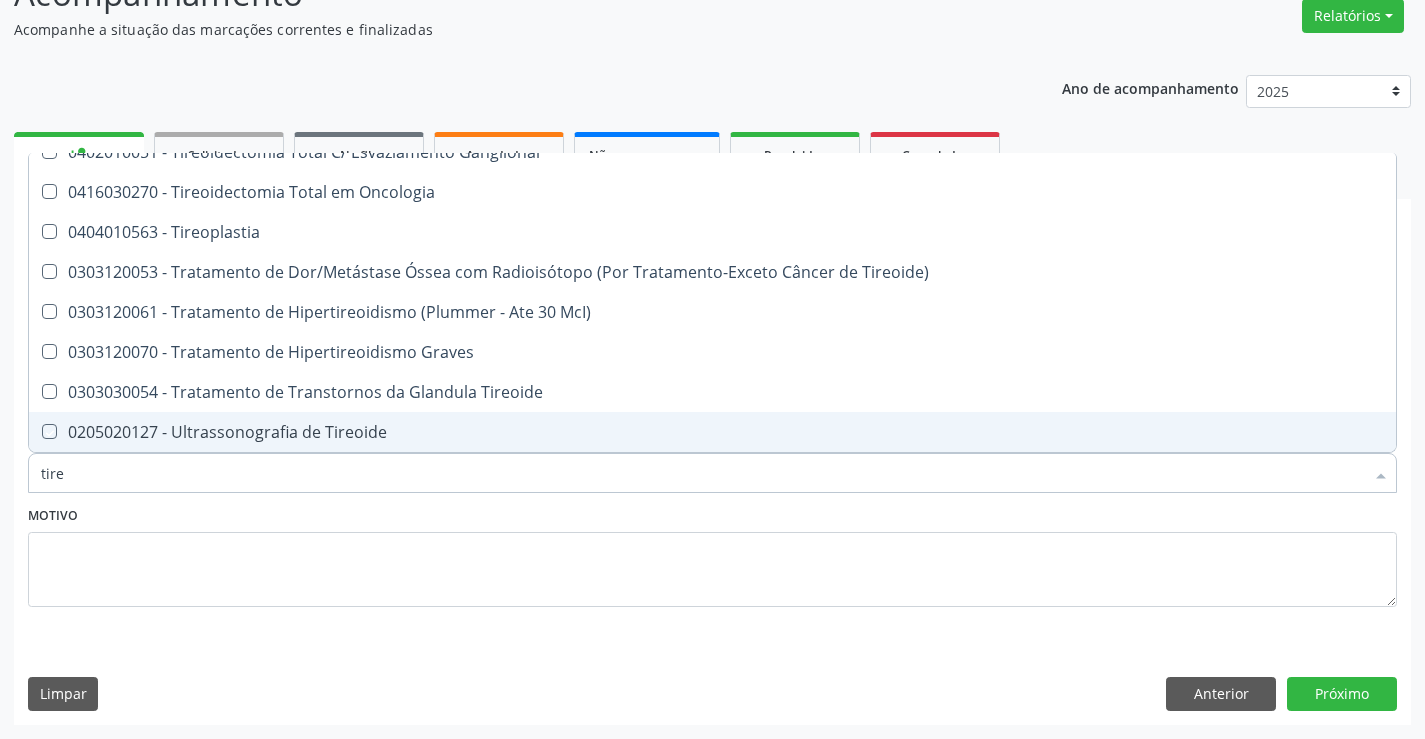 checkbox on "true" 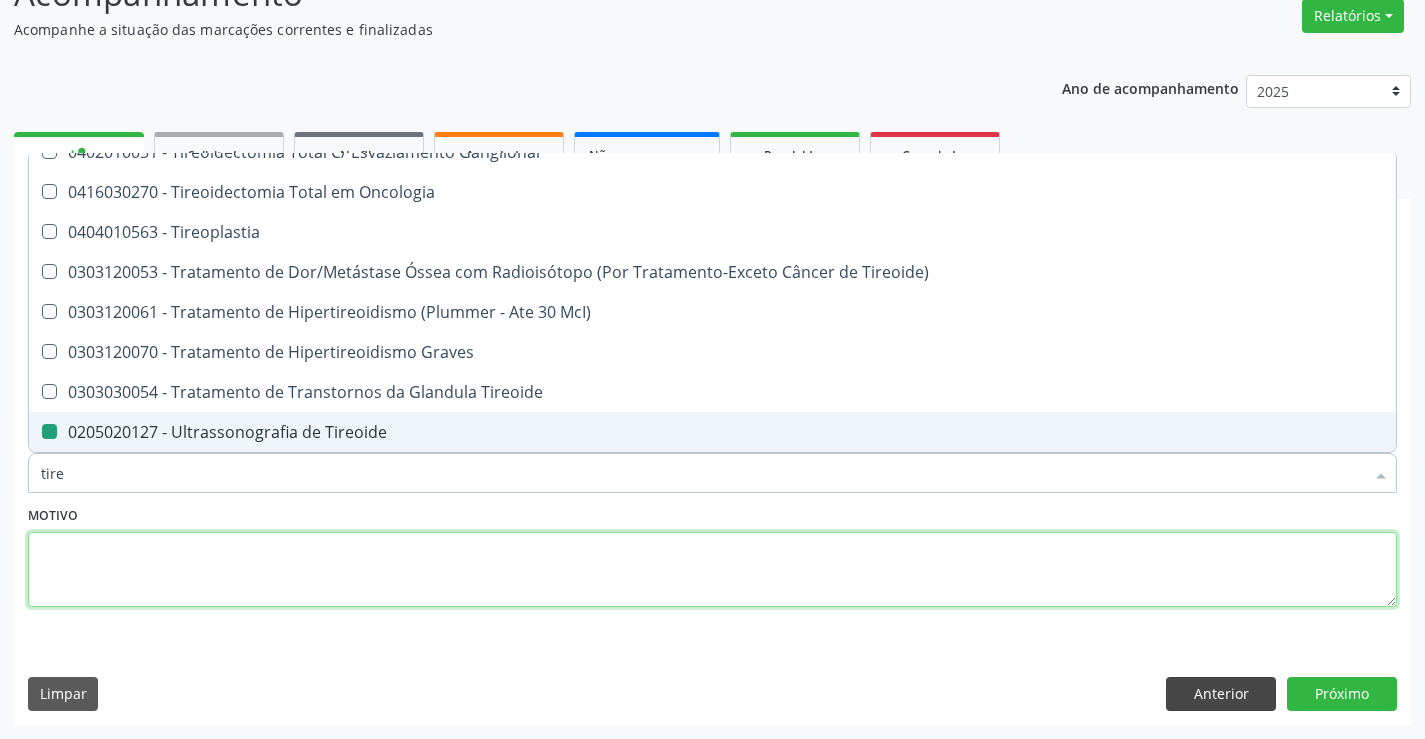 drag, startPoint x: 585, startPoint y: 573, endPoint x: 1207, endPoint y: 691, distance: 633.094 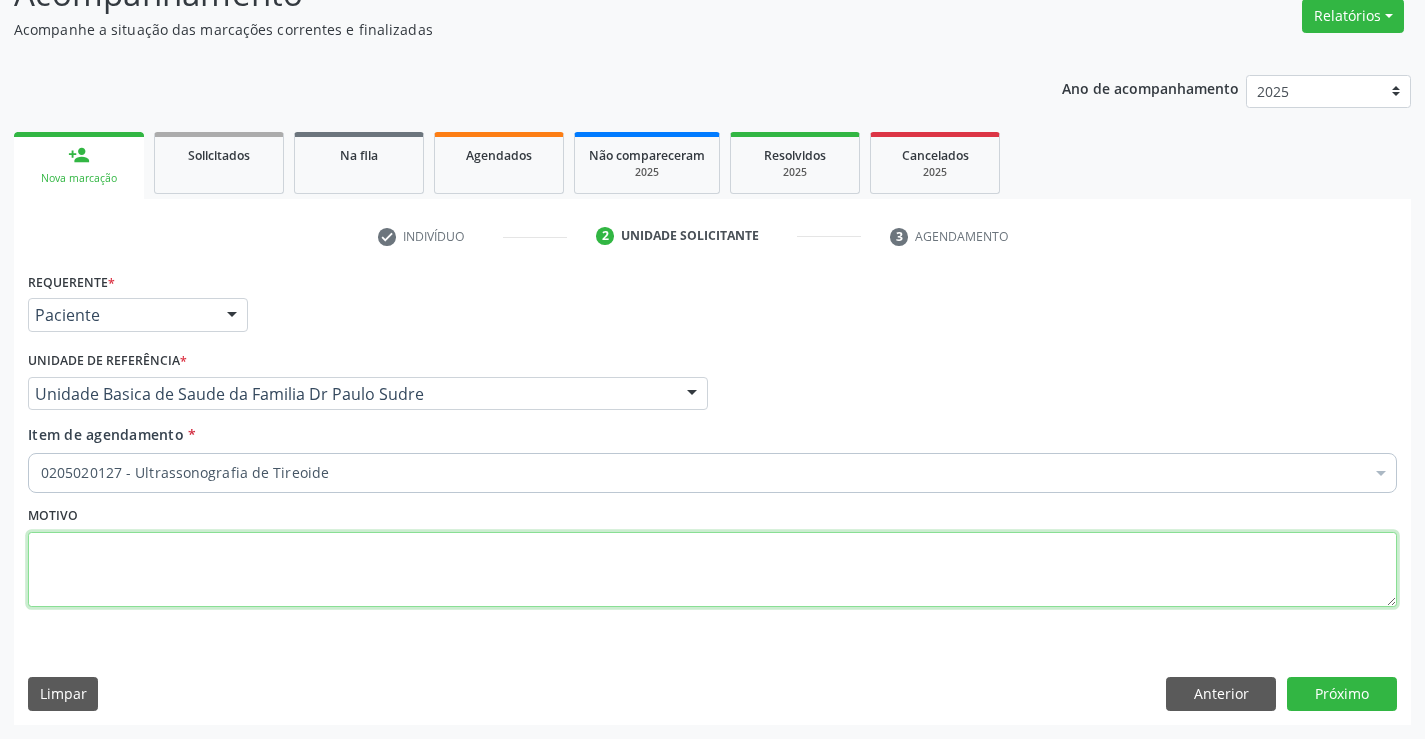 scroll, scrollTop: 0, scrollLeft: 0, axis: both 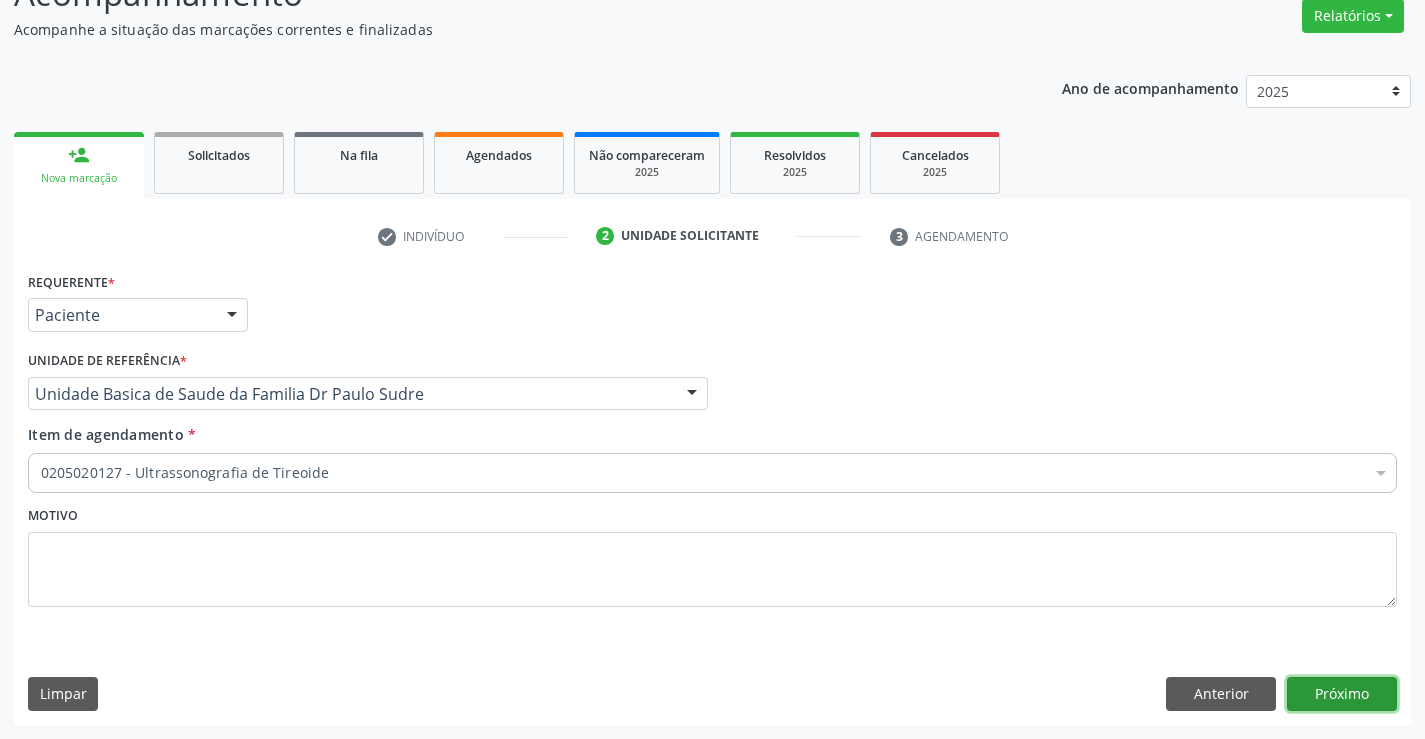 click on "Próximo" at bounding box center (1342, 694) 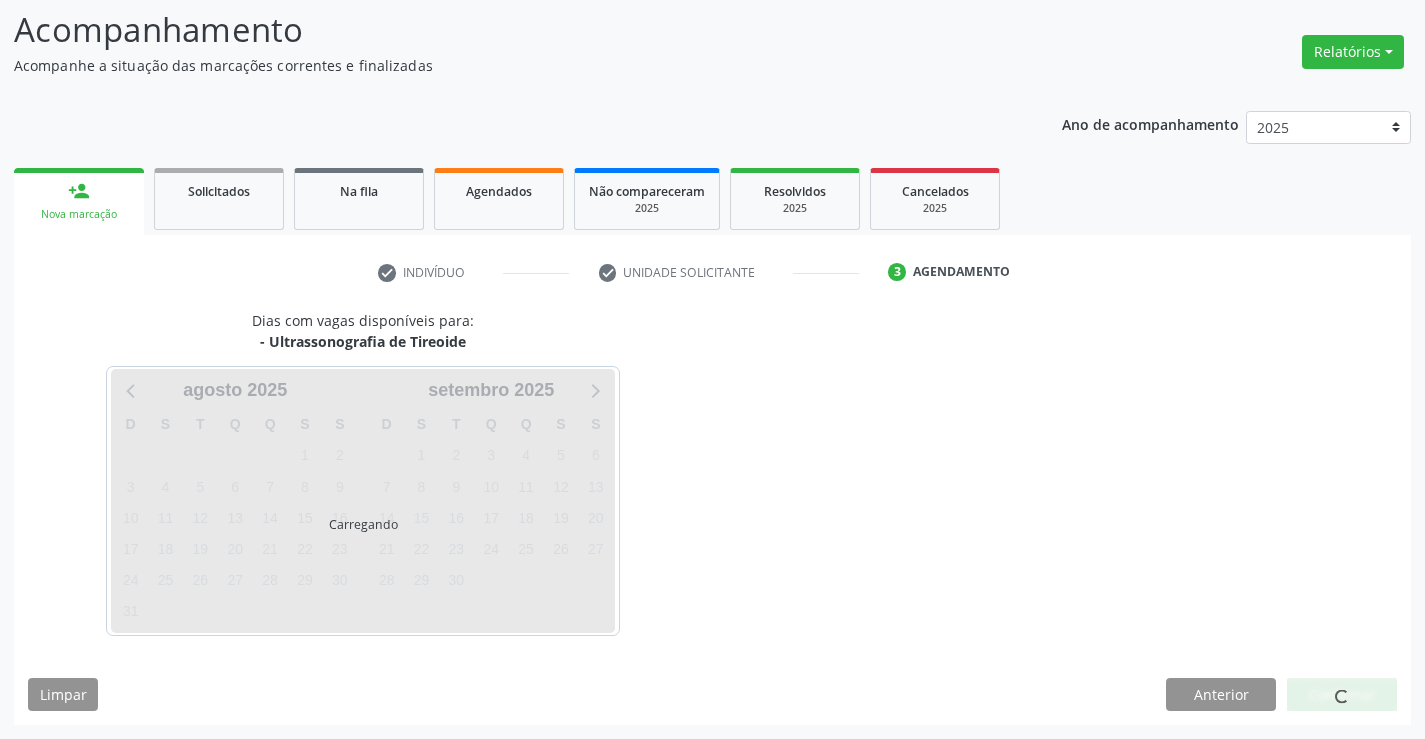 scroll, scrollTop: 131, scrollLeft: 0, axis: vertical 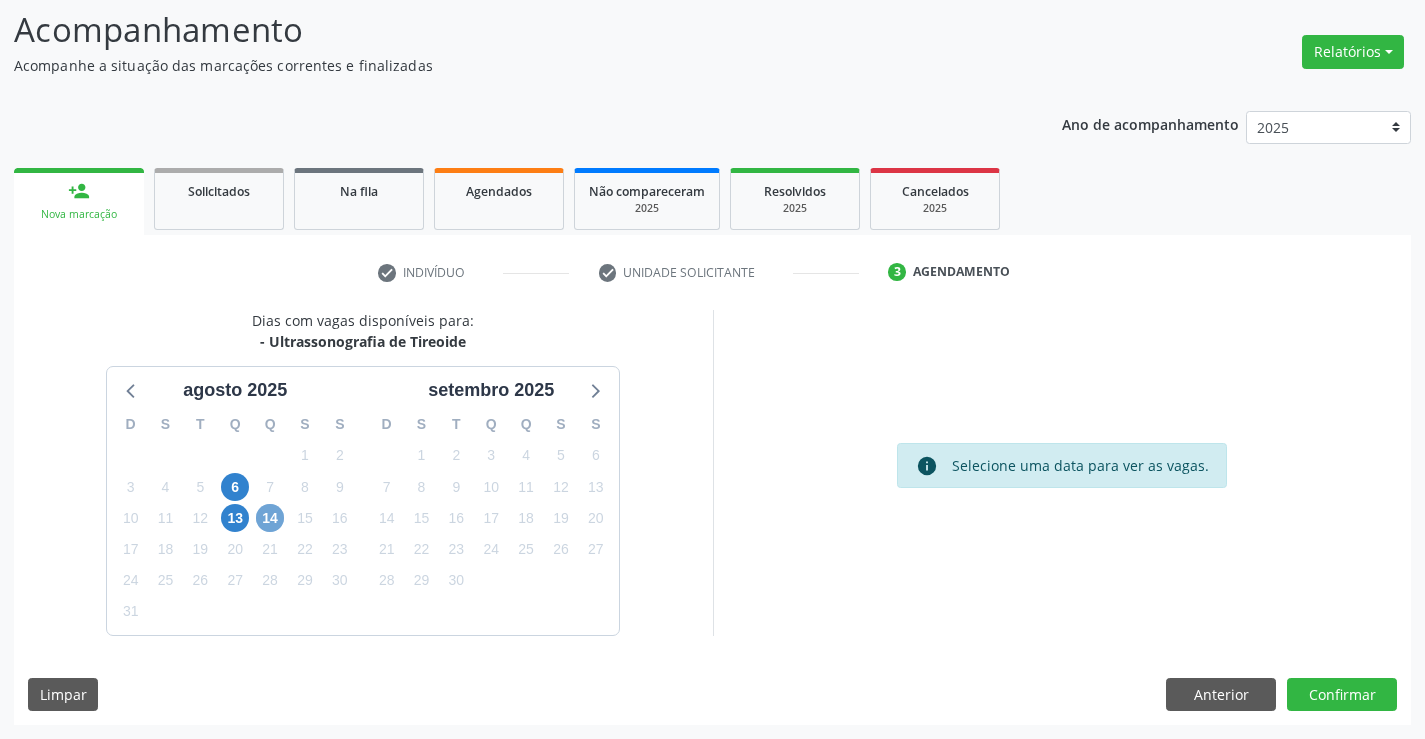 click on "14" at bounding box center [270, 518] 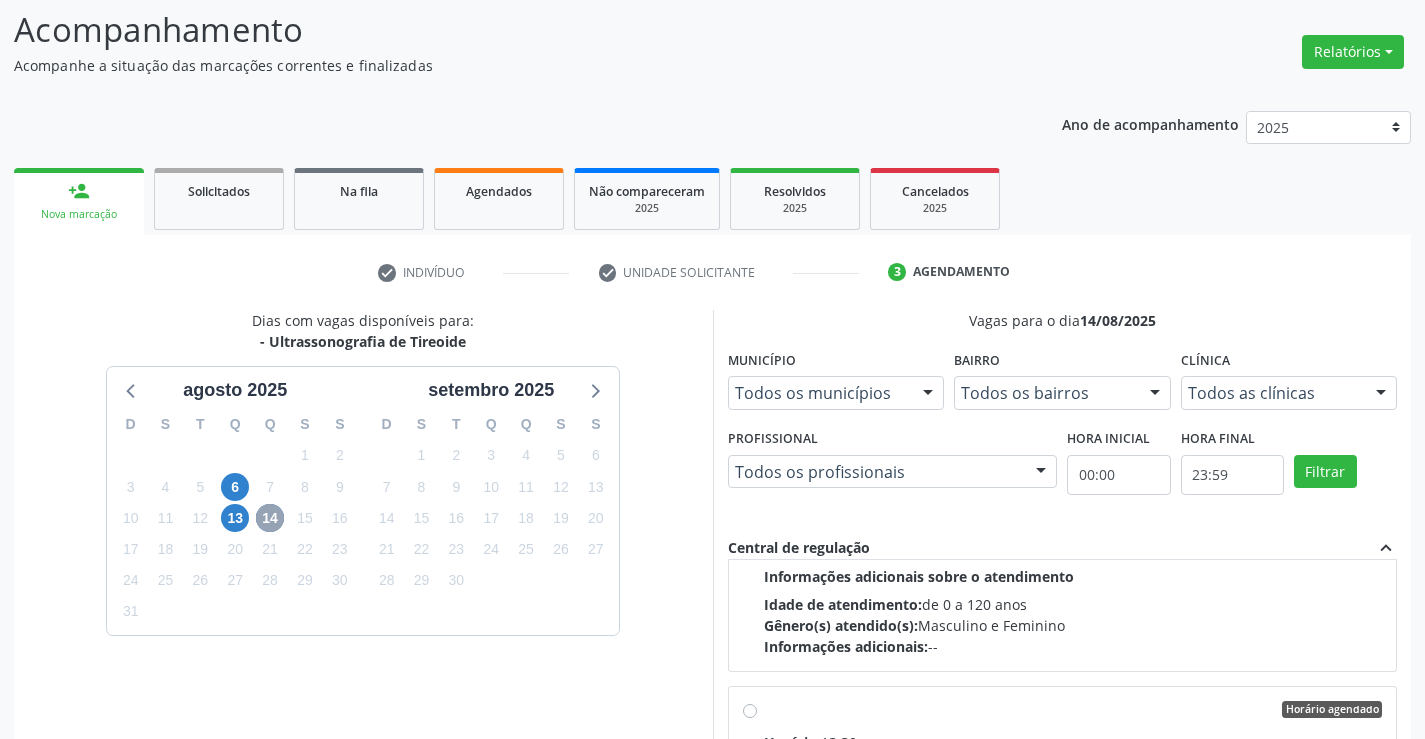 scroll, scrollTop: 0, scrollLeft: 0, axis: both 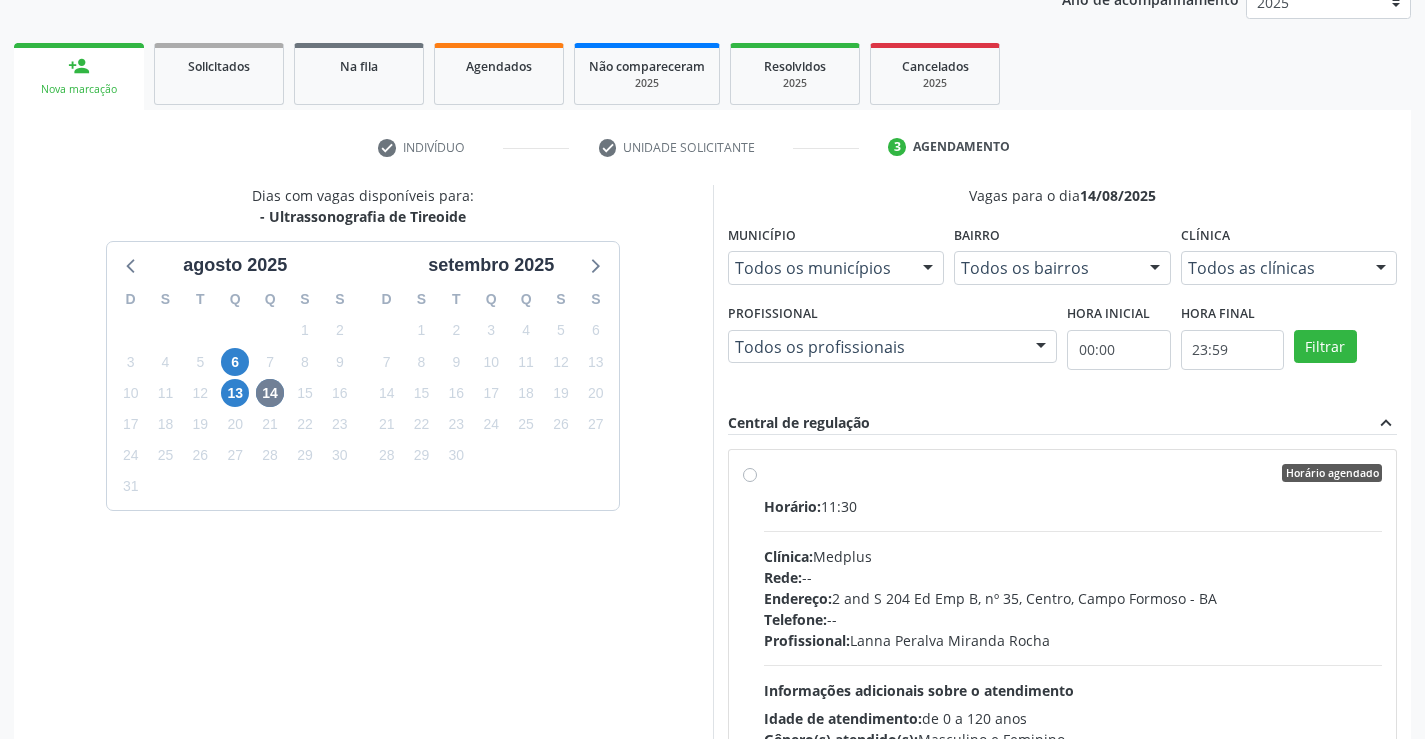 click on "Horário agendado" at bounding box center (1073, 473) 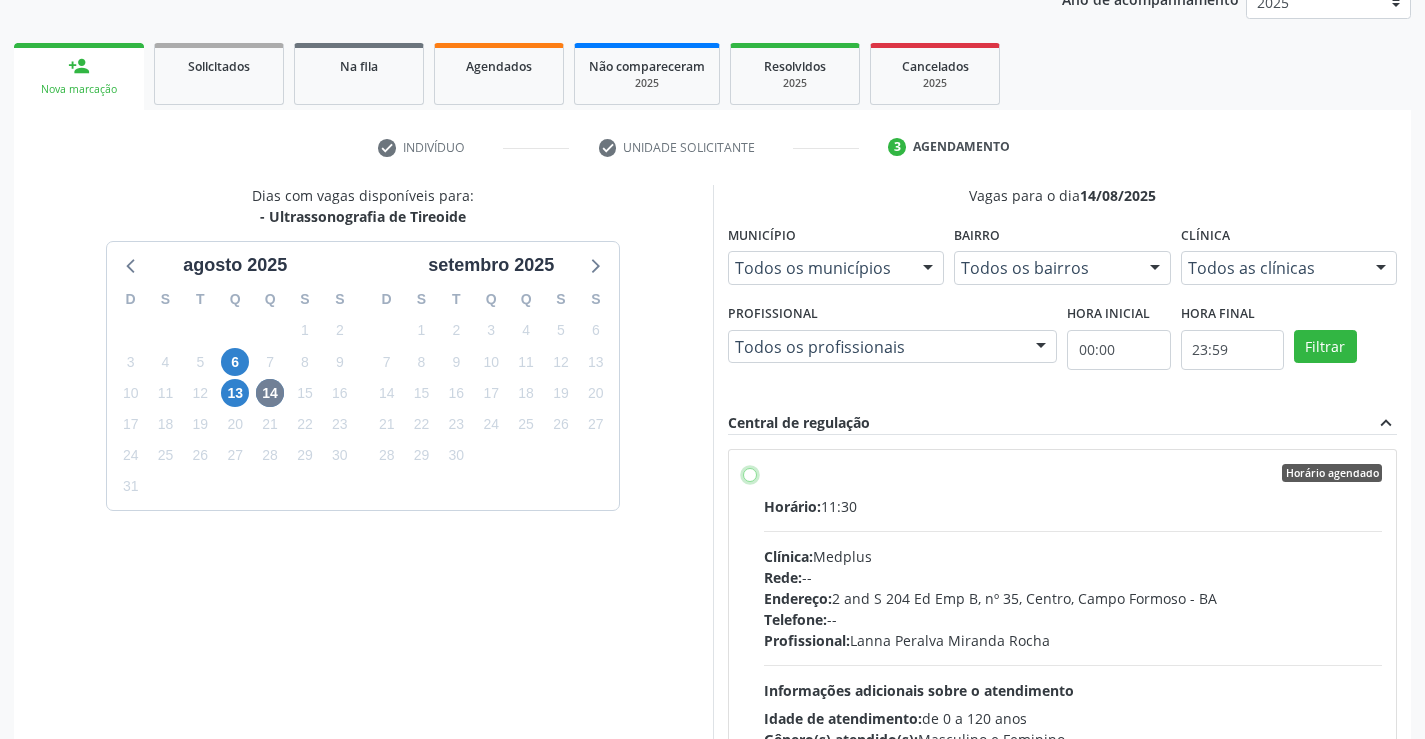 click on "Horário agendado
Horário:   11:30
Clínica:  Medplus
Rede:
--
Endereço:   [NUMBER] [STREET] [NUMBER], [NEIGHBORHOOD], [CITY] - [STATE]
Telefone:   --
Profissional:
[FIRST] [LAST] [LAST]
Informações adicionais sobre o atendimento
Idade de atendimento:
de 0 a 120 anos
Gênero(s) atendido(s):
Masculino e Feminino
Informações adicionais:
--" at bounding box center [750, 473] 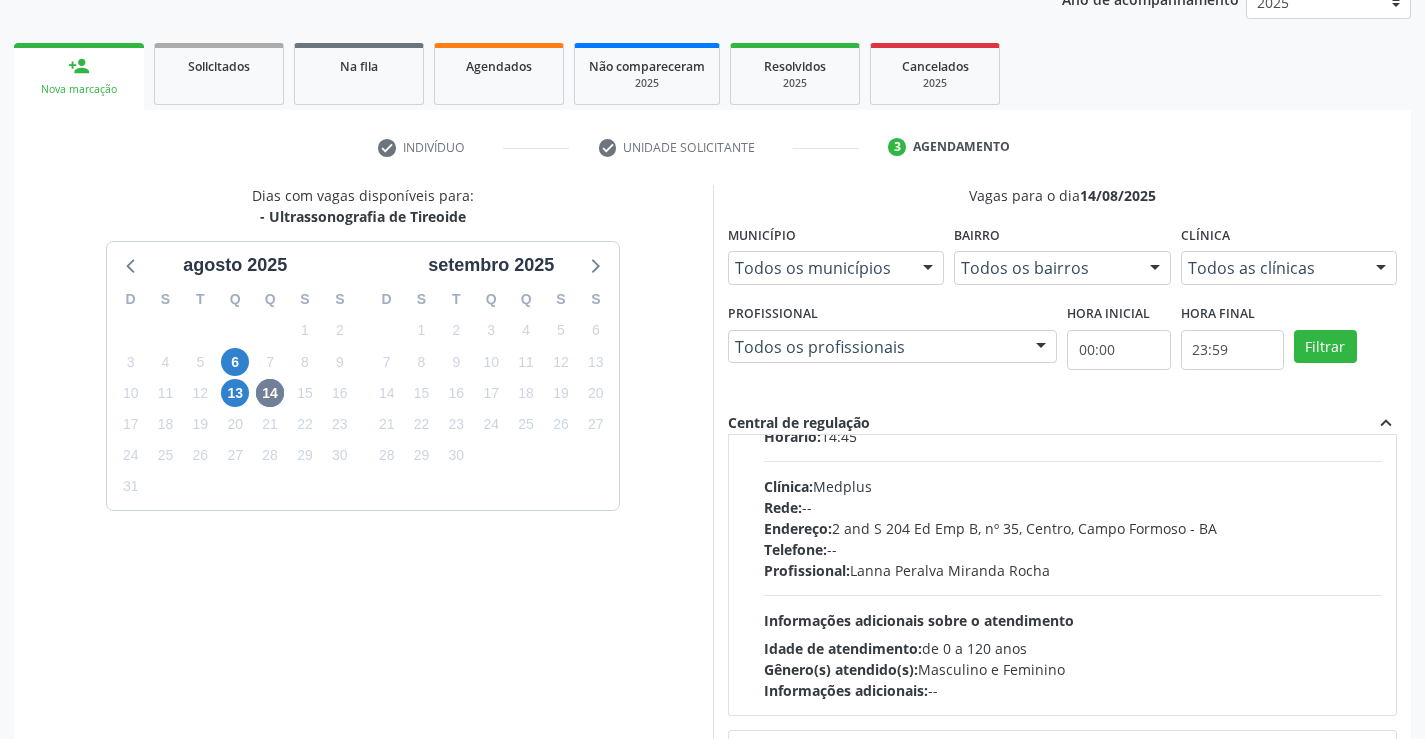 scroll, scrollTop: 2400, scrollLeft: 0, axis: vertical 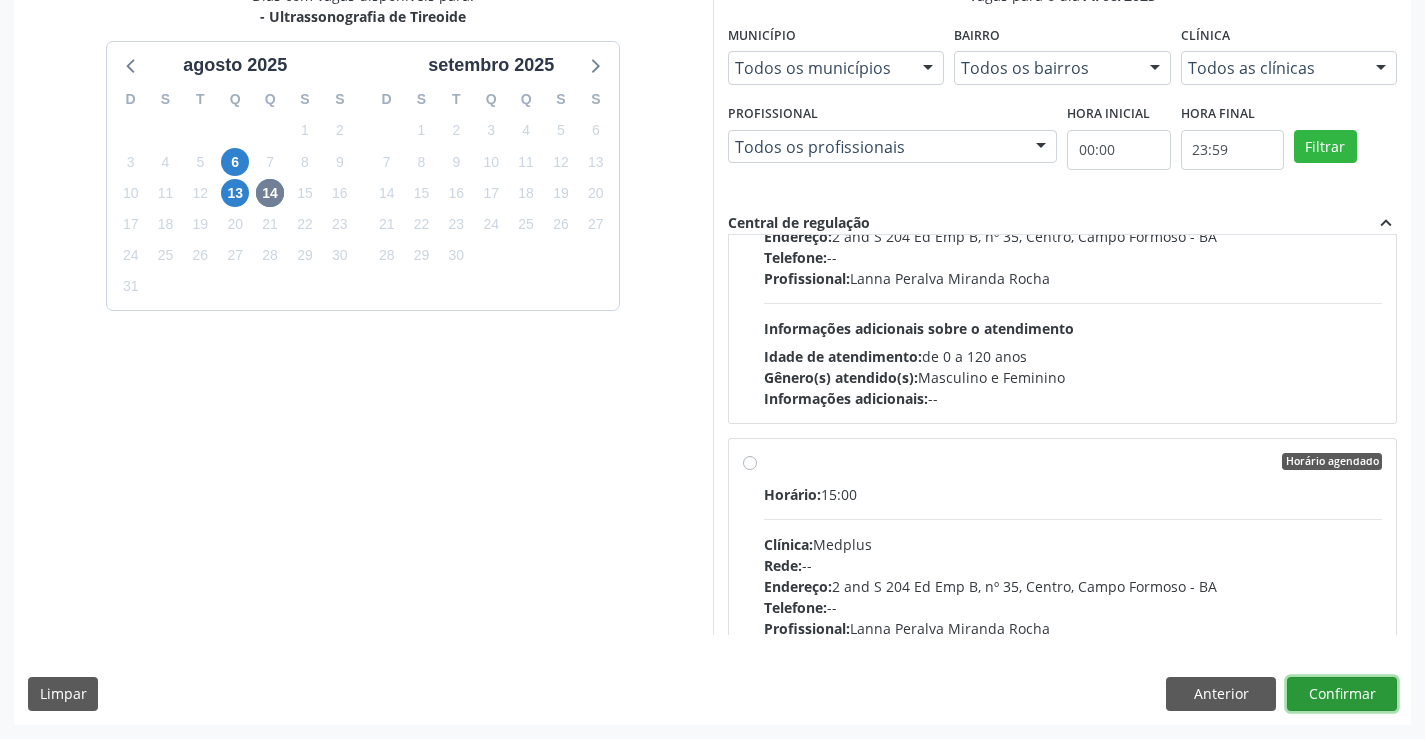 click on "Confirmar" at bounding box center (1342, 694) 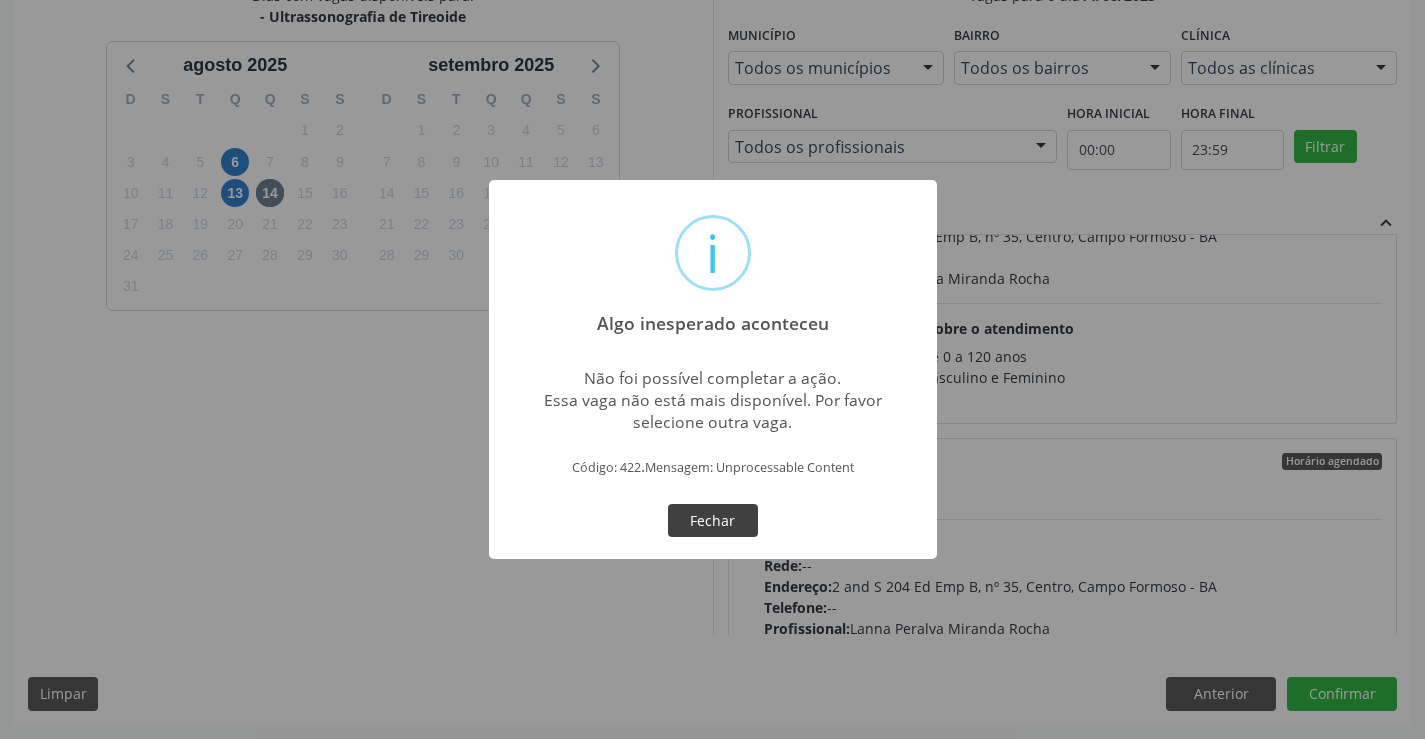 click on "Fechar" at bounding box center [713, 521] 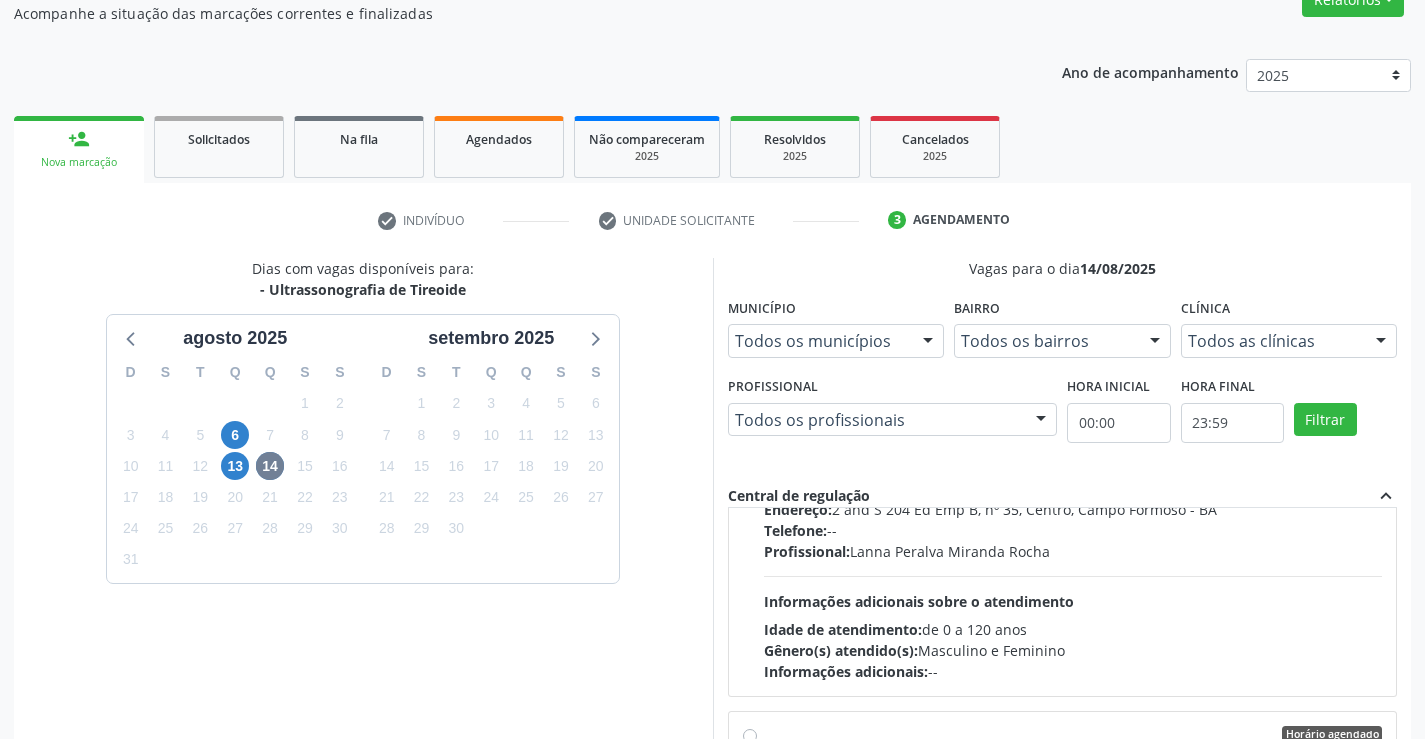scroll, scrollTop: 156, scrollLeft: 0, axis: vertical 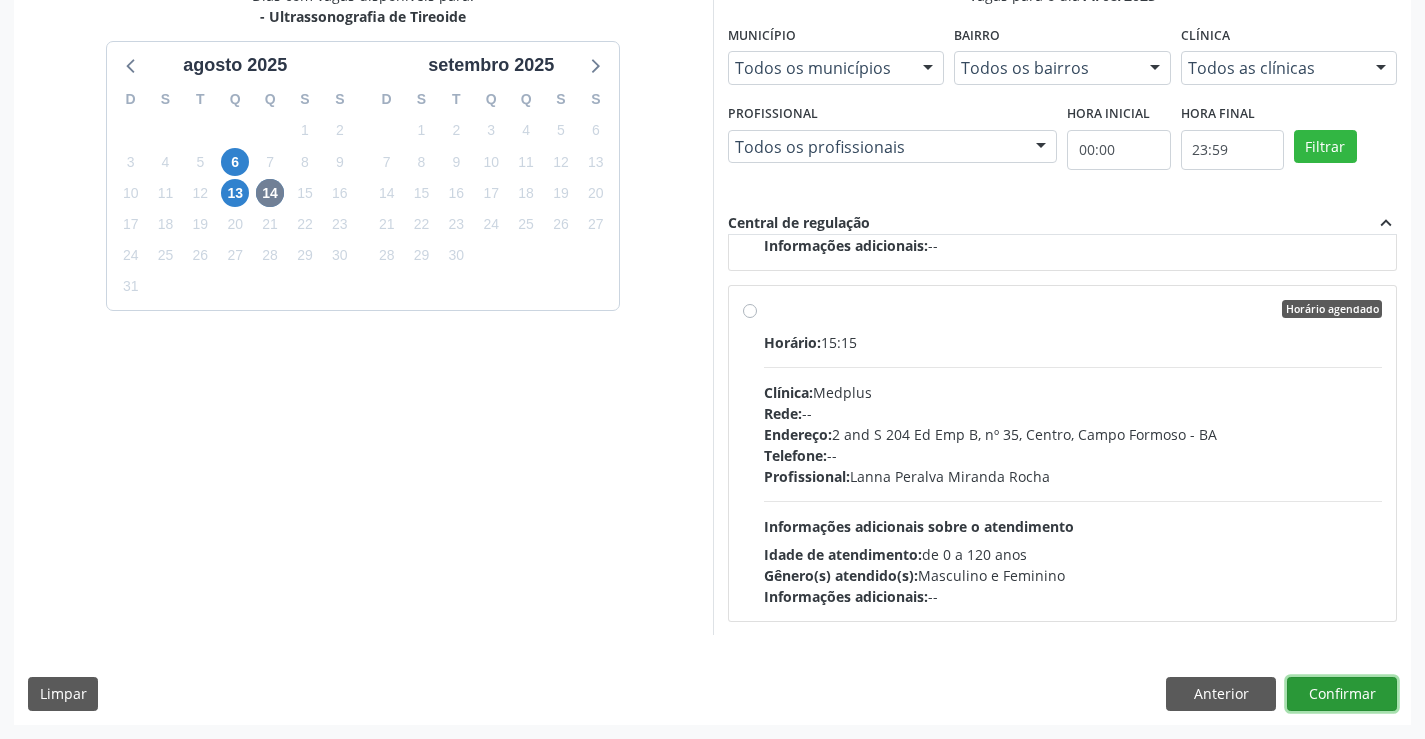 click on "Confirmar" at bounding box center (1342, 694) 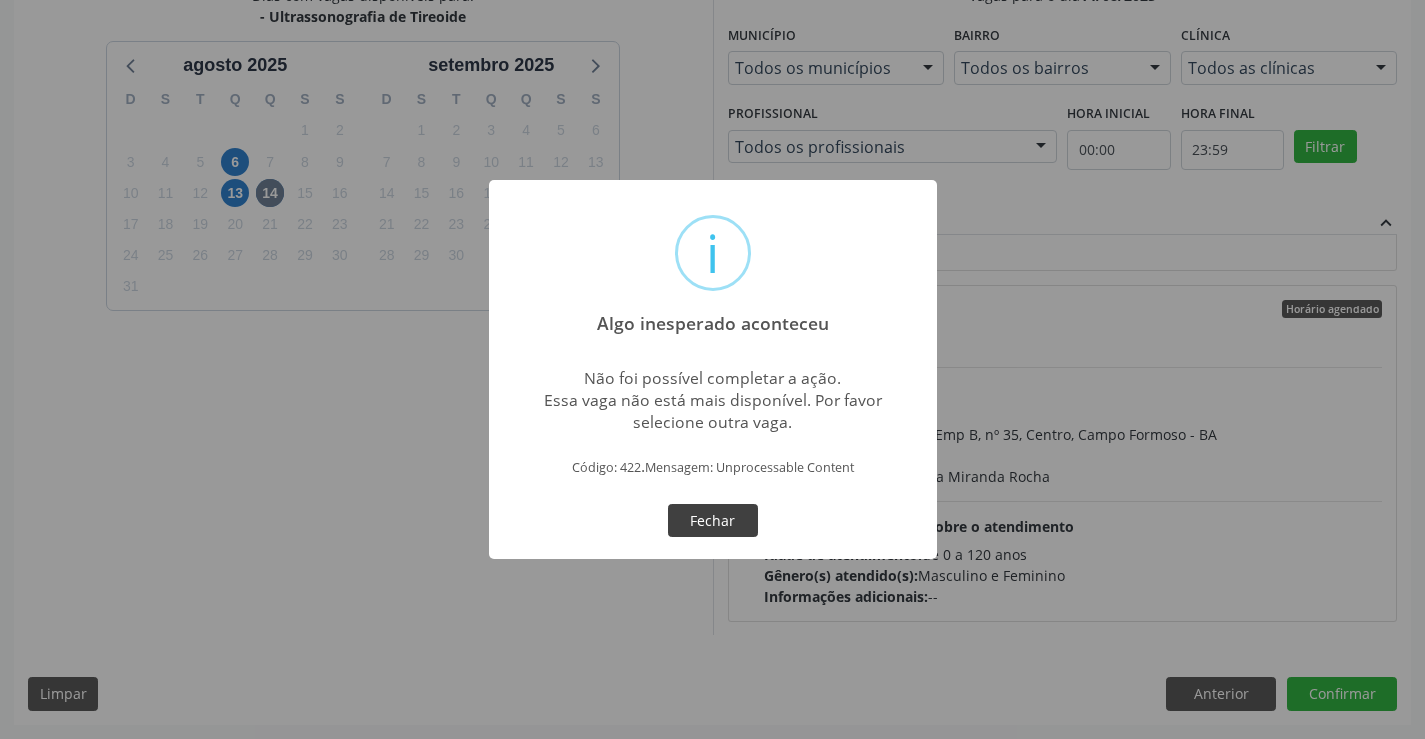 click on "Fechar" at bounding box center [713, 521] 